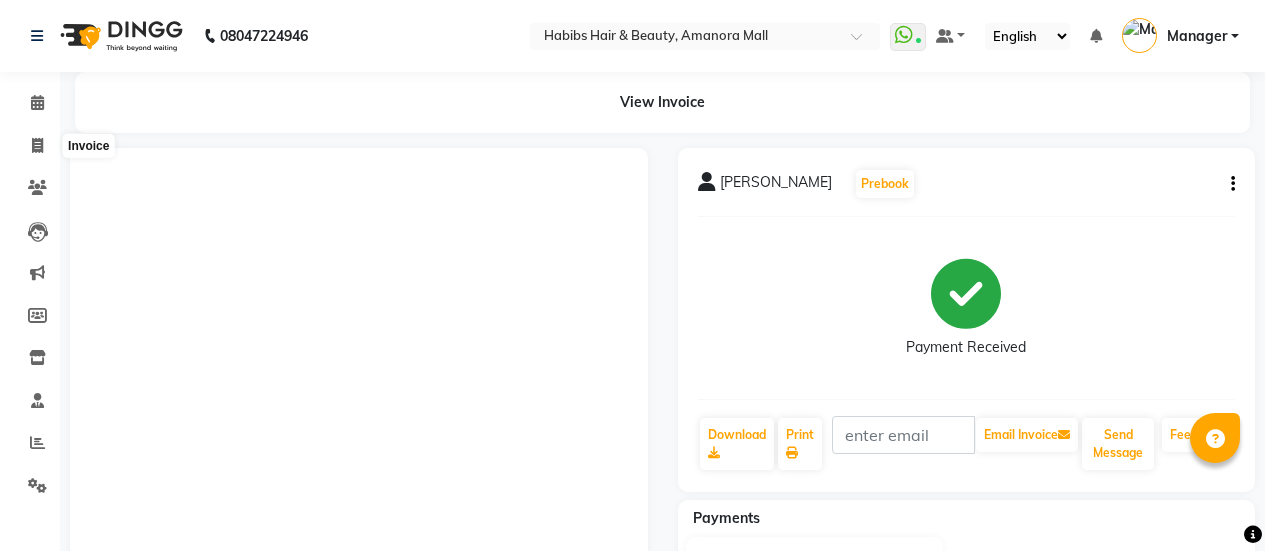 scroll, scrollTop: 0, scrollLeft: 0, axis: both 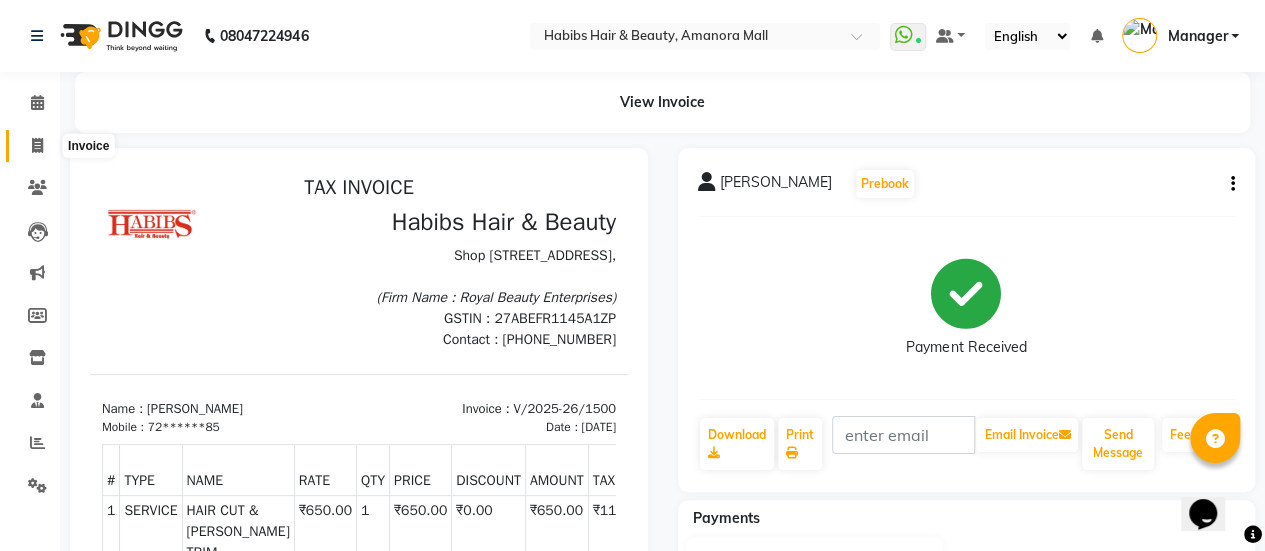 click 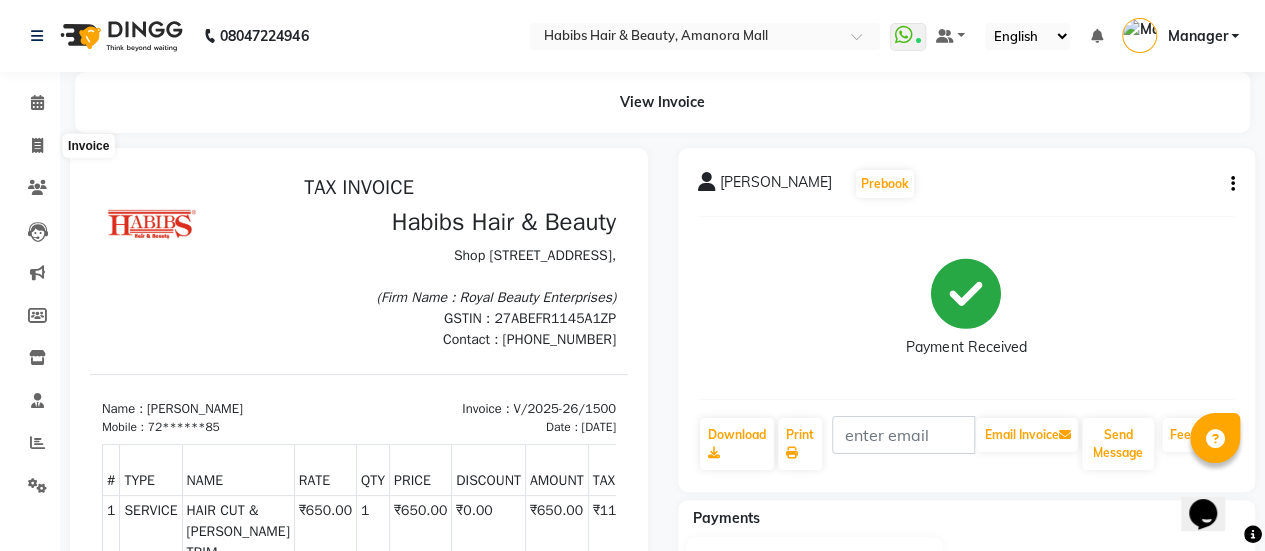 select on "service" 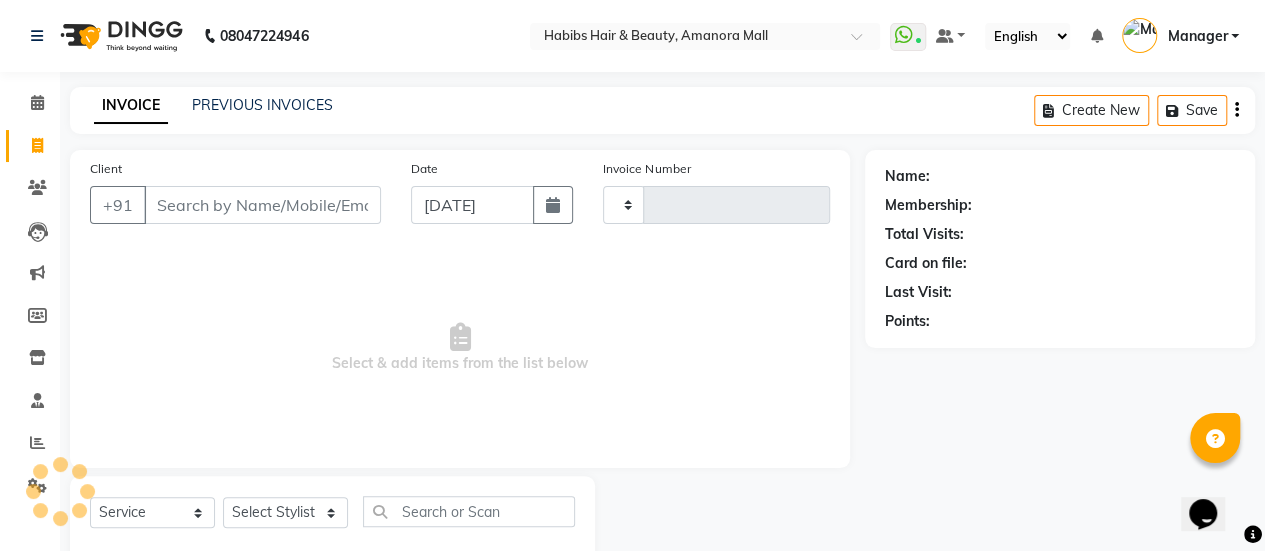 scroll, scrollTop: 49, scrollLeft: 0, axis: vertical 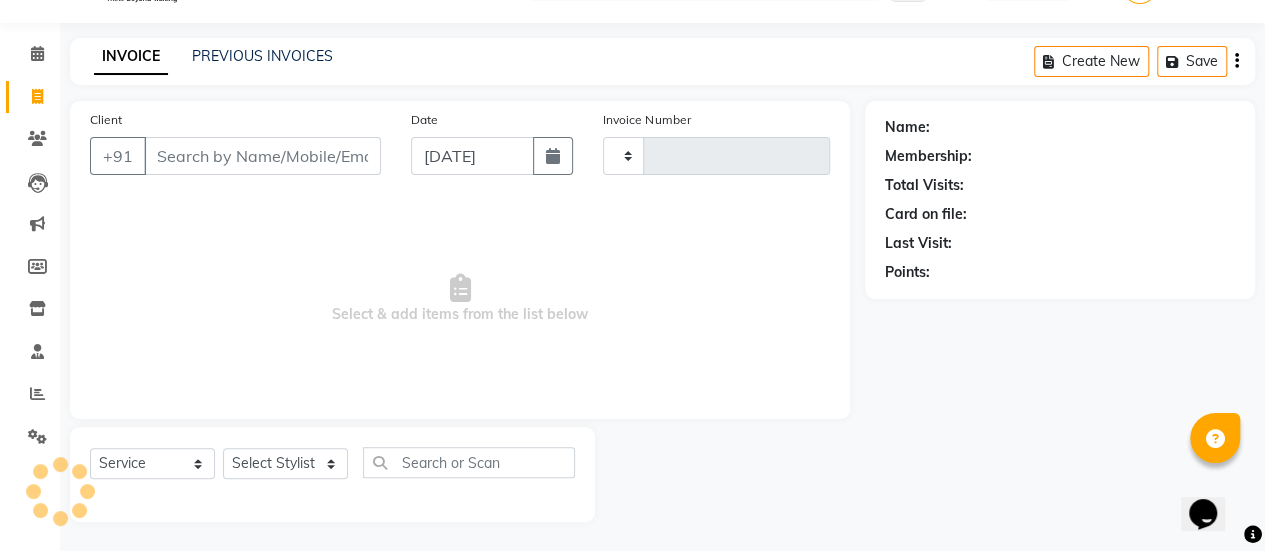 type on "1501" 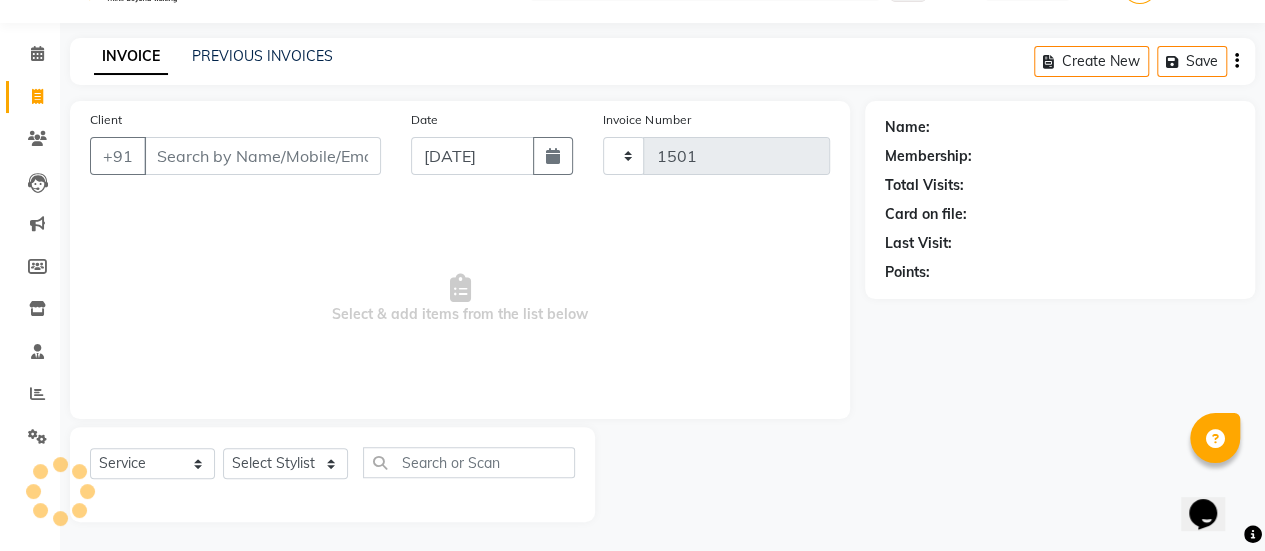 select on "5399" 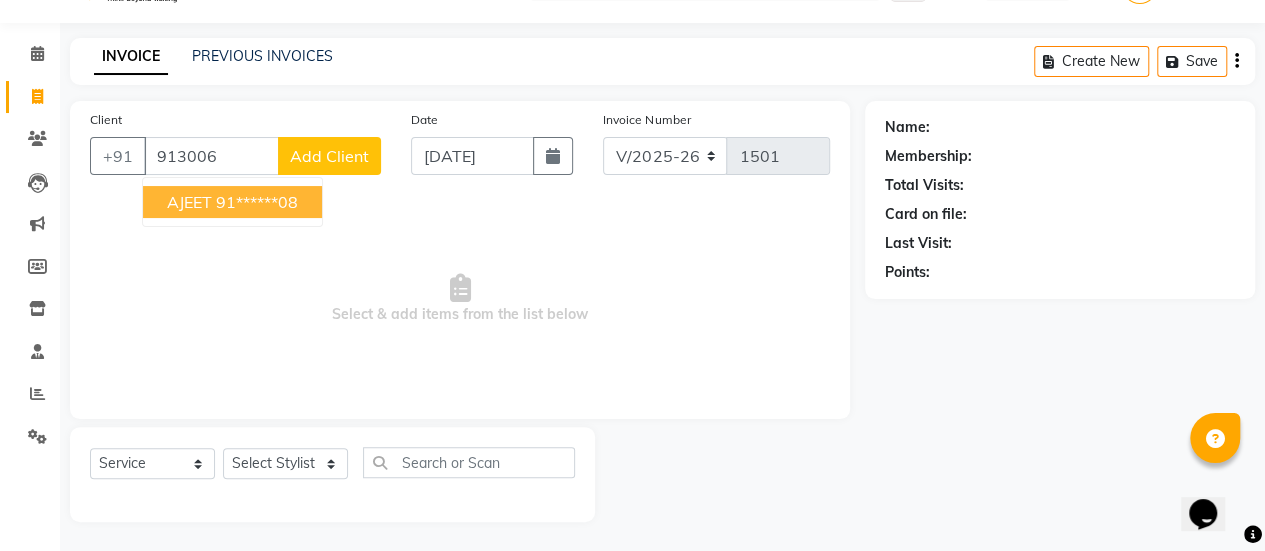 click on "AJEET" at bounding box center (189, 202) 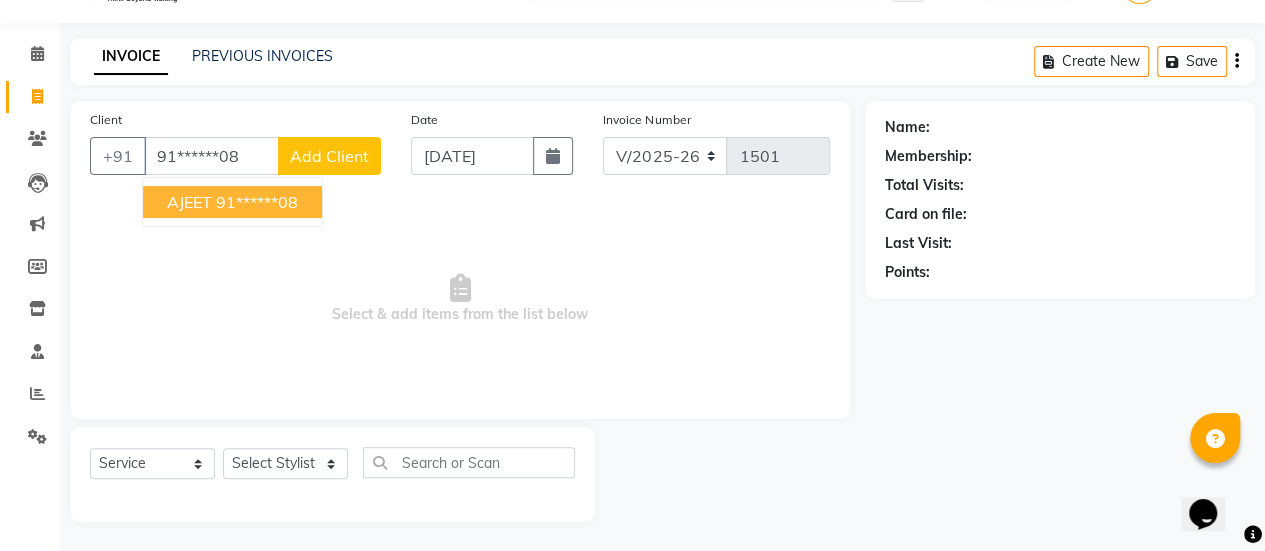 type on "91******08" 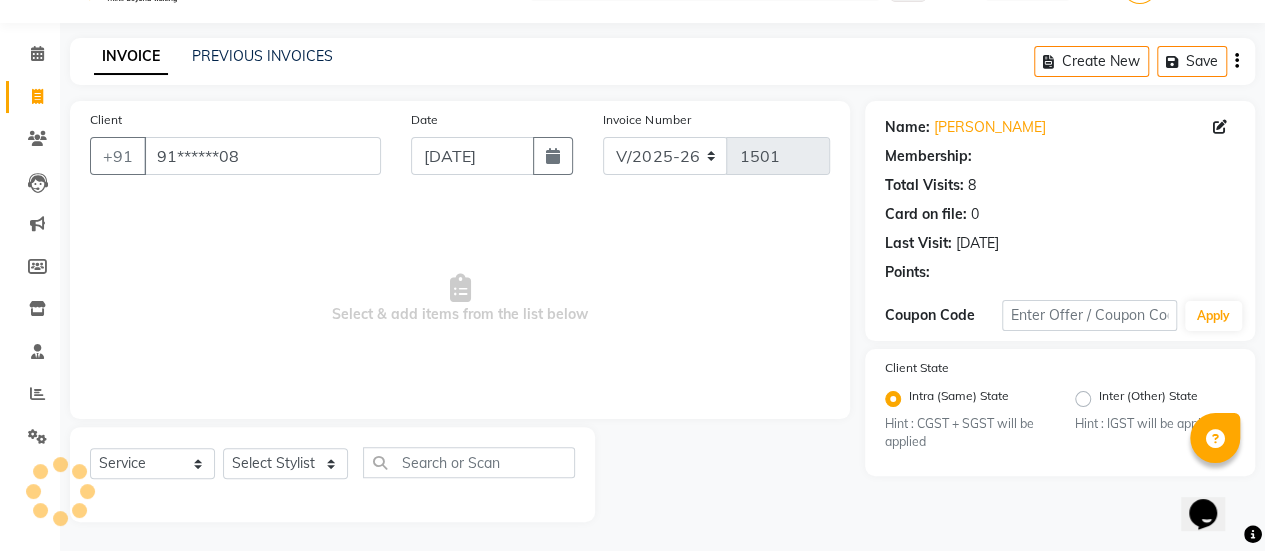select on "1: Object" 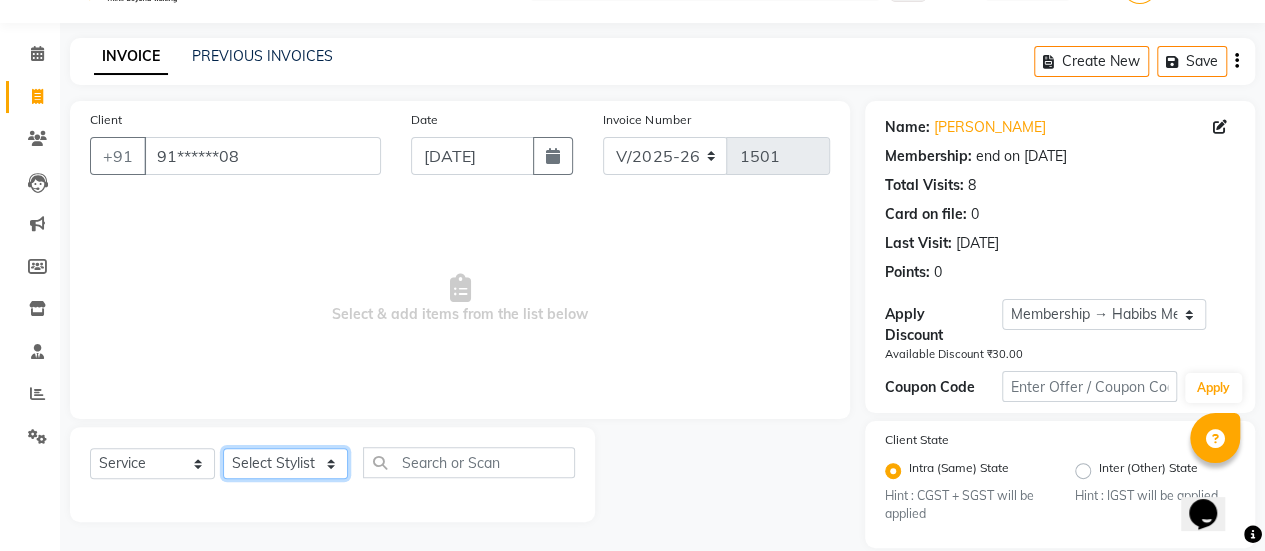 click on "Select Stylist [PERSON_NAME] Bhagavantu [PERSON_NAME] [PERSON_NAME] [PERSON_NAME] Manager [PERSON_NAME] POOJA [PERSON_NAME] [PERSON_NAME] [PERSON_NAME] [PERSON_NAME]" 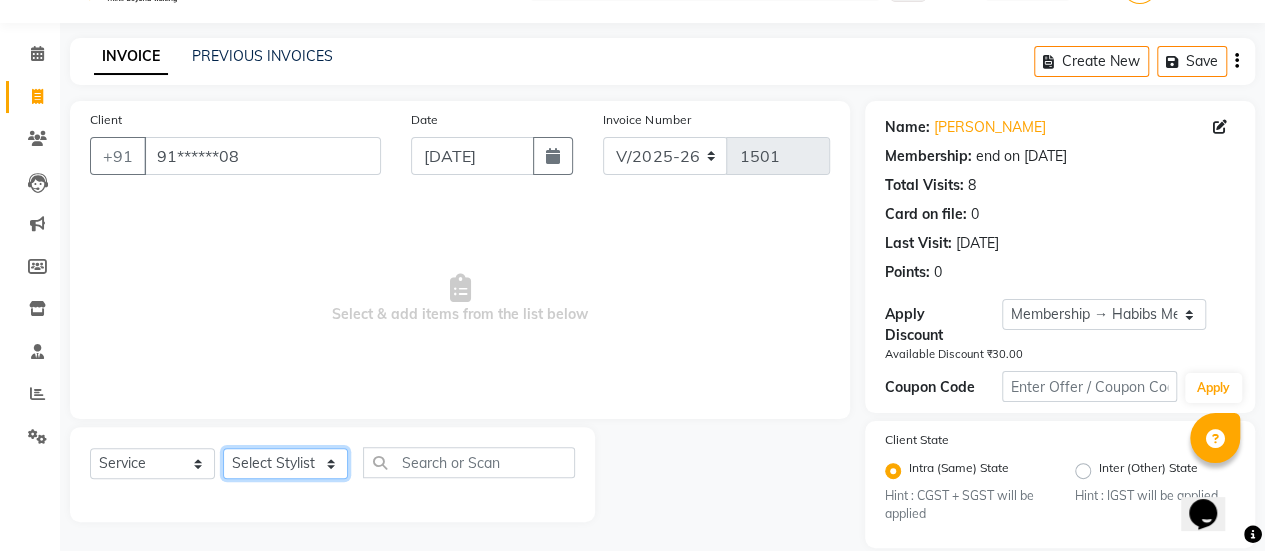 select on "37551" 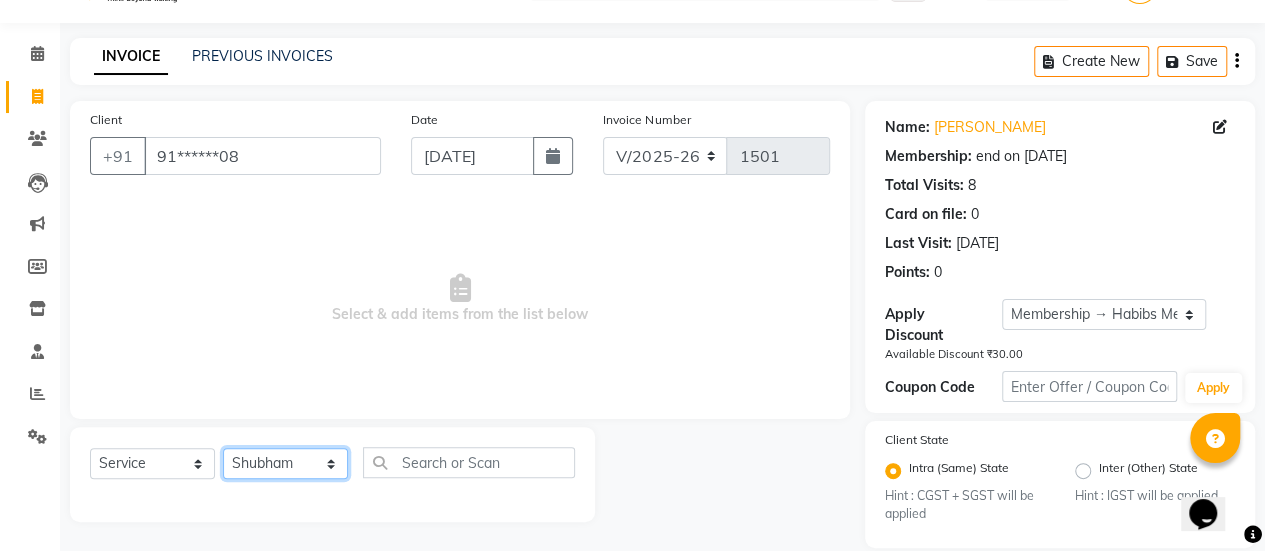 click on "Select Stylist [PERSON_NAME] Bhagavantu [PERSON_NAME] [PERSON_NAME] [PERSON_NAME] Manager [PERSON_NAME] POOJA [PERSON_NAME] [PERSON_NAME] [PERSON_NAME] [PERSON_NAME]" 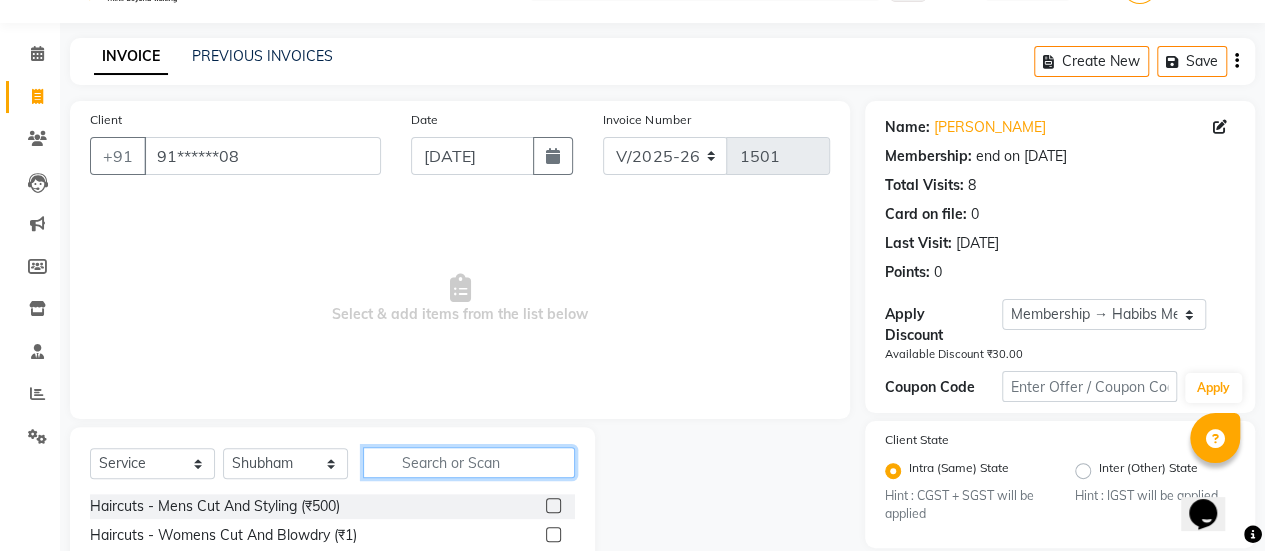 click 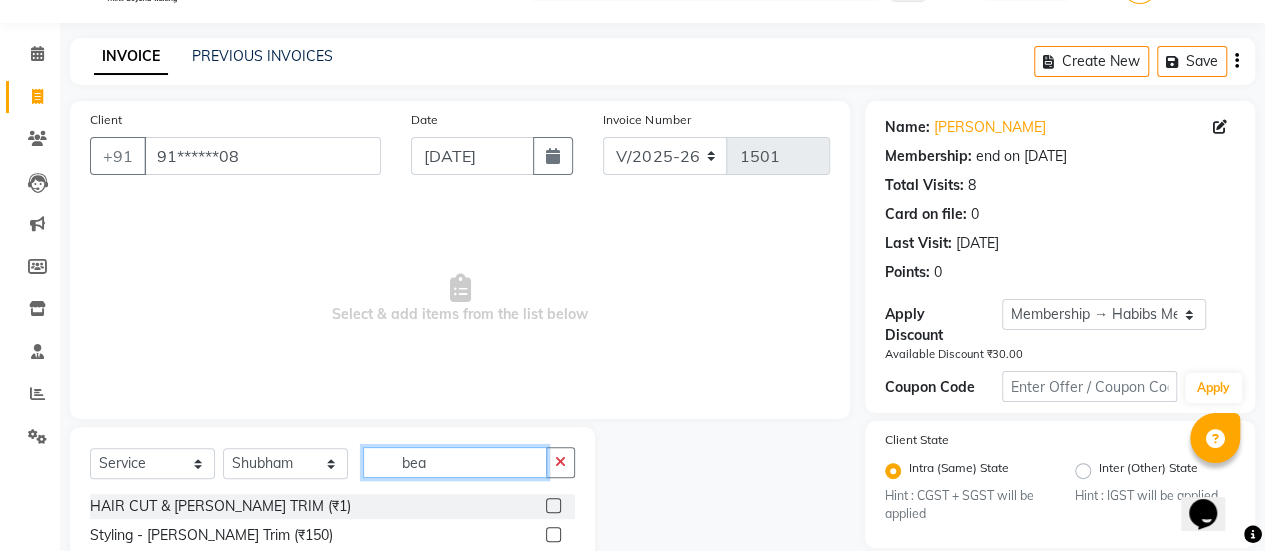 type on "bea" 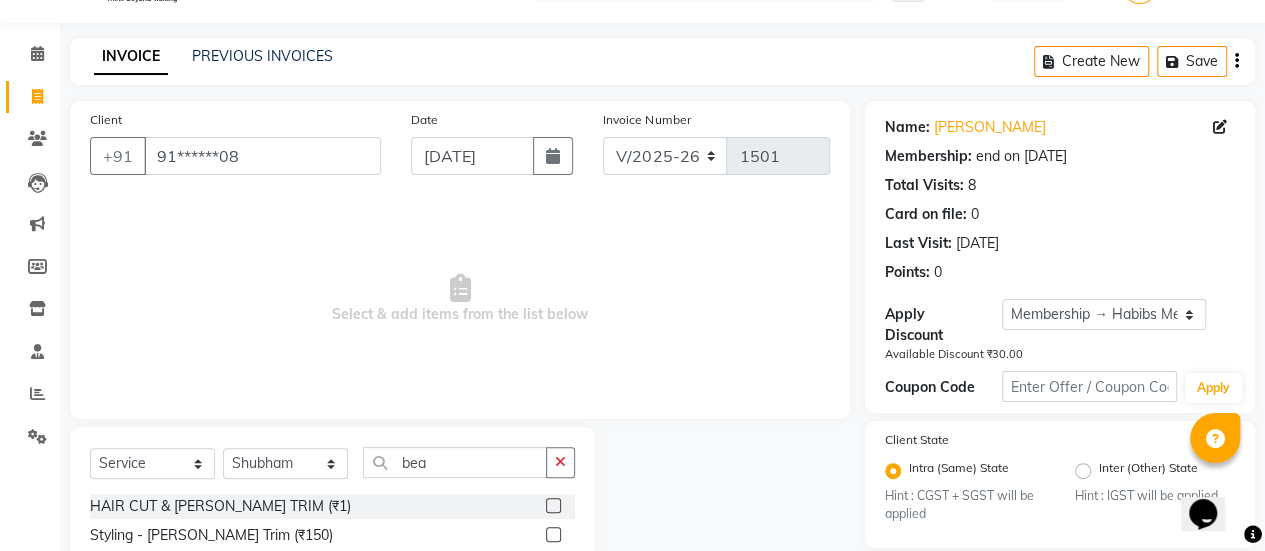 click 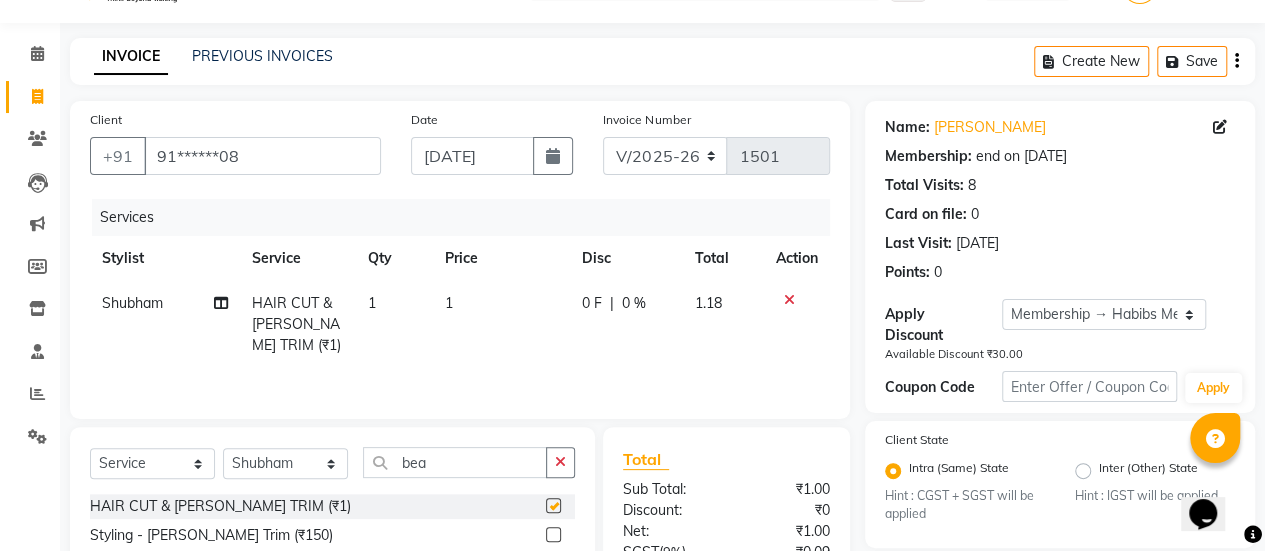 checkbox on "false" 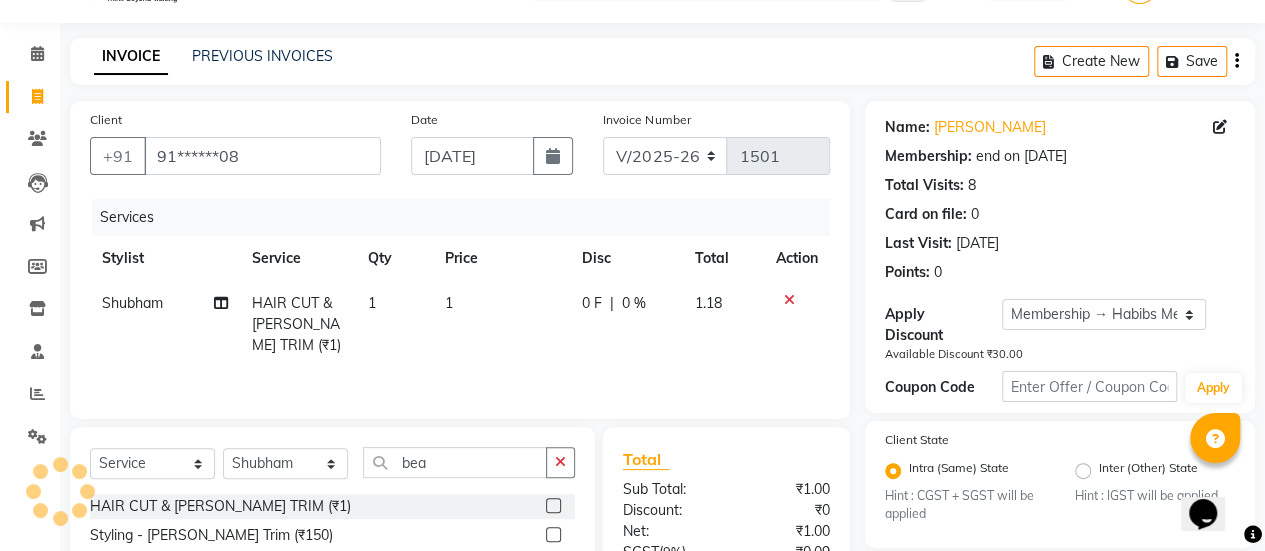 click on "1" 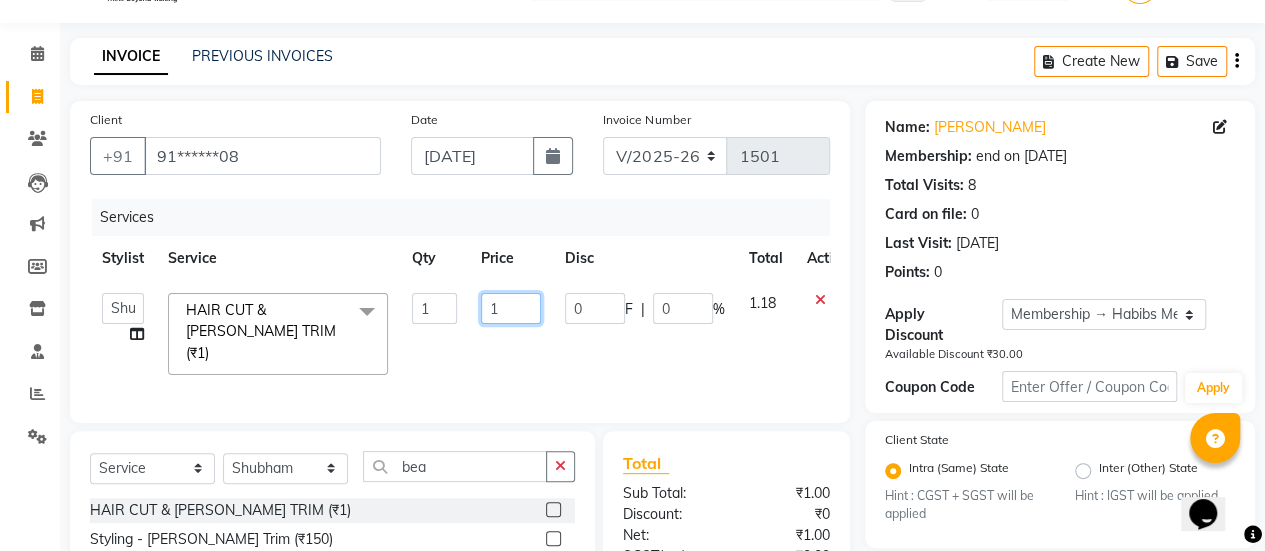 click on "1" 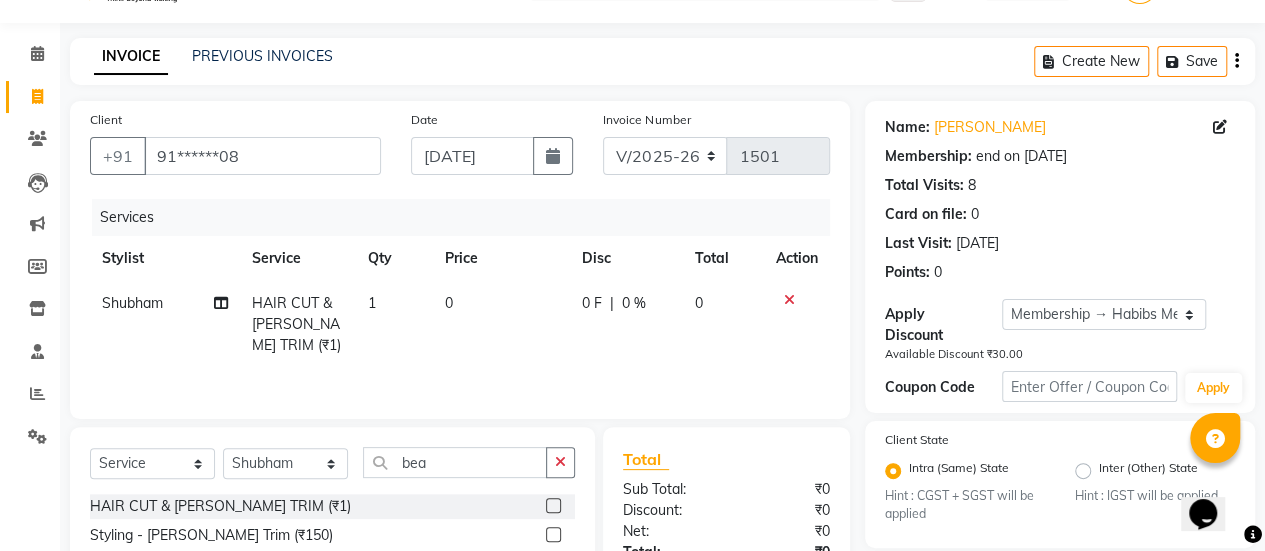 click 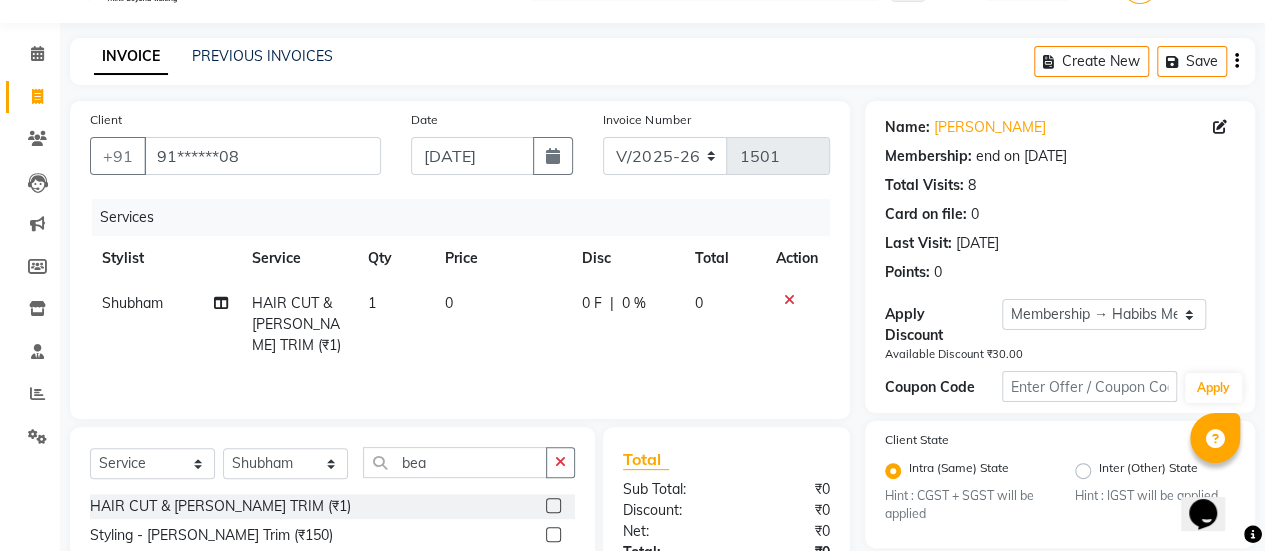 click 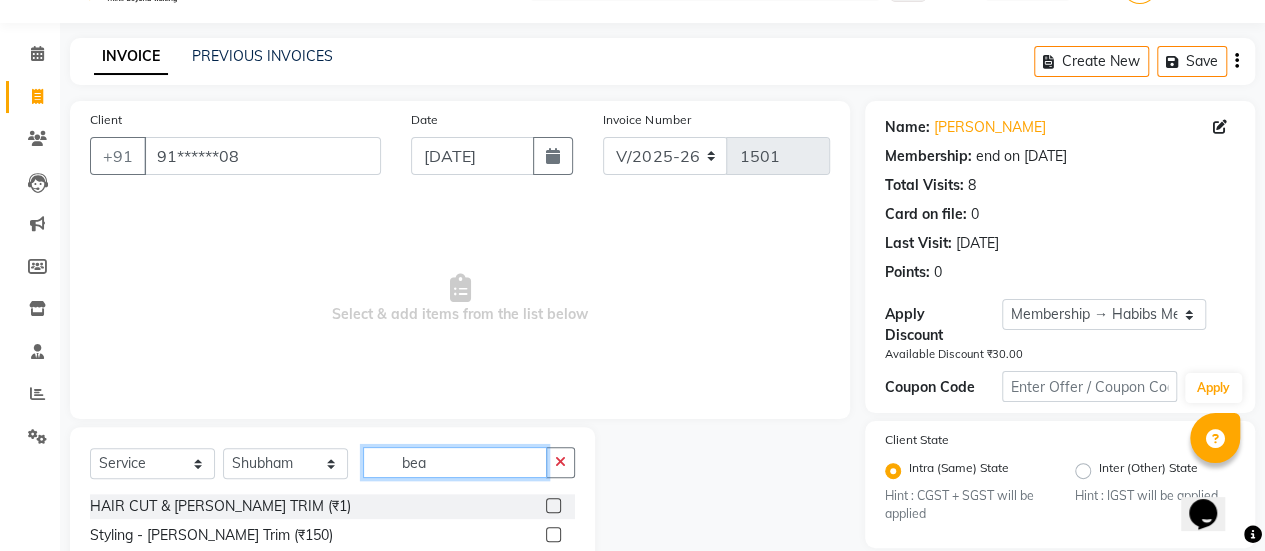 click on "bea" 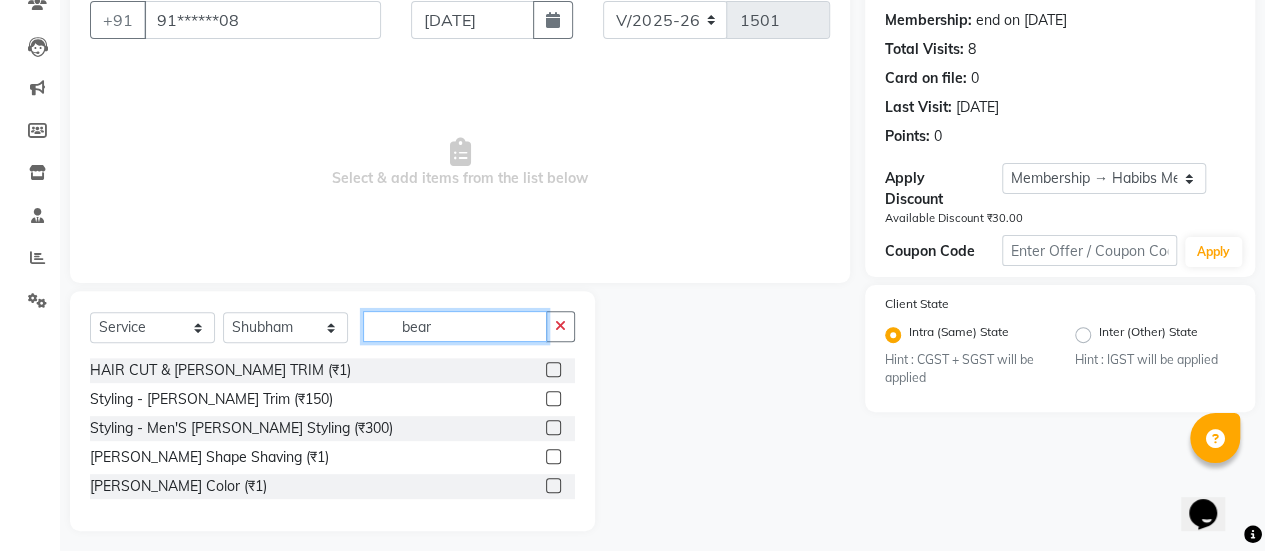 scroll, scrollTop: 194, scrollLeft: 0, axis: vertical 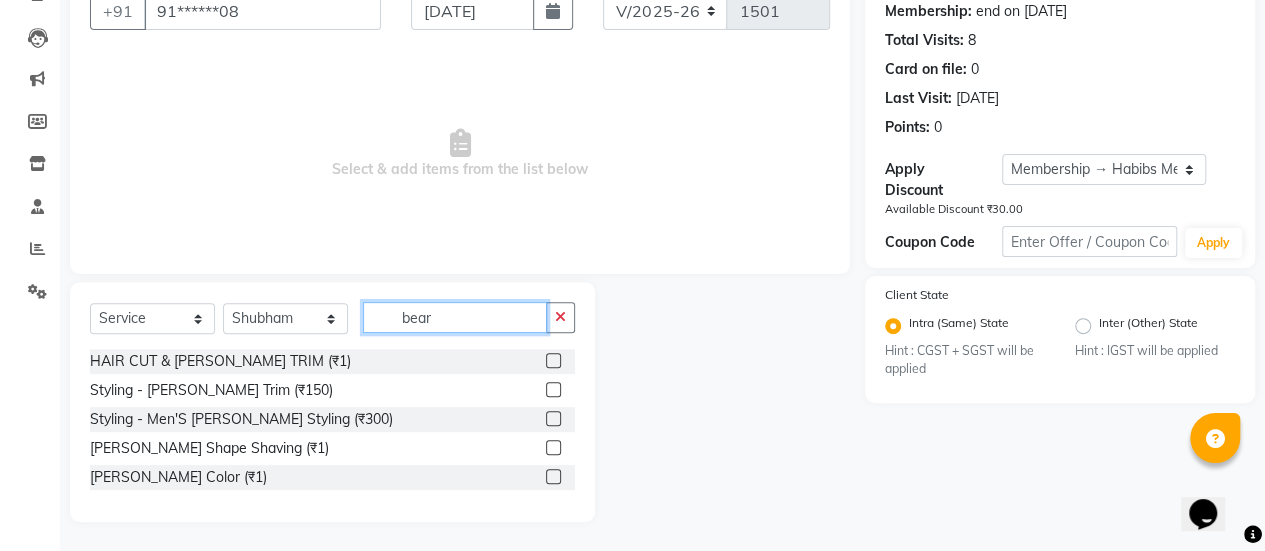 type on "bear" 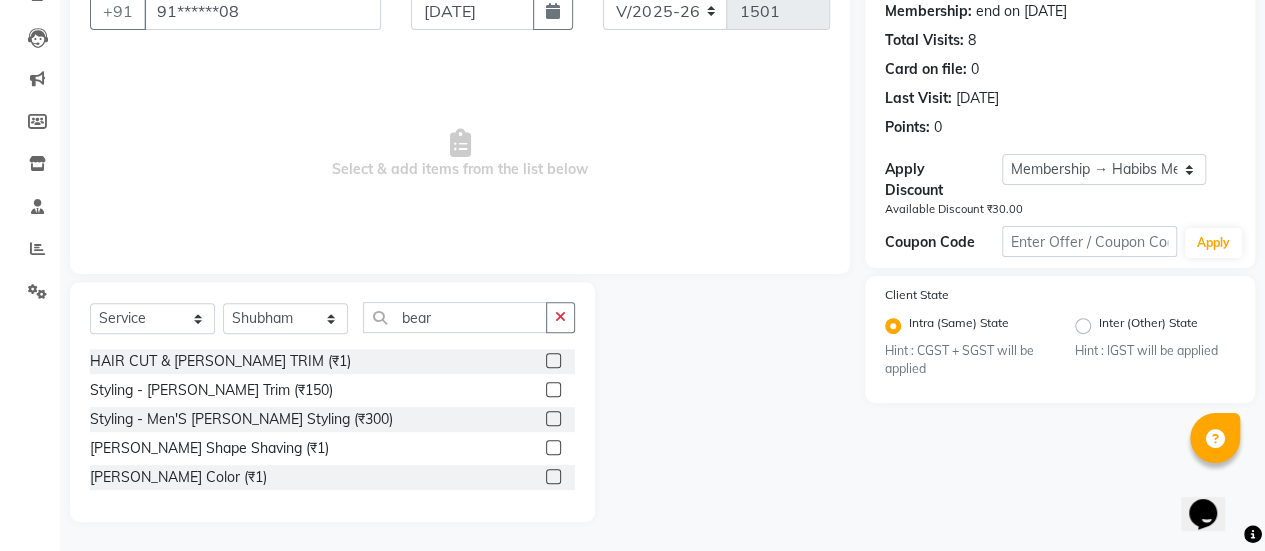 click 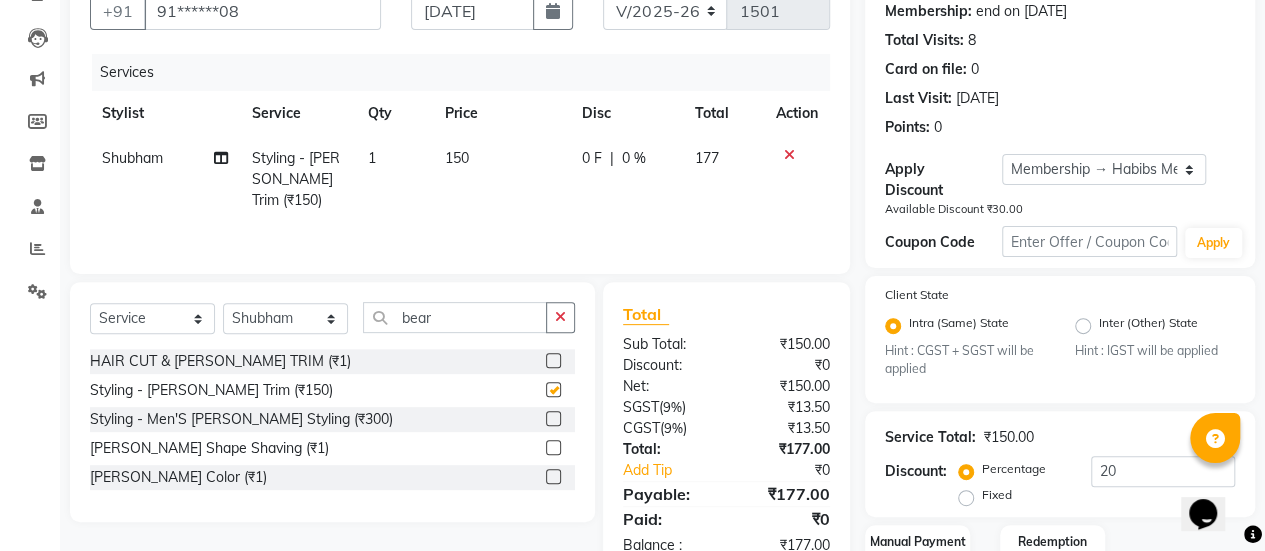 checkbox on "false" 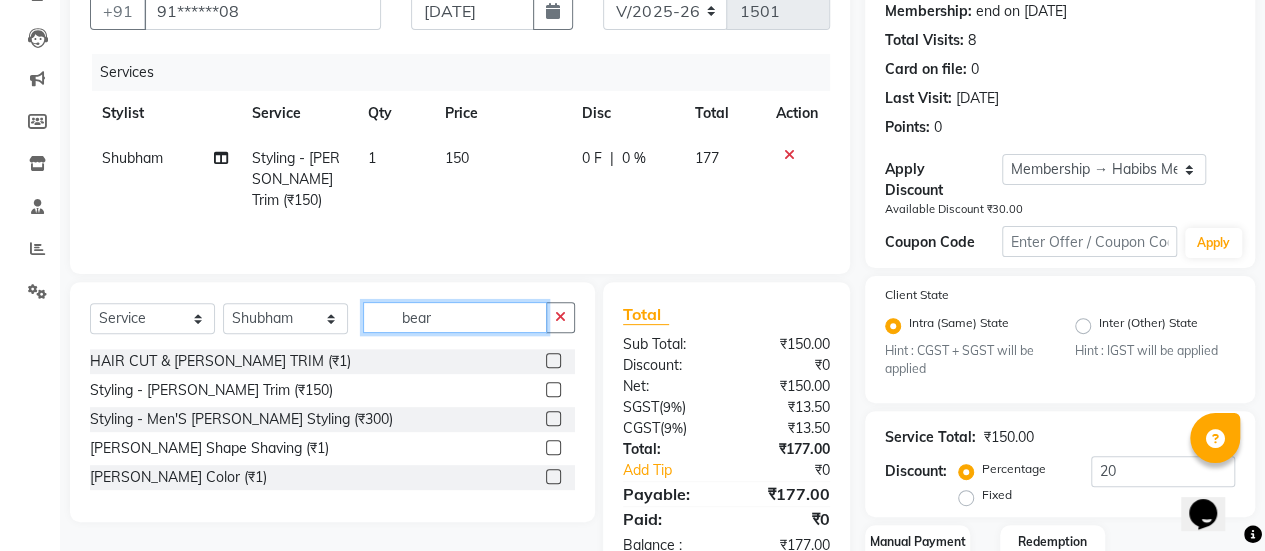 click on "bear" 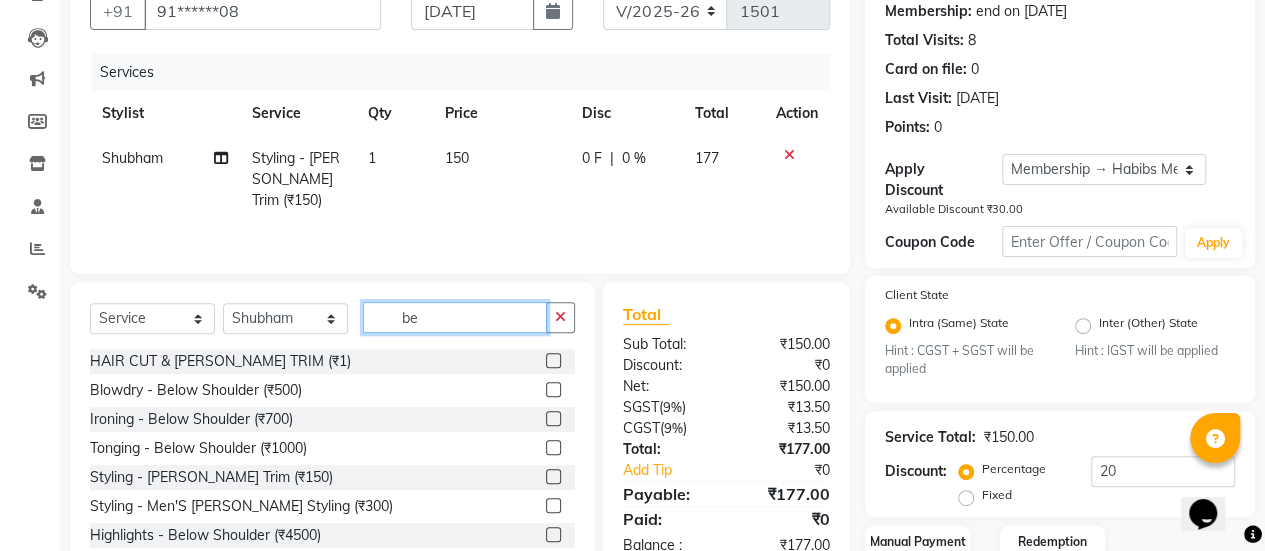 type on "b" 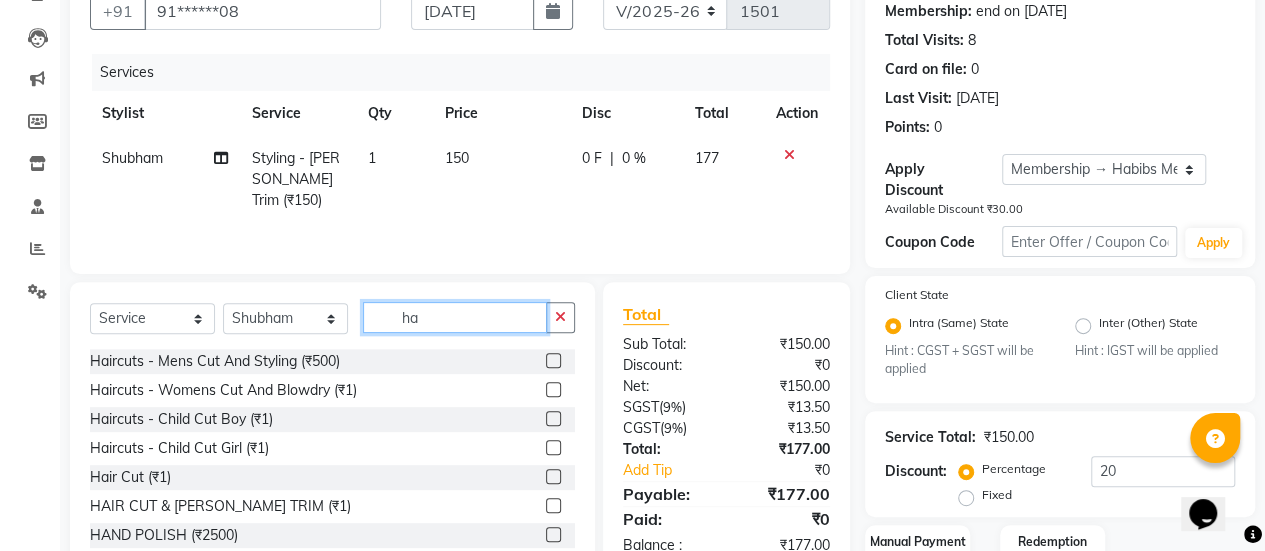 type on "h" 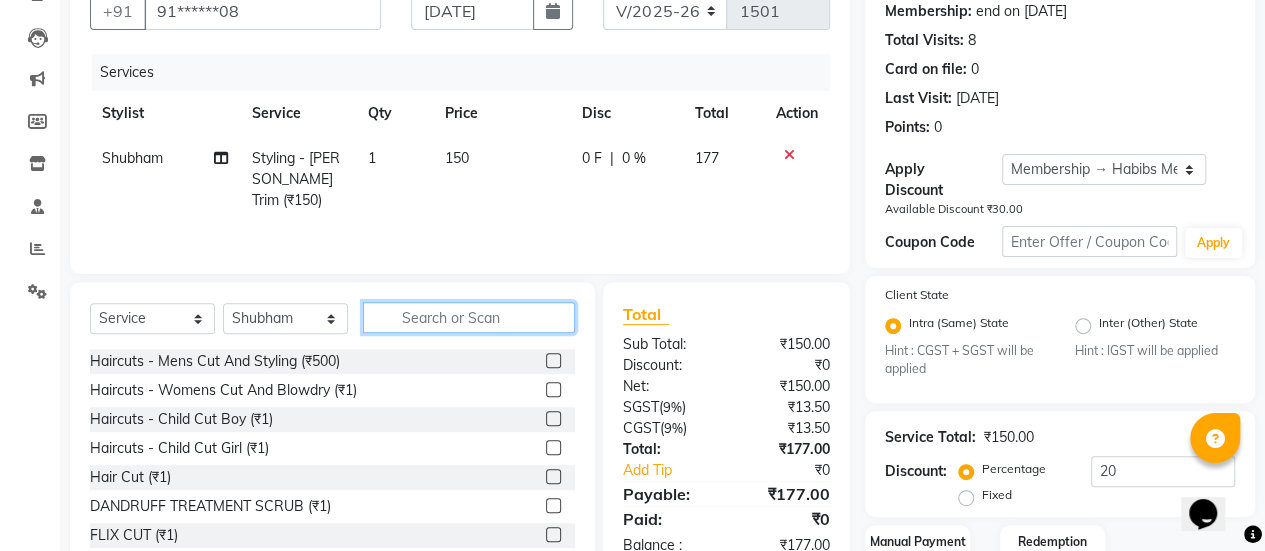 type 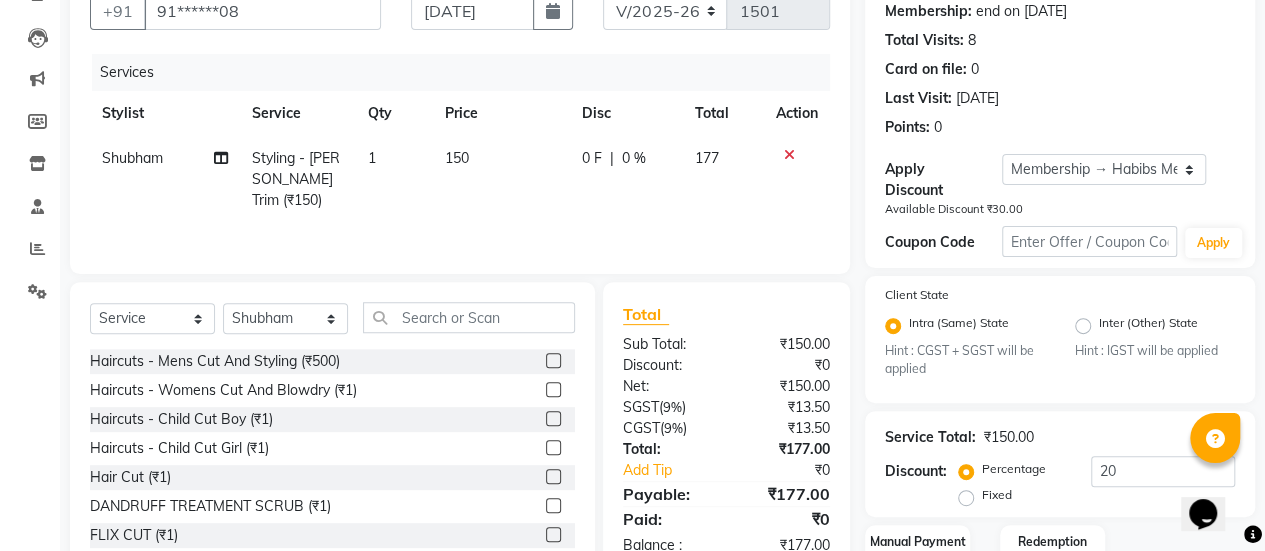 click 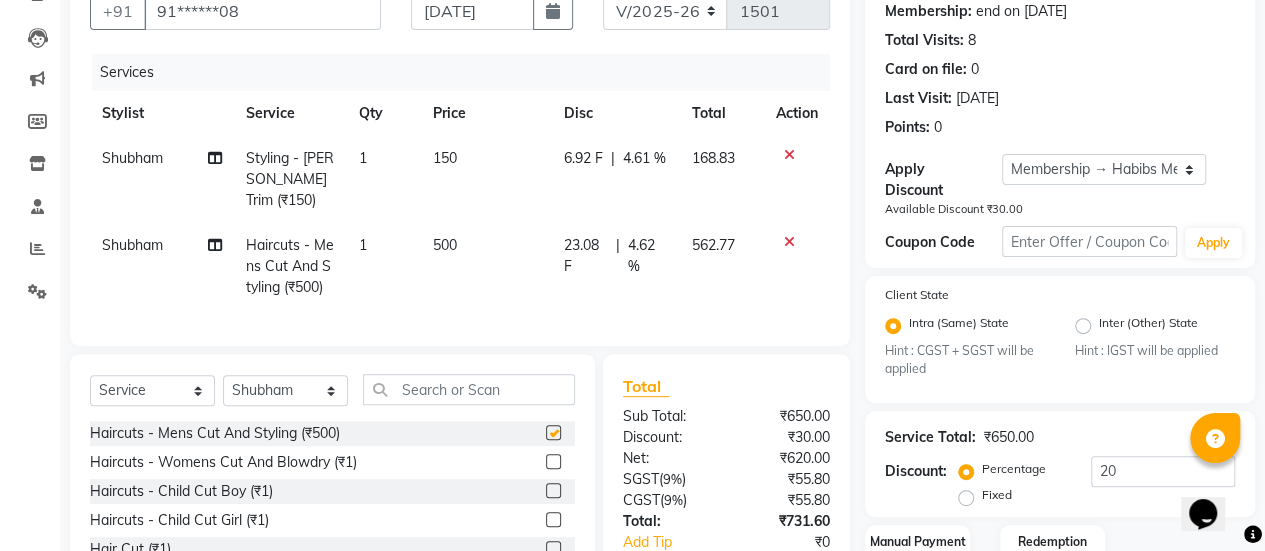 checkbox on "false" 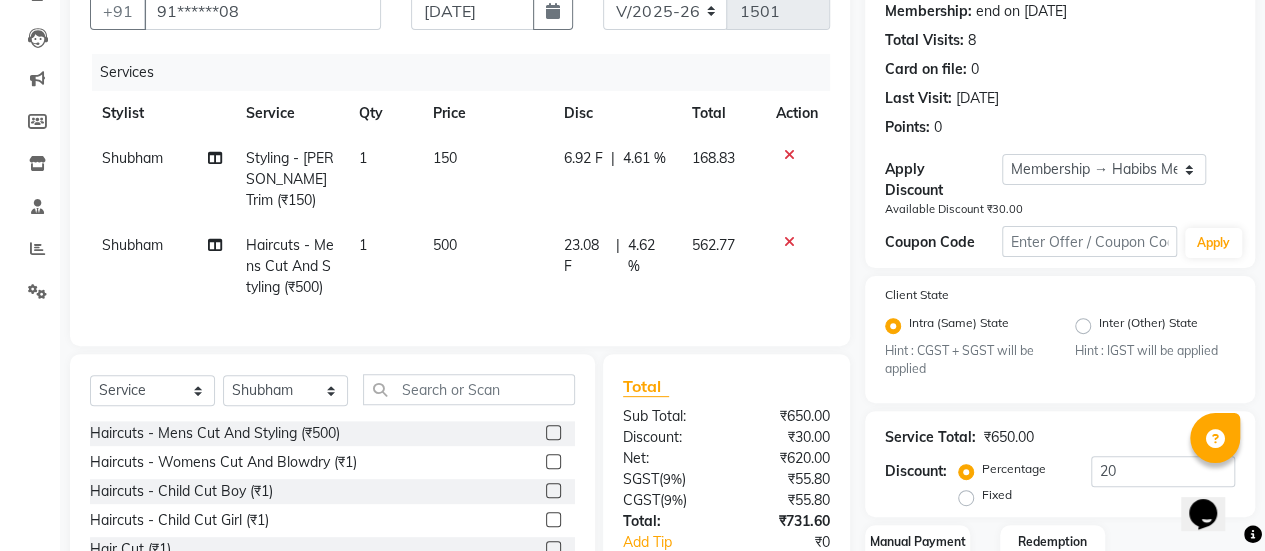 click on "4.62 %" 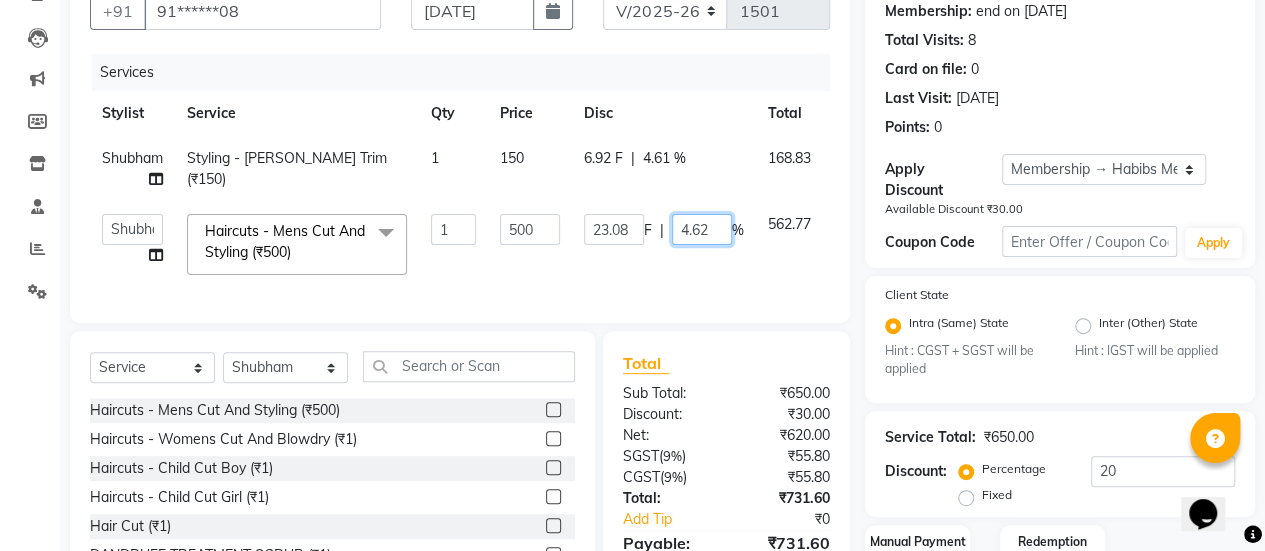 click on "4.62" 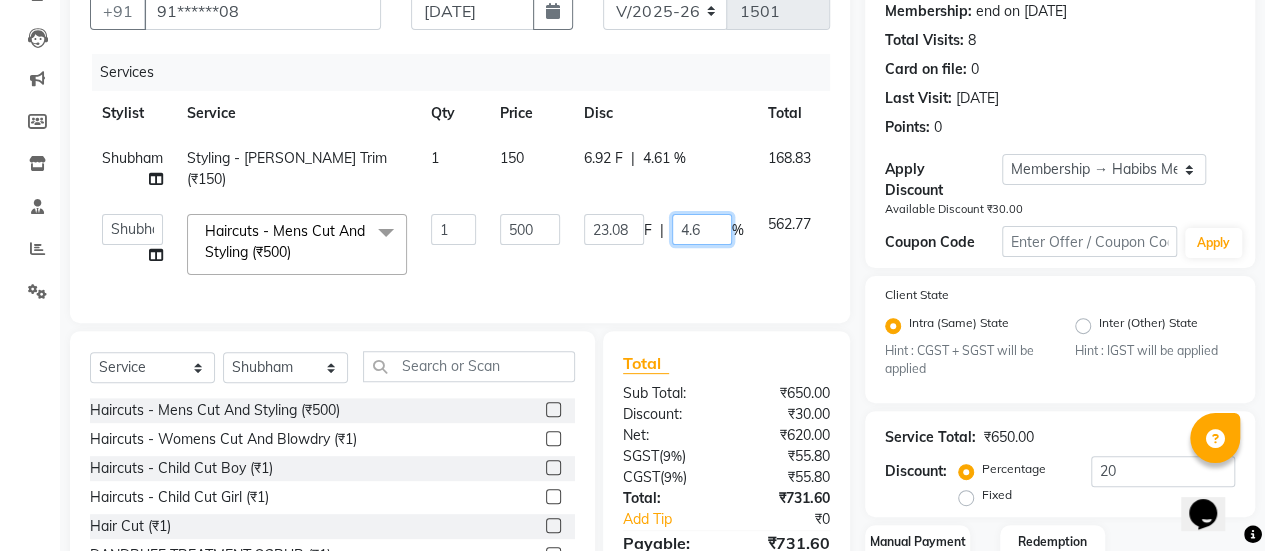 type on "4" 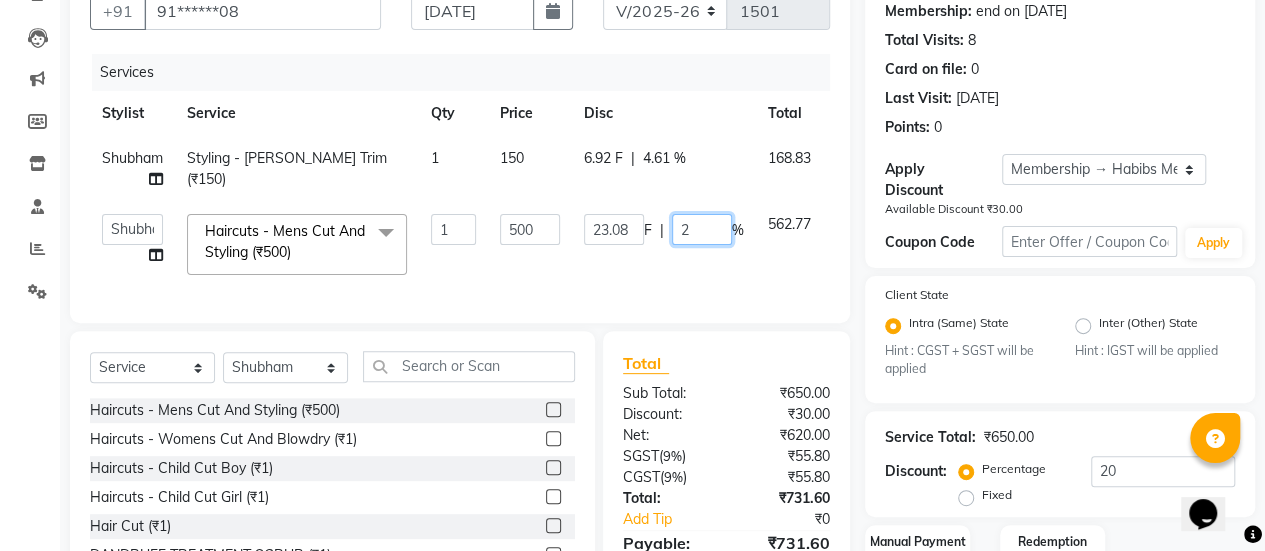 type on "20" 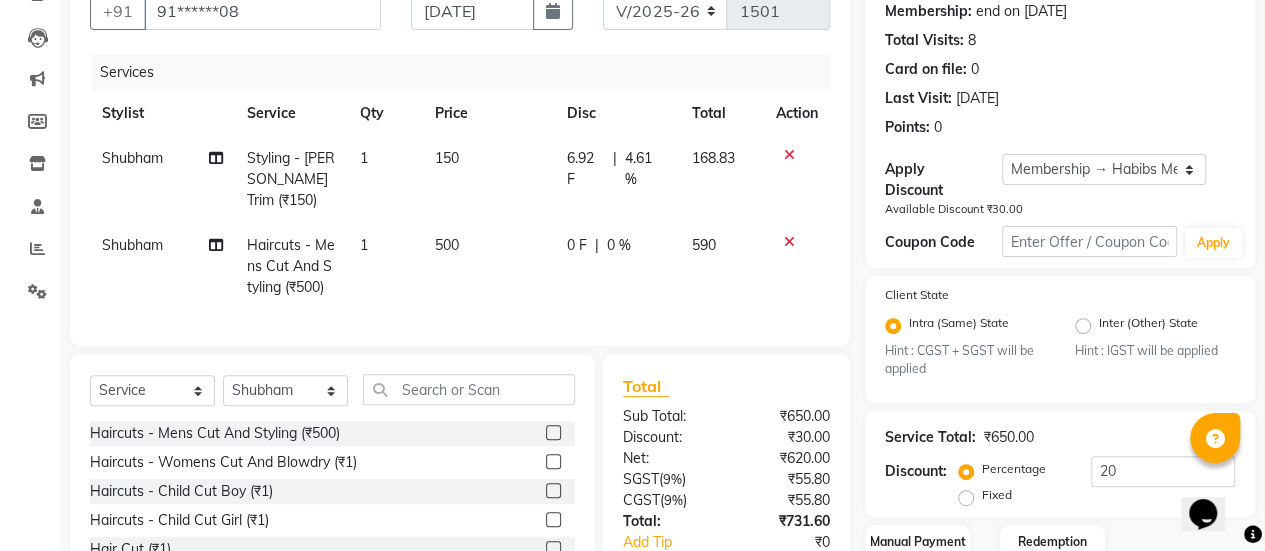 click on "0 F | 0 %" 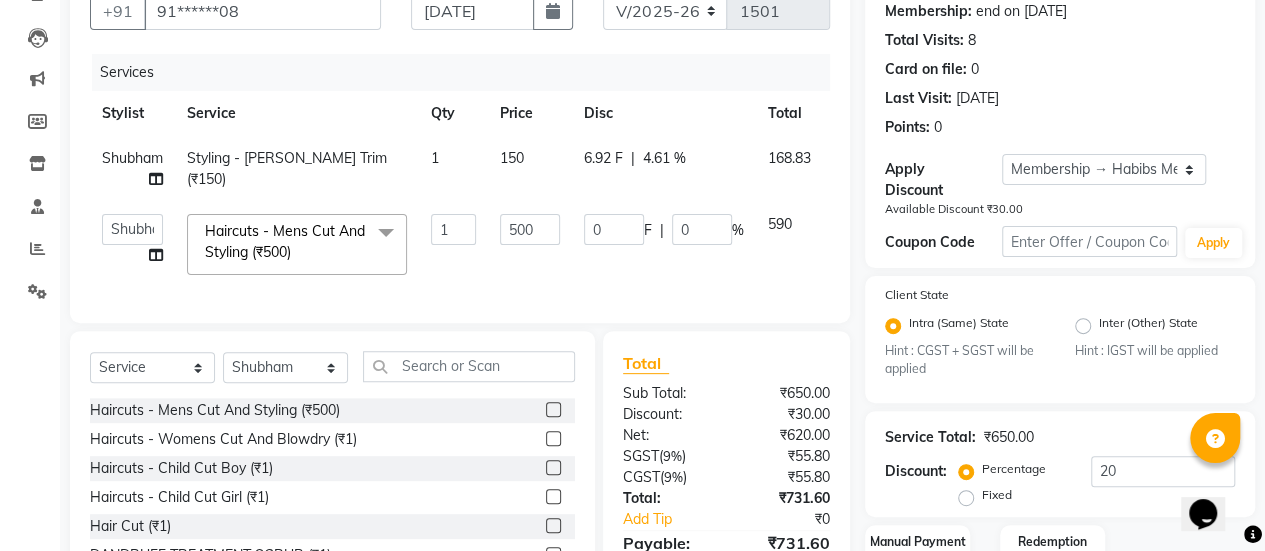 click on "6.92 F | 4.61 %" 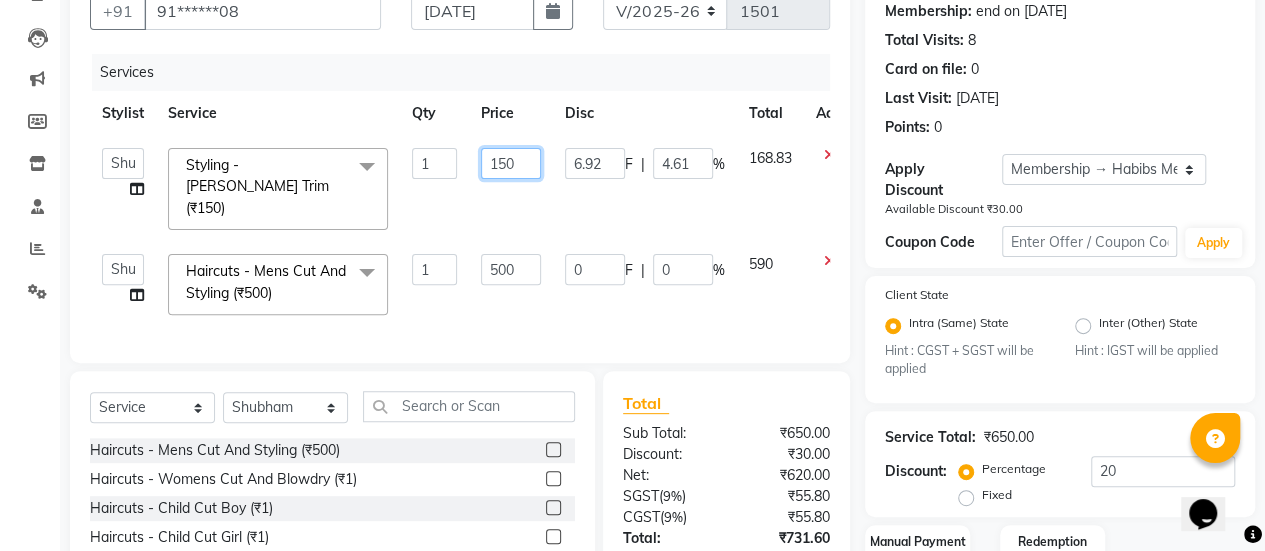 click on "150" 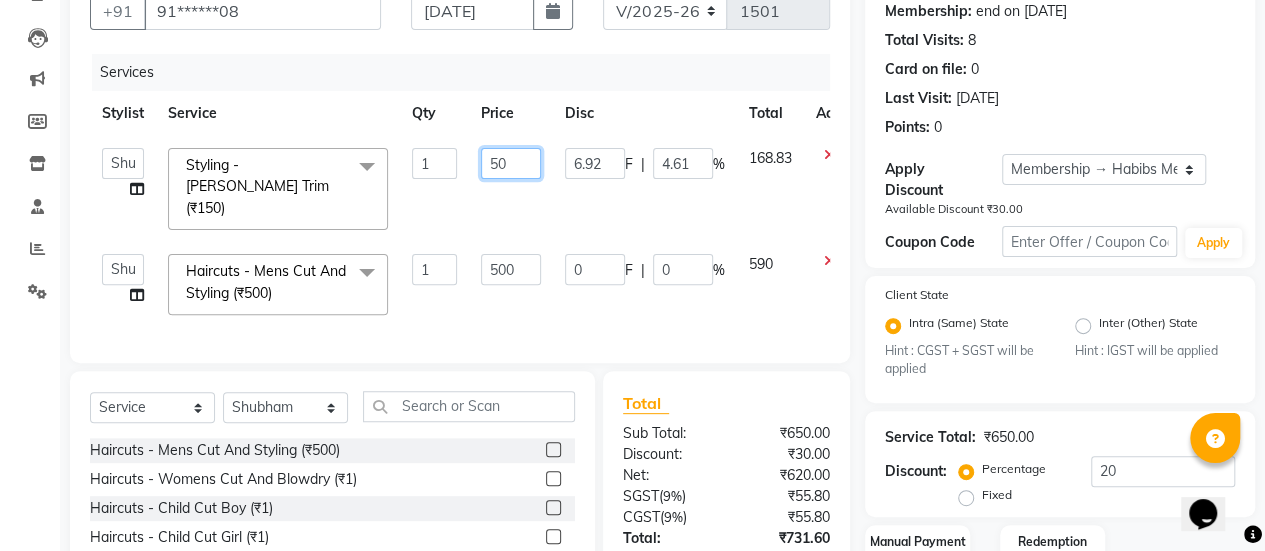 type on "250" 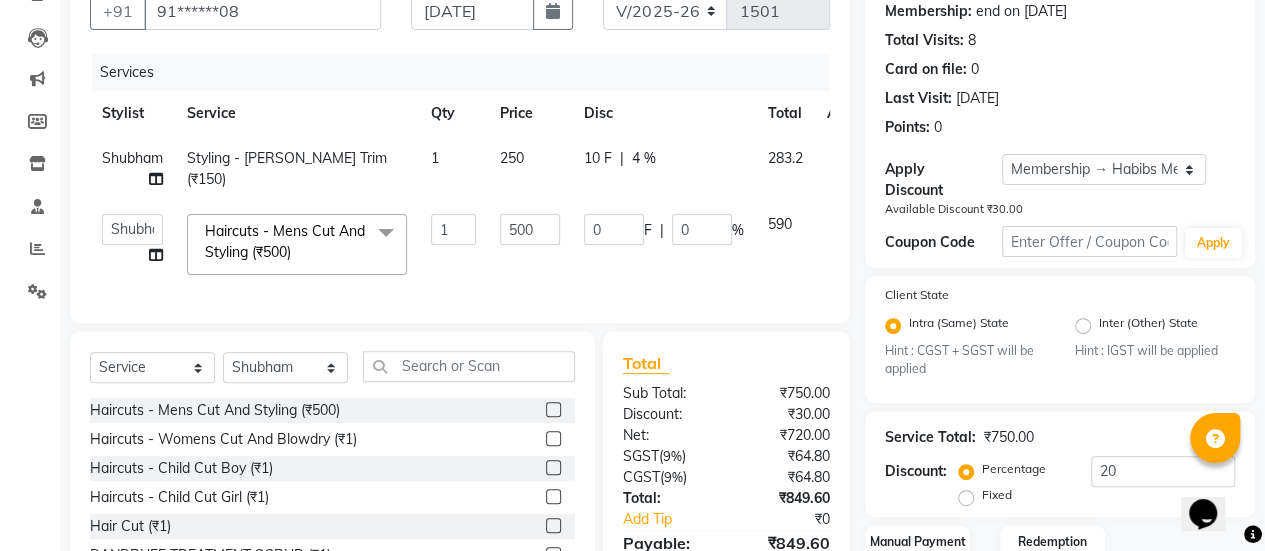 click on "0 F | 0 %" 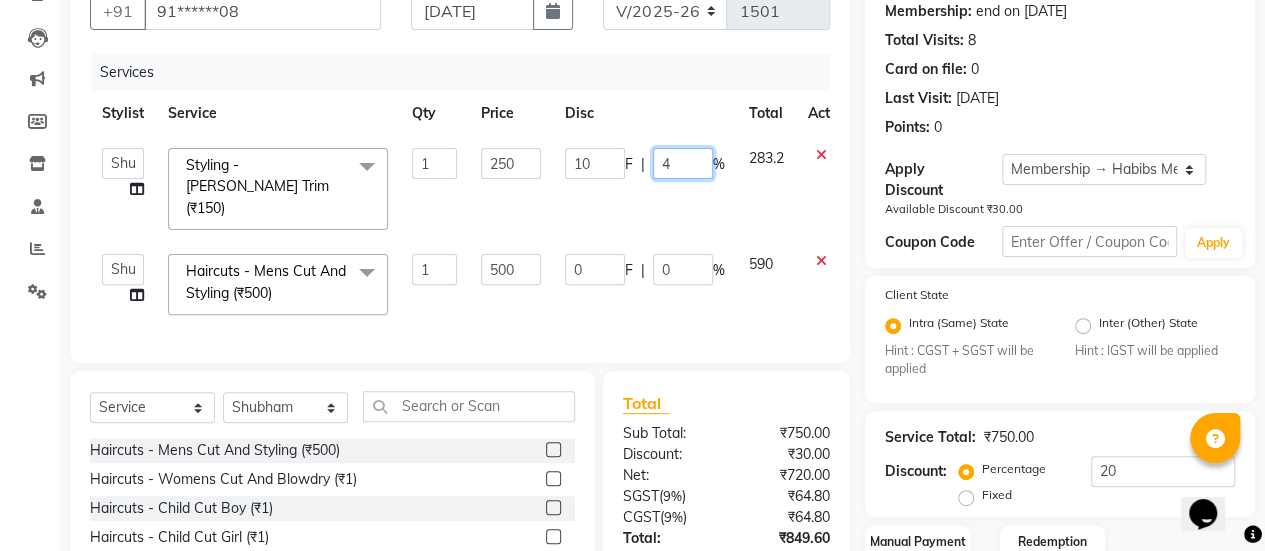 click on "4" 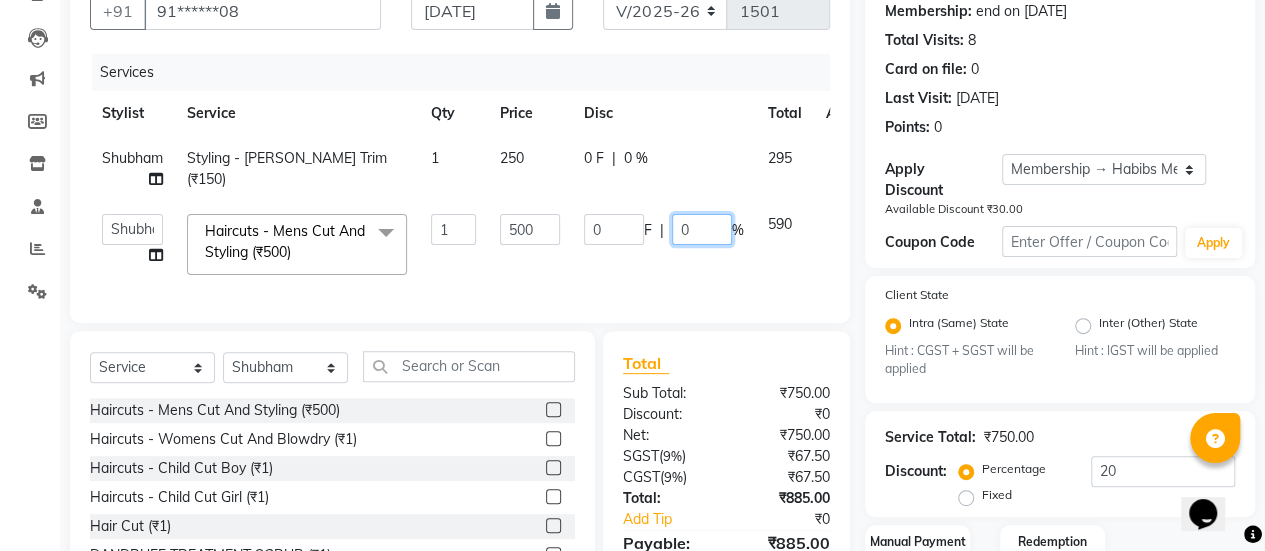 click on "0 F | 0 %" 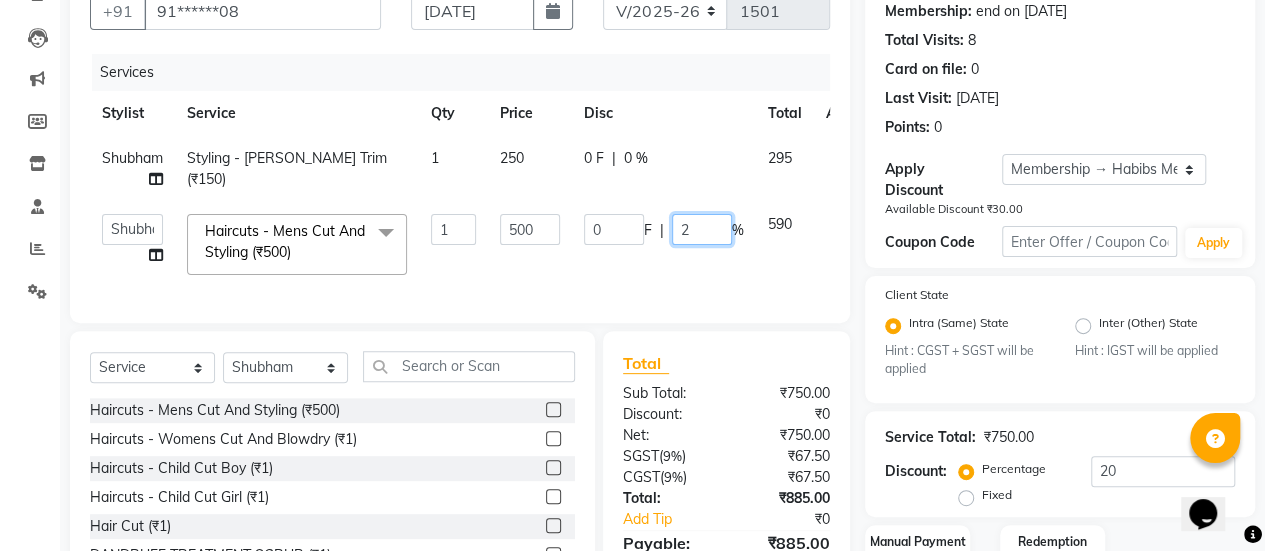 type on "20" 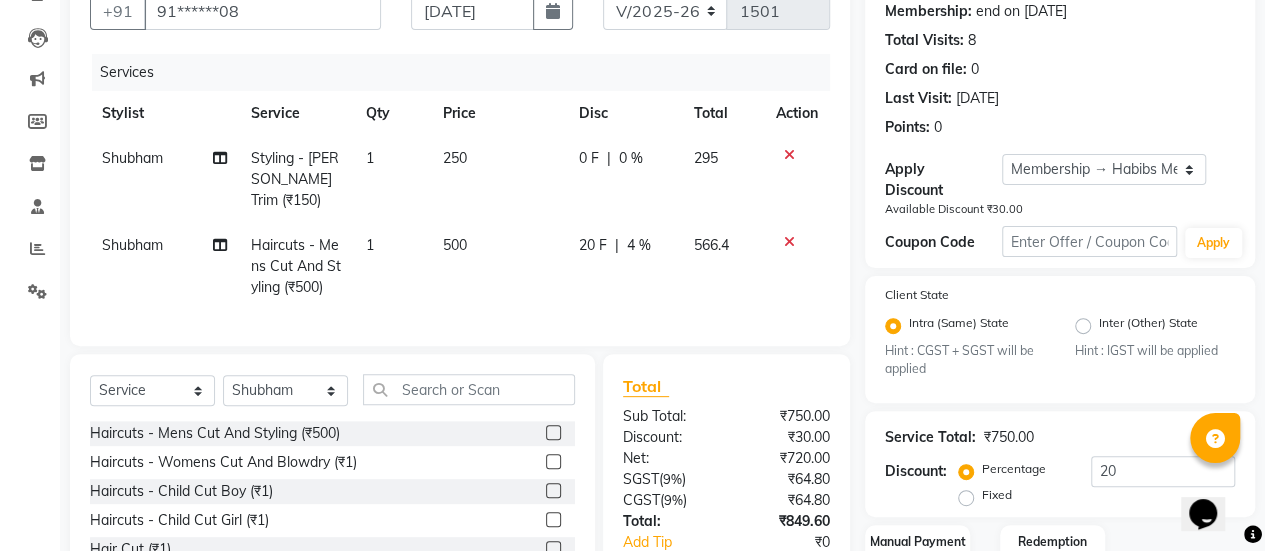 click on "20 F | 4 %" 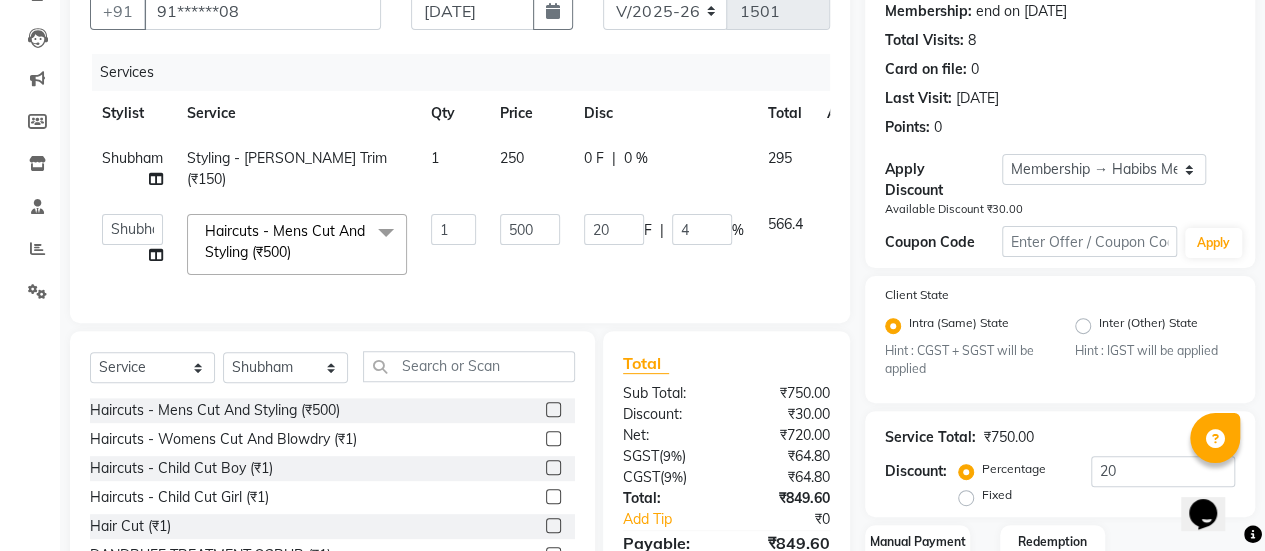scroll, scrollTop: 325, scrollLeft: 0, axis: vertical 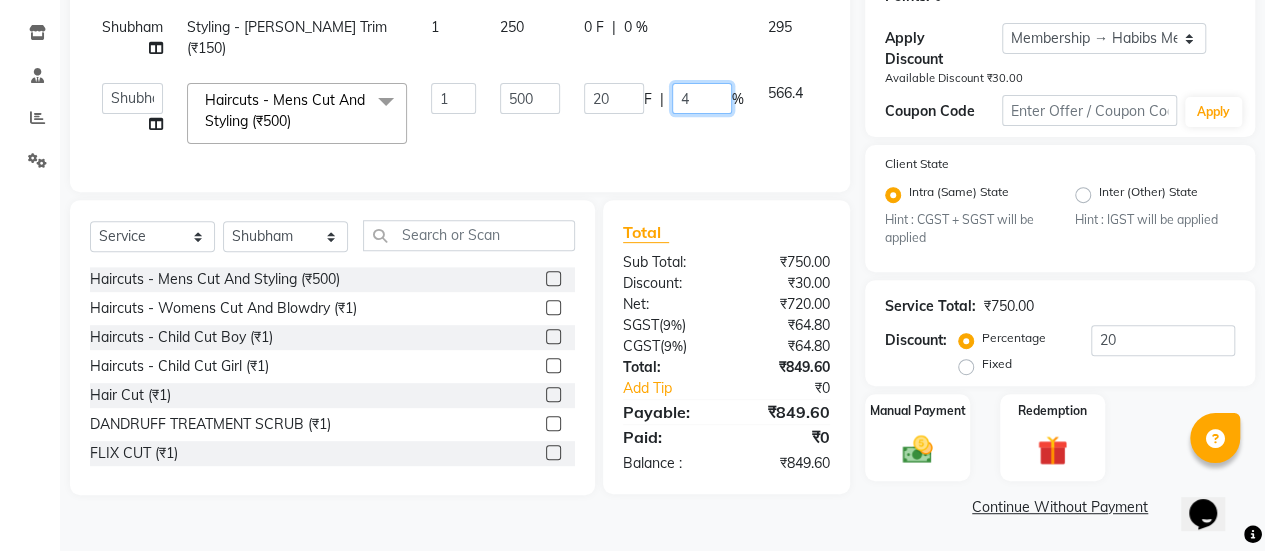 click on "4" 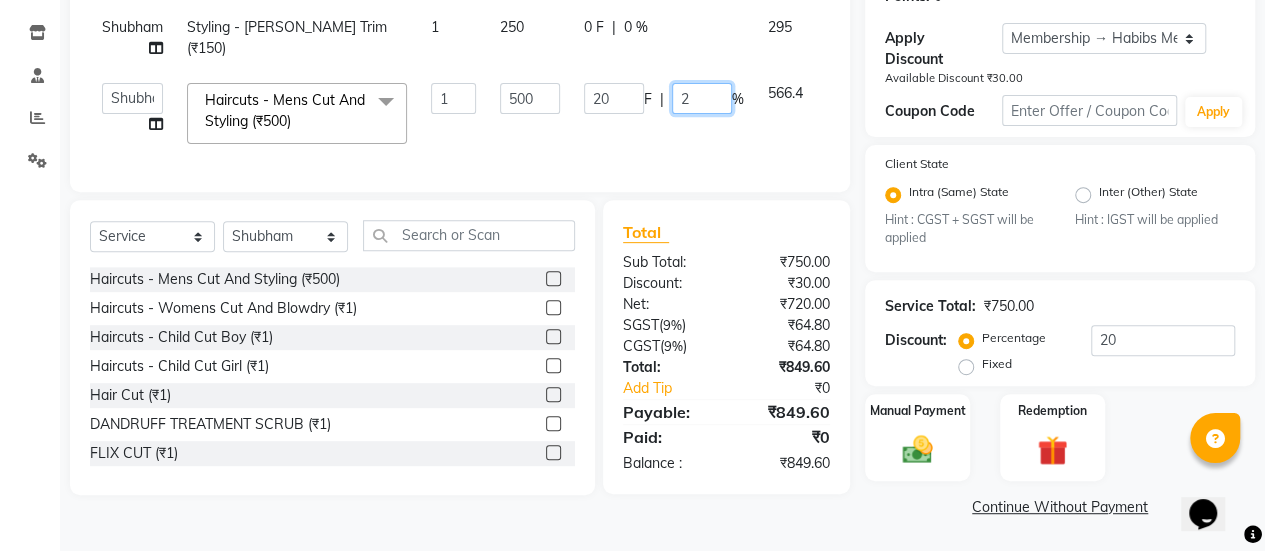 type on "20" 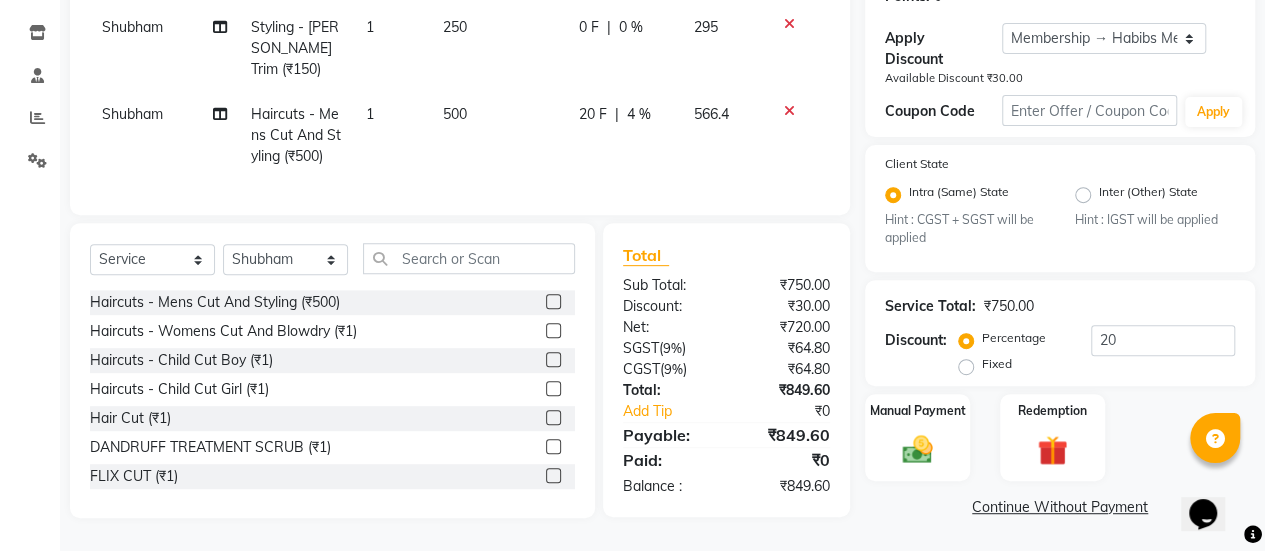 click on "Services Stylist Service Qty Price Disc Total Action [PERSON_NAME] Styling  -  [PERSON_NAME] Trim (₹150) 1 250 0 F | 0 % 295 [PERSON_NAME] Haircuts -  Mens Cut And Styling (₹500) 1 500 20 F | 4 % 566.4" 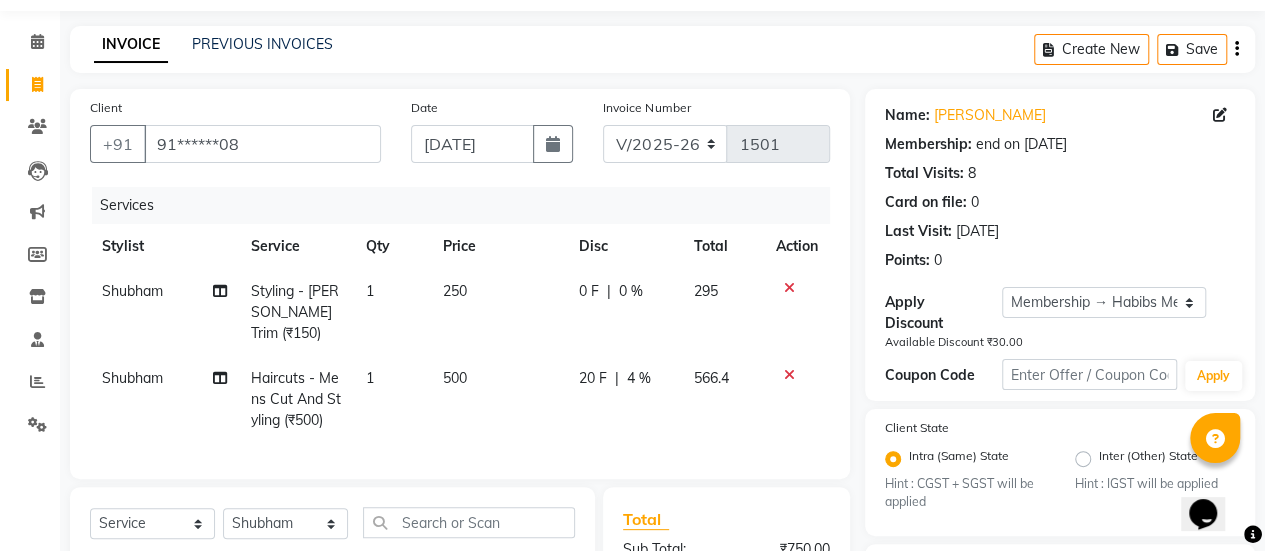 scroll, scrollTop: 60, scrollLeft: 0, axis: vertical 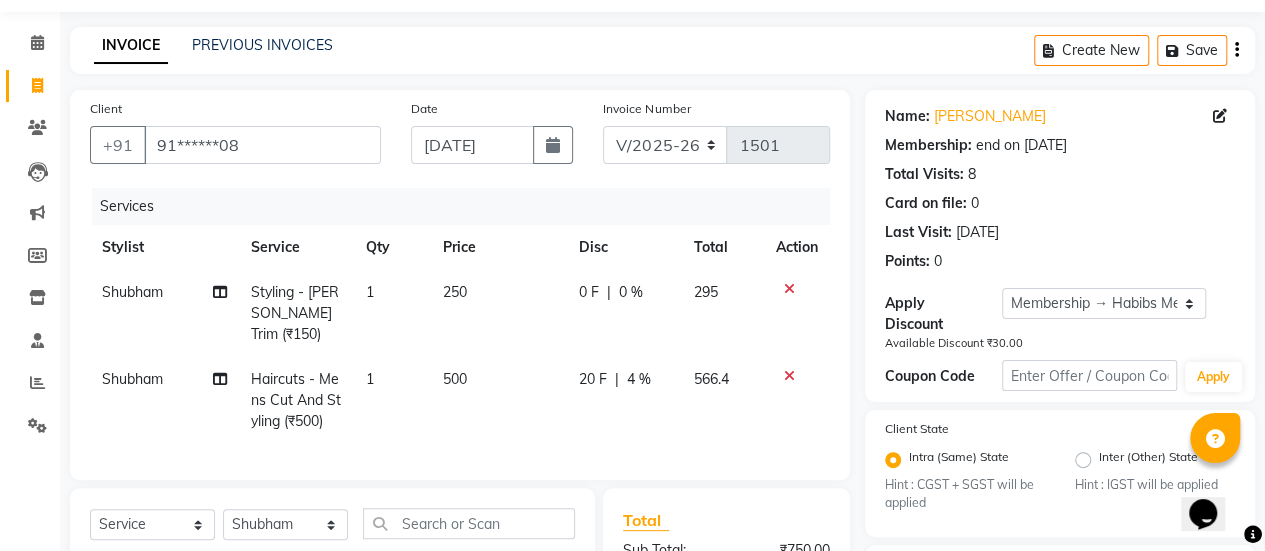 click 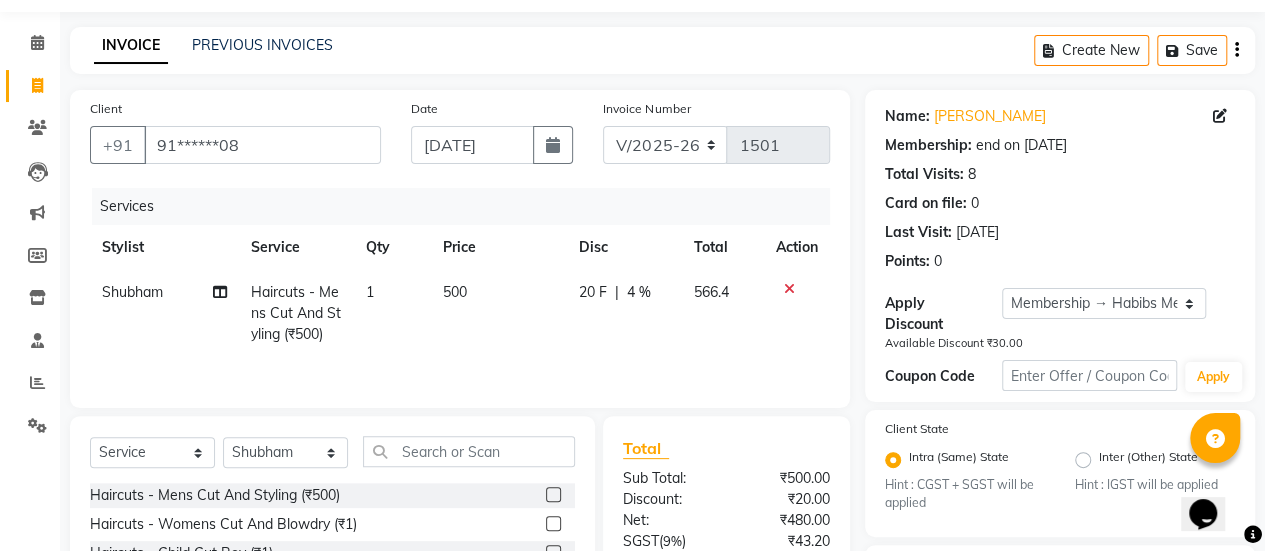 click 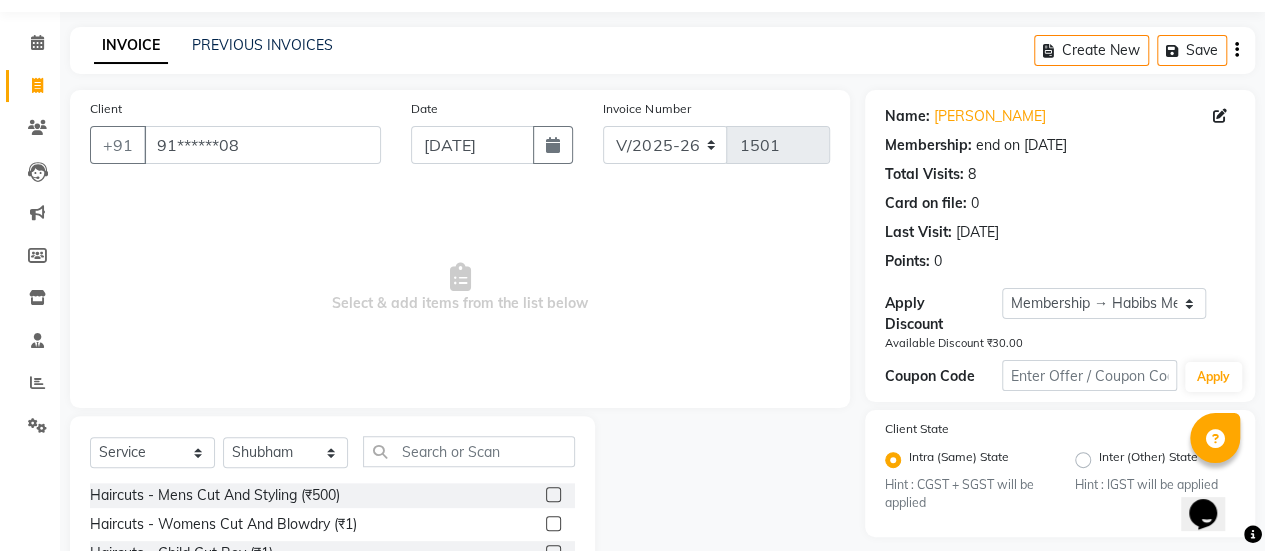 click 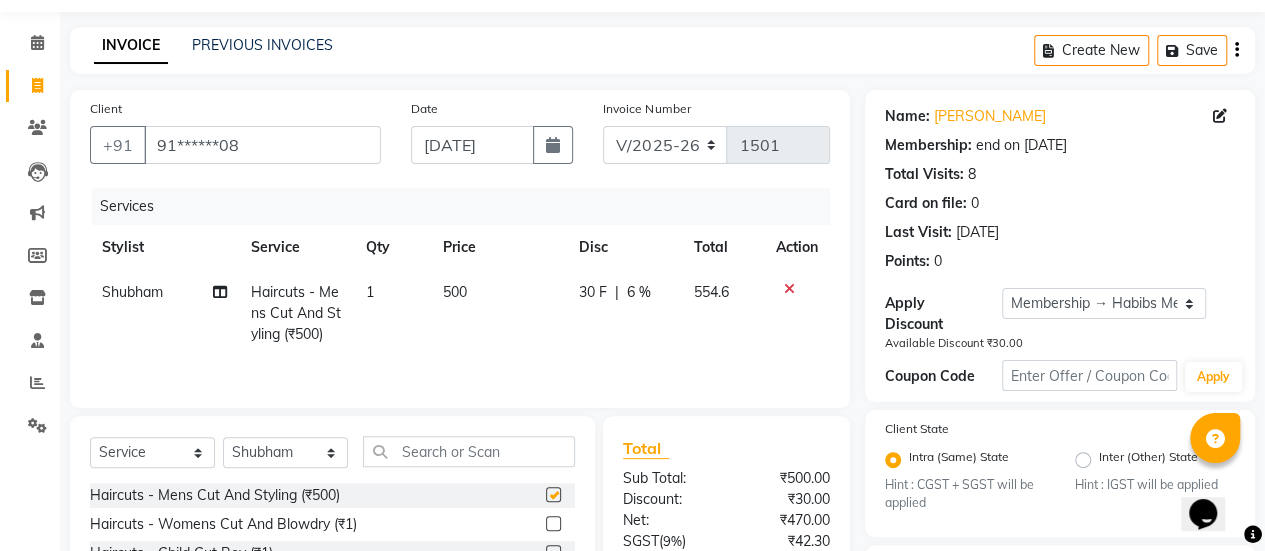 checkbox on "false" 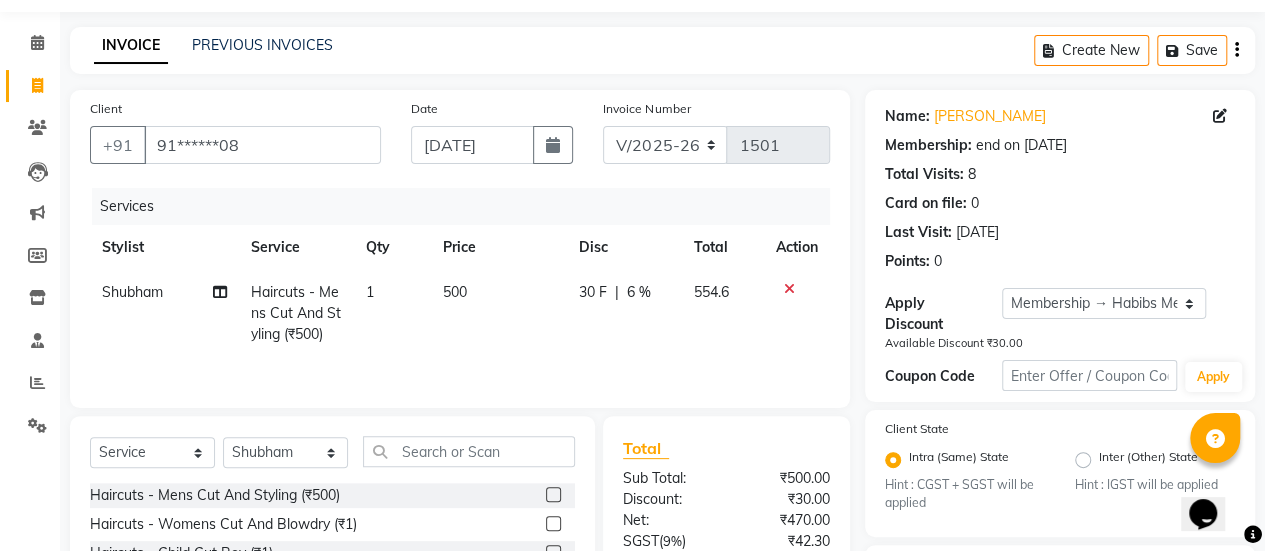 click on "6 %" 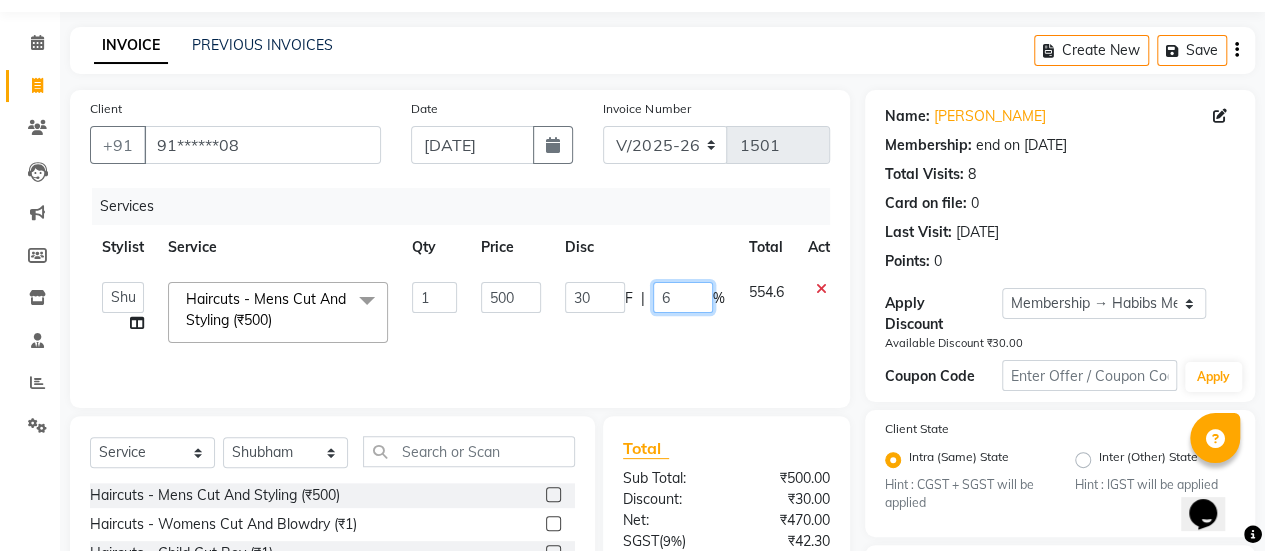 click on "6" 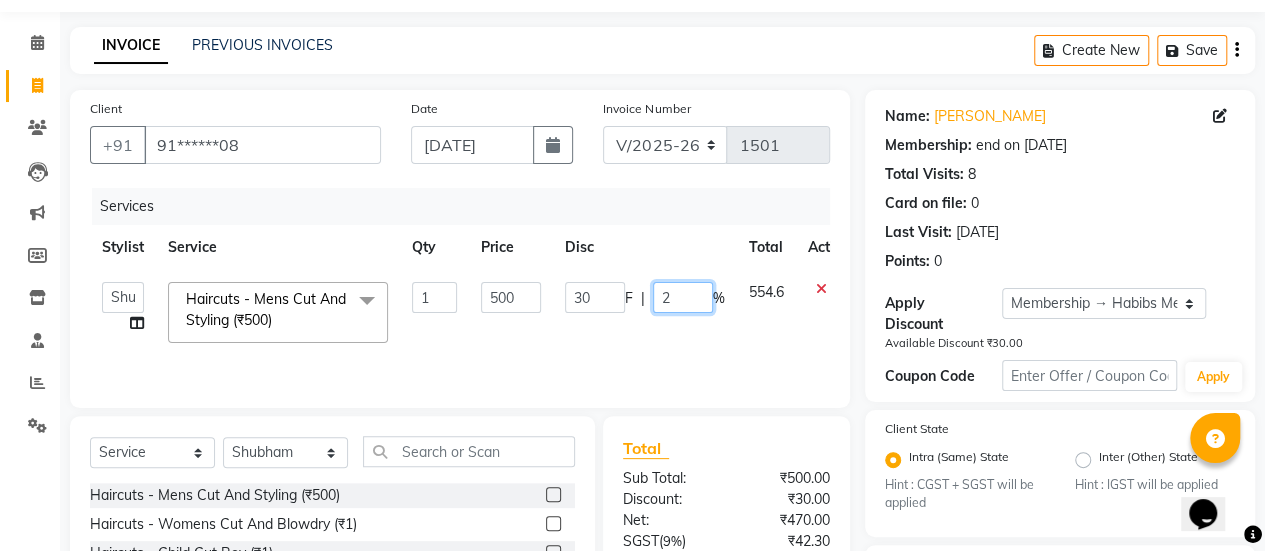 type on "20" 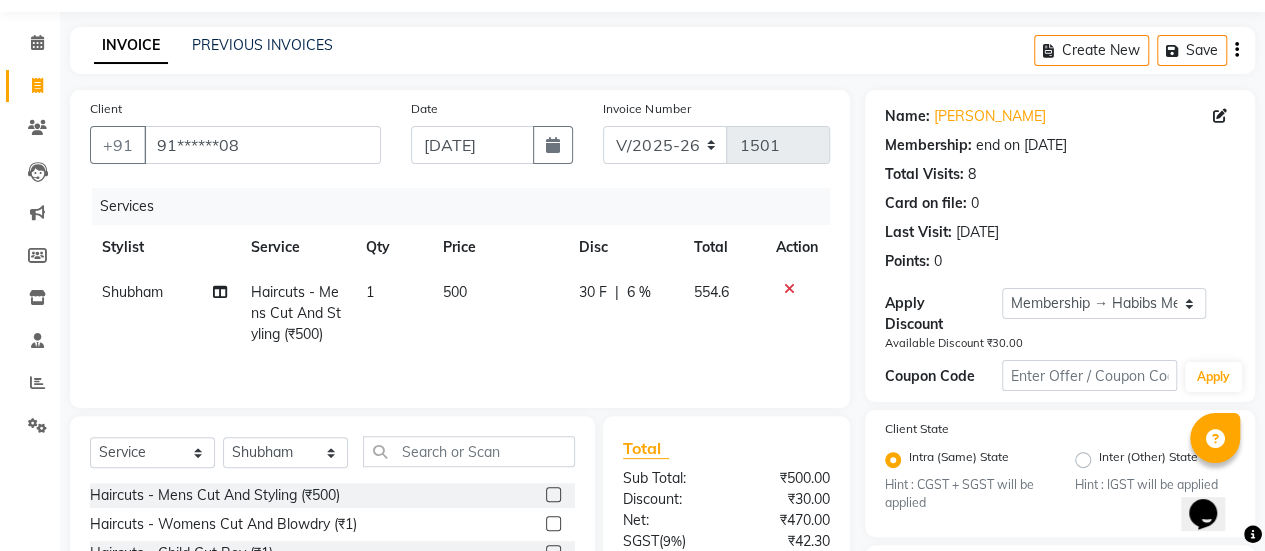 click on "30 F | 6 %" 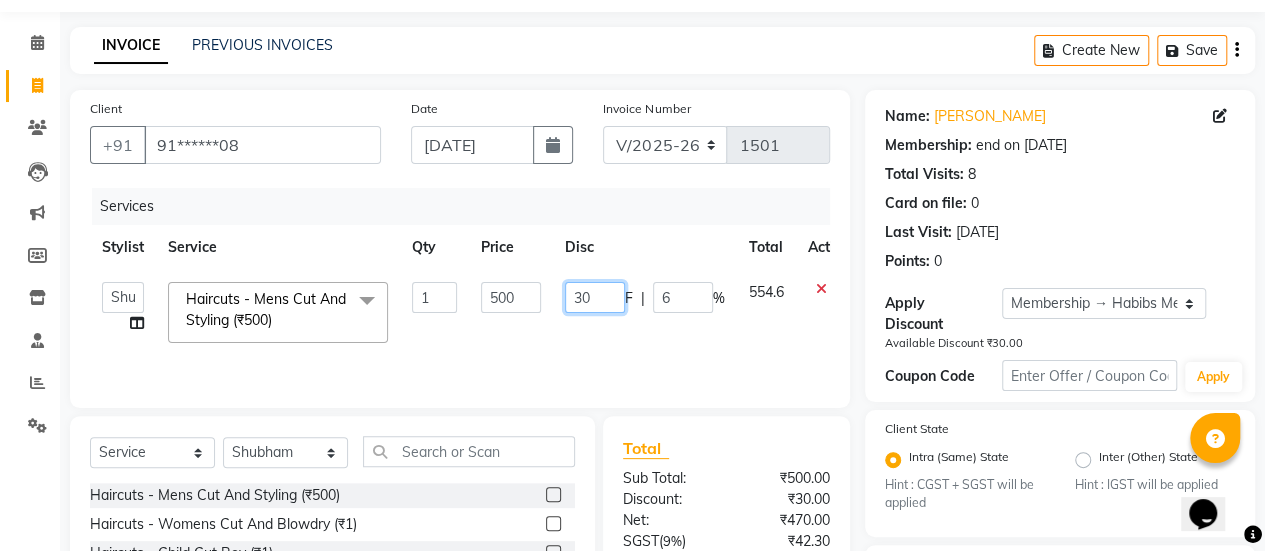 click on "30" 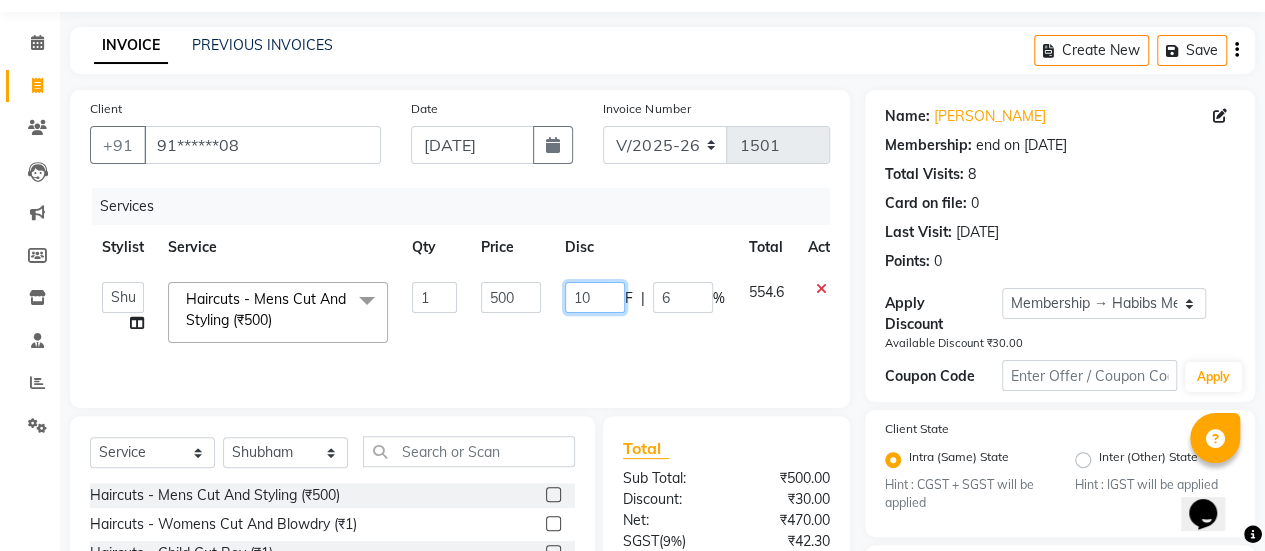 type on "100" 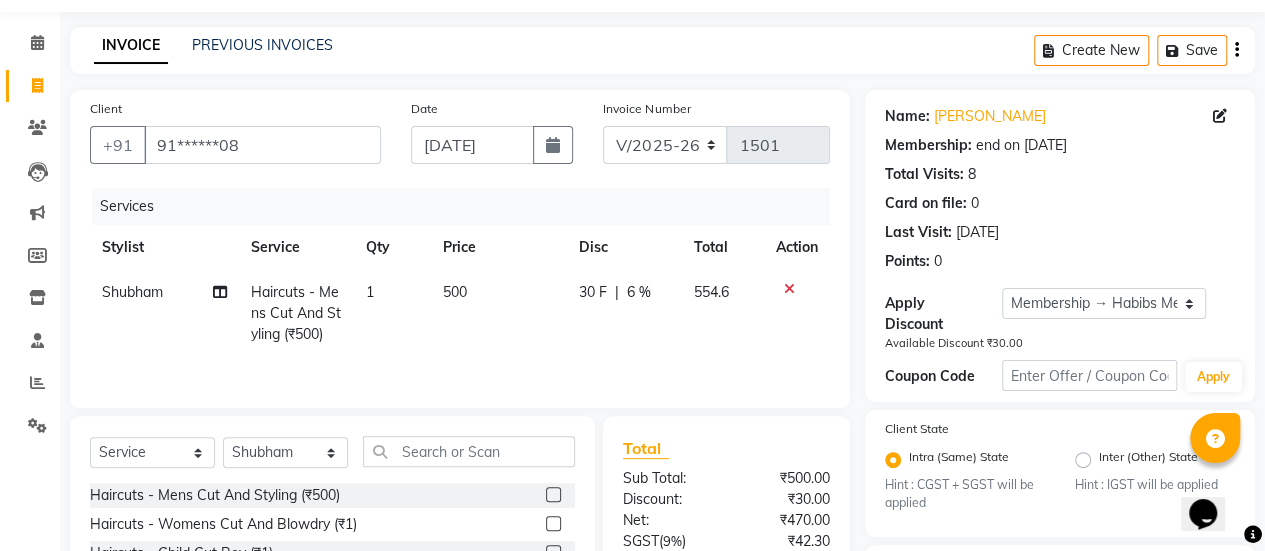 click on "30 F | 6 %" 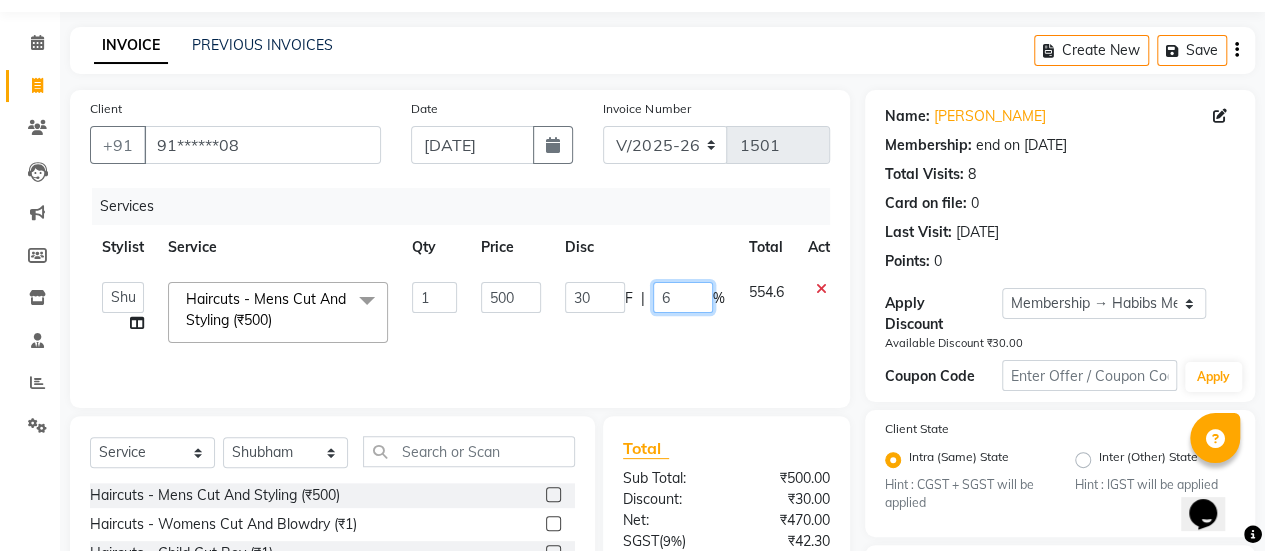 click on "6" 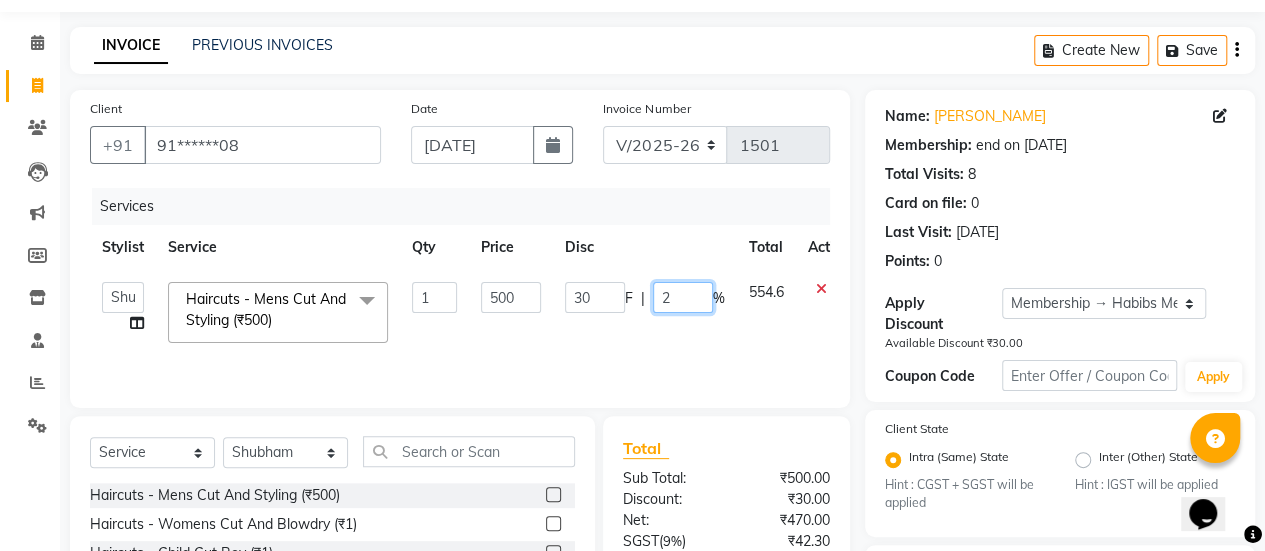 type on "20" 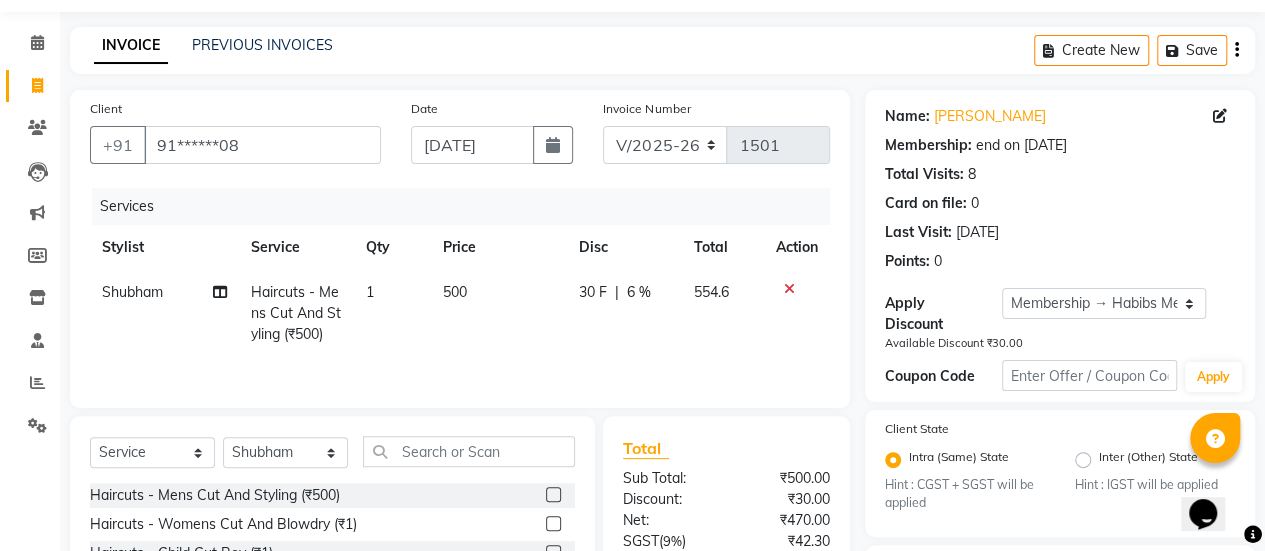 click on "Services Stylist Service Qty Price Disc Total Action [PERSON_NAME] Haircuts -  Mens Cut And Styling (₹500) 1 500 30 F | 6 % 554.6" 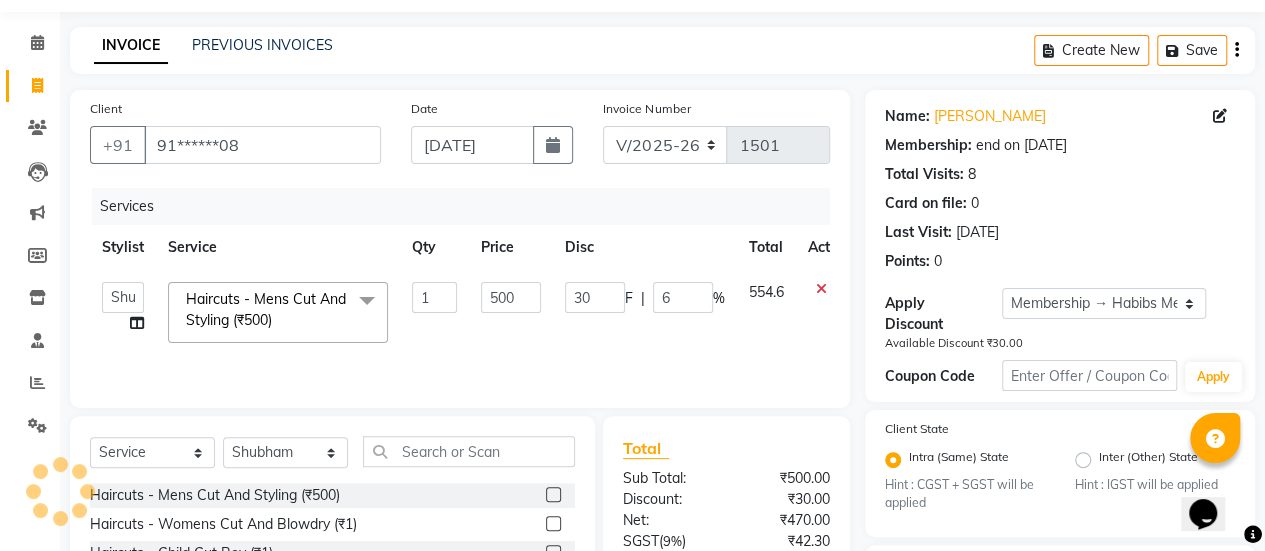 click 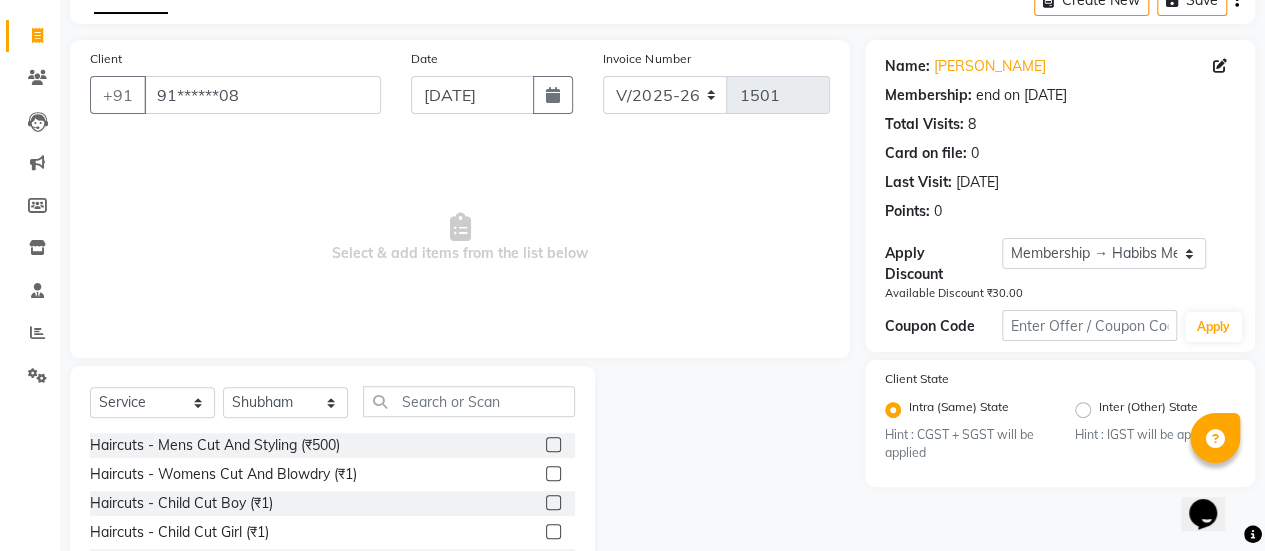 scroll, scrollTop: 0, scrollLeft: 0, axis: both 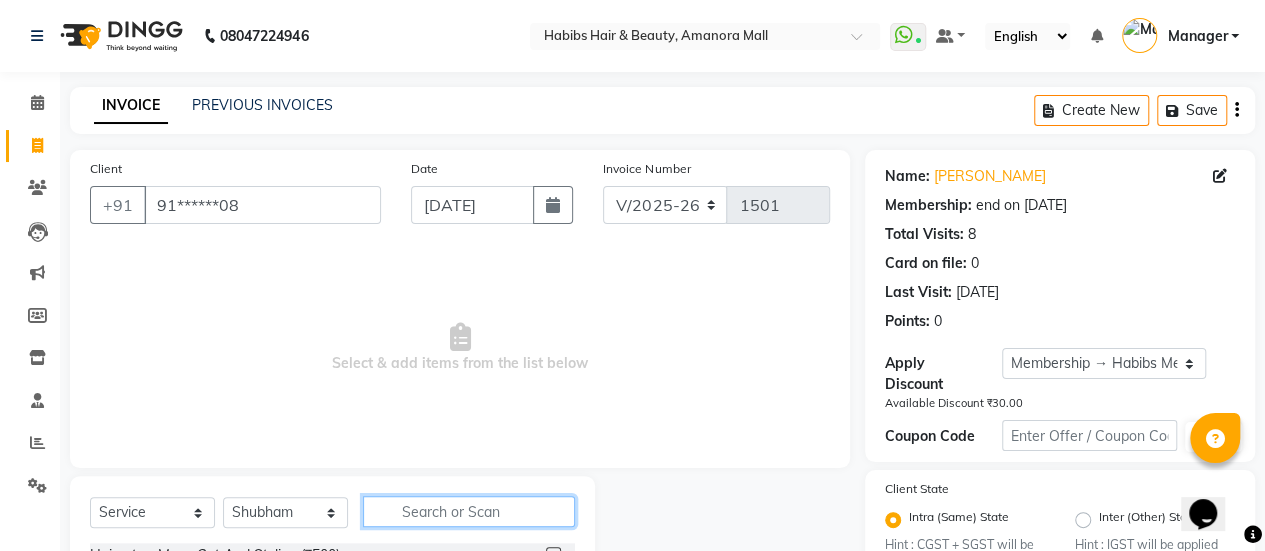 click 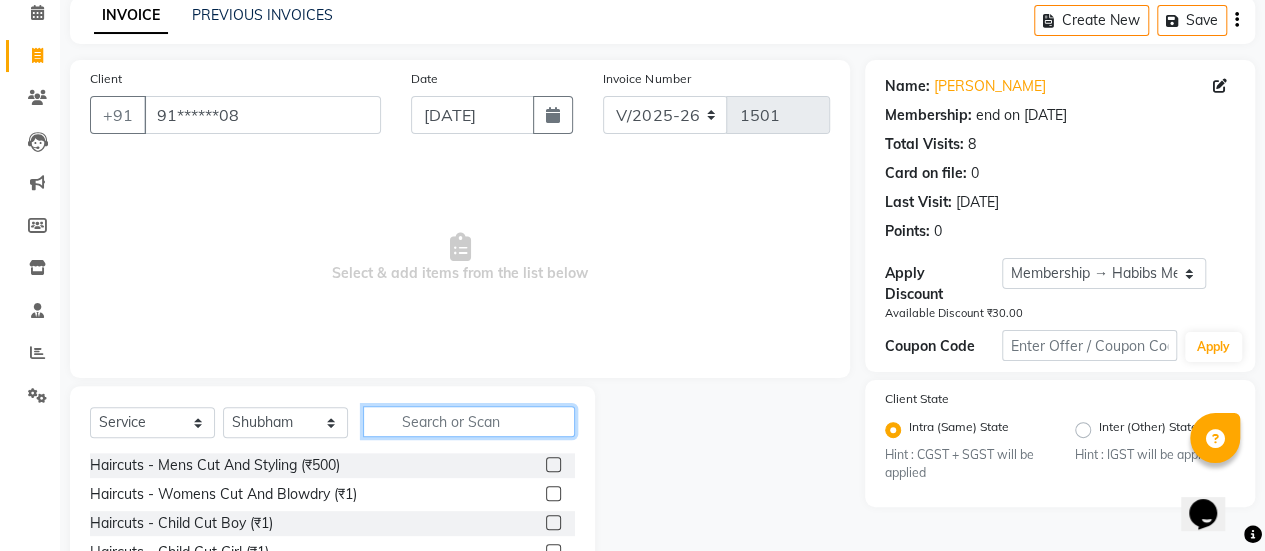 scroll, scrollTop: 91, scrollLeft: 0, axis: vertical 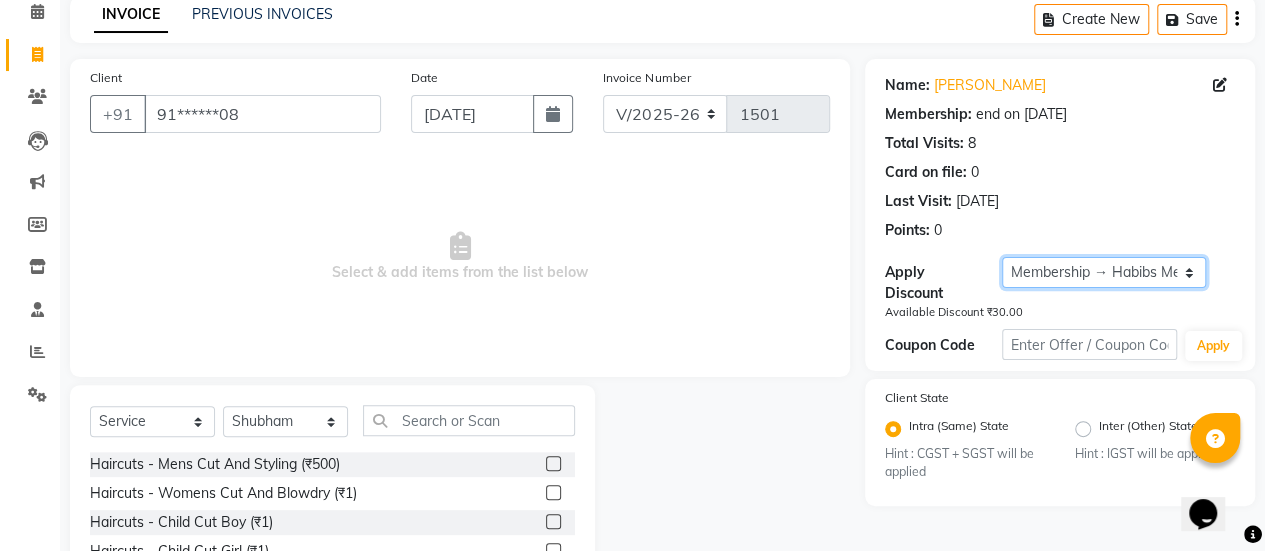 click on "Select Membership → Habibs Membership" 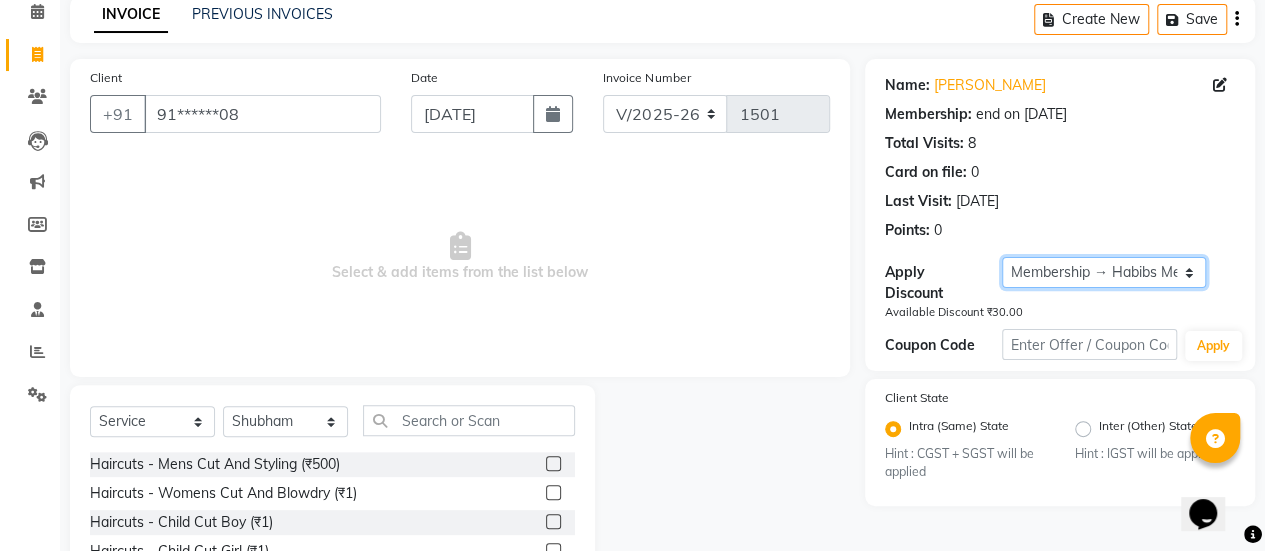 select on "0:" 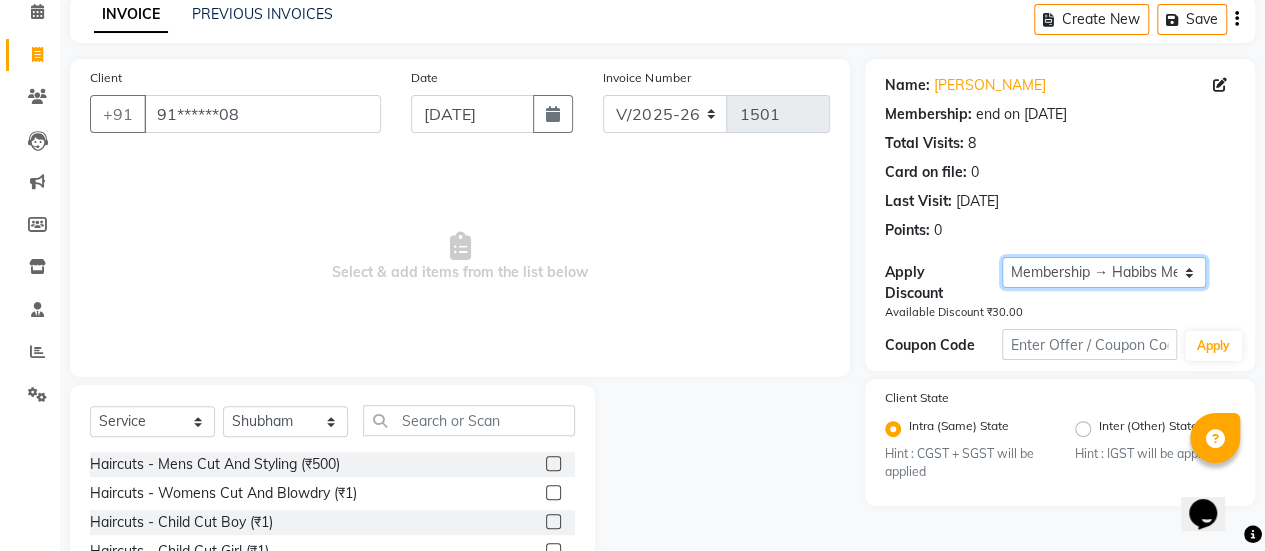 click on "Select Membership → Habibs Membership" 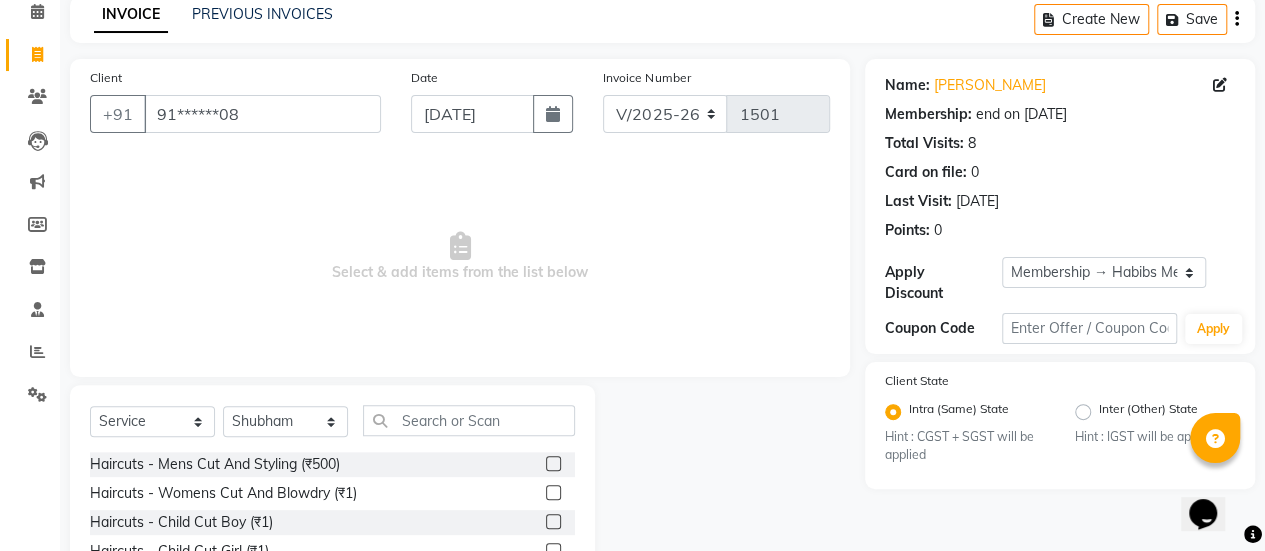 click 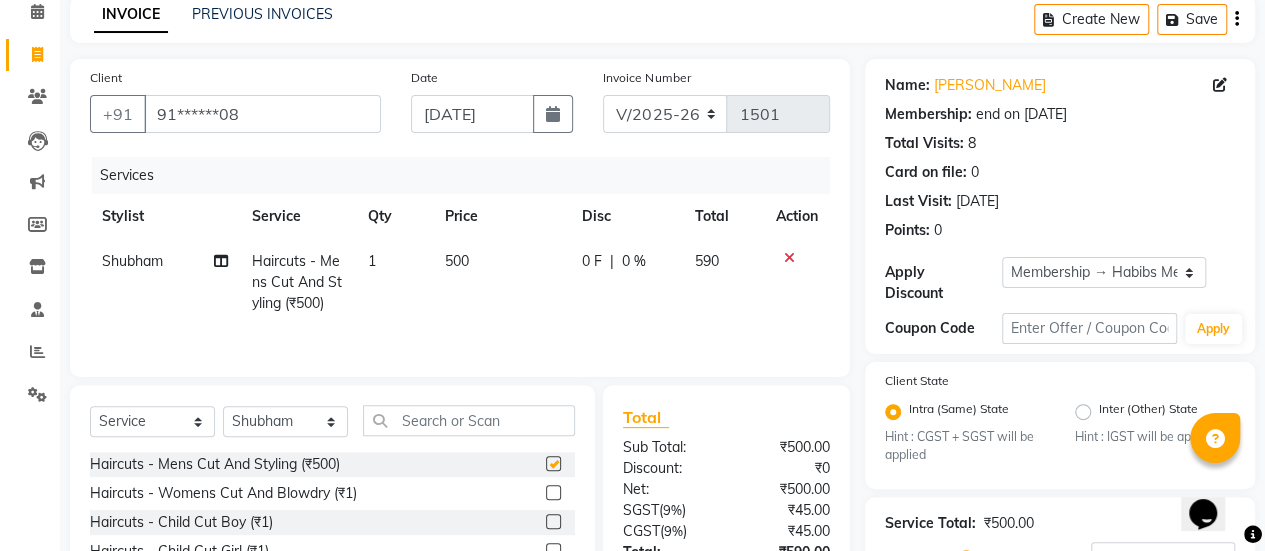checkbox on "false" 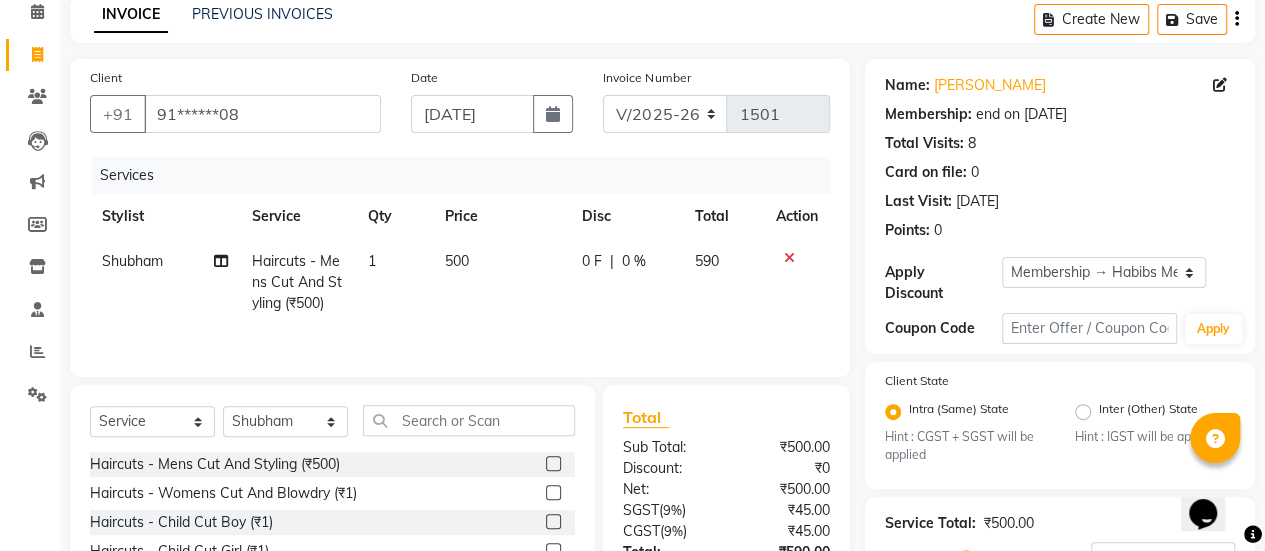 click on "|" 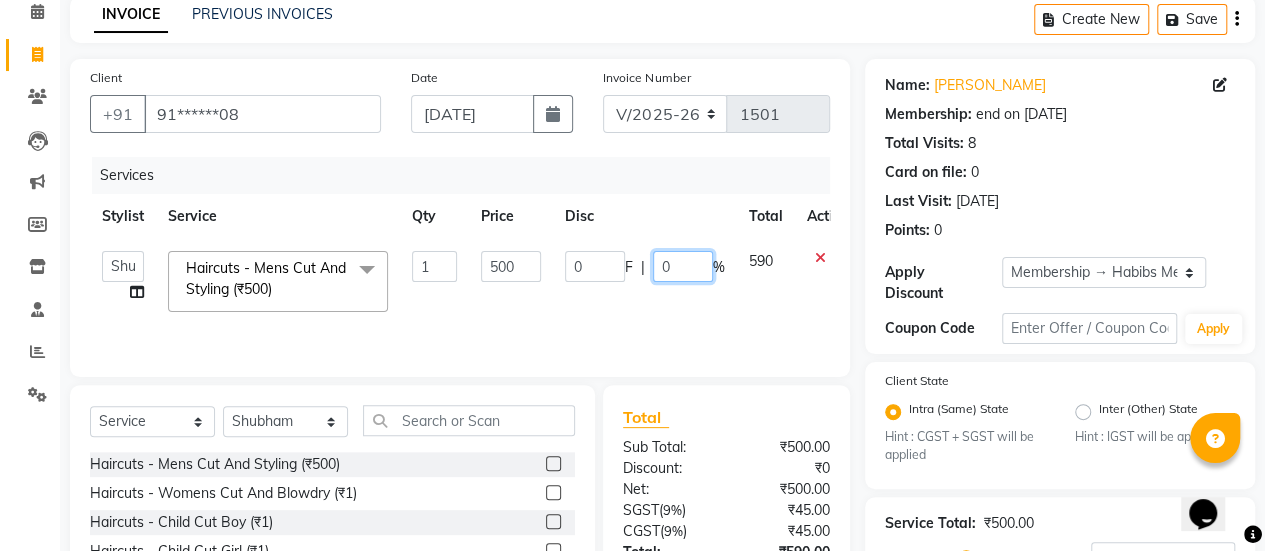 click on "0" 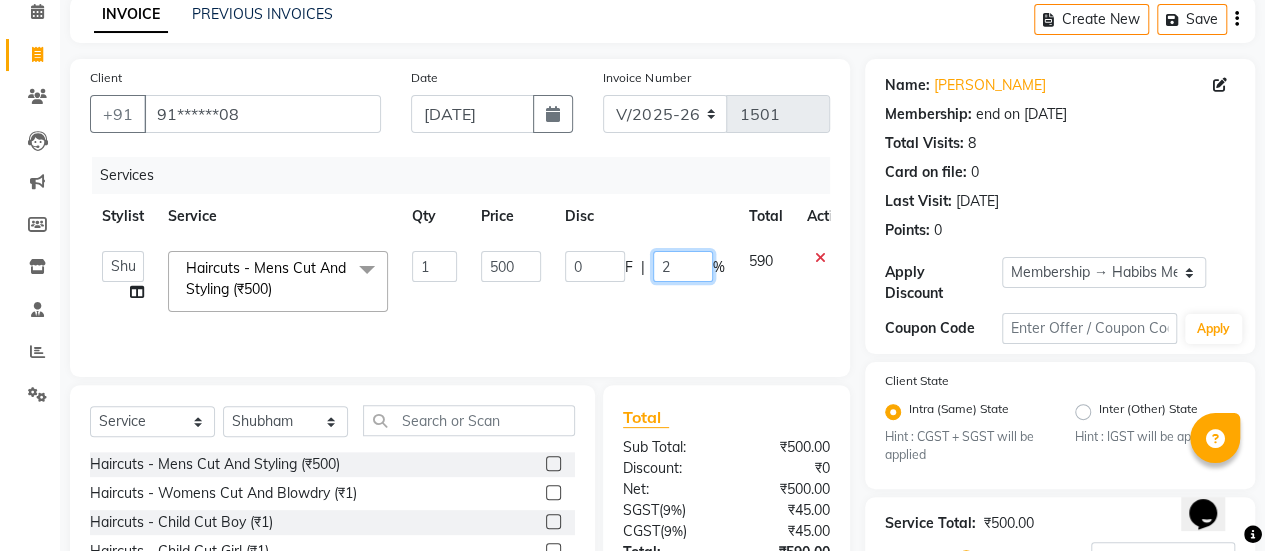 type on "20" 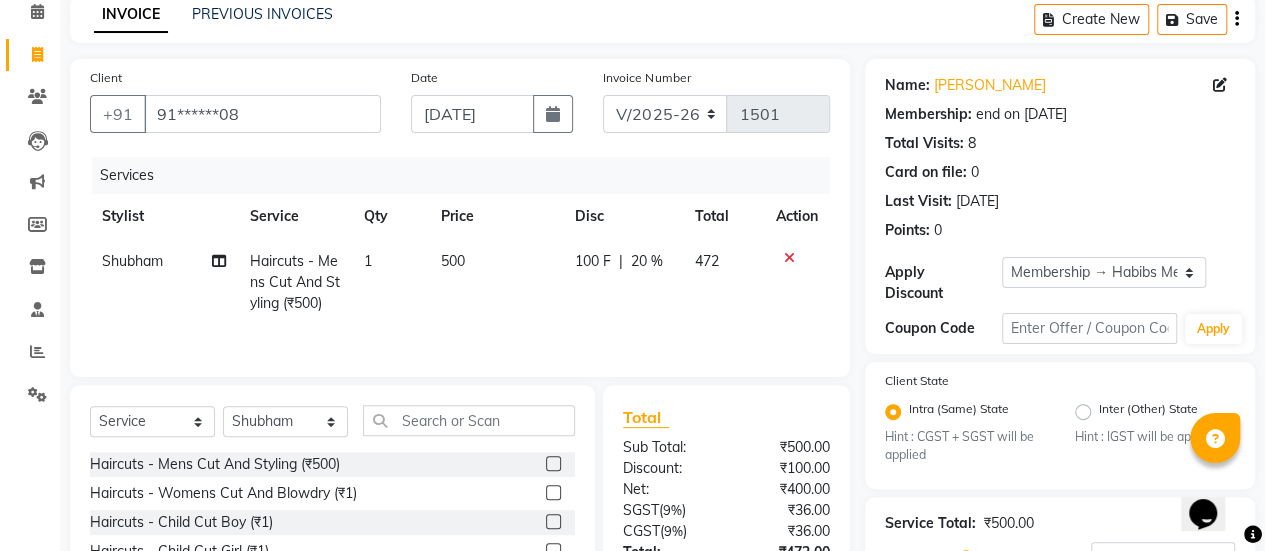 click on "100 F | 20 %" 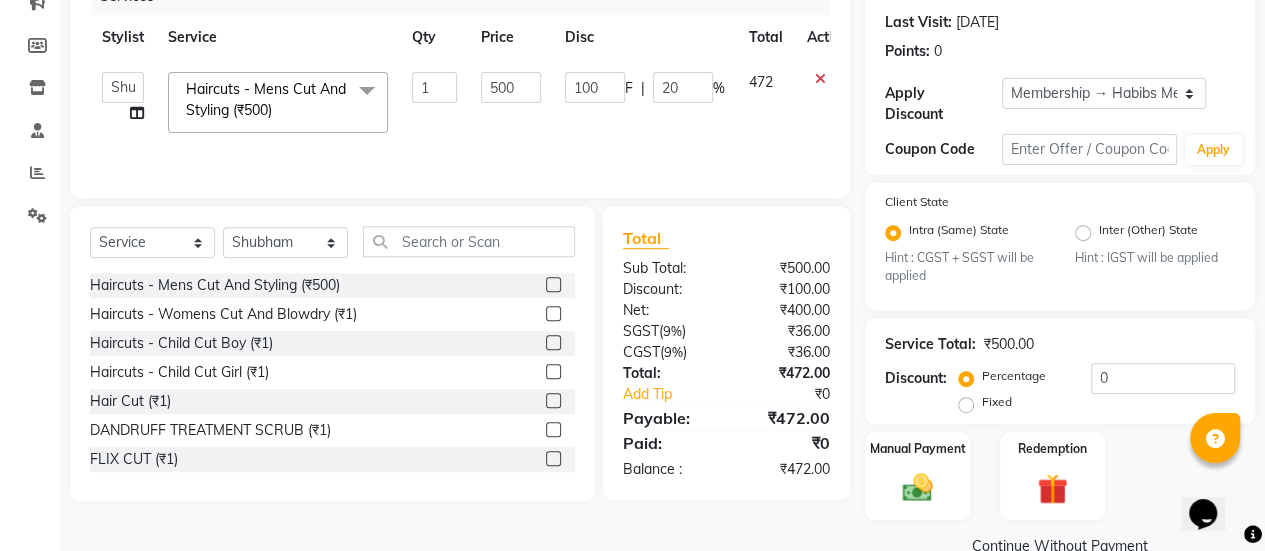 scroll, scrollTop: 287, scrollLeft: 0, axis: vertical 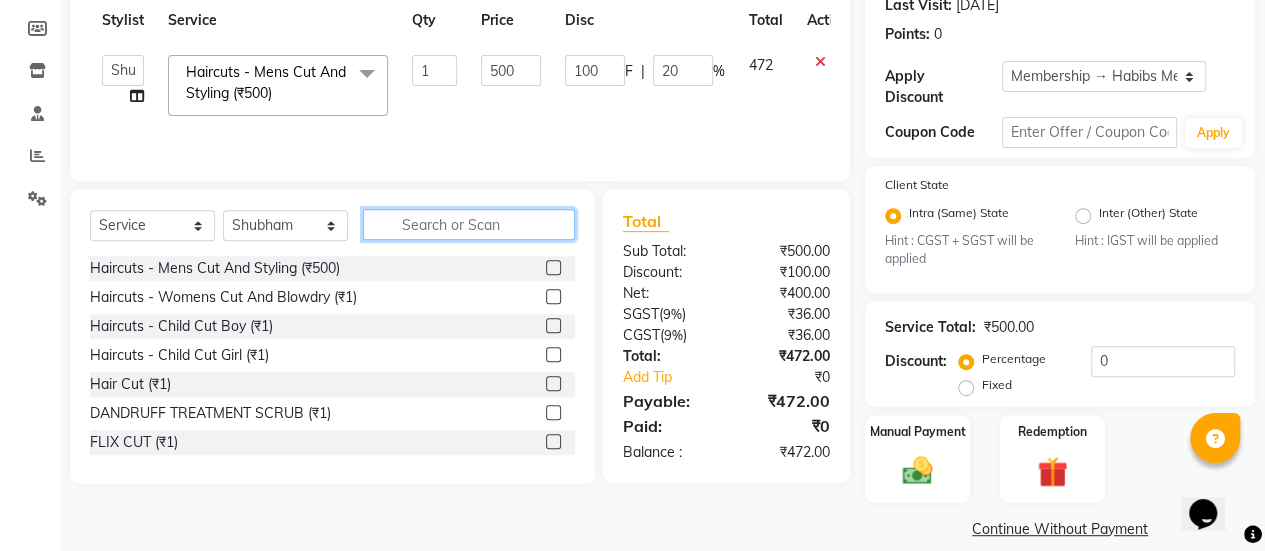 click 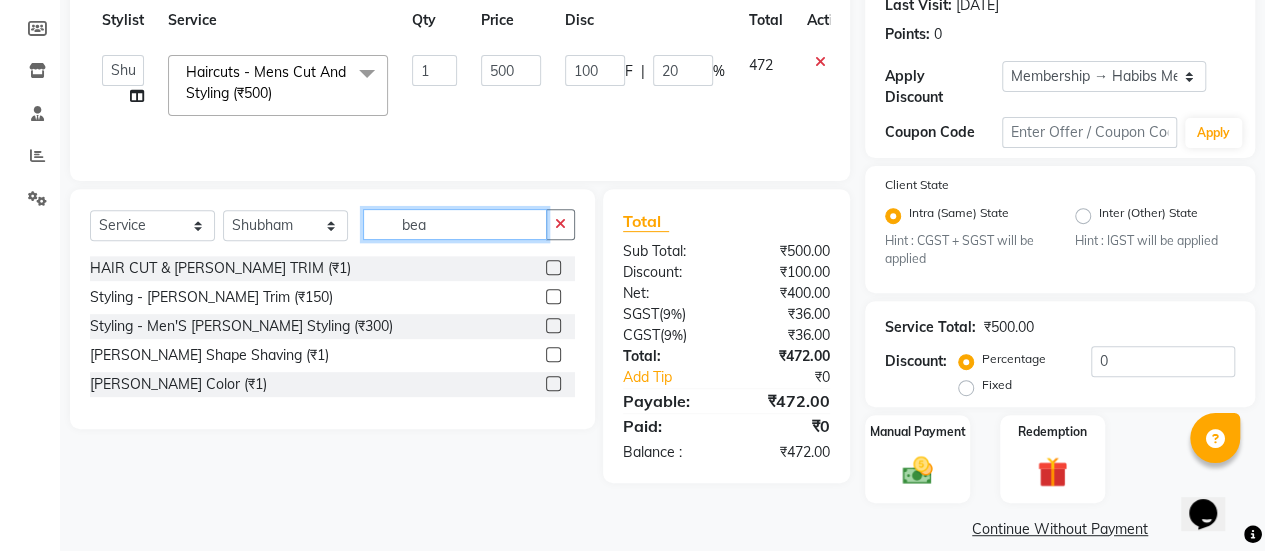 type on "bea" 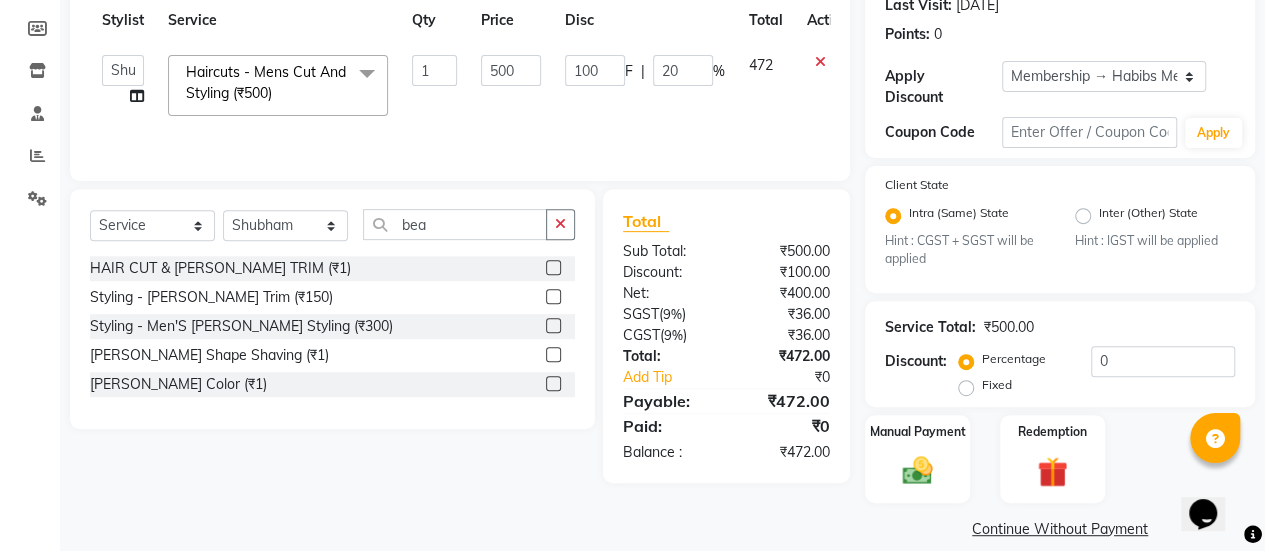 click 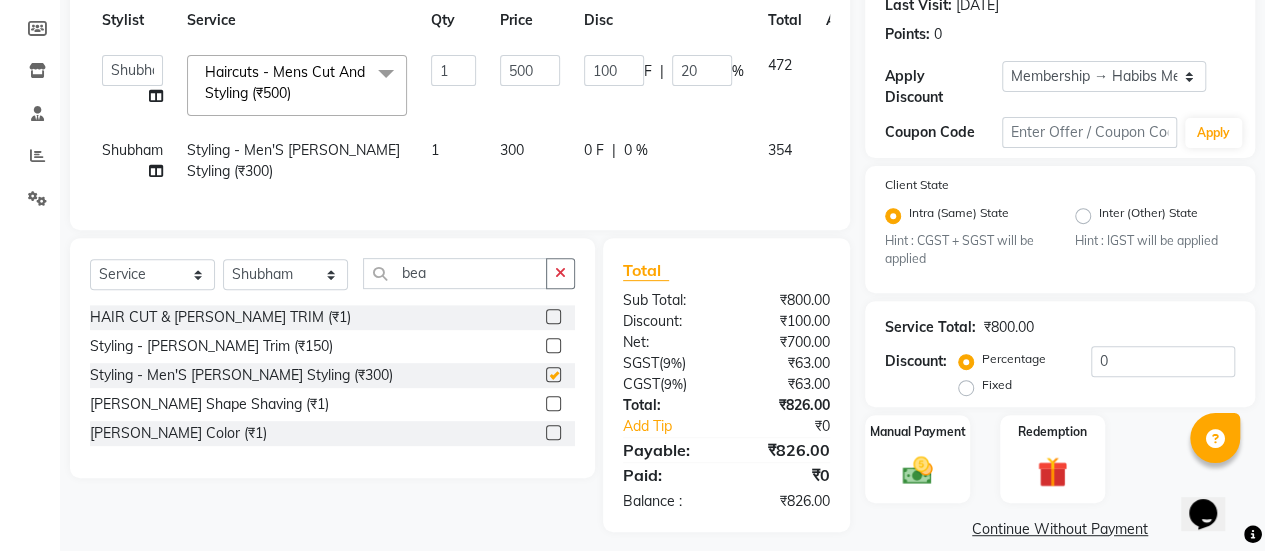 checkbox on "false" 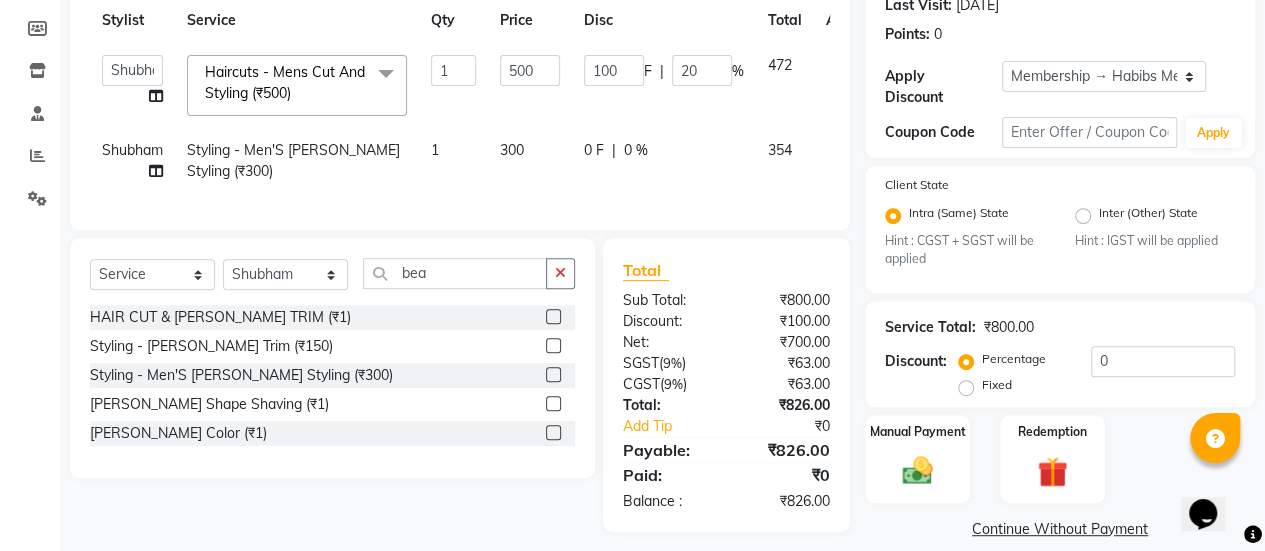 click on "300" 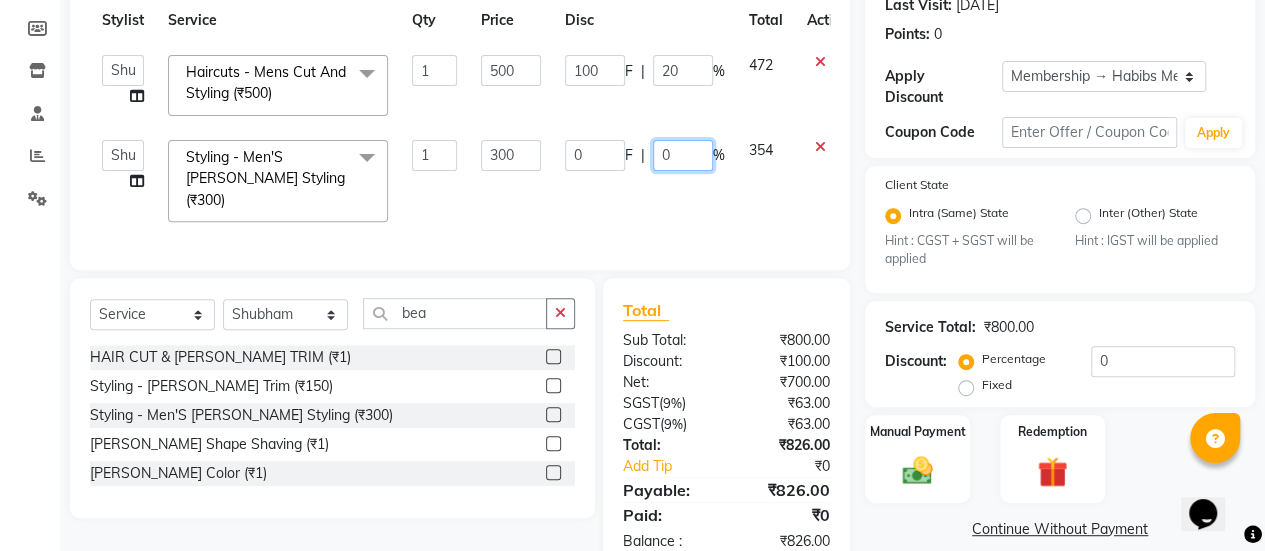 click on "0" 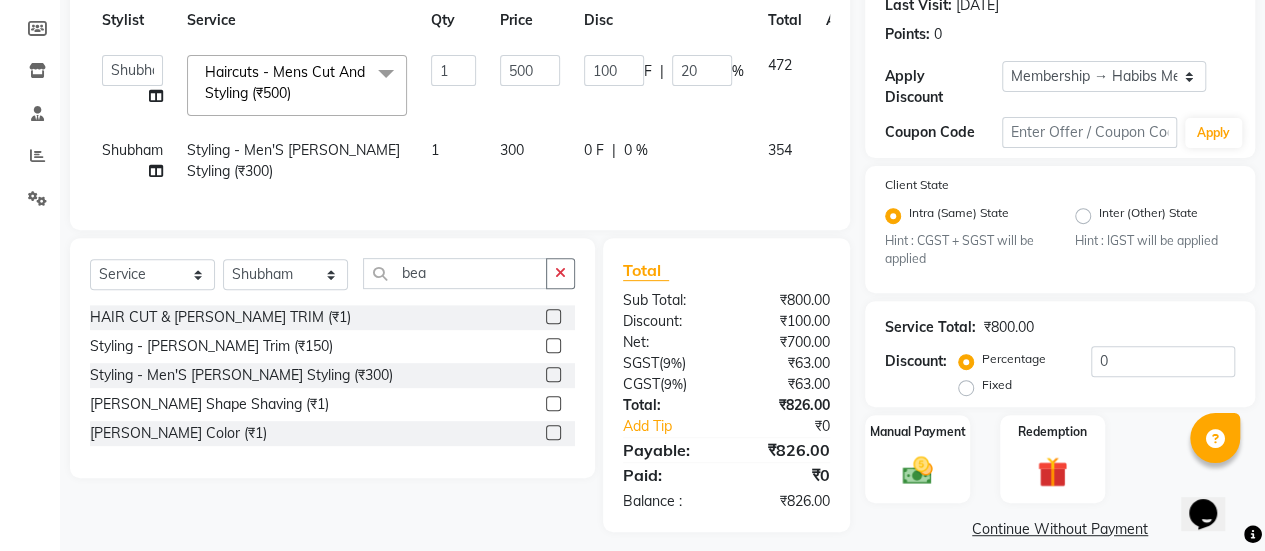 click on "300" 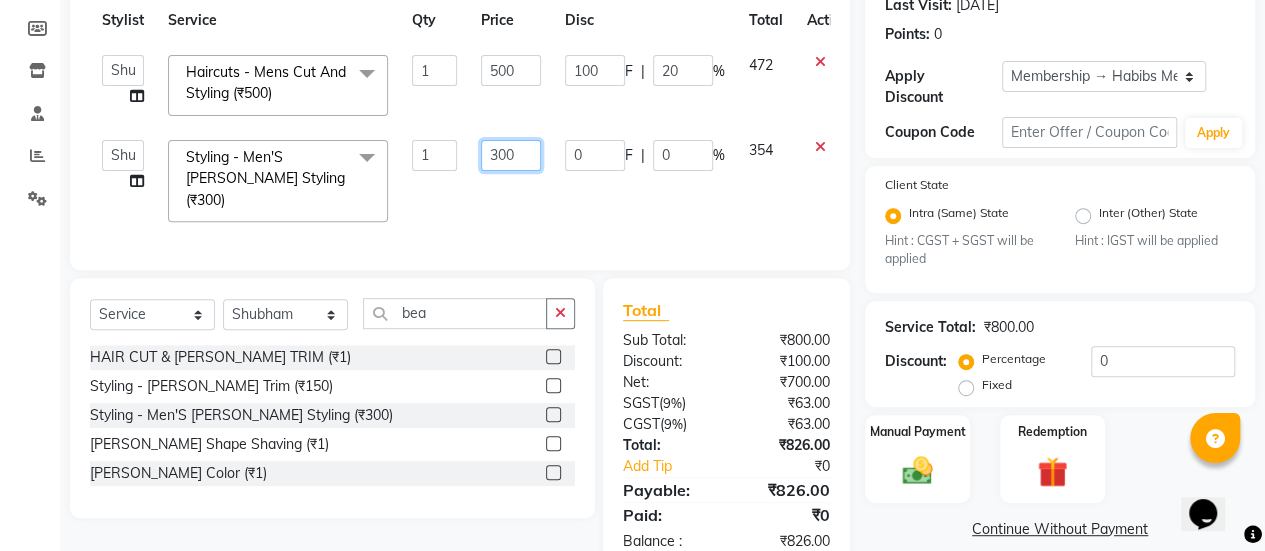 click on "300" 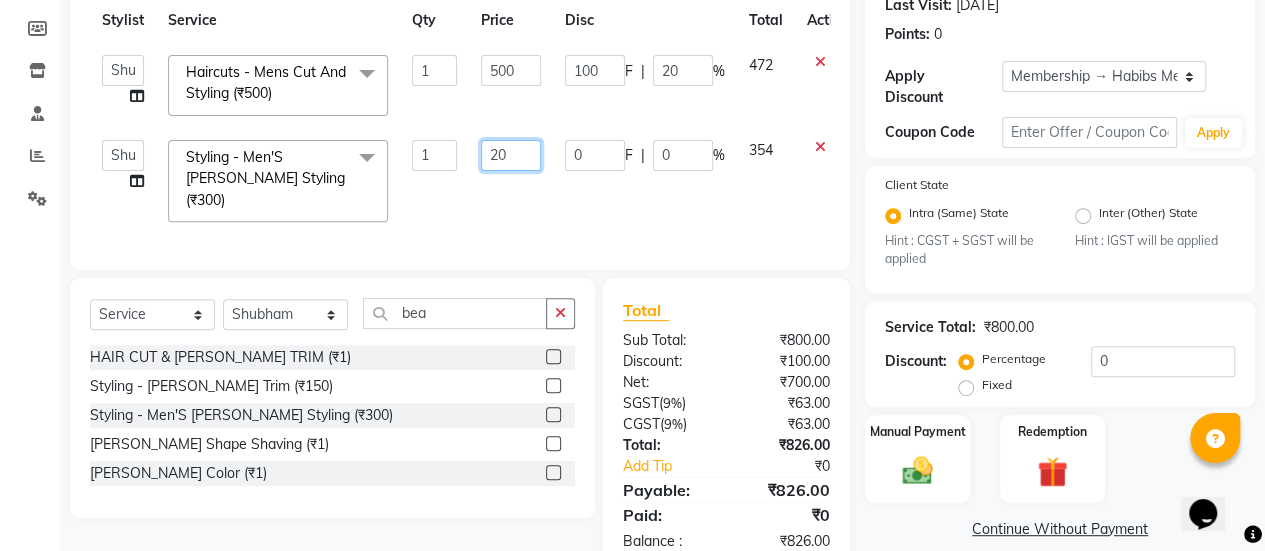 type on "250" 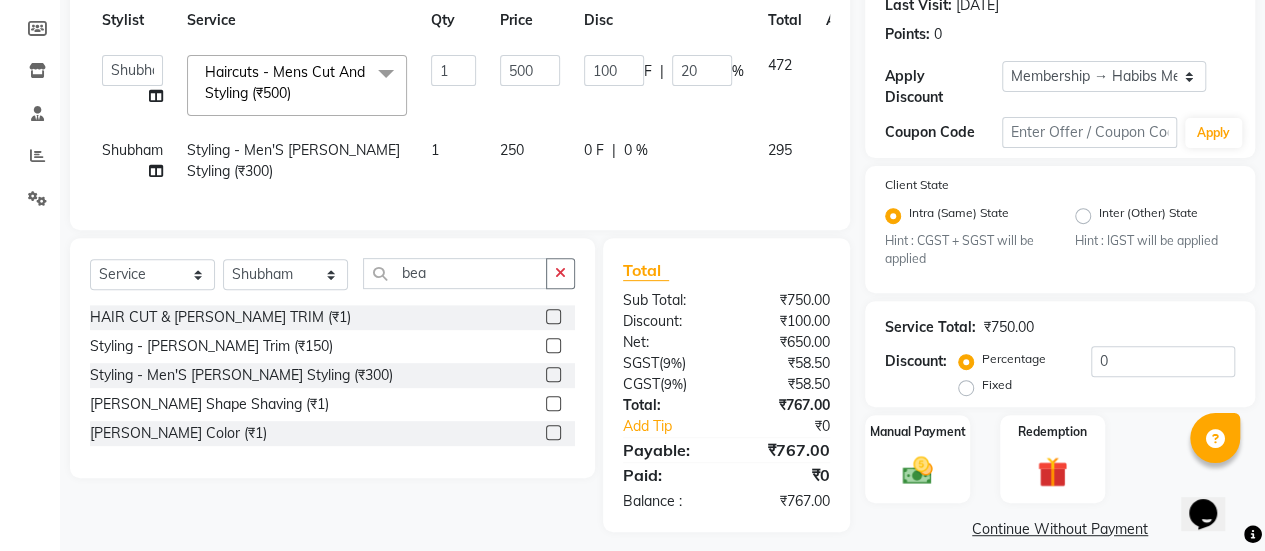 click on "Services Stylist Service Qty Price Disc Total Action  [PERSON_NAME]   Bhagavantu   [PERSON_NAME]   [PERSON_NAME]   [PERSON_NAME]   Manager   [PERSON_NAME]   POOJA   [PERSON_NAME]   [PERSON_NAME]   [PERSON_NAME]   [PERSON_NAME]  Haircuts -  Mens Cut And Styling (₹500)  x Haircuts -  Mens Cut And Styling (₹500) Haircuts -  Womens Cut And Blowdry (₹1) Haircuts -  Child Cut Boy (₹1) Haircuts -  Child Cut Girl (₹1) Hair Cut (₹1) DANDRUFF TREATMENT SCRUB (₹1) FLIX CUT (₹1) HAIR CUT & [PERSON_NAME] TRIM (₹1) CHILD CUT GIRL (₹1) SIGNATURE FACIAL (₹6500) BACK POLISH (₹1) HAND POLISH (₹2500) NAIL CUT & FILE (₹250) Demo (₹1200) FULL BODY POLISHING (₹5000) HYDRA FACIAL (₹1) D TAN FEET (₹1) FULL HAND D TAN (₹1) KERATIN (₹1) [MEDICAL_DATA] (₹1) HIGHT LIGHT CROWN (₹1) GLOBAL MENS (₹1) NANOPIASTY  (₹1) WAXING (₹1) MEKUP WOMENS (₹1) MEKUP MENS (₹1) SARI DRAPING (₹1) HAIR STYLE (₹1) O3+ FACE WASH (₹1) O3+ VITAMIN C SERUM (₹1) Blowdry  -  Wash And Blast Dry (₹300) [MEDICAL_DATA] (₹1) 1 500" 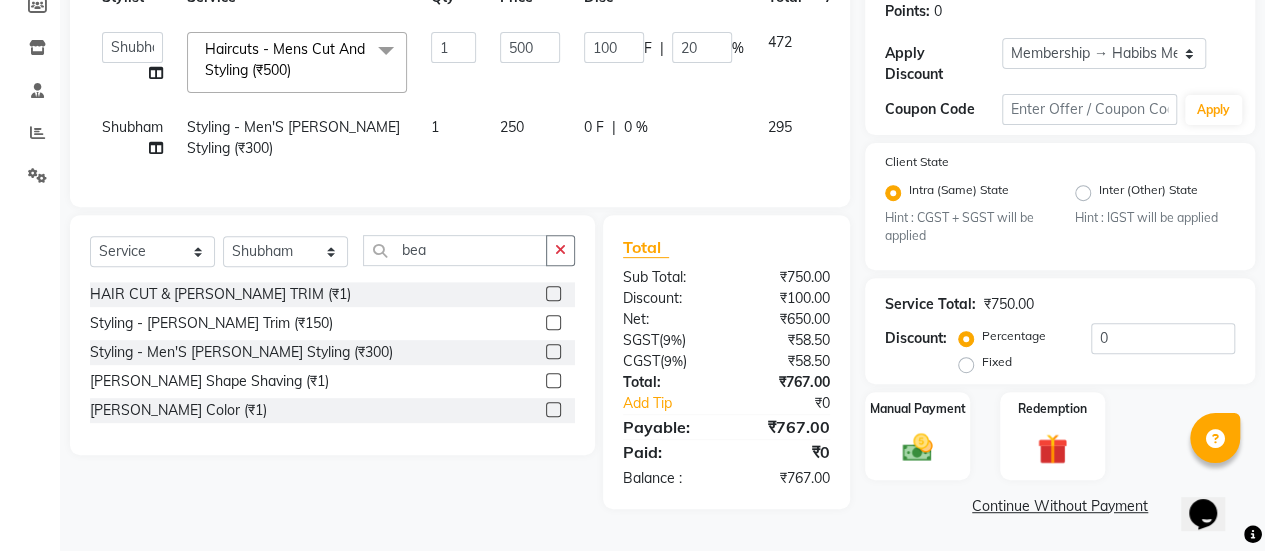 click on "100 F | 20 %" 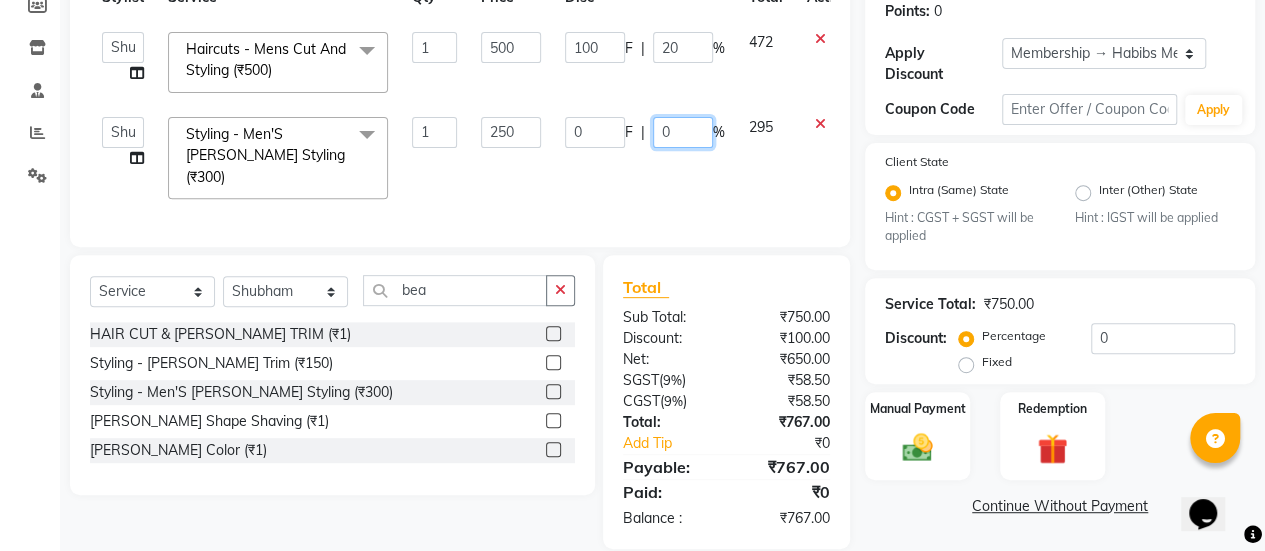 click on "0" 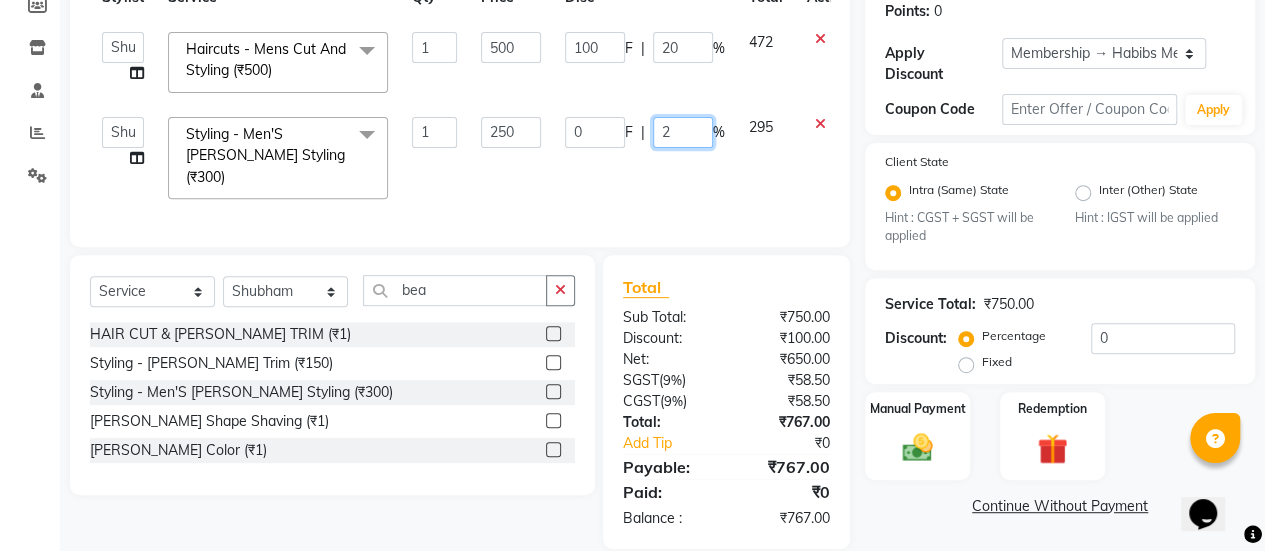 type on "20" 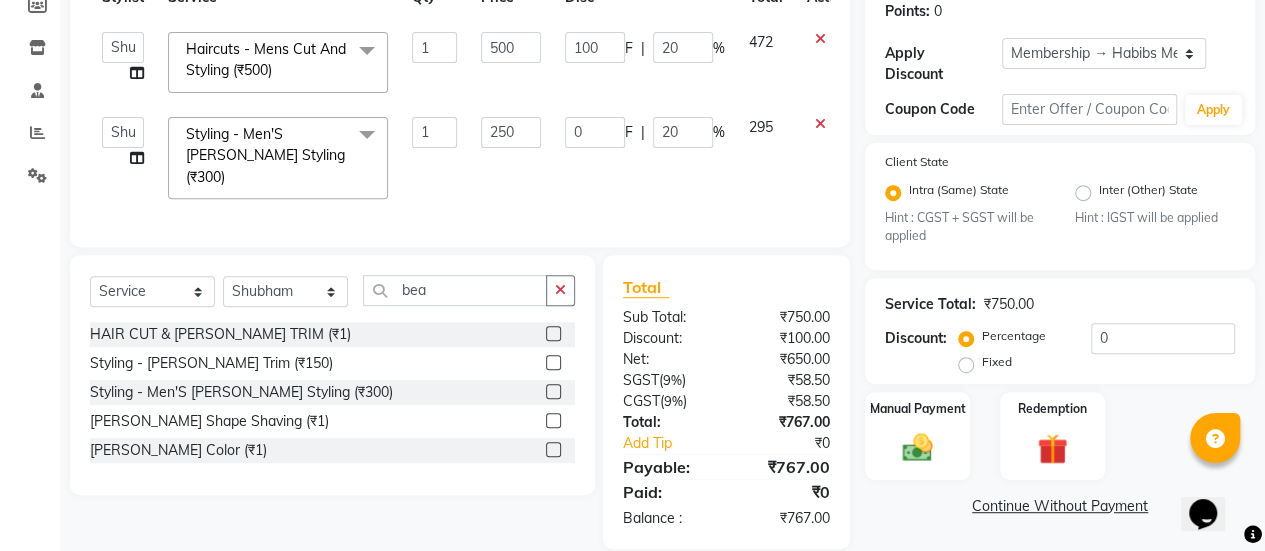 click on "Services Stylist Service Qty Price Disc Total Action  [PERSON_NAME]   Bhagavantu   [PERSON_NAME]   [PERSON_NAME]   [PERSON_NAME]   Manager   [PERSON_NAME]   POOJA   [PERSON_NAME]   [PERSON_NAME]   [PERSON_NAME]   [PERSON_NAME]  Haircuts -  Mens Cut And Styling (₹500)  x Haircuts -  Mens Cut And Styling (₹500) Haircuts -  Womens Cut And Blowdry (₹1) Haircuts -  Child Cut Boy (₹1) Haircuts -  Child Cut Girl (₹1) Hair Cut (₹1) DANDRUFF TREATMENT SCRUB (₹1) FLIX CUT (₹1) HAIR CUT & [PERSON_NAME] TRIM (₹1) CHILD CUT GIRL (₹1) SIGNATURE FACIAL (₹6500) BACK POLISH (₹1) HAND POLISH (₹2500) NAIL CUT & FILE (₹250) Demo (₹1200) FULL BODY POLISHING (₹5000) HYDRA FACIAL (₹1) D TAN FEET (₹1) FULL HAND D TAN (₹1) KERATIN (₹1) [MEDICAL_DATA] (₹1) HIGHT LIGHT CROWN (₹1) GLOBAL MENS (₹1) NANOPIASTY  (₹1) WAXING (₹1) MEKUP WOMENS (₹1) MEKUP MENS (₹1) SARI DRAPING (₹1) HAIR STYLE (₹1) O3+ FACE WASH (₹1) O3+ VITAMIN C SERUM (₹1) Blowdry  -  Wash And Blast Dry (₹300) [MEDICAL_DATA] (₹1) 1 500" 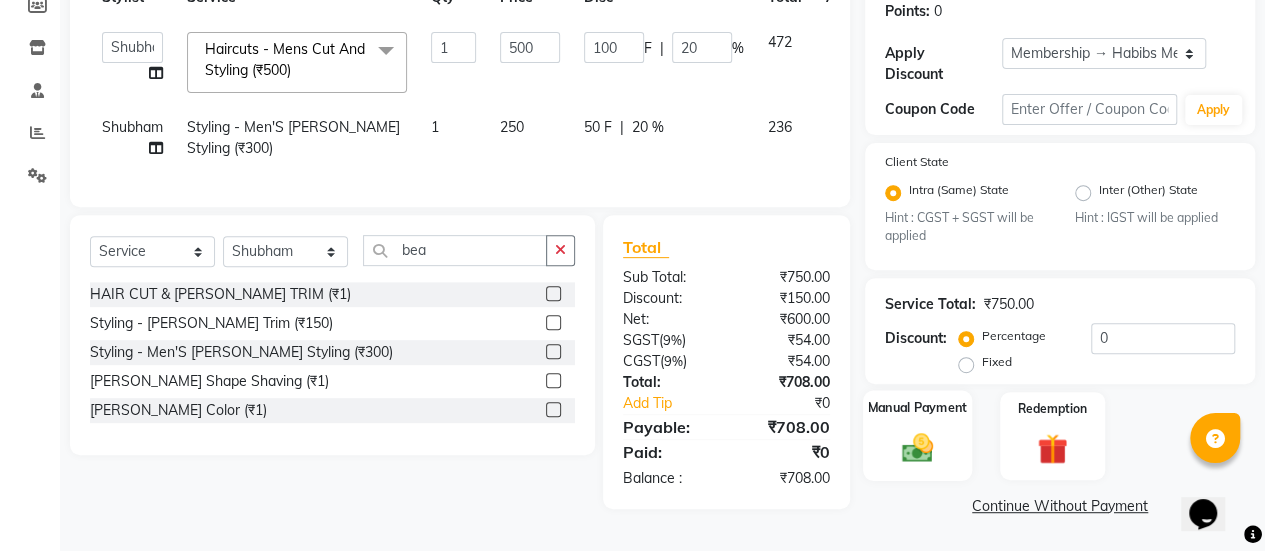 click 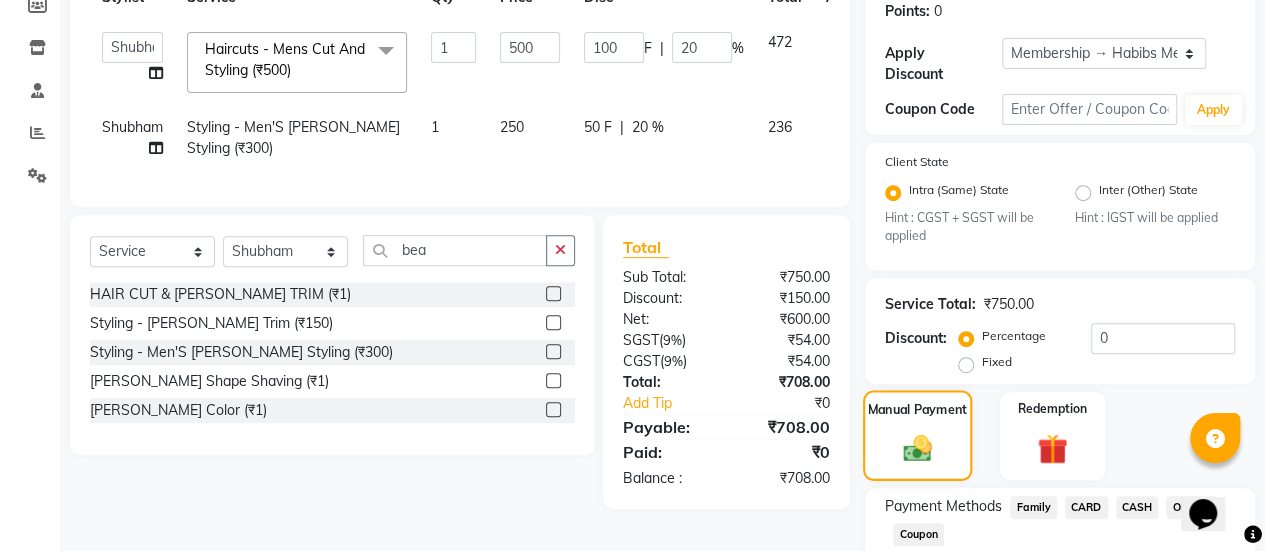 scroll, scrollTop: 436, scrollLeft: 0, axis: vertical 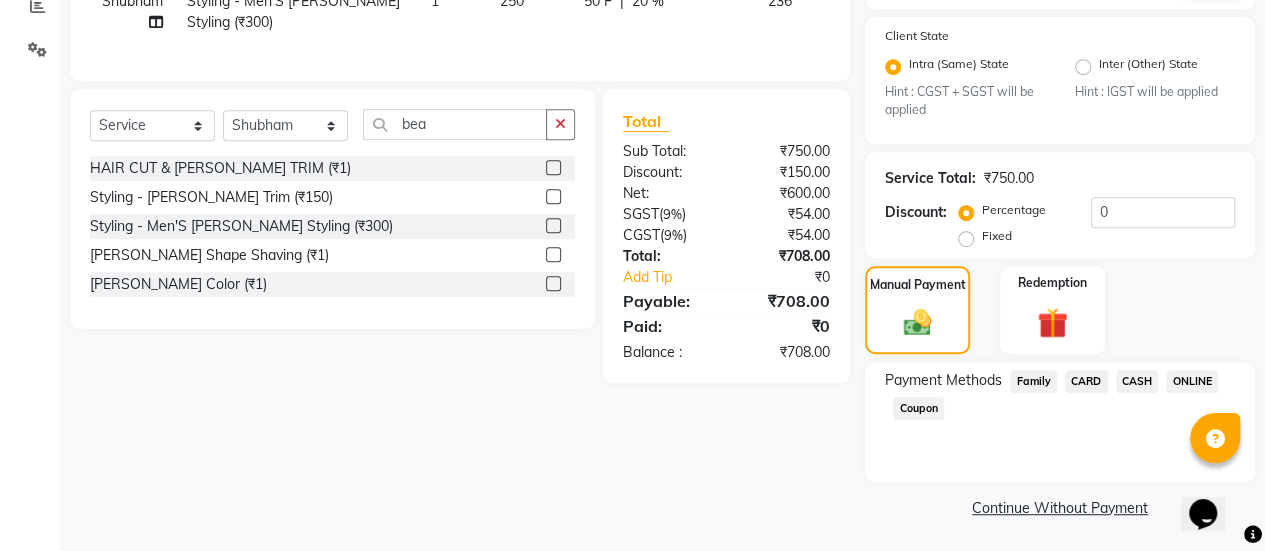 click on "ONLINE" 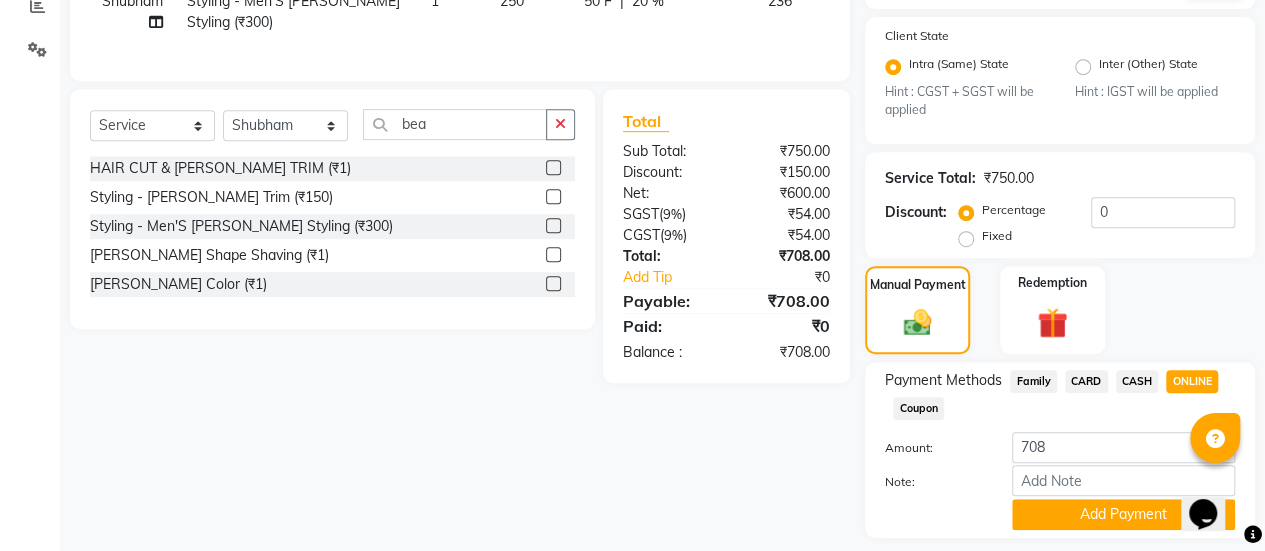 scroll, scrollTop: 492, scrollLeft: 0, axis: vertical 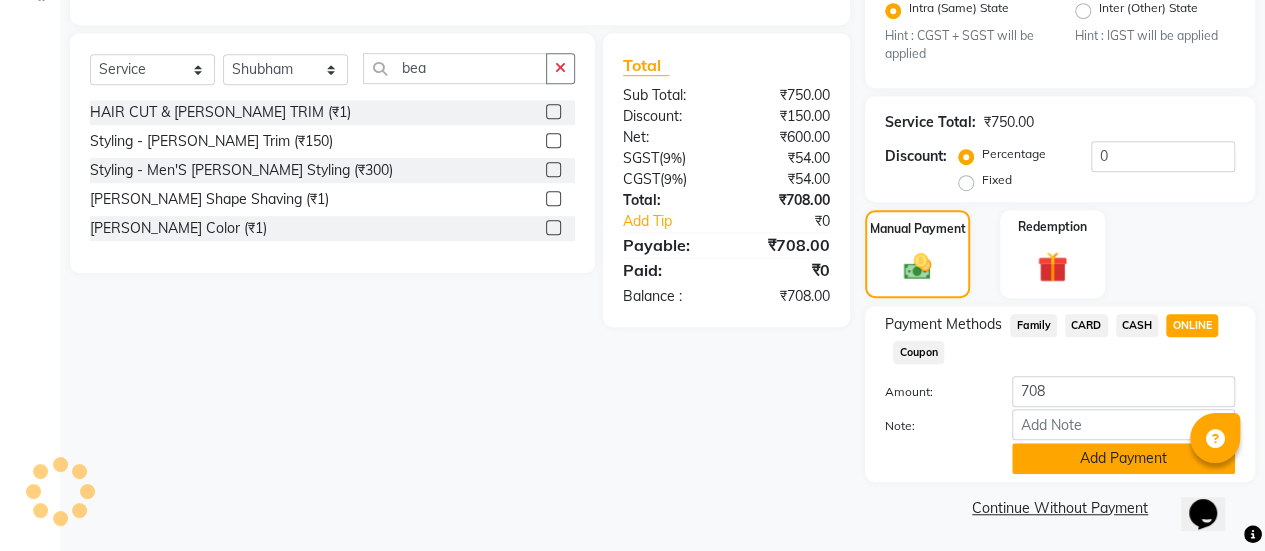 click on "Add Payment" 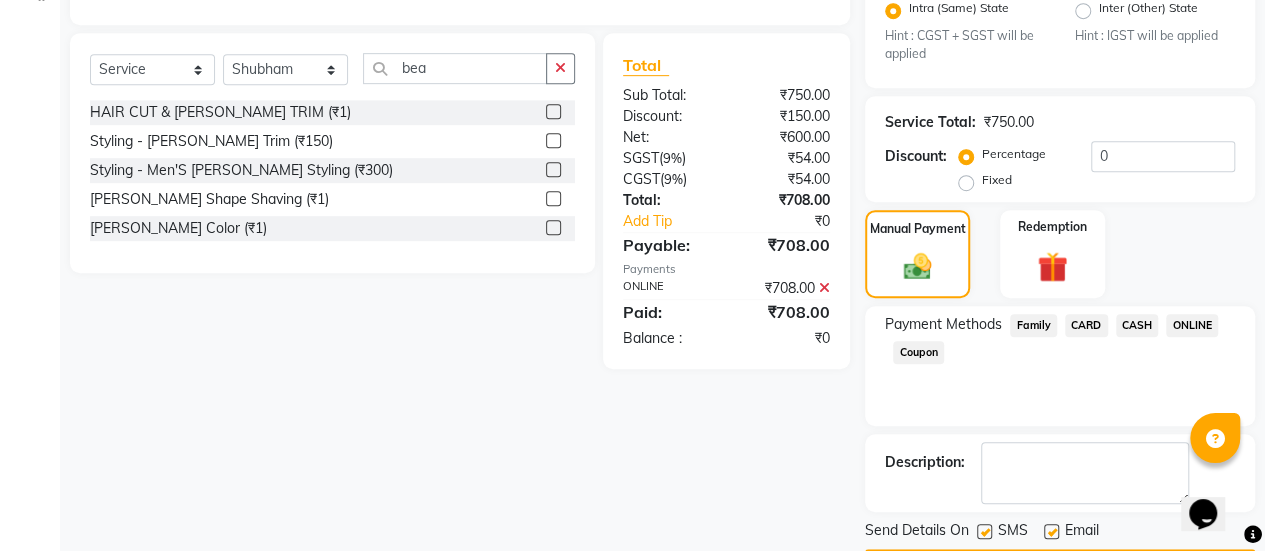 scroll, scrollTop: 548, scrollLeft: 0, axis: vertical 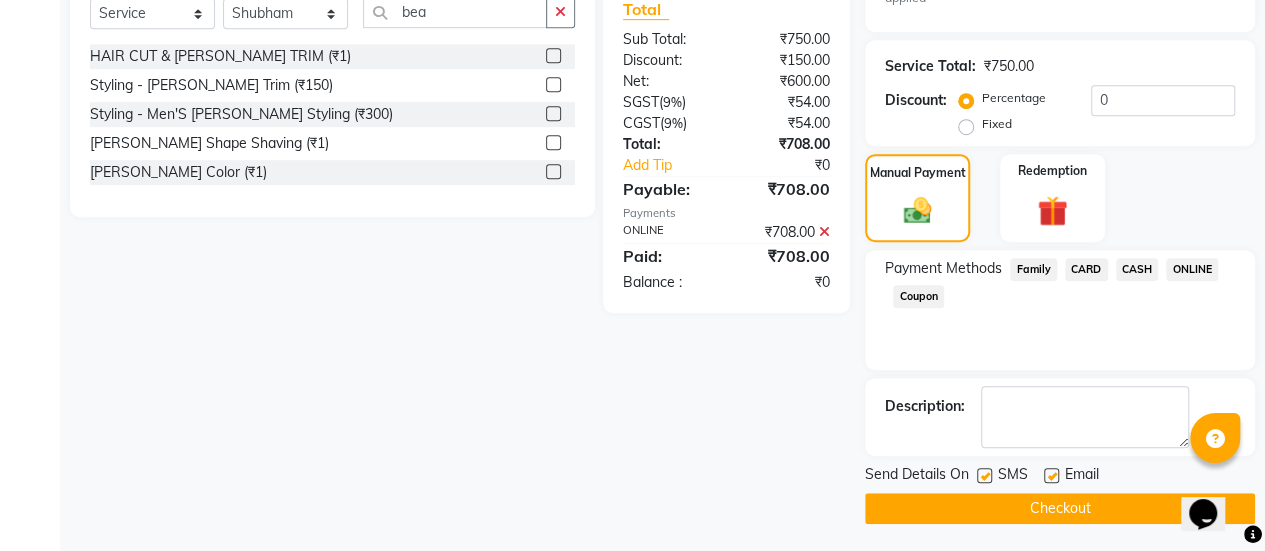 click 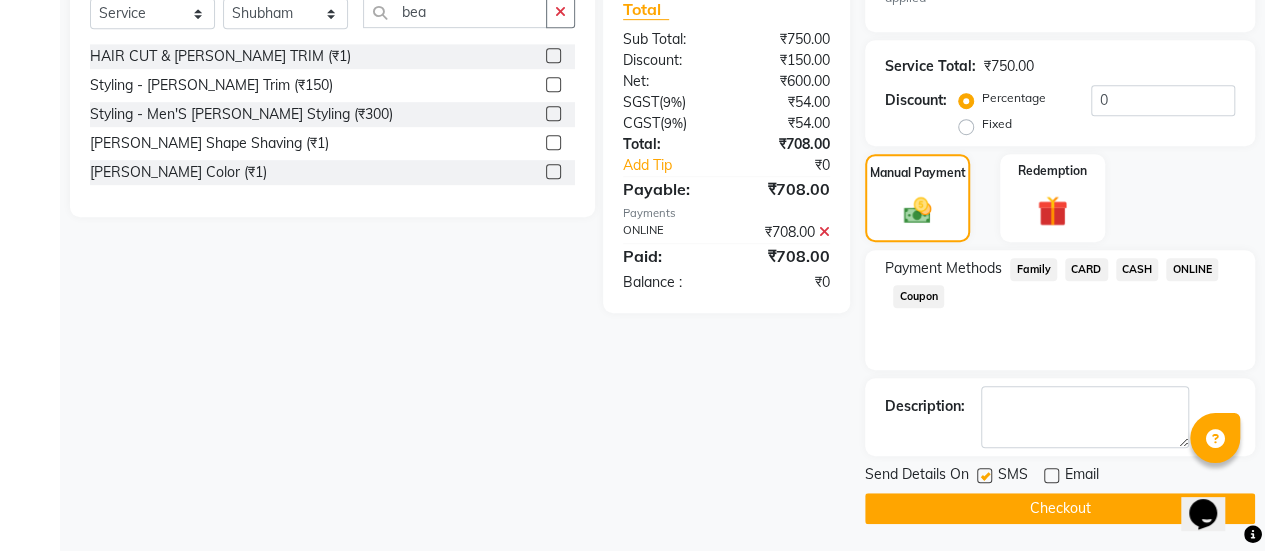 click on "Checkout" 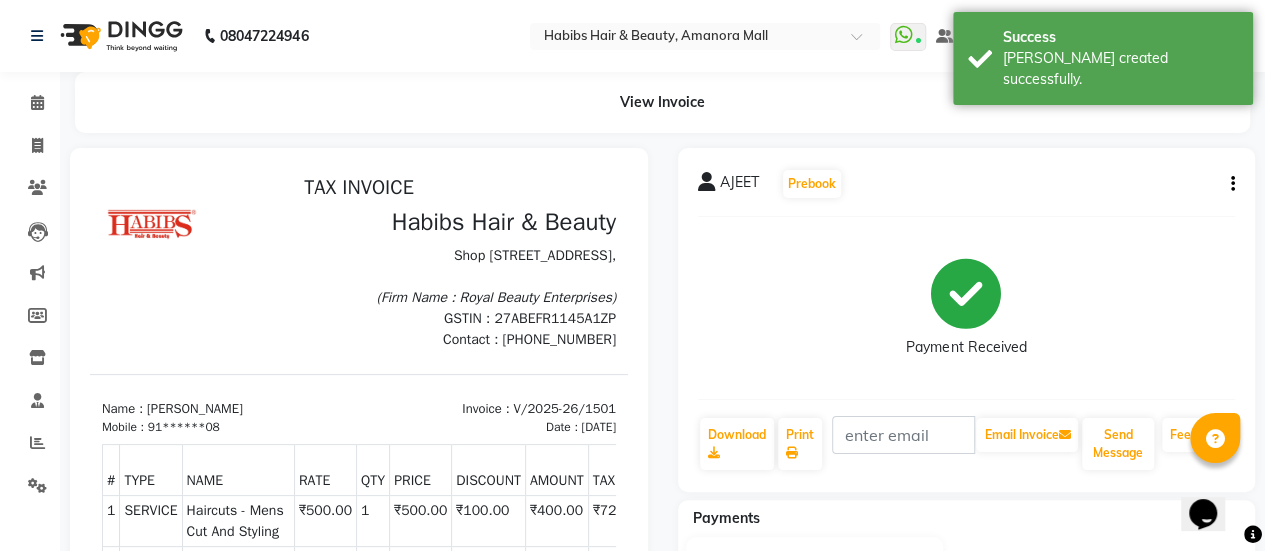 scroll, scrollTop: 0, scrollLeft: 0, axis: both 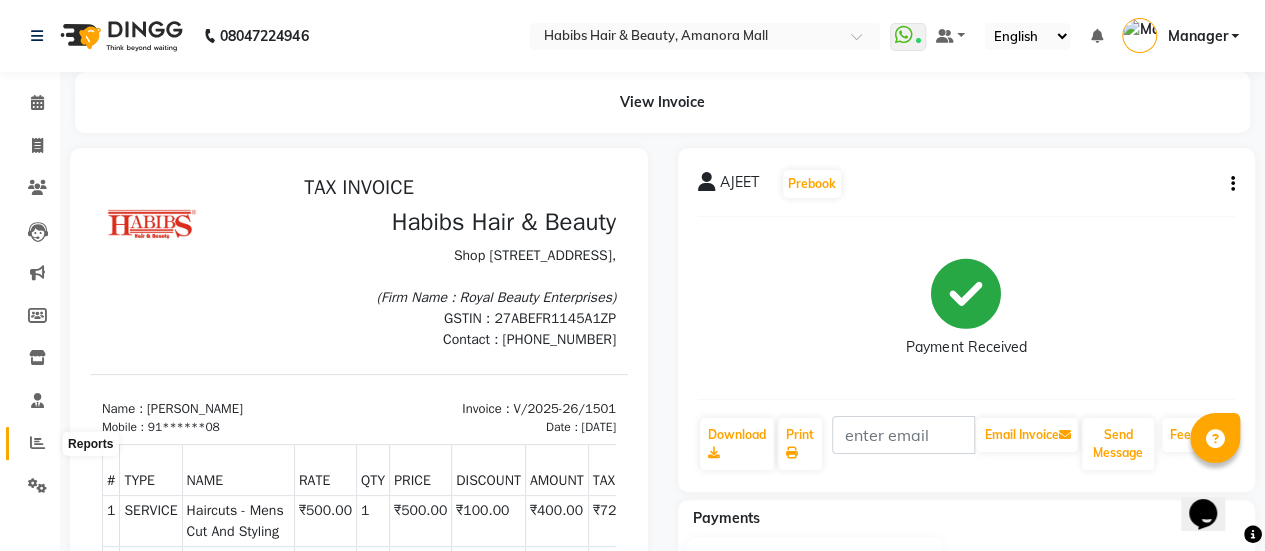 click 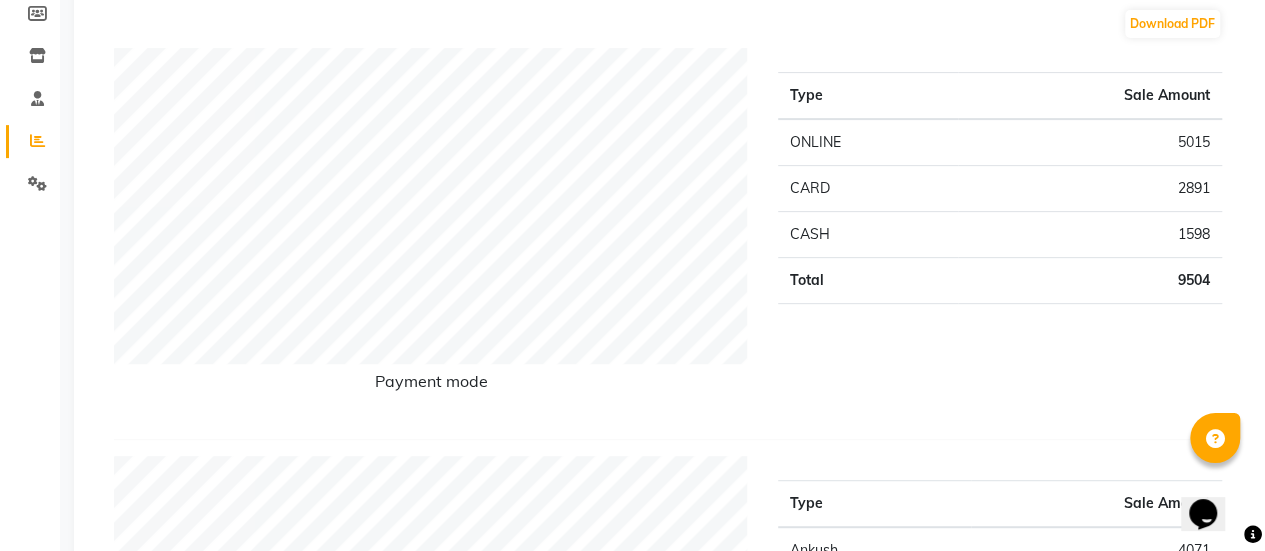 scroll, scrollTop: 0, scrollLeft: 0, axis: both 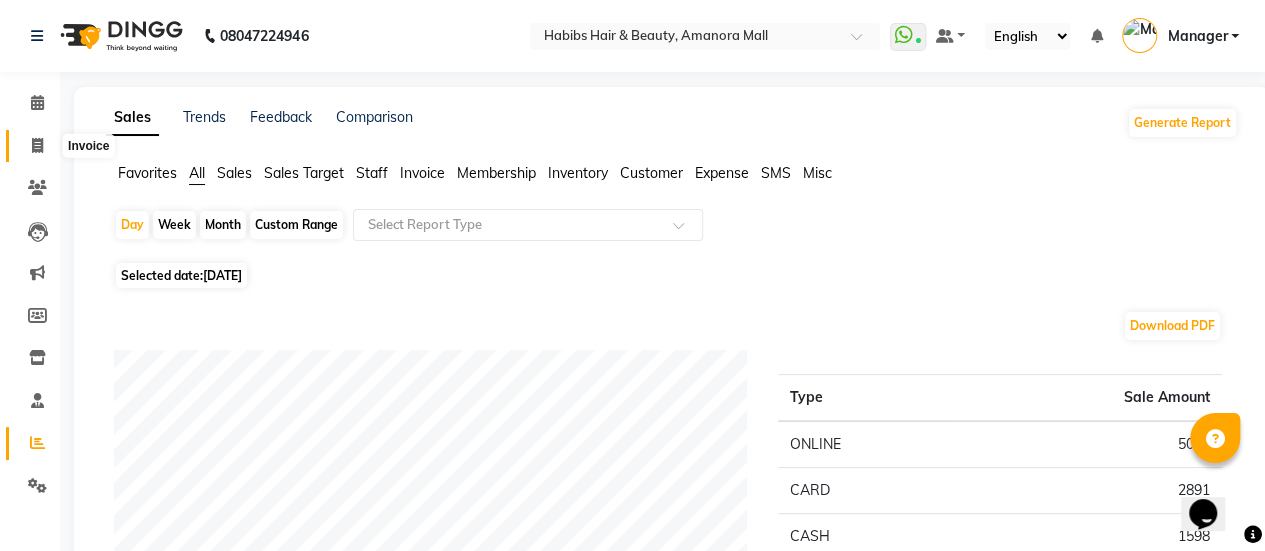 click 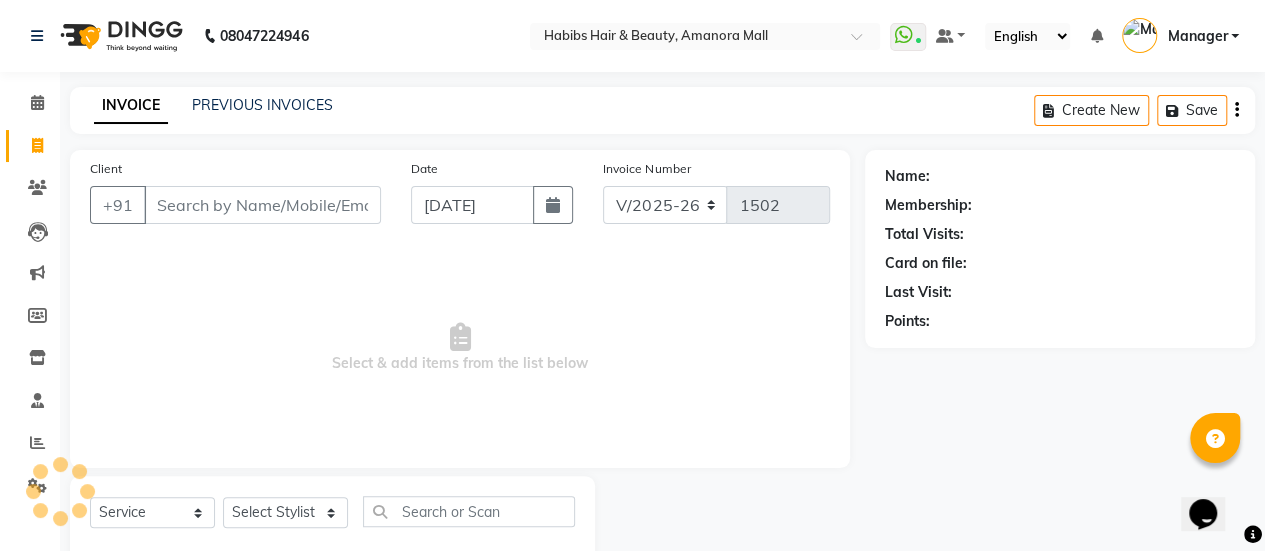 scroll, scrollTop: 49, scrollLeft: 0, axis: vertical 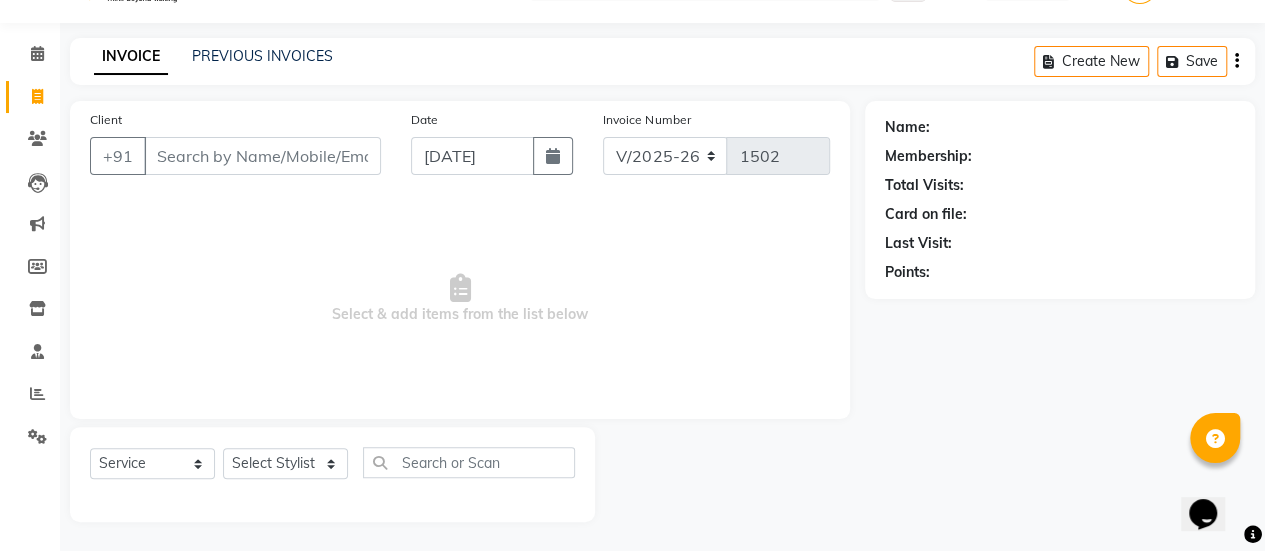 click on "Client" at bounding box center (262, 156) 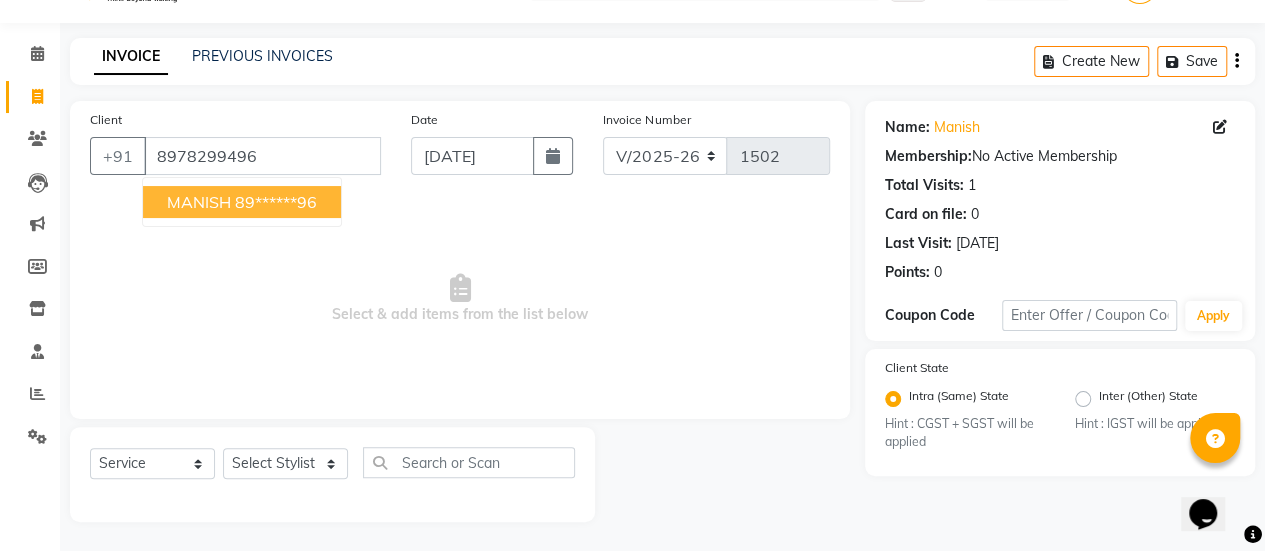 click on "89******96" at bounding box center (276, 202) 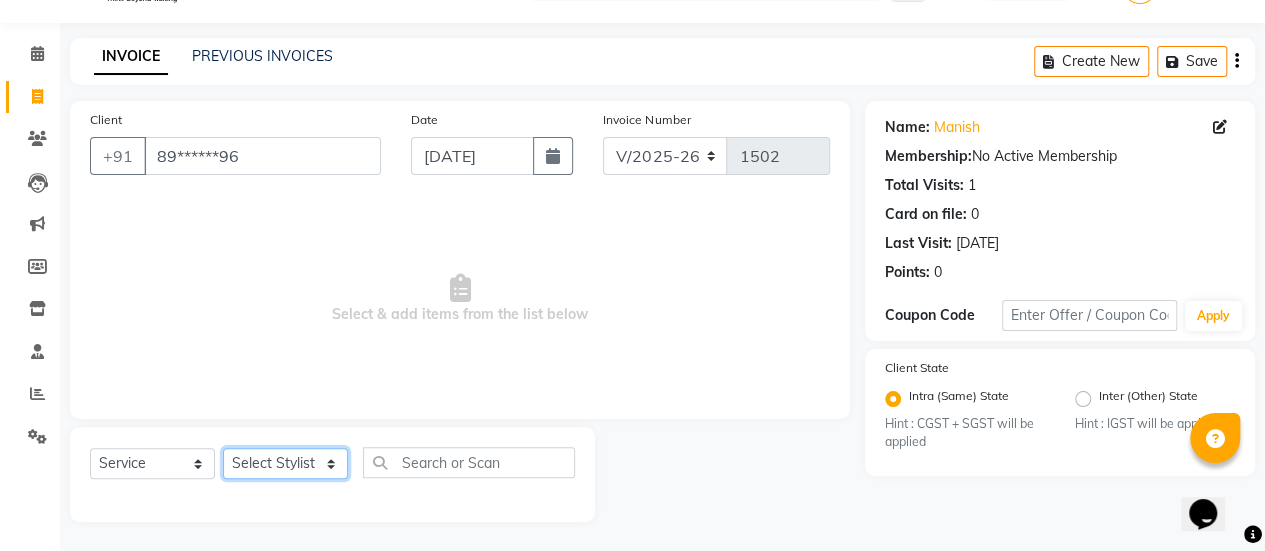 click on "Select Stylist [PERSON_NAME] Bhagavantu [PERSON_NAME] [PERSON_NAME] [PERSON_NAME] Manager [PERSON_NAME] POOJA [PERSON_NAME] [PERSON_NAME] [PERSON_NAME] [PERSON_NAME]" 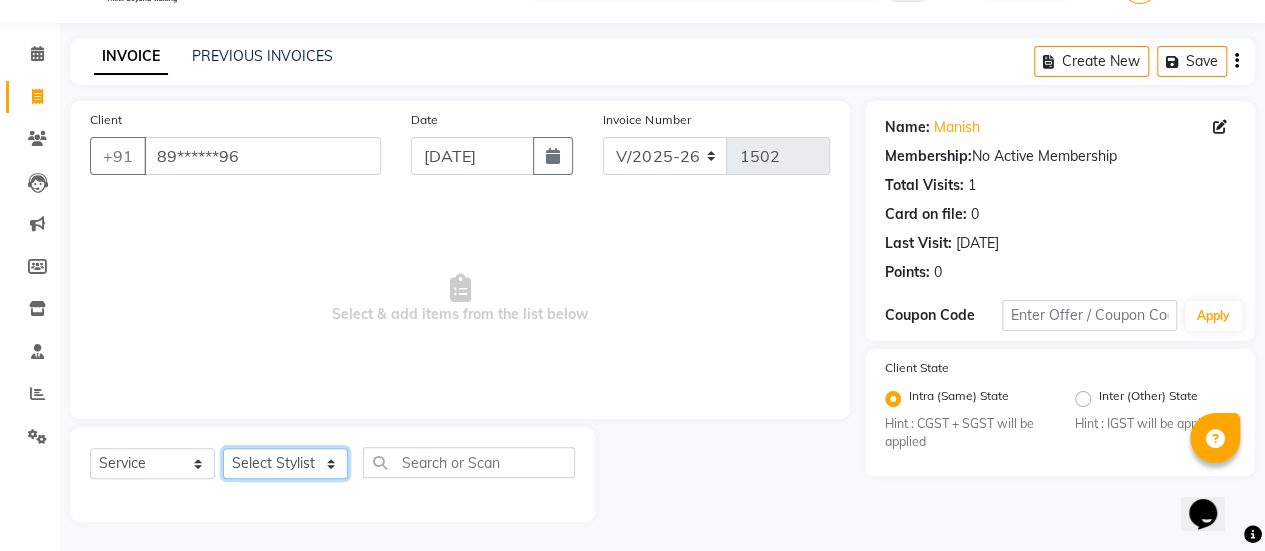 select on "37551" 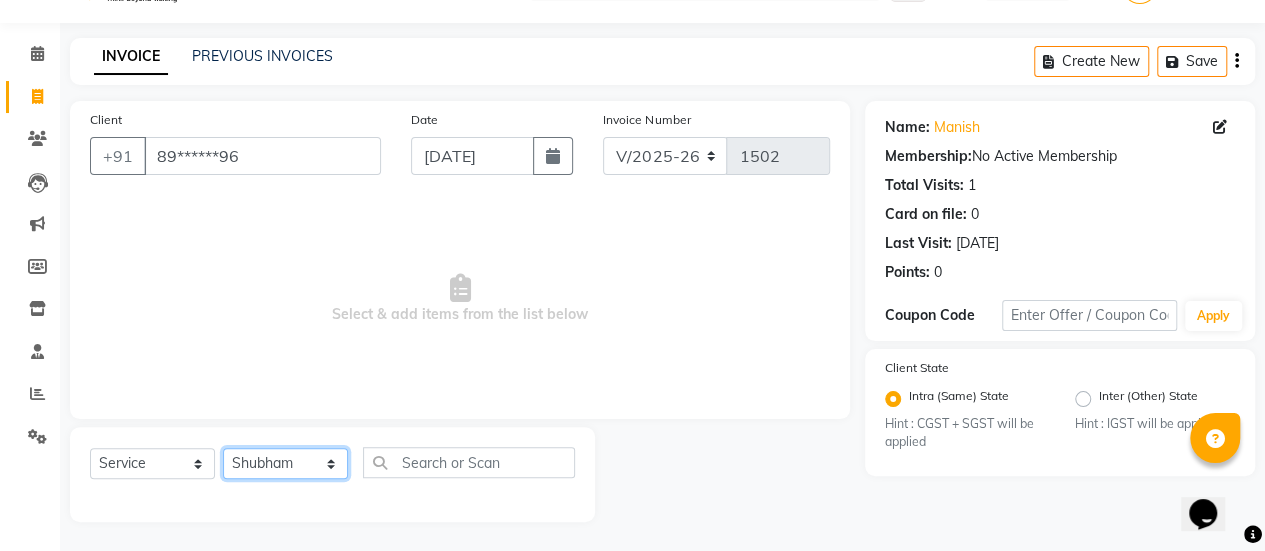 click on "Select Stylist [PERSON_NAME] Bhagavantu [PERSON_NAME] [PERSON_NAME] [PERSON_NAME] Manager [PERSON_NAME] POOJA [PERSON_NAME] [PERSON_NAME] [PERSON_NAME] [PERSON_NAME]" 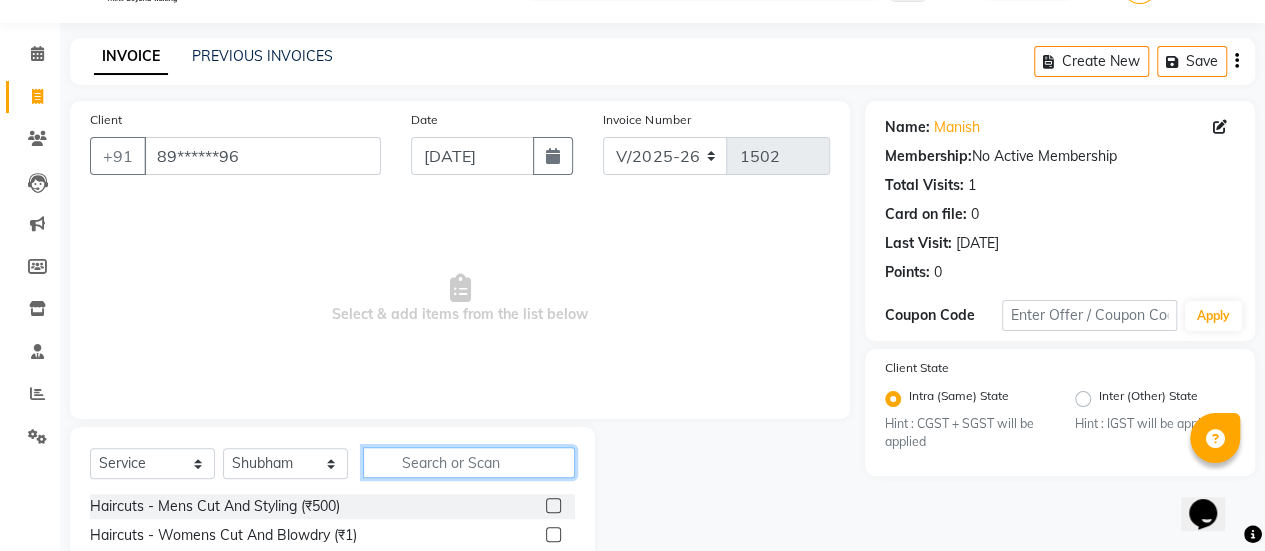 click 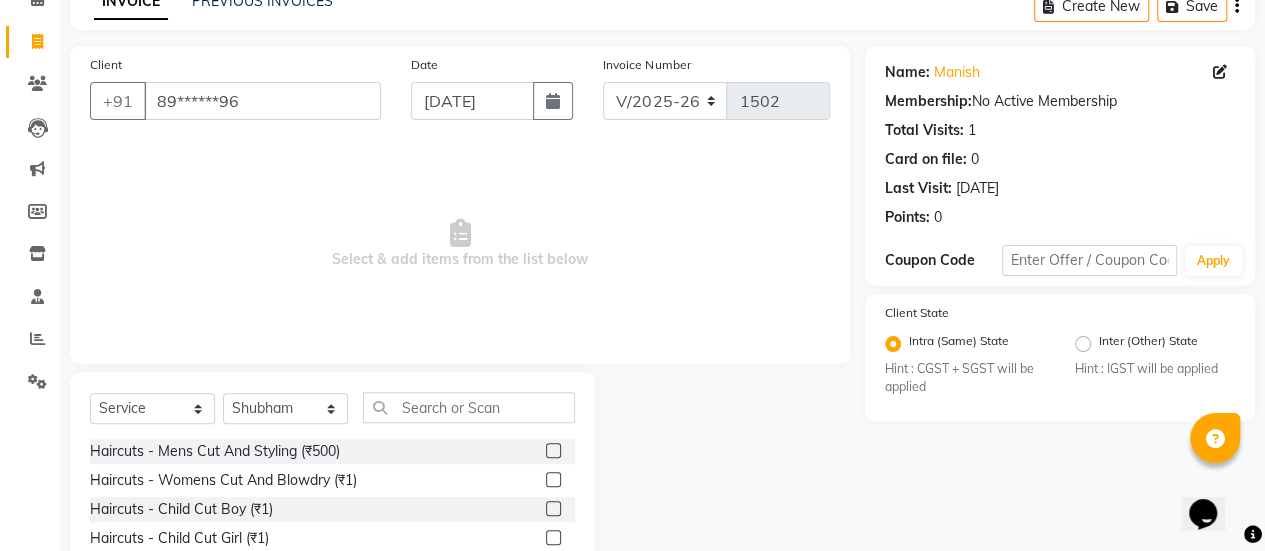 click 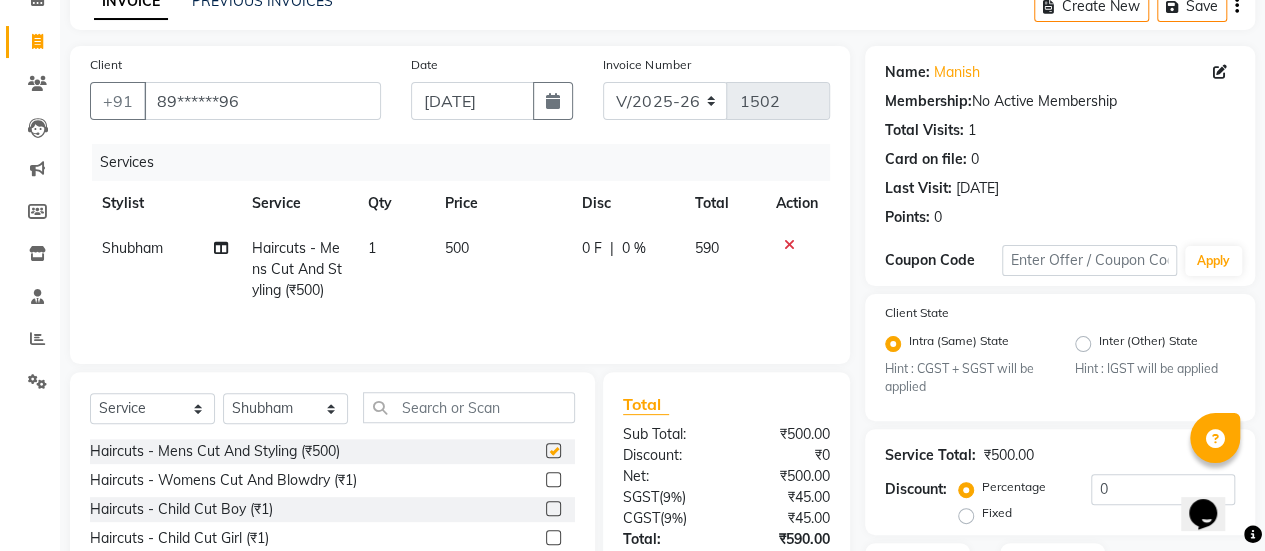 checkbox on "false" 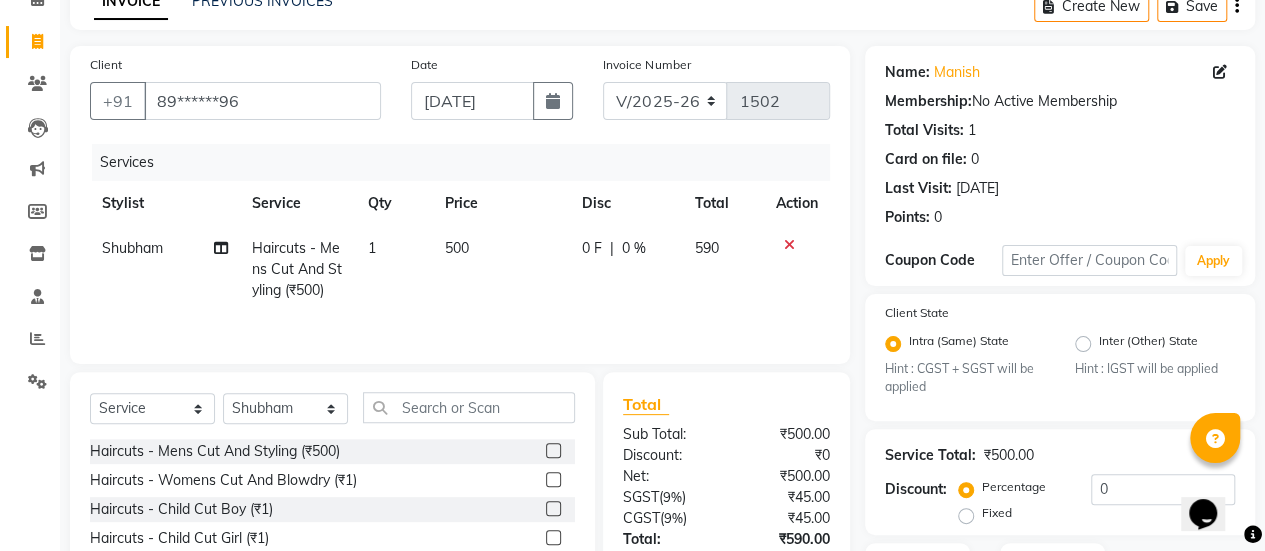 click on "500" 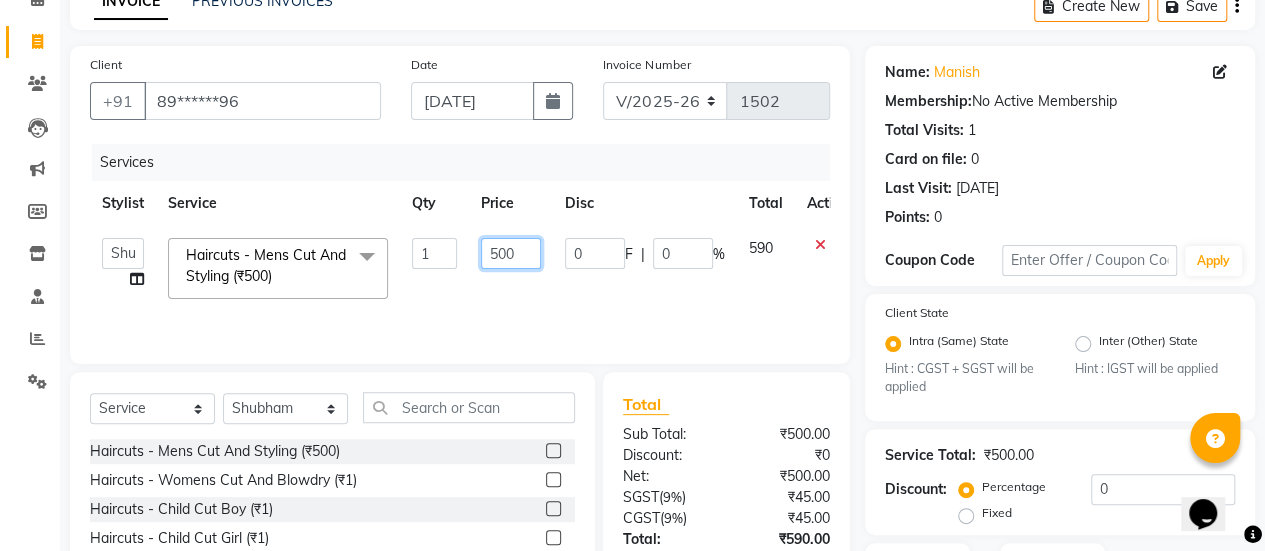 click on "500" 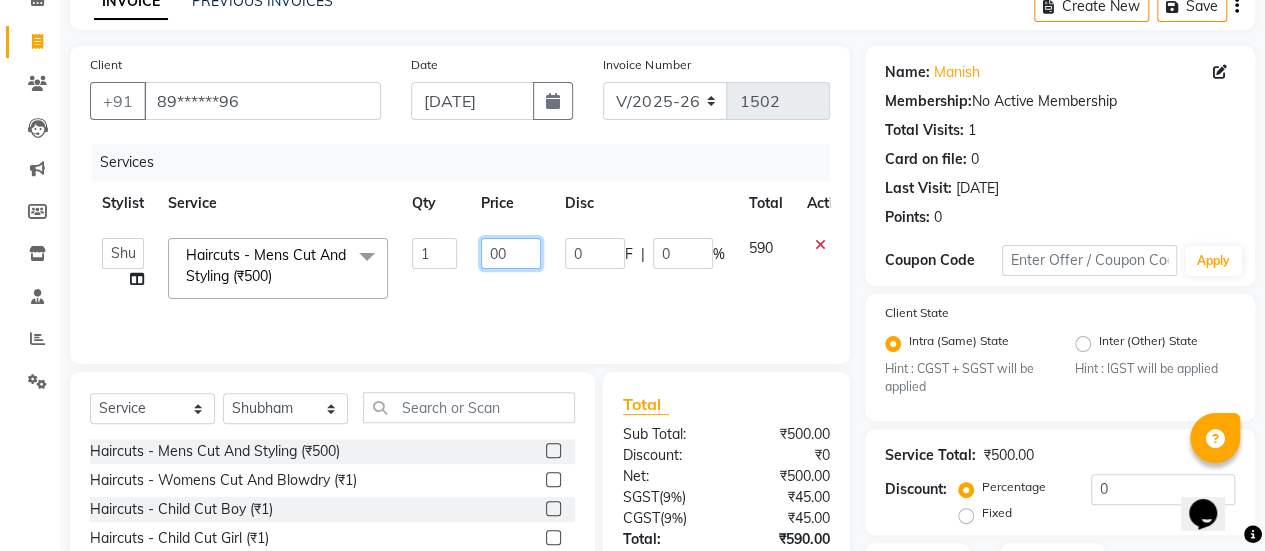type on "400" 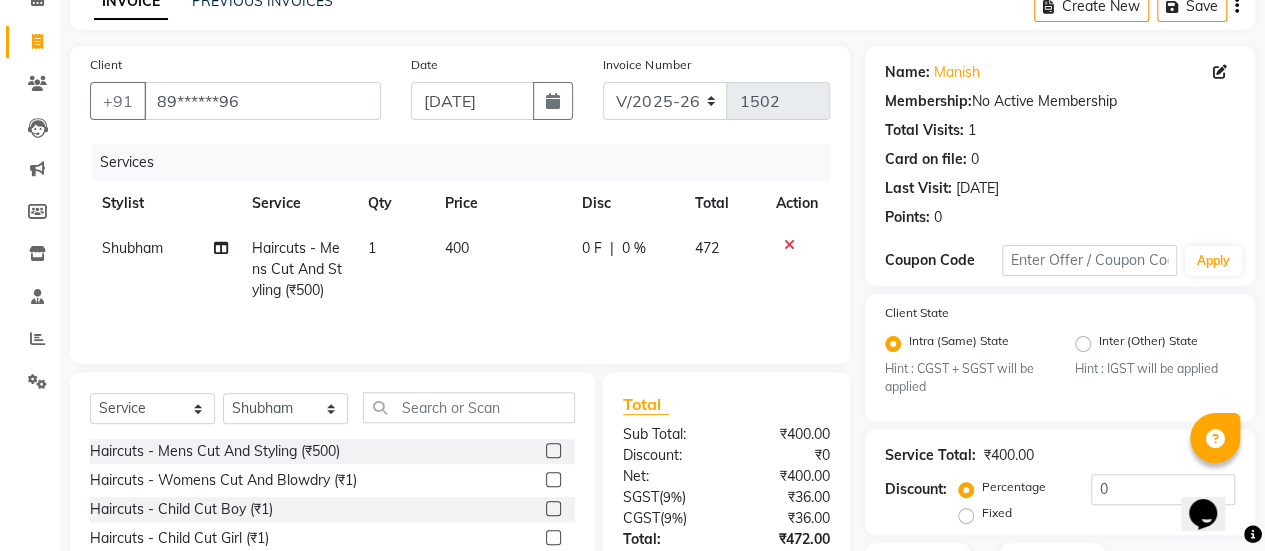 click on "Services Stylist Service Qty Price Disc Total Action [PERSON_NAME] Haircuts -  Mens Cut And Styling (₹500) 1 400 0 F | 0 % 472" 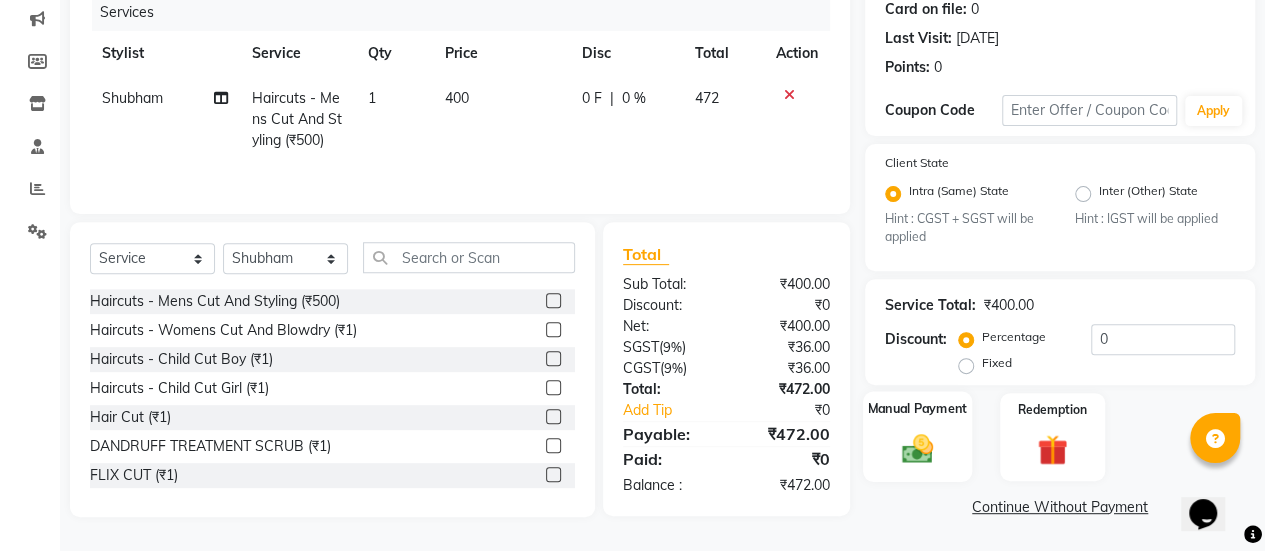 click on "Manual Payment" 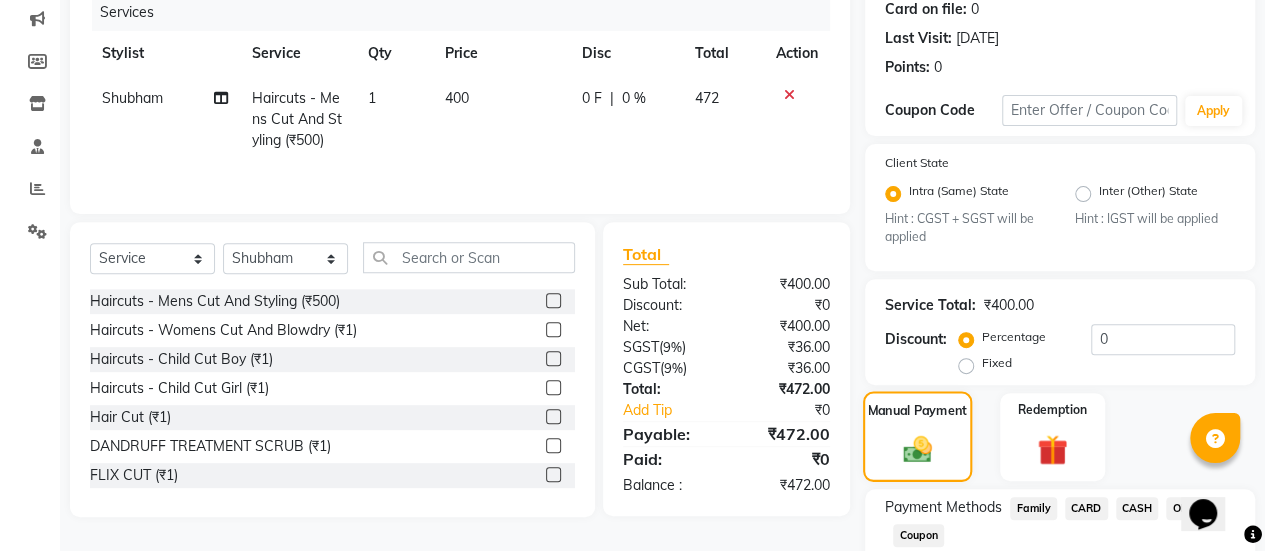 scroll, scrollTop: 382, scrollLeft: 0, axis: vertical 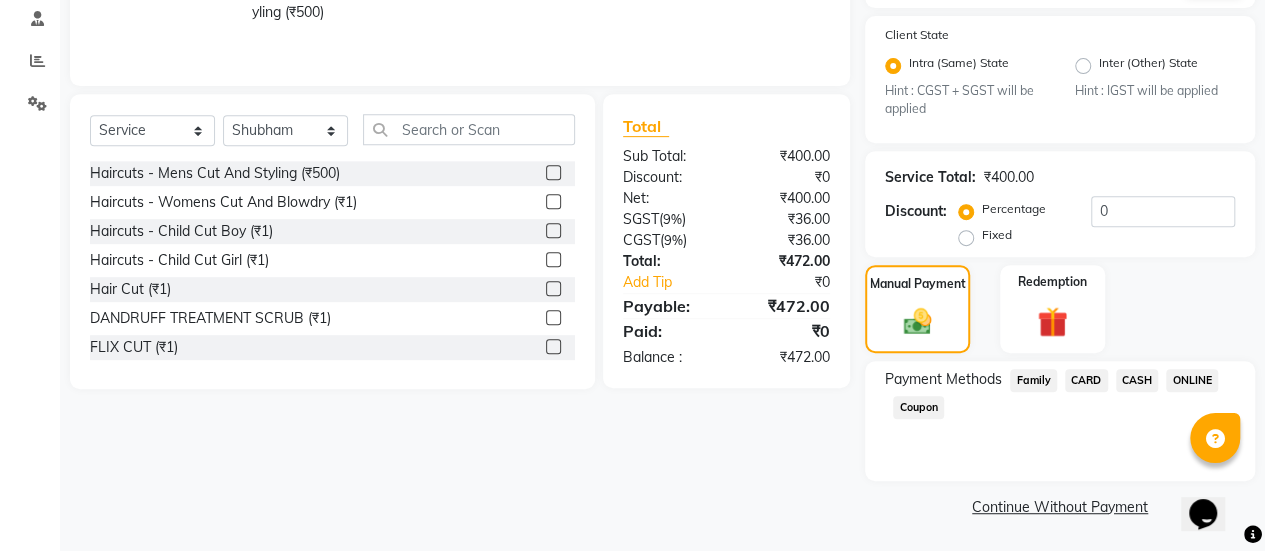 click on "CARD" 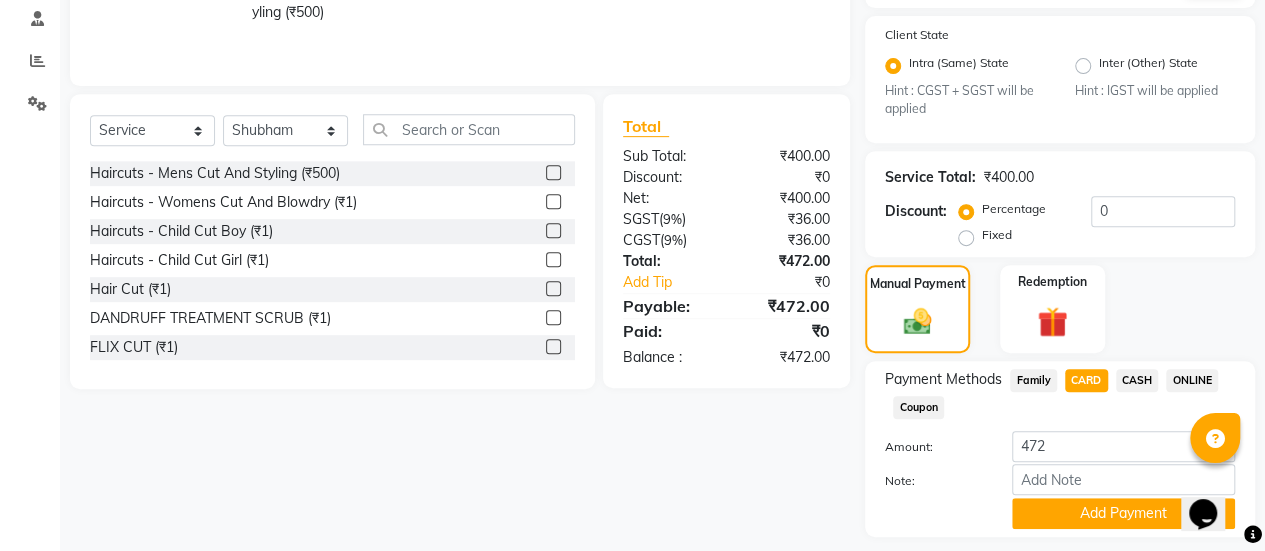 scroll, scrollTop: 438, scrollLeft: 0, axis: vertical 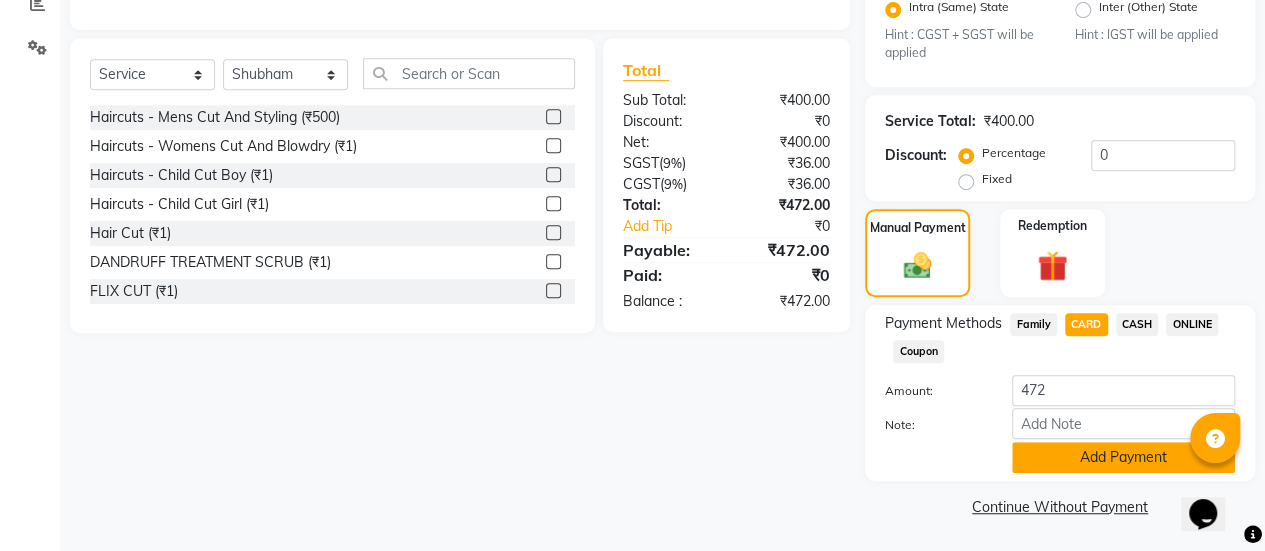 click on "Add Payment" 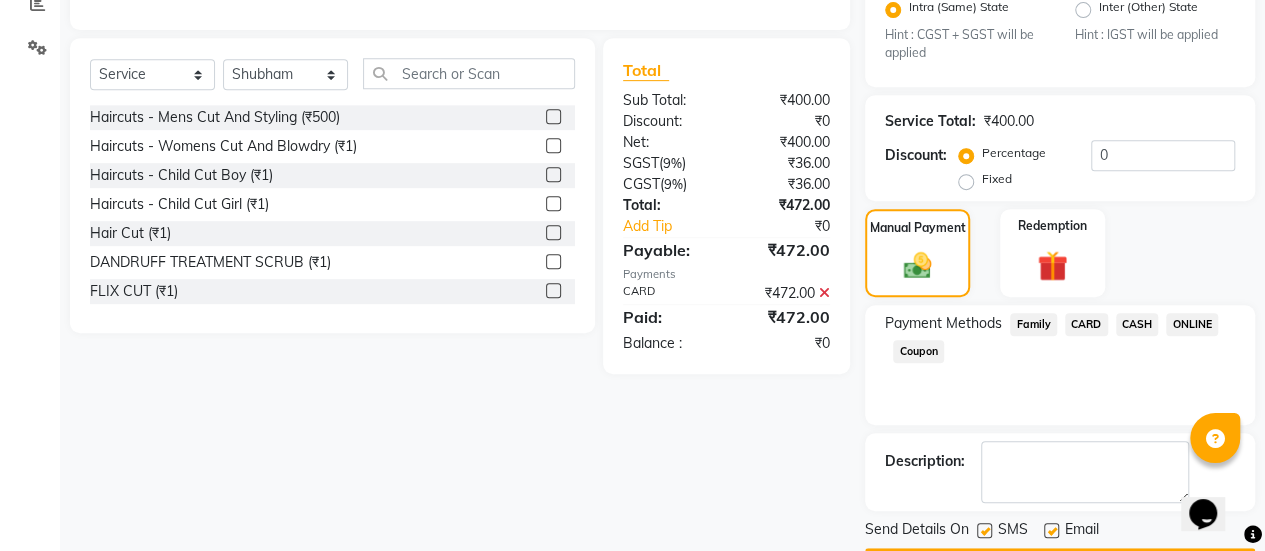 scroll, scrollTop: 493, scrollLeft: 0, axis: vertical 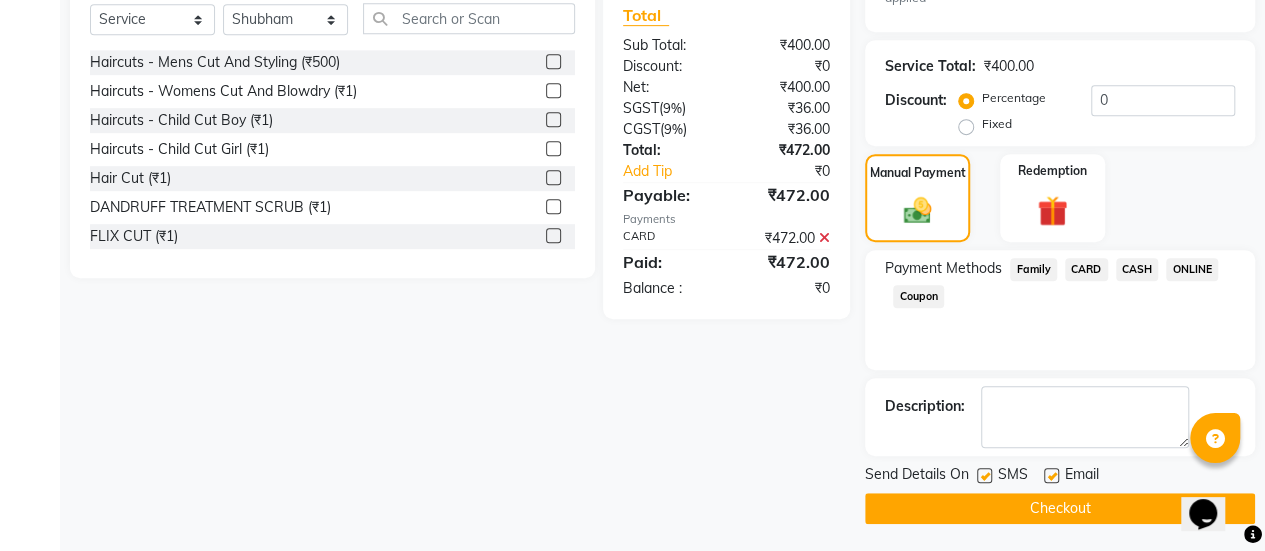 click 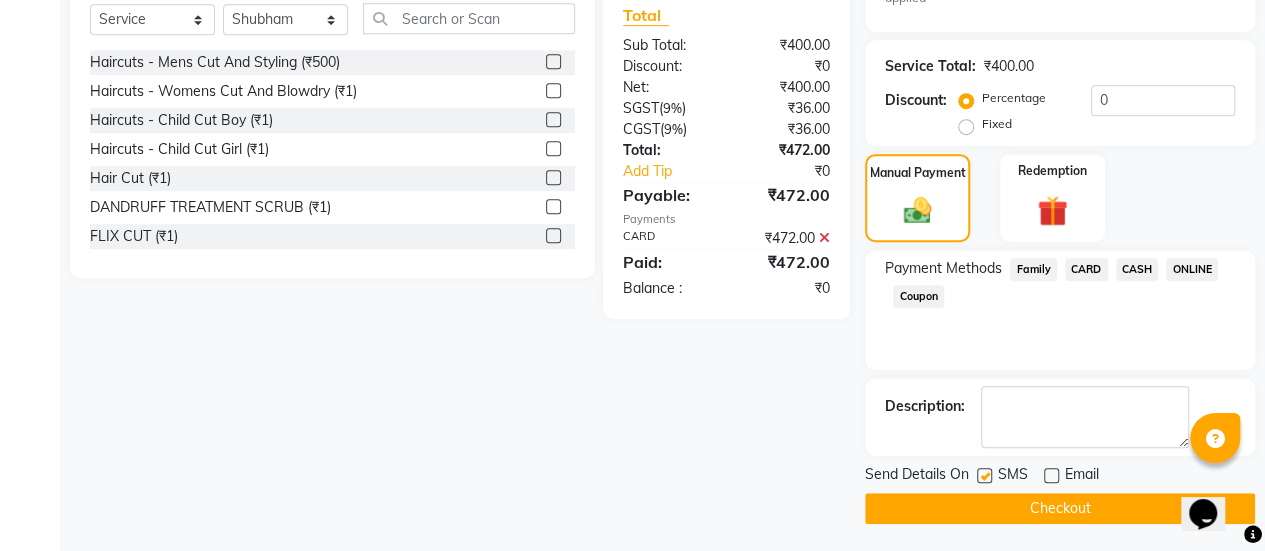 click on "Checkout" 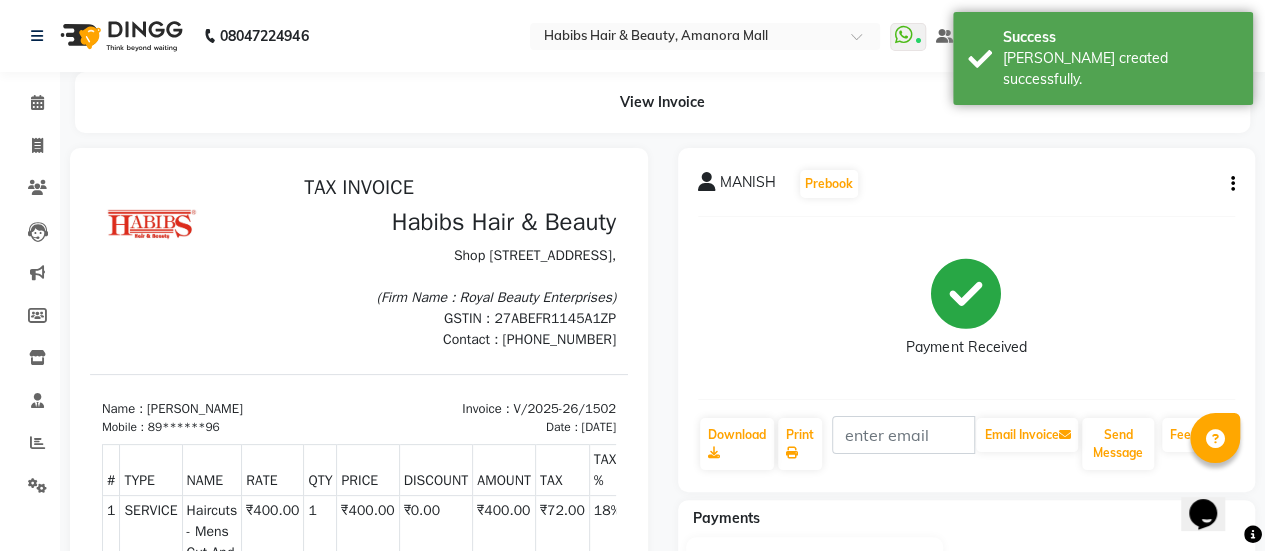scroll, scrollTop: 0, scrollLeft: 0, axis: both 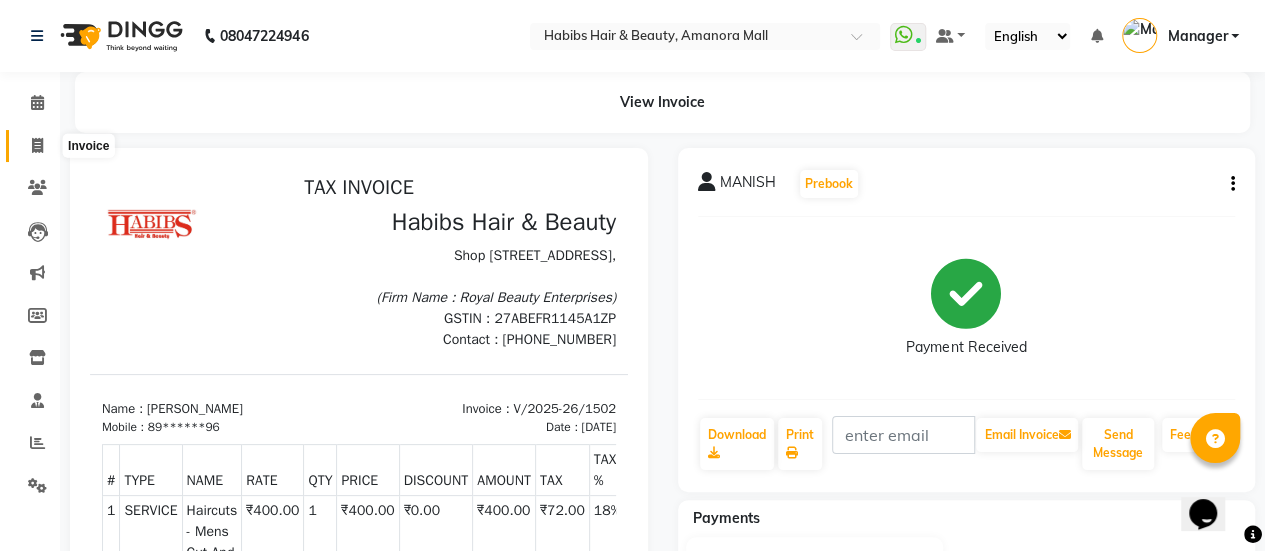 click 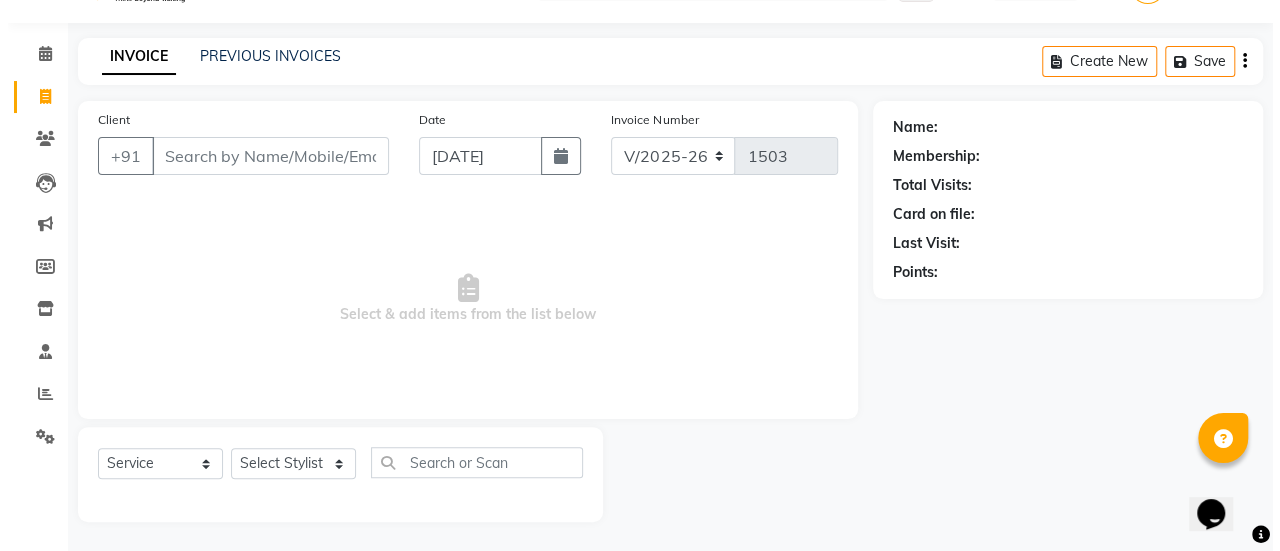 scroll, scrollTop: 0, scrollLeft: 0, axis: both 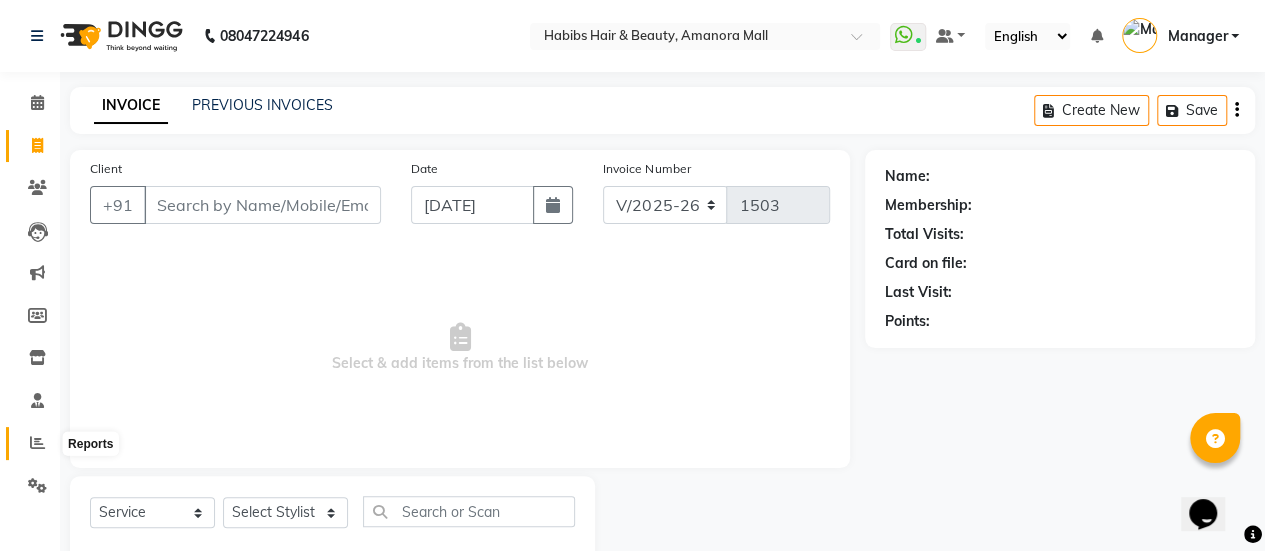 click 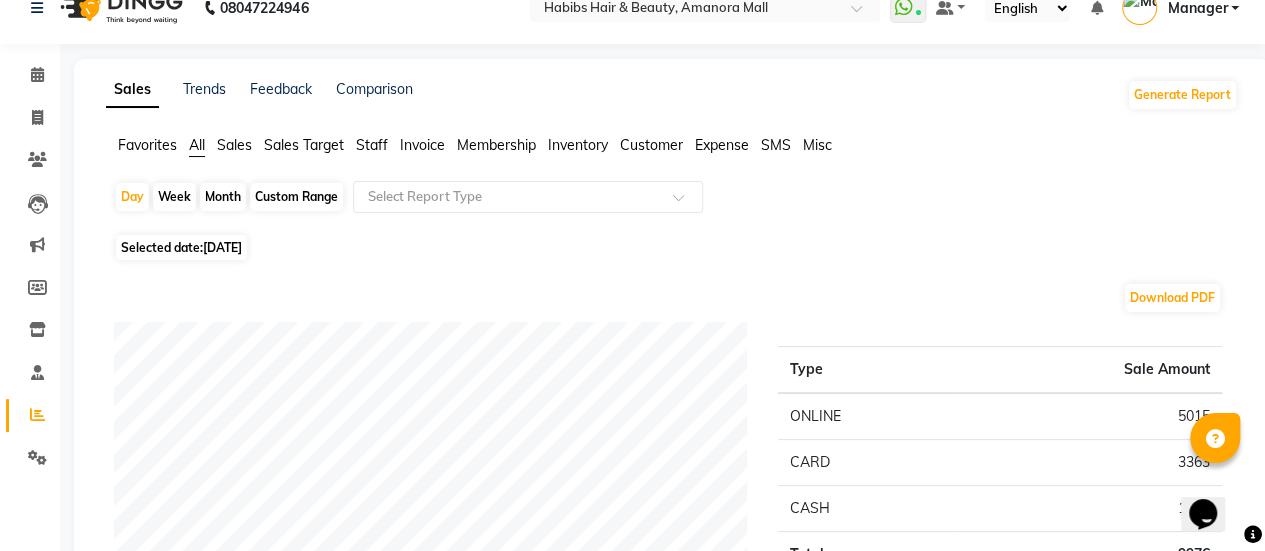 scroll, scrollTop: 27, scrollLeft: 0, axis: vertical 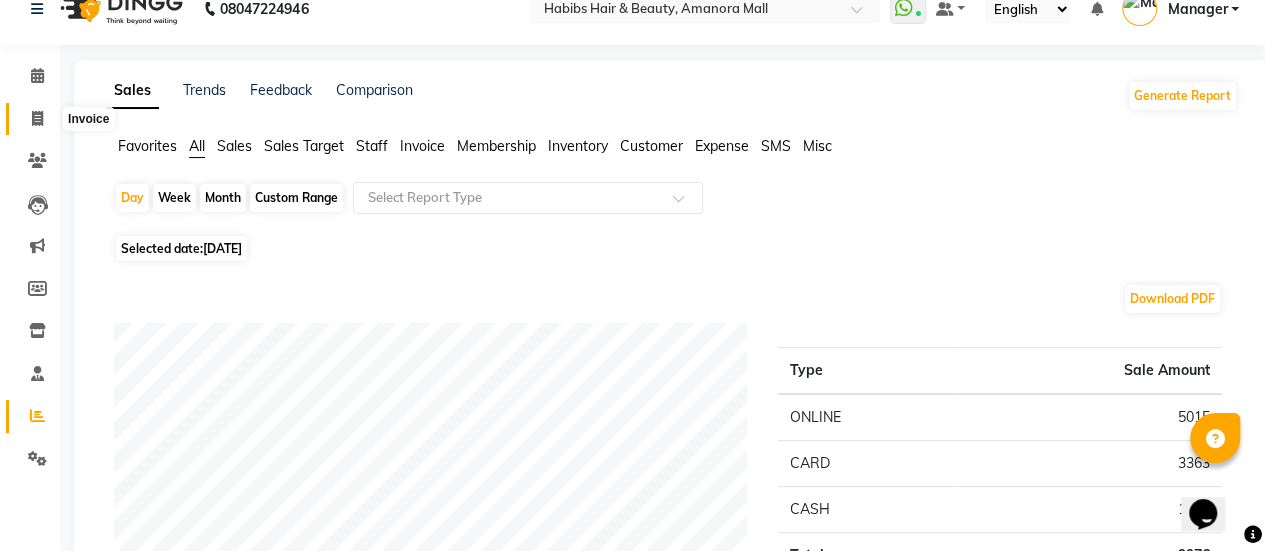 click 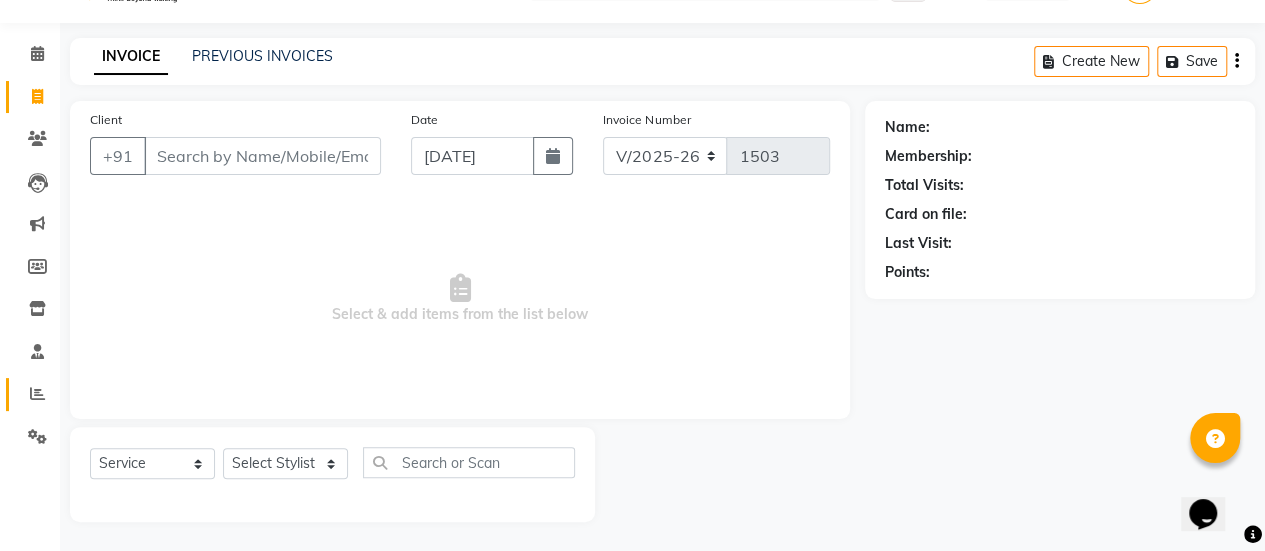 click on "Reports" 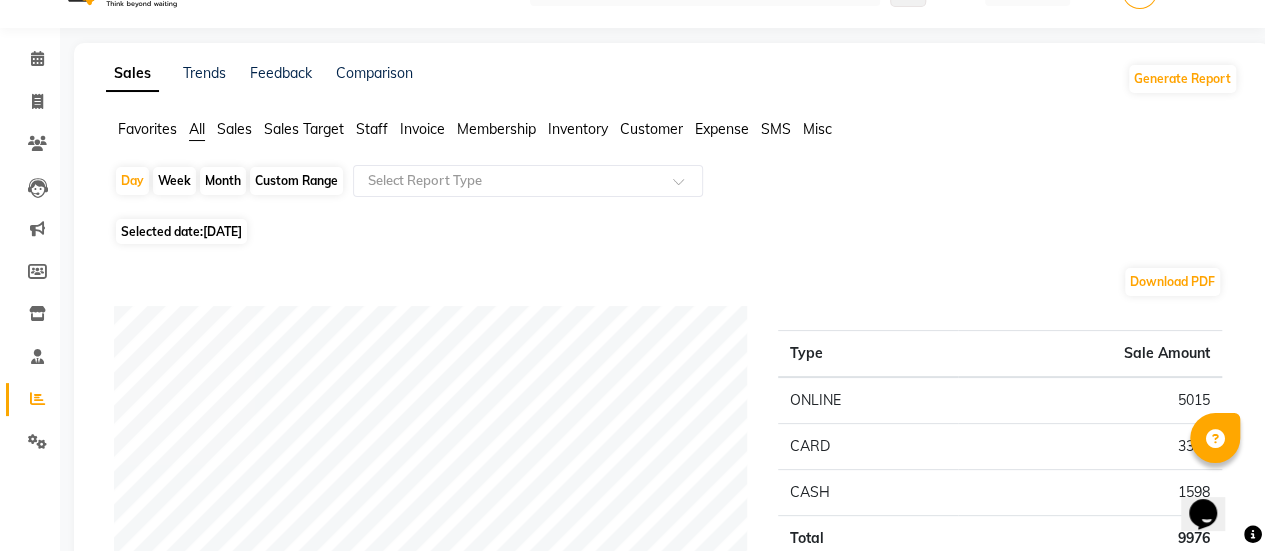 scroll, scrollTop: 0, scrollLeft: 0, axis: both 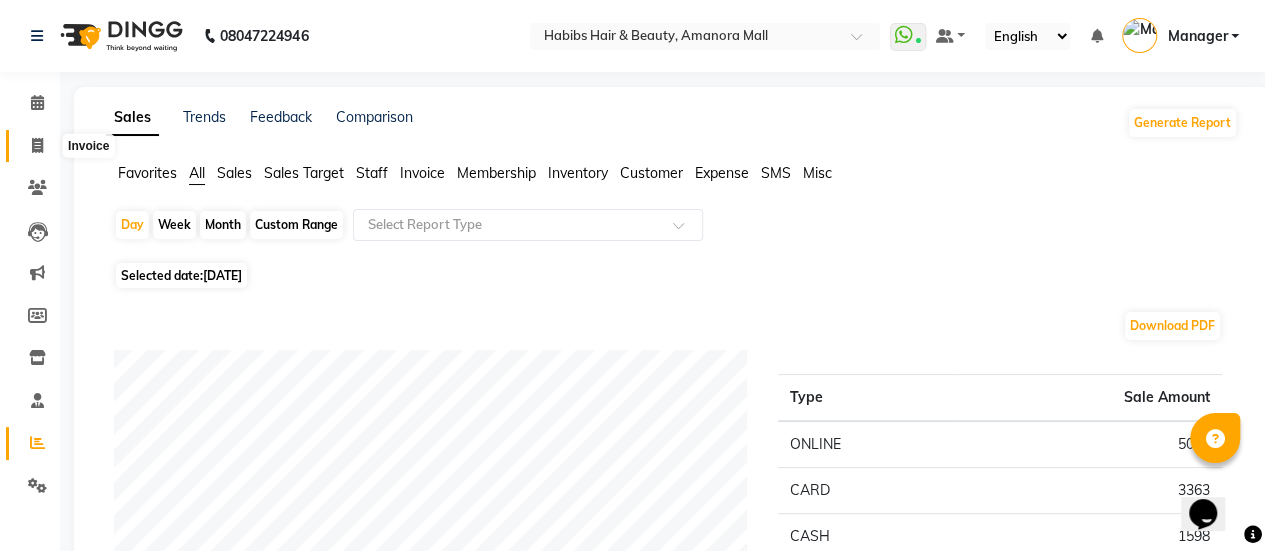 click 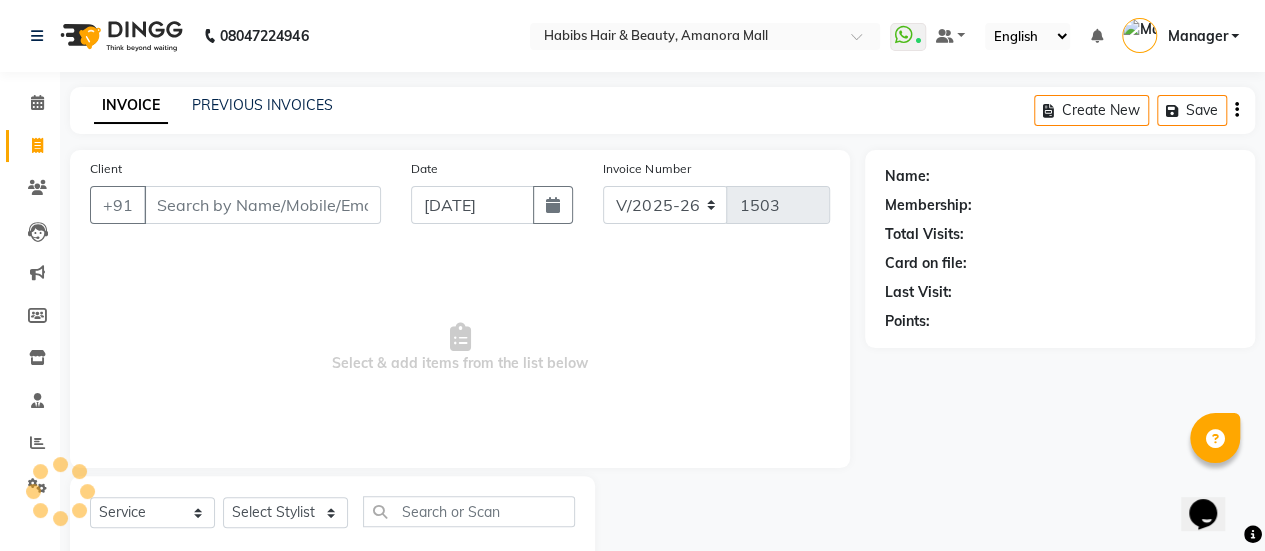 scroll, scrollTop: 49, scrollLeft: 0, axis: vertical 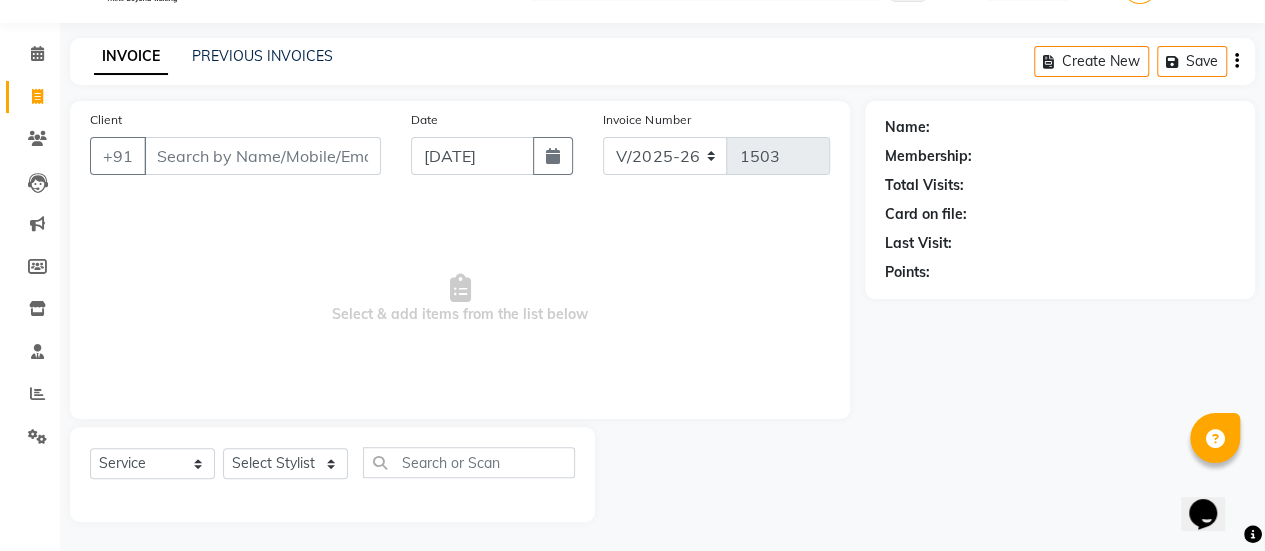 click on "Client" at bounding box center (262, 156) 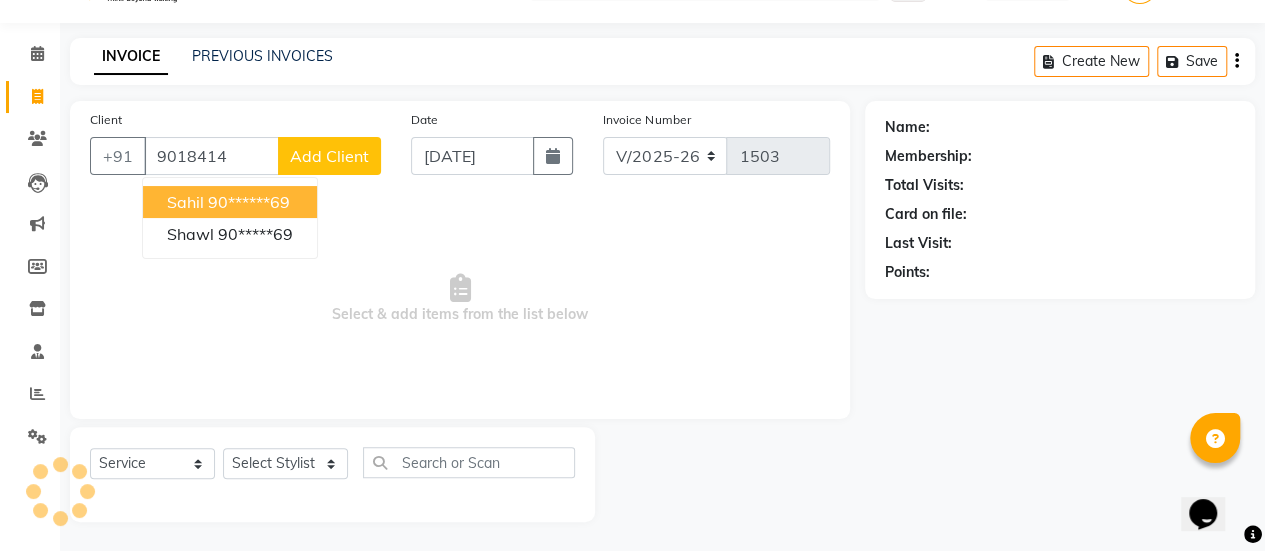 click on "90******69" at bounding box center [249, 202] 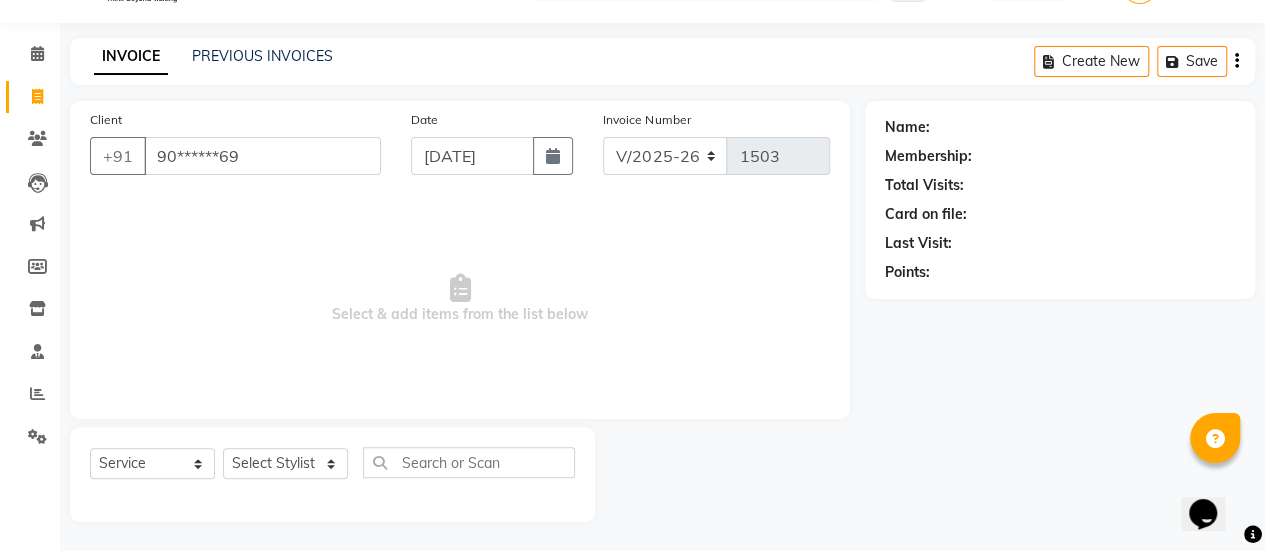 type on "90******69" 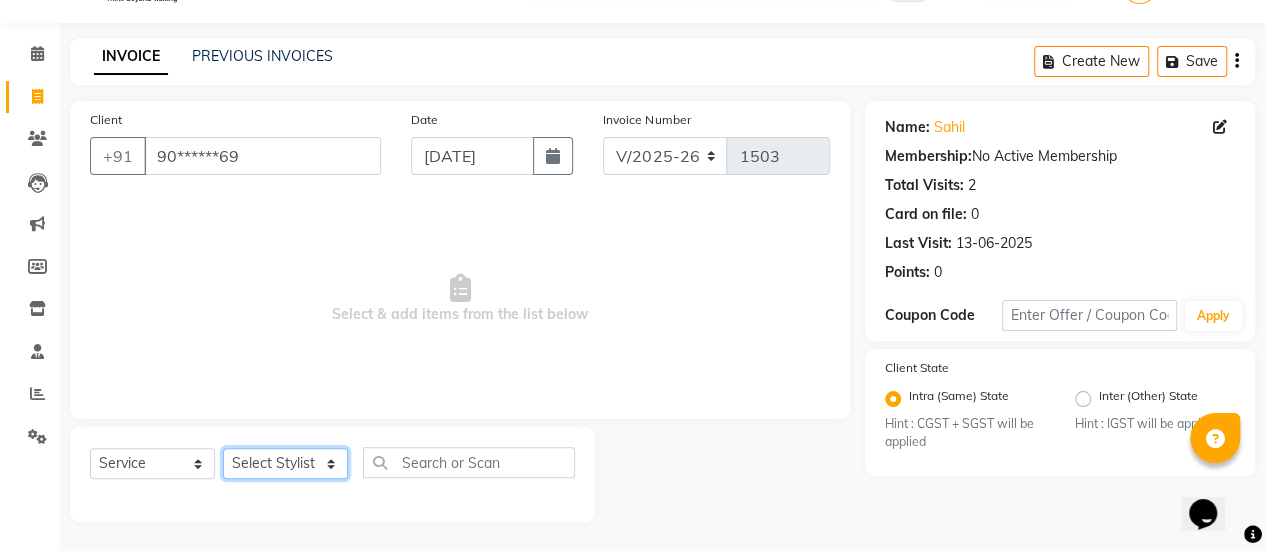 click on "Select Stylist [PERSON_NAME] Bhagavantu [PERSON_NAME] [PERSON_NAME] [PERSON_NAME] Manager [PERSON_NAME] POOJA [PERSON_NAME] [PERSON_NAME] [PERSON_NAME] [PERSON_NAME]" 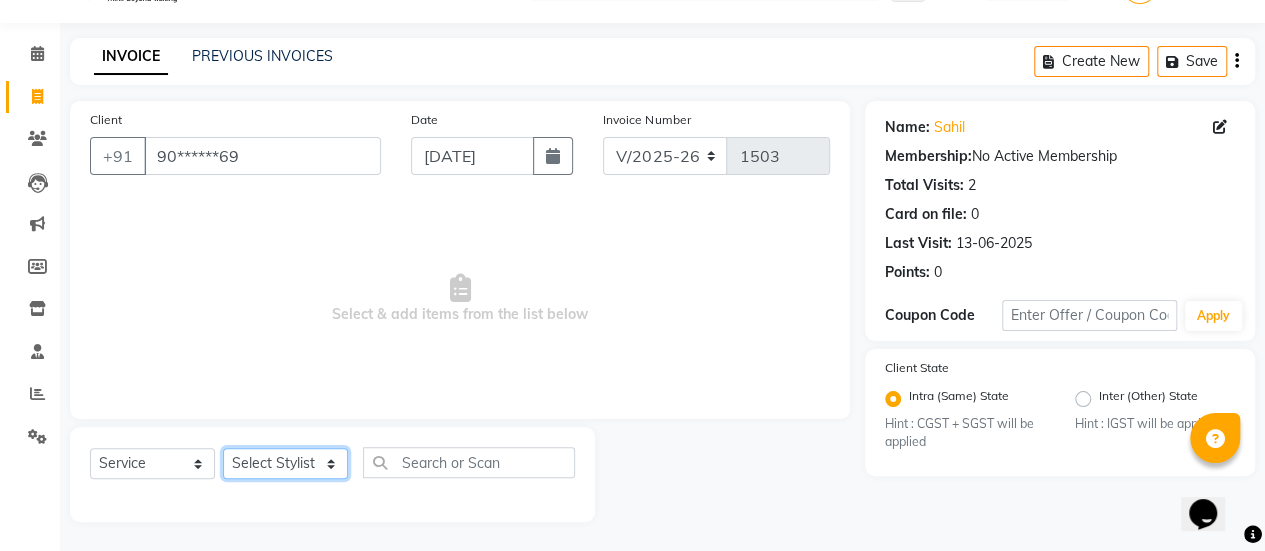 select on "37551" 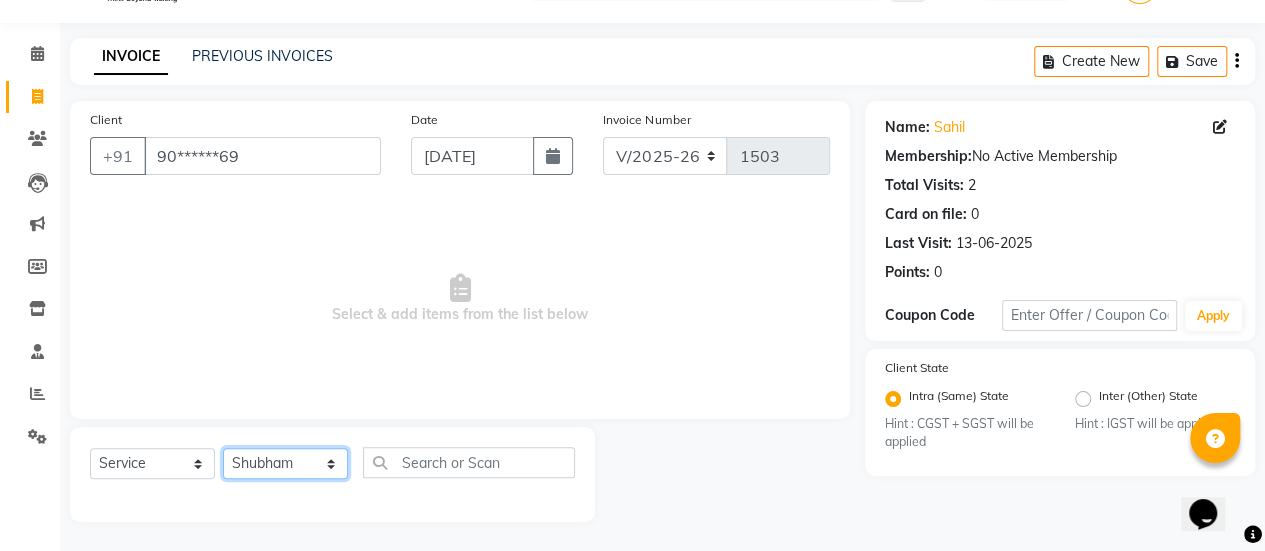 click on "Select Stylist [PERSON_NAME] Bhagavantu [PERSON_NAME] [PERSON_NAME] [PERSON_NAME] Manager [PERSON_NAME] POOJA [PERSON_NAME] [PERSON_NAME] [PERSON_NAME] [PERSON_NAME]" 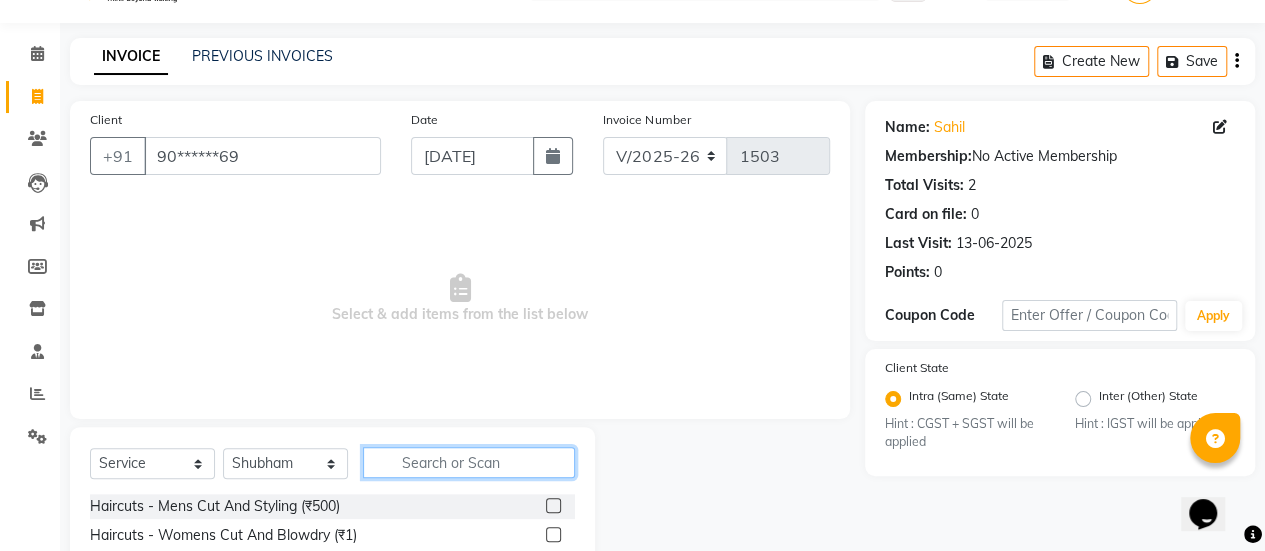 click 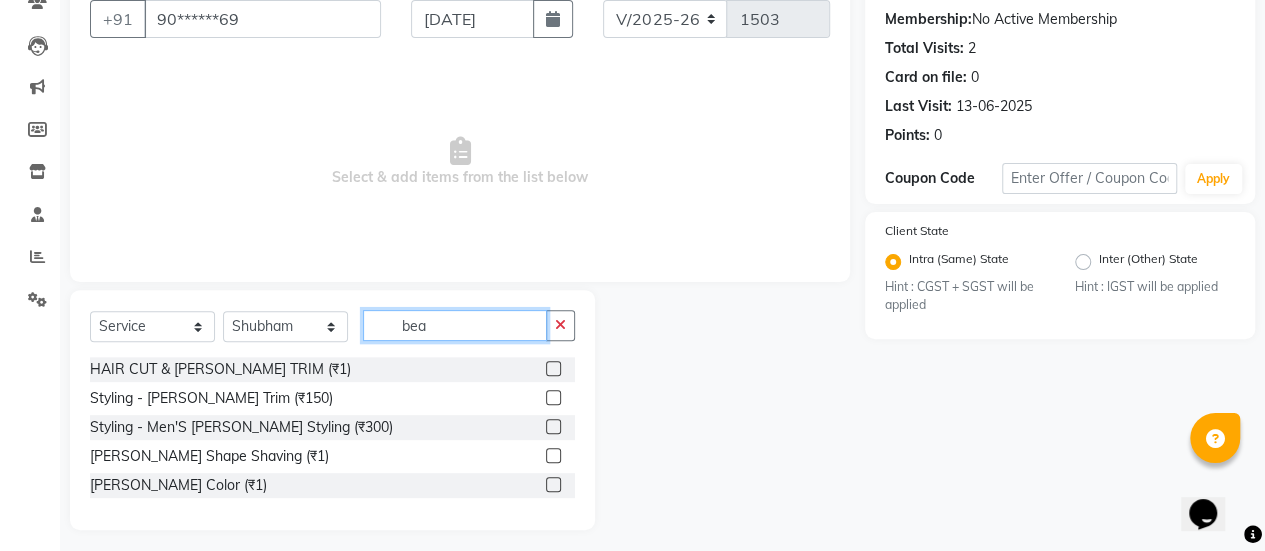 scroll, scrollTop: 194, scrollLeft: 0, axis: vertical 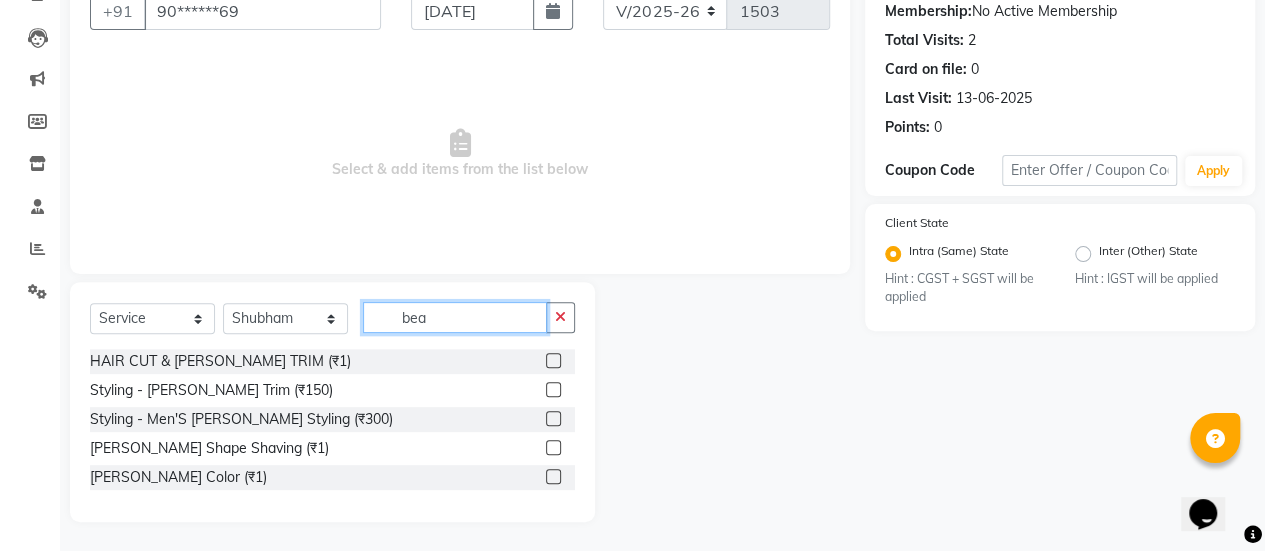 type on "bea" 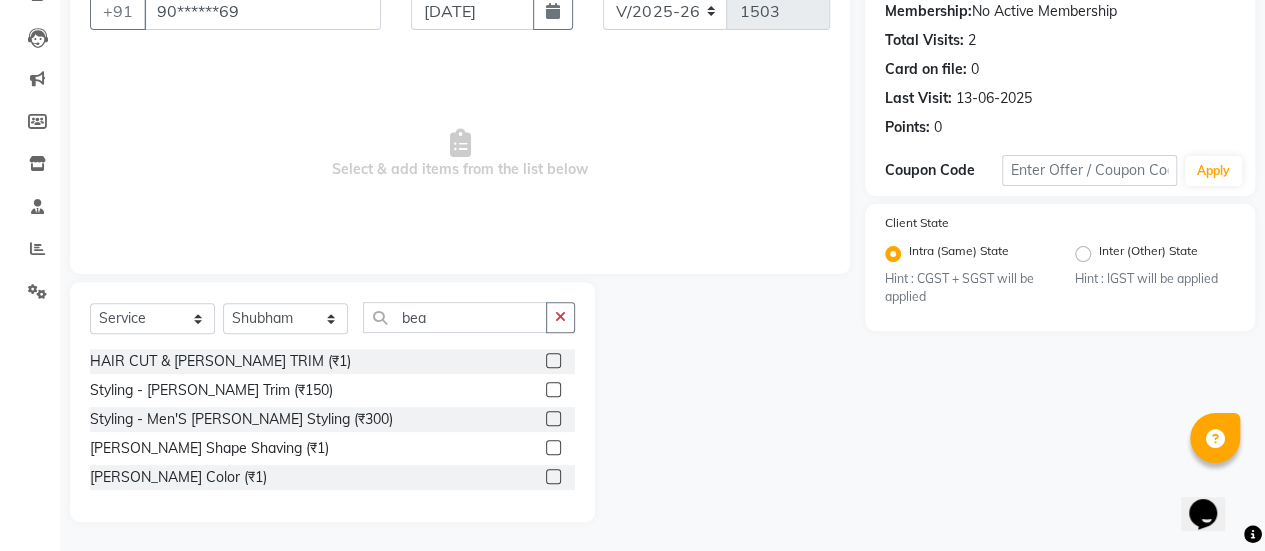 click 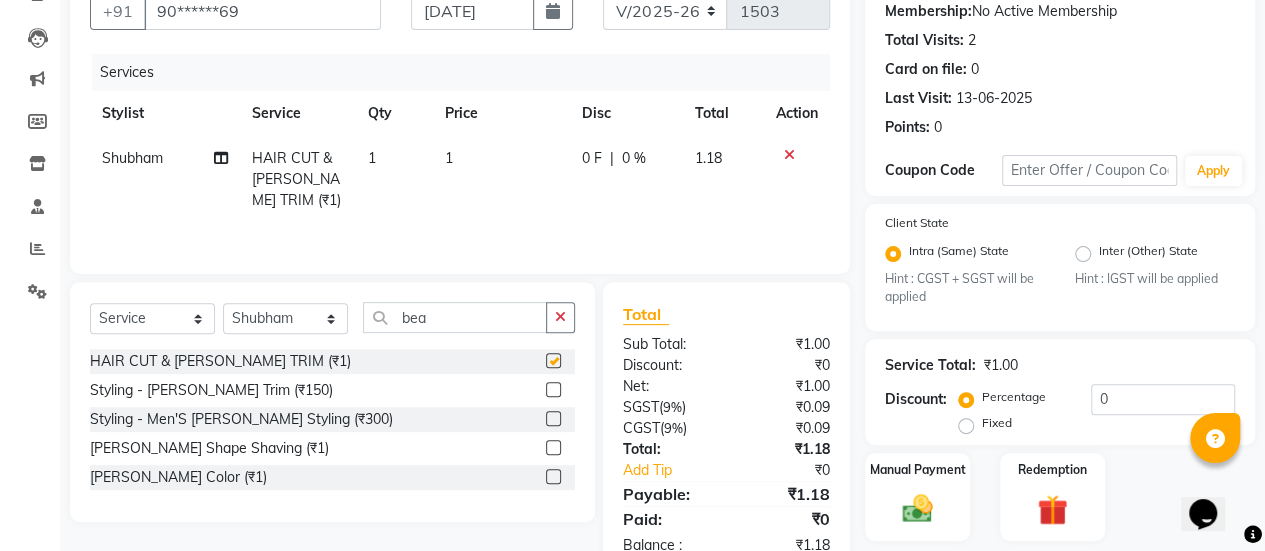 checkbox on "false" 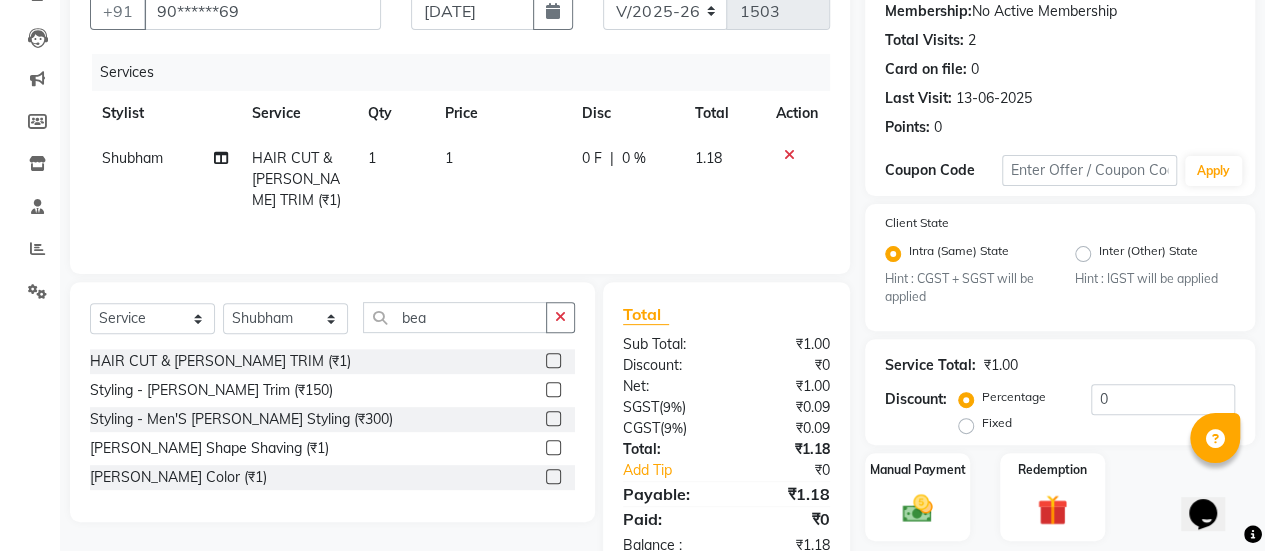 click on "1" 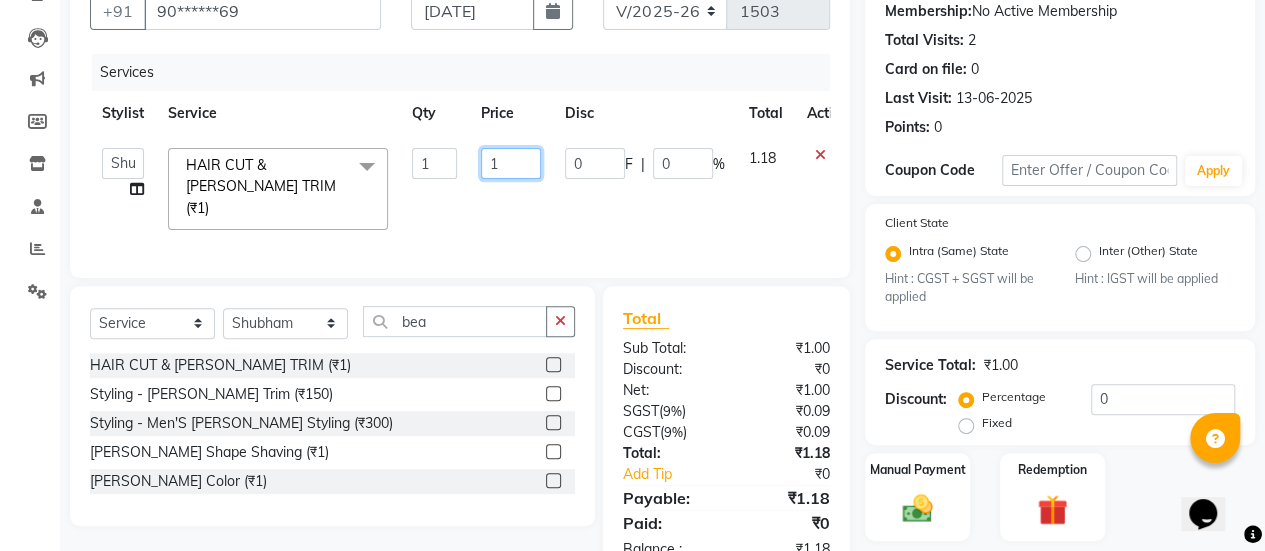 click on "1" 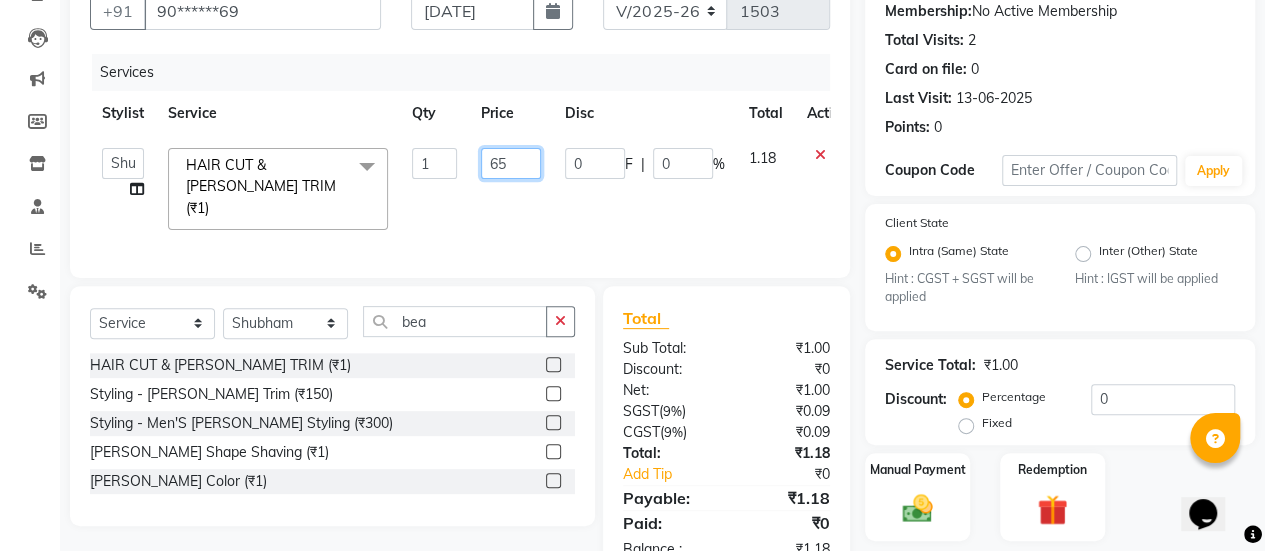 type on "650" 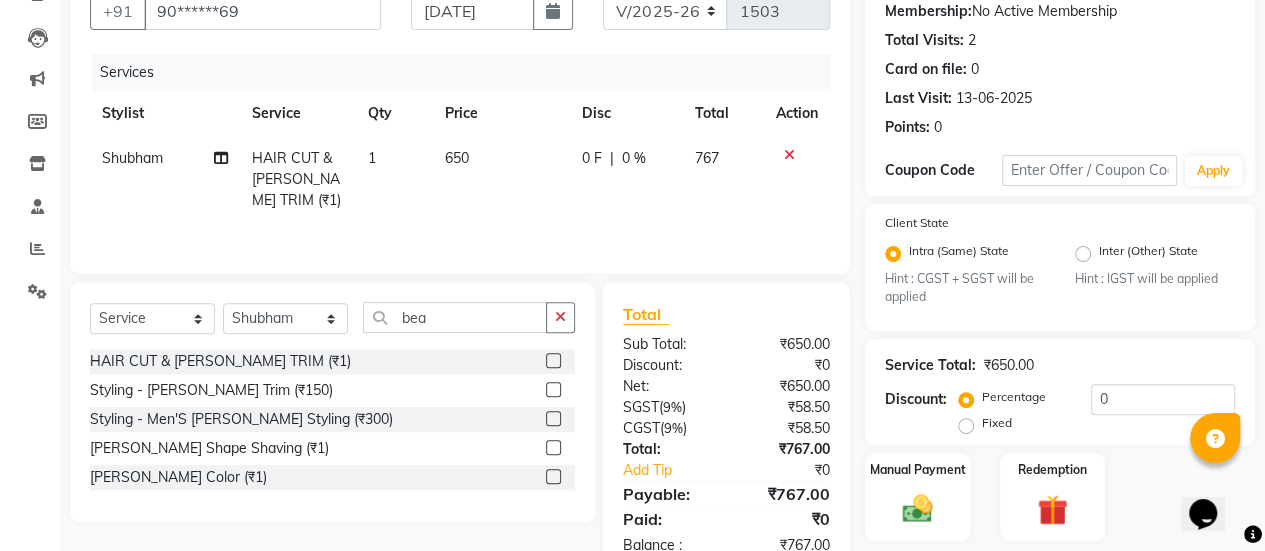 click on "0 F | 0 %" 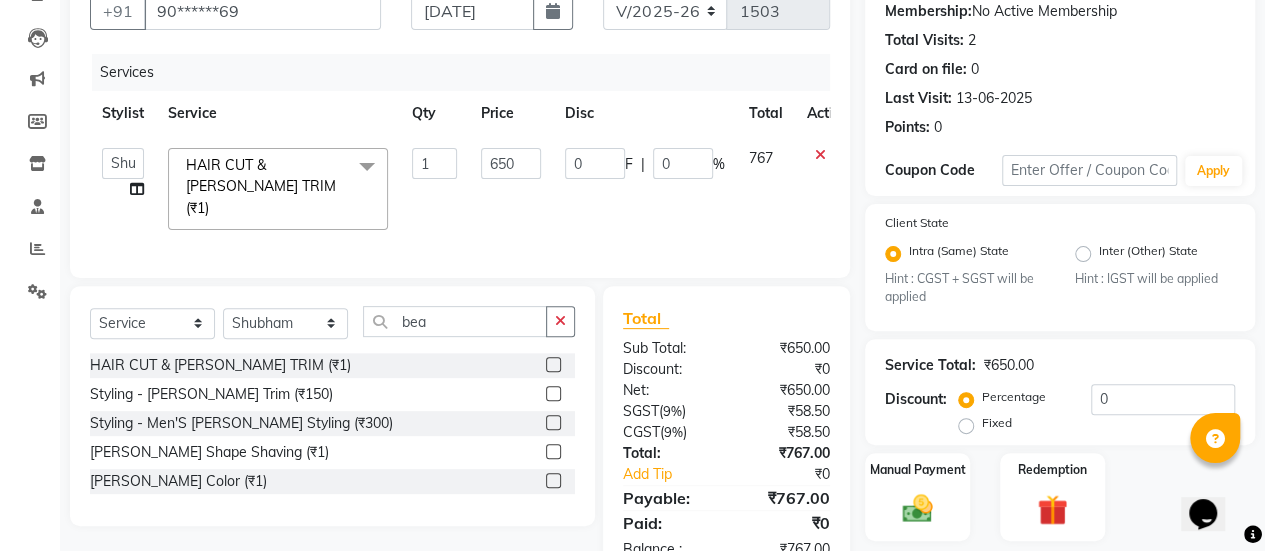 scroll, scrollTop: 254, scrollLeft: 0, axis: vertical 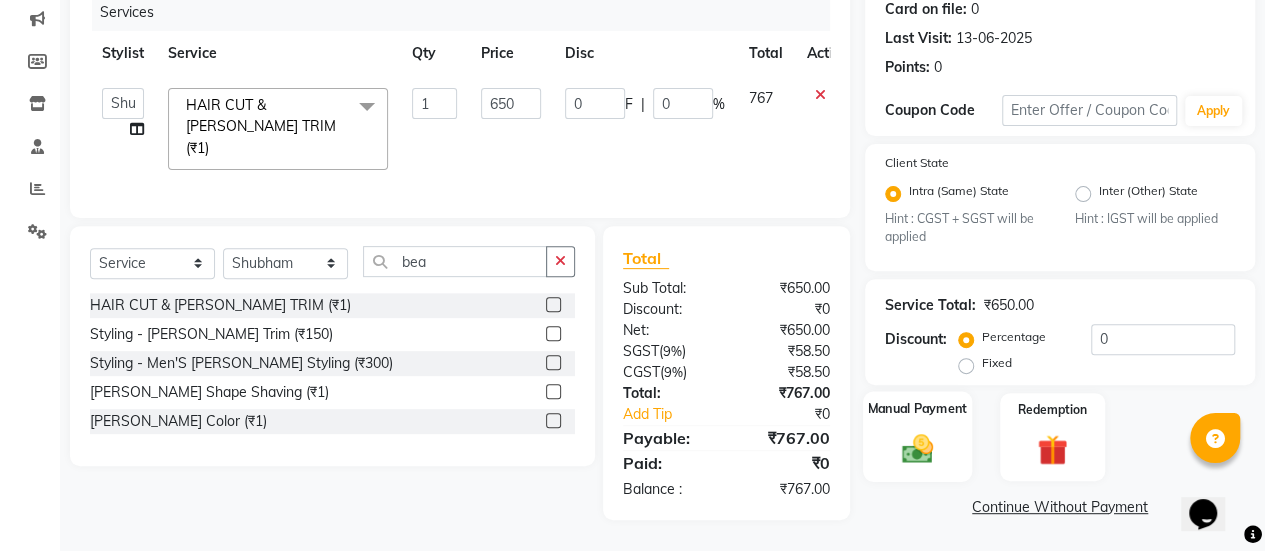 click 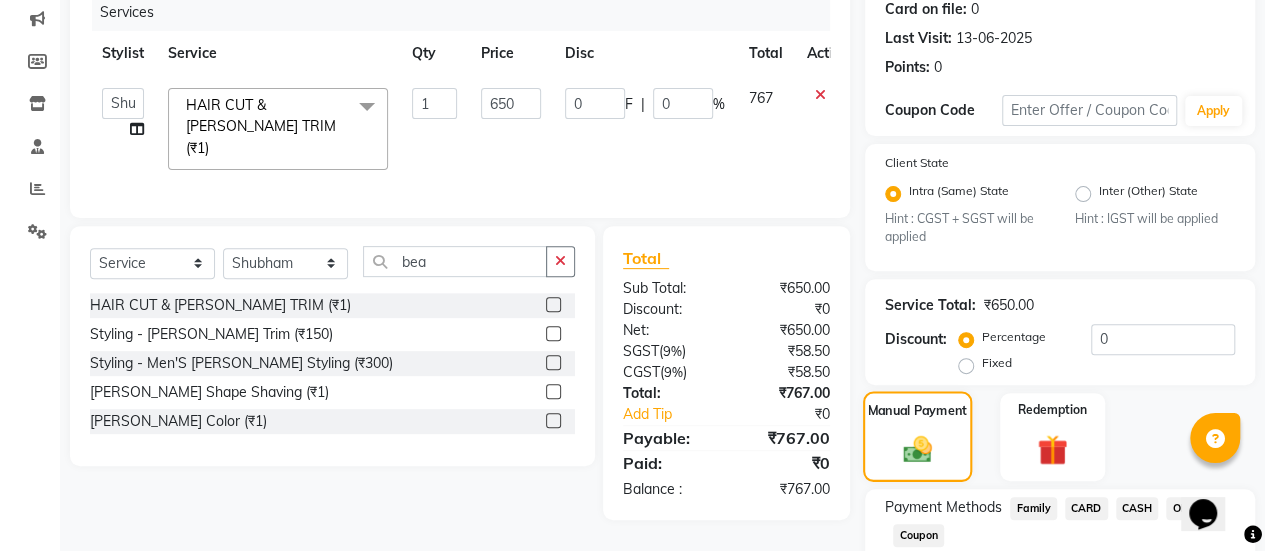 scroll, scrollTop: 382, scrollLeft: 0, axis: vertical 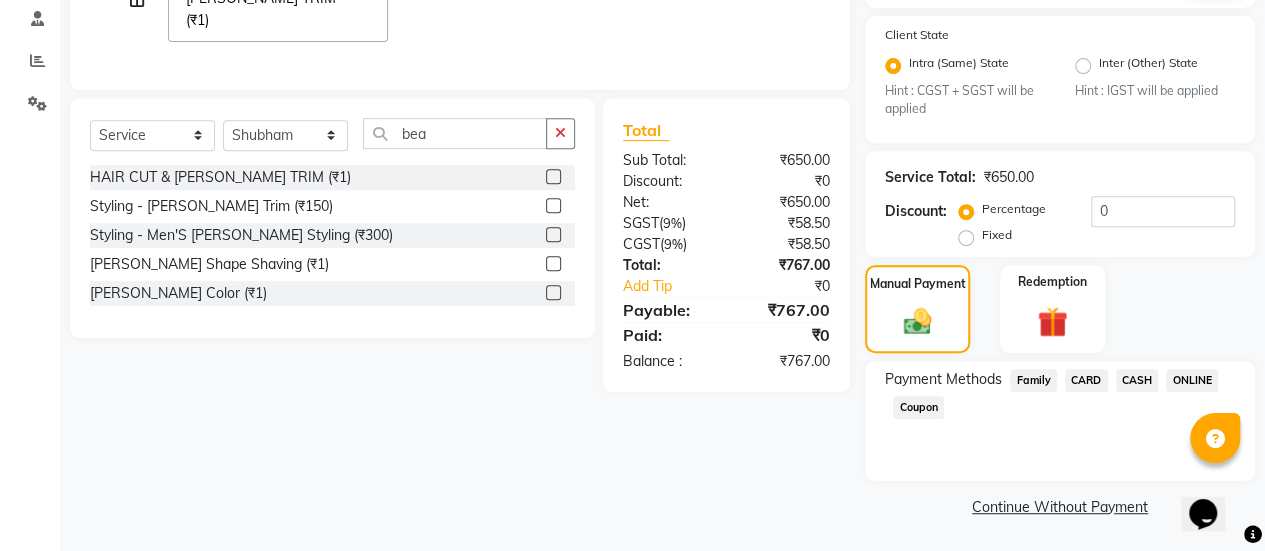 click on "CARD" 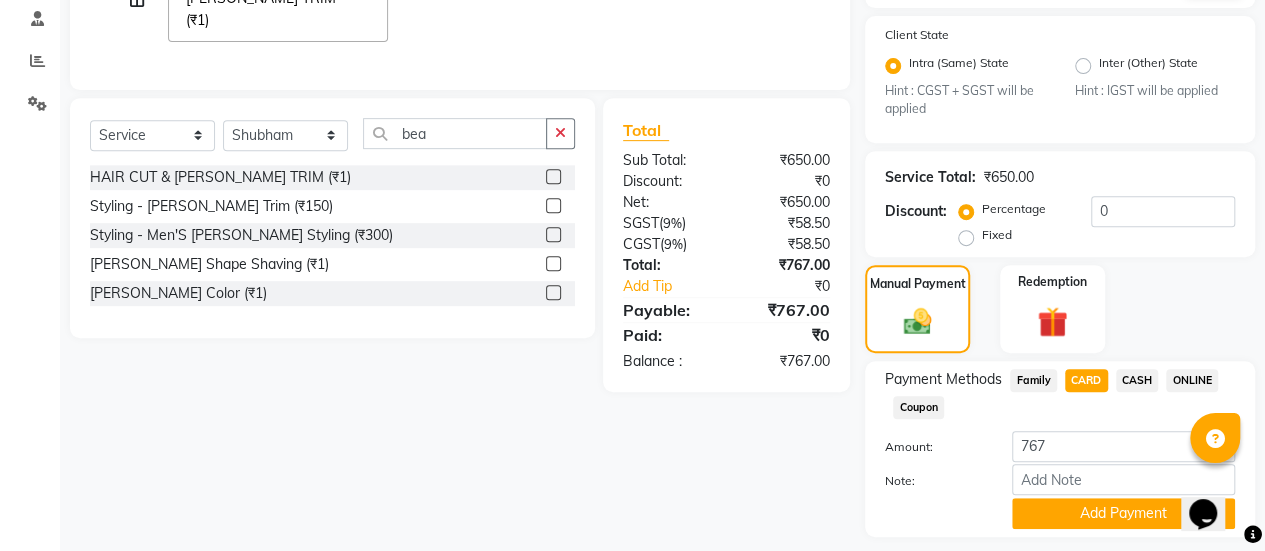 scroll, scrollTop: 438, scrollLeft: 0, axis: vertical 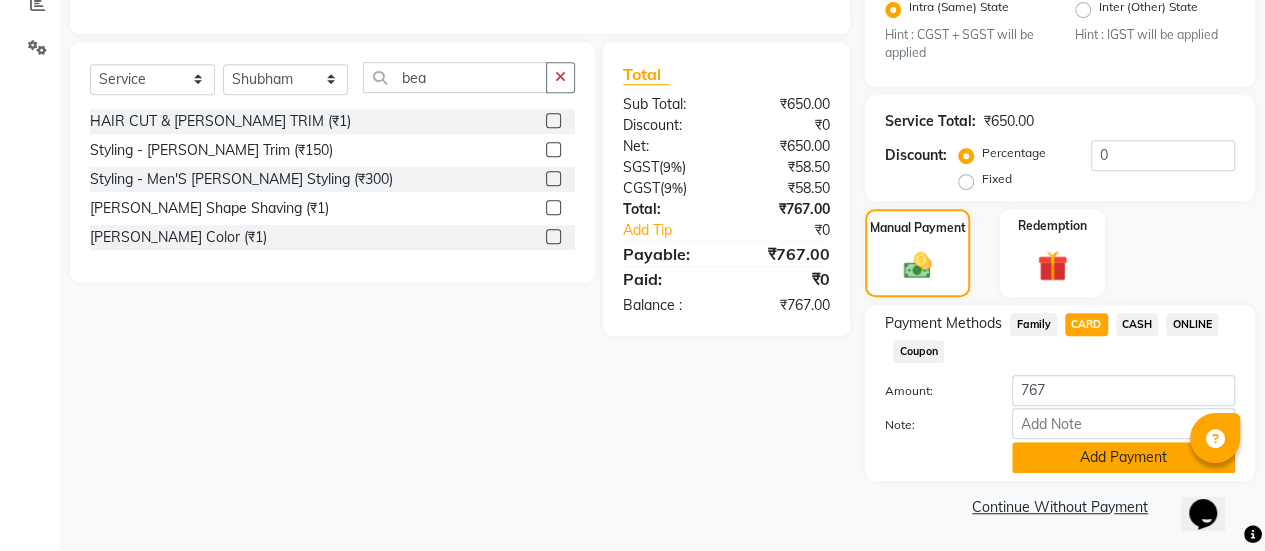 click on "Add Payment" 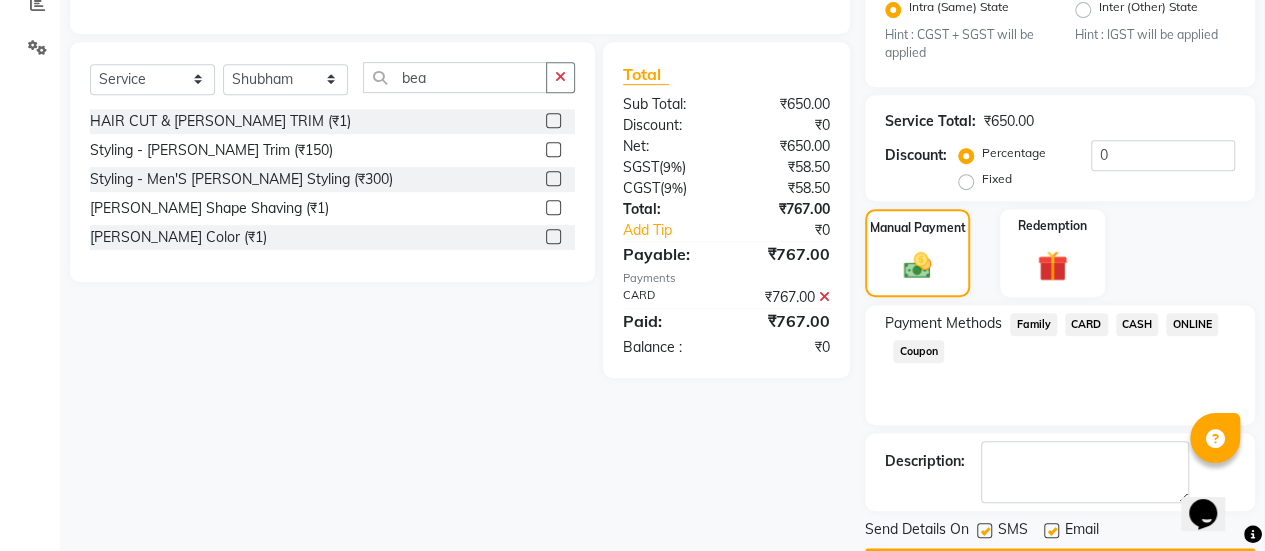 scroll, scrollTop: 493, scrollLeft: 0, axis: vertical 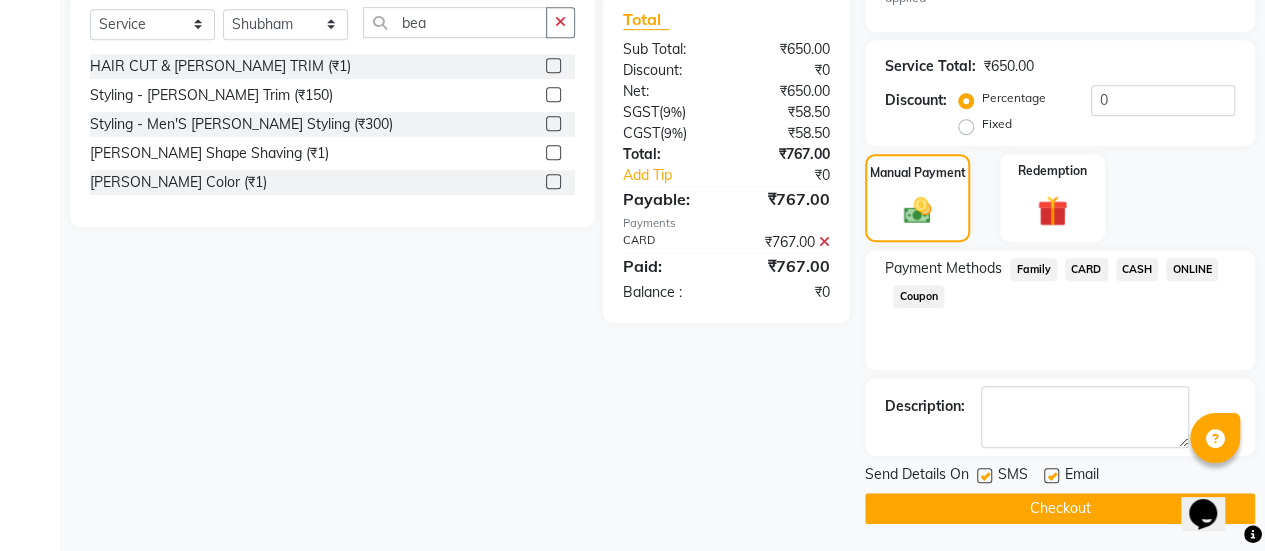 click 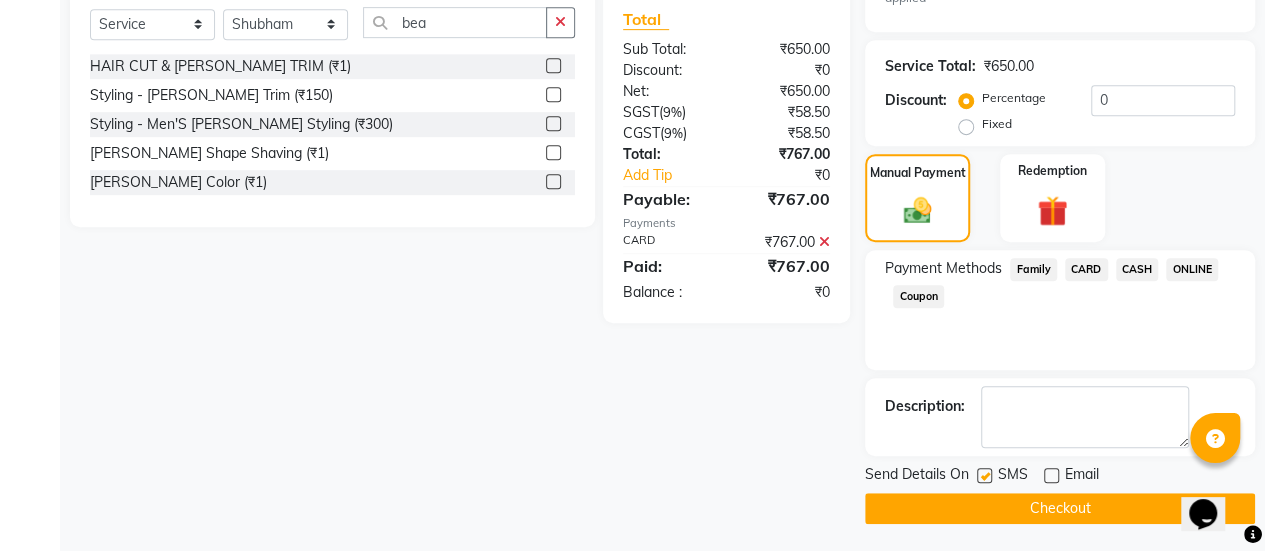 click on "Checkout" 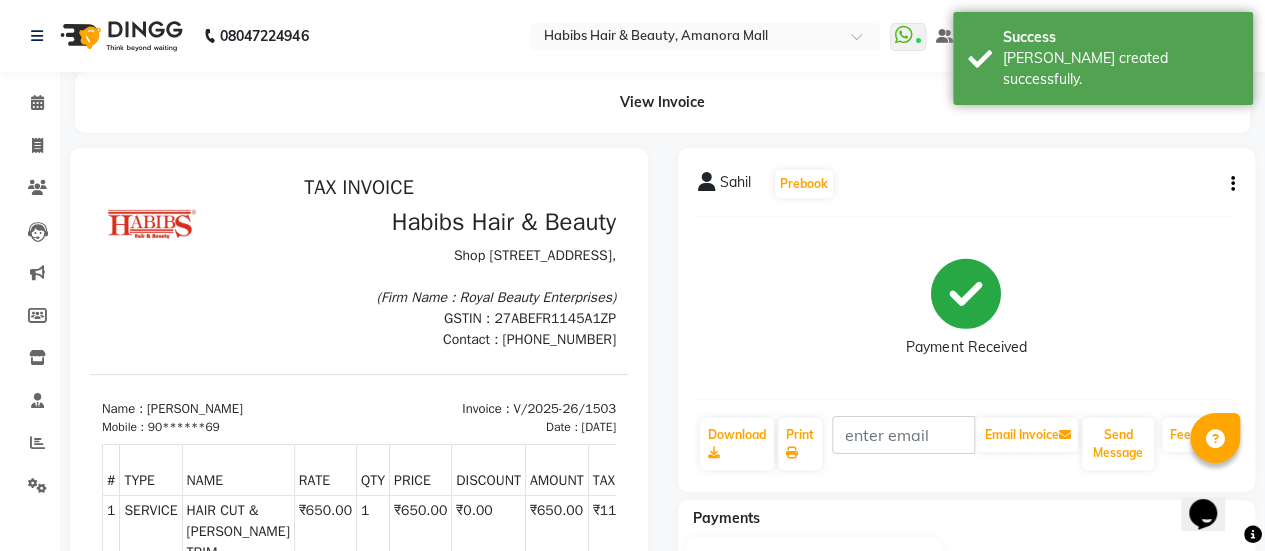 scroll, scrollTop: 0, scrollLeft: 0, axis: both 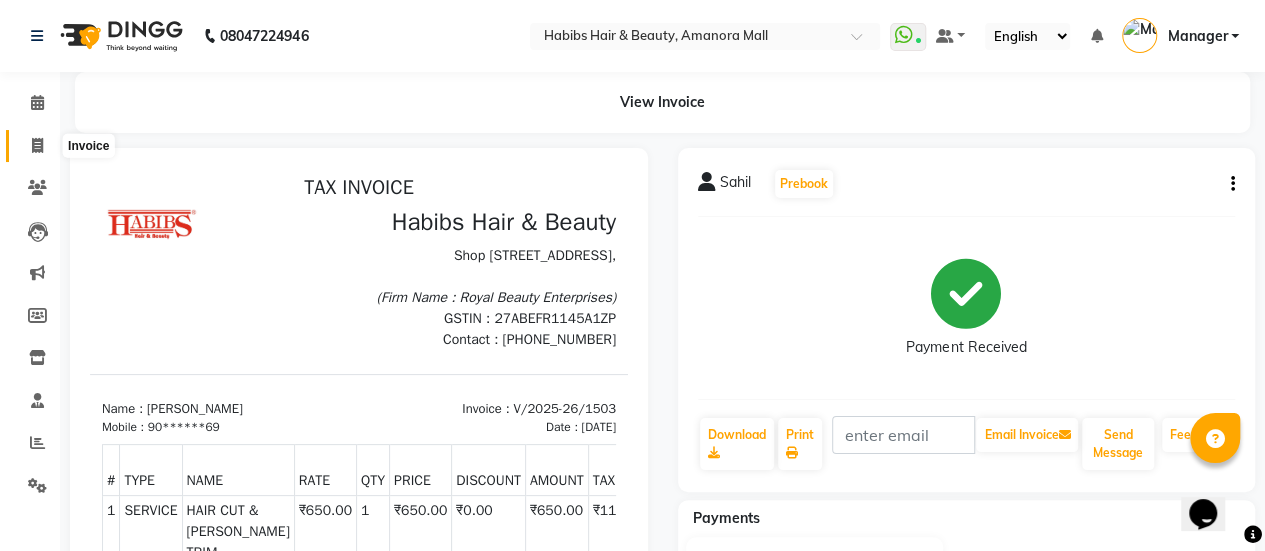 click 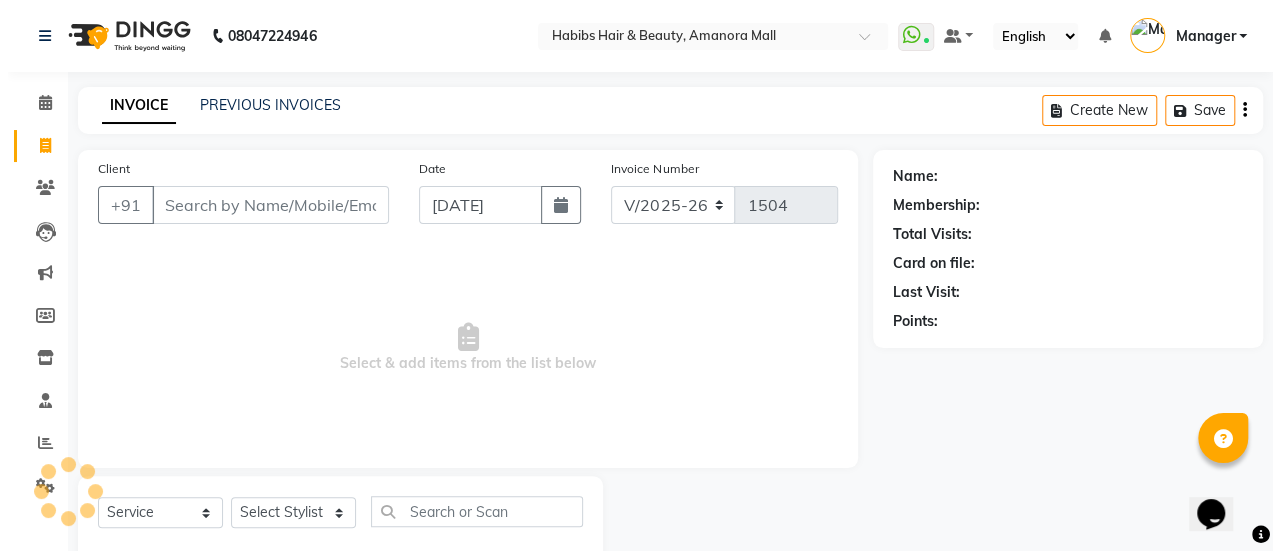 scroll, scrollTop: 49, scrollLeft: 0, axis: vertical 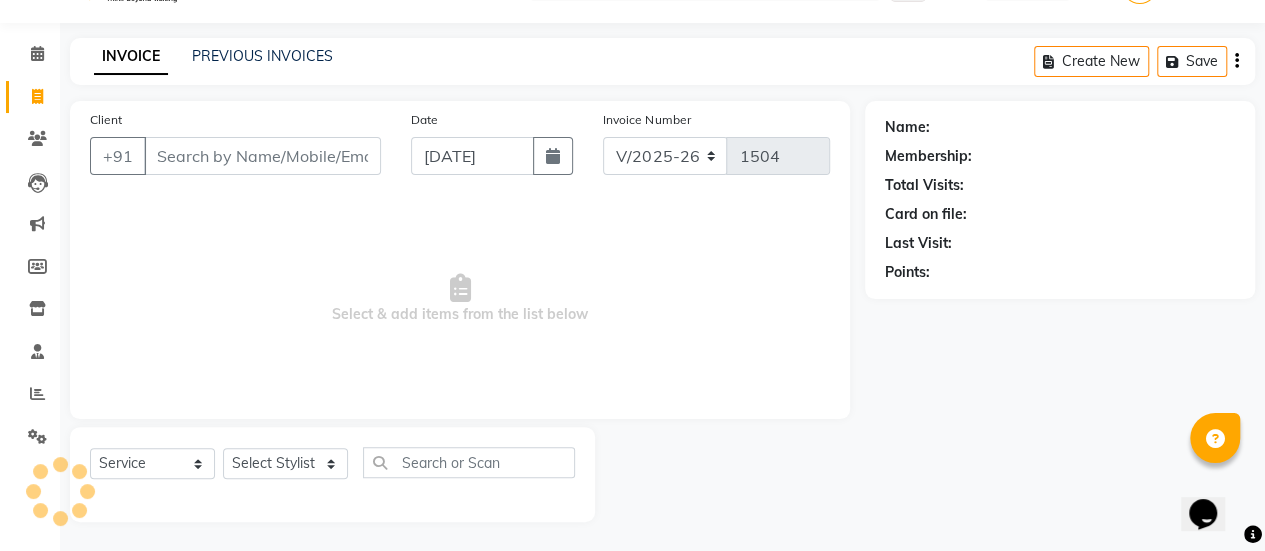click on "Client" at bounding box center (262, 156) 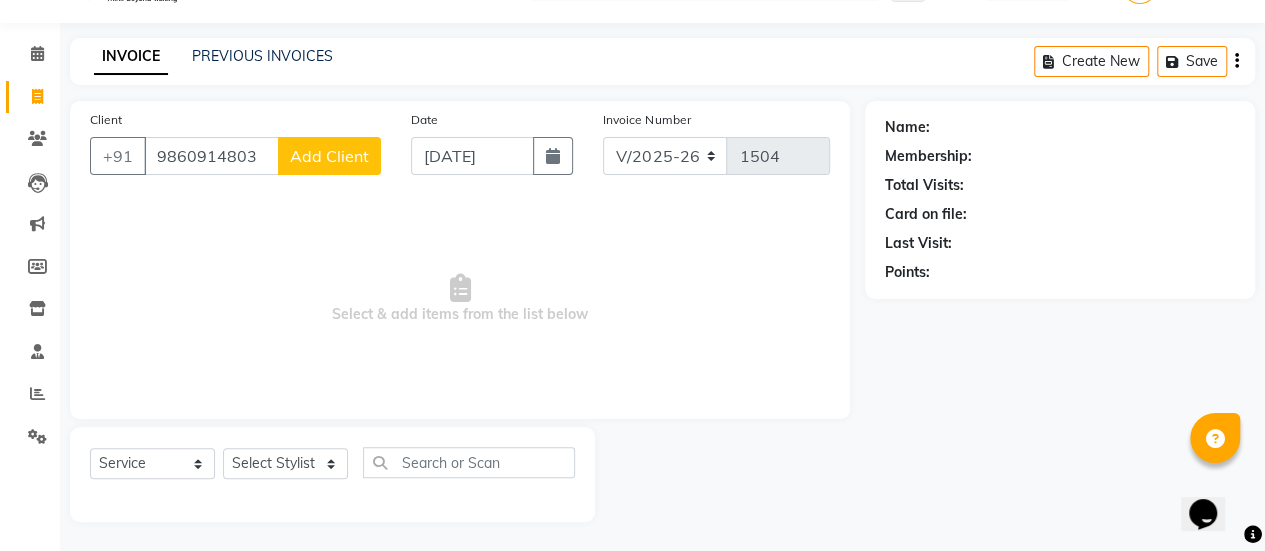 type on "9860914803" 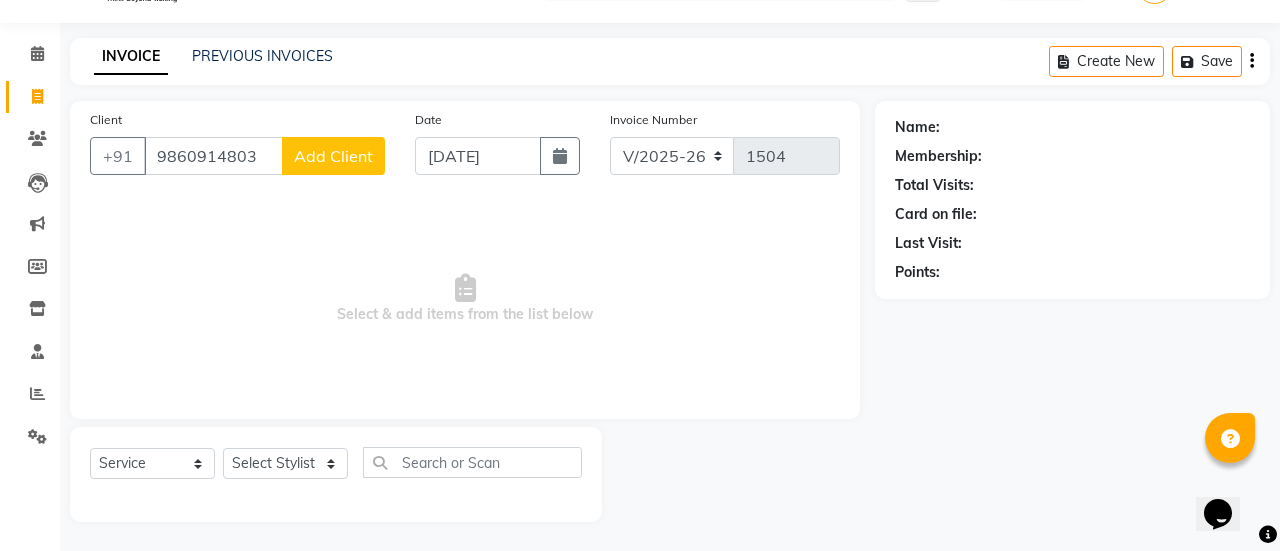 select on "22" 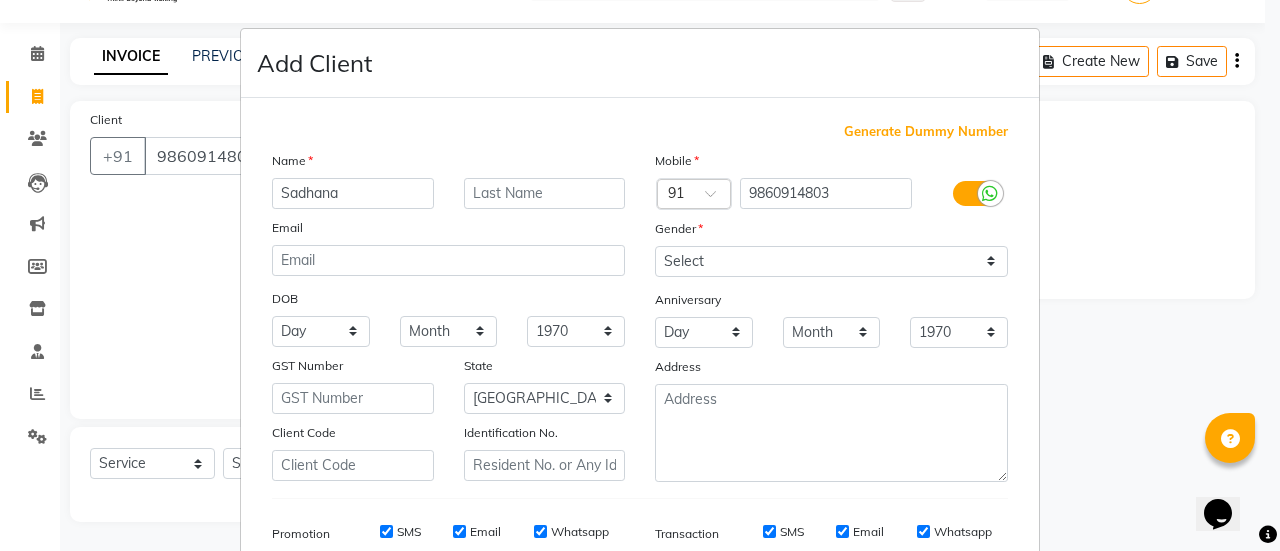 type on "Sadhana" 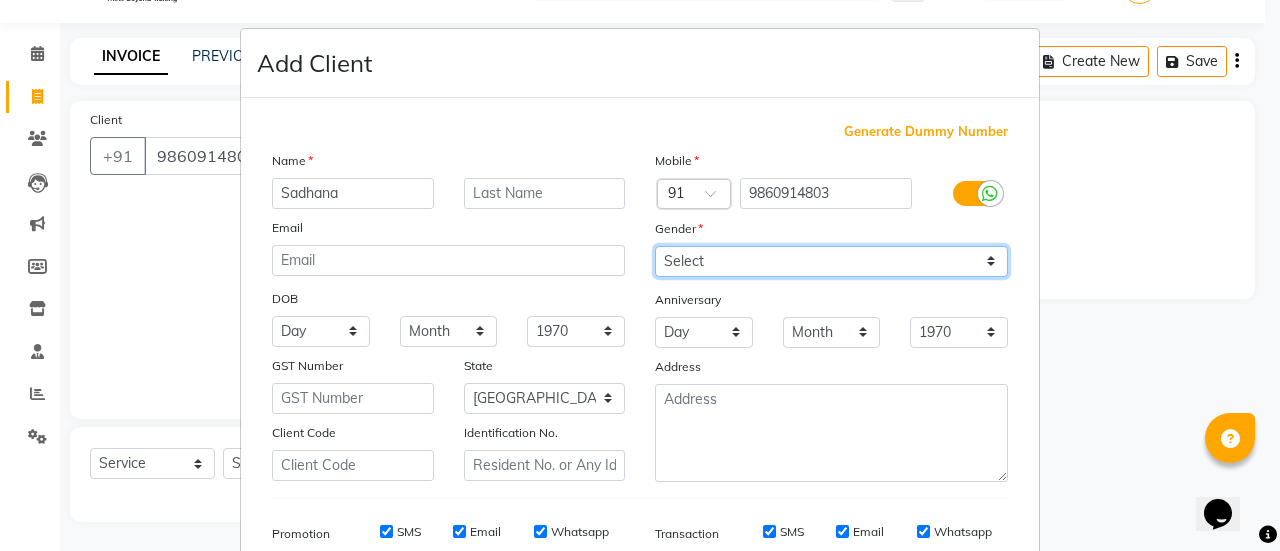 click on "Select [DEMOGRAPHIC_DATA] [DEMOGRAPHIC_DATA] Other Prefer Not To Say" at bounding box center [831, 261] 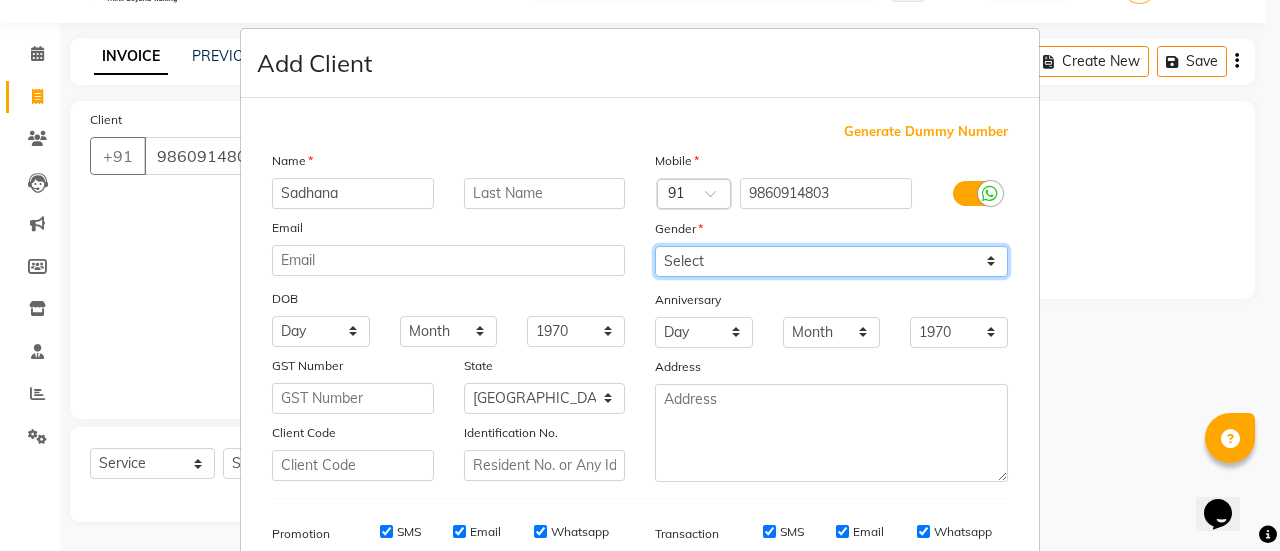 select on "[DEMOGRAPHIC_DATA]" 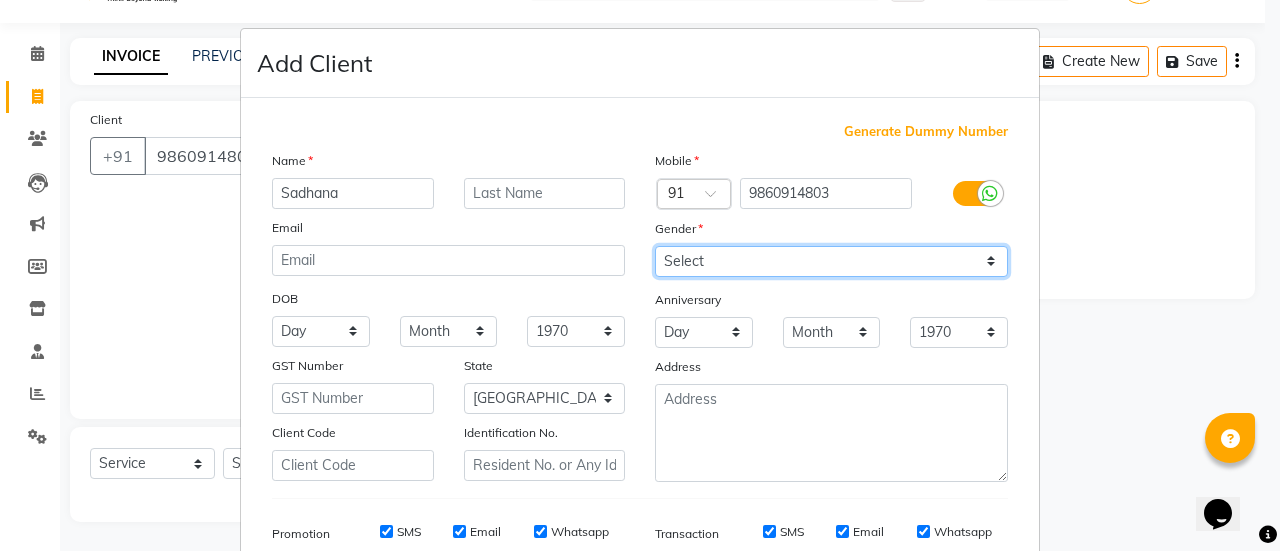 click on "Select [DEMOGRAPHIC_DATA] [DEMOGRAPHIC_DATA] Other Prefer Not To Say" at bounding box center (831, 261) 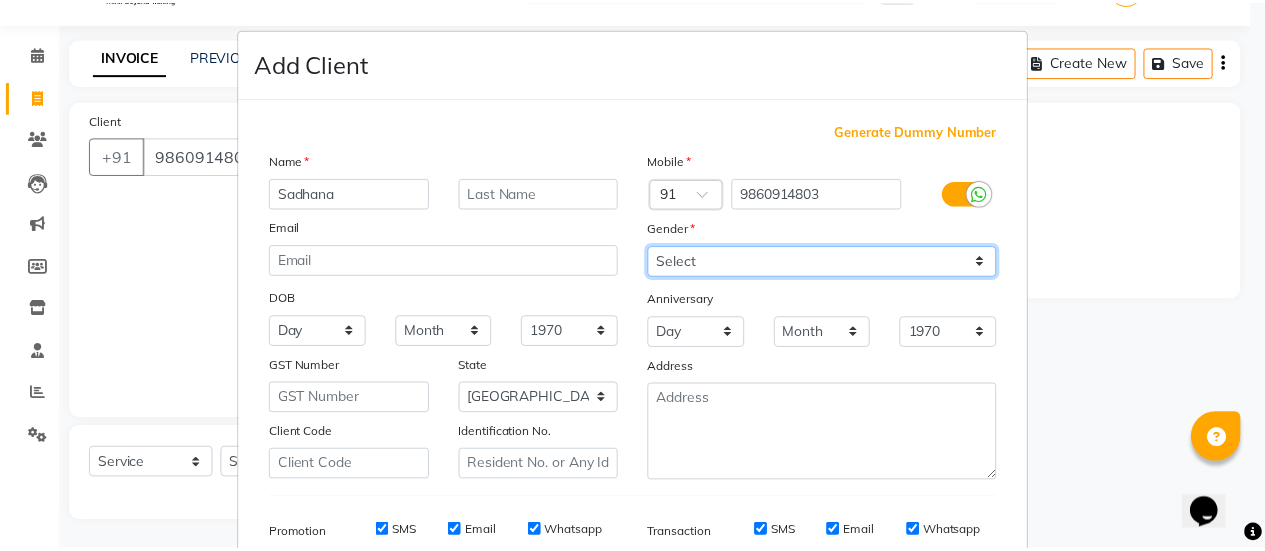 scroll, scrollTop: 294, scrollLeft: 0, axis: vertical 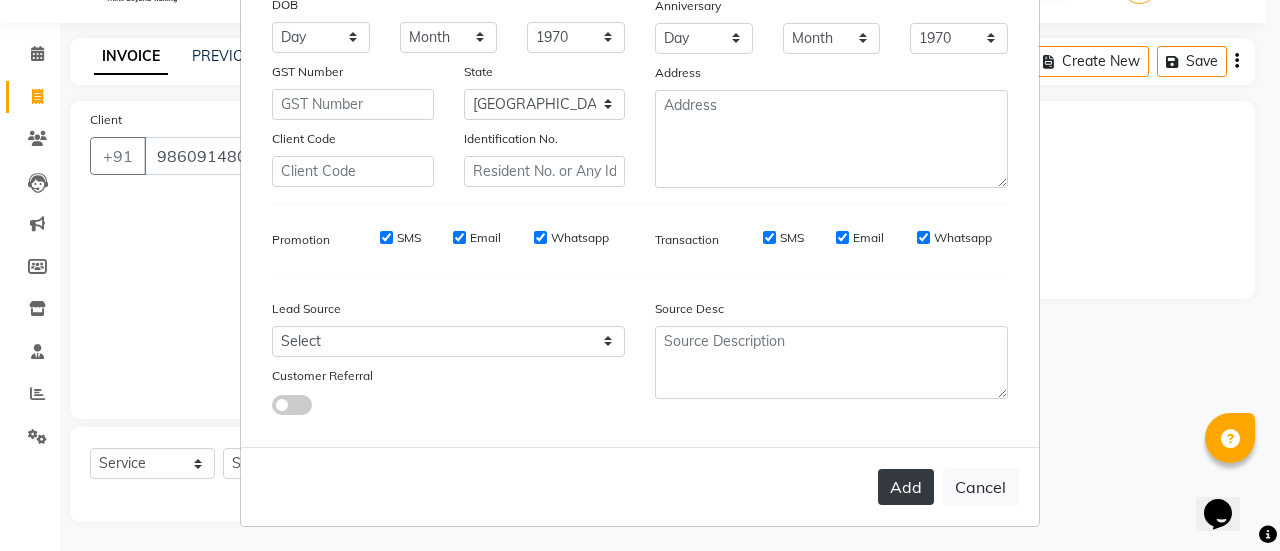 click on "Add" at bounding box center [906, 487] 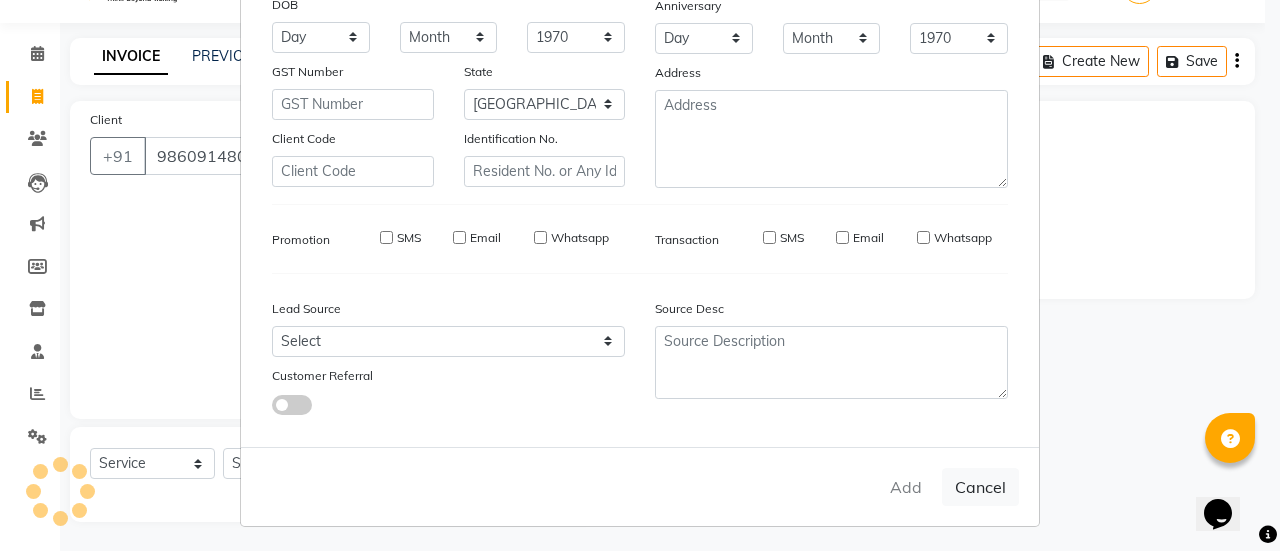 type on "98******03" 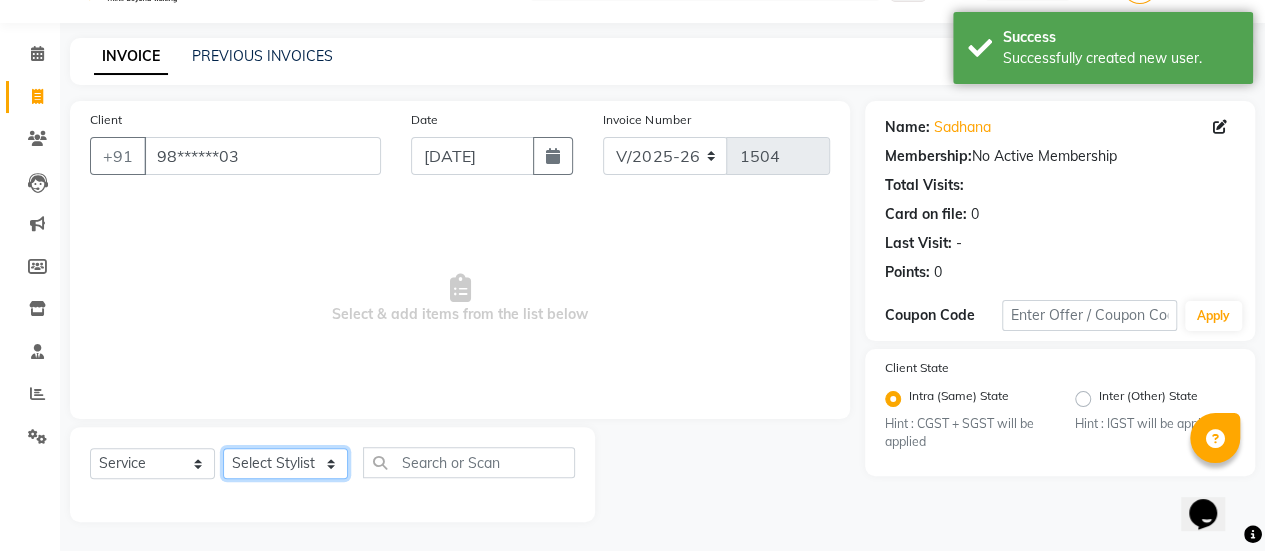 click on "Select Stylist [PERSON_NAME] Bhagavantu [PERSON_NAME] [PERSON_NAME] [PERSON_NAME] Manager [PERSON_NAME] POOJA [PERSON_NAME] [PERSON_NAME] [PERSON_NAME] [PERSON_NAME]" 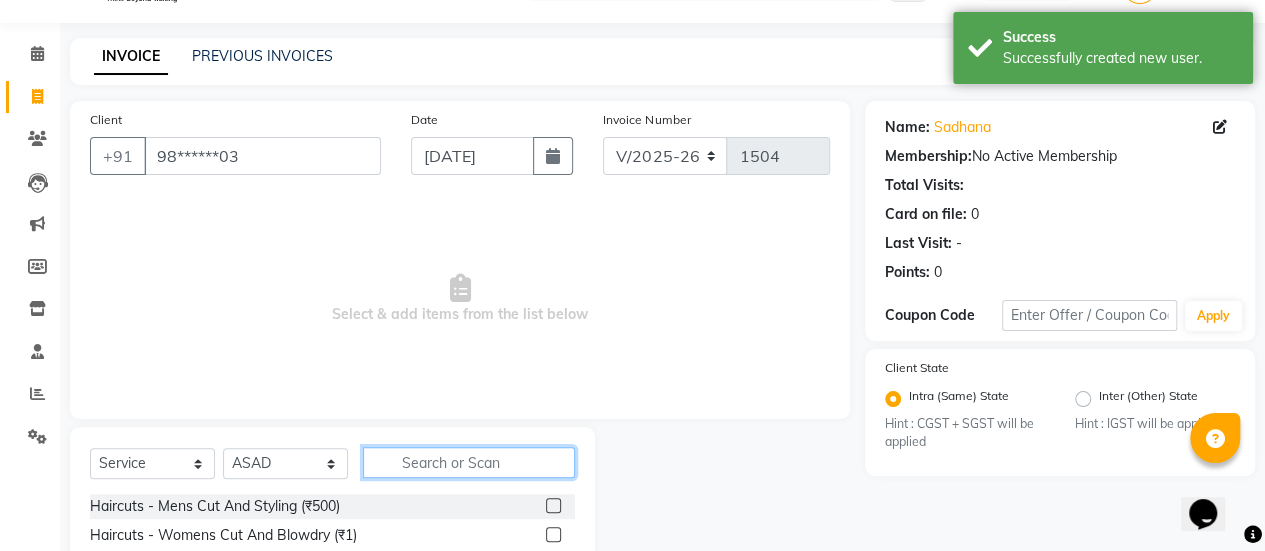 click 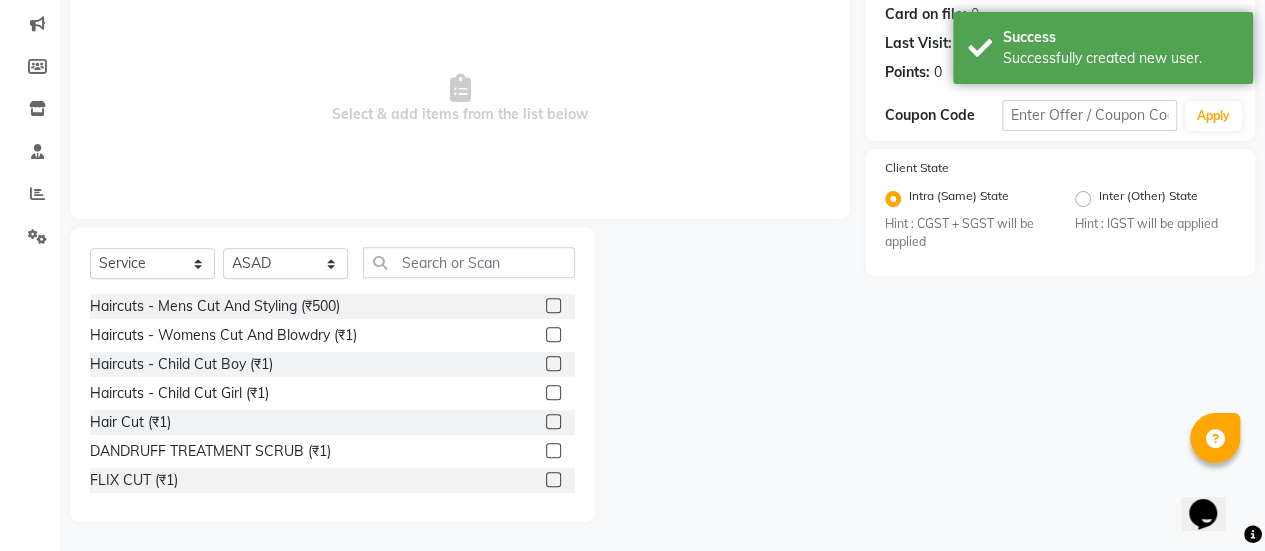 click 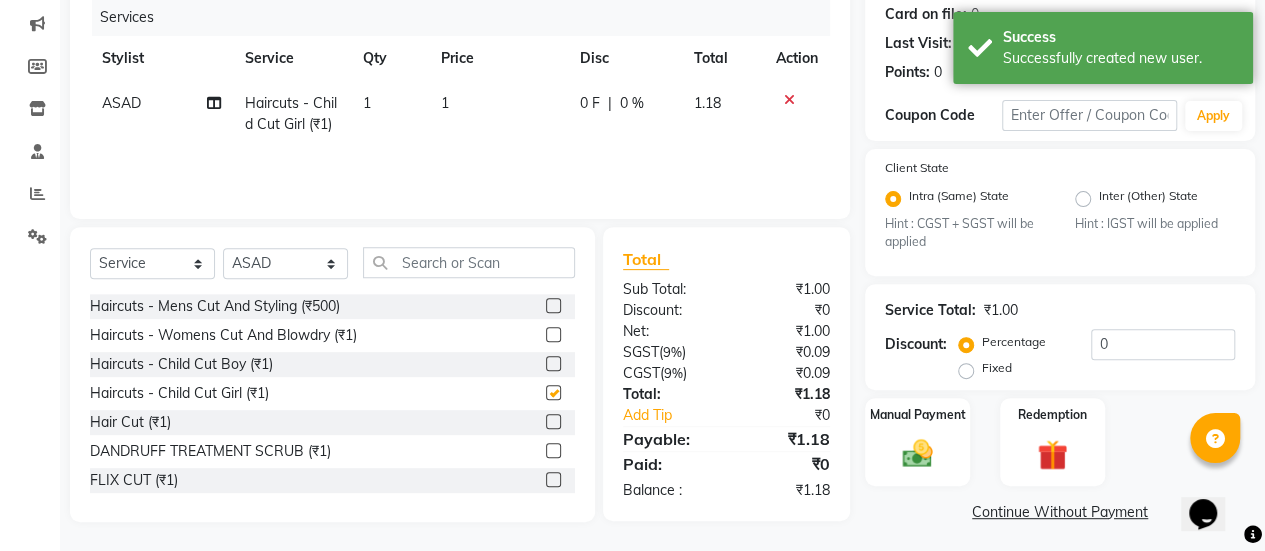 checkbox on "false" 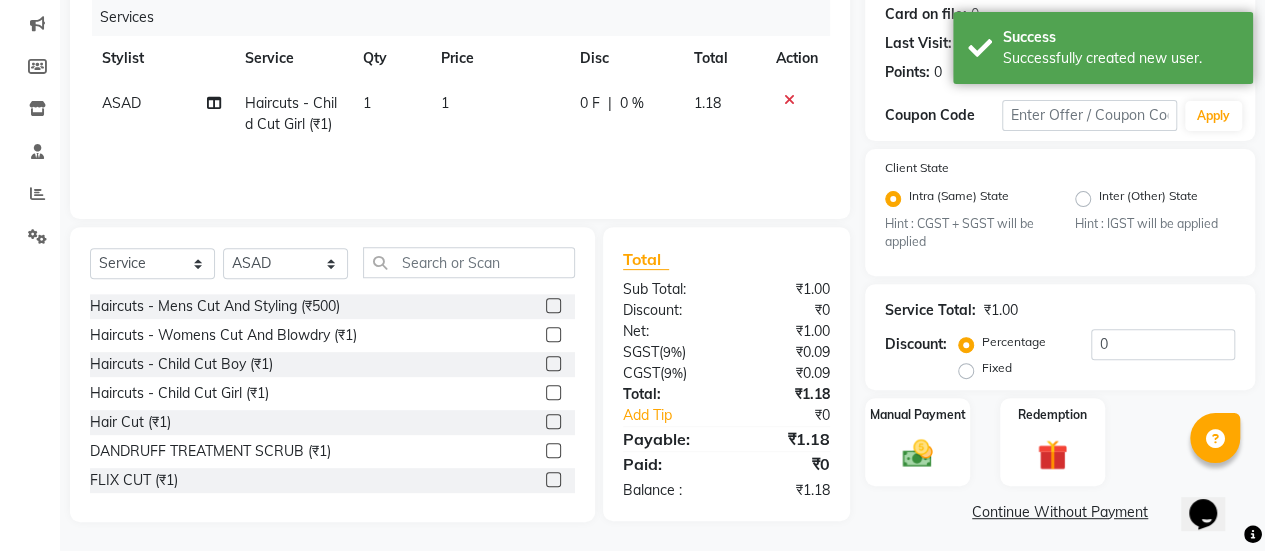 click on "1" 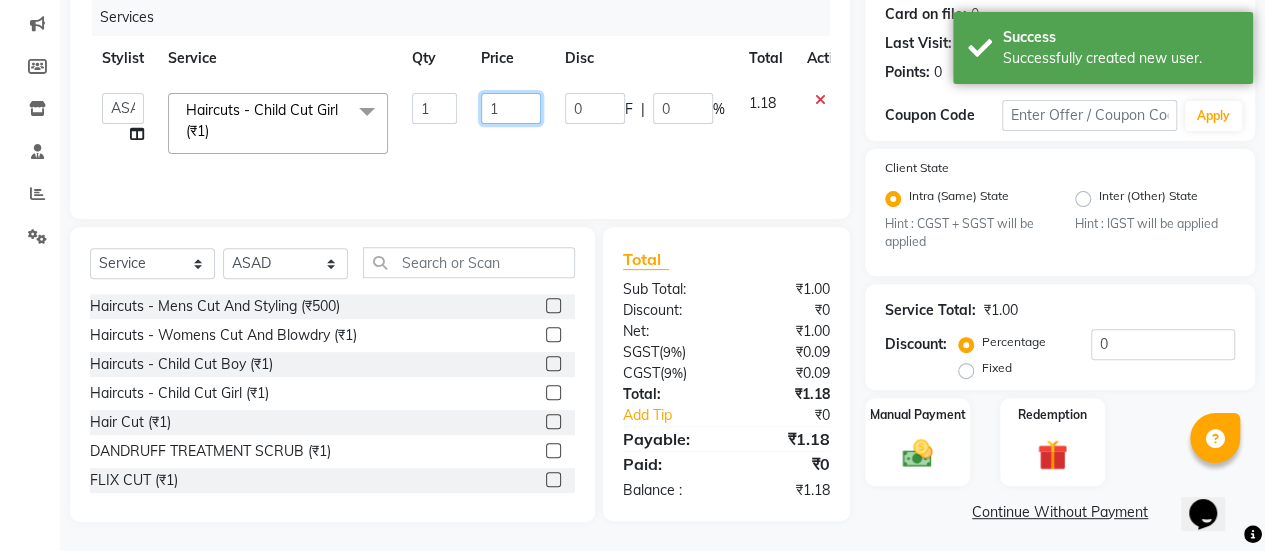 click on "1" 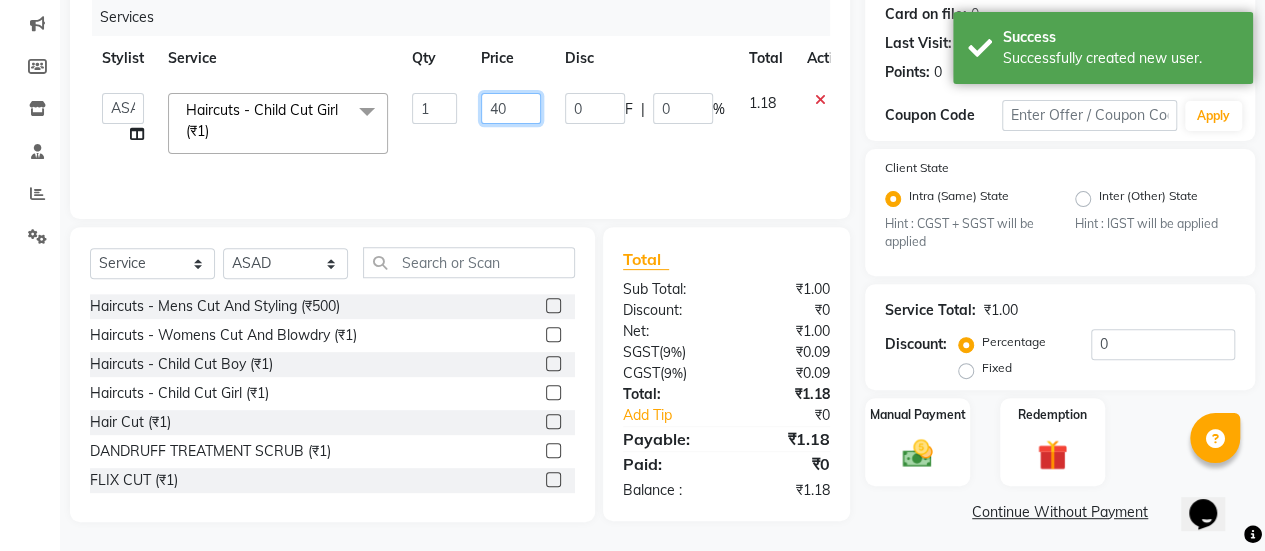 type on "400" 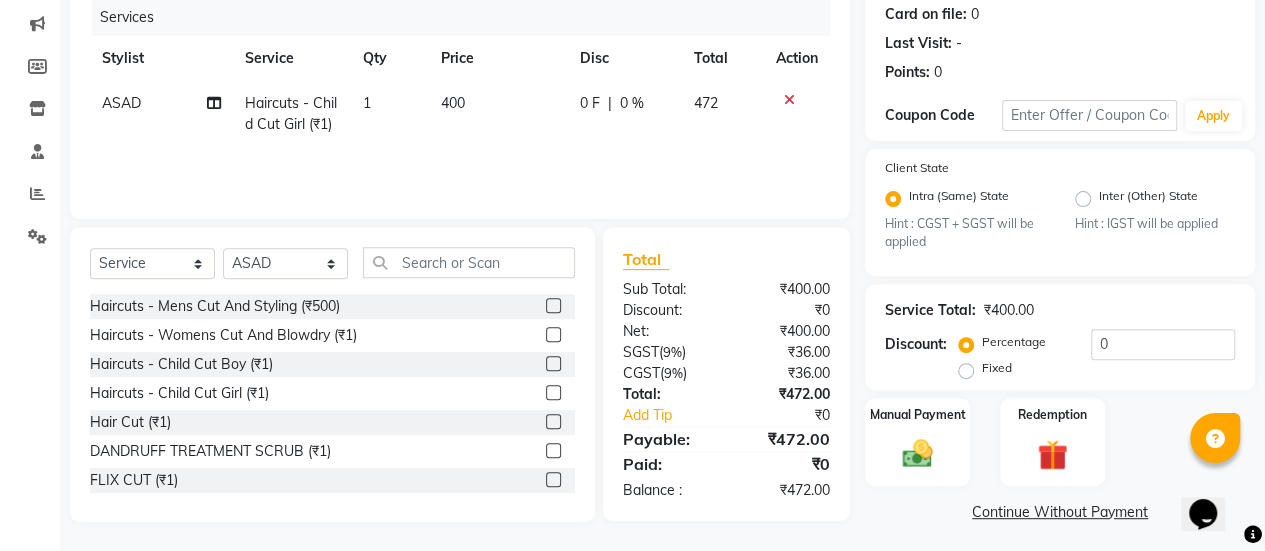 click on "0 F | 0 %" 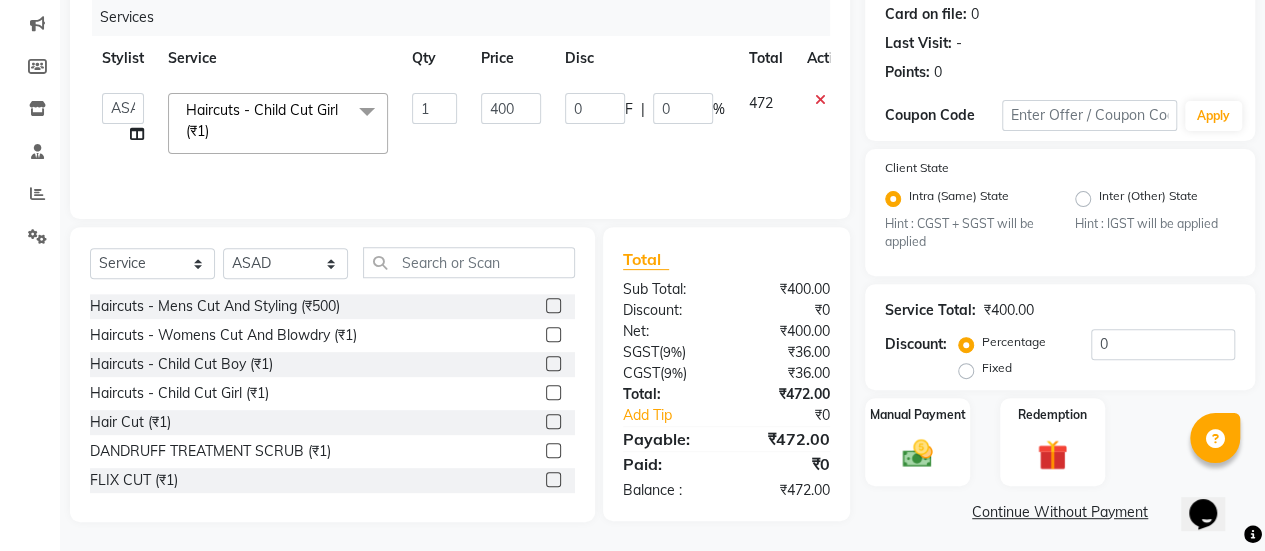 scroll, scrollTop: 254, scrollLeft: 0, axis: vertical 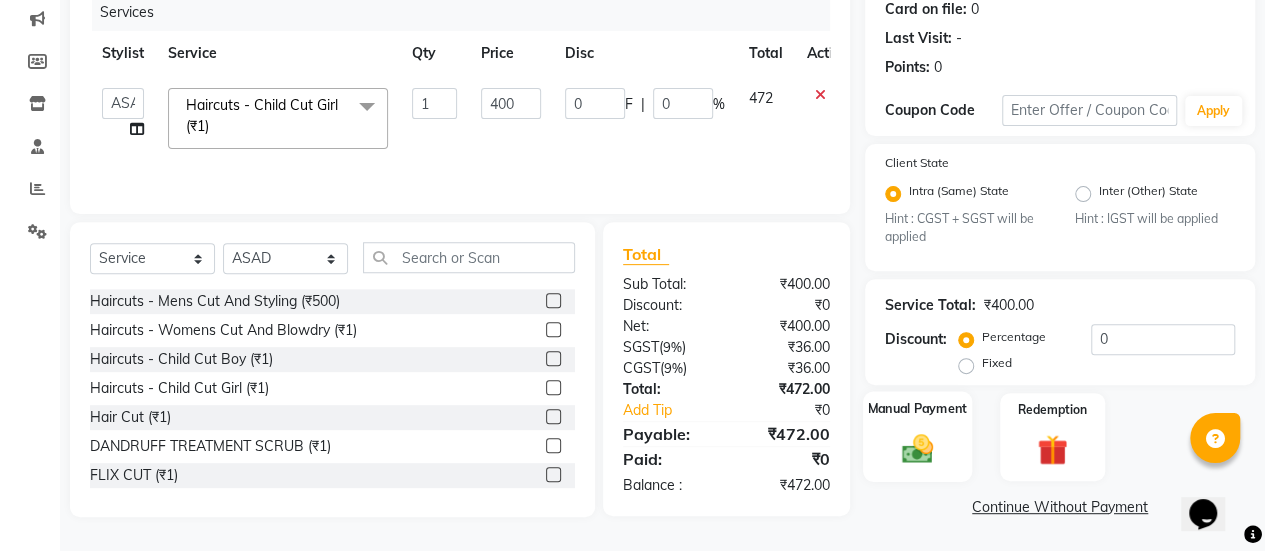 click 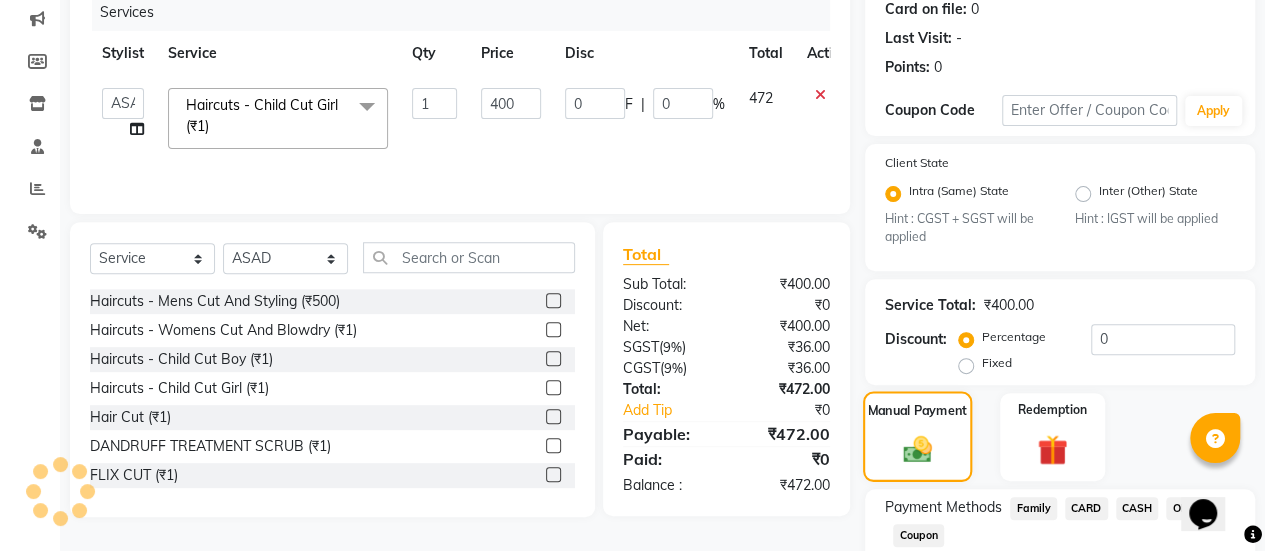 scroll, scrollTop: 382, scrollLeft: 0, axis: vertical 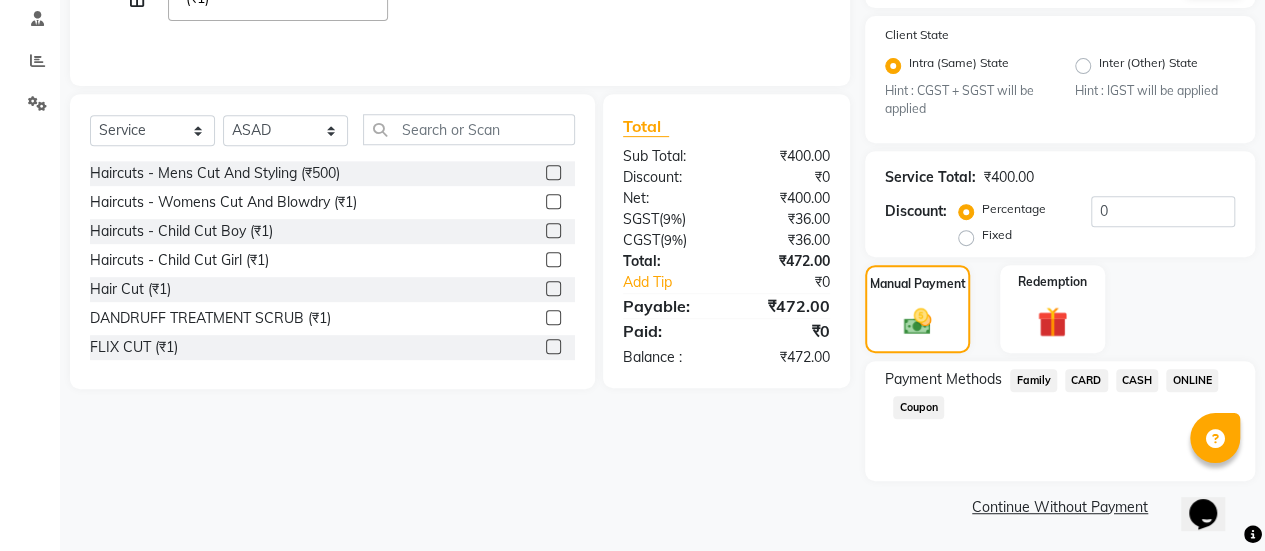 click on "ONLINE" 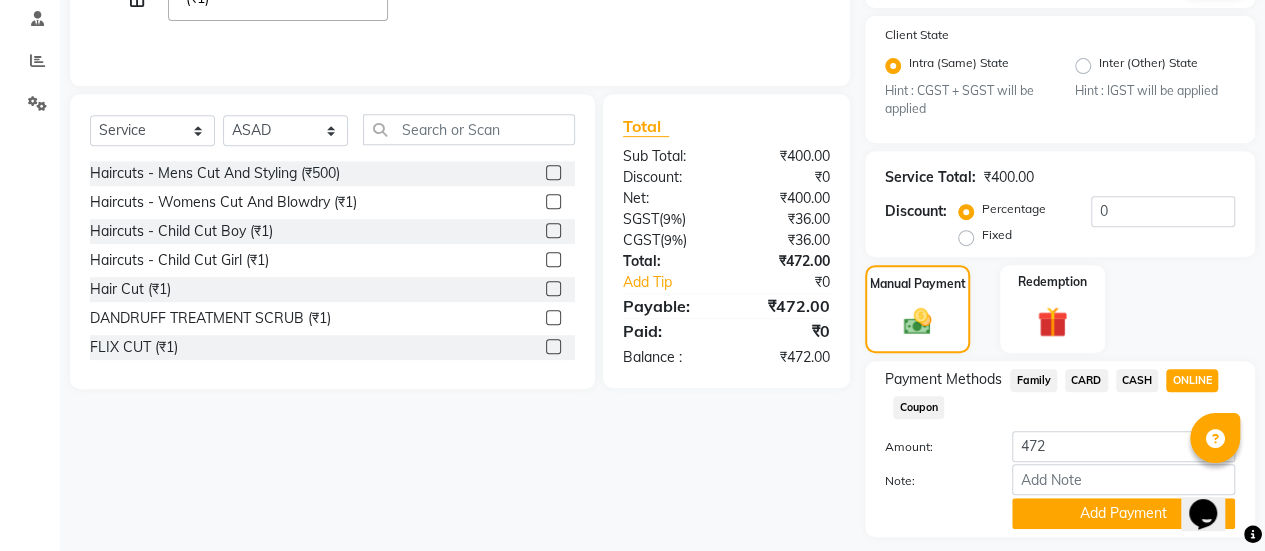 scroll, scrollTop: 438, scrollLeft: 0, axis: vertical 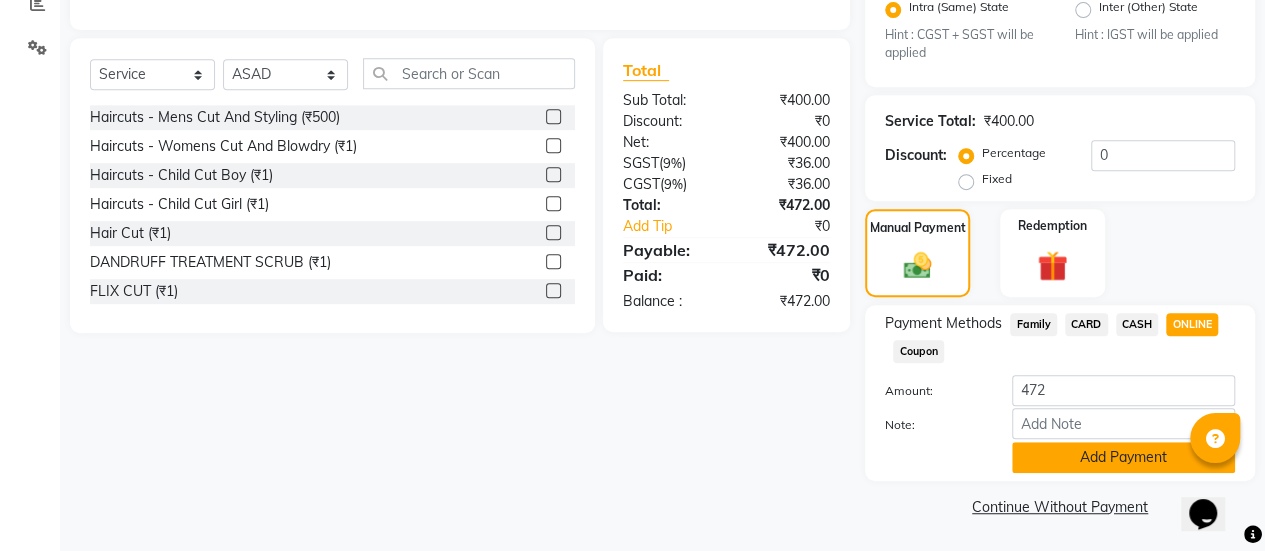 click on "Add Payment" 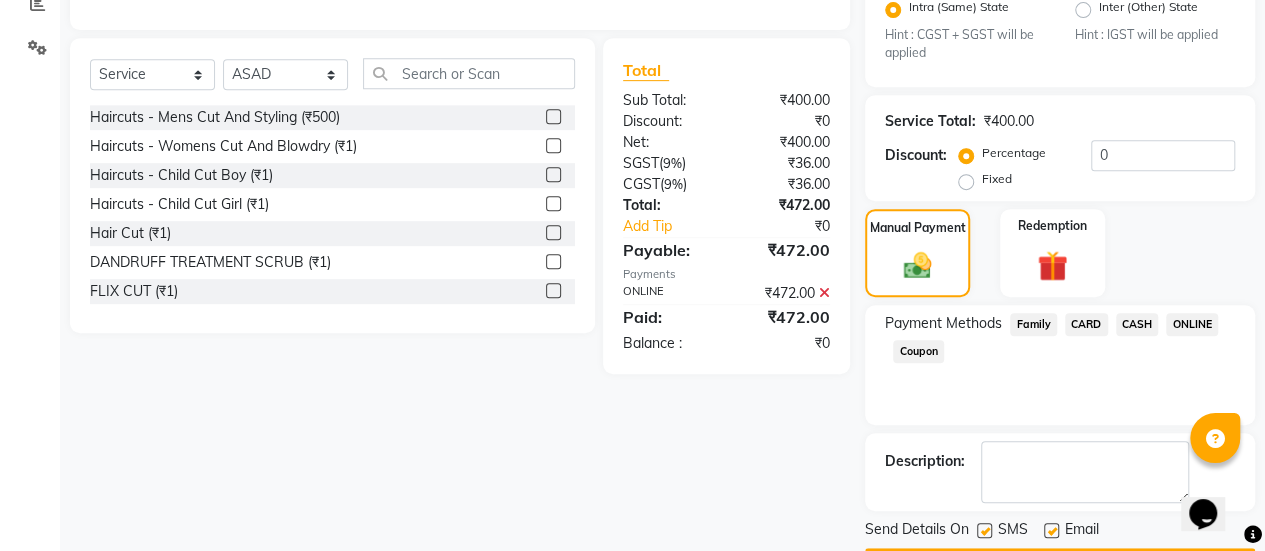 scroll, scrollTop: 493, scrollLeft: 0, axis: vertical 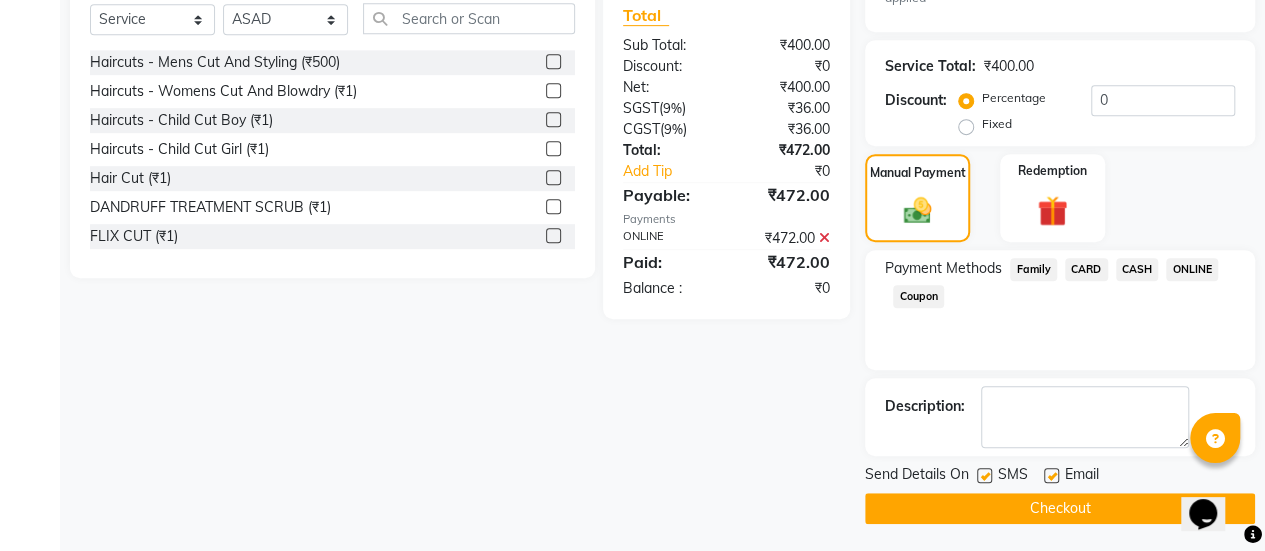 click 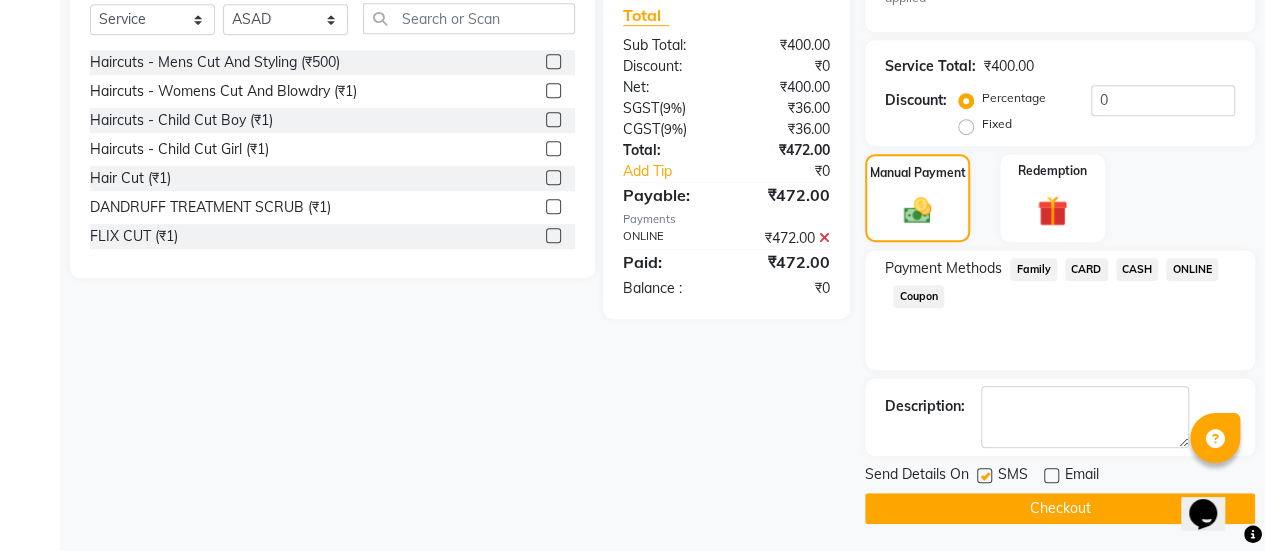 click on "Checkout" 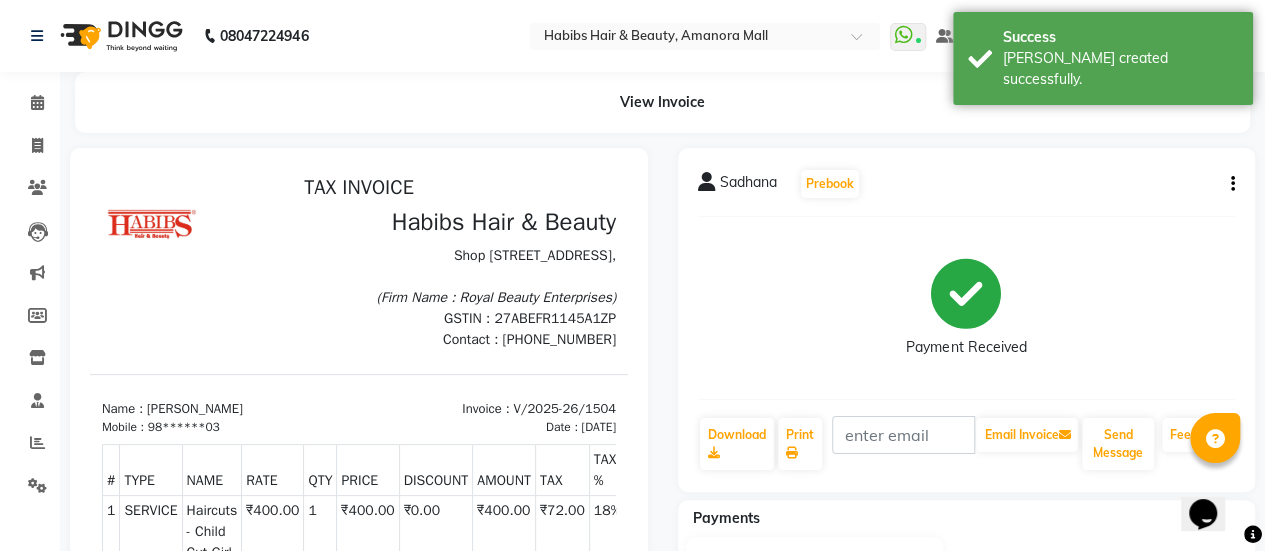 scroll, scrollTop: 0, scrollLeft: 0, axis: both 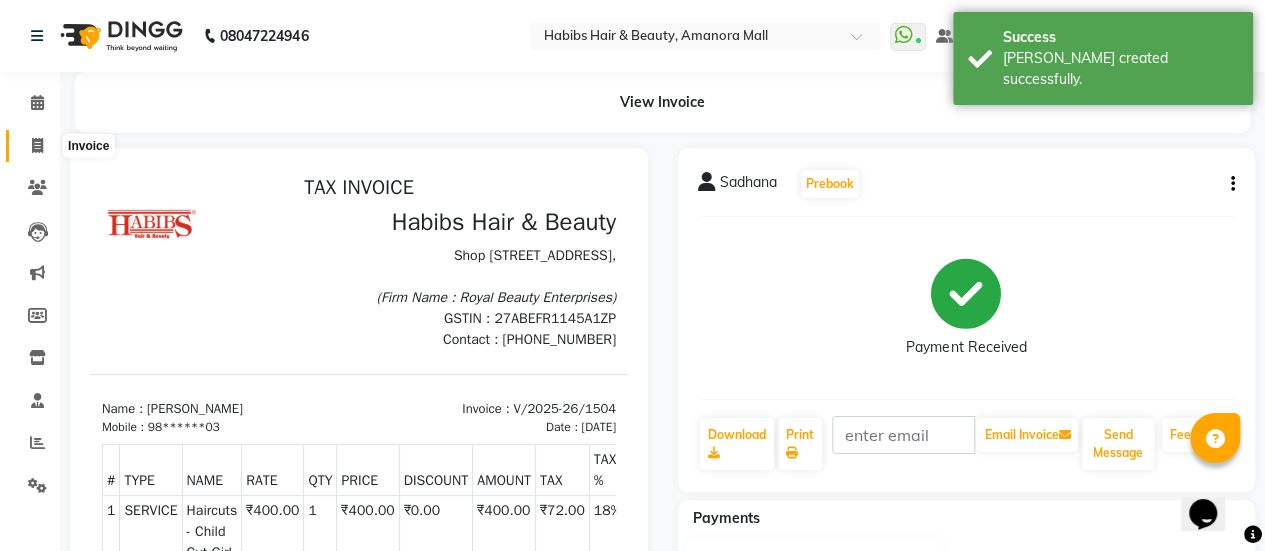 click 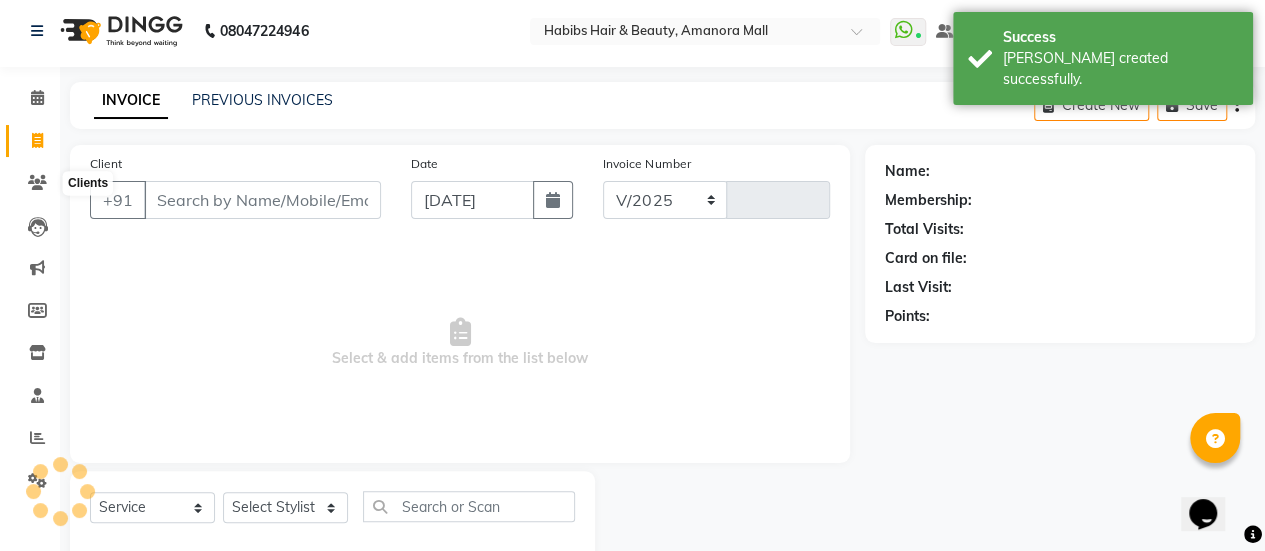 select on "5399" 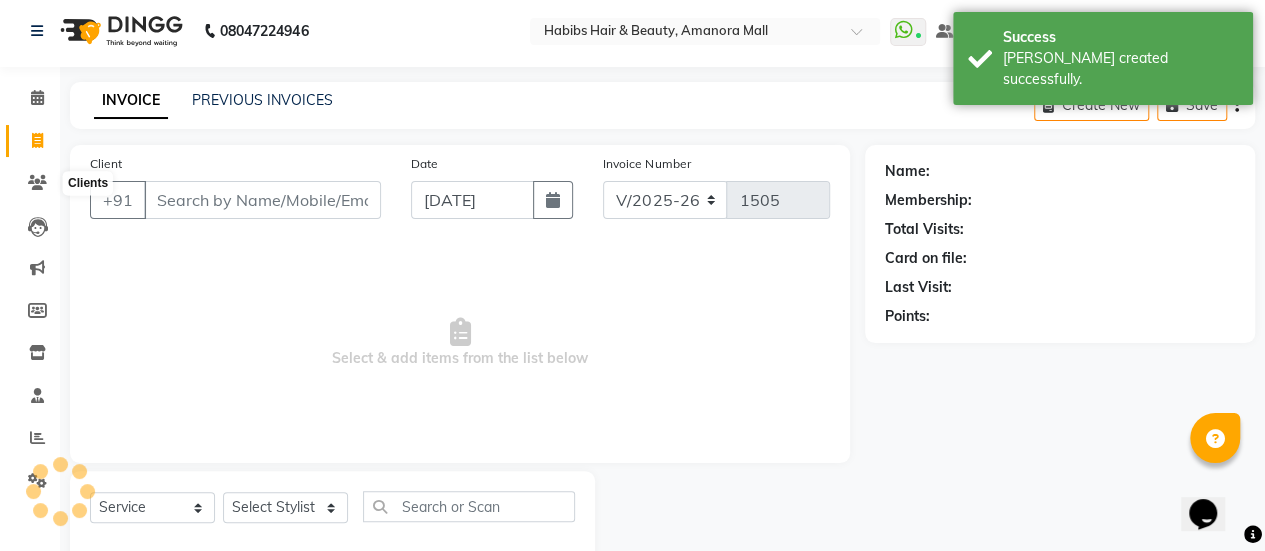 scroll, scrollTop: 49, scrollLeft: 0, axis: vertical 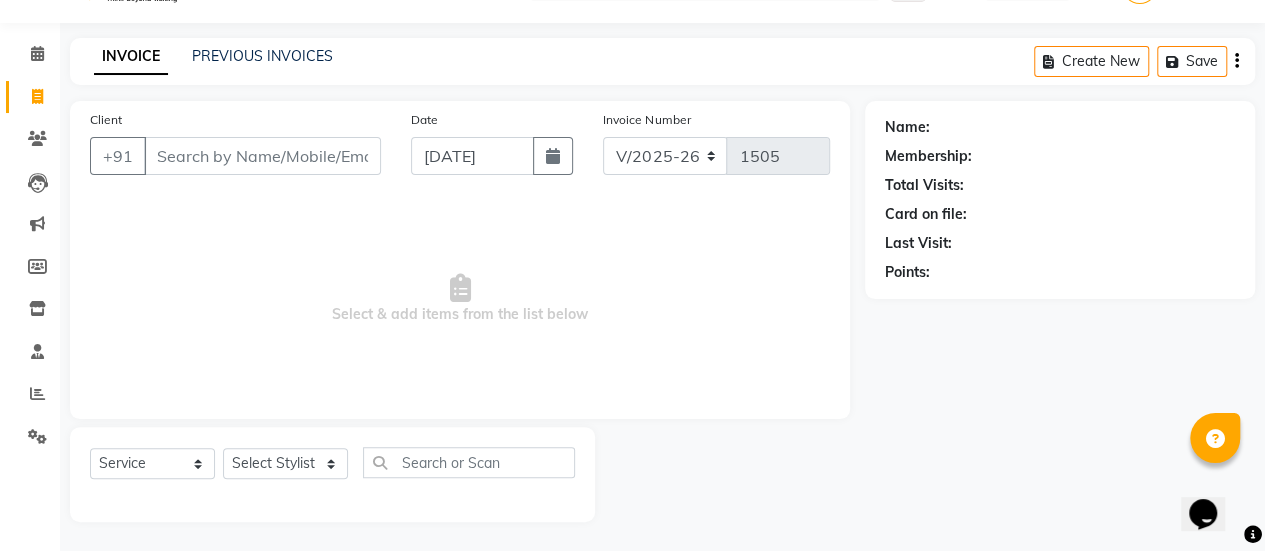 click on "Client" at bounding box center [262, 156] 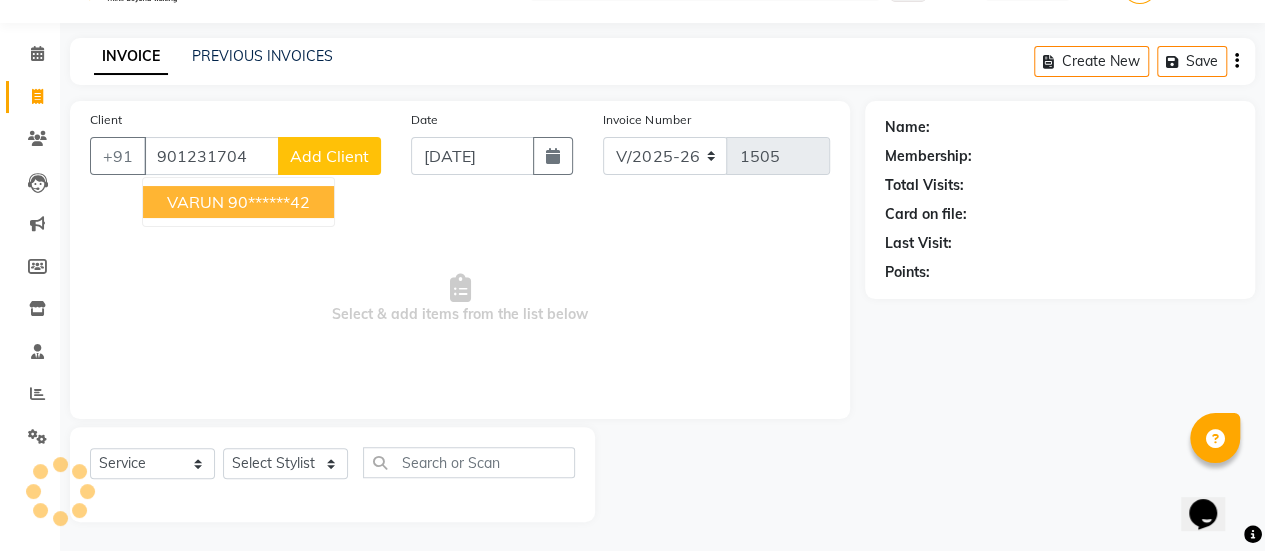 click on "VARUN  90******42" at bounding box center (238, 202) 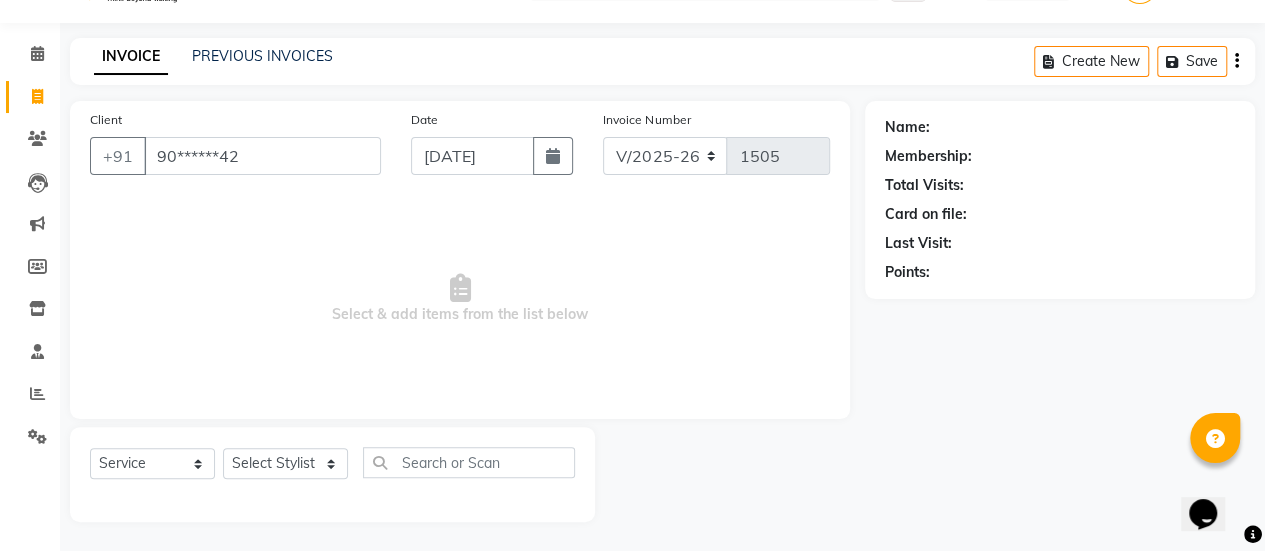 type on "90******42" 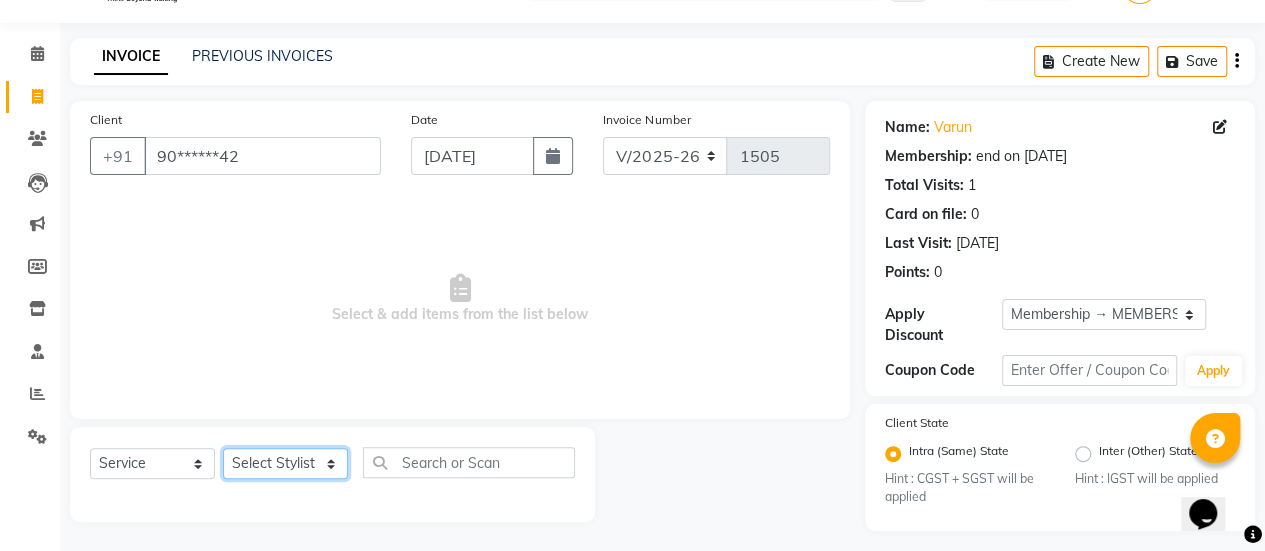 click on "Select Stylist [PERSON_NAME] Bhagavantu [PERSON_NAME] [PERSON_NAME] [PERSON_NAME] Manager [PERSON_NAME] POOJA [PERSON_NAME] [PERSON_NAME] [PERSON_NAME] [PERSON_NAME]" 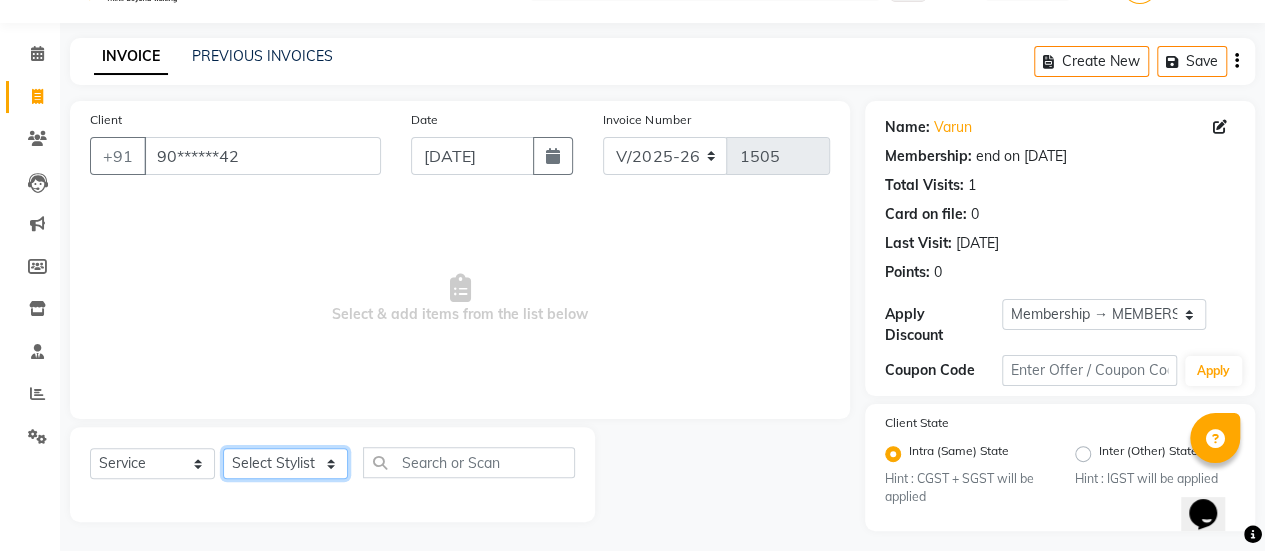 select on "36311" 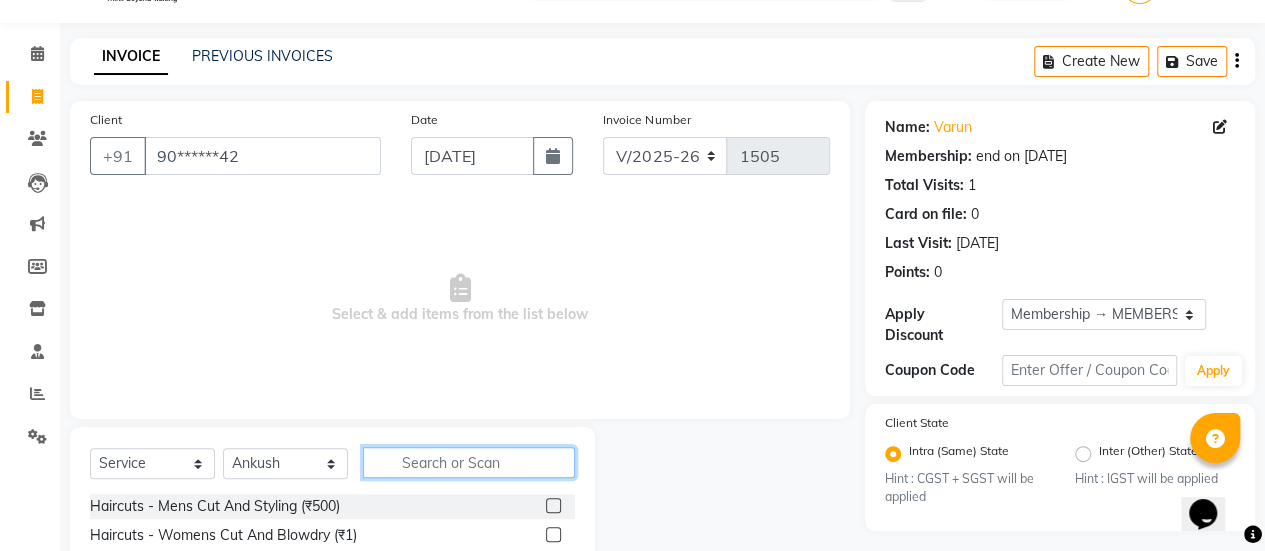 click 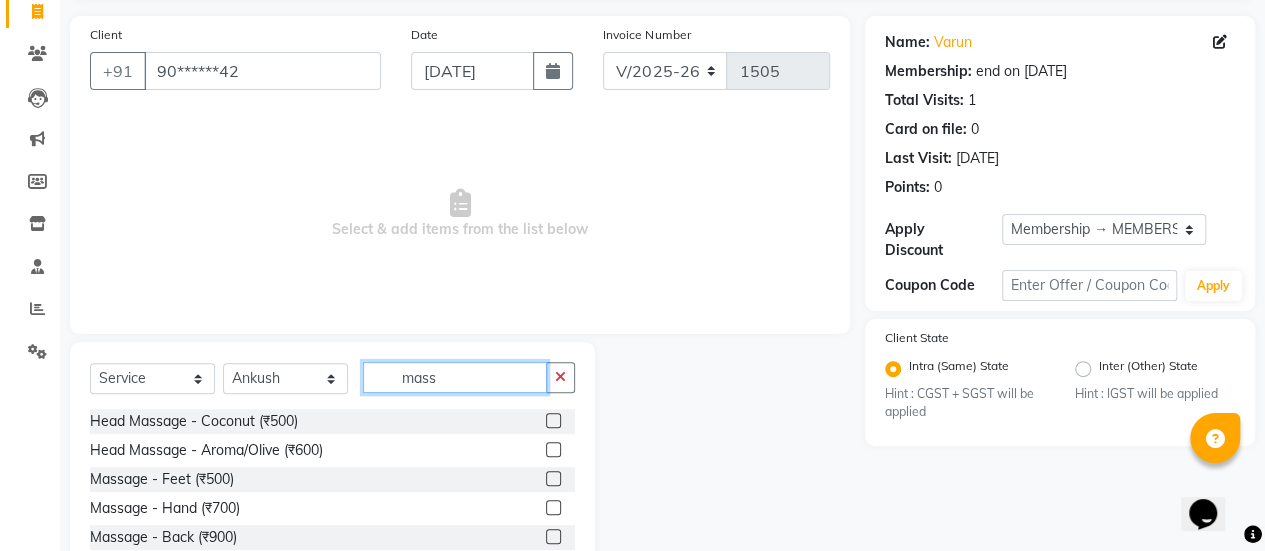 scroll, scrollTop: 153, scrollLeft: 0, axis: vertical 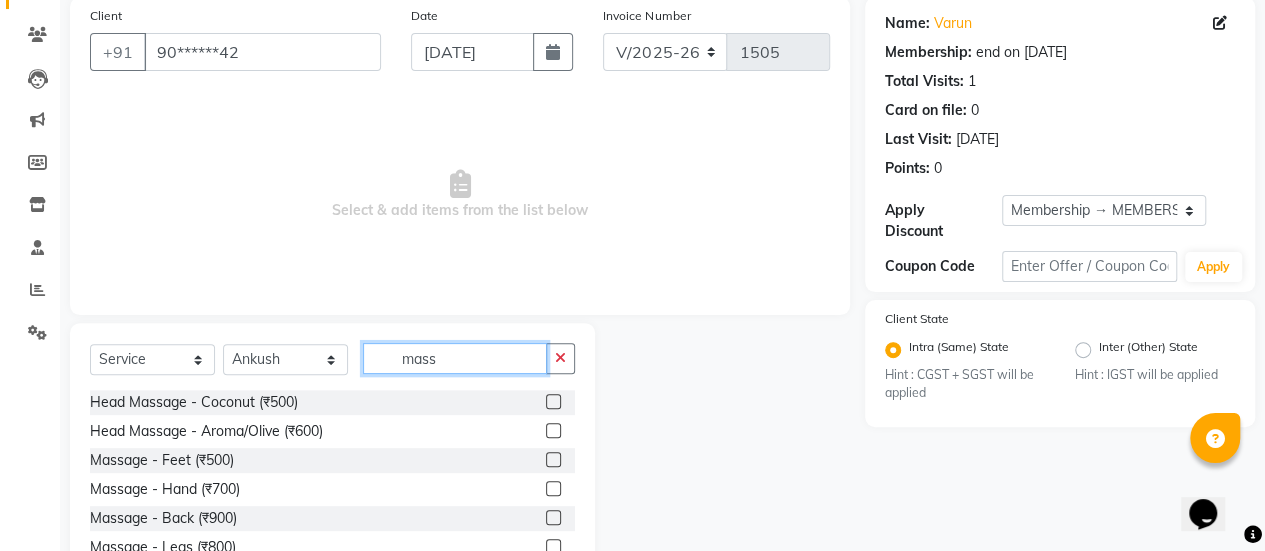 type on "mass" 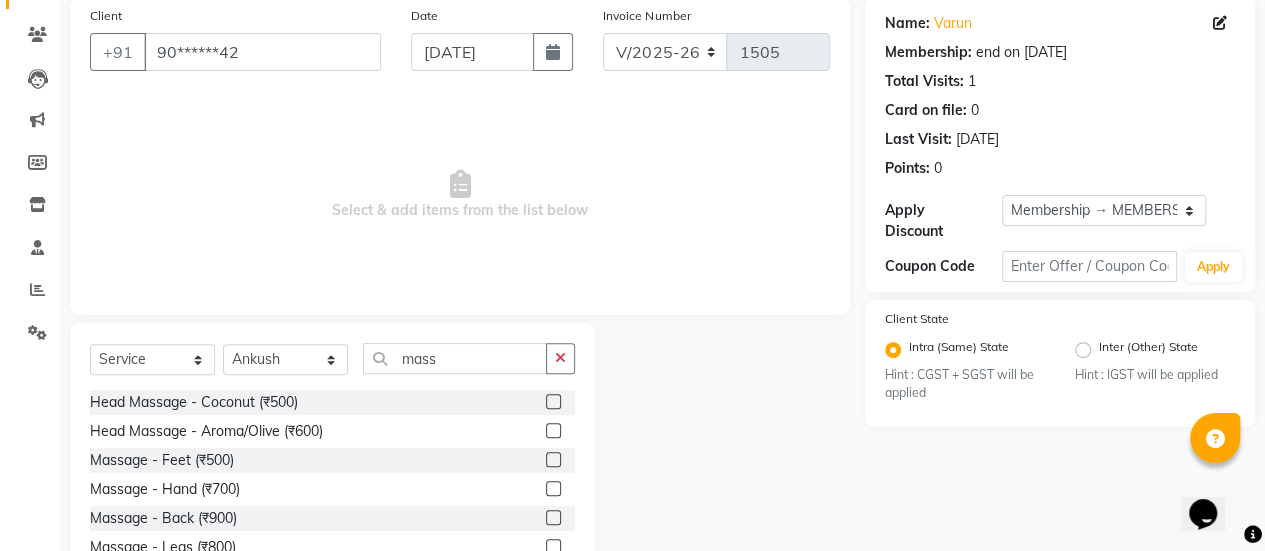 click 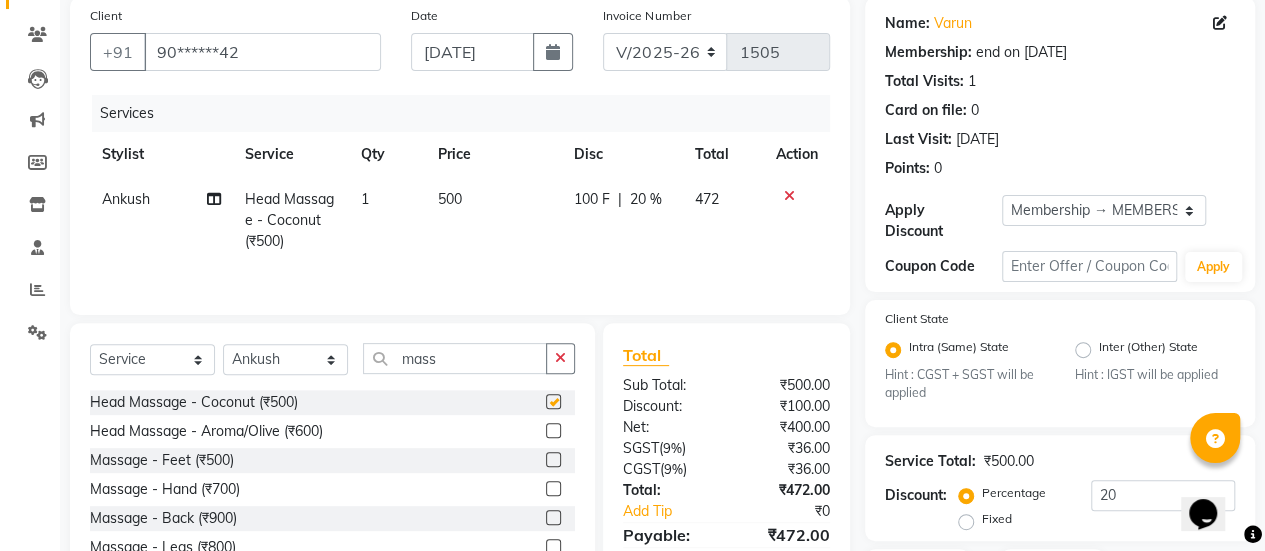 checkbox on "false" 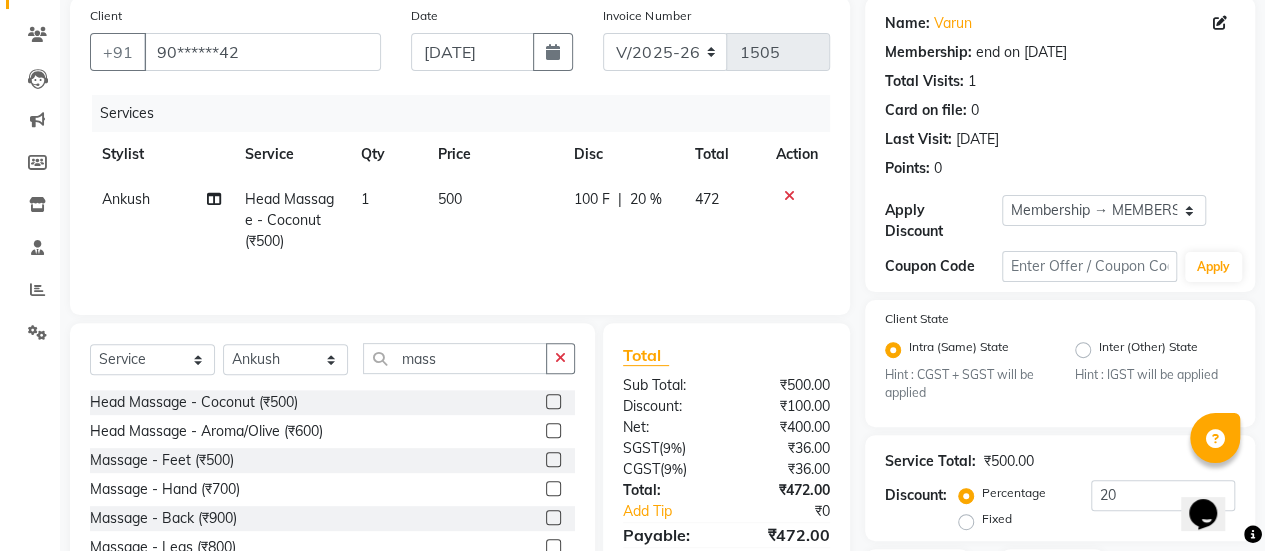 click on "500" 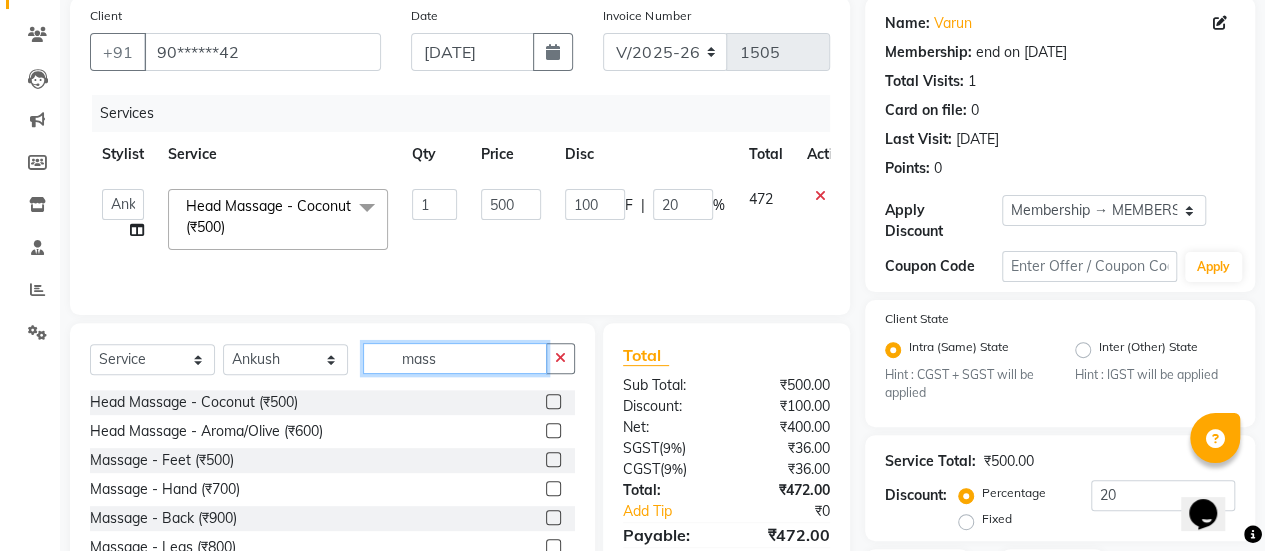 click on "mass" 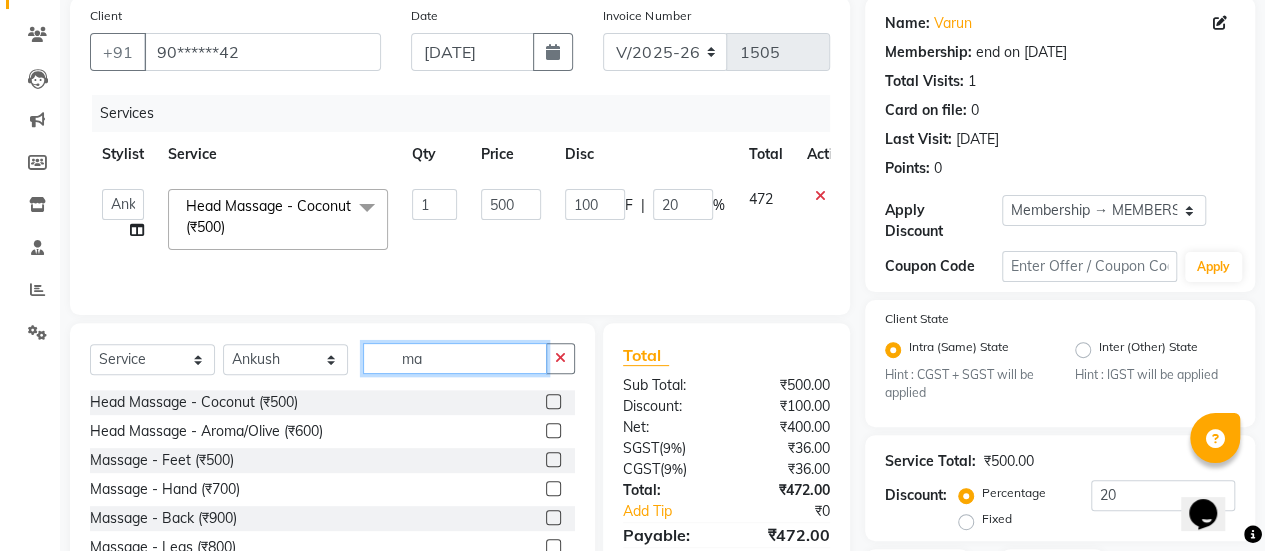 type on "m" 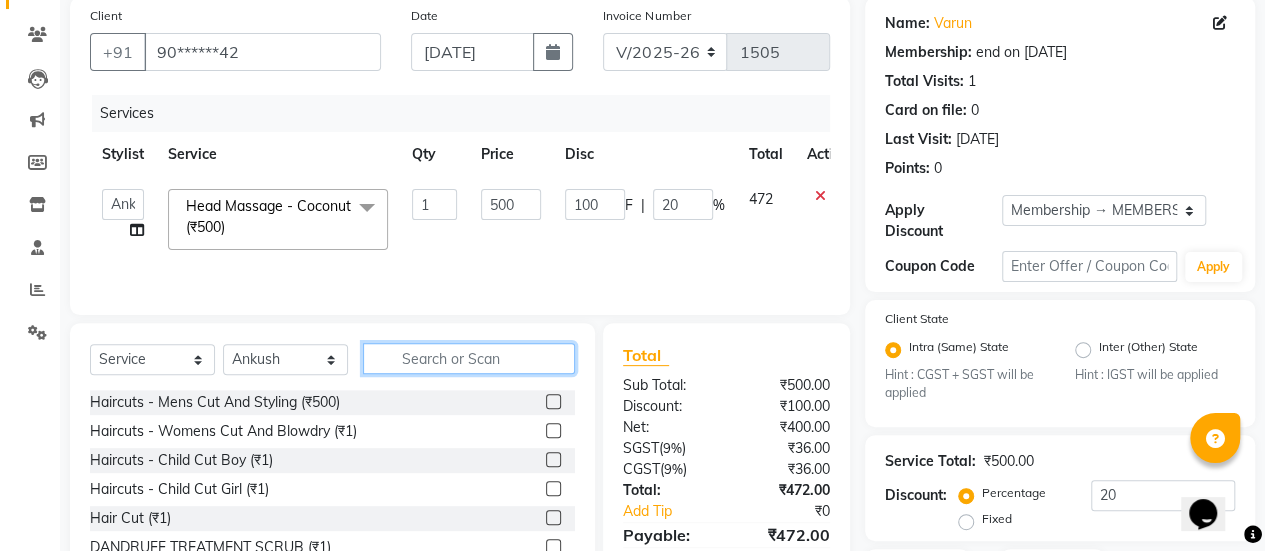 type 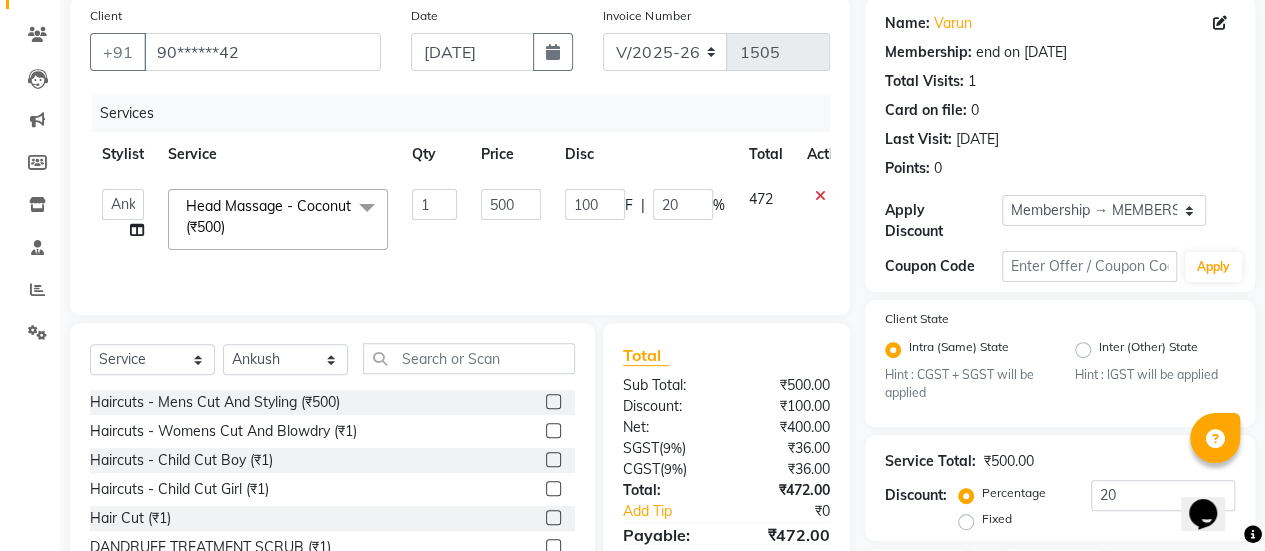 click 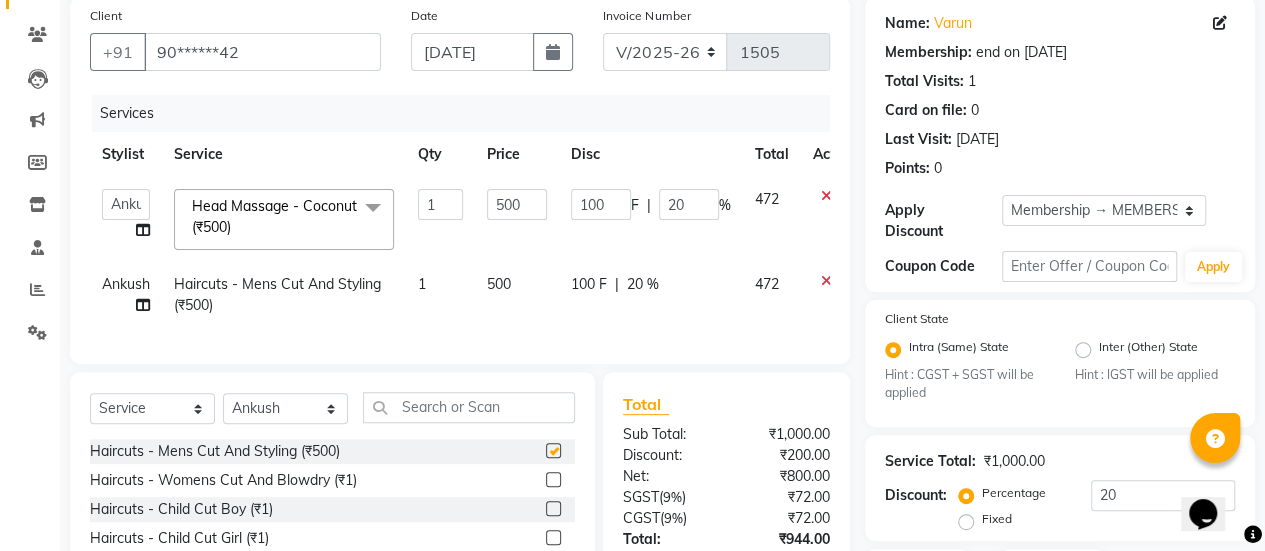 checkbox on "false" 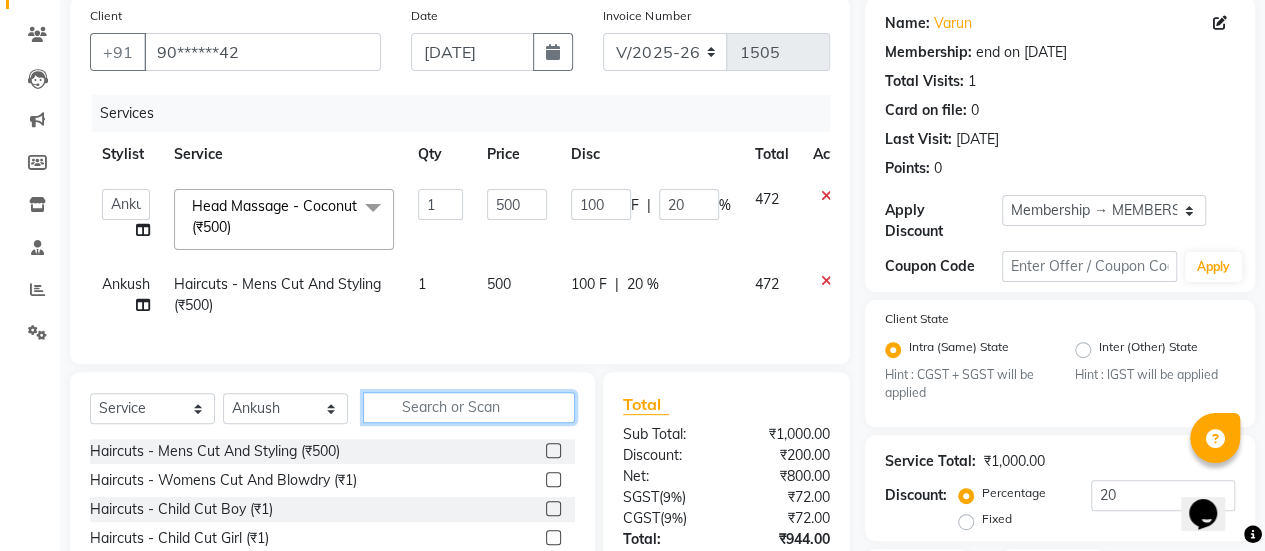 click 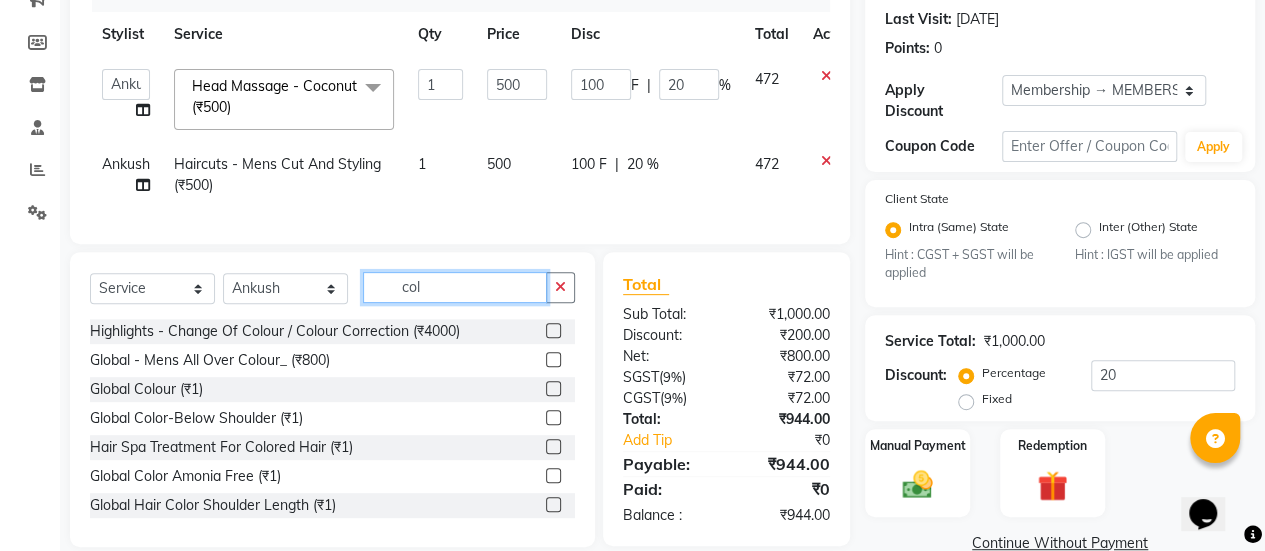scroll, scrollTop: 274, scrollLeft: 0, axis: vertical 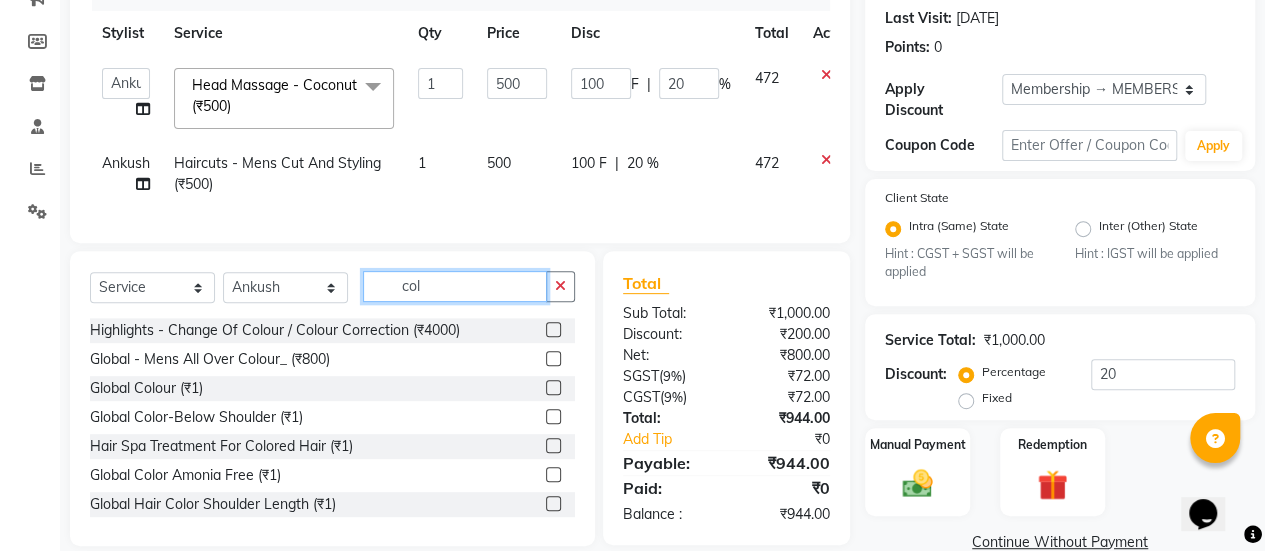 type on "col" 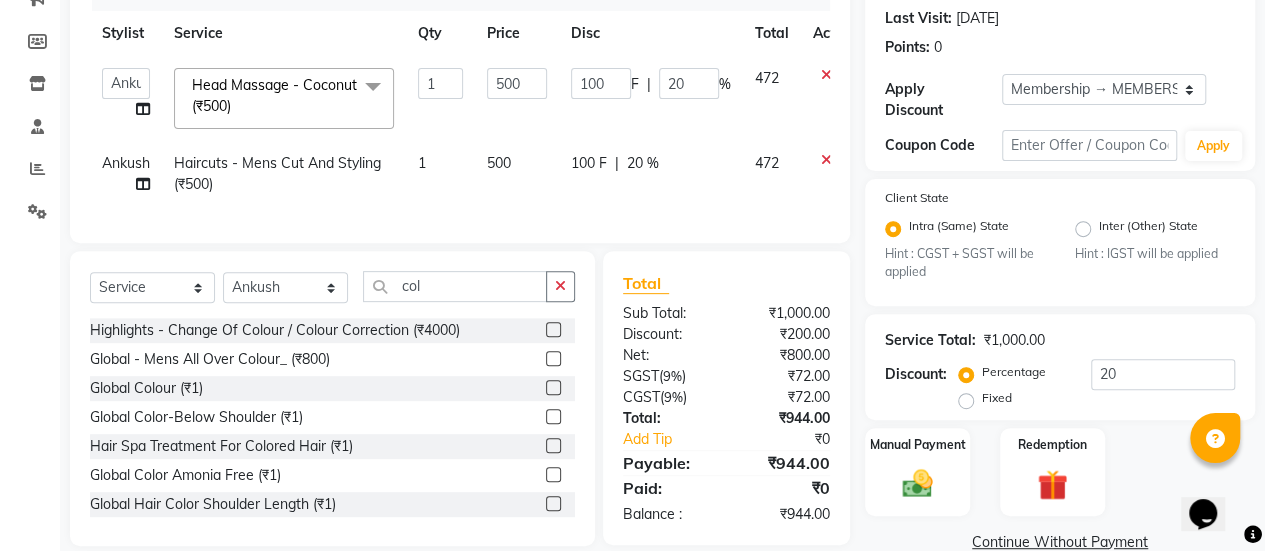 click 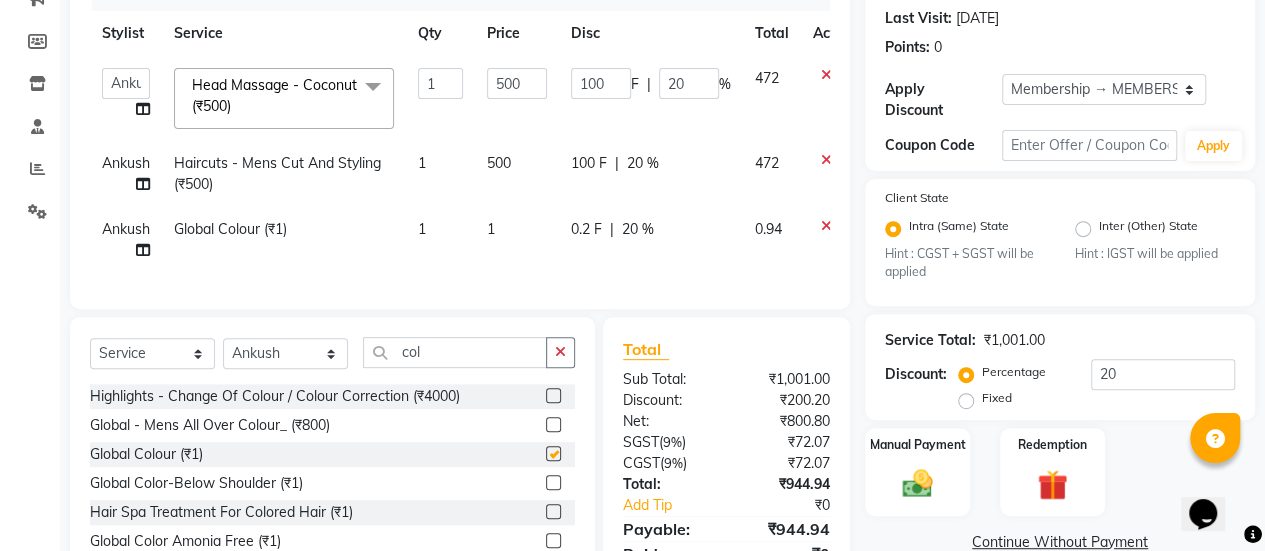 checkbox on "false" 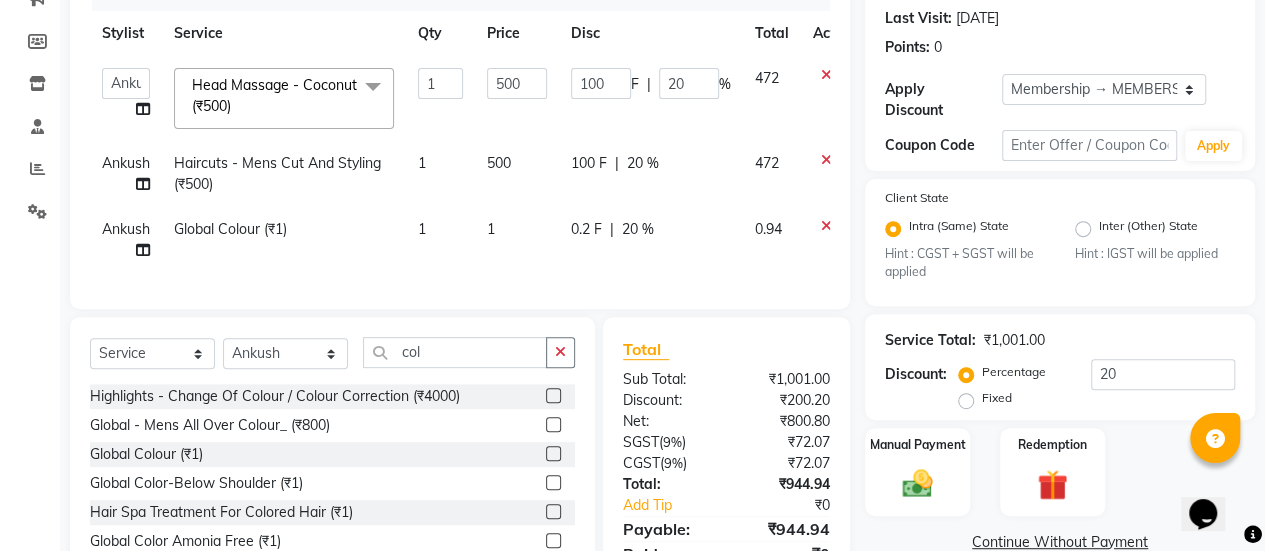 click on "1" 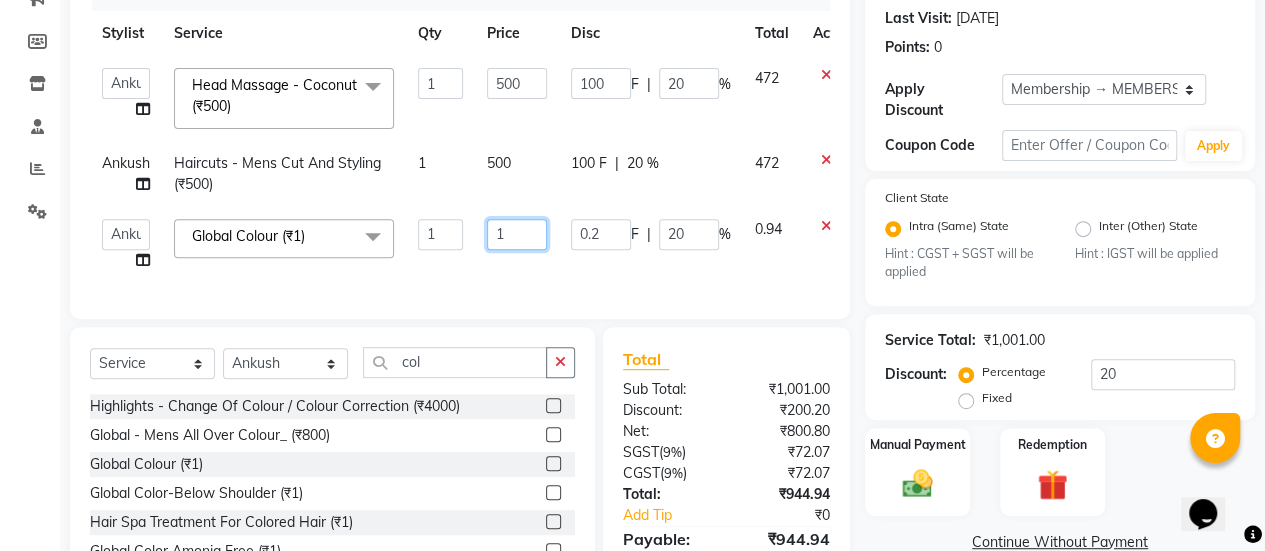 click on "1" 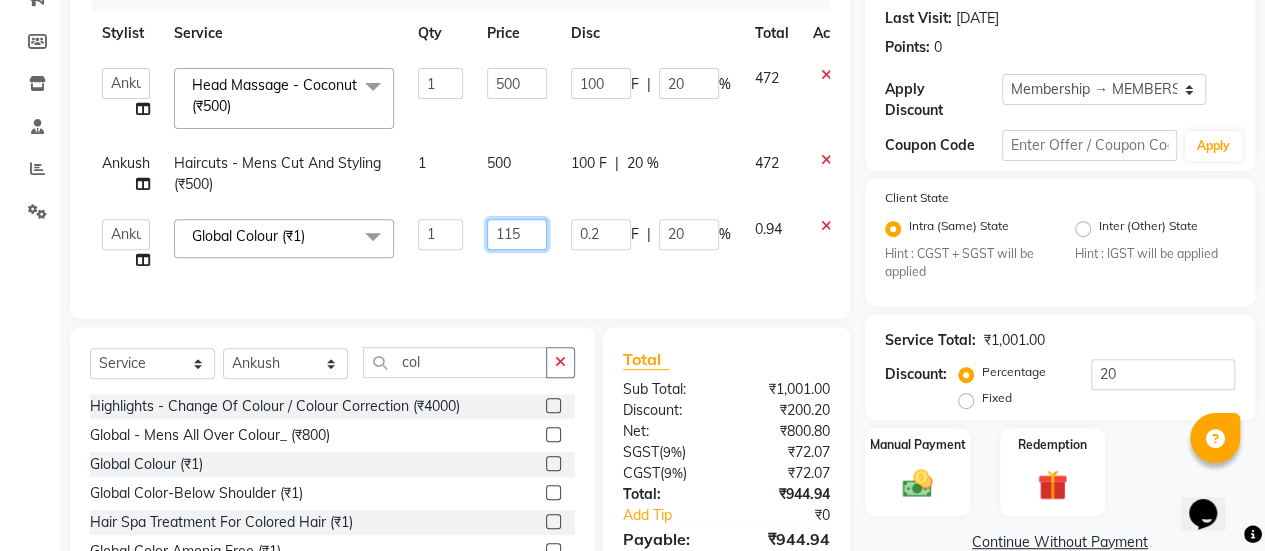 type on "1152" 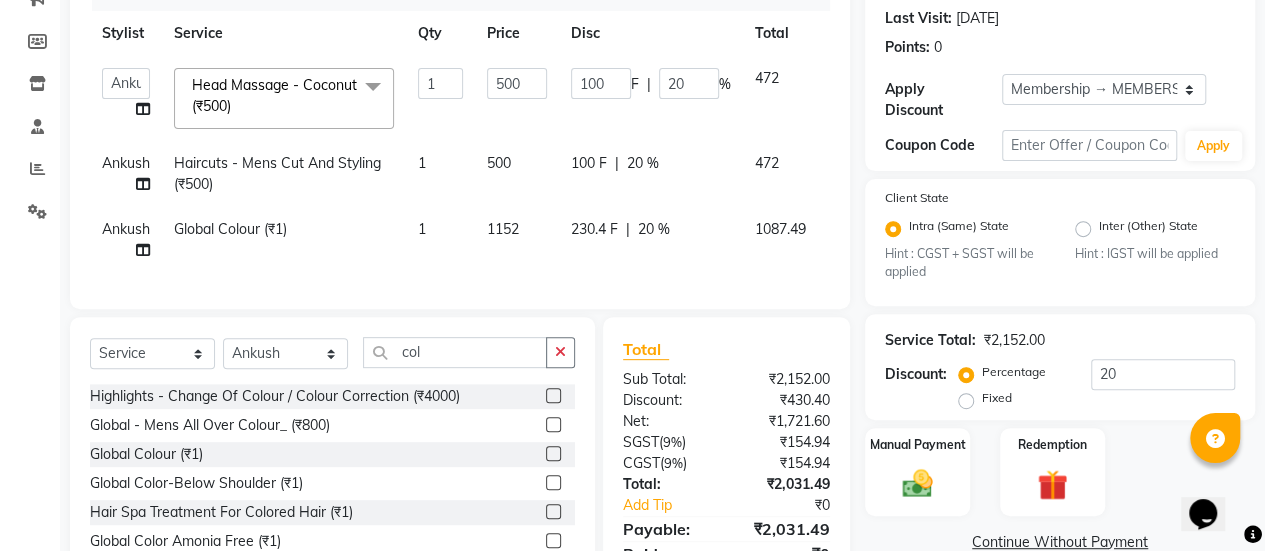 click on "500" 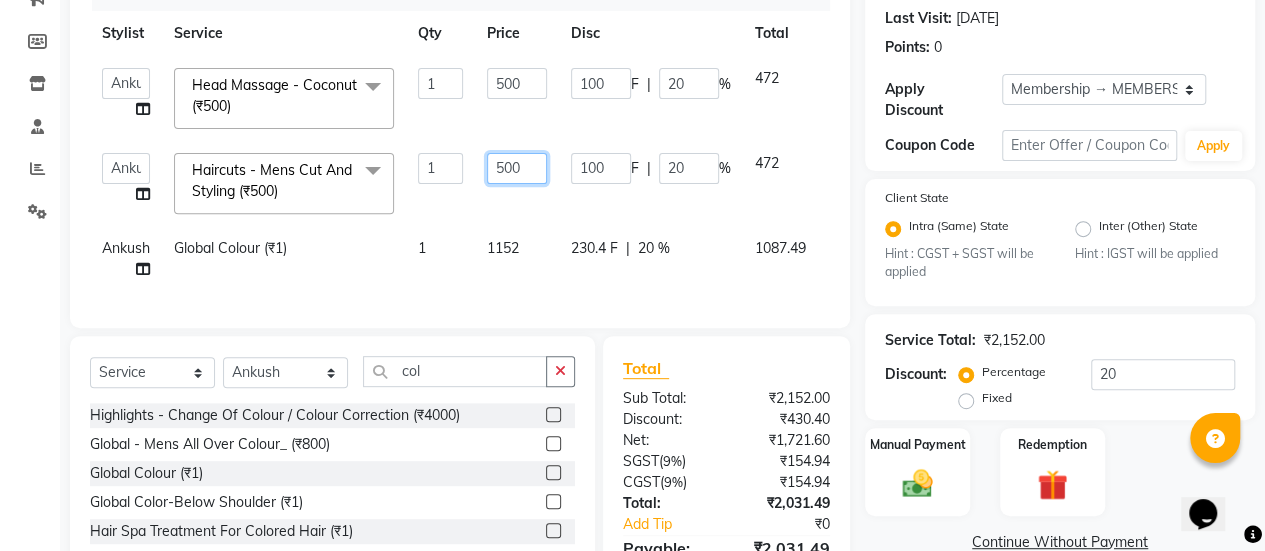 click on "500" 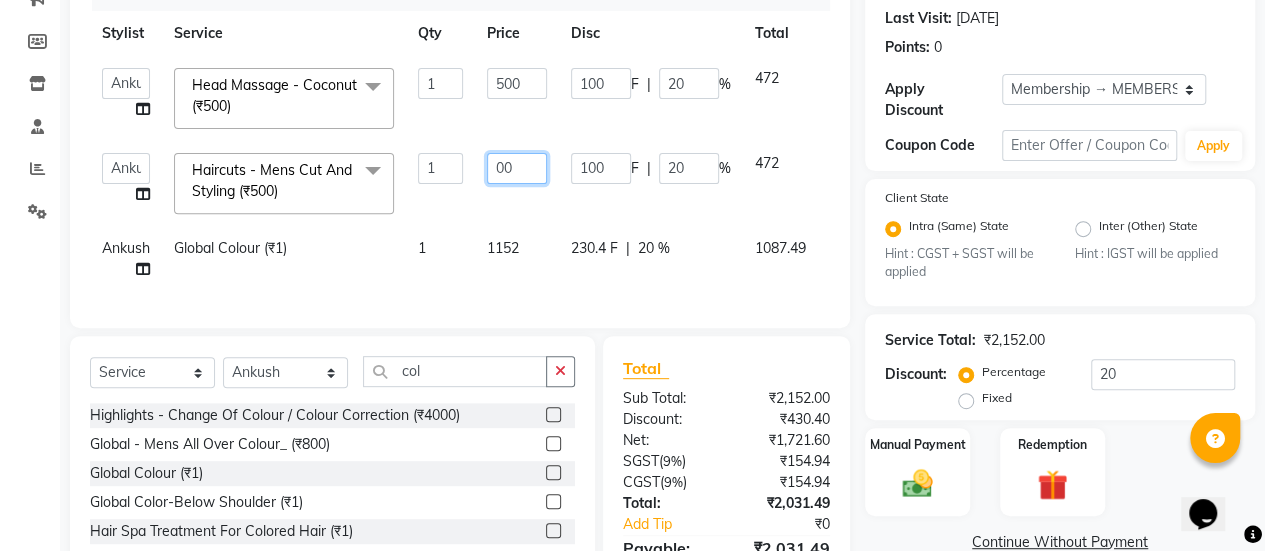 type on "400" 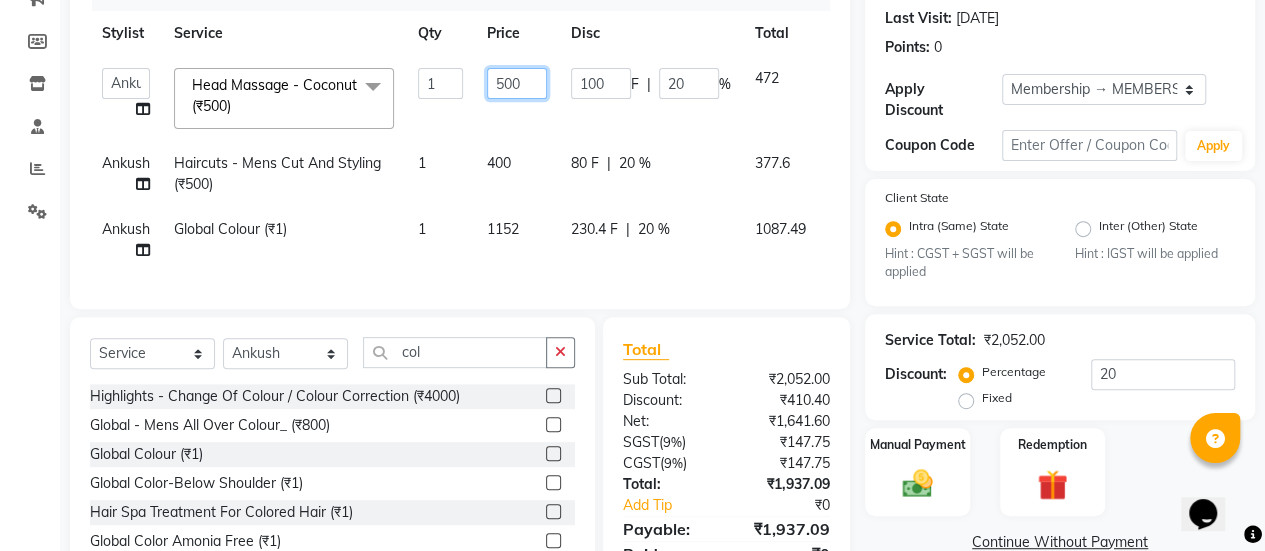 click on "500" 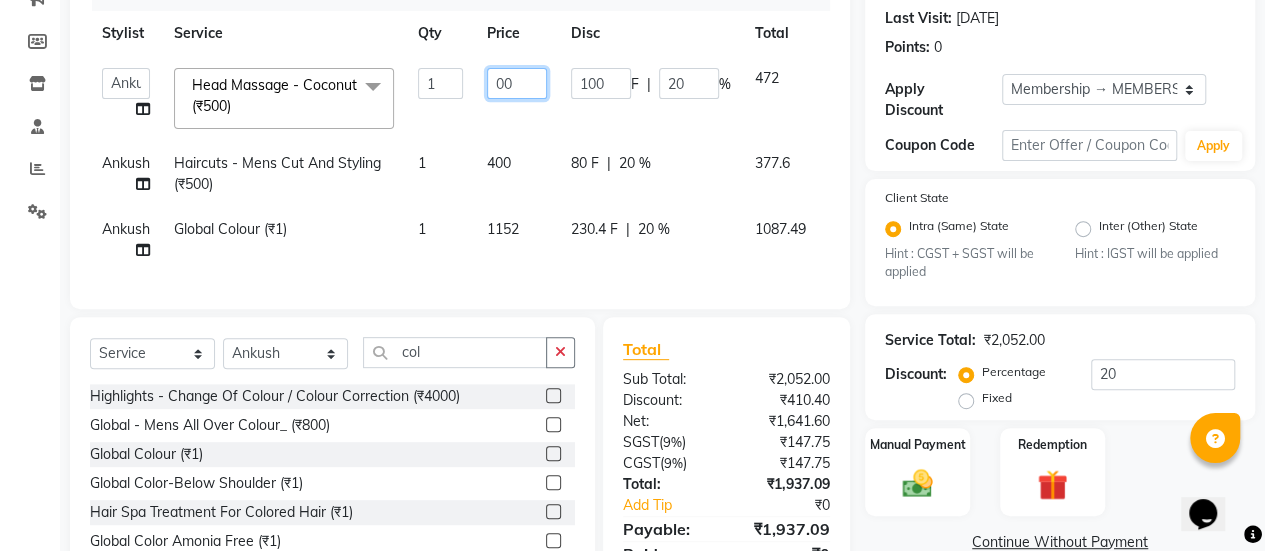 type on "600" 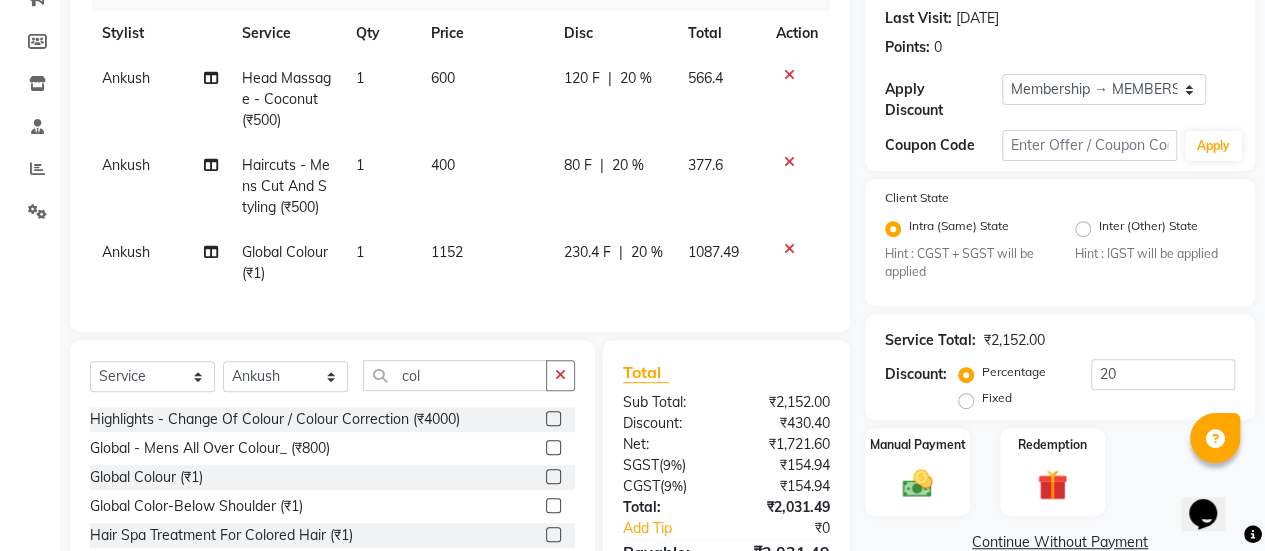 click on "230.4 F | 20 %" 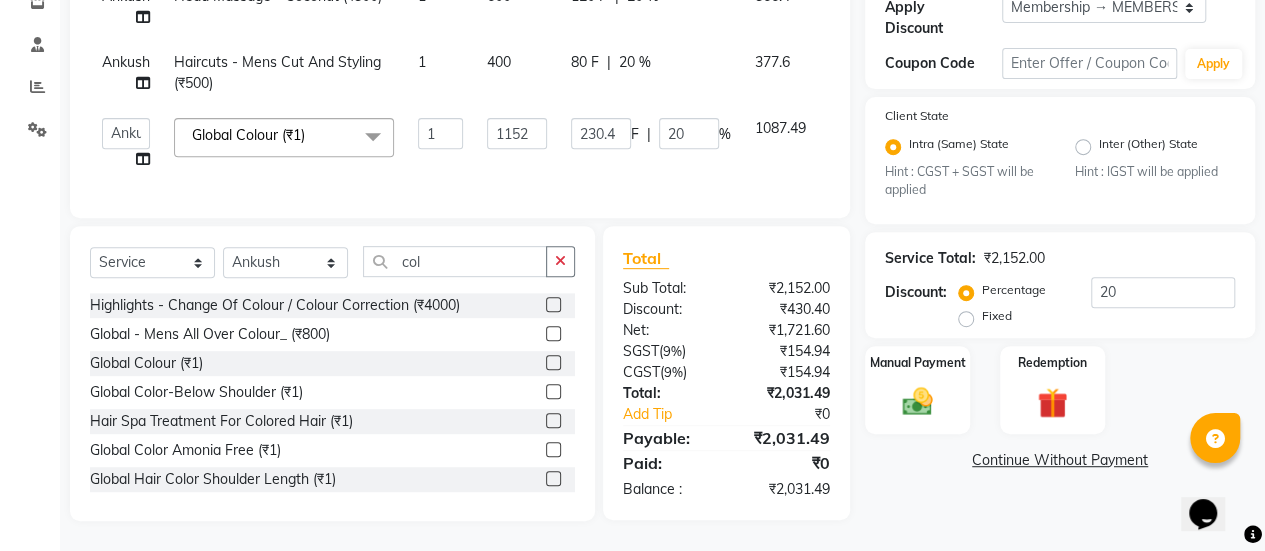 scroll, scrollTop: 370, scrollLeft: 0, axis: vertical 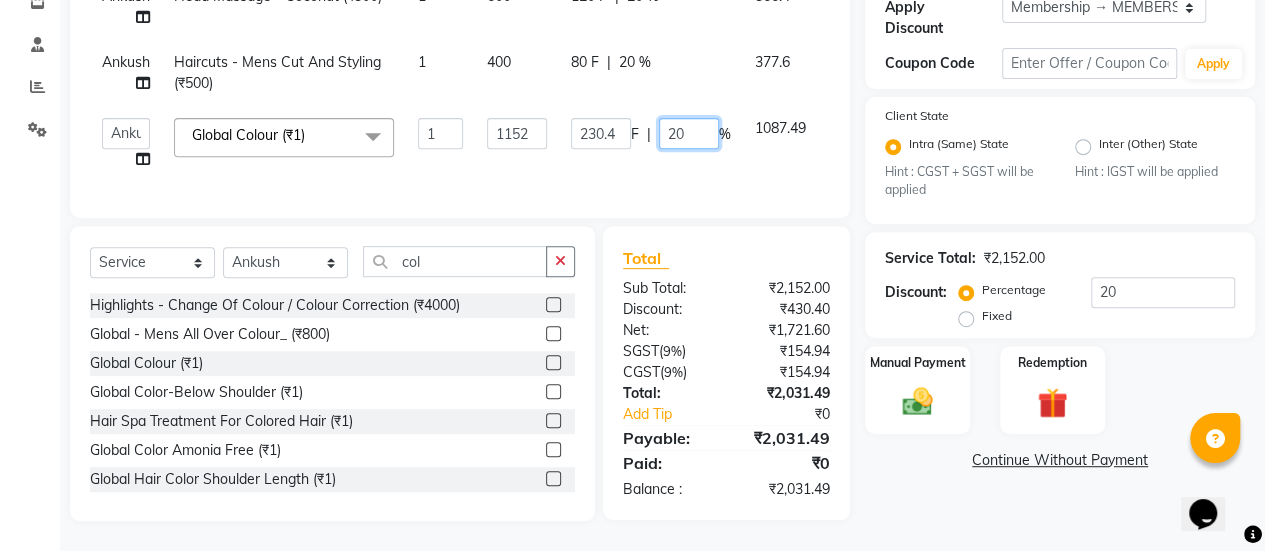 click on "20" 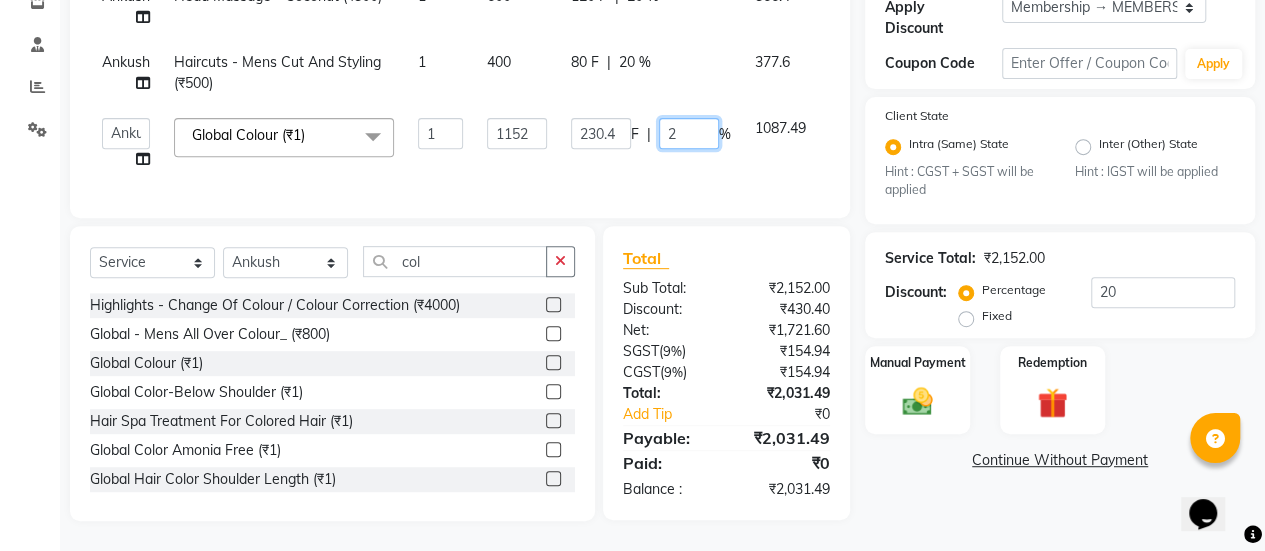 type 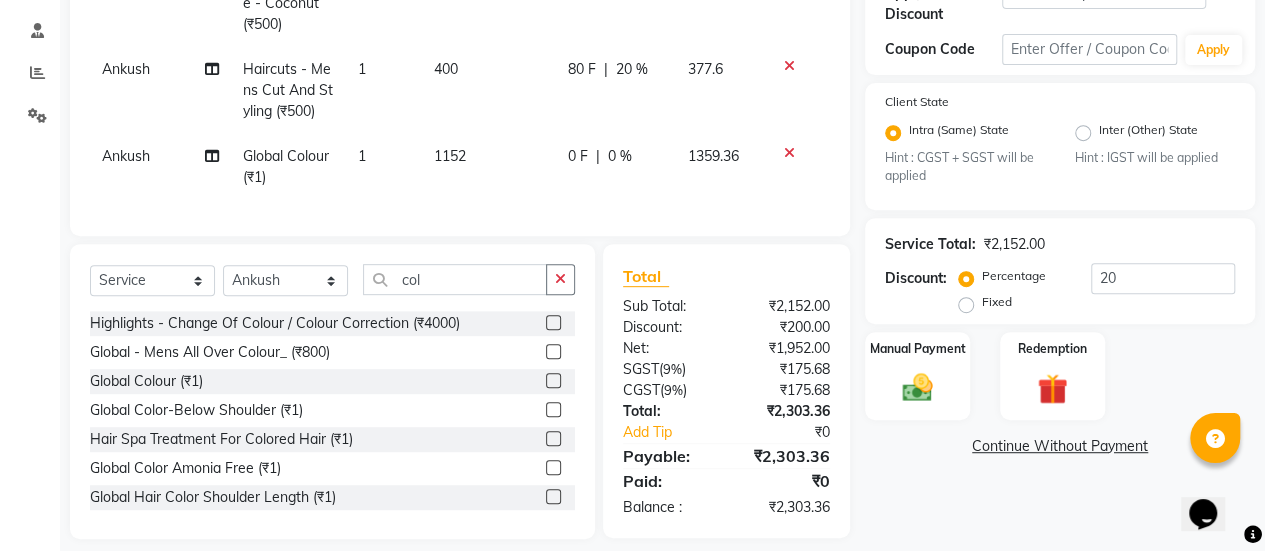 click on "[PERSON_NAME] Head Massage -  Coconut (₹500) 1 600 120 F | 20 % 566.4 [PERSON_NAME] Haircuts -  Mens Cut And Styling (₹500) 1 400 80 F | 20 % 377.6 [PERSON_NAME] Global Colour (₹1) 1 1152 0 F | 0 % 1359.36" 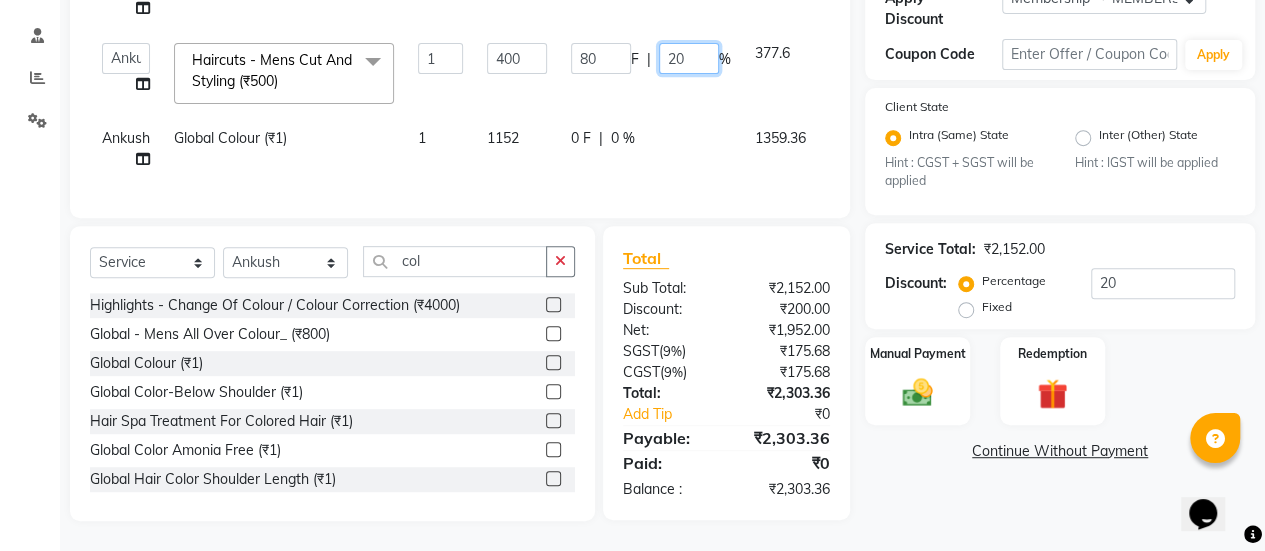 click on "20" 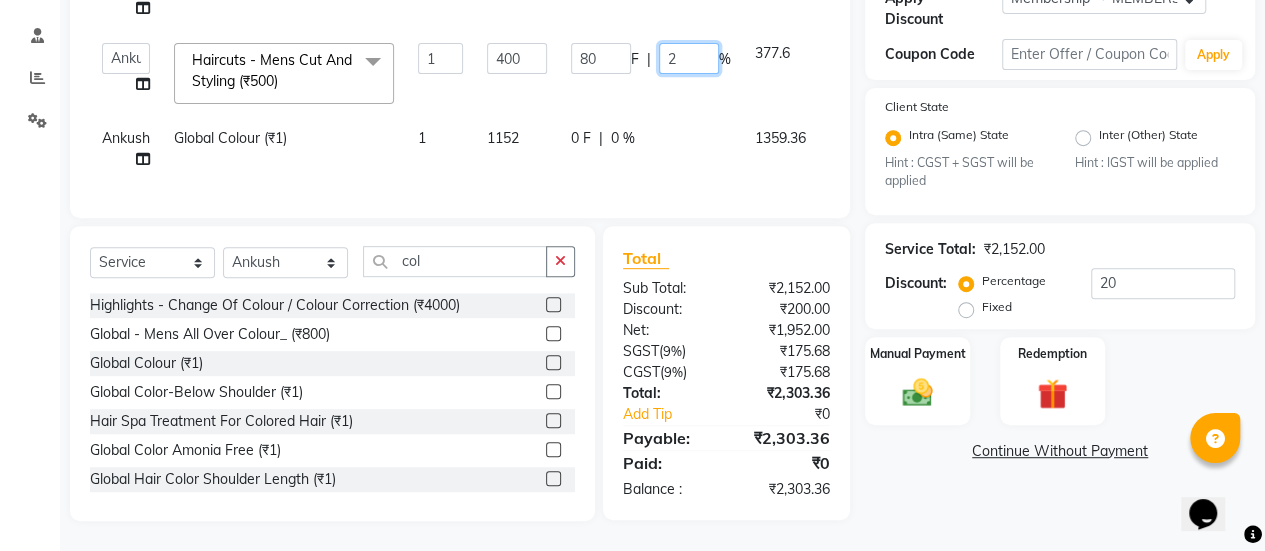 type 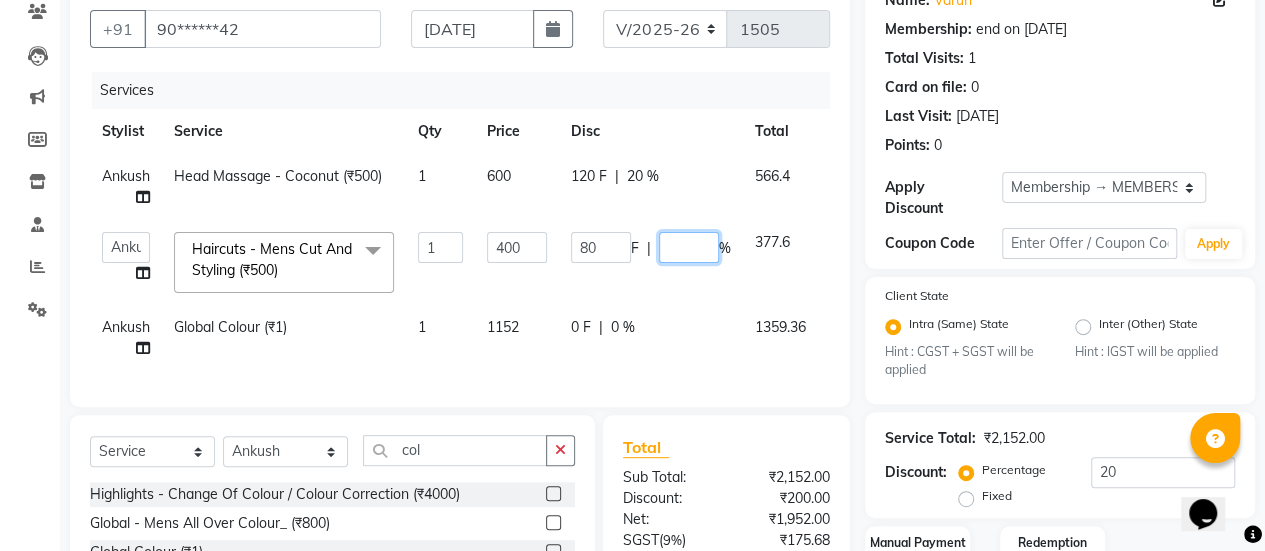 scroll, scrollTop: 174, scrollLeft: 0, axis: vertical 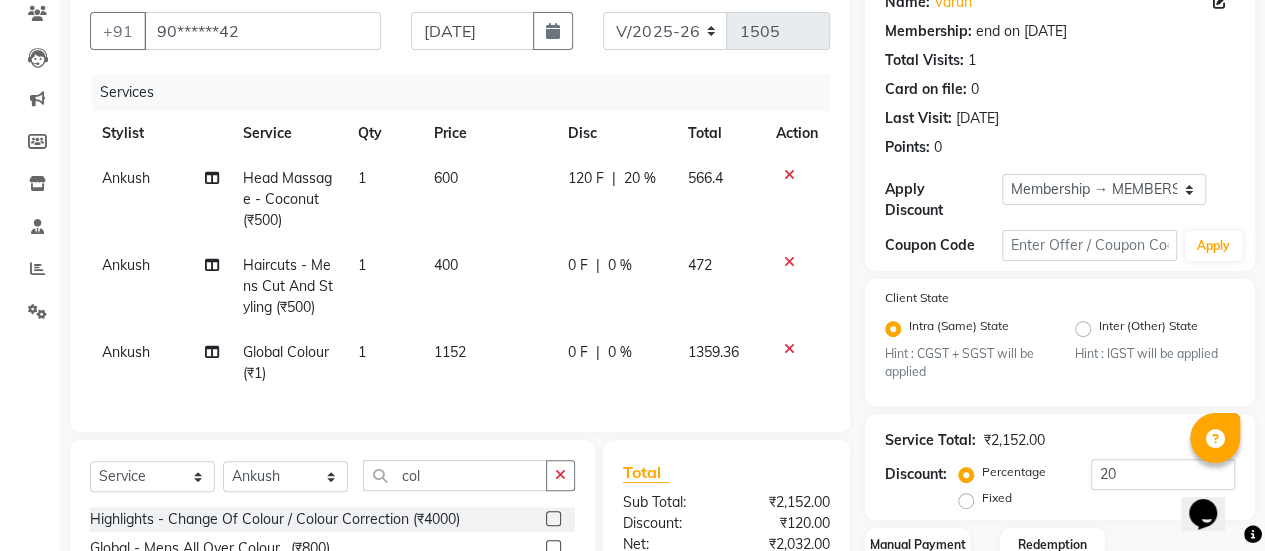 click on "20 %" 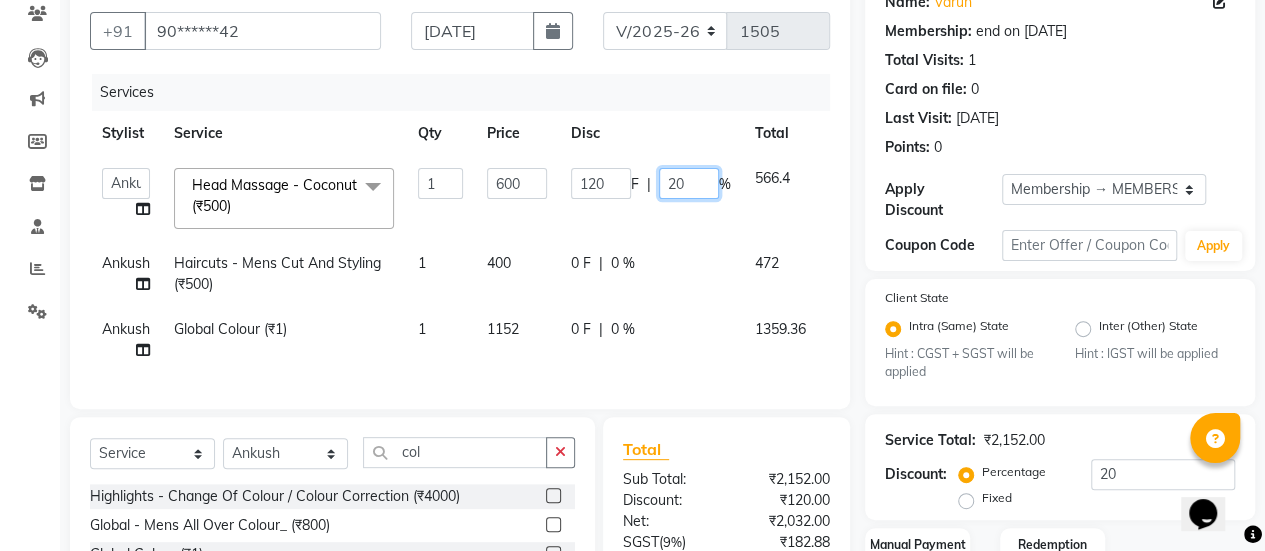 click on "20" 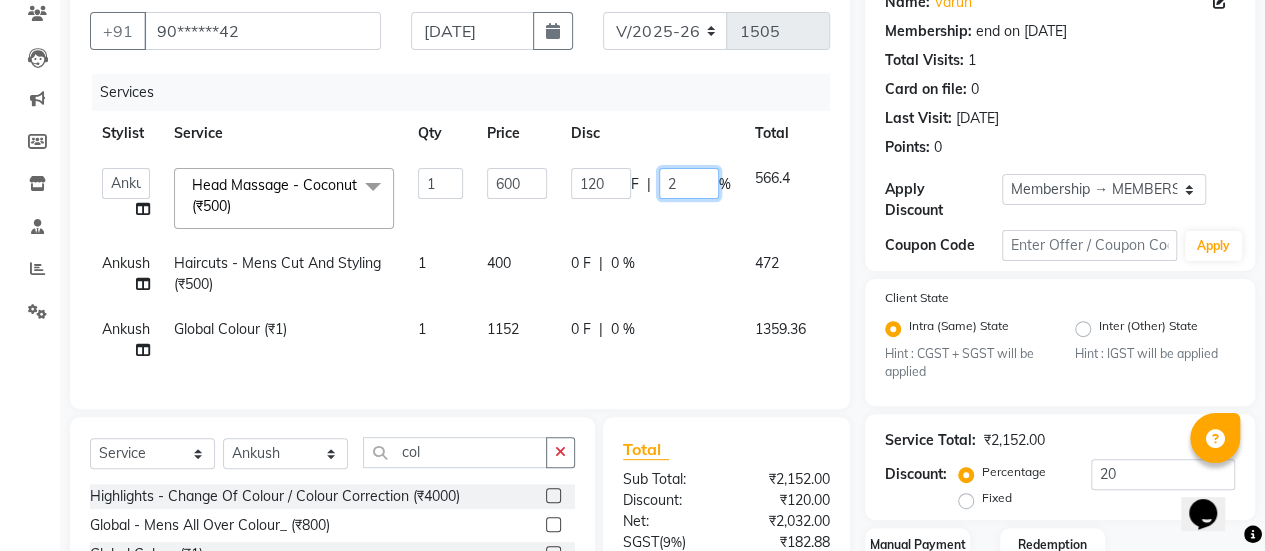 type 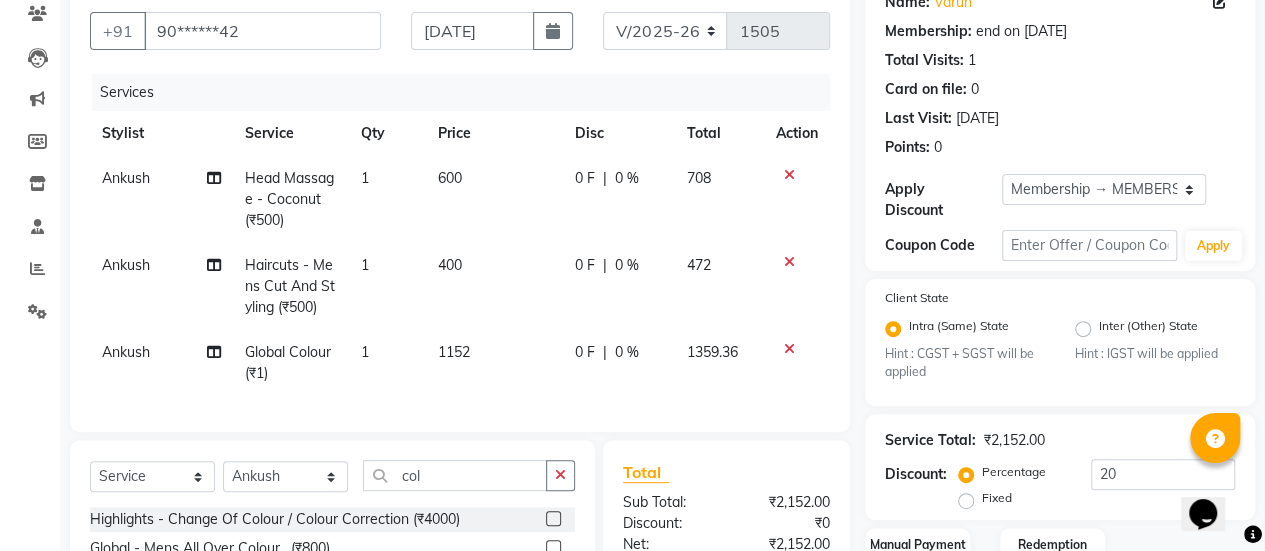 click on "[PERSON_NAME] Global Colour (₹1) 1 1152 0 F | 0 % 1359.36" 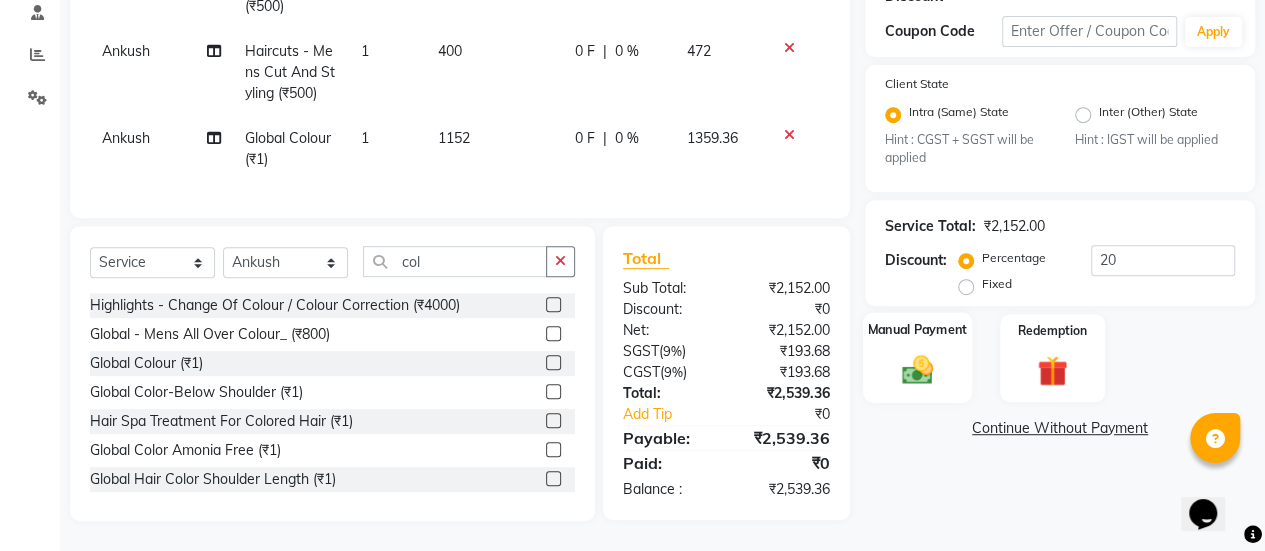 click on "Manual Payment" 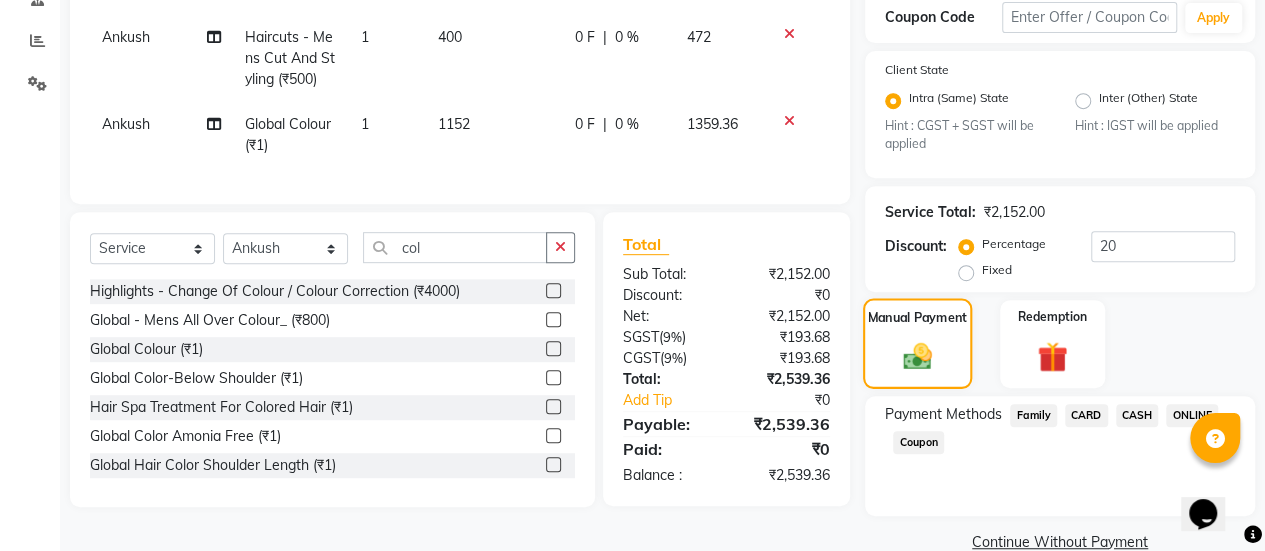 scroll, scrollTop: 436, scrollLeft: 0, axis: vertical 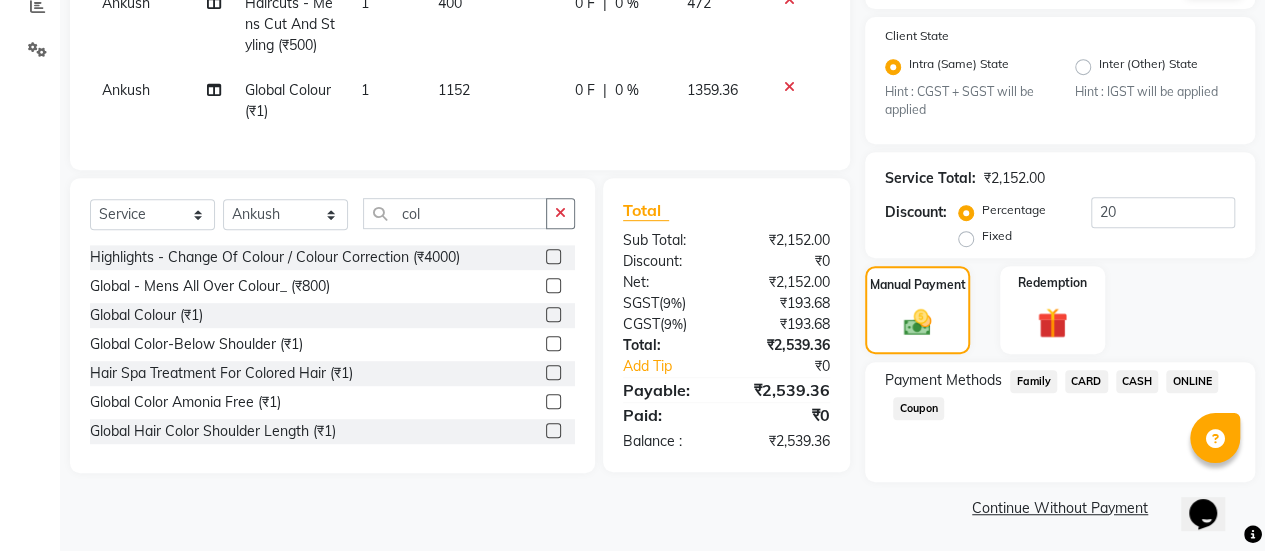 click on "ONLINE" 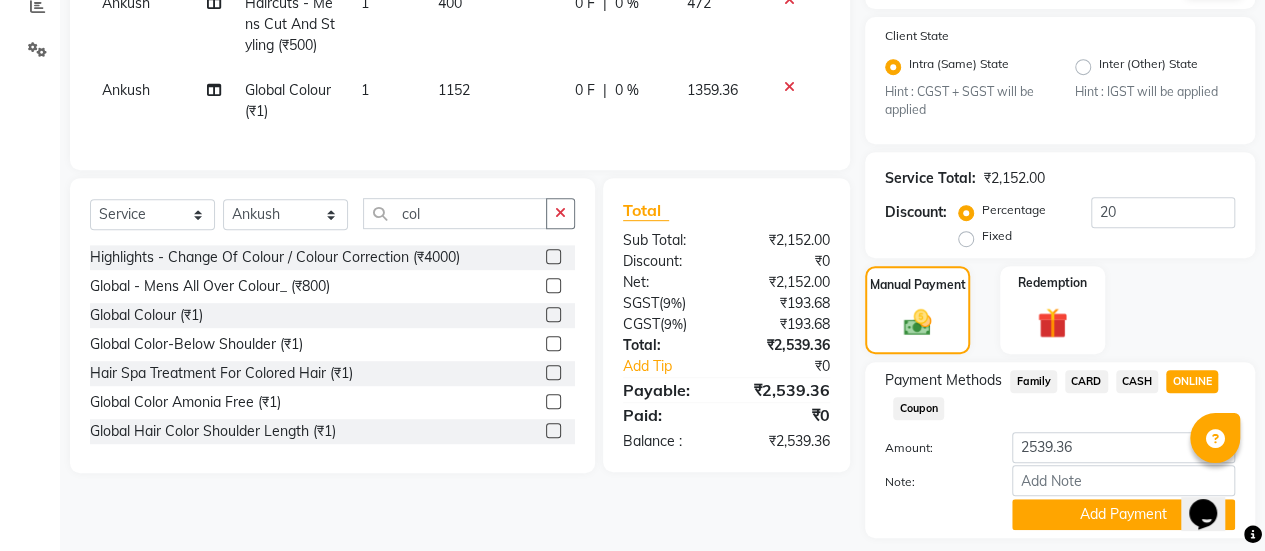 scroll, scrollTop: 492, scrollLeft: 0, axis: vertical 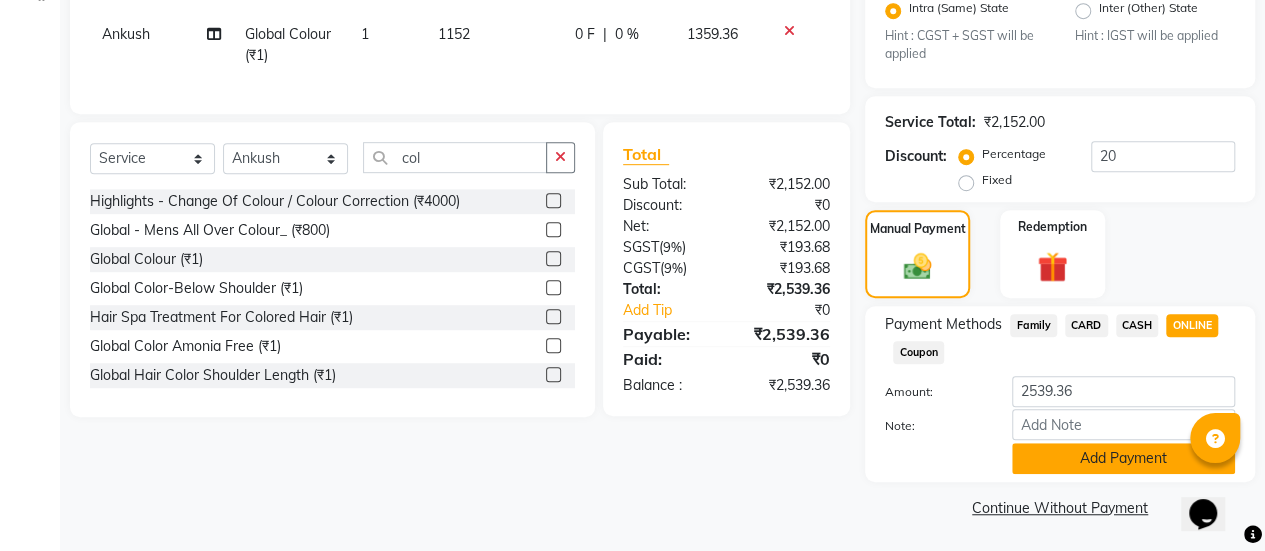 click on "Add Payment" 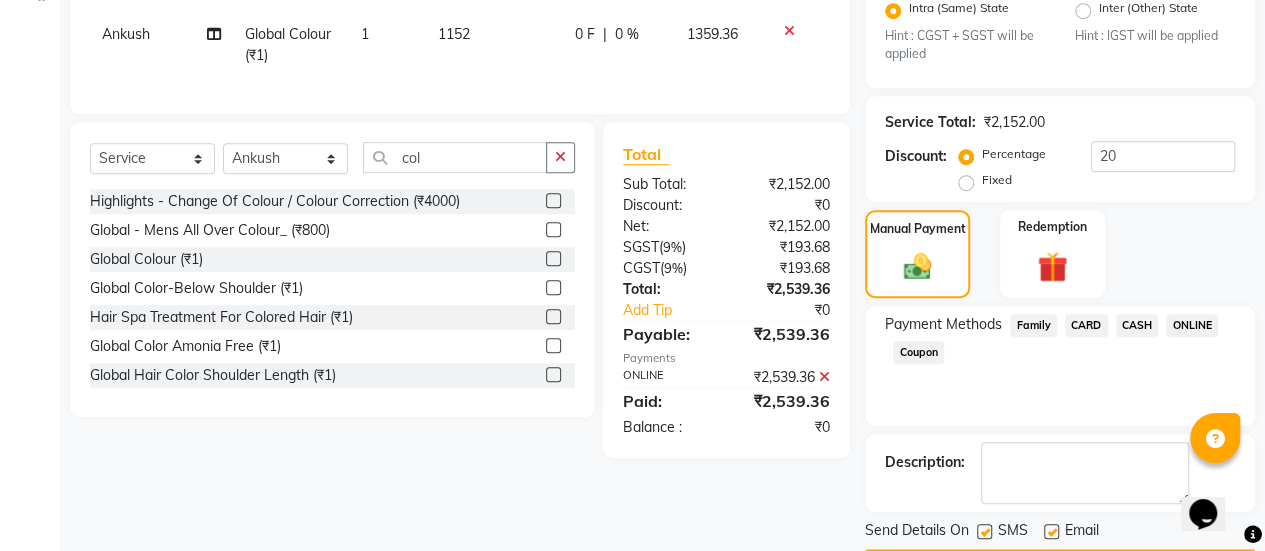scroll, scrollTop: 548, scrollLeft: 0, axis: vertical 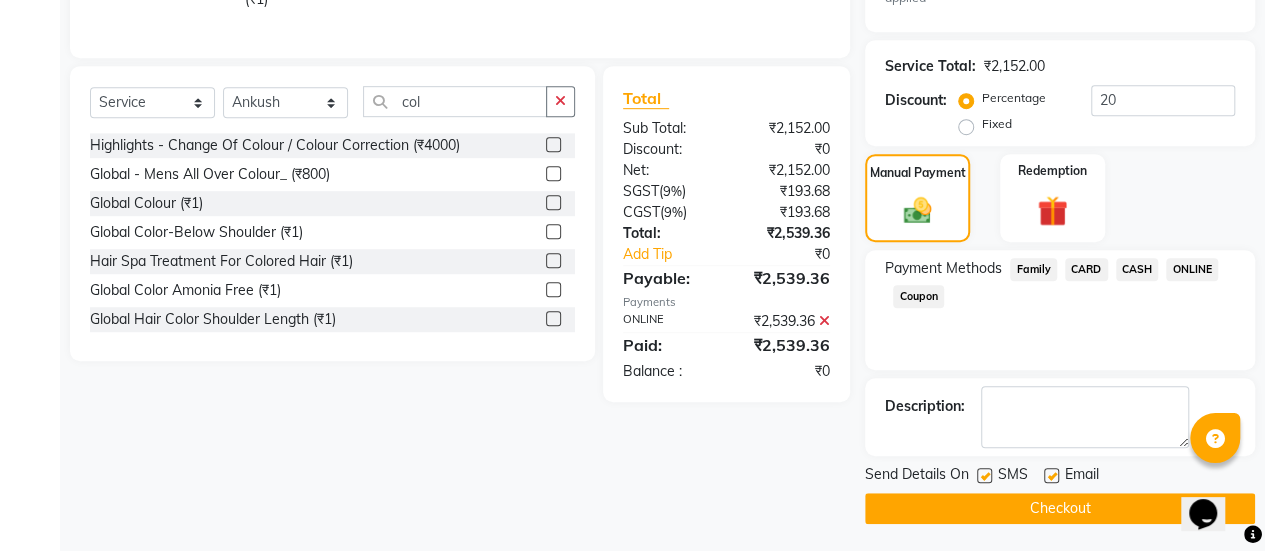 click 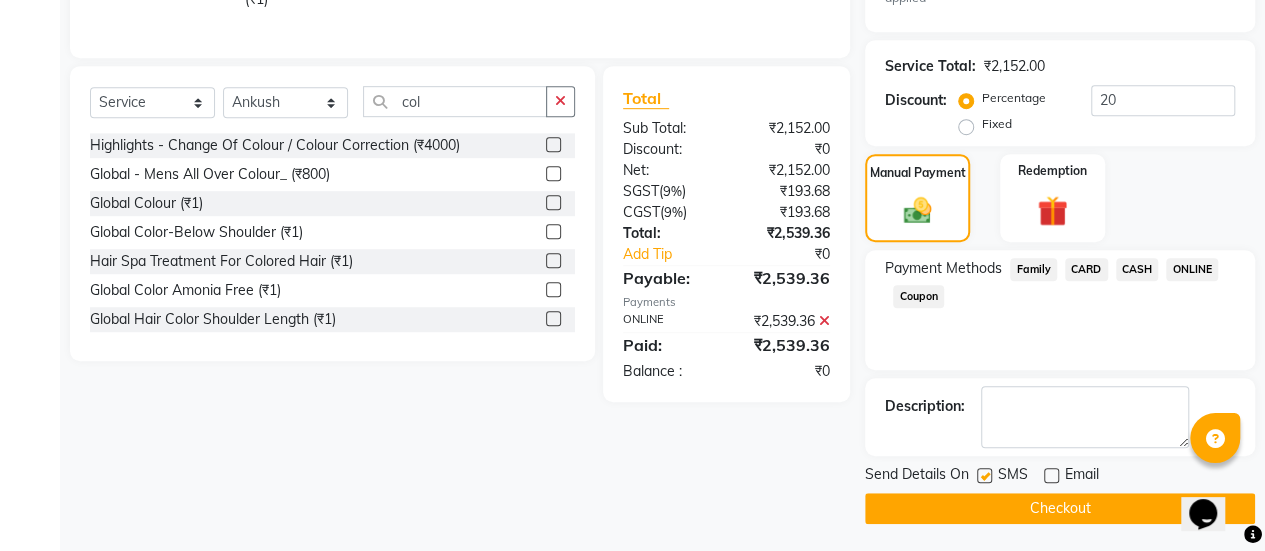 click on "Checkout" 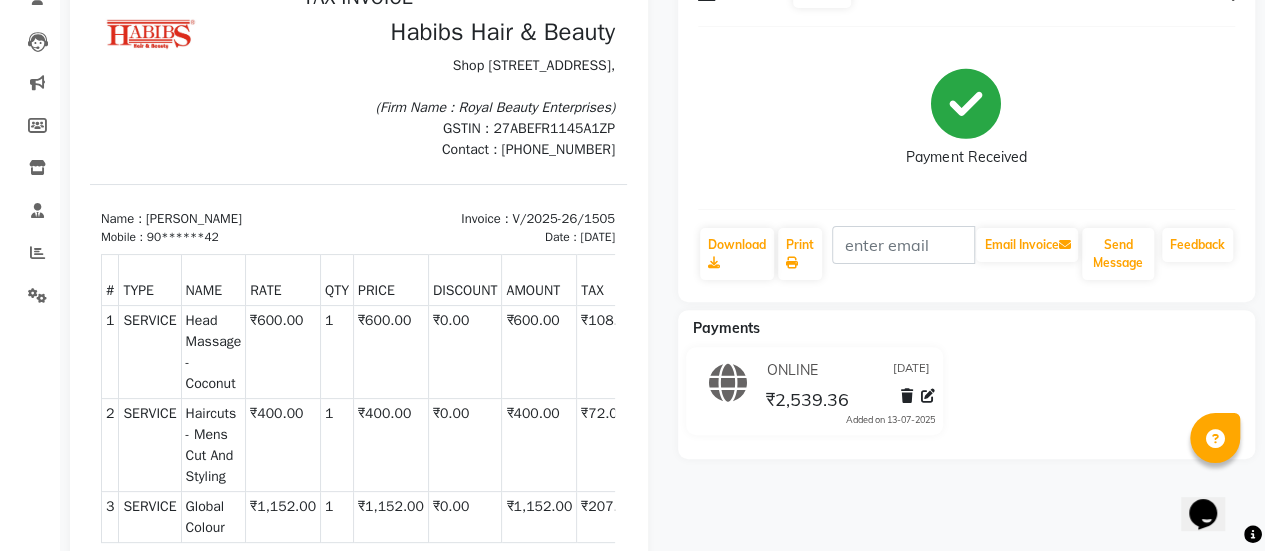 scroll, scrollTop: 0, scrollLeft: 0, axis: both 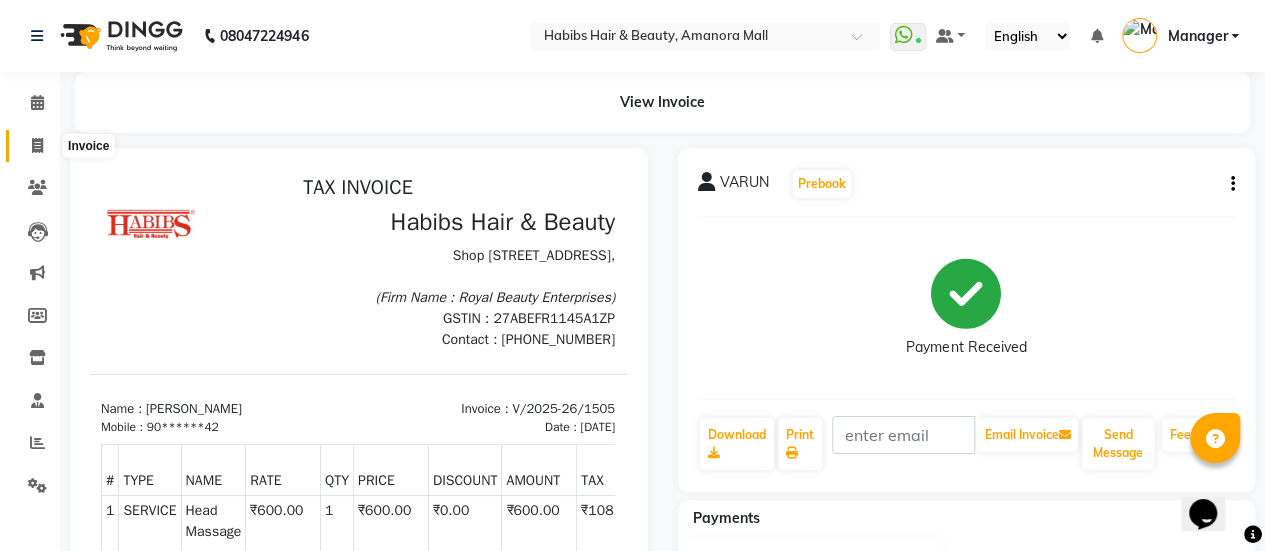 click 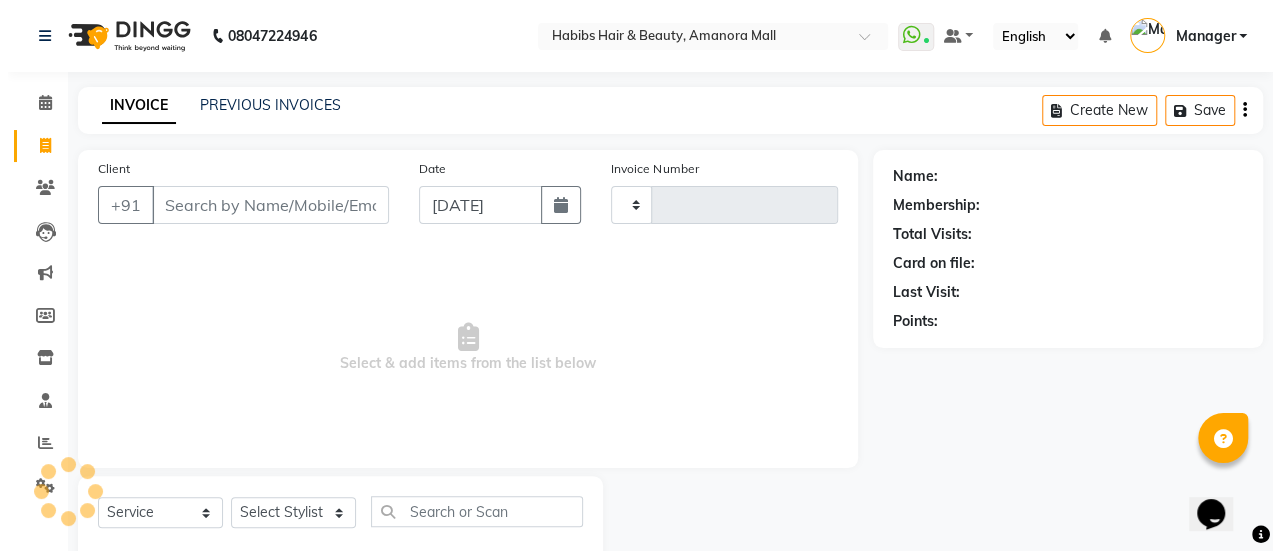scroll, scrollTop: 49, scrollLeft: 0, axis: vertical 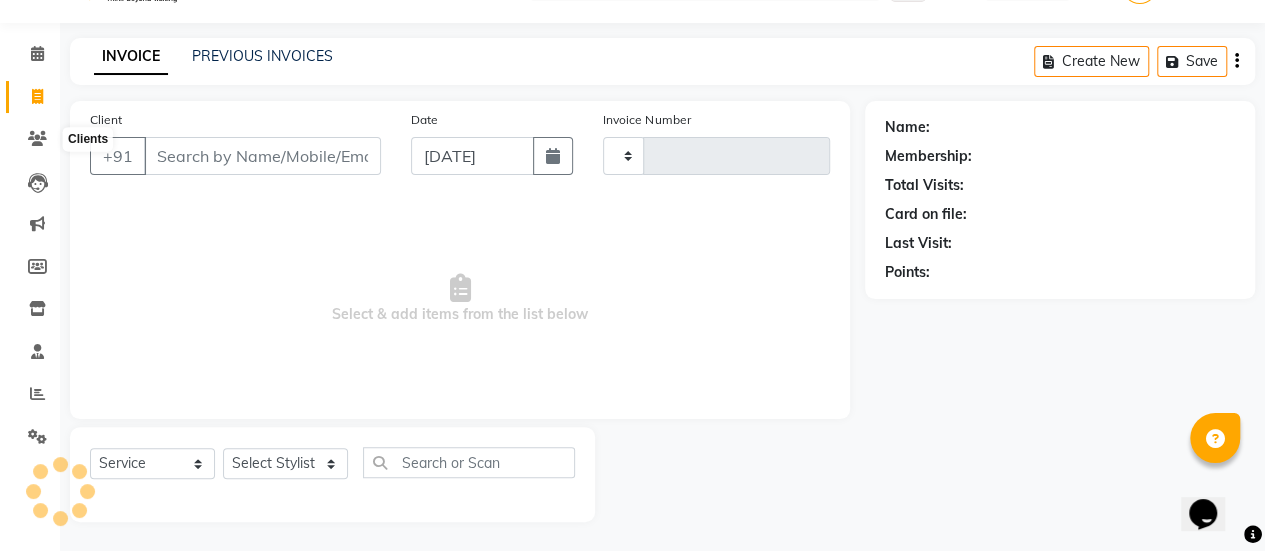 type on "1506" 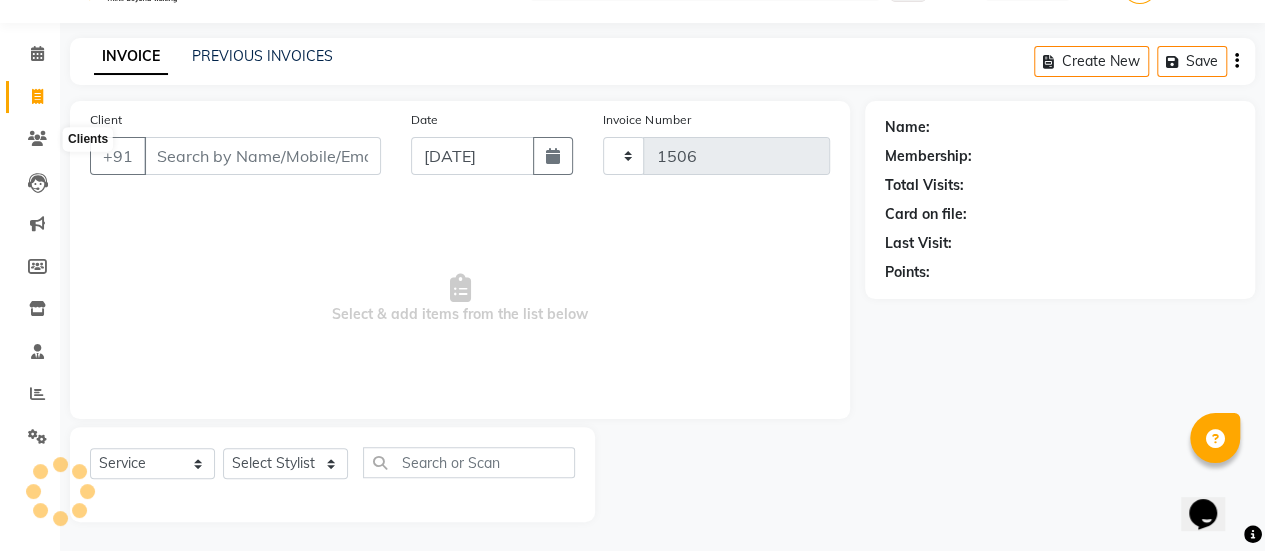 select on "5399" 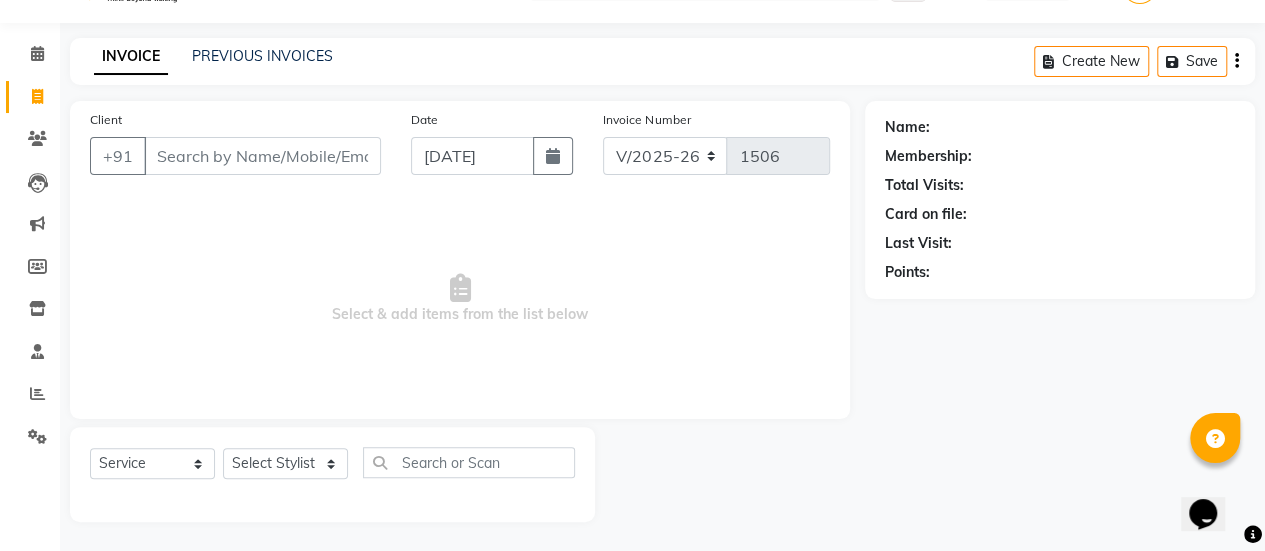 click on "Client" at bounding box center [262, 156] 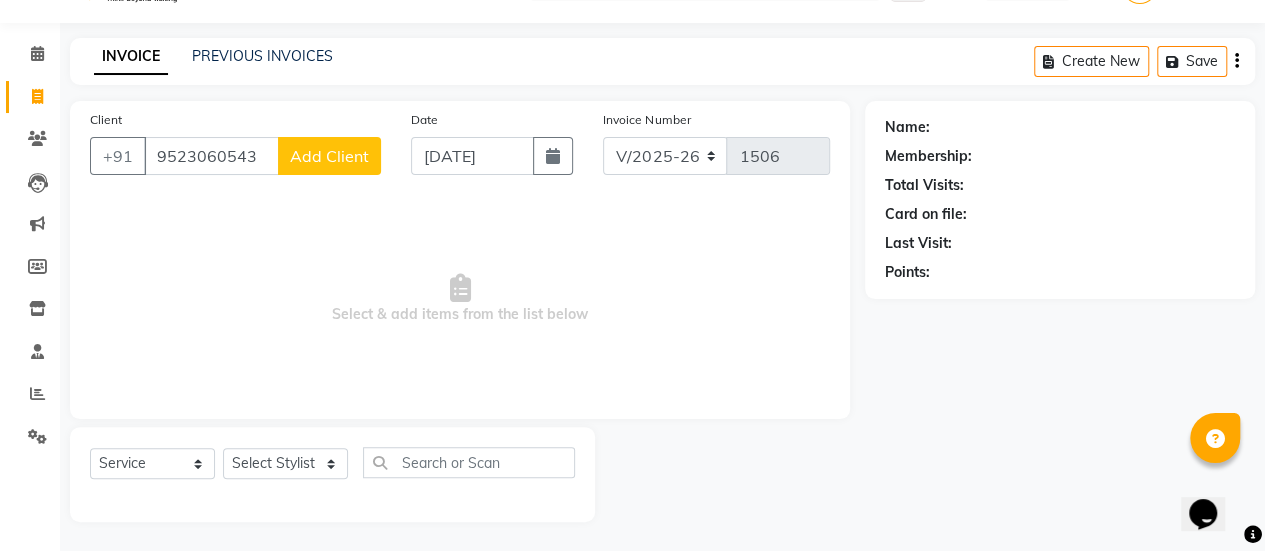 type on "9523060543" 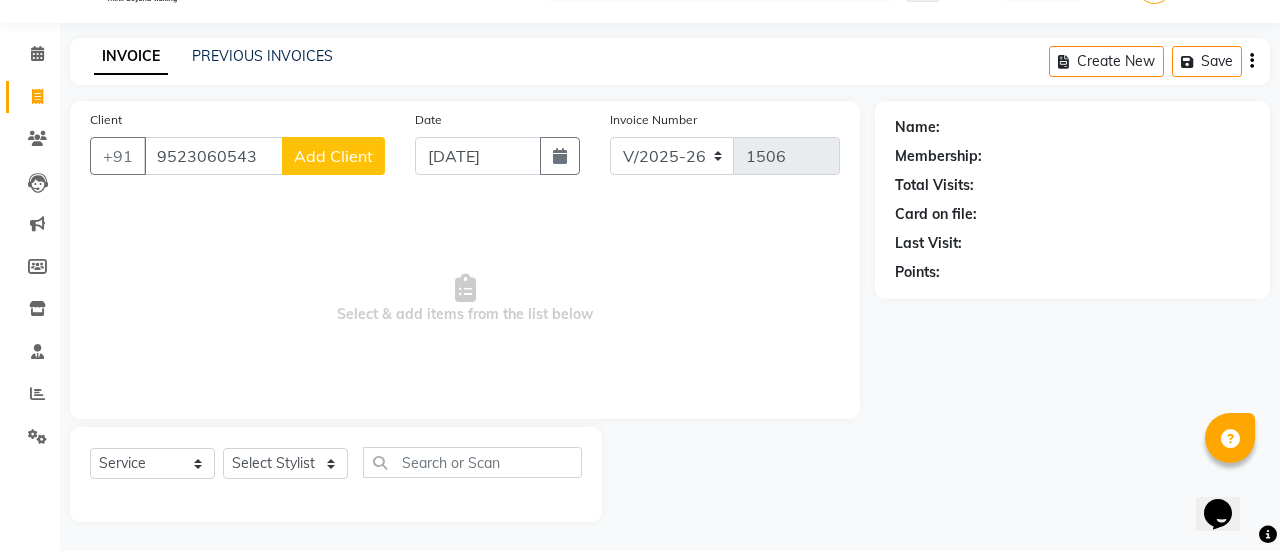 select on "22" 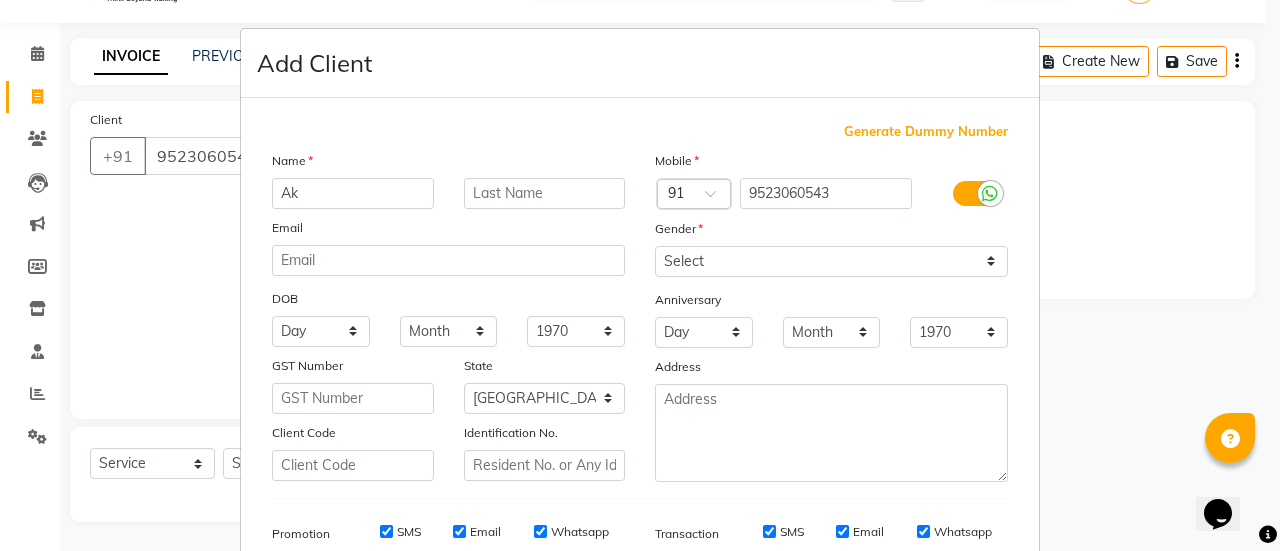 type on "A" 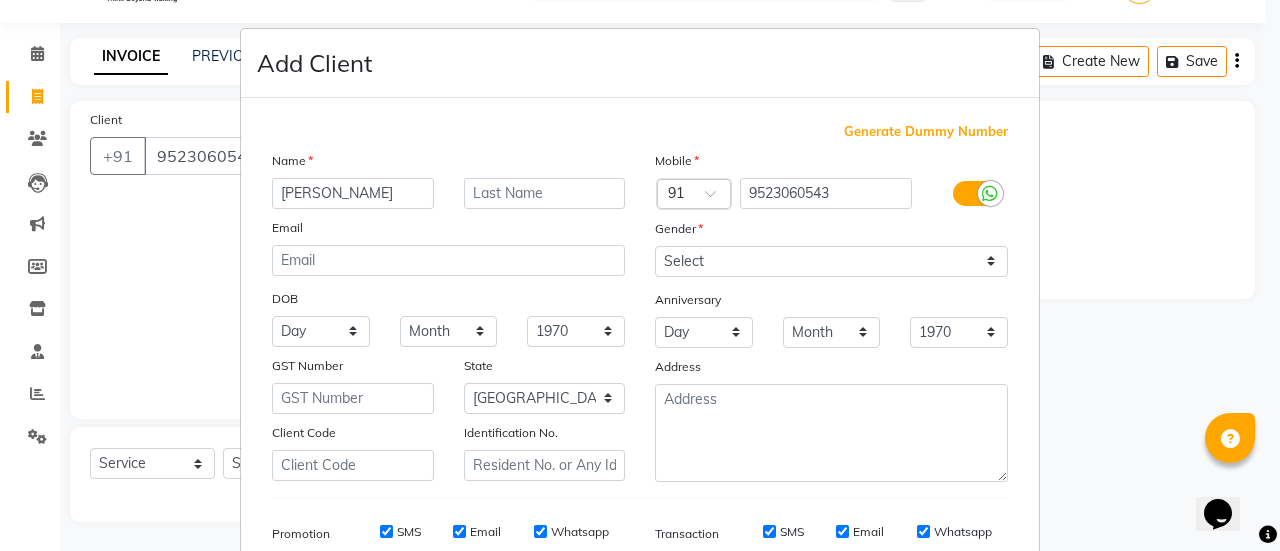 type on "[PERSON_NAME]" 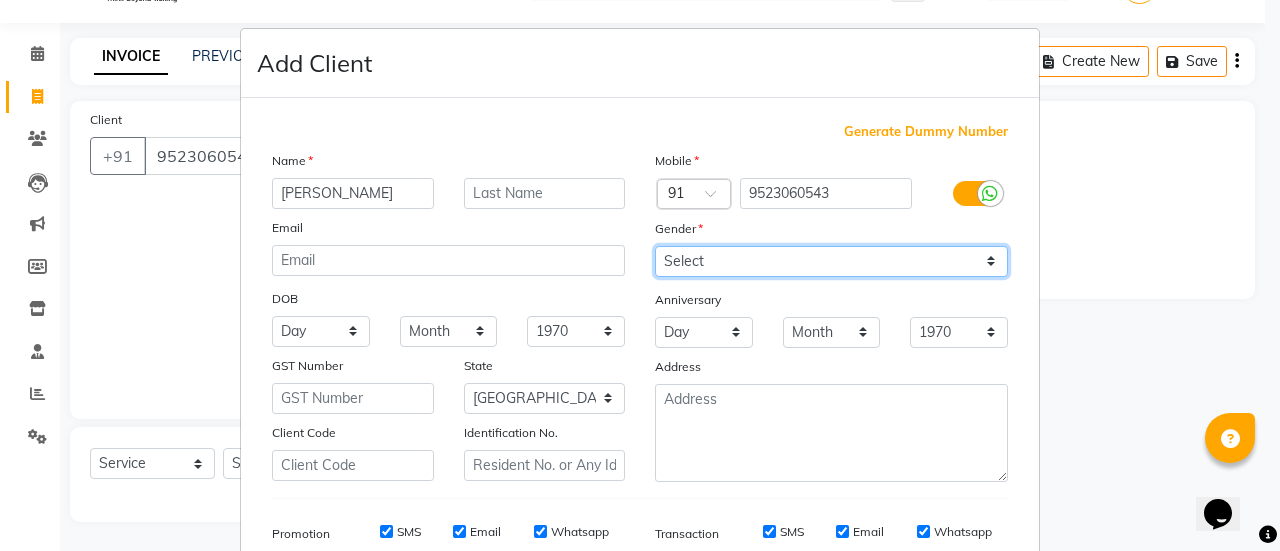 click on "Select [DEMOGRAPHIC_DATA] [DEMOGRAPHIC_DATA] Other Prefer Not To Say" at bounding box center (831, 261) 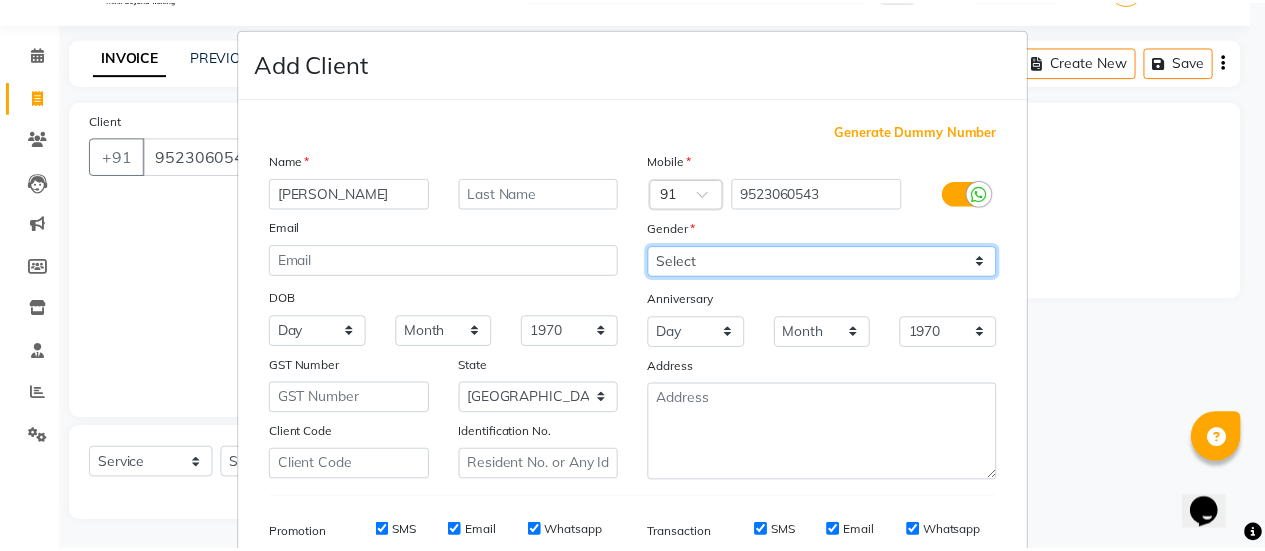 scroll, scrollTop: 294, scrollLeft: 0, axis: vertical 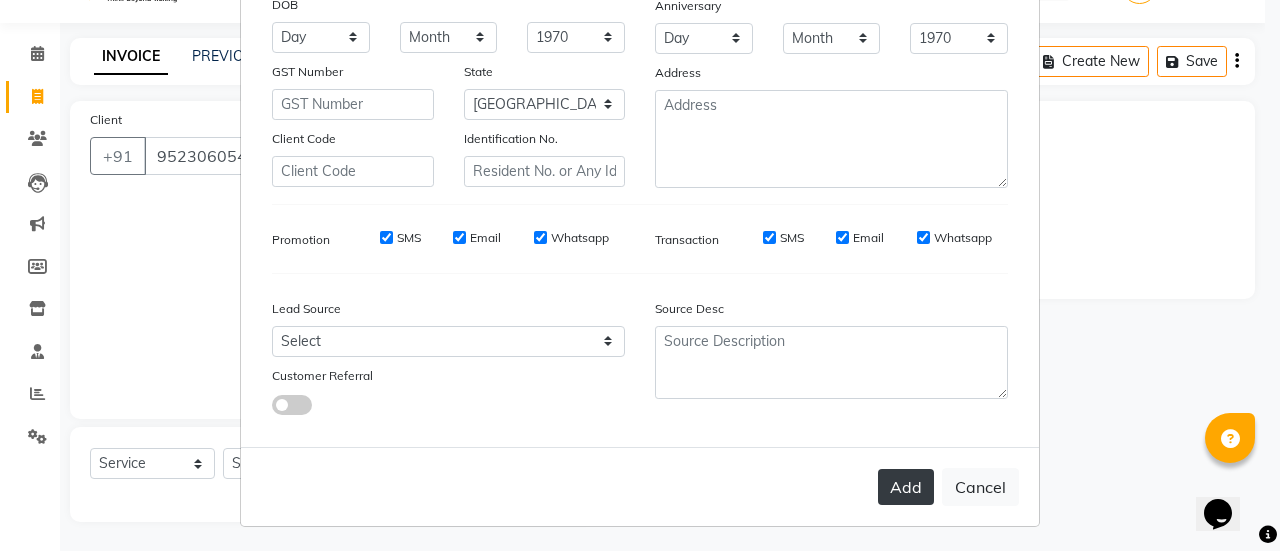 click on "Add" at bounding box center [906, 487] 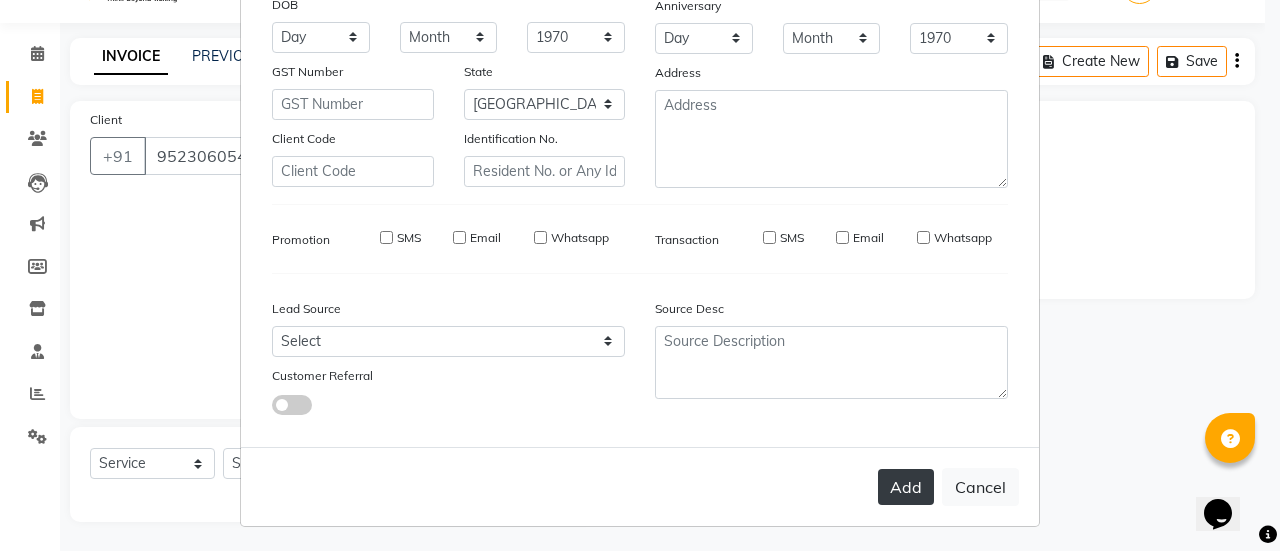 type on "95******43" 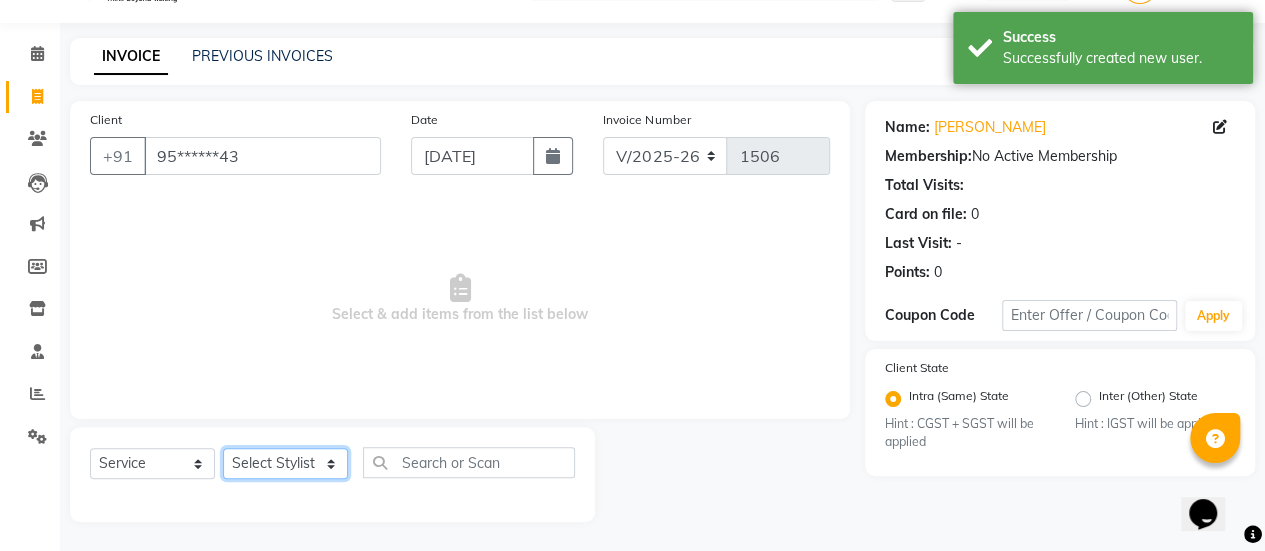 click on "Select Stylist [PERSON_NAME] Bhagavantu [PERSON_NAME] [PERSON_NAME] [PERSON_NAME] Manager [PERSON_NAME] POOJA [PERSON_NAME] [PERSON_NAME] [PERSON_NAME] [PERSON_NAME]" 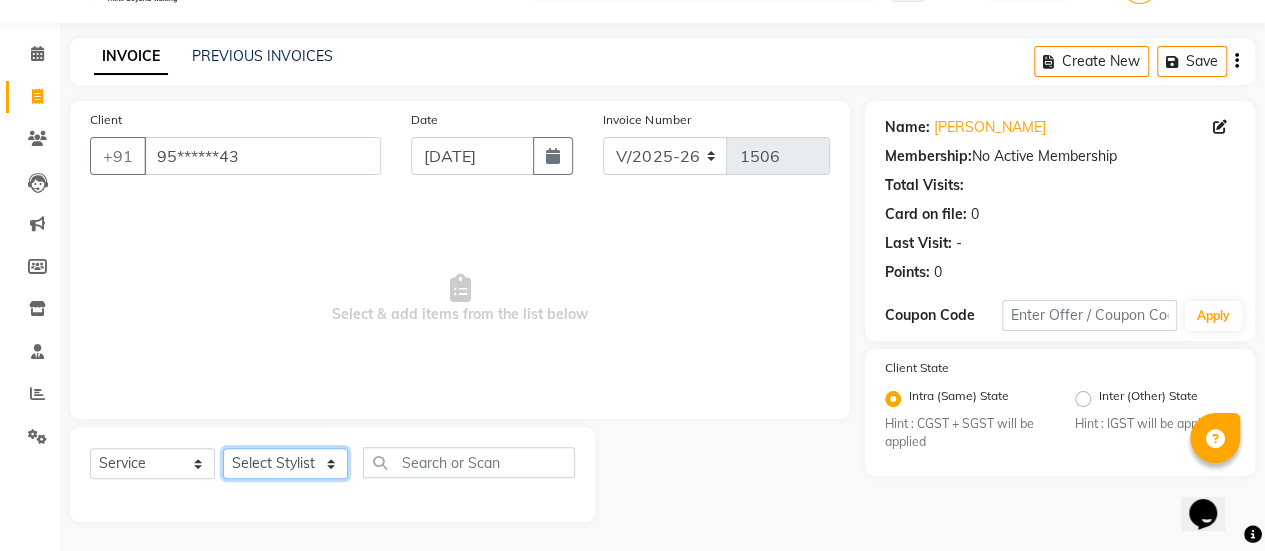 select on "69806" 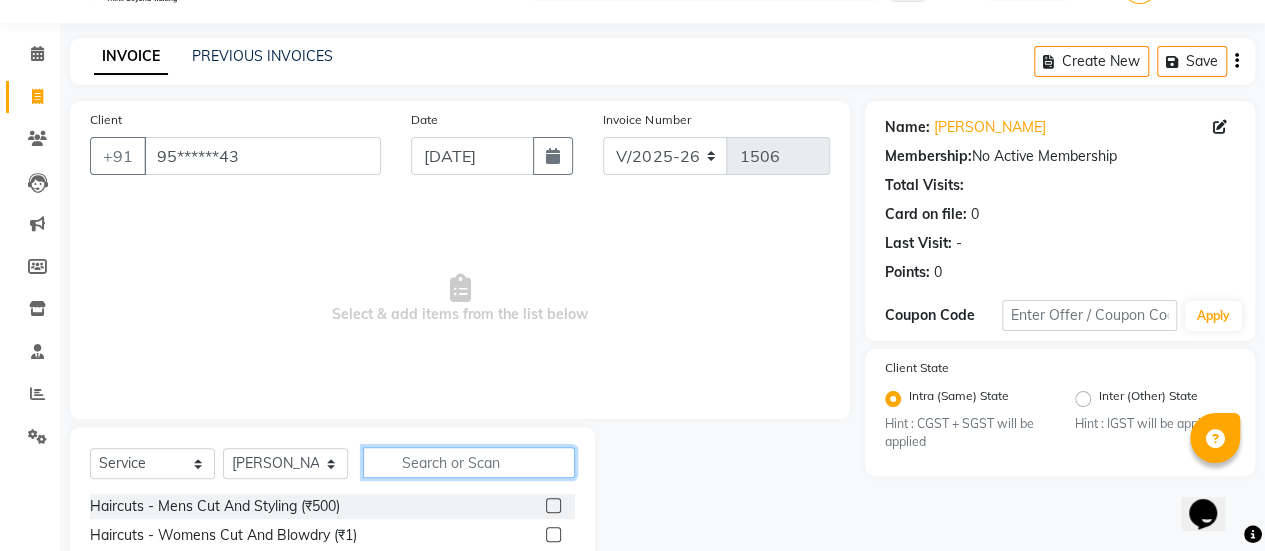 click 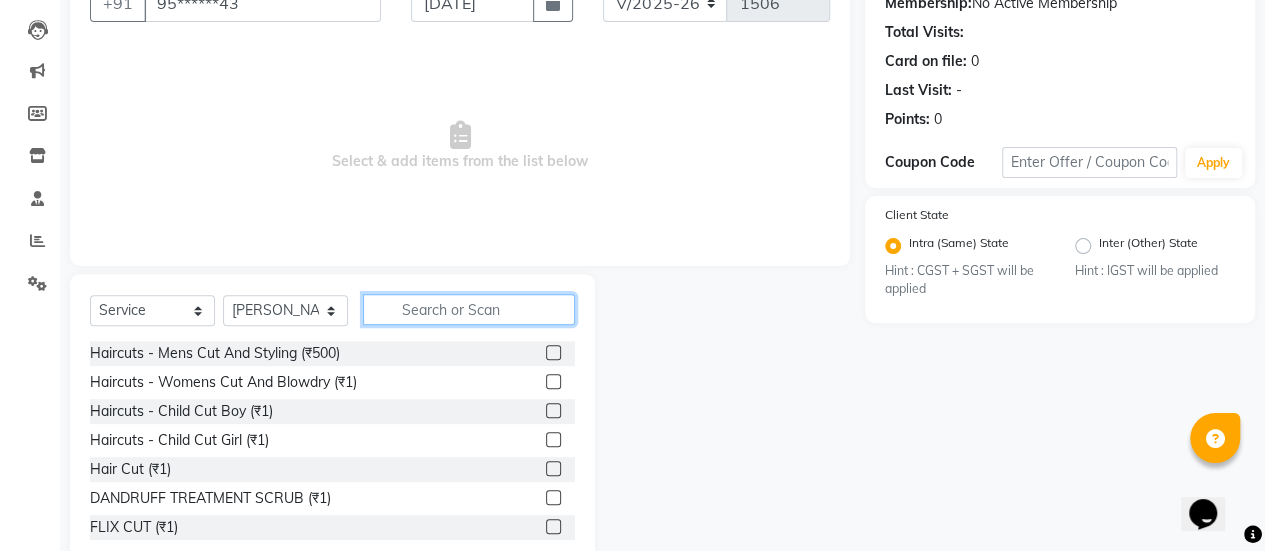 scroll, scrollTop: 217, scrollLeft: 0, axis: vertical 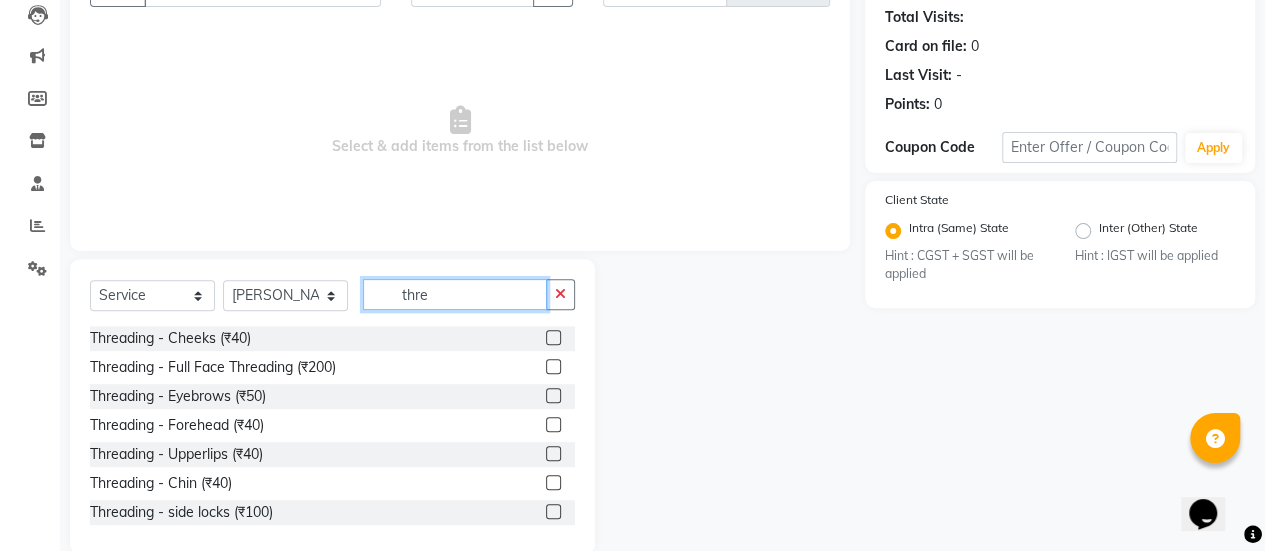 type on "thre" 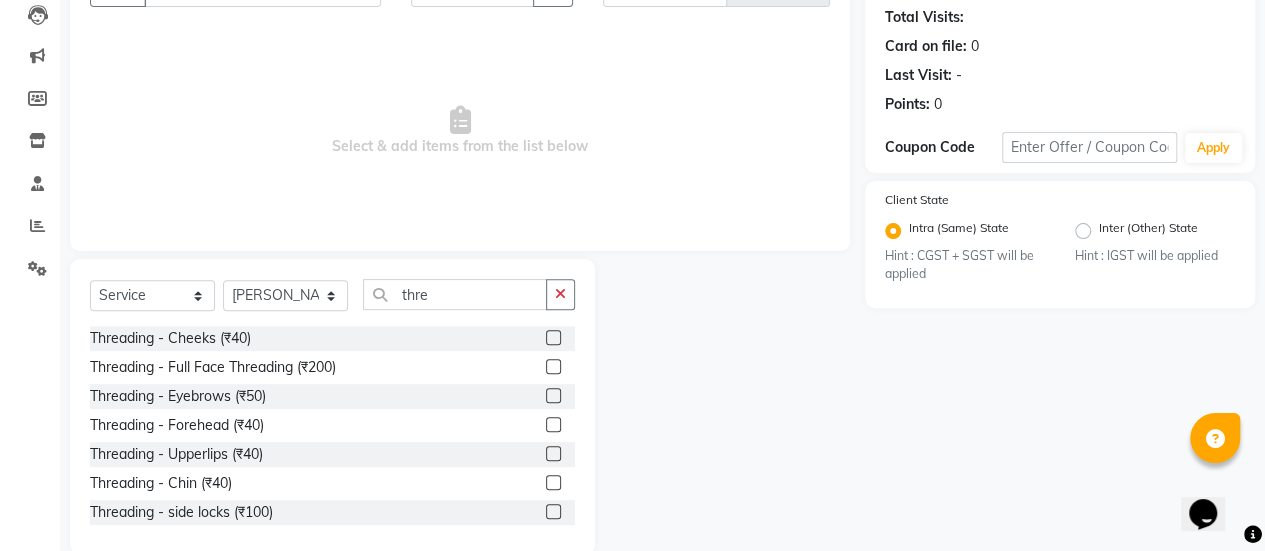click 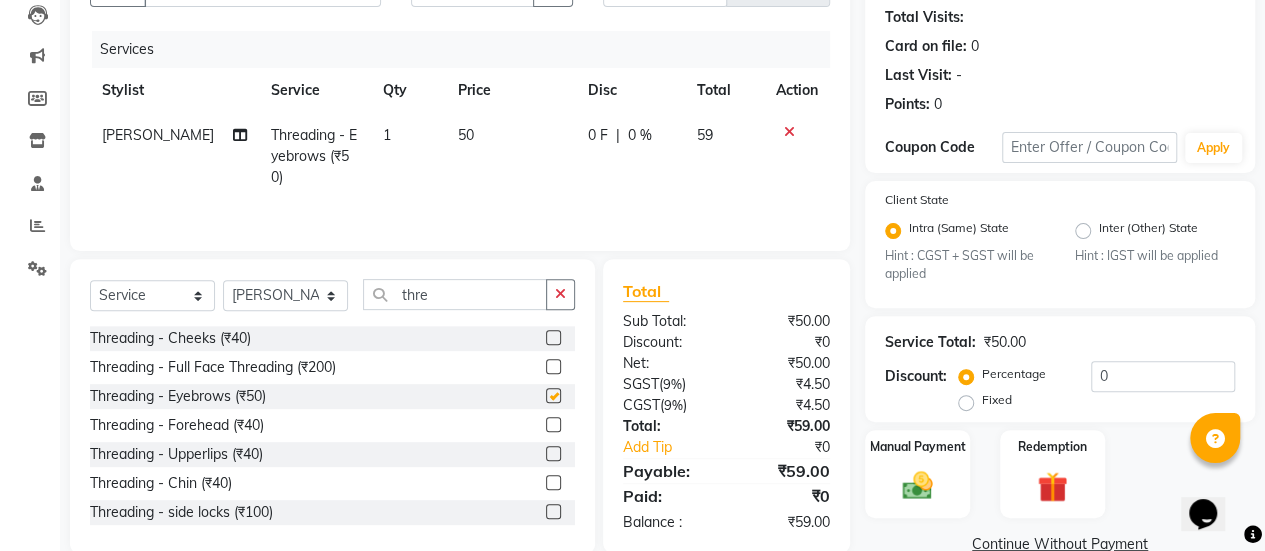 checkbox on "false" 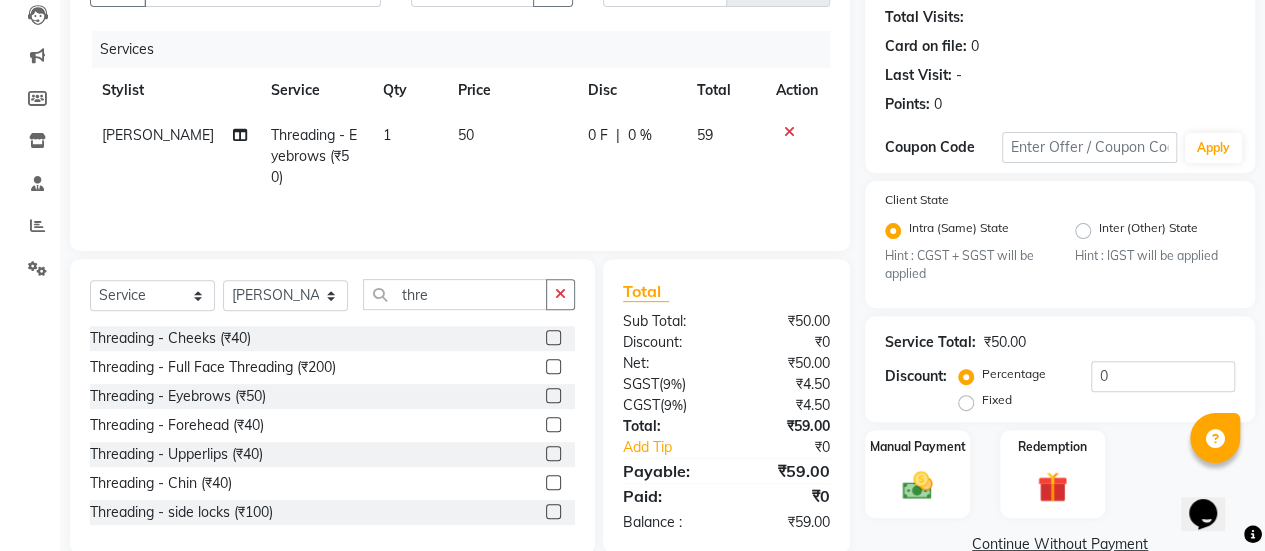 click 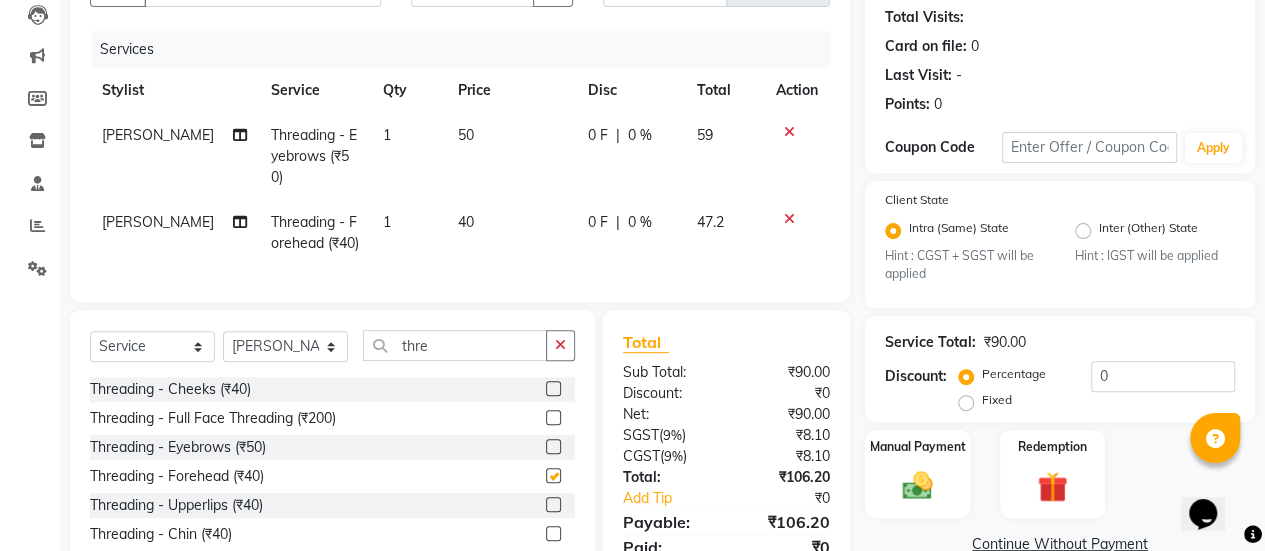 checkbox on "false" 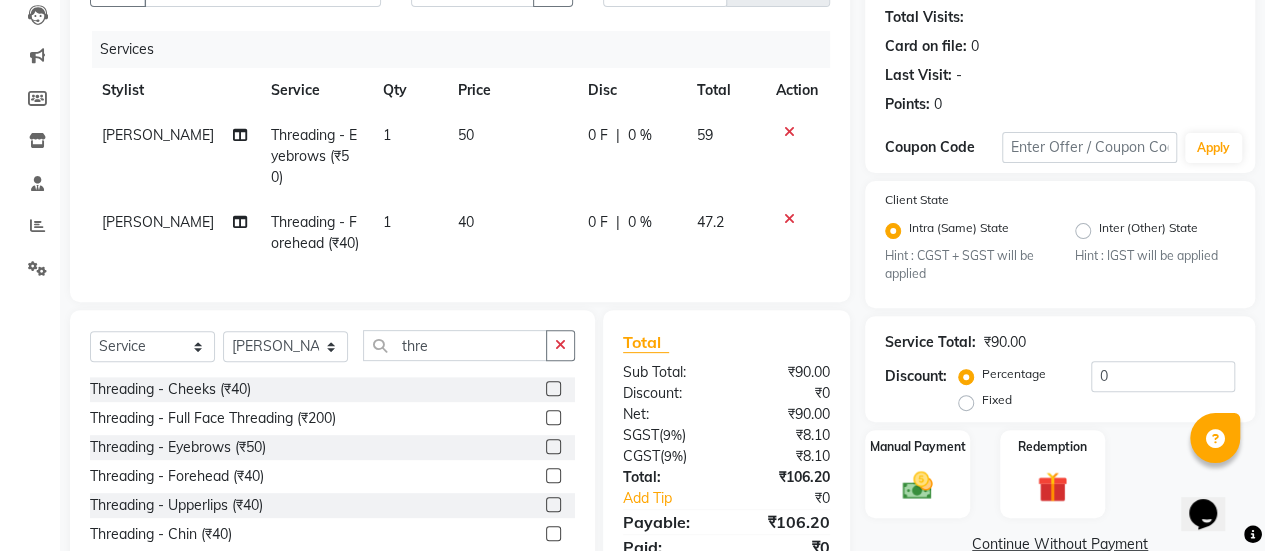 click on "40" 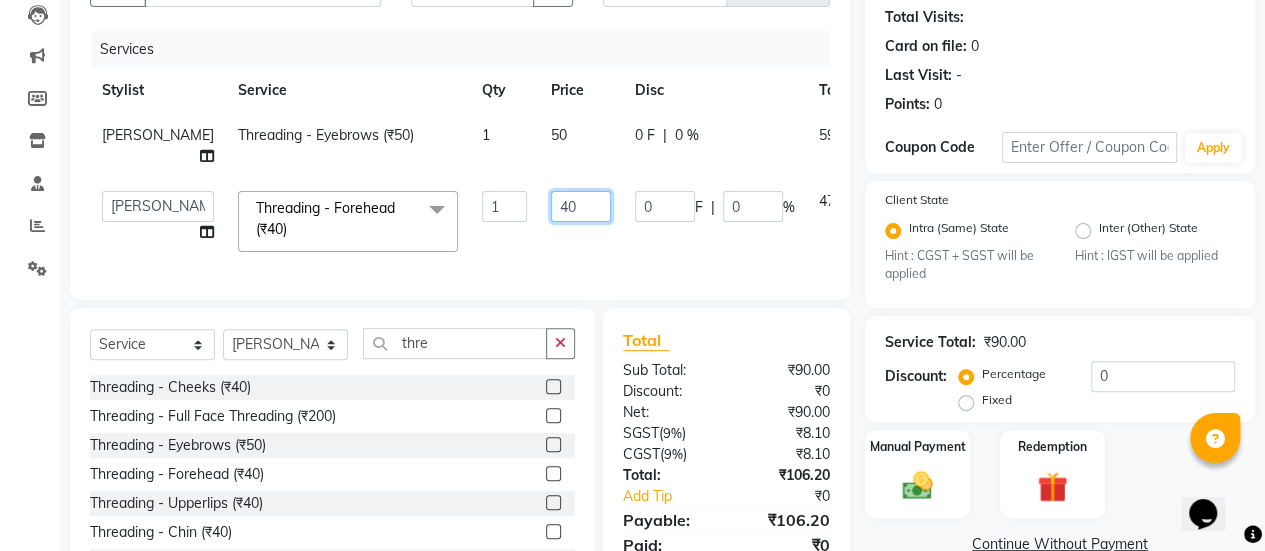 click on "40" 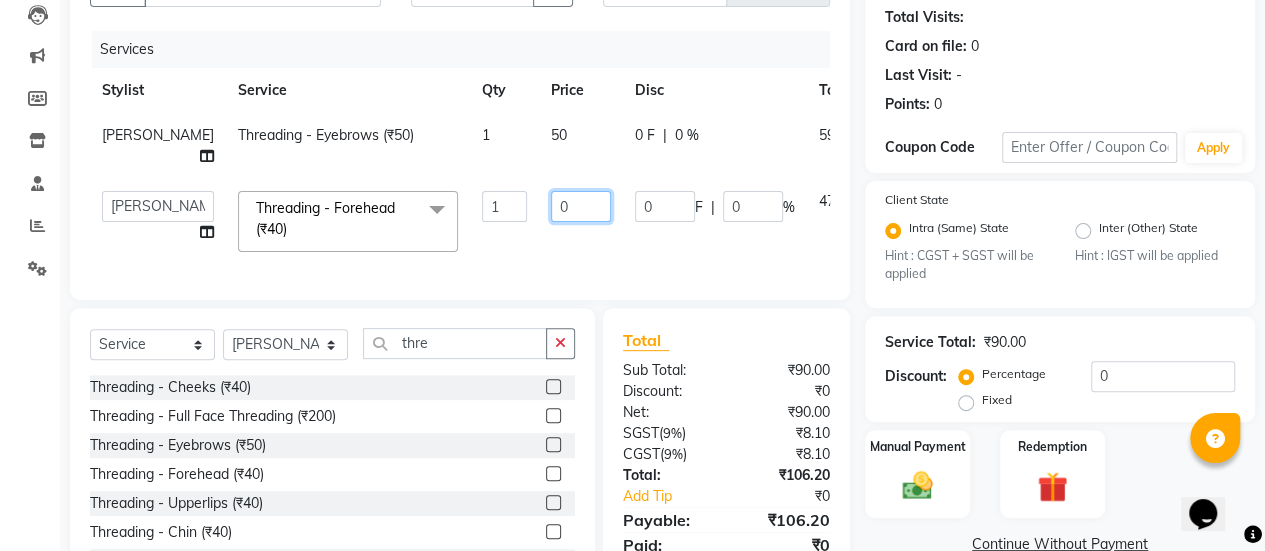 type on "60" 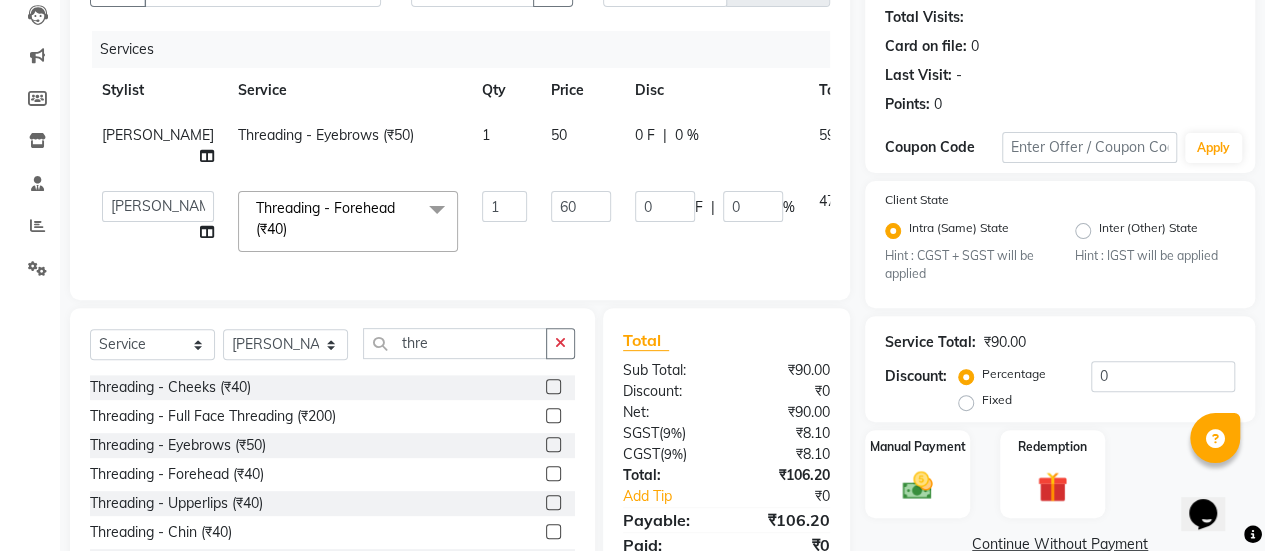 click on "50" 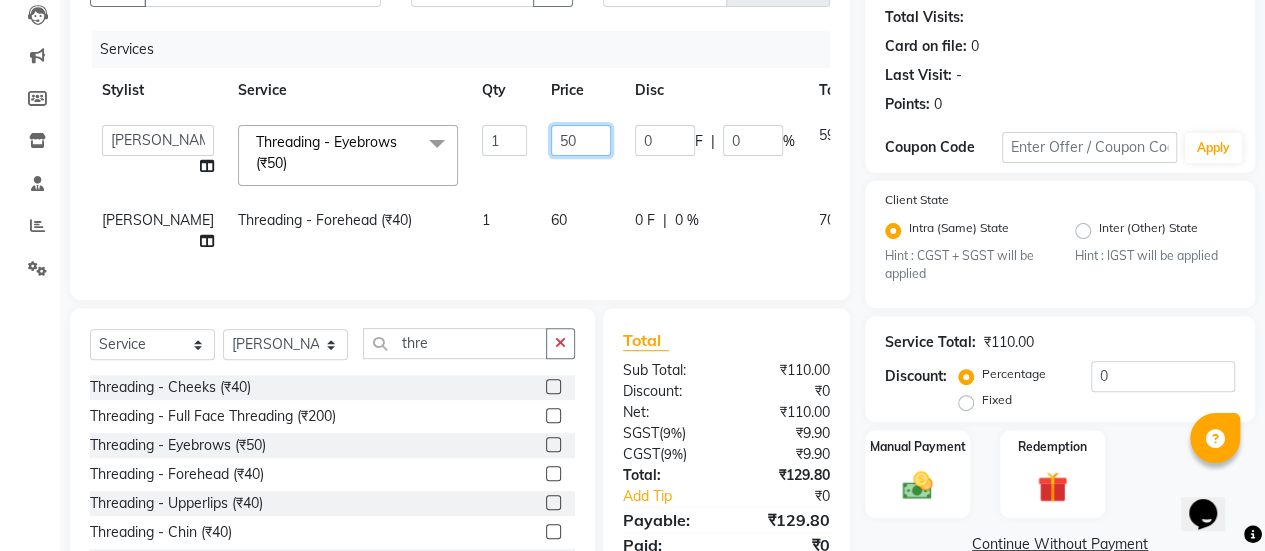 click on "50" 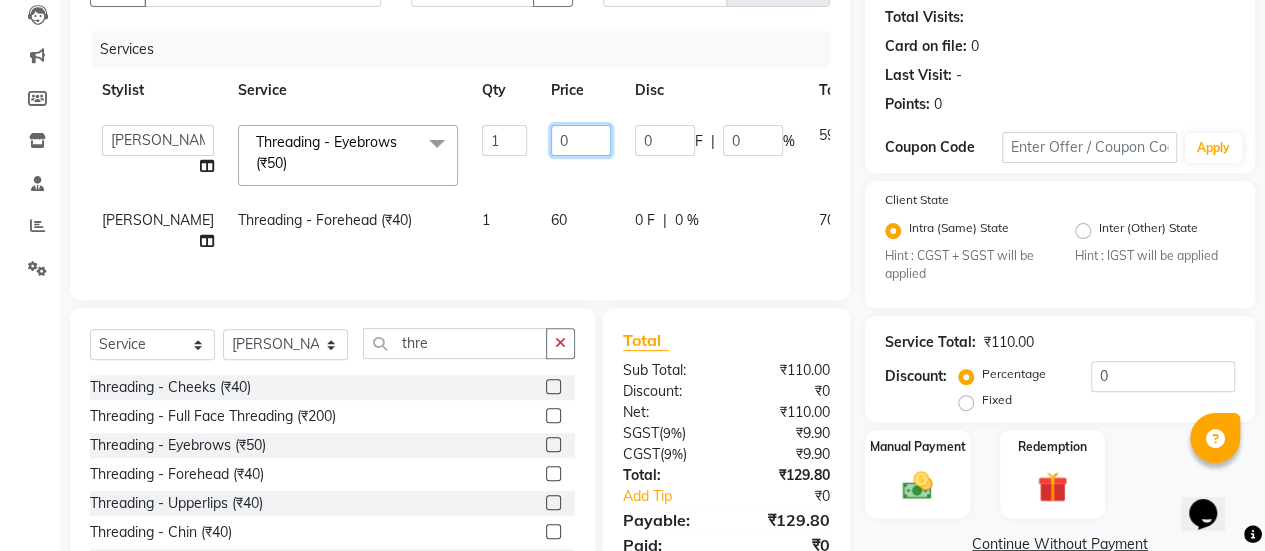 type on "80" 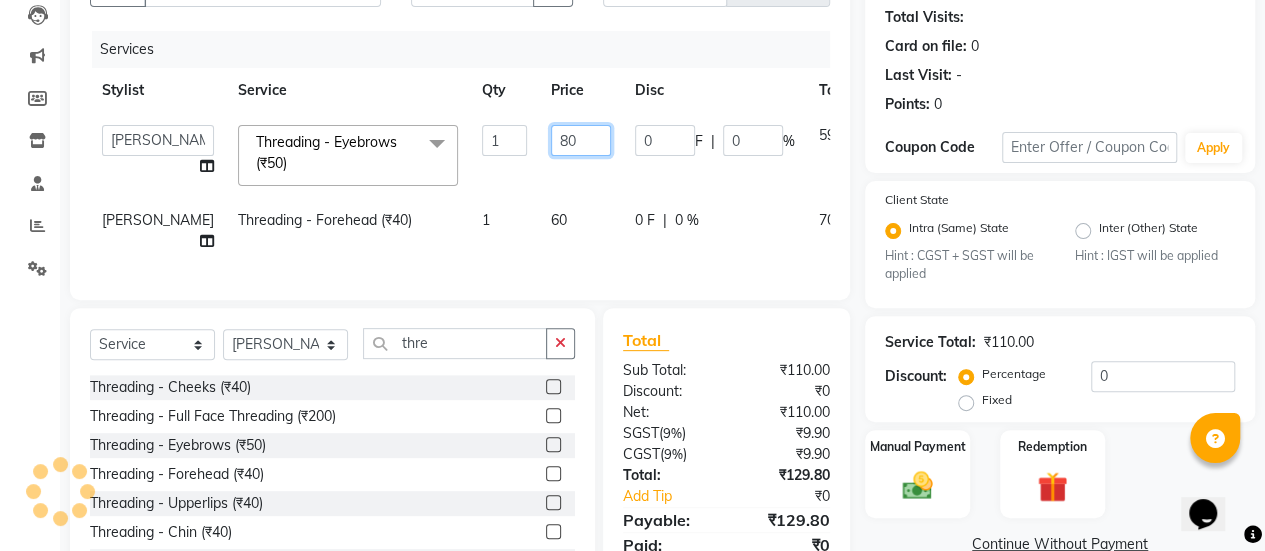 scroll, scrollTop: 0, scrollLeft: 0, axis: both 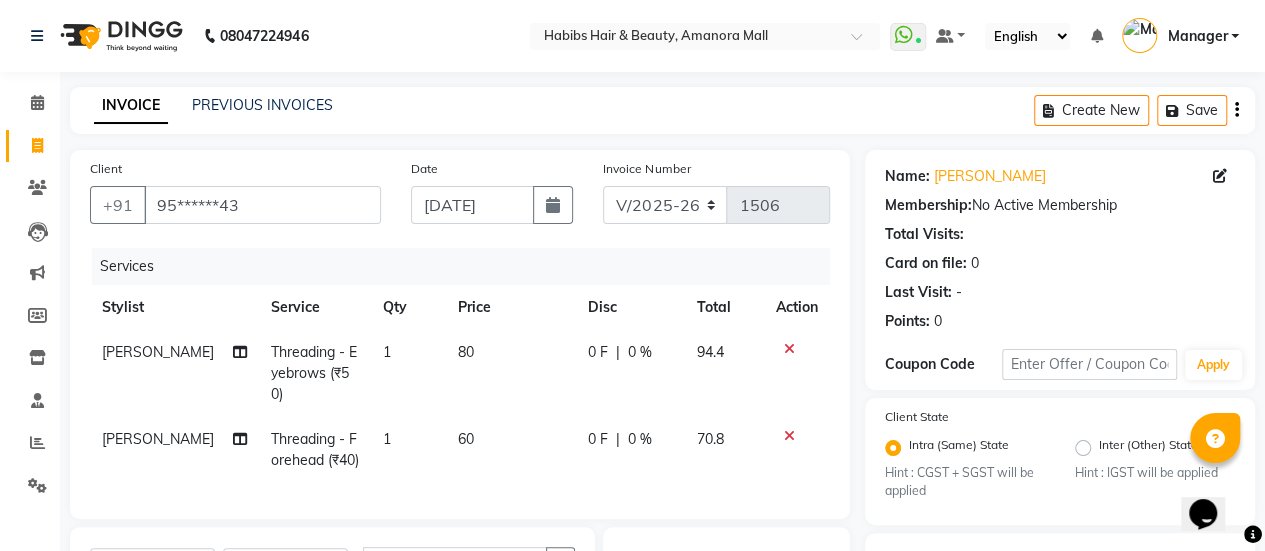 click on "[PERSON_NAME] Threading -  Forehead (₹40) 1 60 0 F | 0 % 70.8" 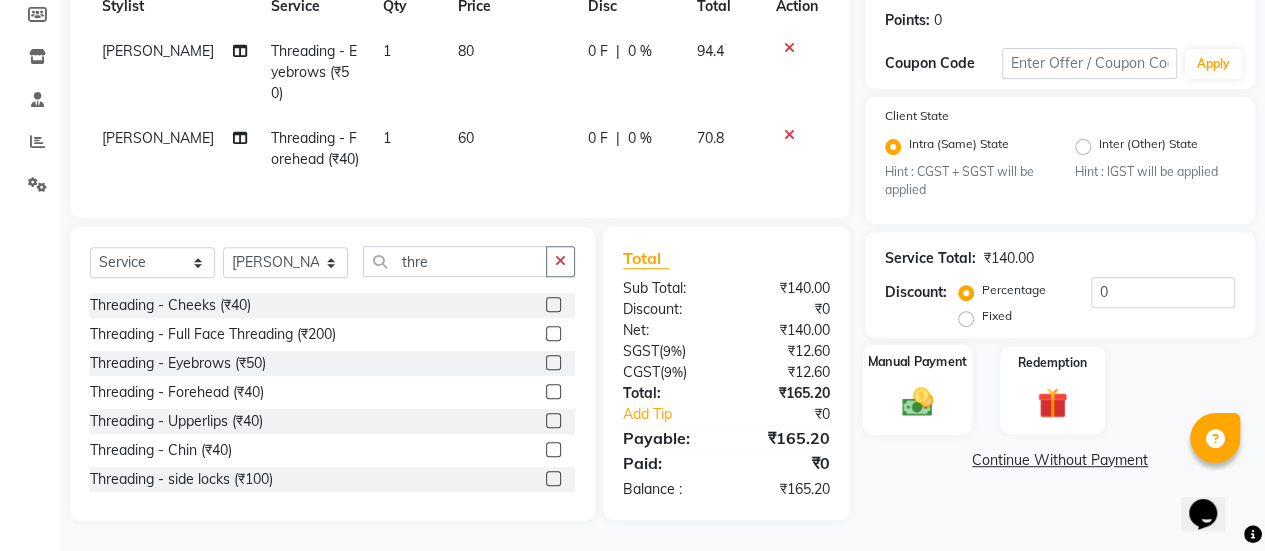click 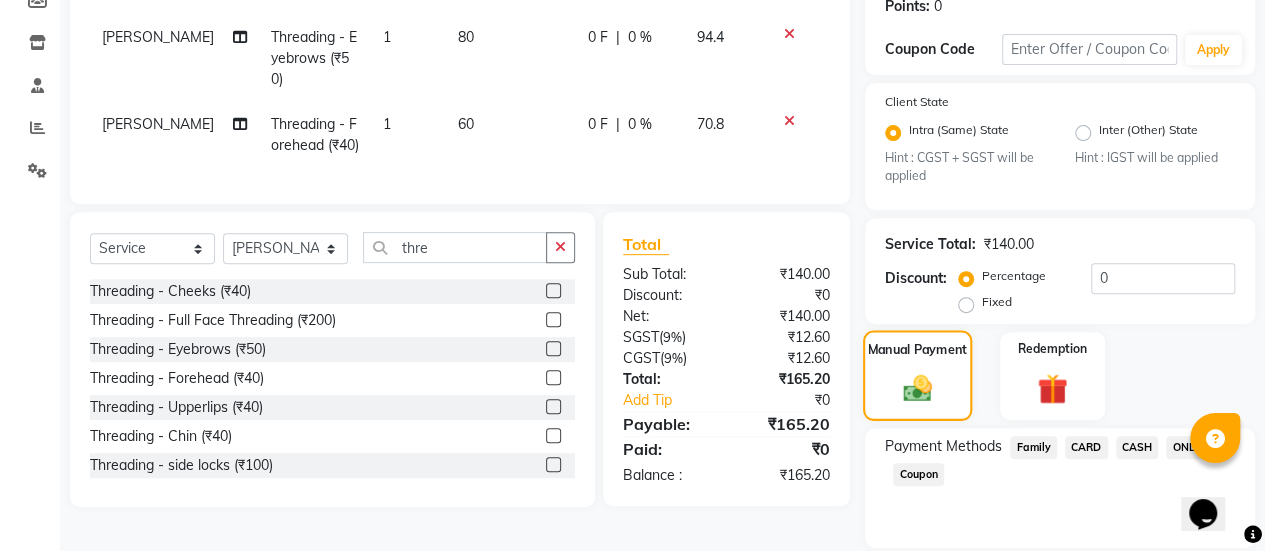 scroll, scrollTop: 382, scrollLeft: 0, axis: vertical 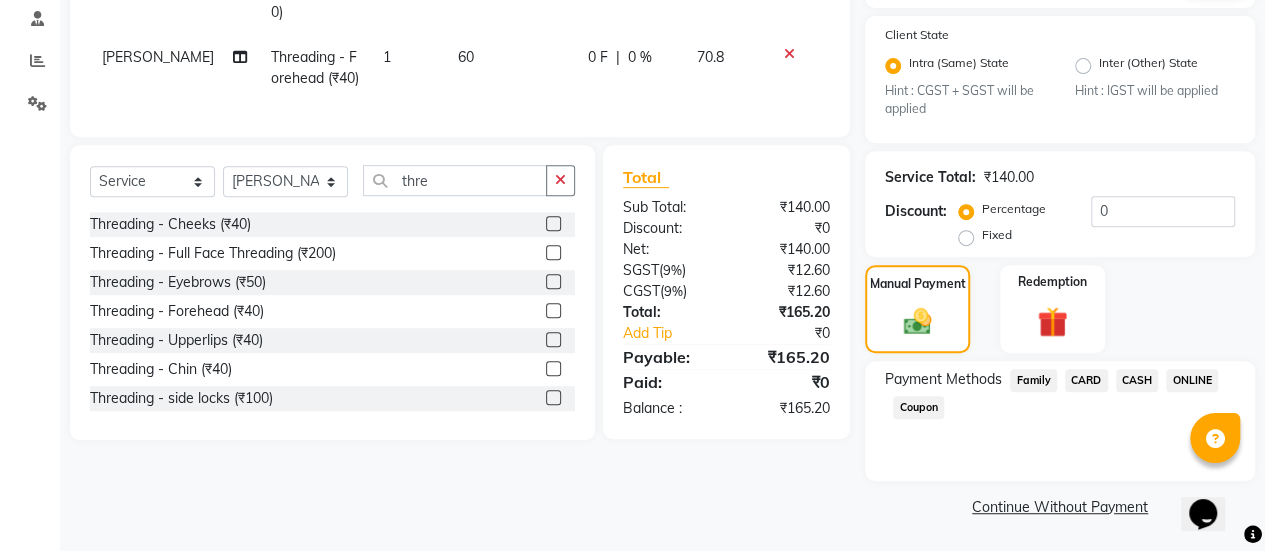 click on "ONLINE" 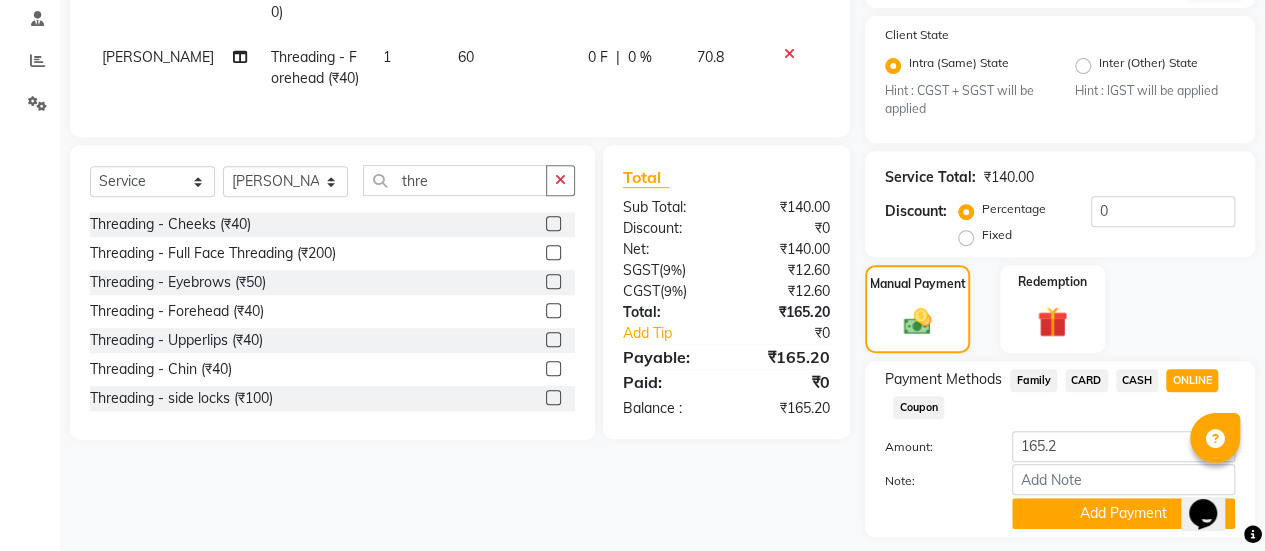 scroll, scrollTop: 438, scrollLeft: 0, axis: vertical 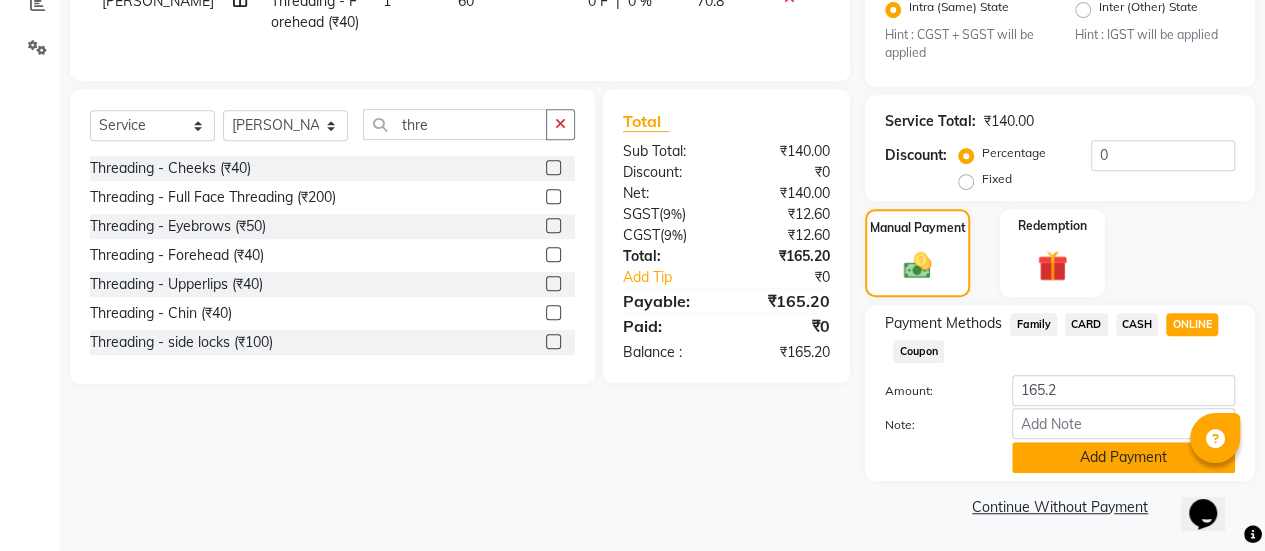 click on "Add Payment" 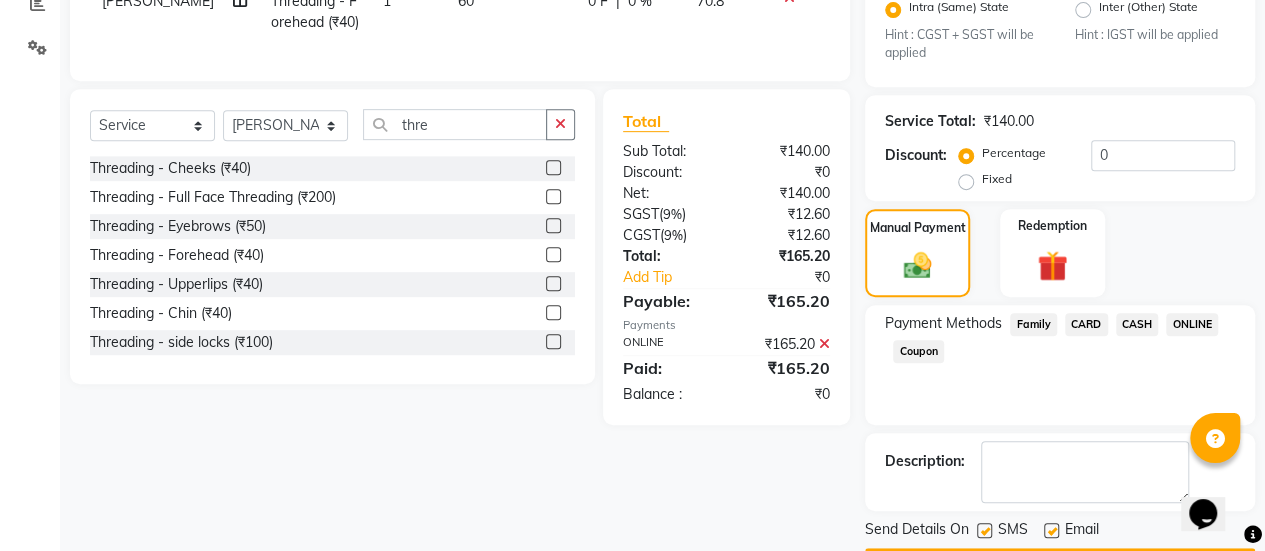 scroll, scrollTop: 493, scrollLeft: 0, axis: vertical 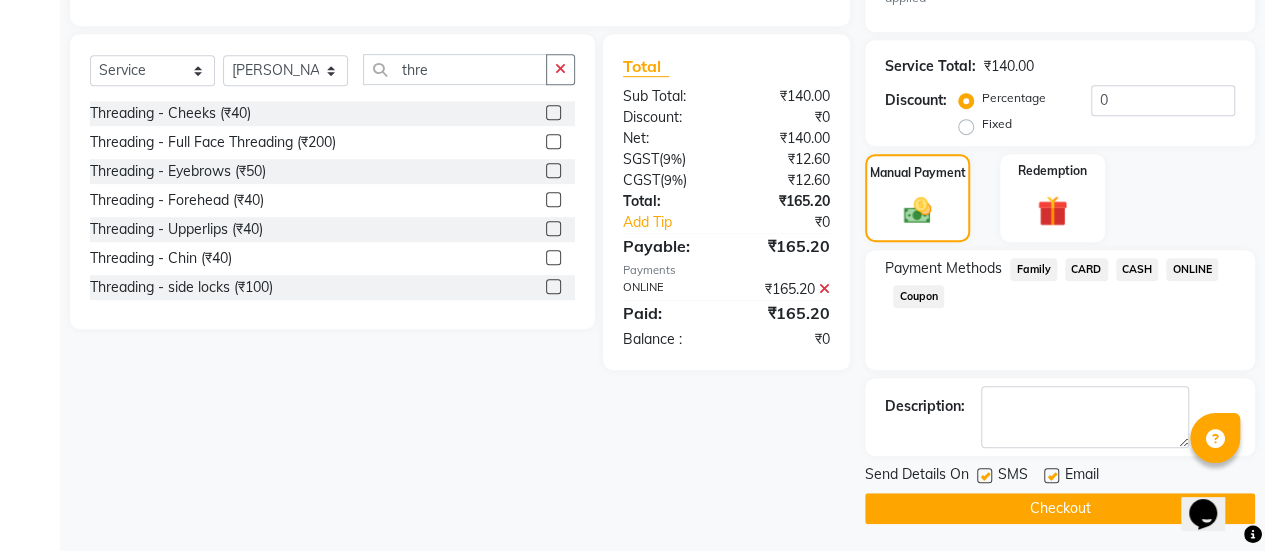 click 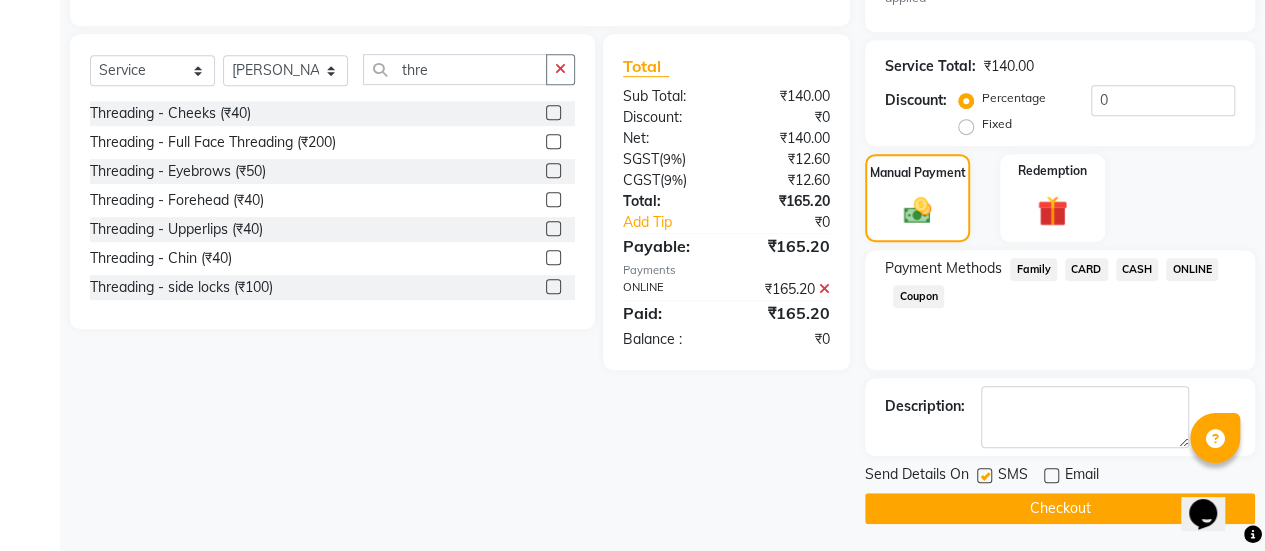 click on "Checkout" 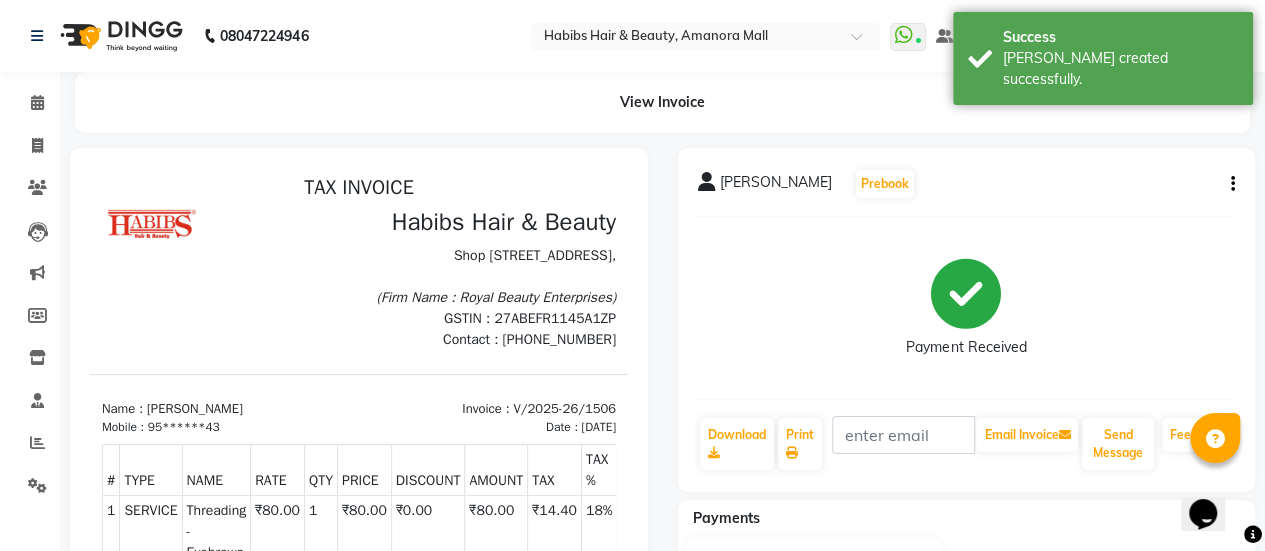 scroll, scrollTop: 0, scrollLeft: 0, axis: both 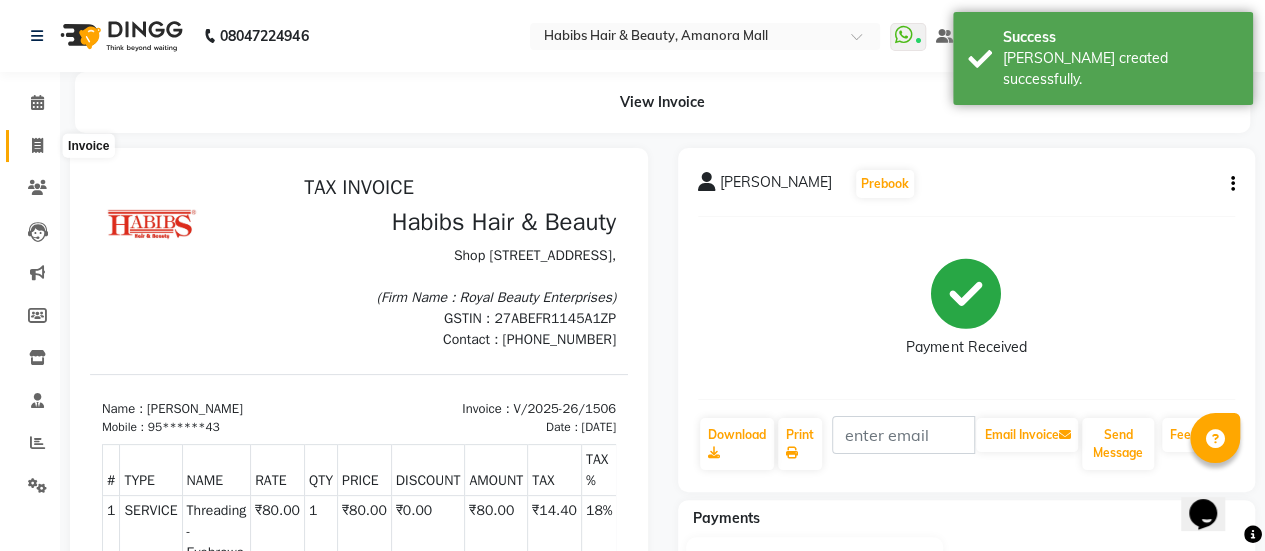click 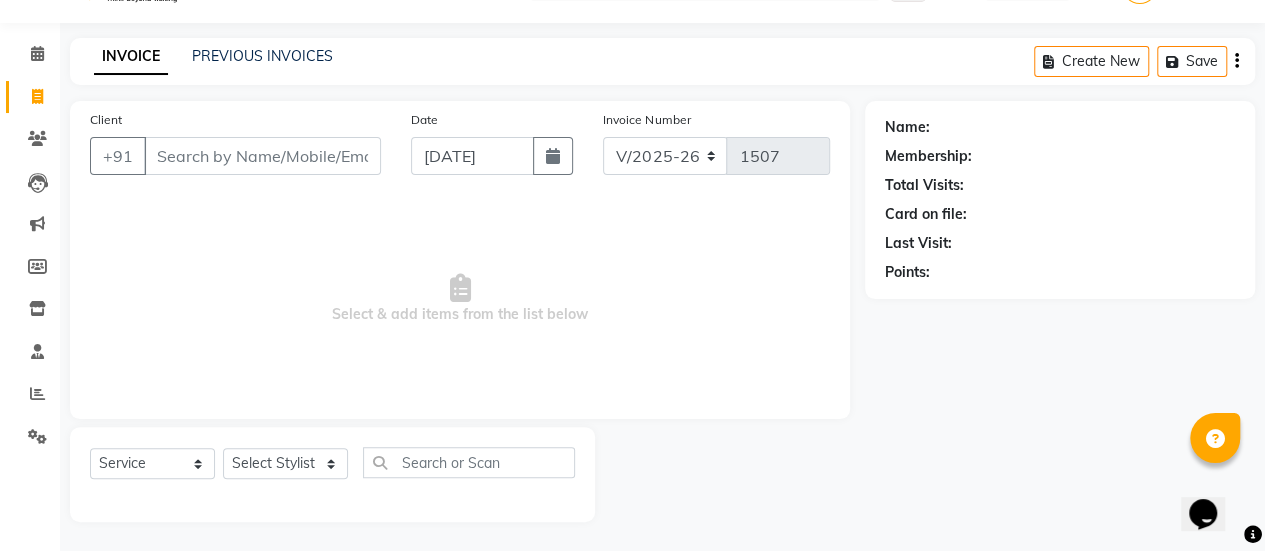scroll, scrollTop: 0, scrollLeft: 0, axis: both 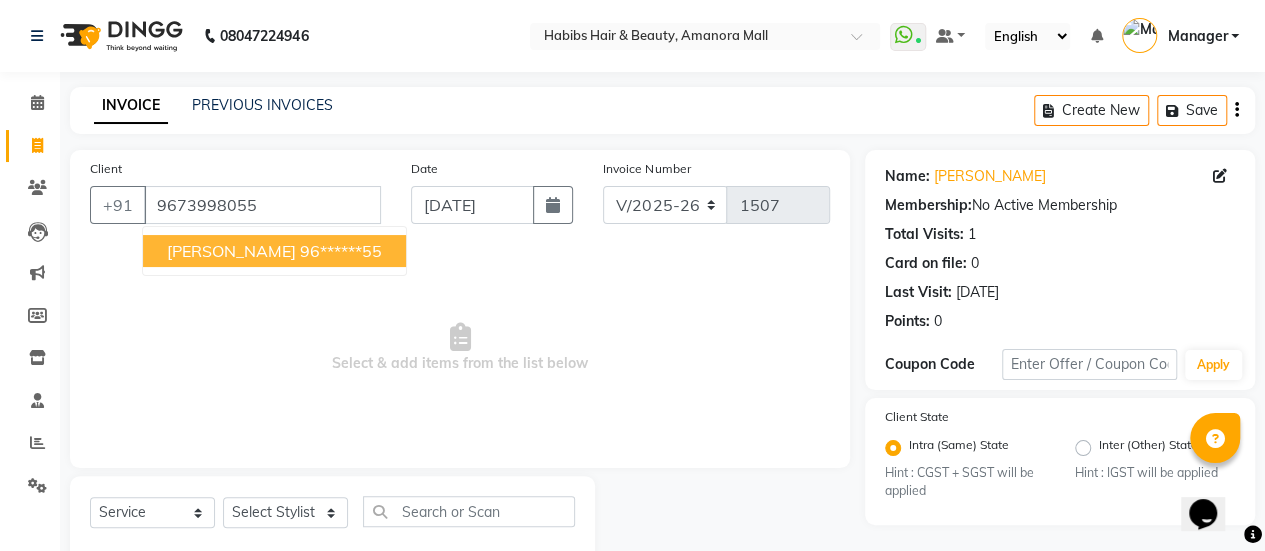 click on "96******55" at bounding box center (341, 251) 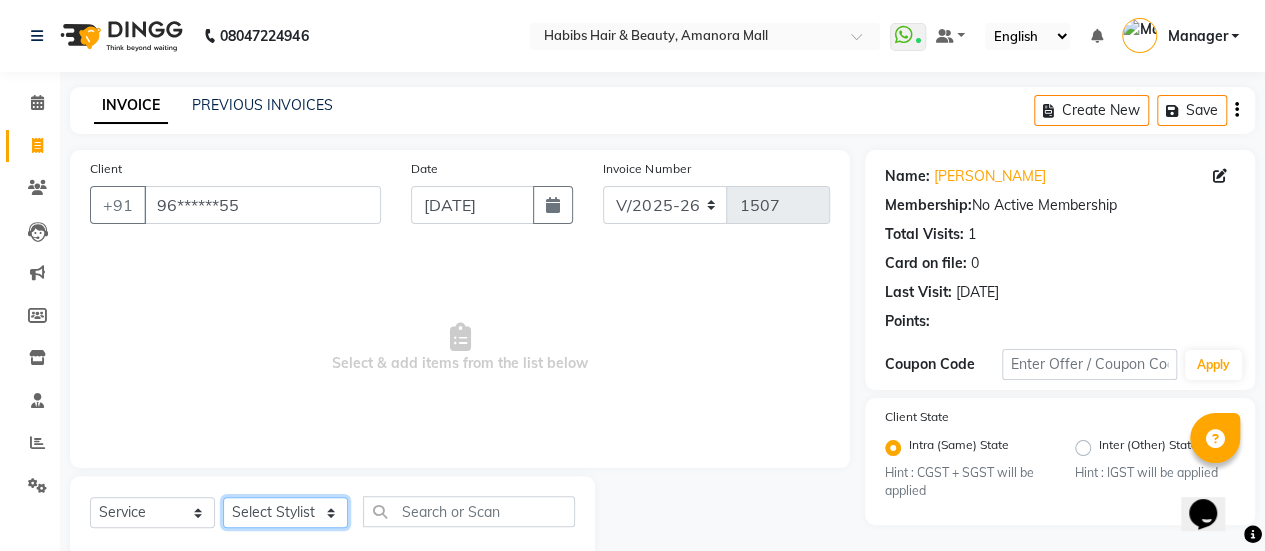 click on "Select Stylist [PERSON_NAME] Bhagavantu [PERSON_NAME] [PERSON_NAME] [PERSON_NAME] Manager [PERSON_NAME] POOJA [PERSON_NAME] [PERSON_NAME] [PERSON_NAME] [PERSON_NAME]" 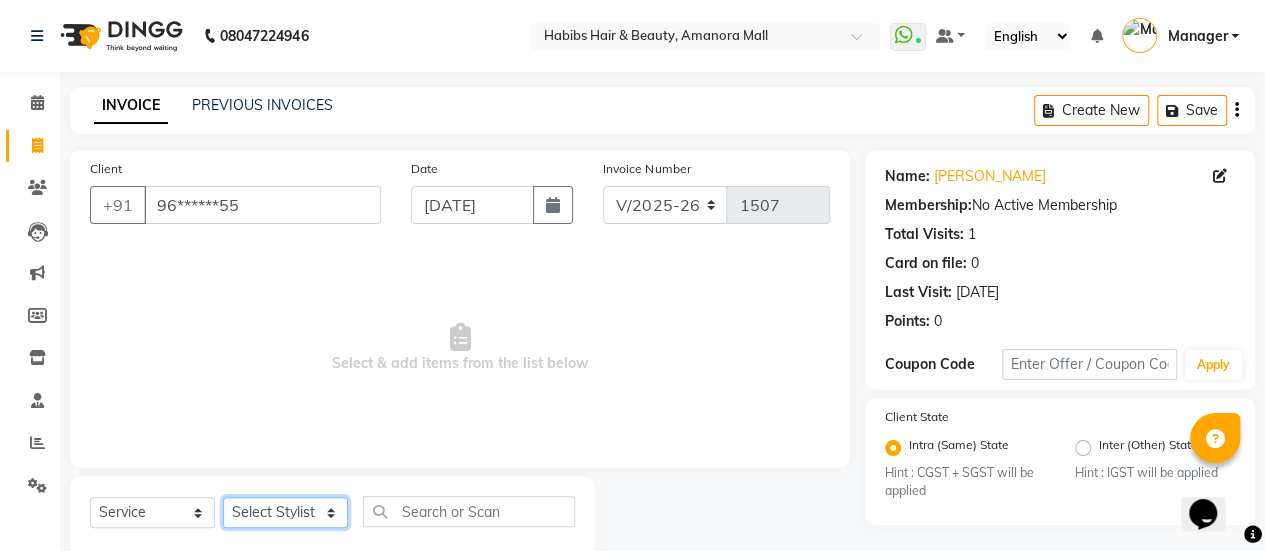 select on "51687" 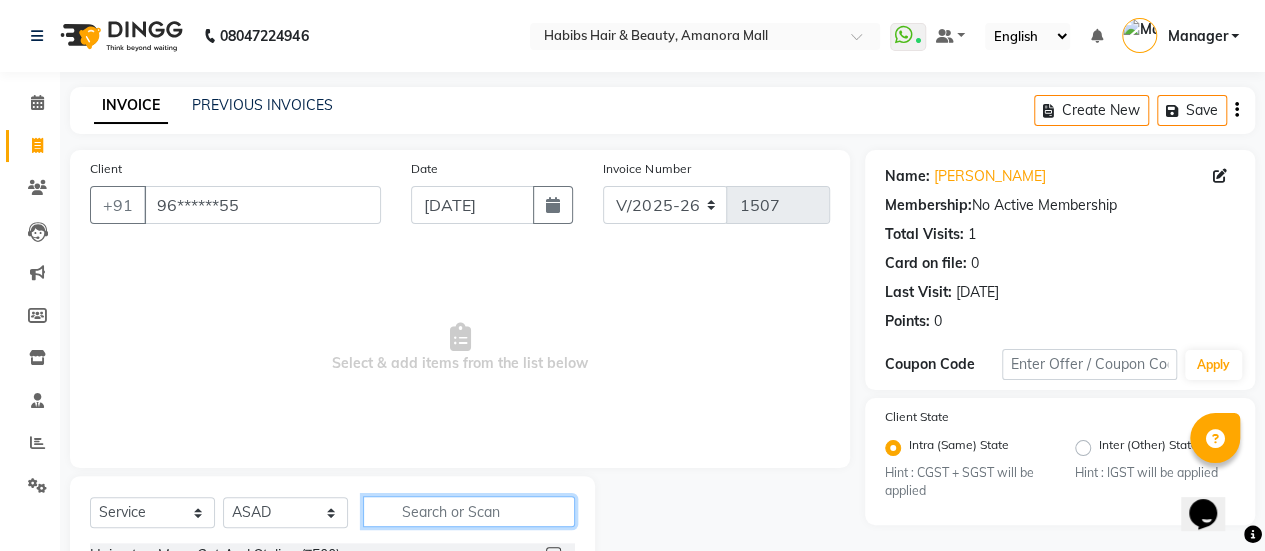 click 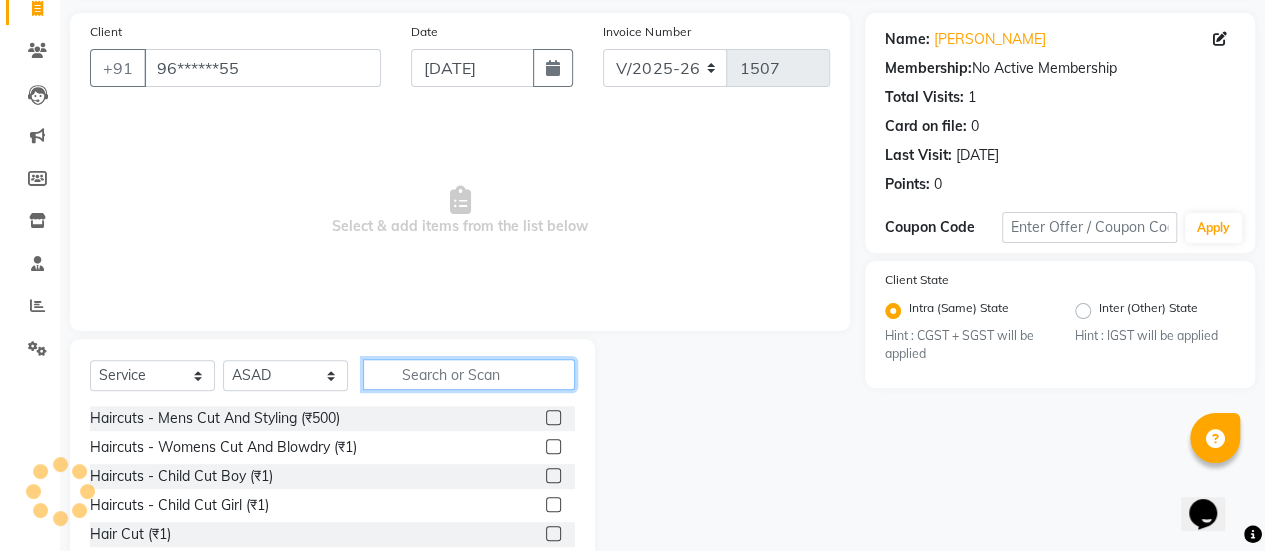 scroll, scrollTop: 139, scrollLeft: 0, axis: vertical 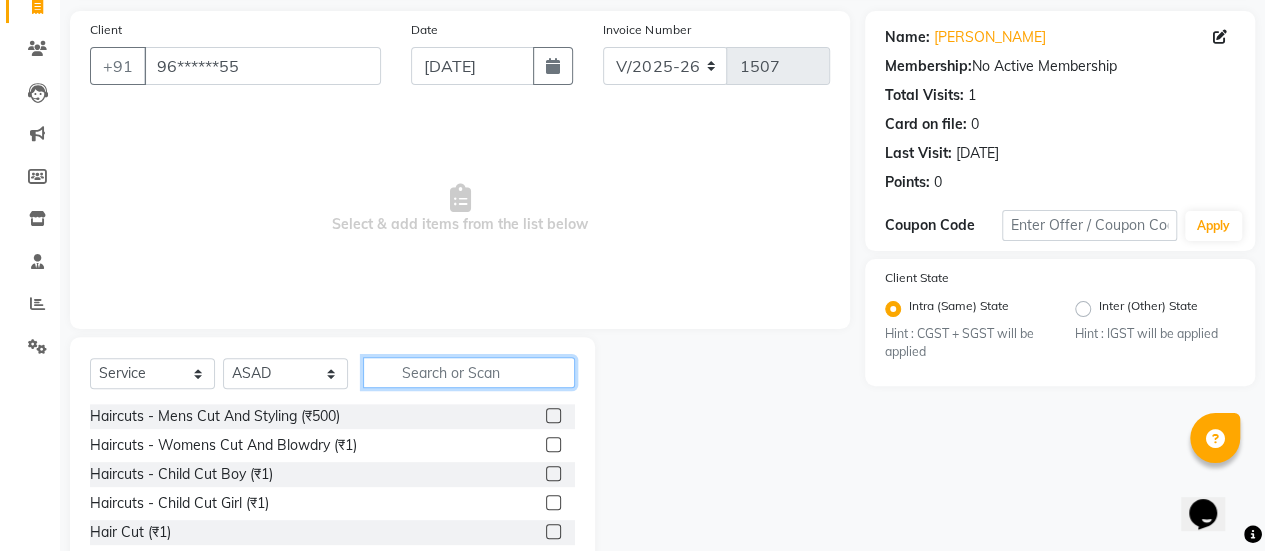 type on "b" 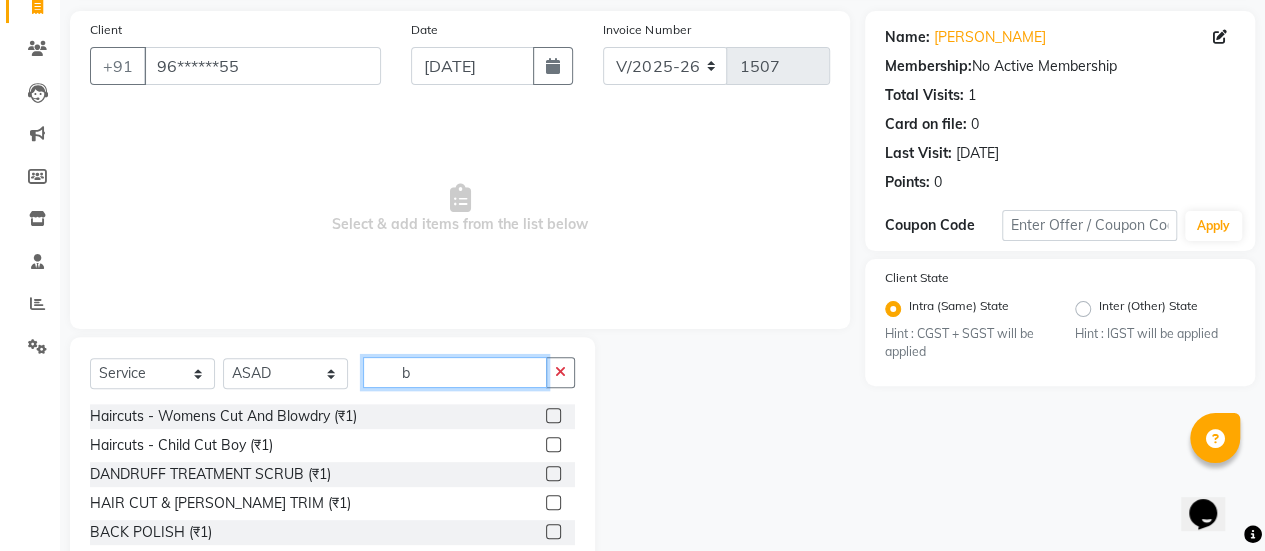 type 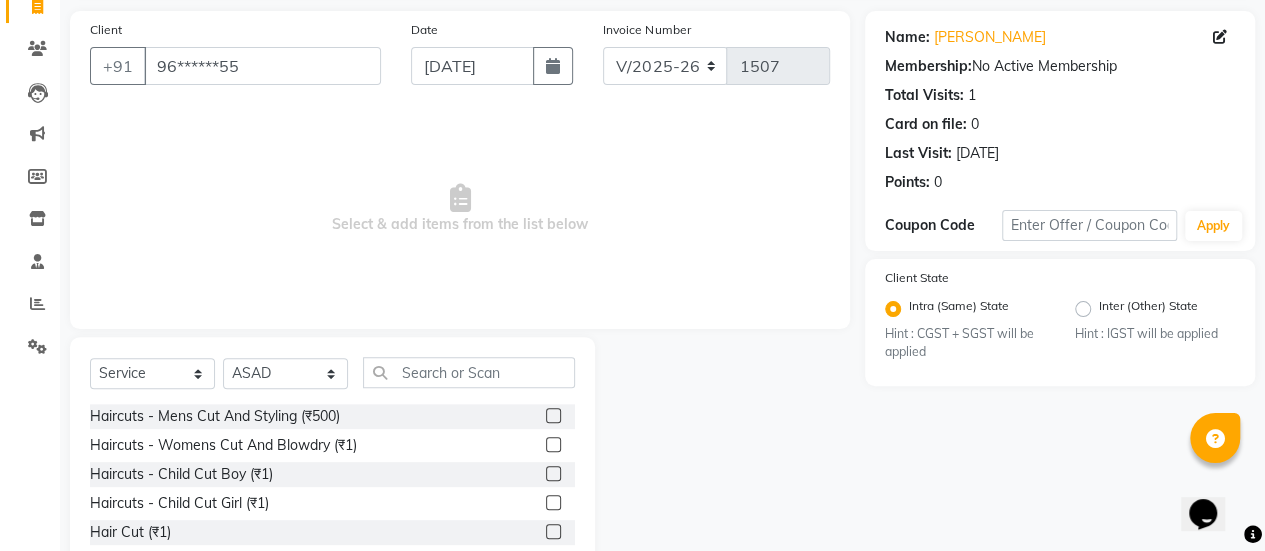click 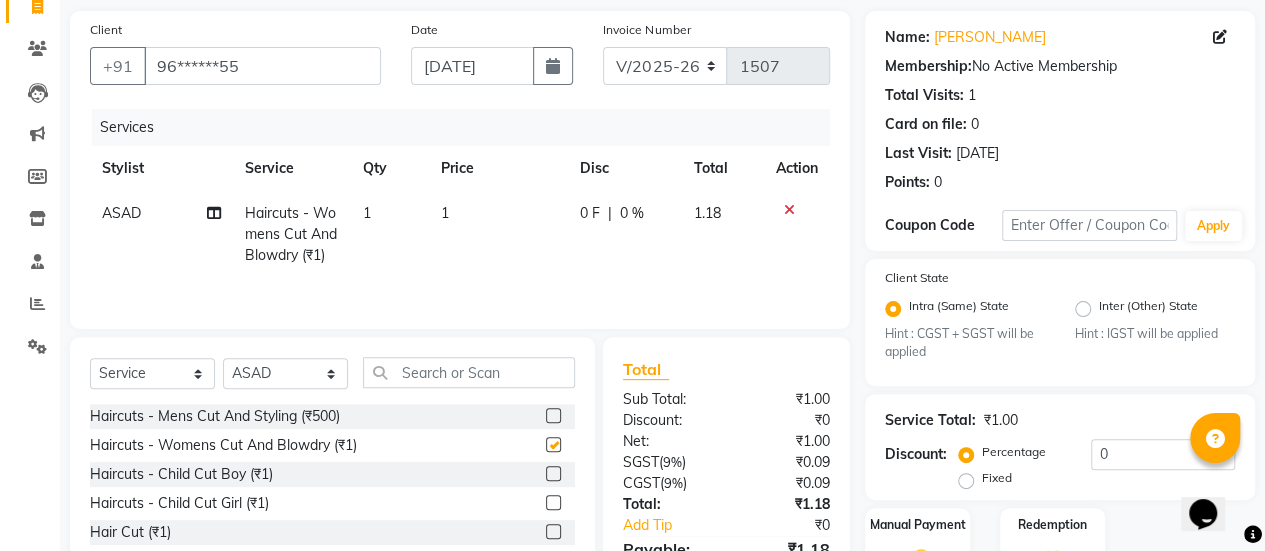 checkbox on "false" 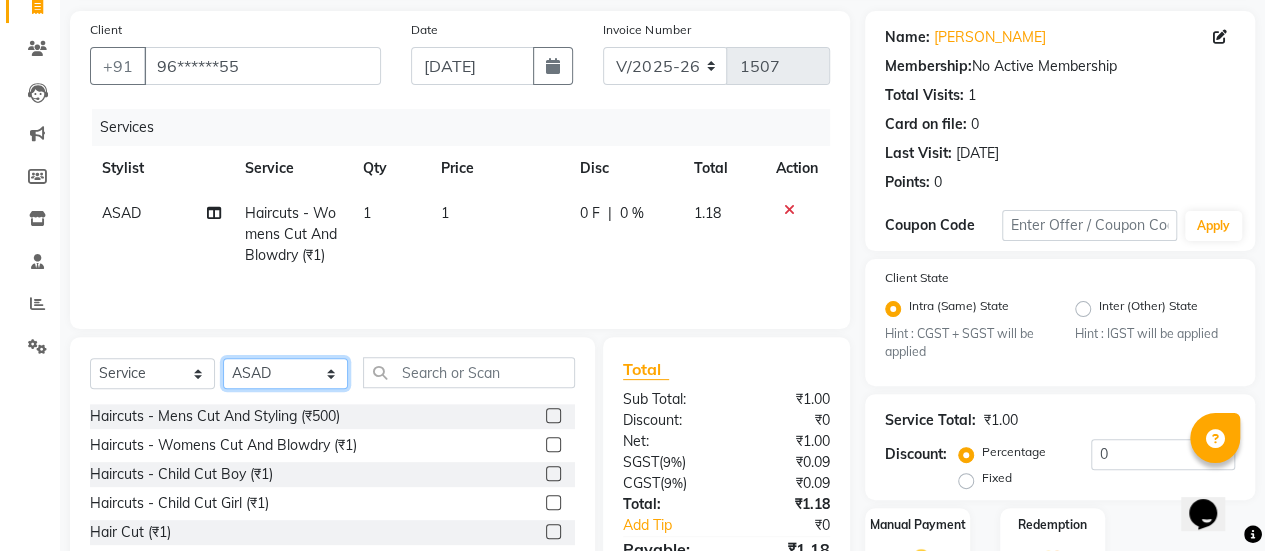 click on "Select Stylist [PERSON_NAME] Bhagavantu [PERSON_NAME] [PERSON_NAME] [PERSON_NAME] Manager [PERSON_NAME] POOJA [PERSON_NAME] [PERSON_NAME] [PERSON_NAME] [PERSON_NAME]" 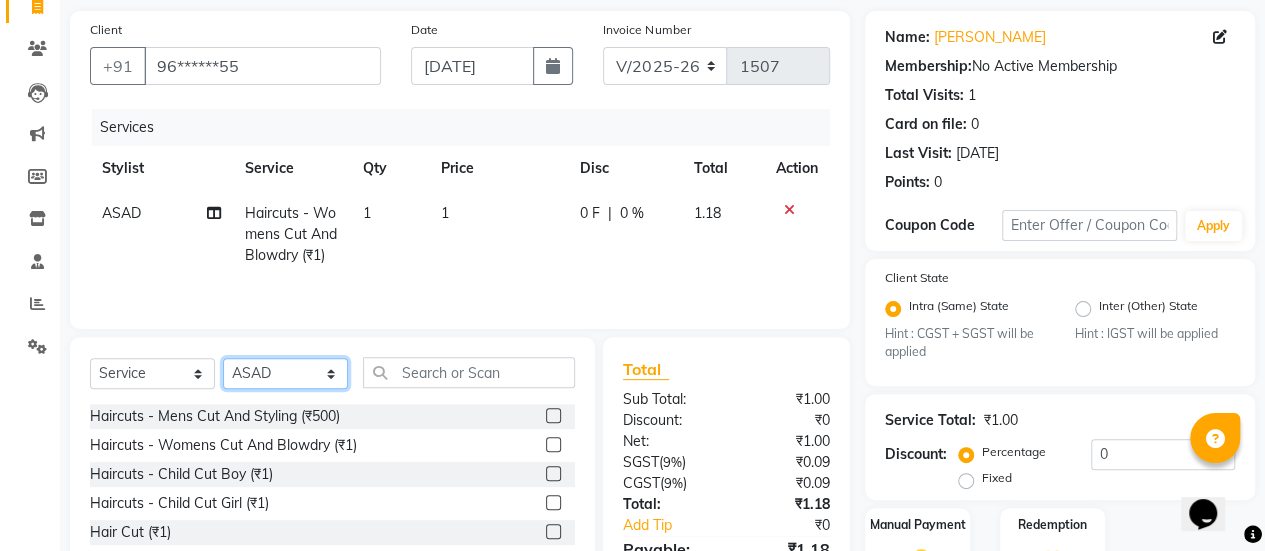 select on "37551" 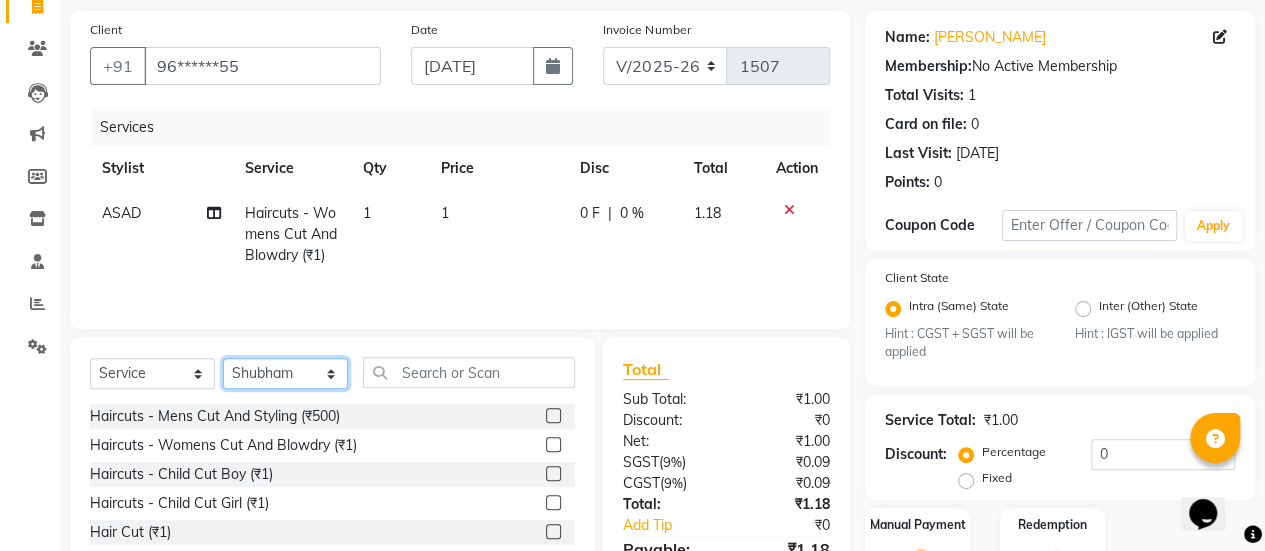 click on "Select Stylist [PERSON_NAME] Bhagavantu [PERSON_NAME] [PERSON_NAME] [PERSON_NAME] Manager [PERSON_NAME] POOJA [PERSON_NAME] [PERSON_NAME] [PERSON_NAME] [PERSON_NAME]" 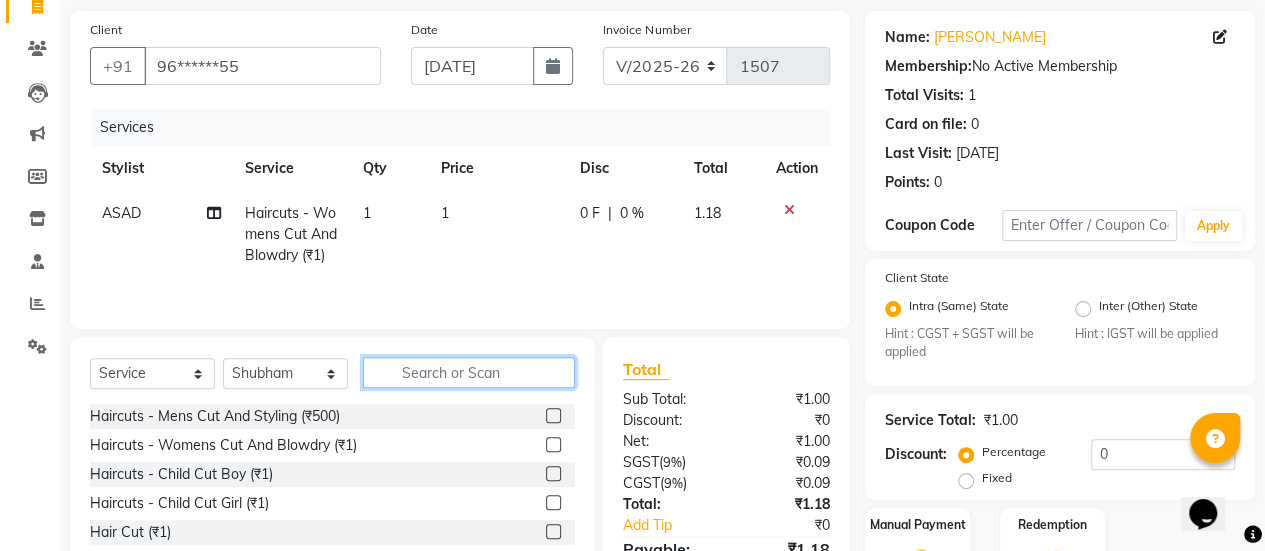 click 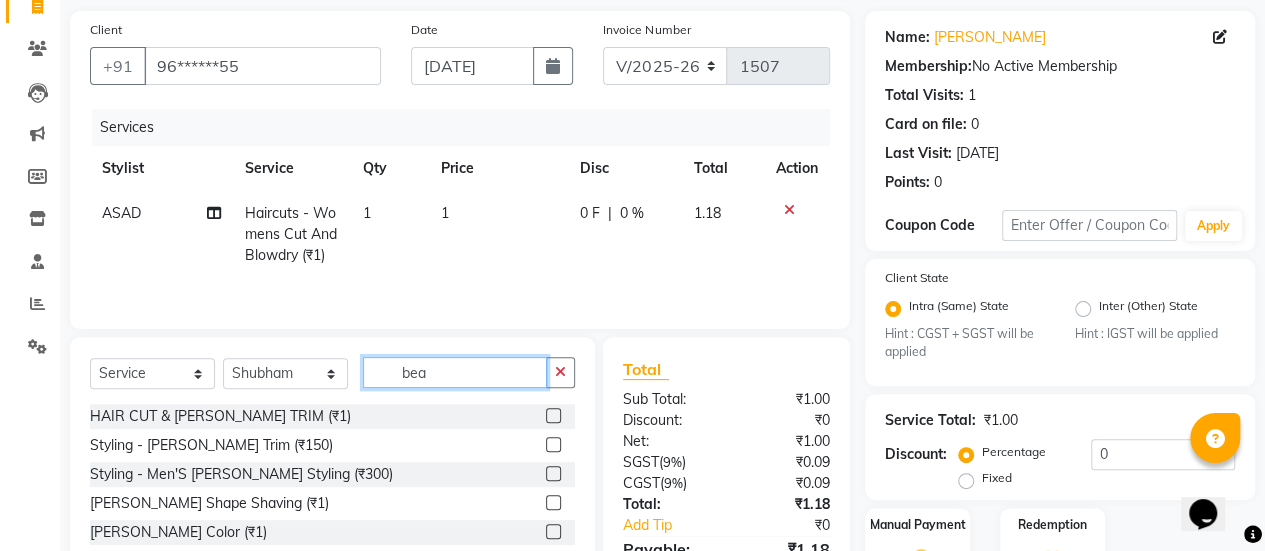 type on "bea" 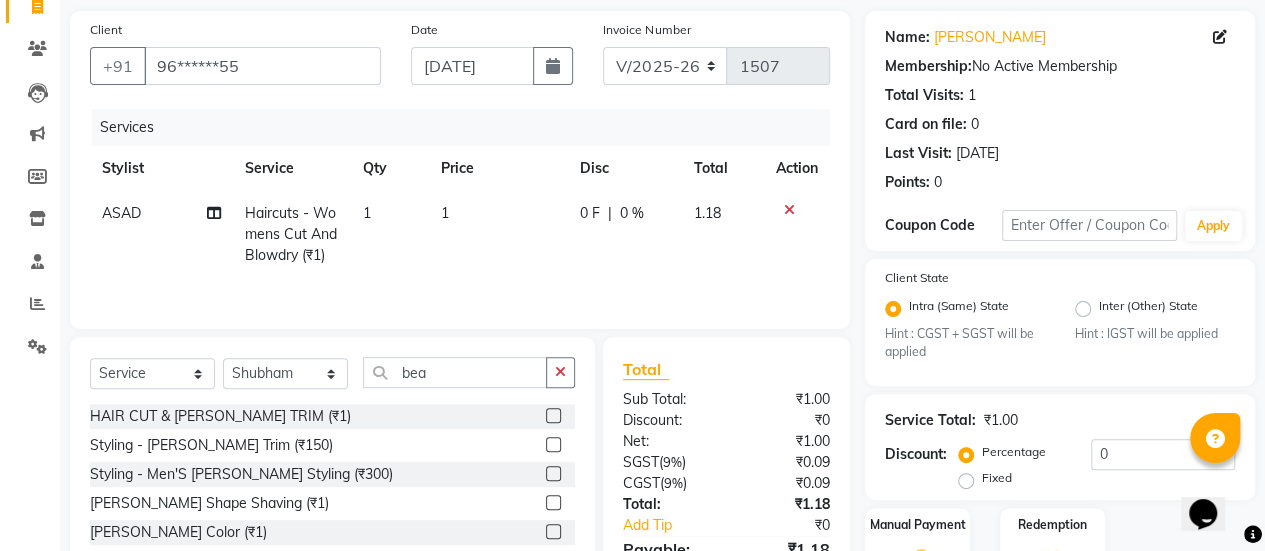 click 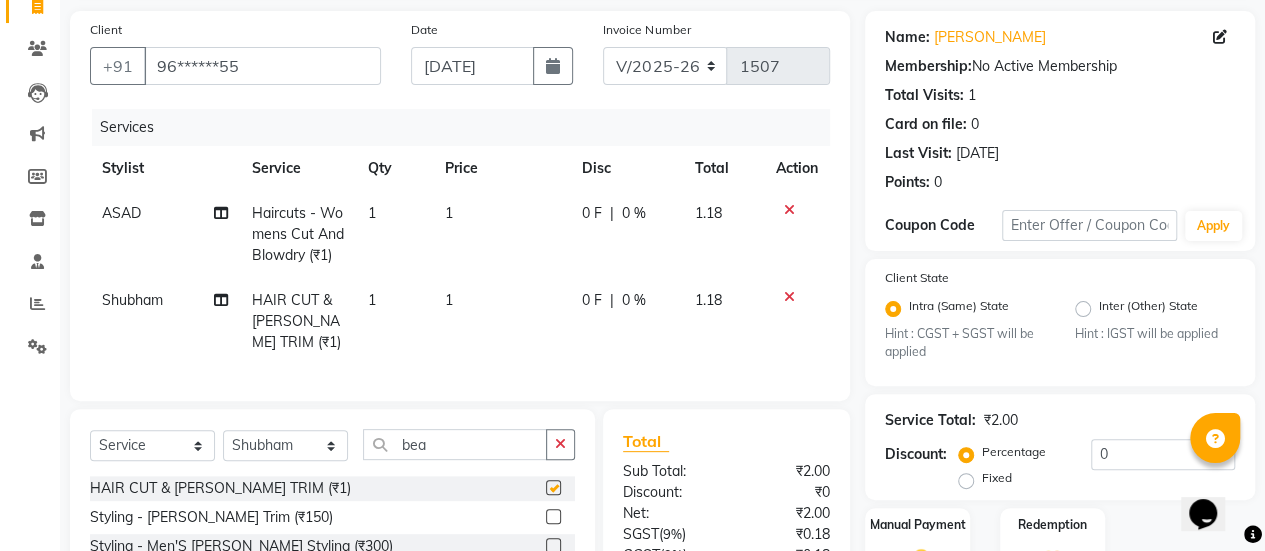 checkbox on "false" 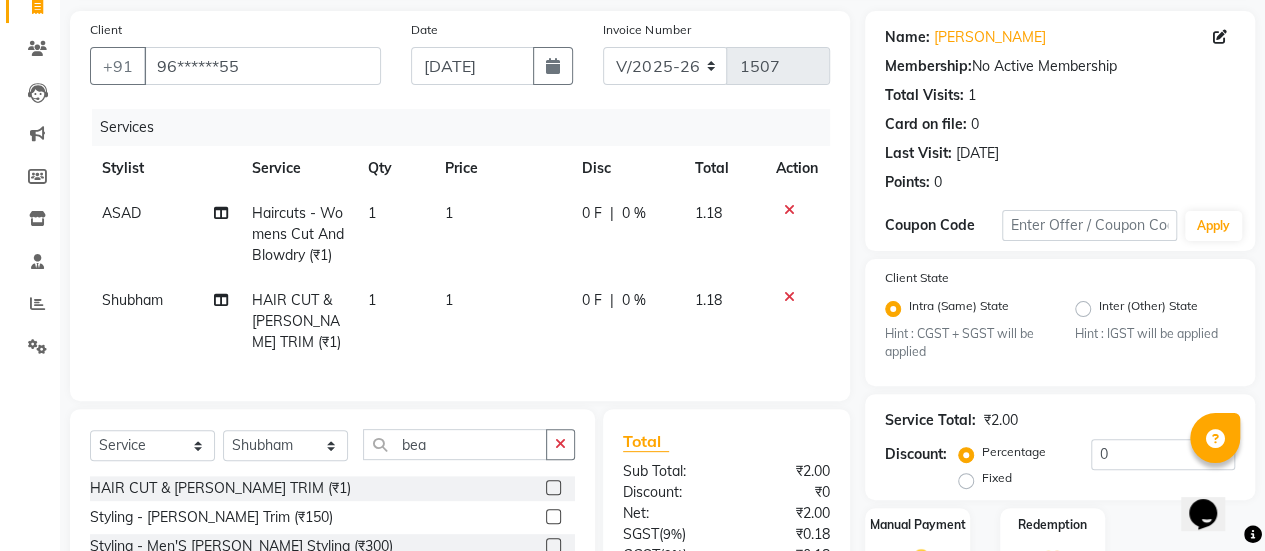 click on "1" 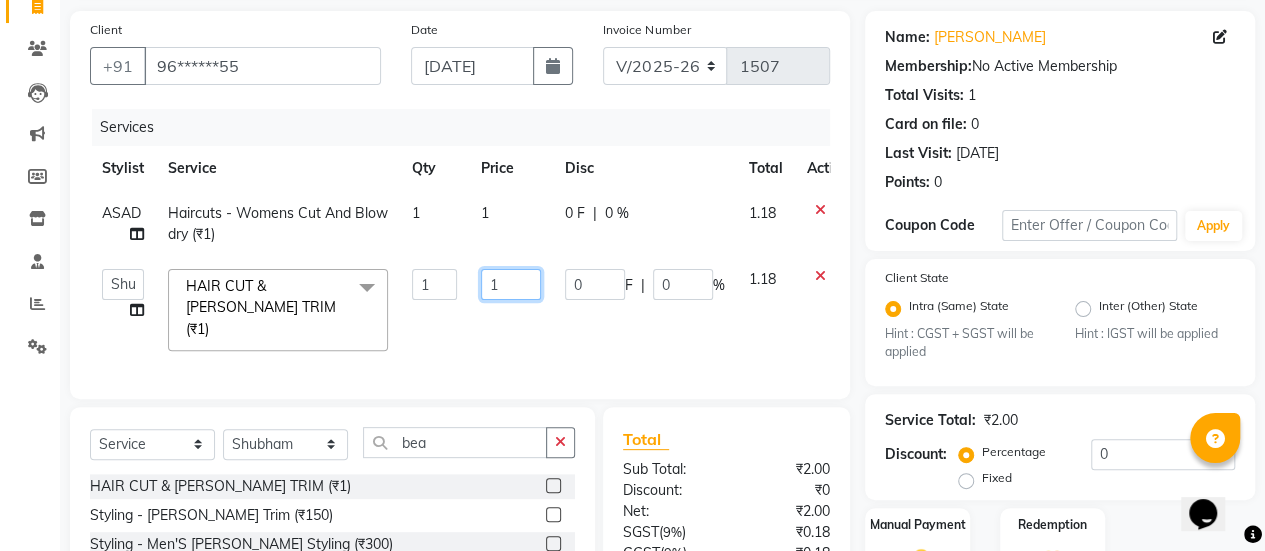 click on "1" 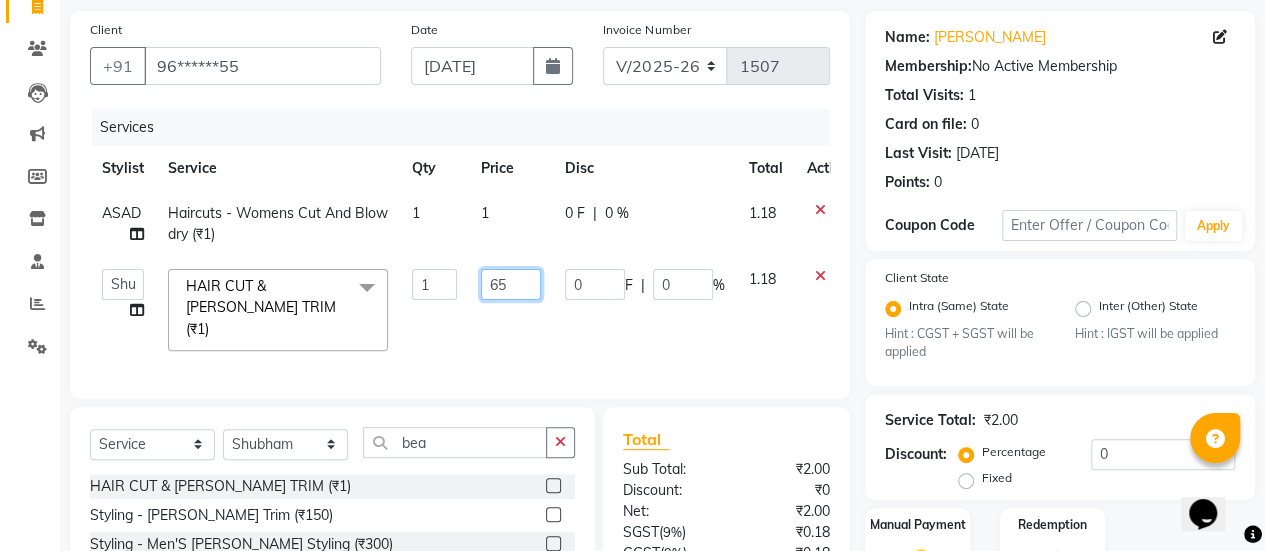 type on "650" 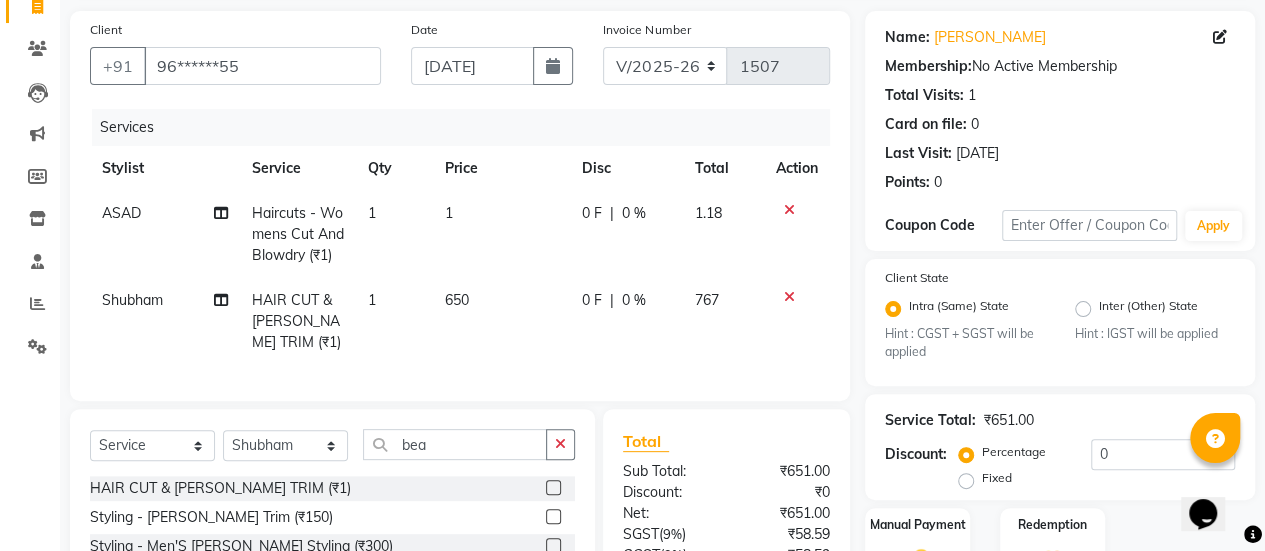 click on "1" 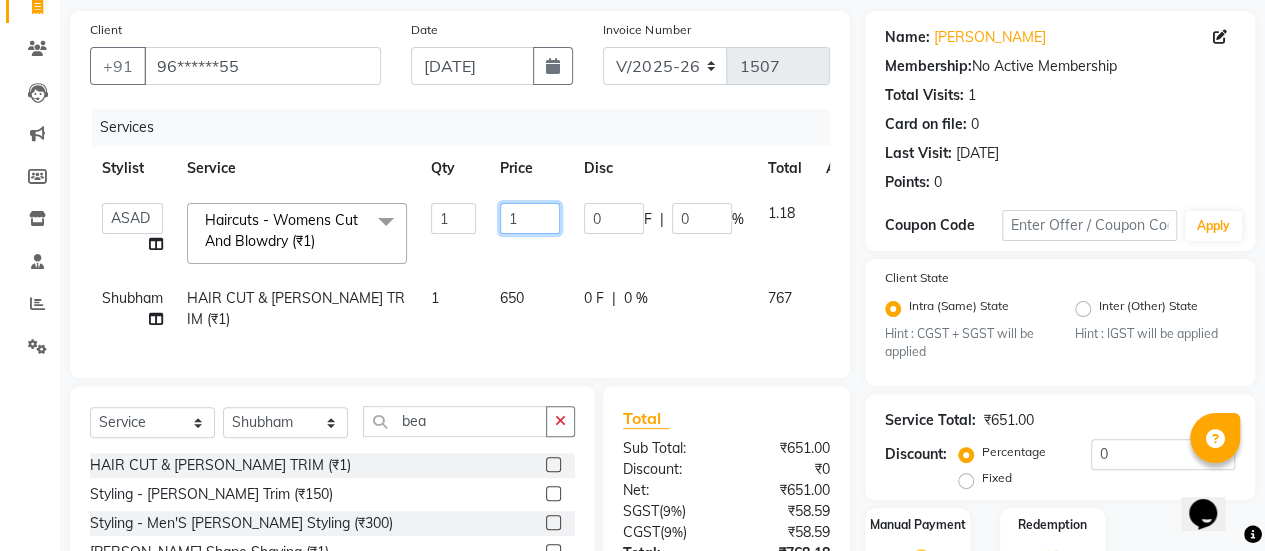 click on "1" 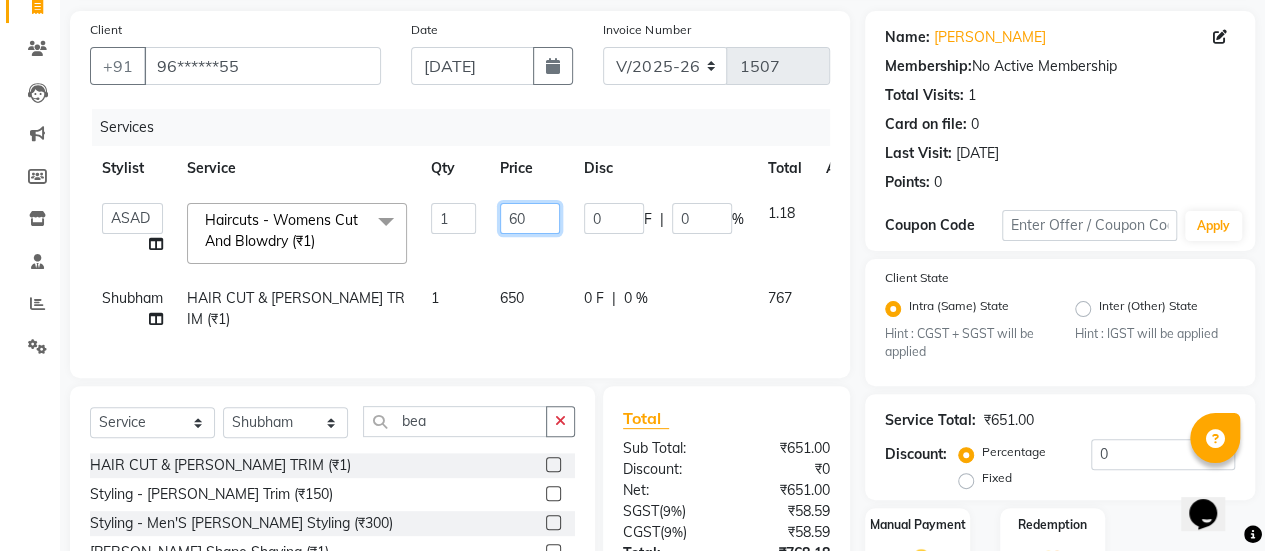 type on "600" 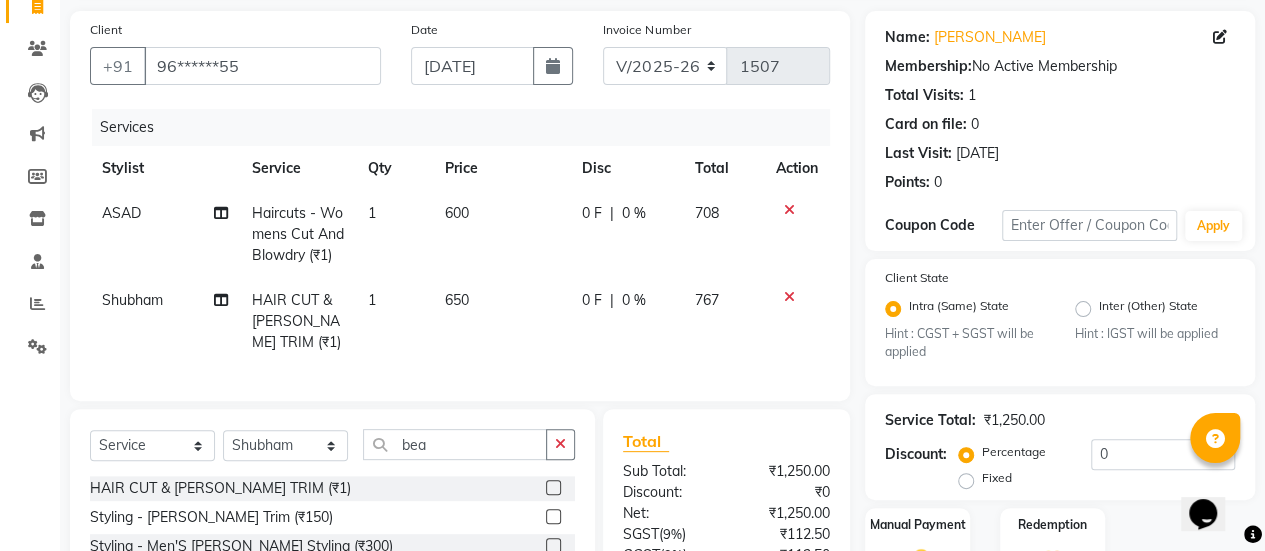click on "650" 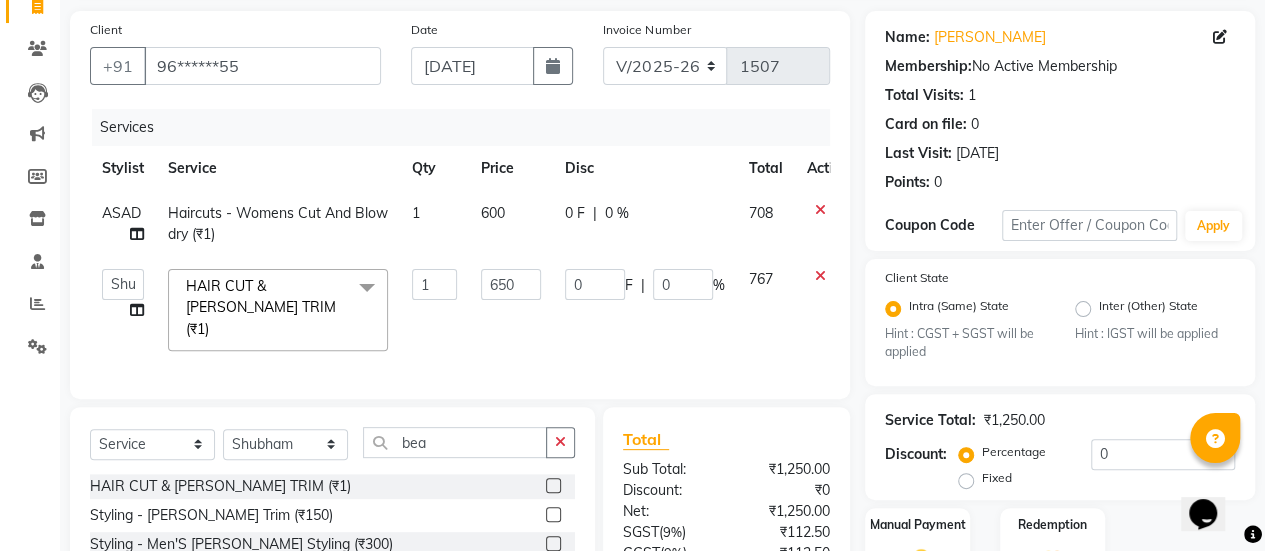 scroll, scrollTop: 310, scrollLeft: 0, axis: vertical 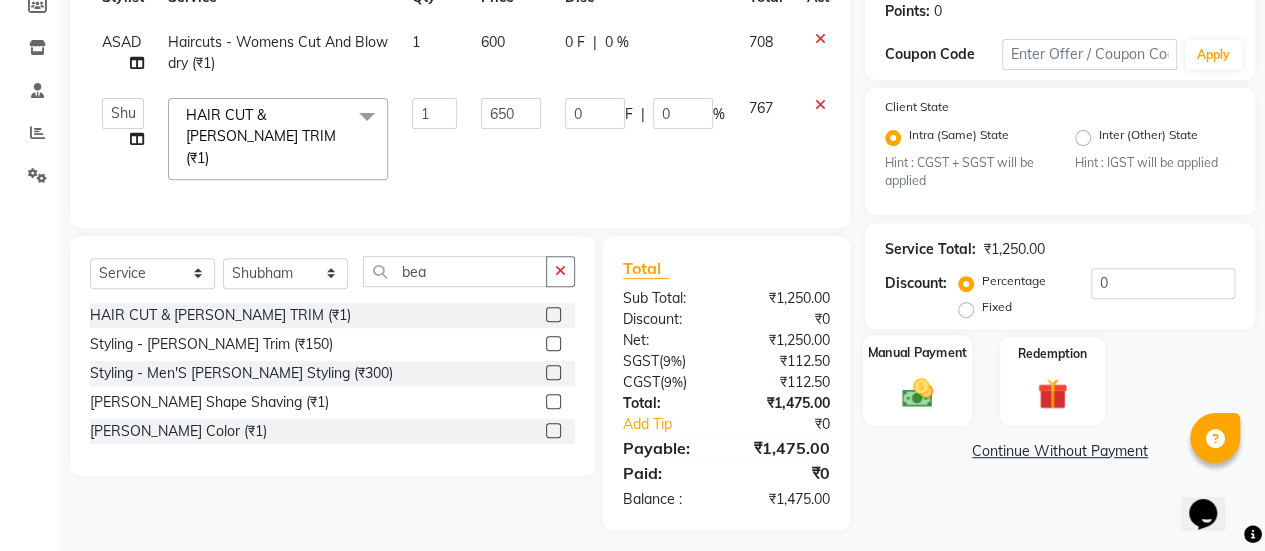 click 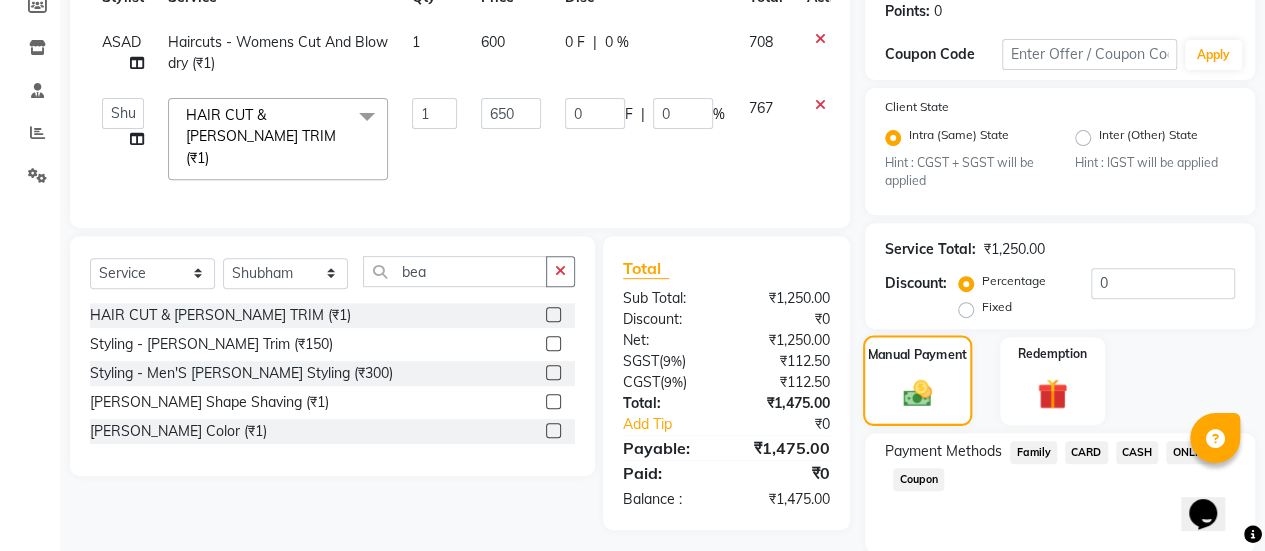 scroll, scrollTop: 382, scrollLeft: 0, axis: vertical 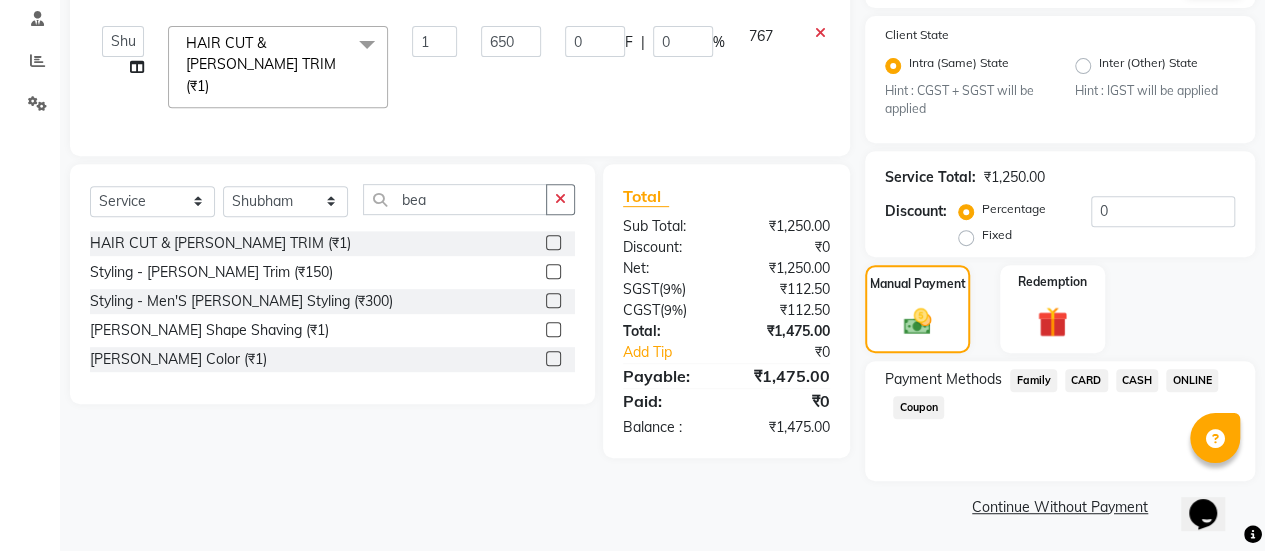 click on "ONLINE" 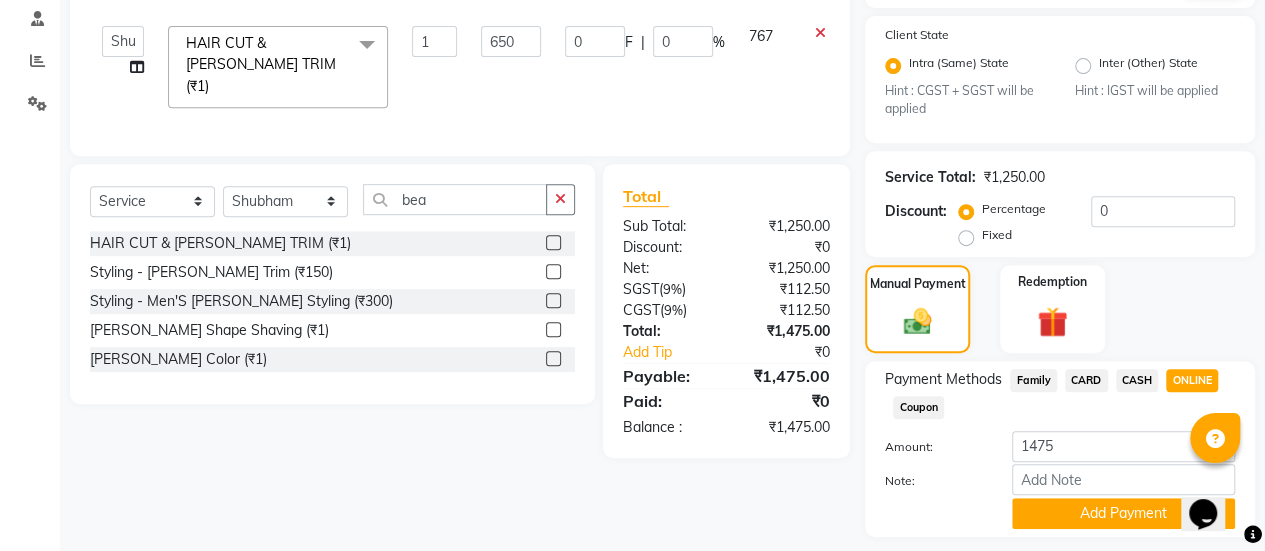 scroll, scrollTop: 438, scrollLeft: 0, axis: vertical 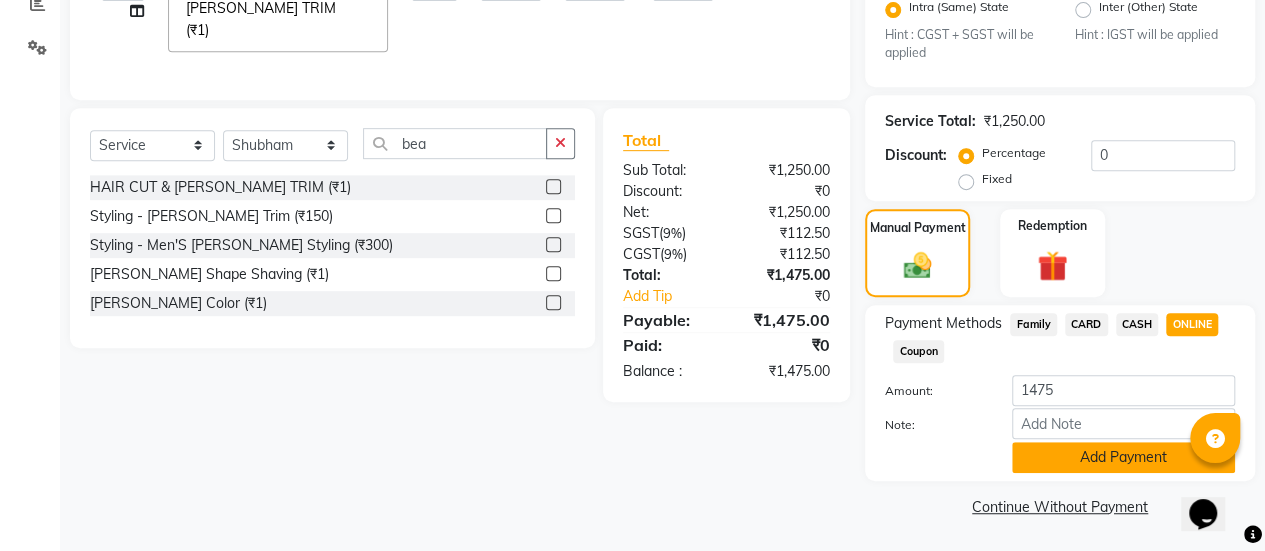 click on "Add Payment" 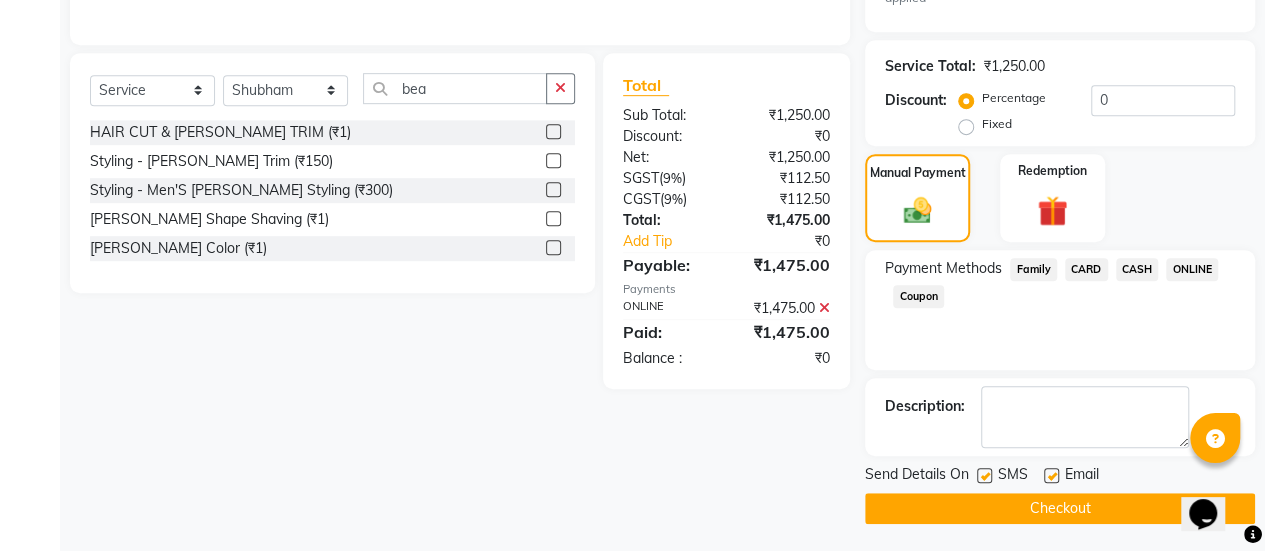 click 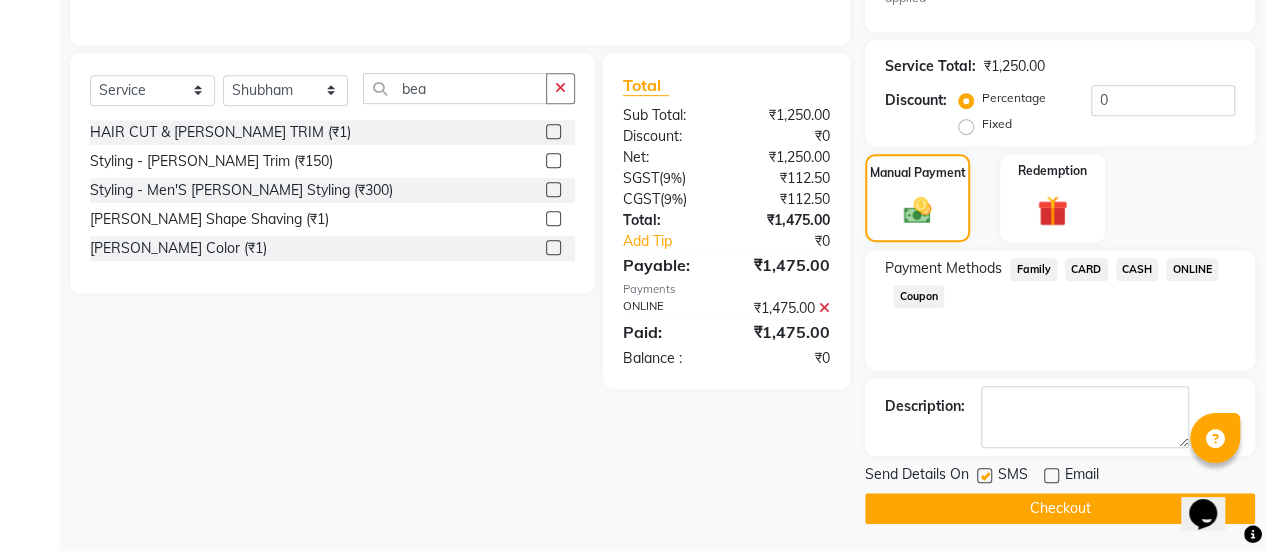 click on "Checkout" 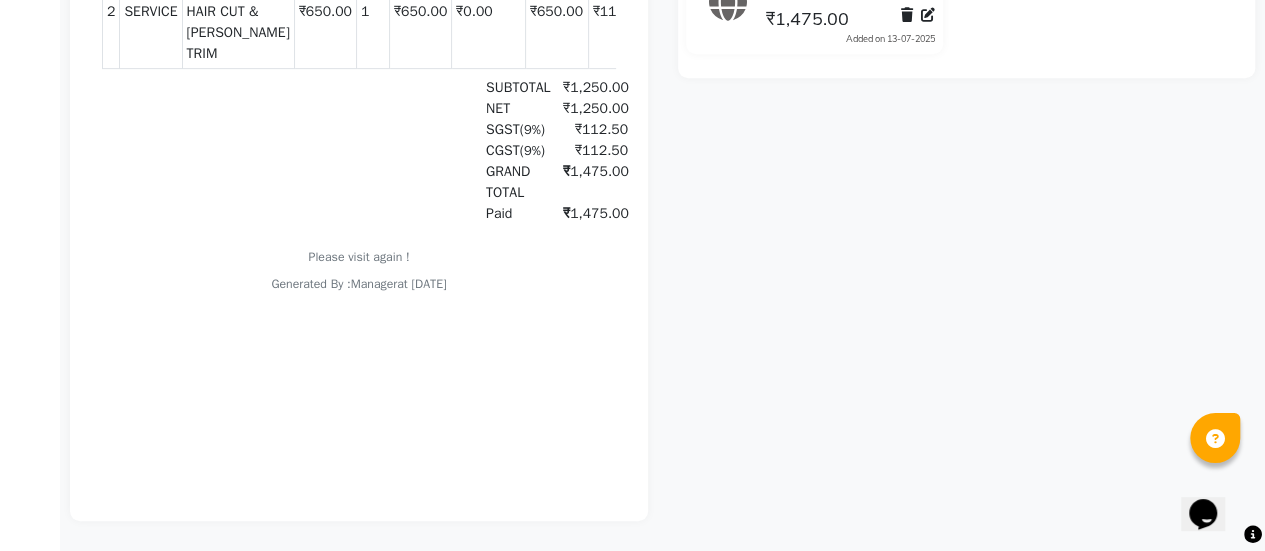 scroll, scrollTop: 0, scrollLeft: 0, axis: both 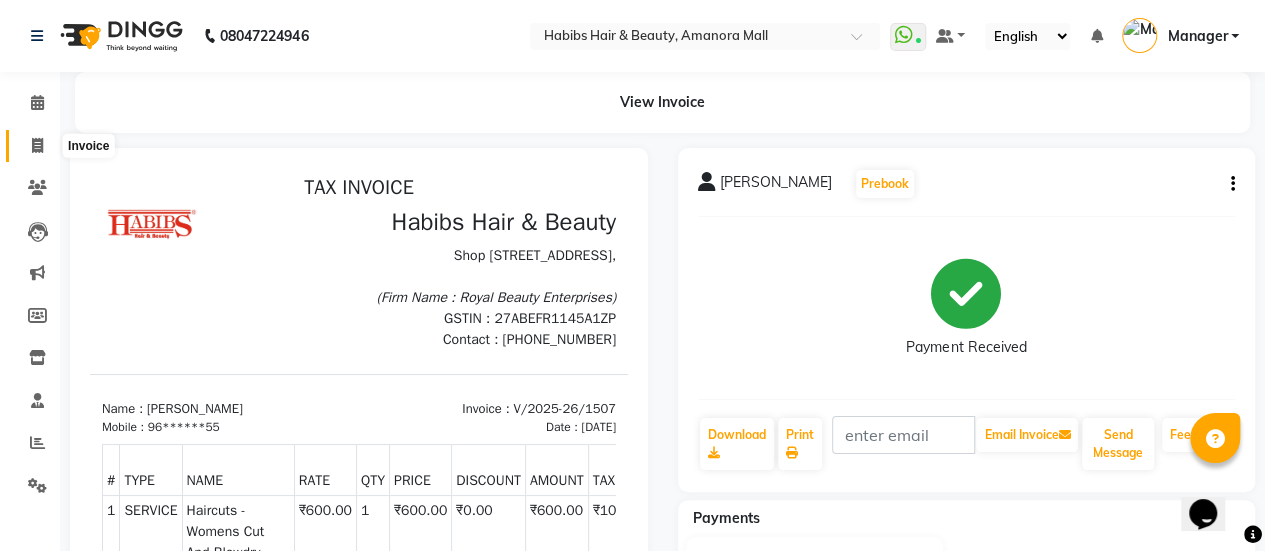 click 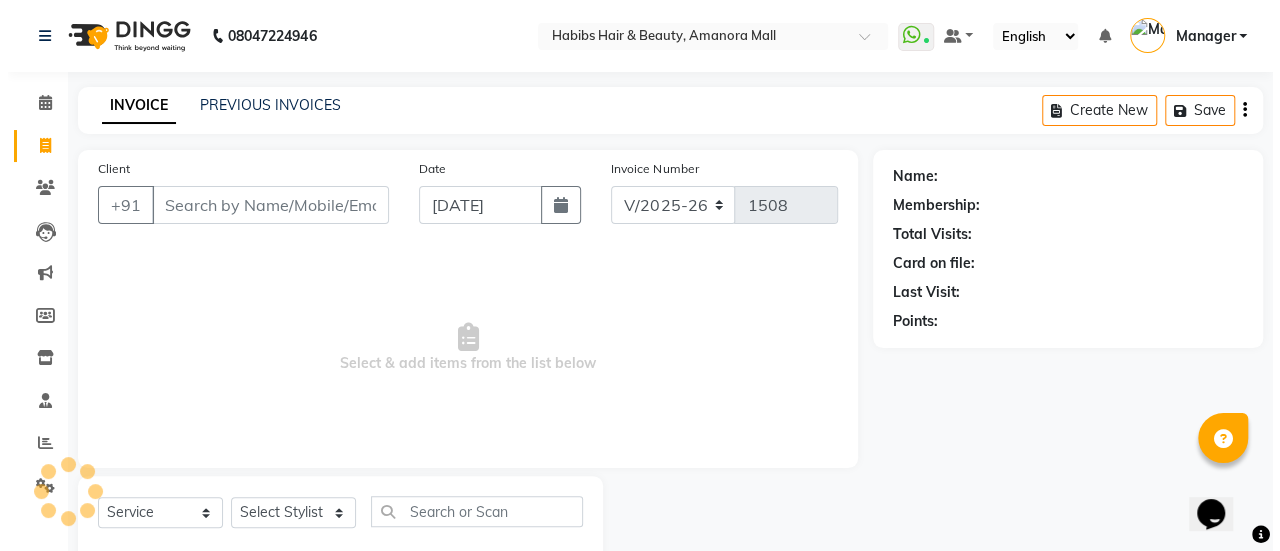 scroll, scrollTop: 49, scrollLeft: 0, axis: vertical 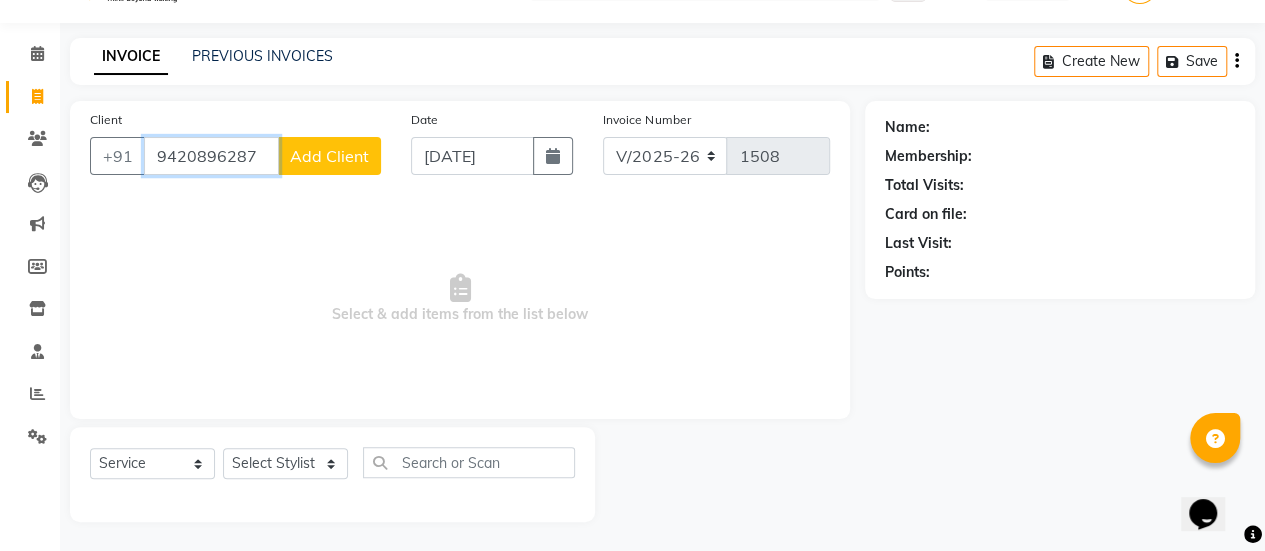 type on "9420896287" 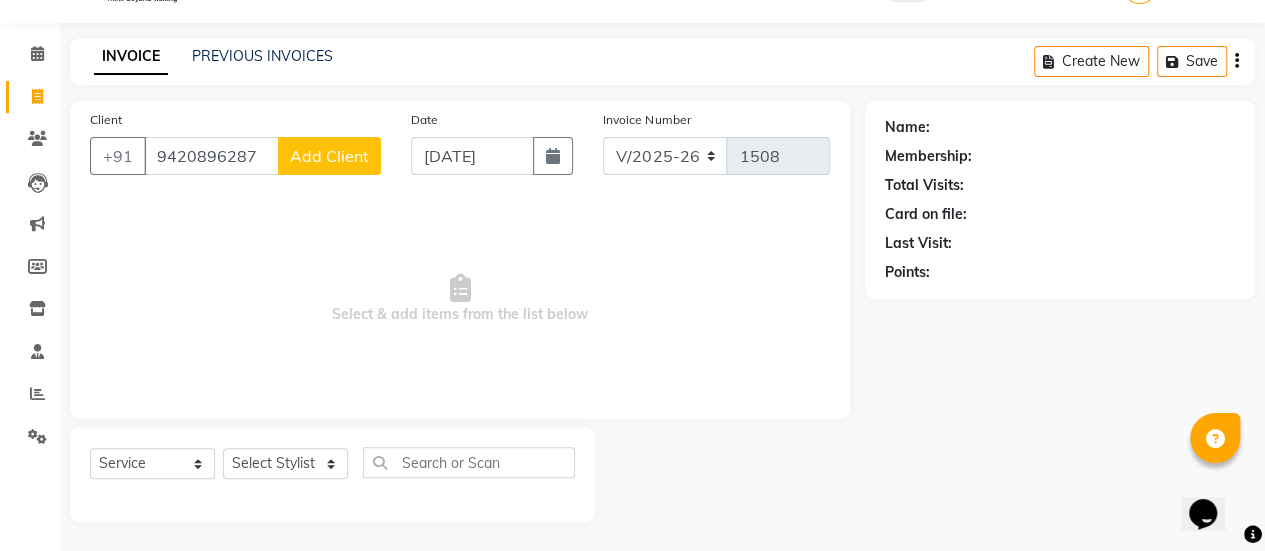 click on "Add Client" 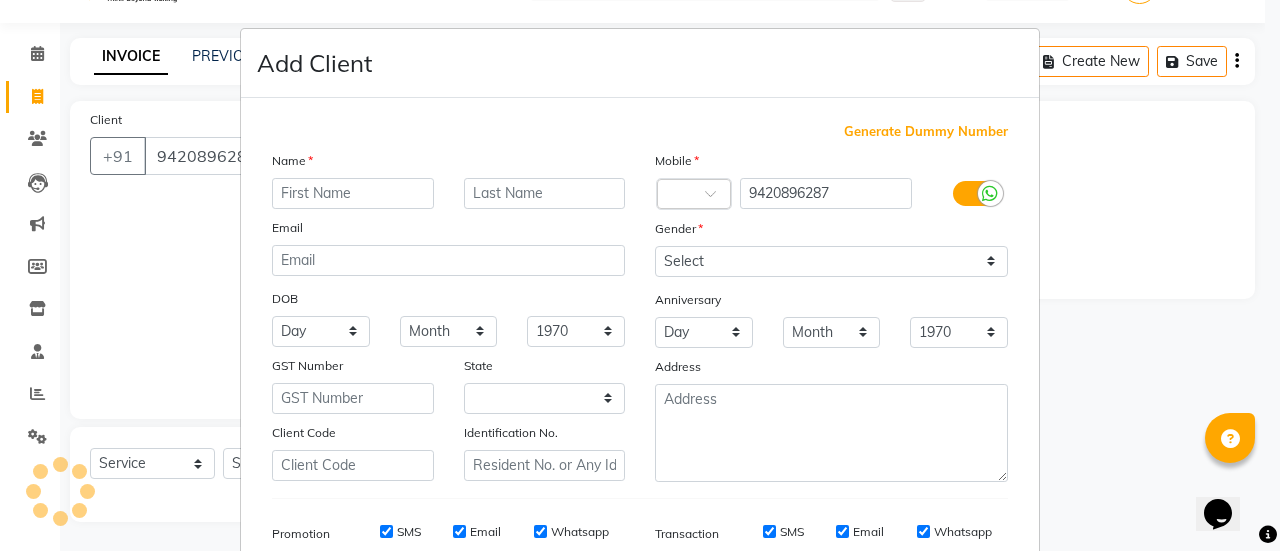 select on "22" 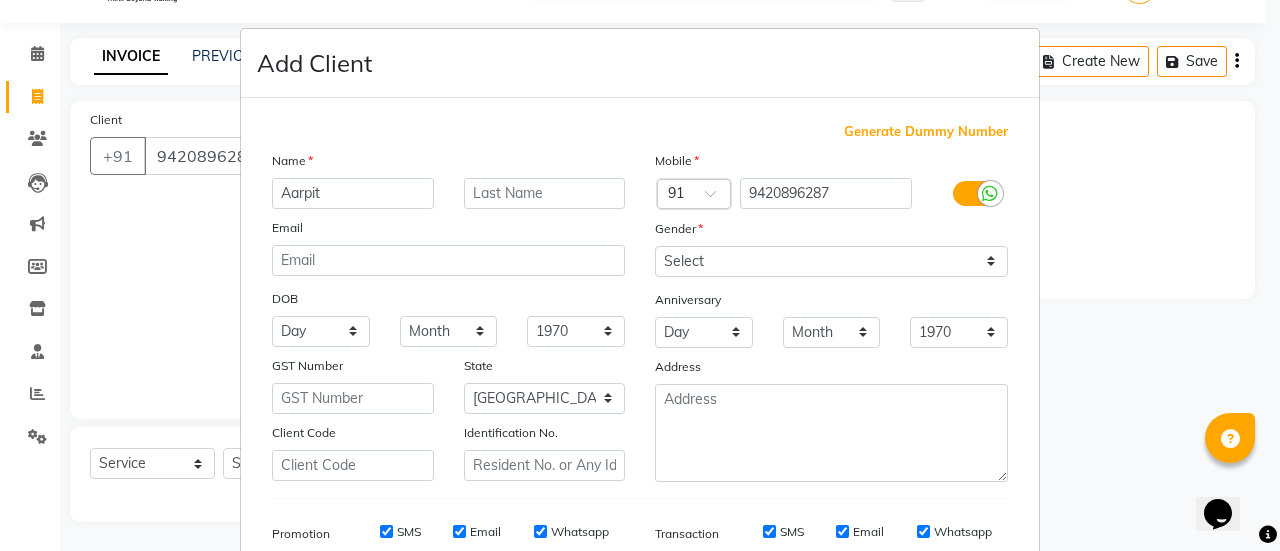 type on "Aarpit" 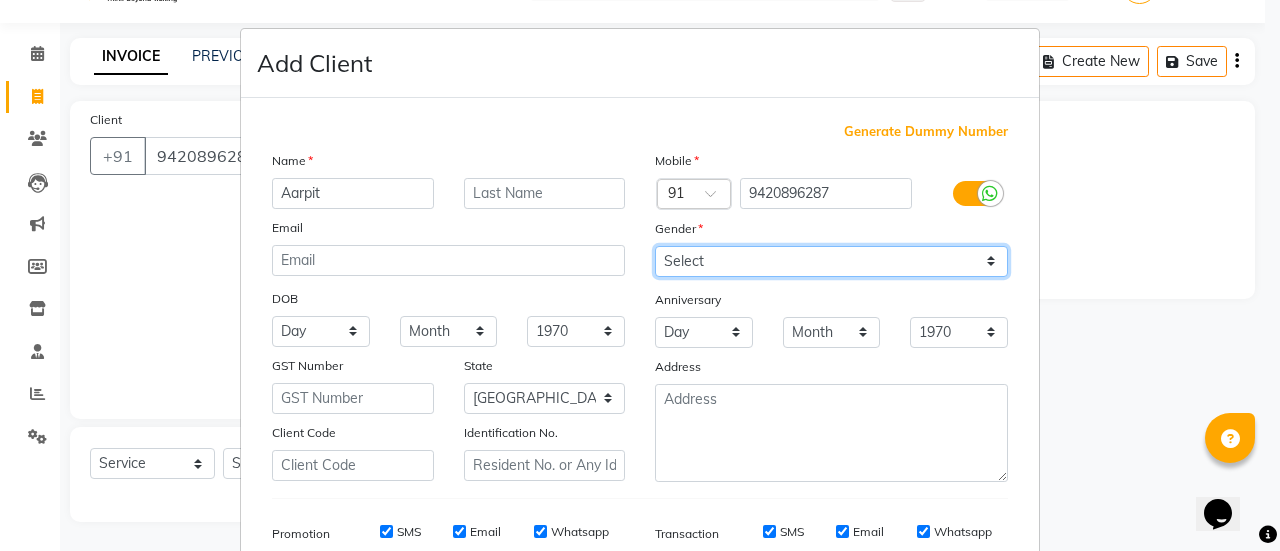 click on "Select [DEMOGRAPHIC_DATA] [DEMOGRAPHIC_DATA] Other Prefer Not To Say" at bounding box center [831, 261] 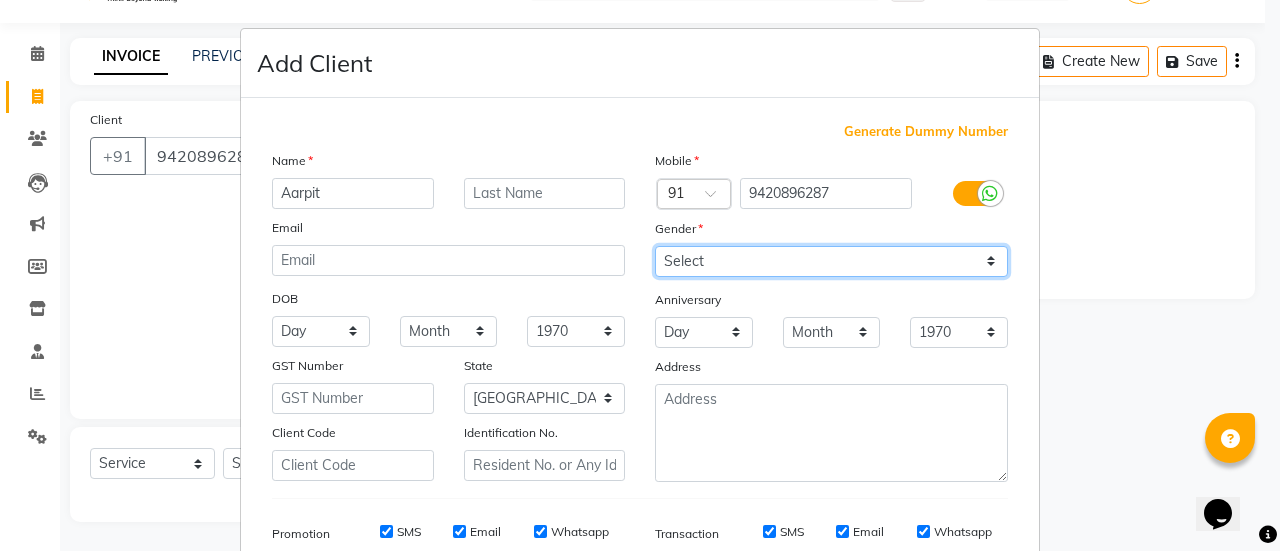 select on "[DEMOGRAPHIC_DATA]" 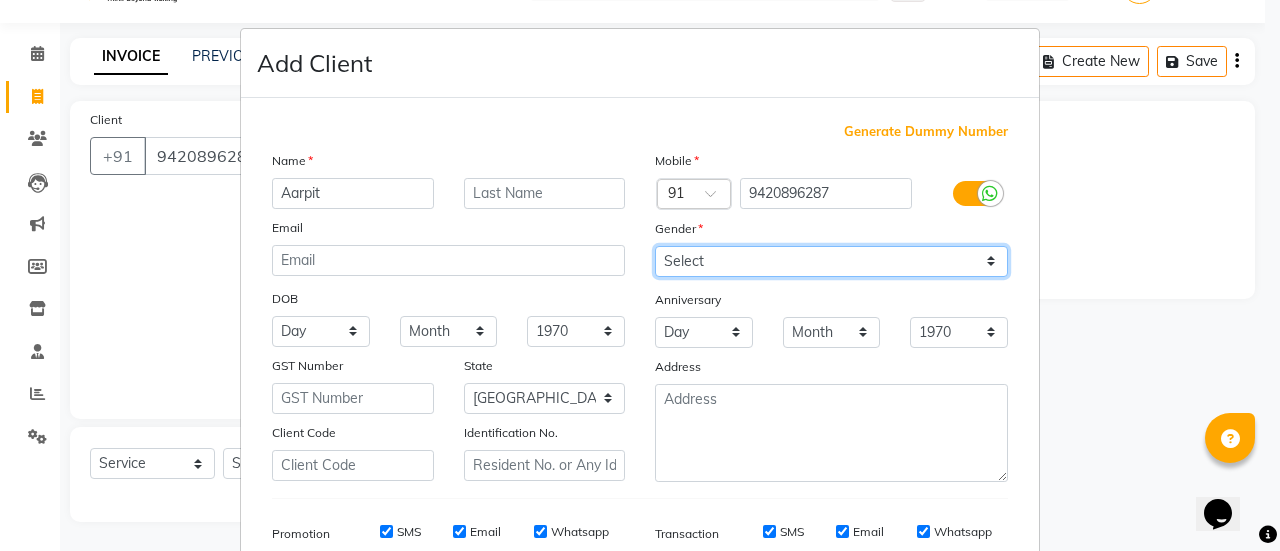 click on "Select [DEMOGRAPHIC_DATA] [DEMOGRAPHIC_DATA] Other Prefer Not To Say" at bounding box center (831, 261) 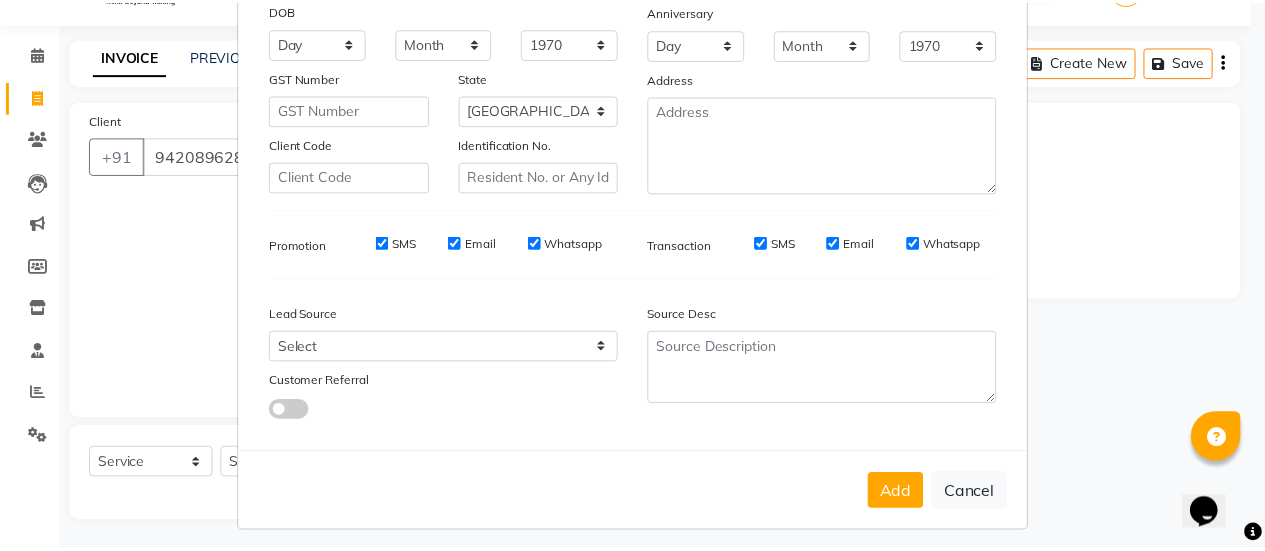 scroll, scrollTop: 294, scrollLeft: 0, axis: vertical 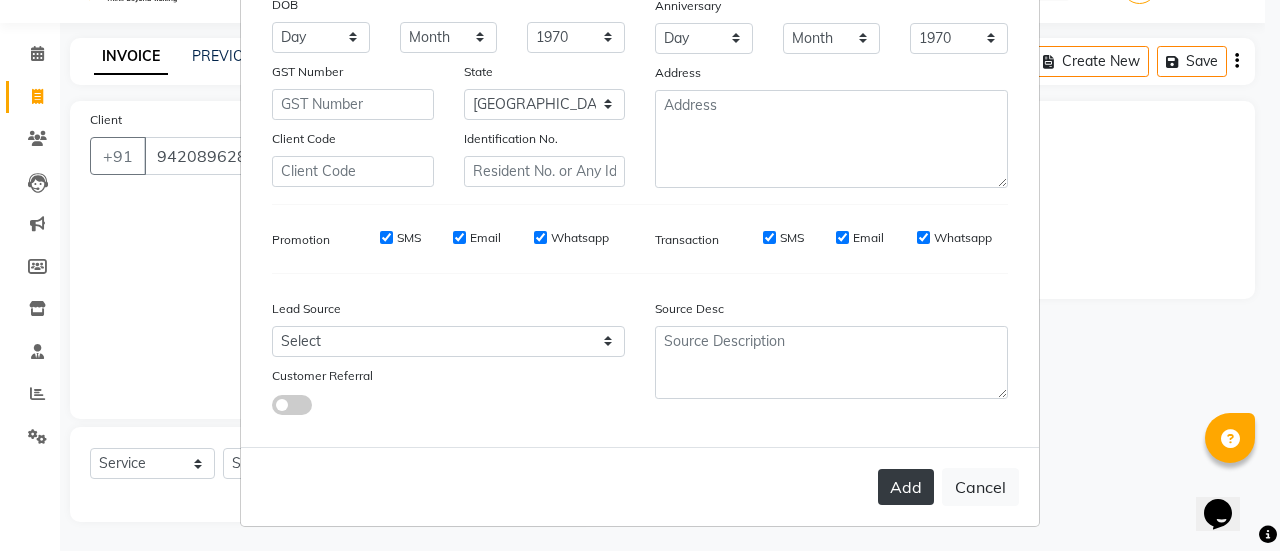 click on "Add" at bounding box center (906, 487) 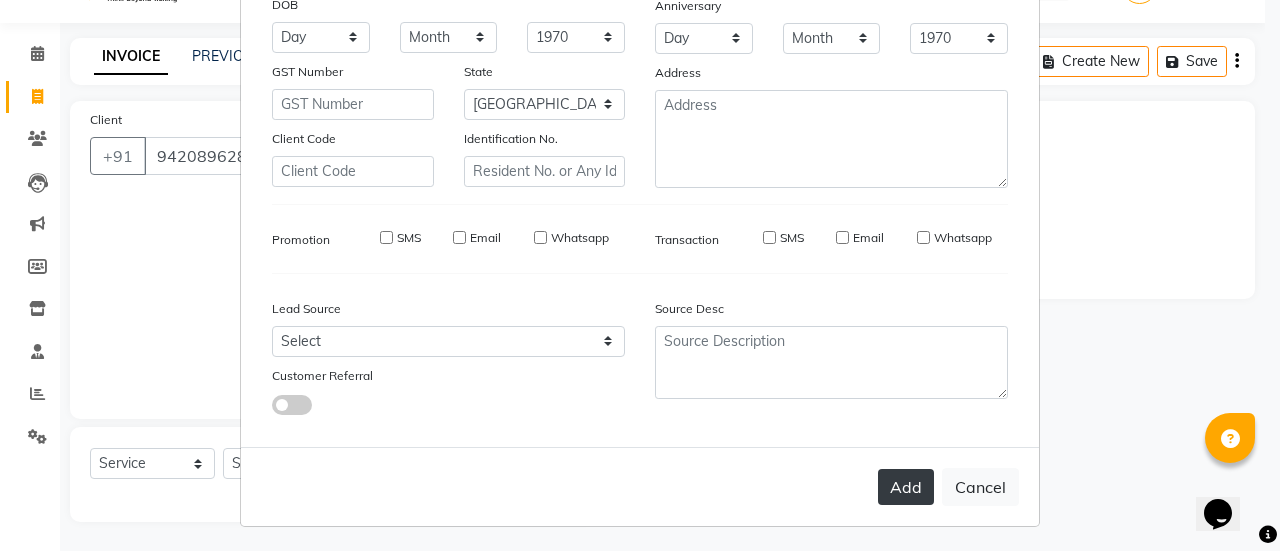 type on "94******87" 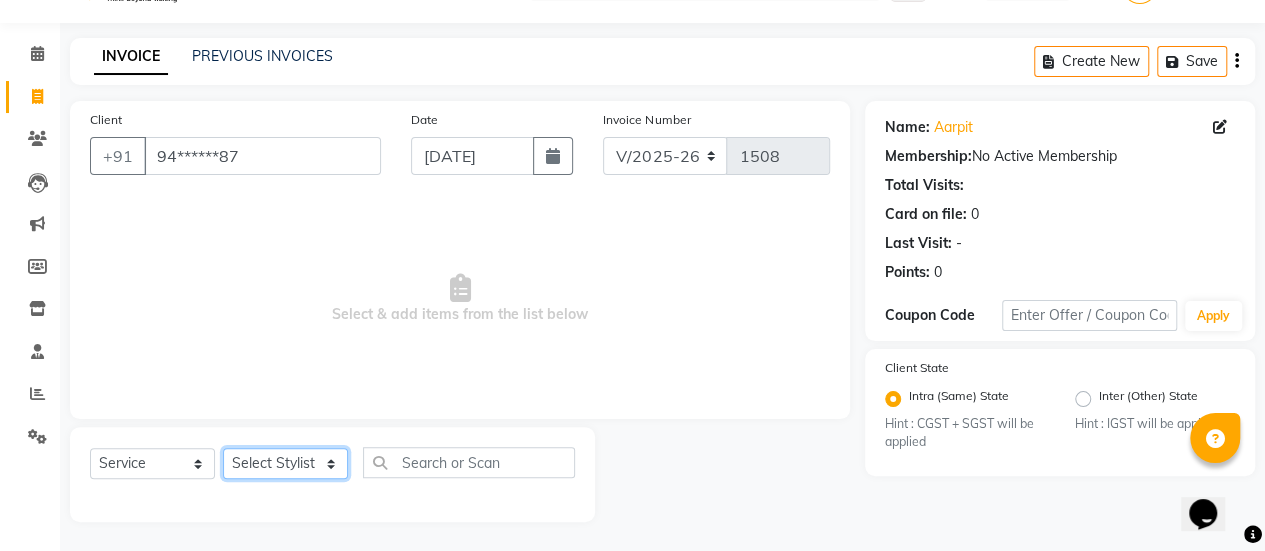click on "Select Stylist [PERSON_NAME] Bhagavantu [PERSON_NAME] [PERSON_NAME] [PERSON_NAME] Manager [PERSON_NAME] POOJA [PERSON_NAME] [PERSON_NAME] [PERSON_NAME] [PERSON_NAME]" 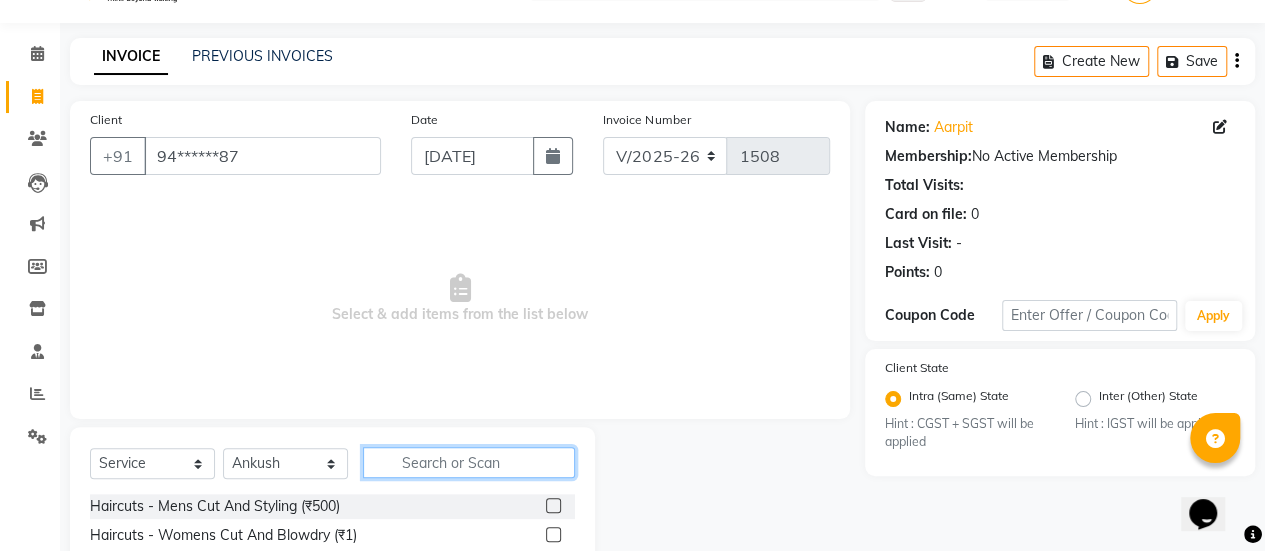 click 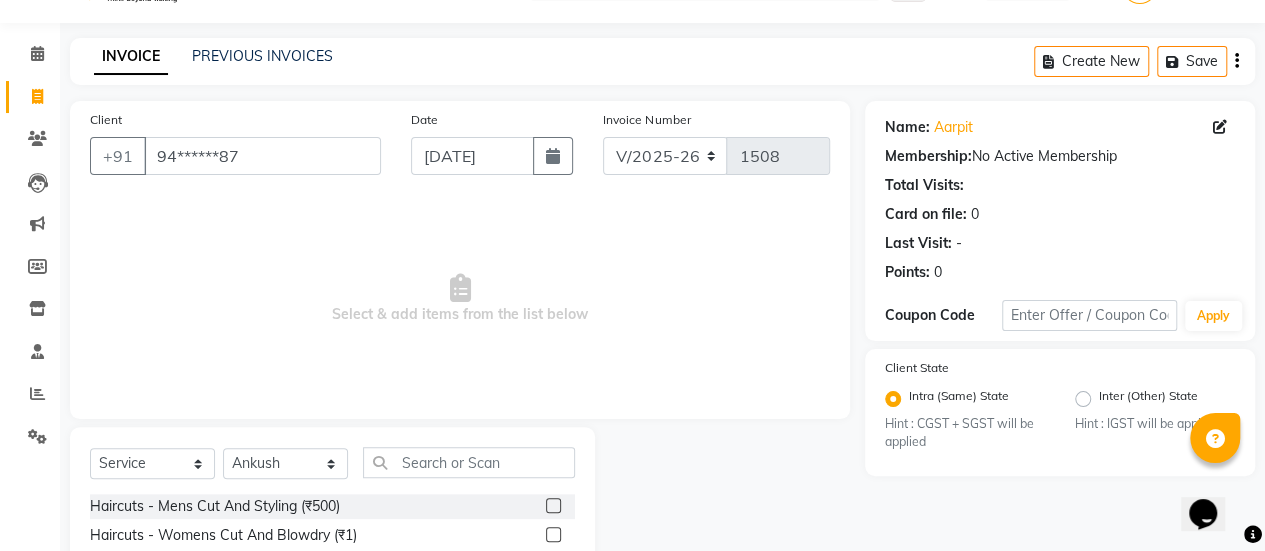 click 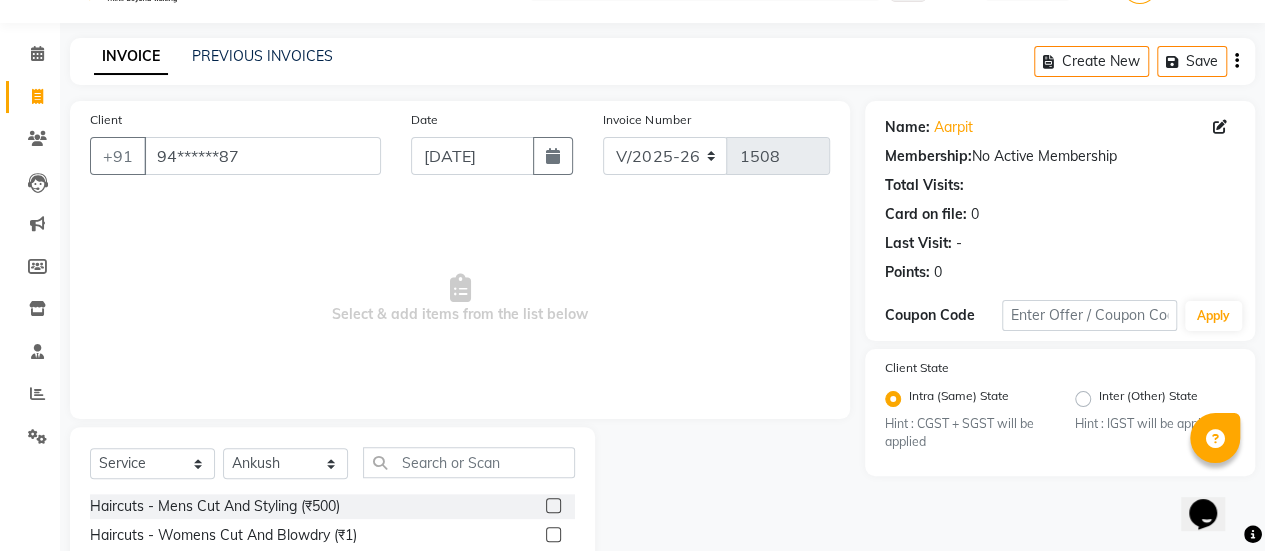 click 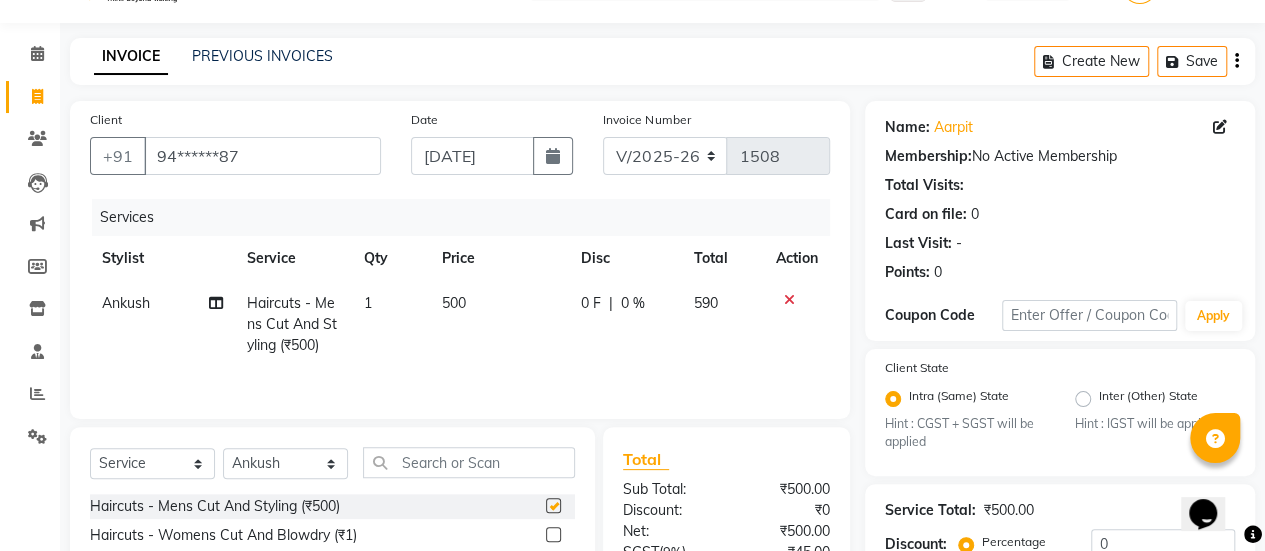 checkbox on "false" 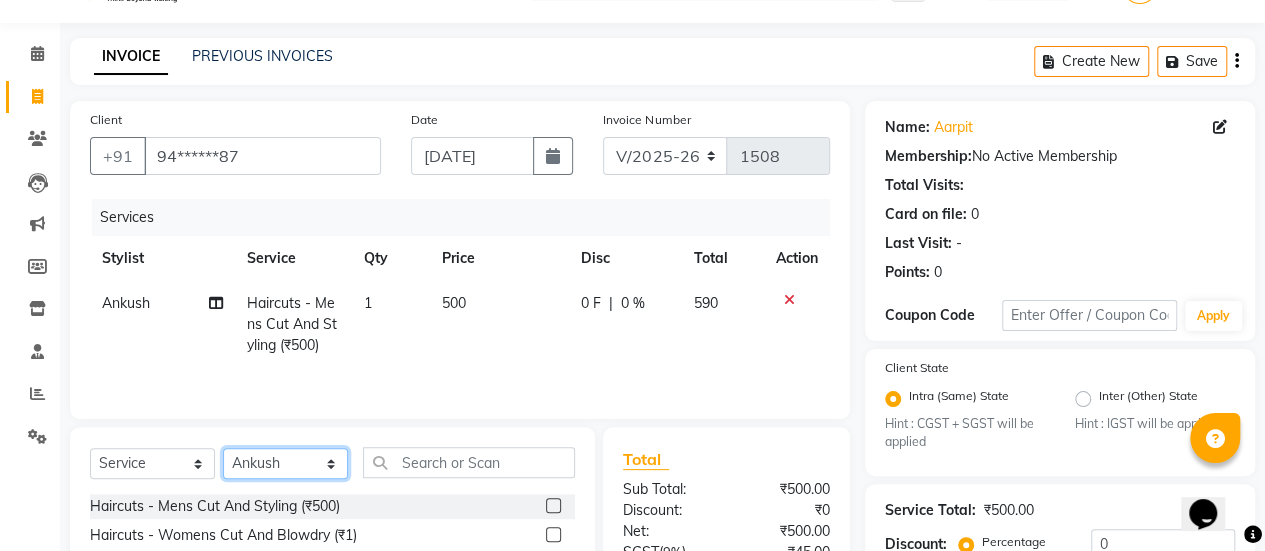 click on "Select Stylist [PERSON_NAME] Bhagavantu [PERSON_NAME] [PERSON_NAME] [PERSON_NAME] Manager [PERSON_NAME] POOJA [PERSON_NAME] [PERSON_NAME] [PERSON_NAME] [PERSON_NAME]" 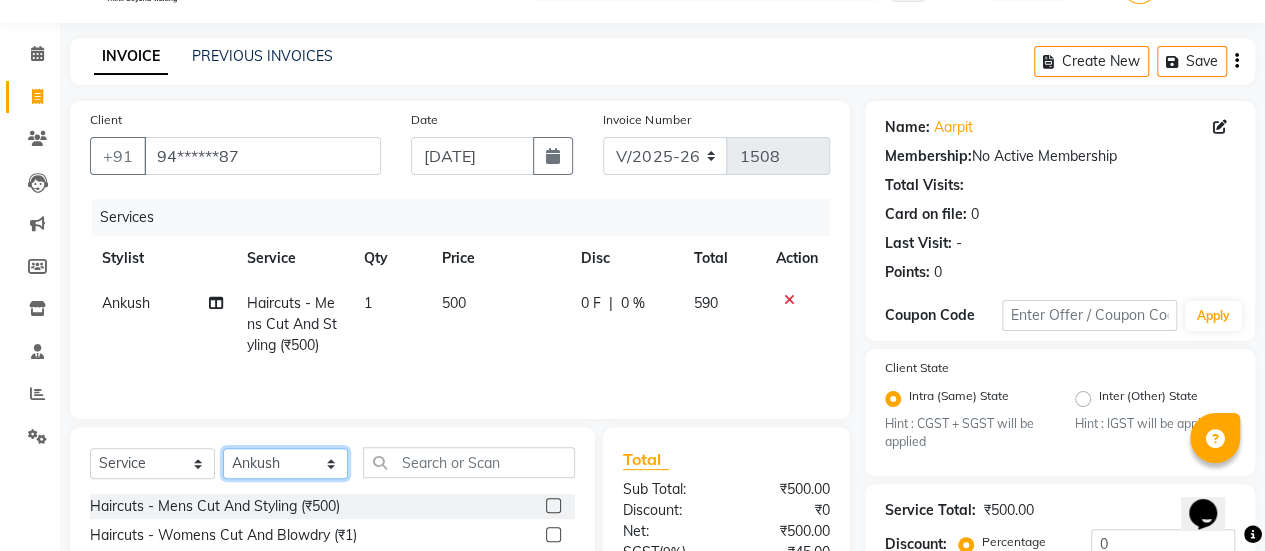 select on "69806" 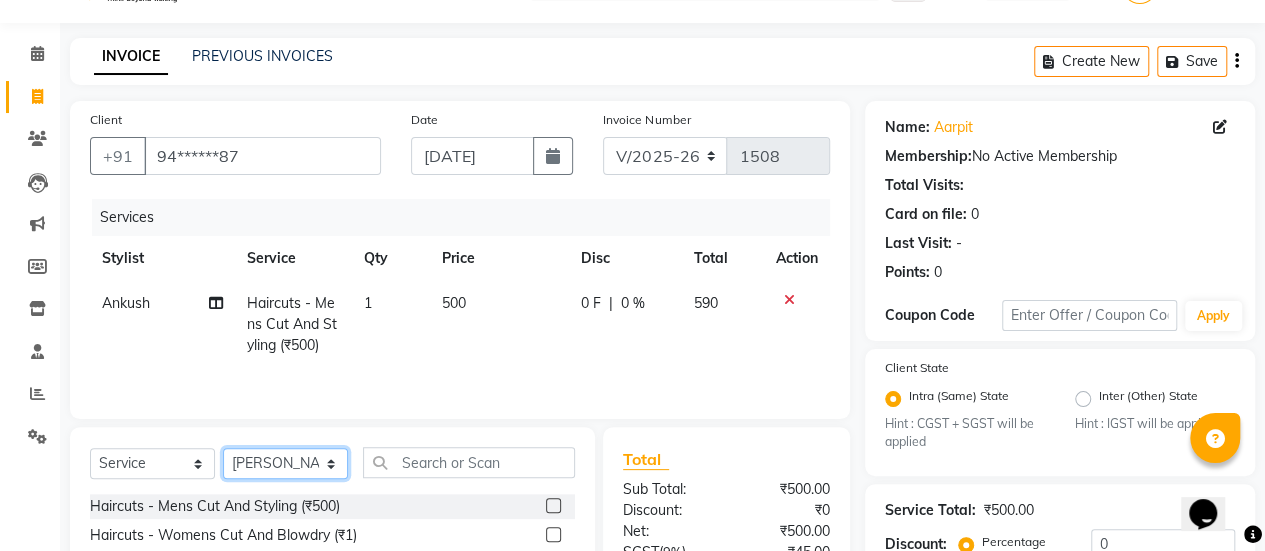 click on "Select Stylist [PERSON_NAME] Bhagavantu [PERSON_NAME] [PERSON_NAME] [PERSON_NAME] Manager [PERSON_NAME] POOJA [PERSON_NAME] [PERSON_NAME] [PERSON_NAME] [PERSON_NAME]" 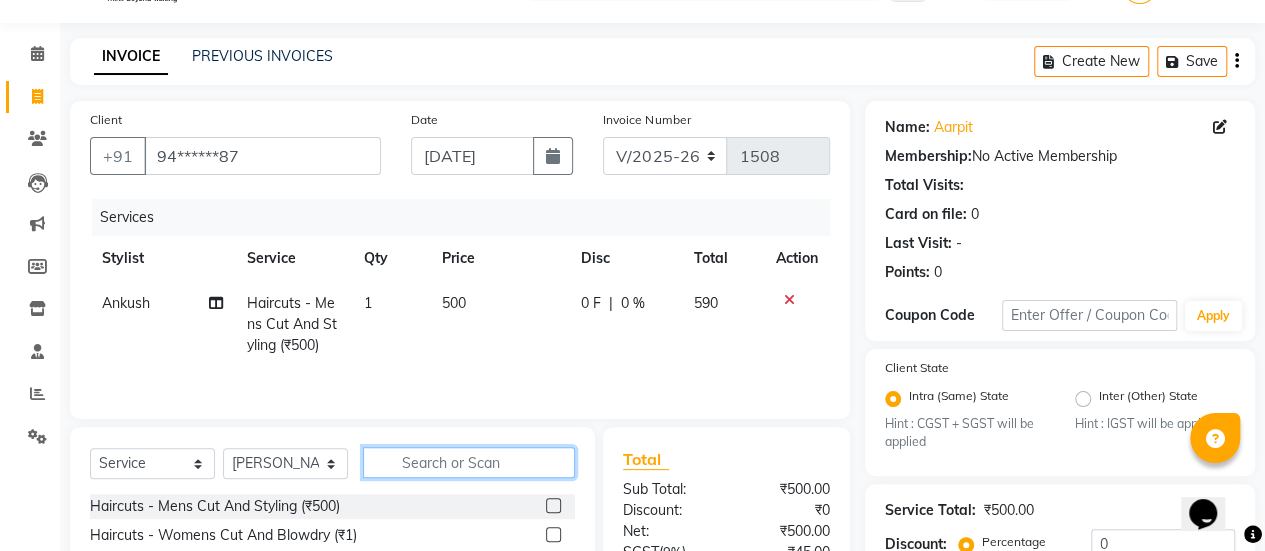 click 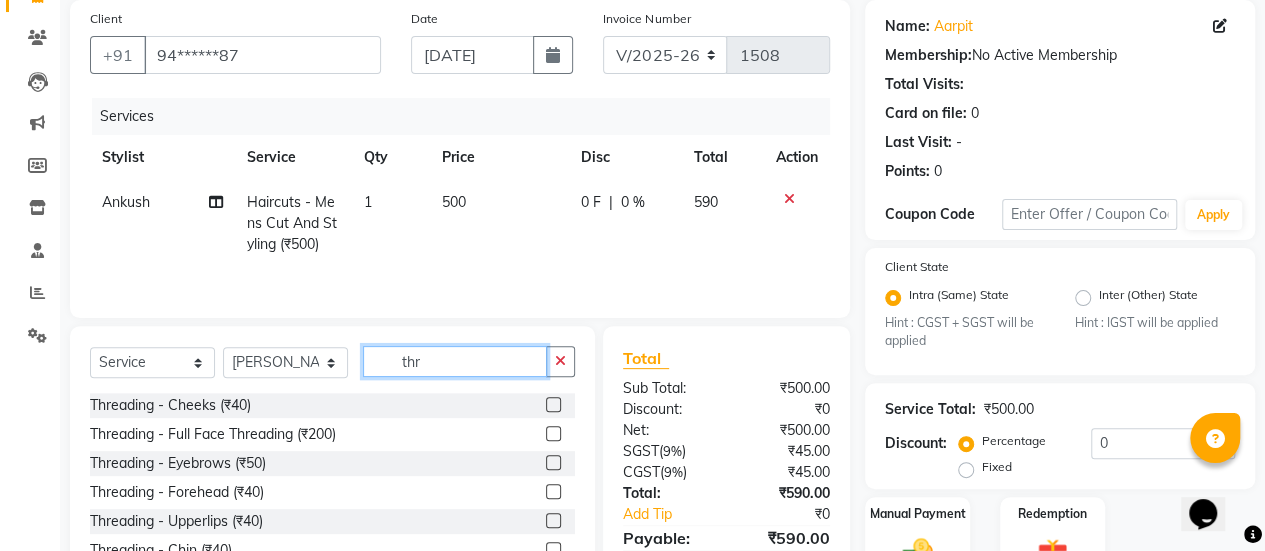 scroll, scrollTop: 152, scrollLeft: 0, axis: vertical 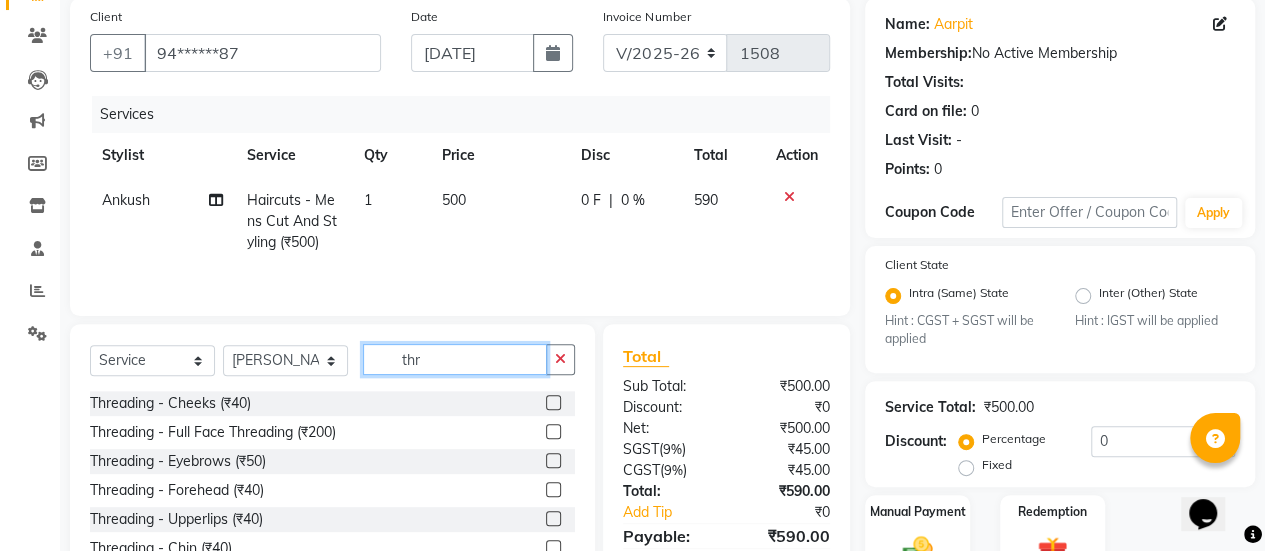 type on "thr" 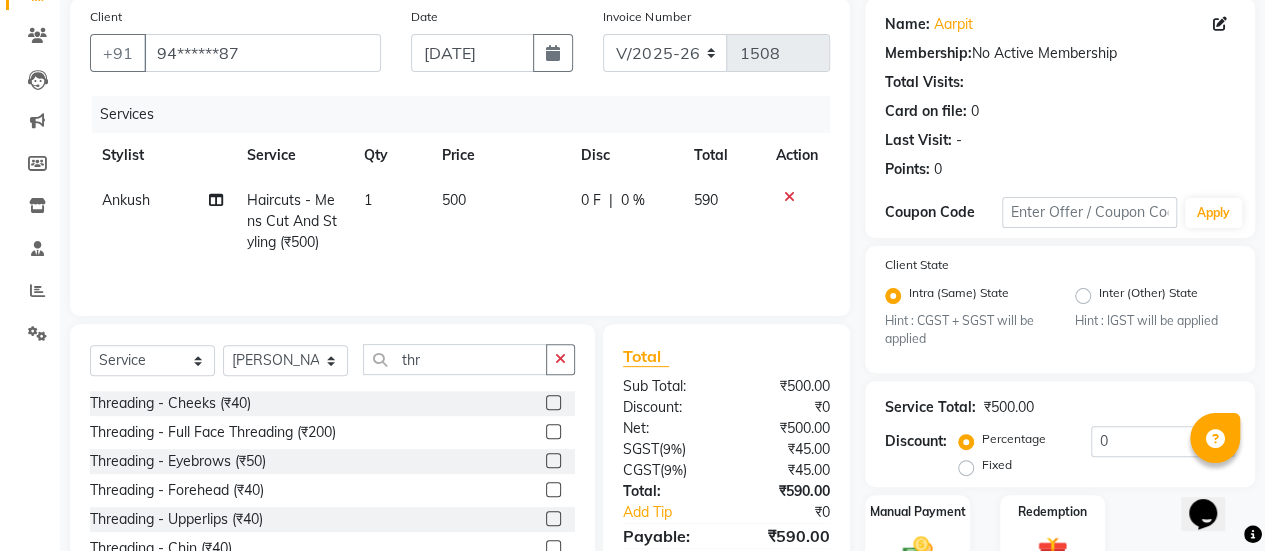 click 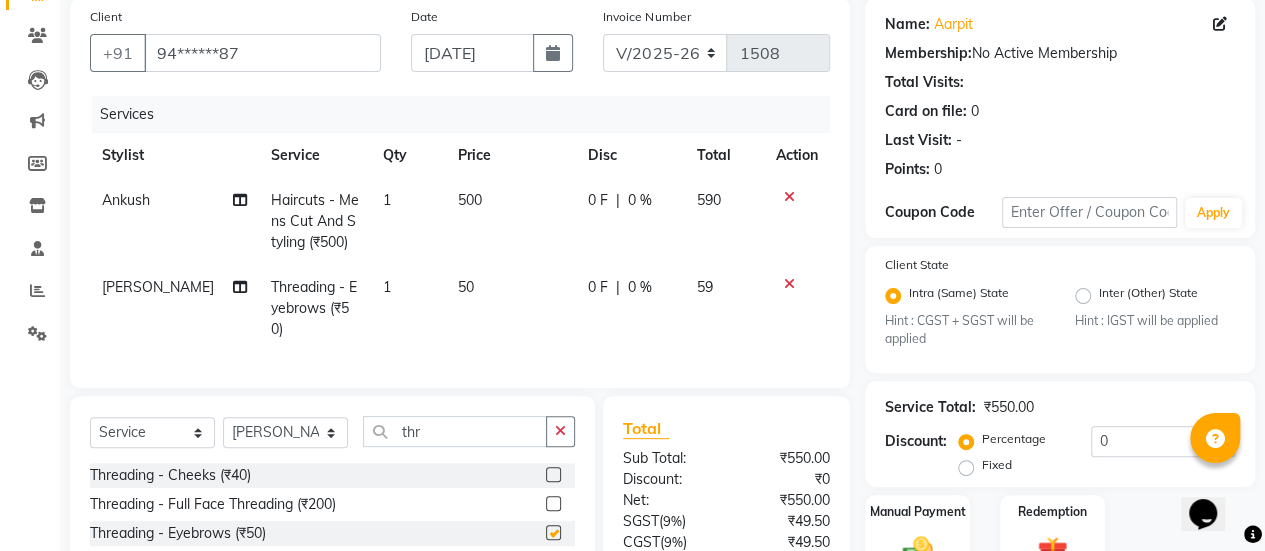 checkbox on "false" 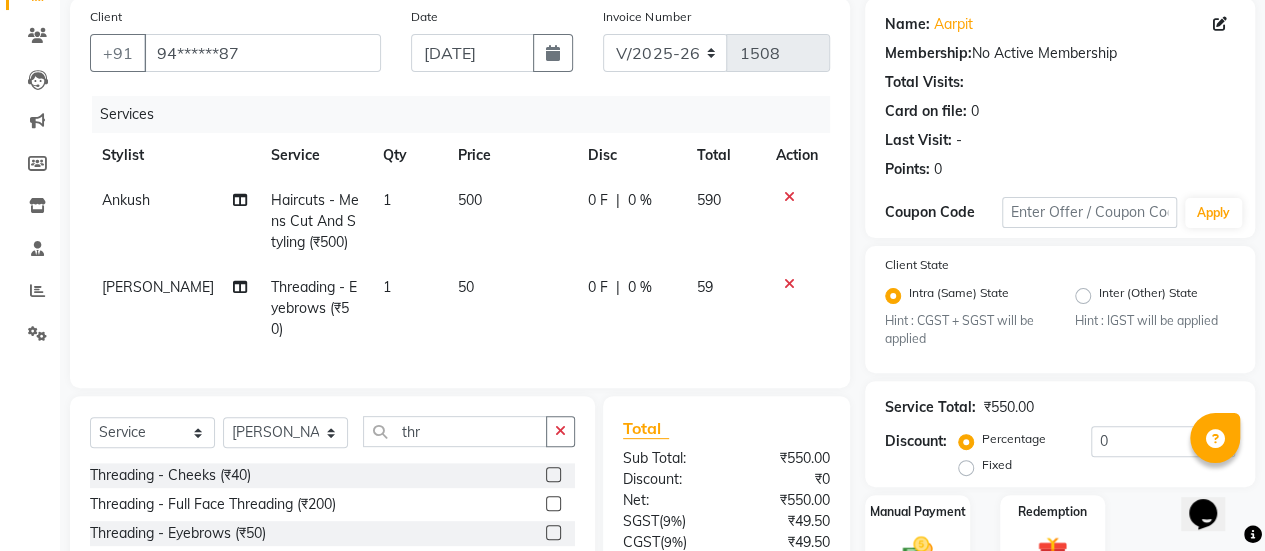 click on "50" 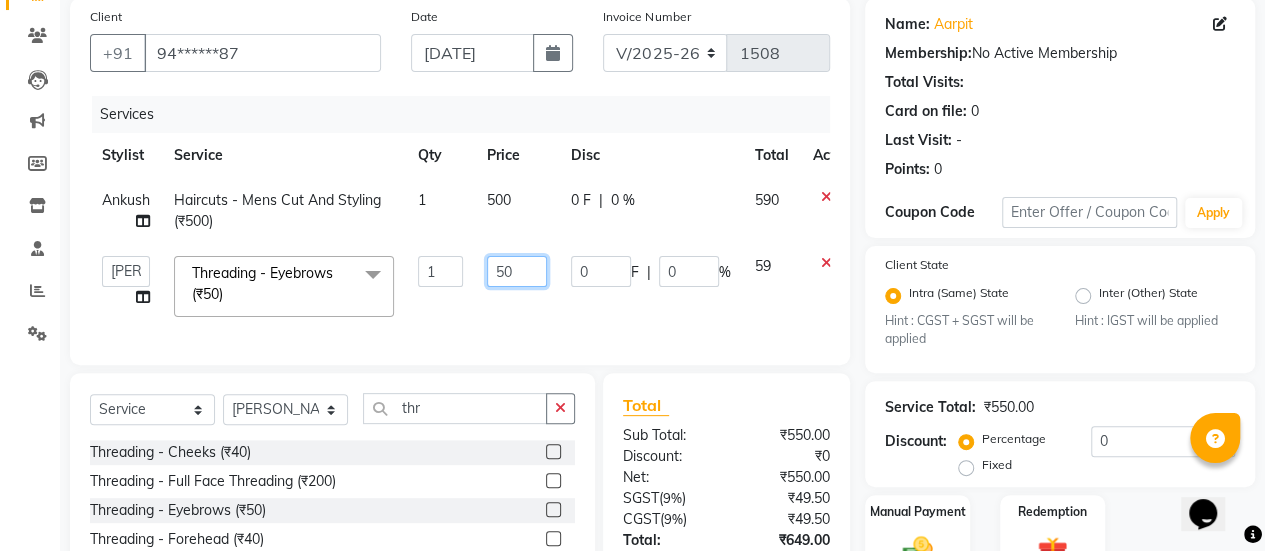 click on "50" 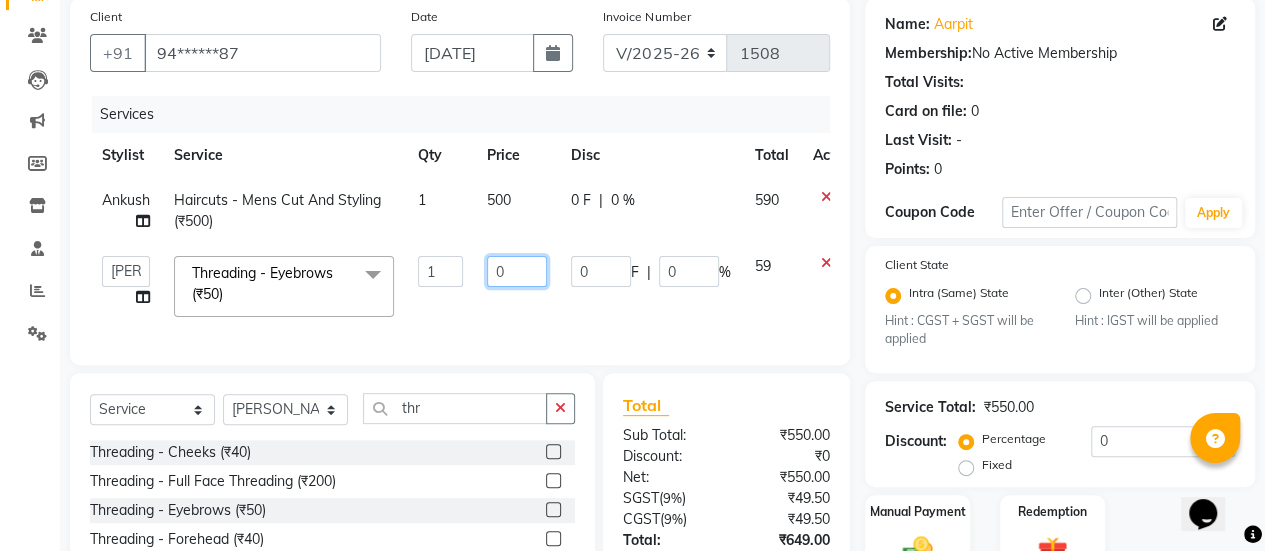 type on "80" 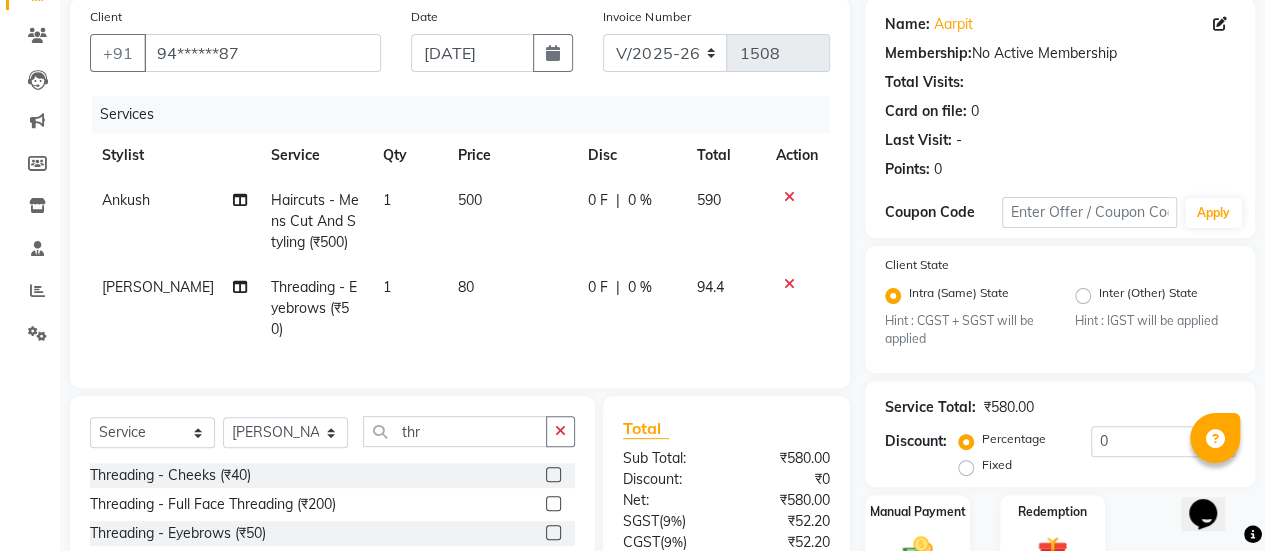click on "500" 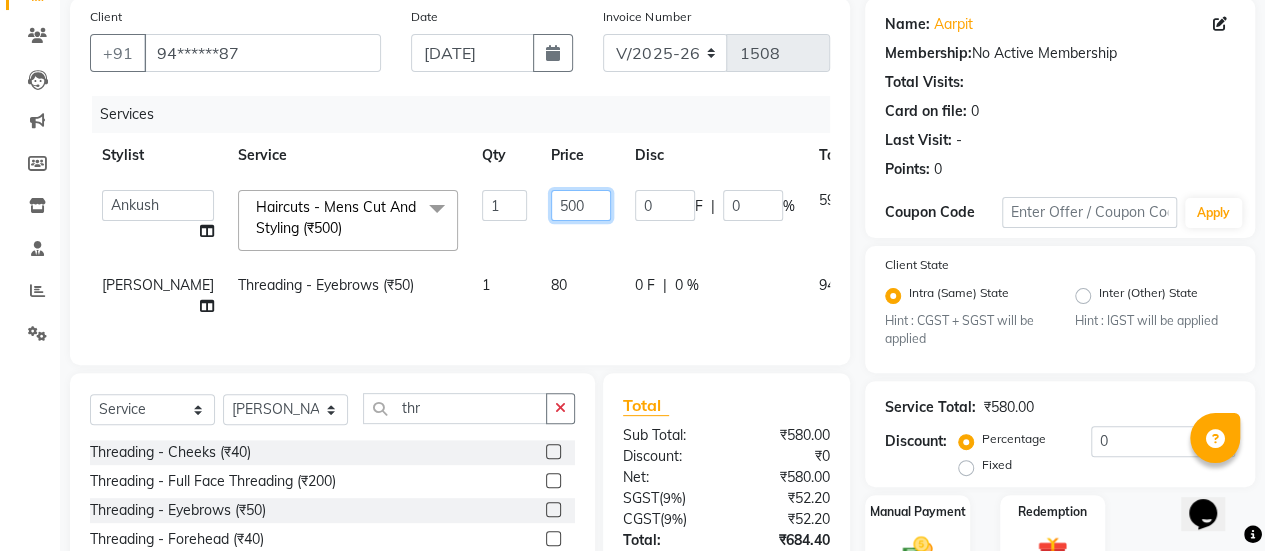 click on "500" 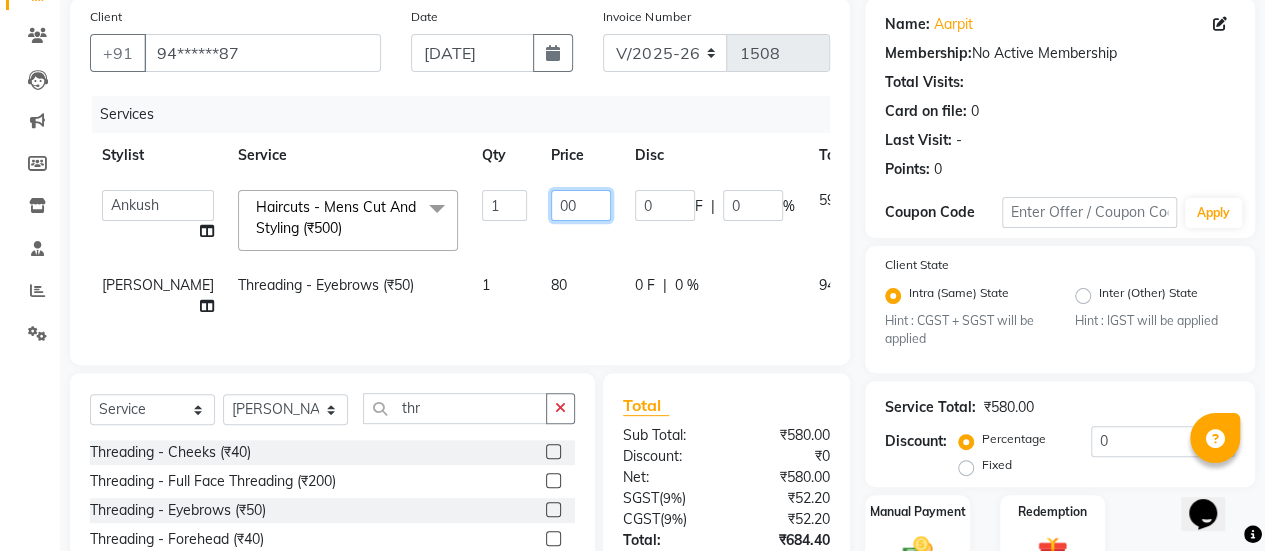 type on "400" 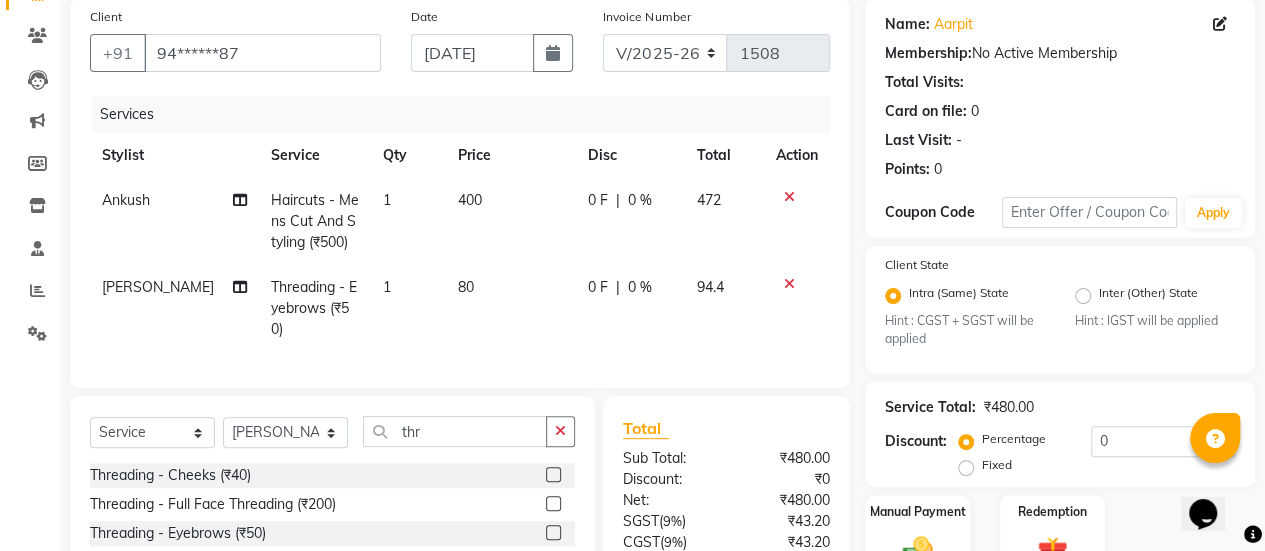 click on "80" 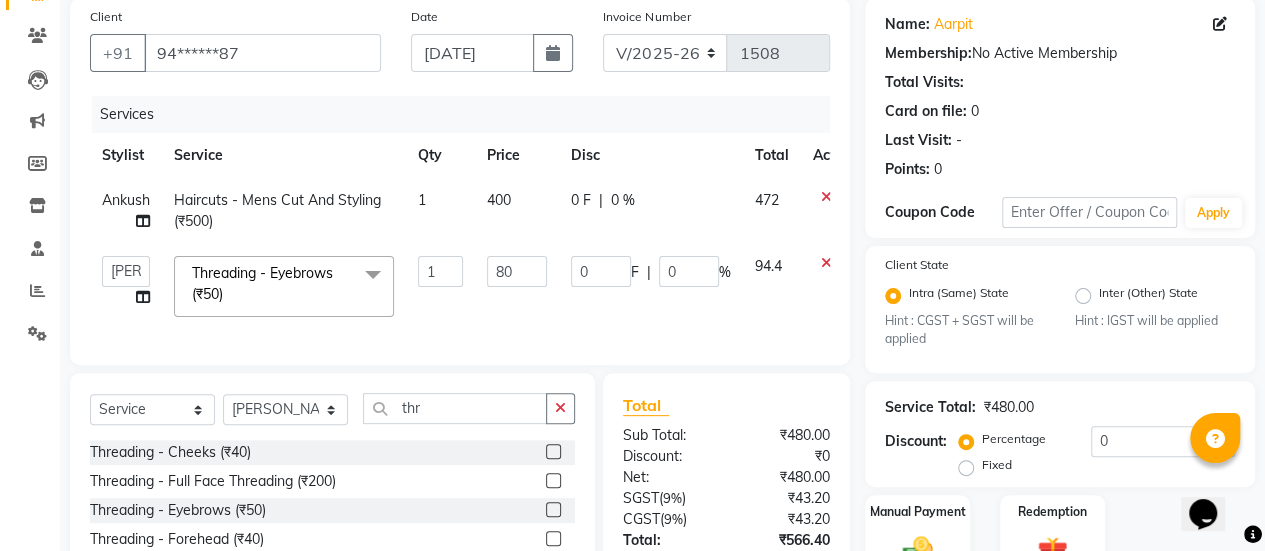 click on "80" 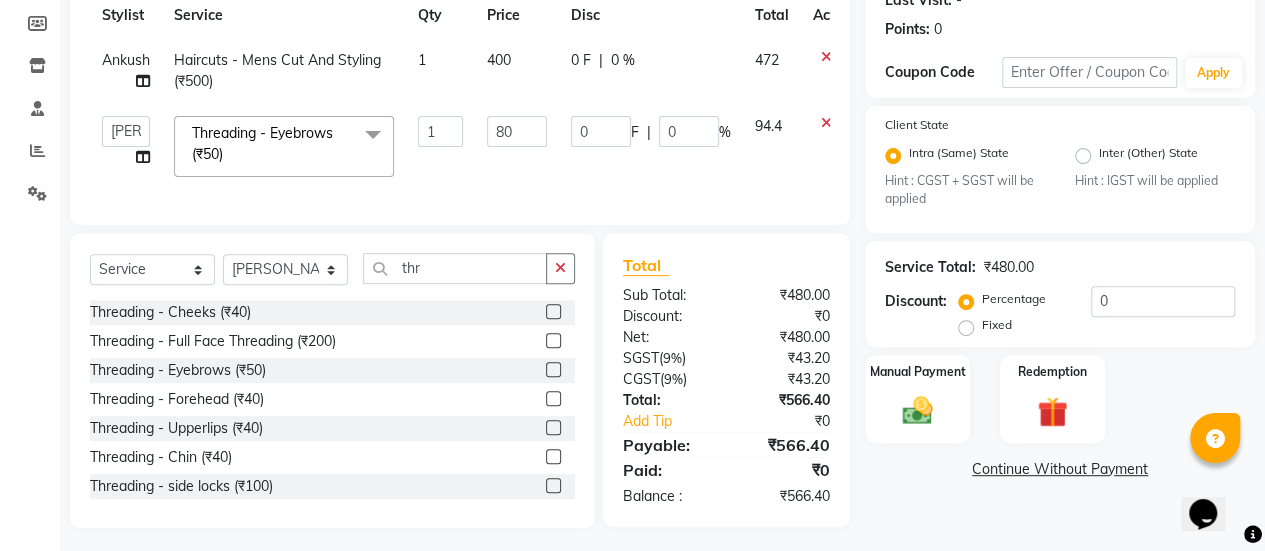 scroll, scrollTop: 293, scrollLeft: 0, axis: vertical 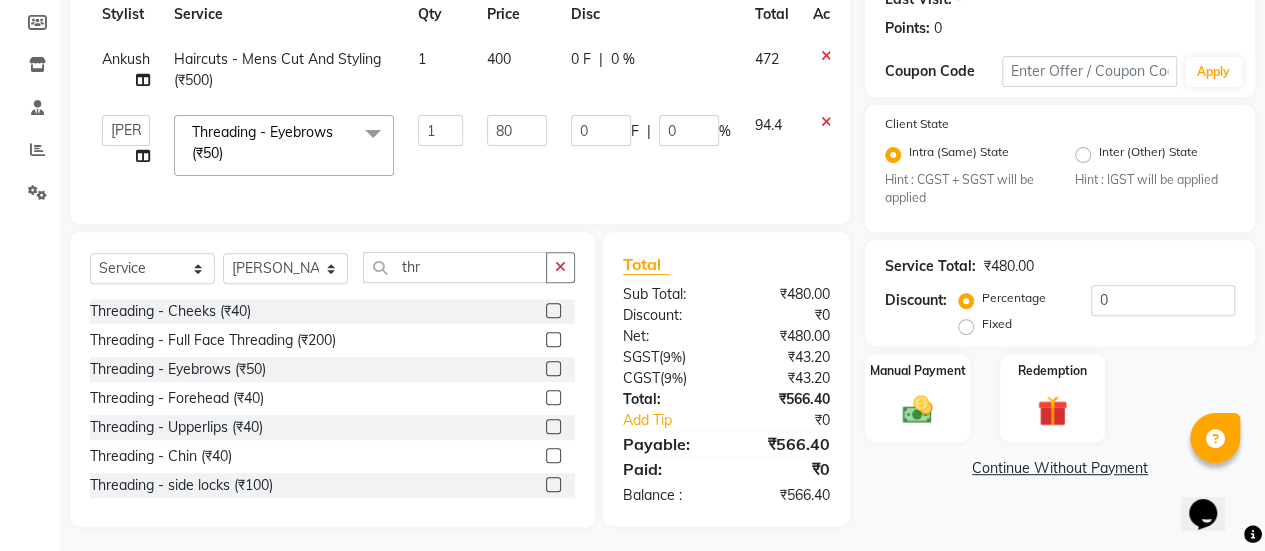 click on "0 F | 0 %" 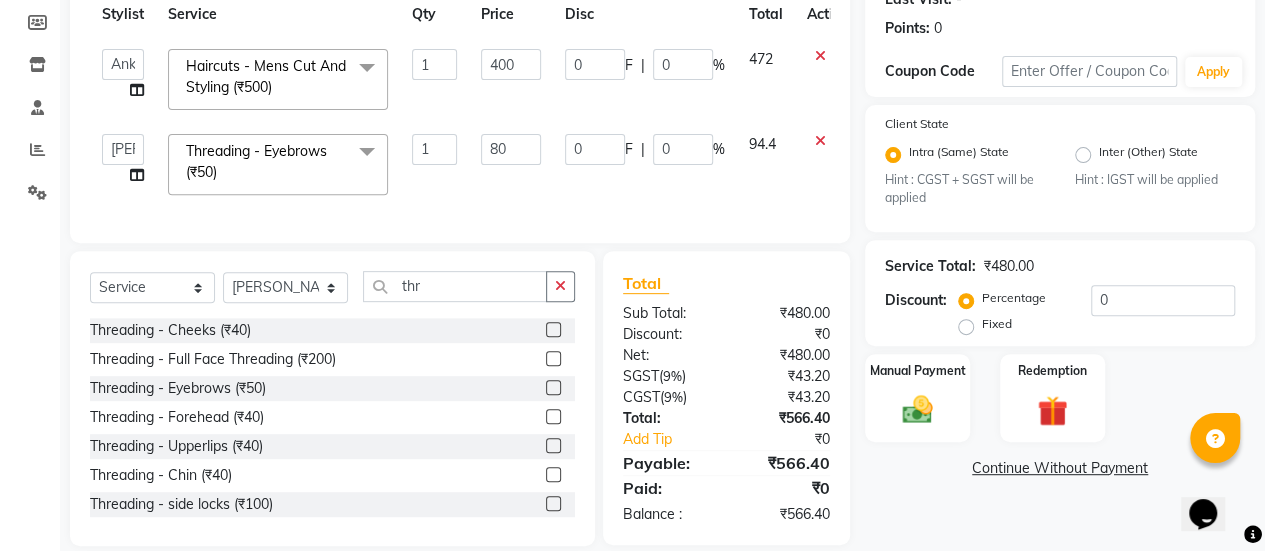 scroll, scrollTop: 330, scrollLeft: 0, axis: vertical 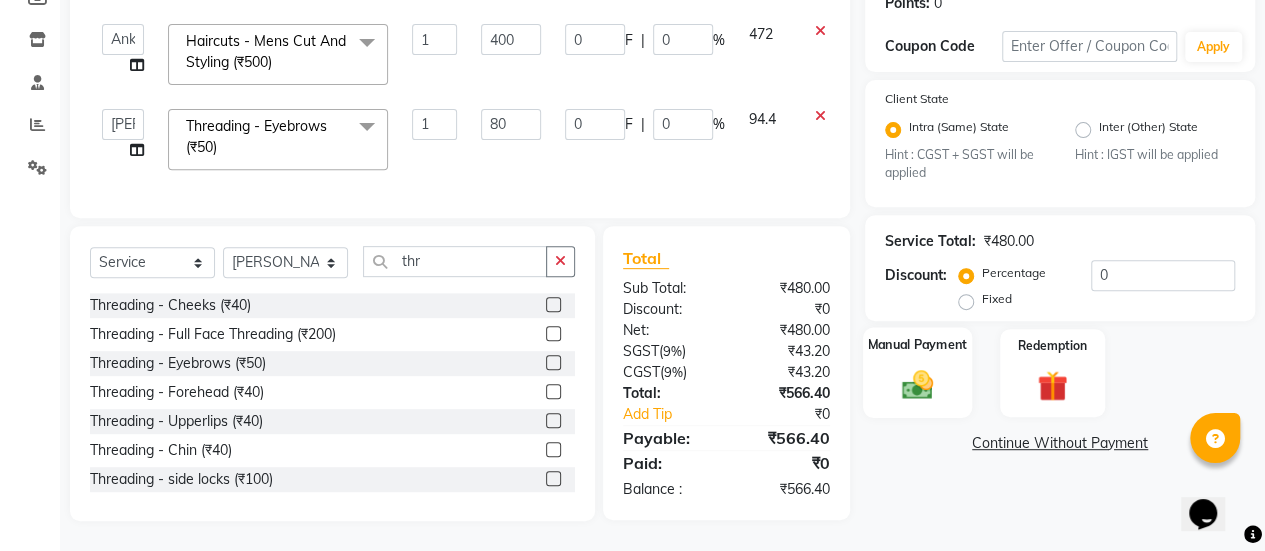 click 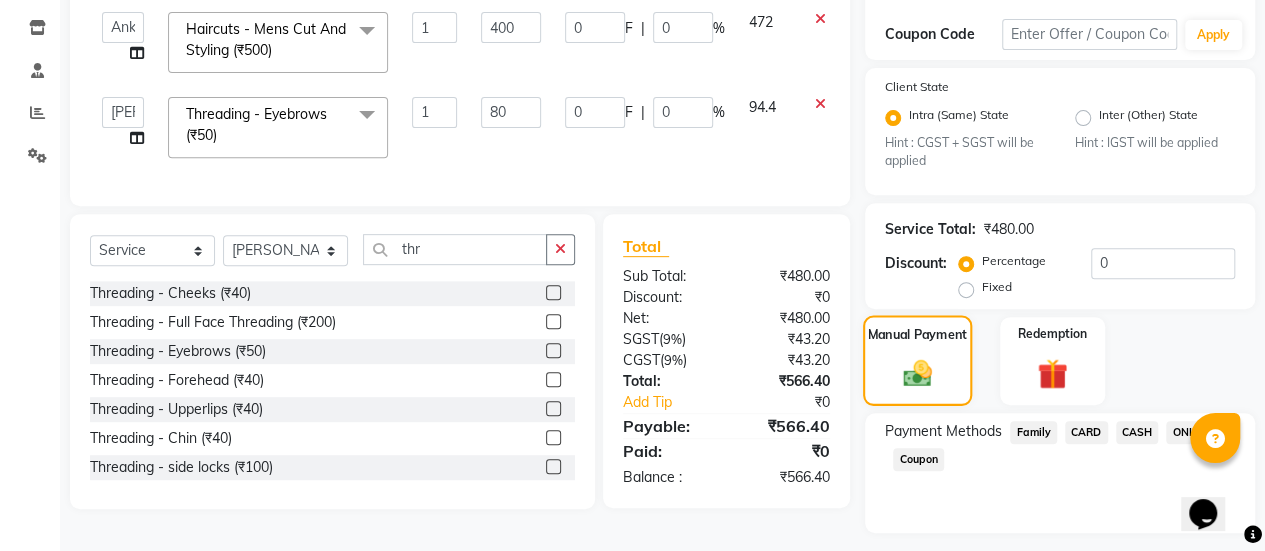 scroll, scrollTop: 382, scrollLeft: 0, axis: vertical 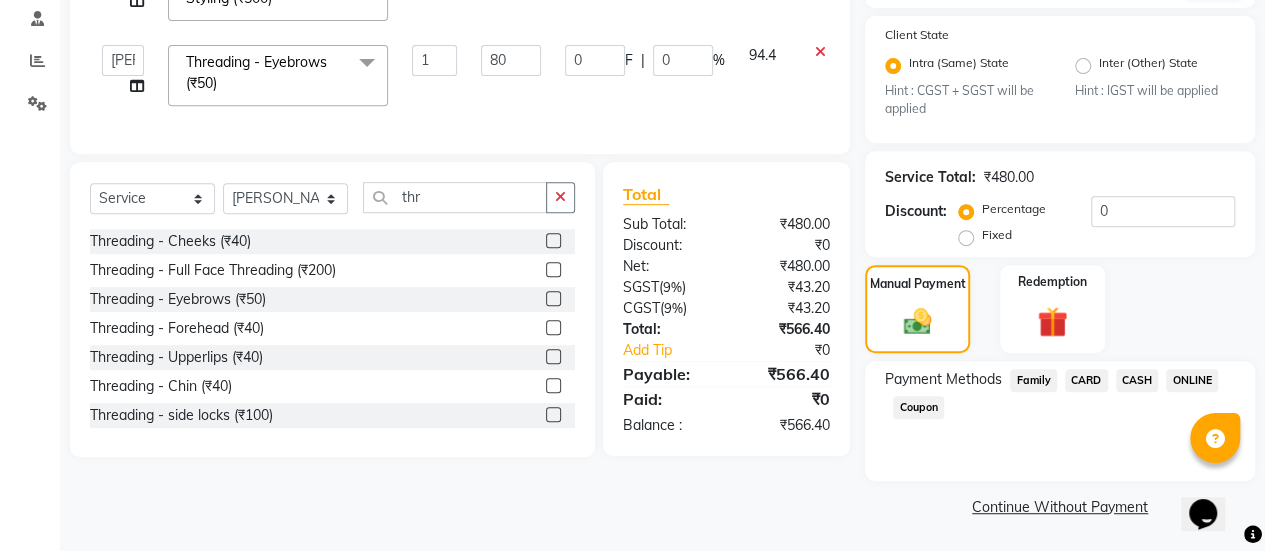 click on "ONLINE" 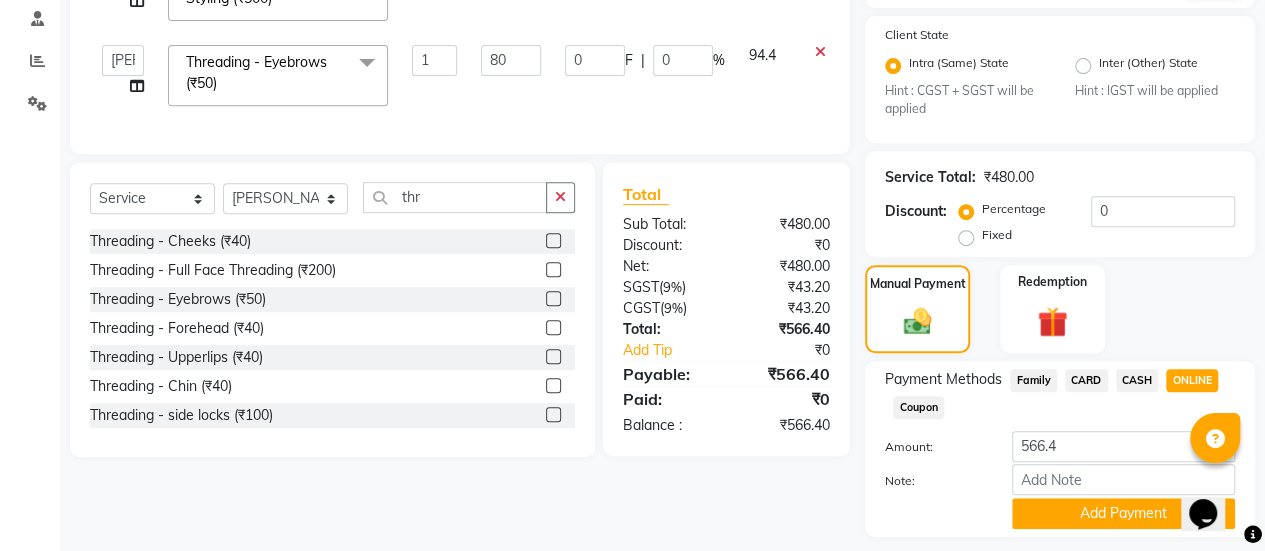 scroll, scrollTop: 438, scrollLeft: 0, axis: vertical 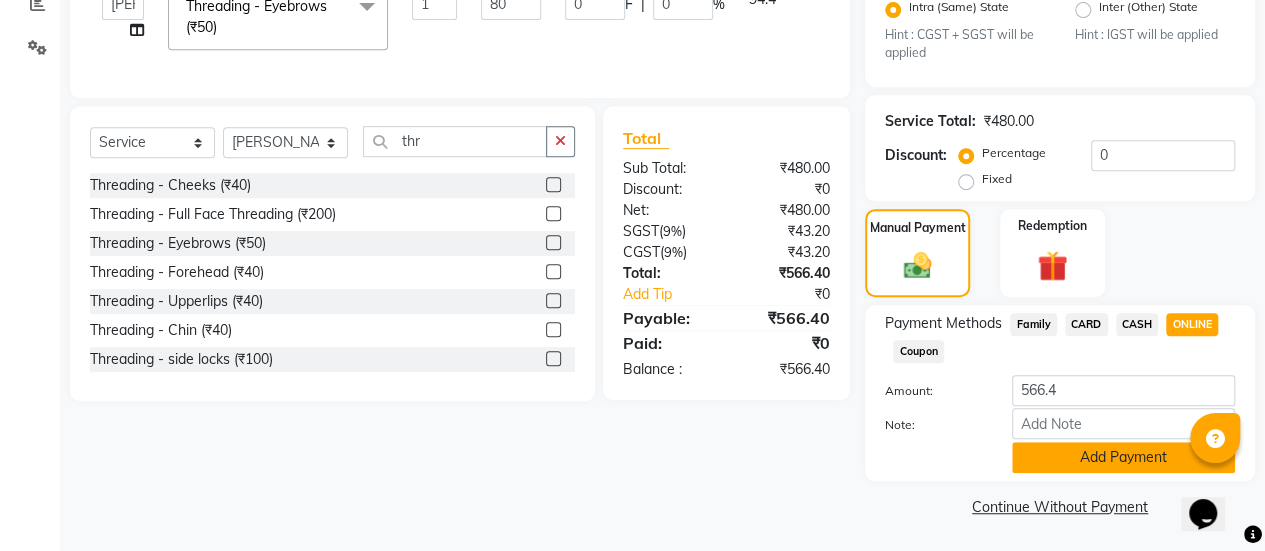 click on "Add Payment" 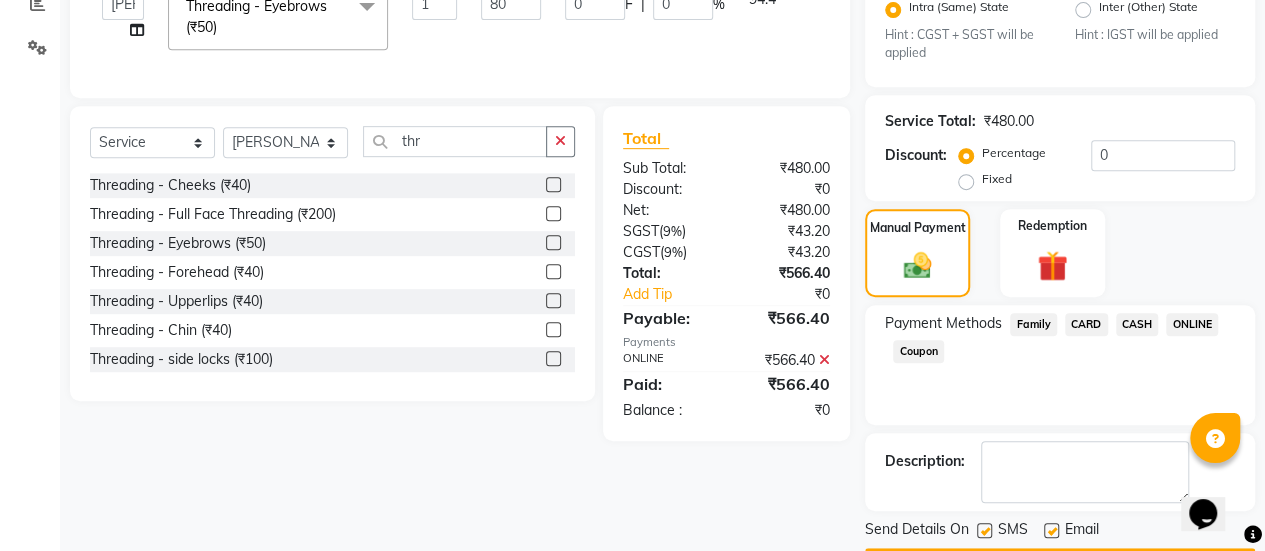 scroll, scrollTop: 493, scrollLeft: 0, axis: vertical 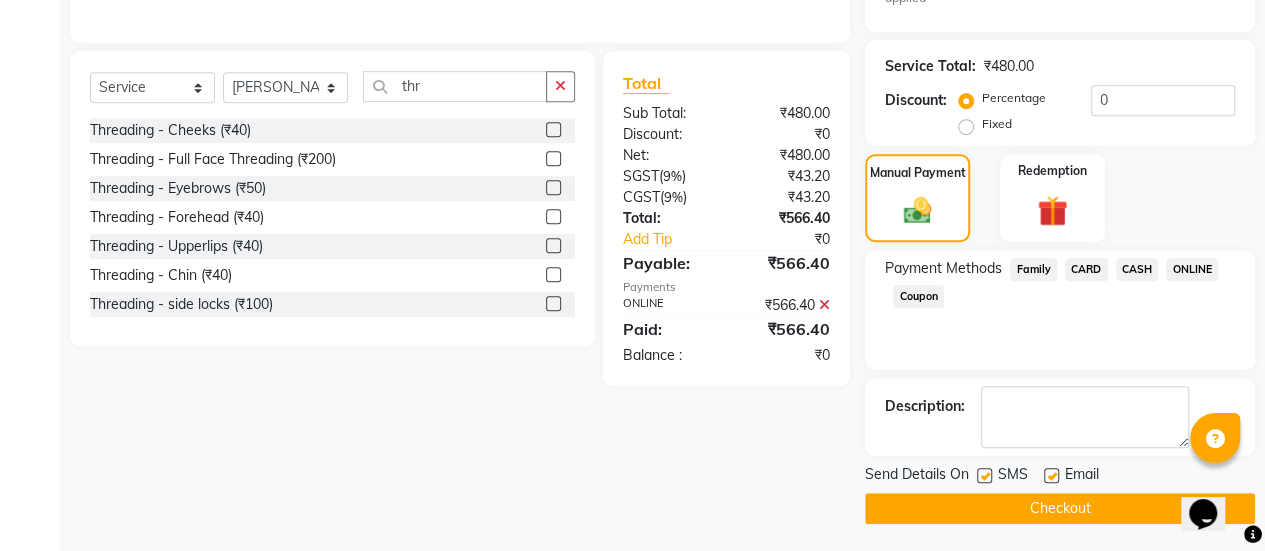 click 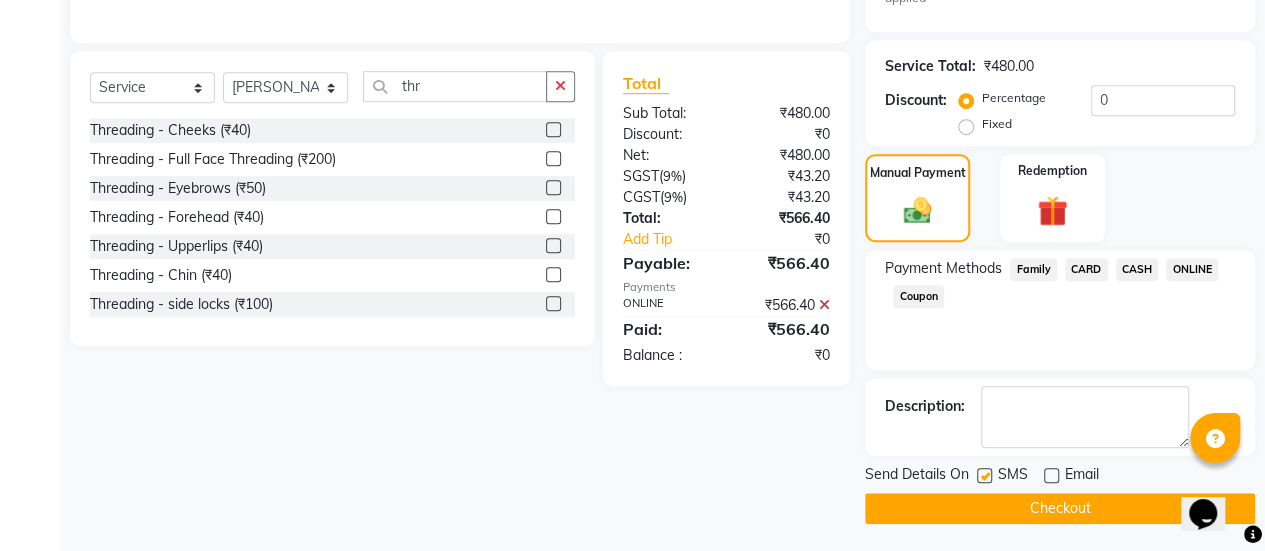 click on "Checkout" 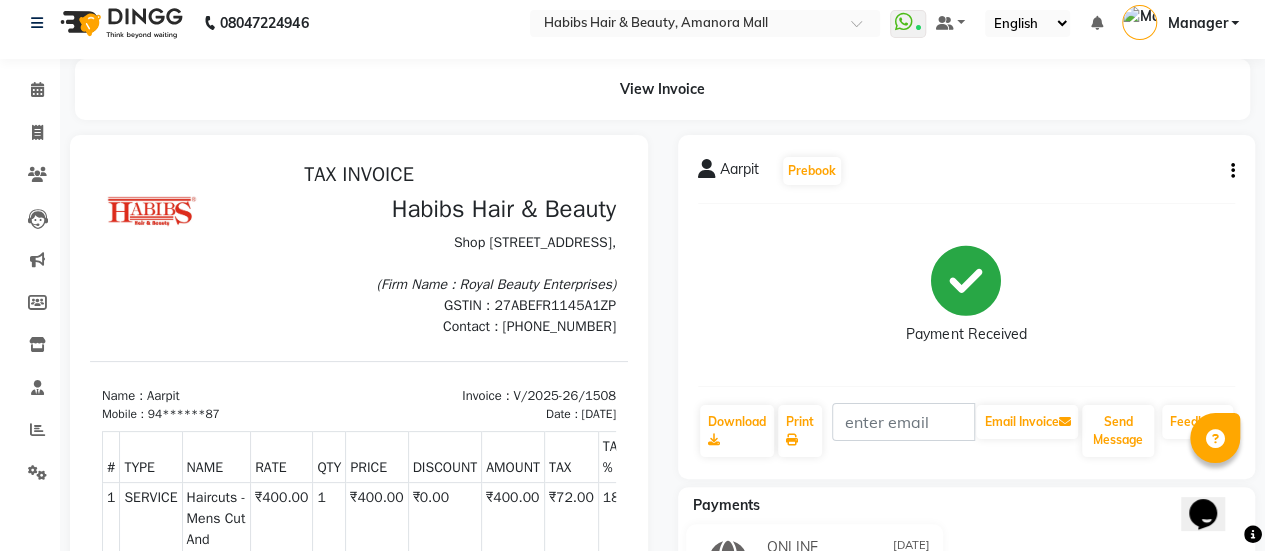 scroll, scrollTop: 0, scrollLeft: 0, axis: both 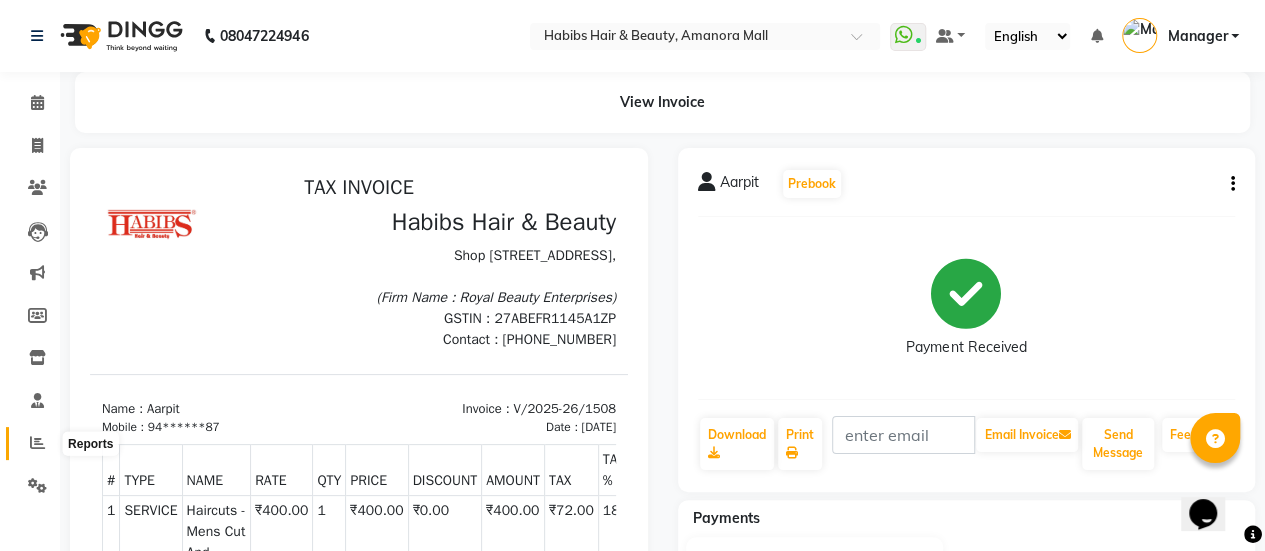 click 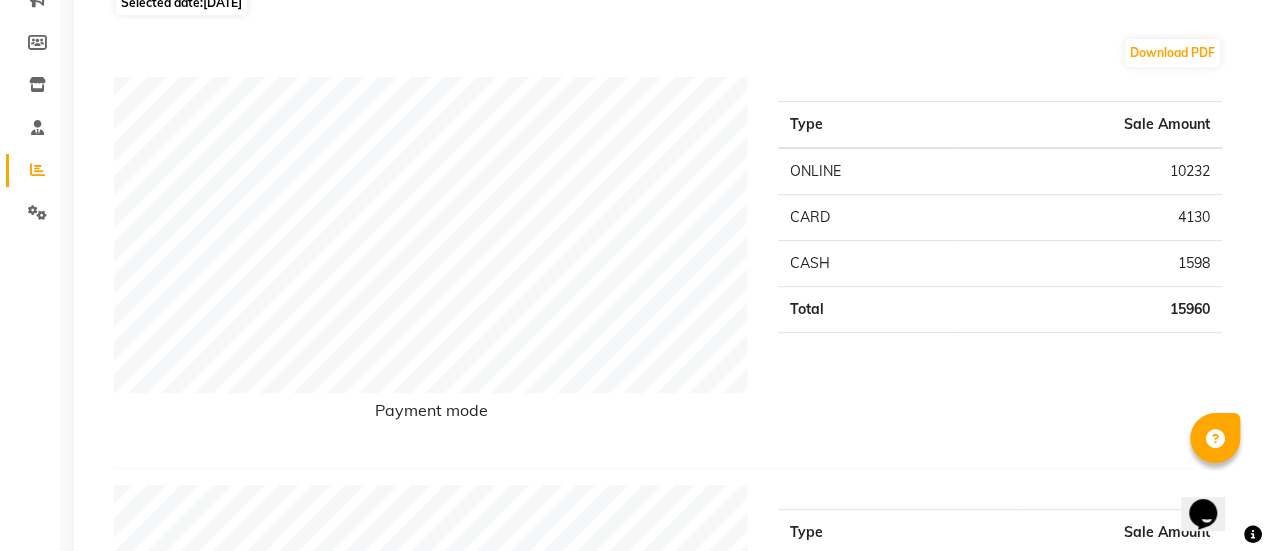 scroll, scrollTop: 0, scrollLeft: 0, axis: both 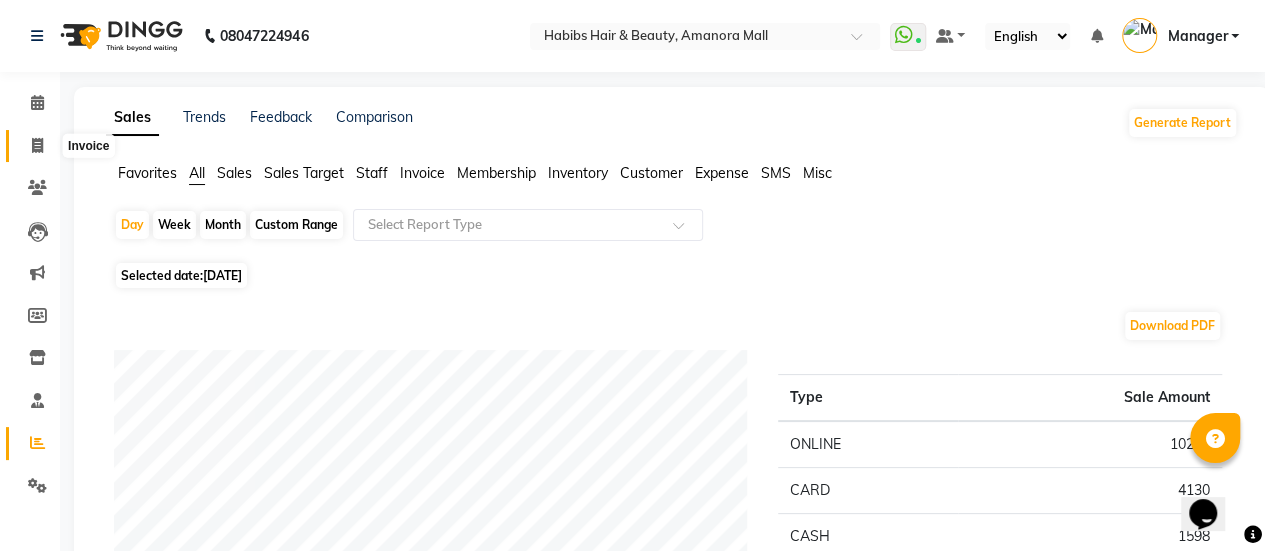 click 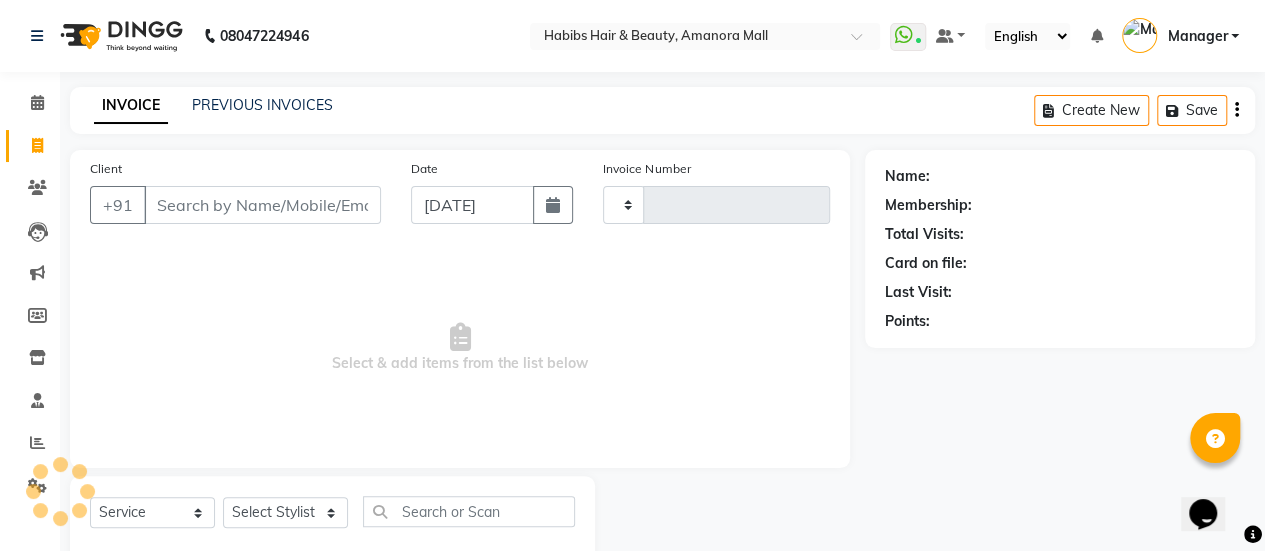 scroll, scrollTop: 49, scrollLeft: 0, axis: vertical 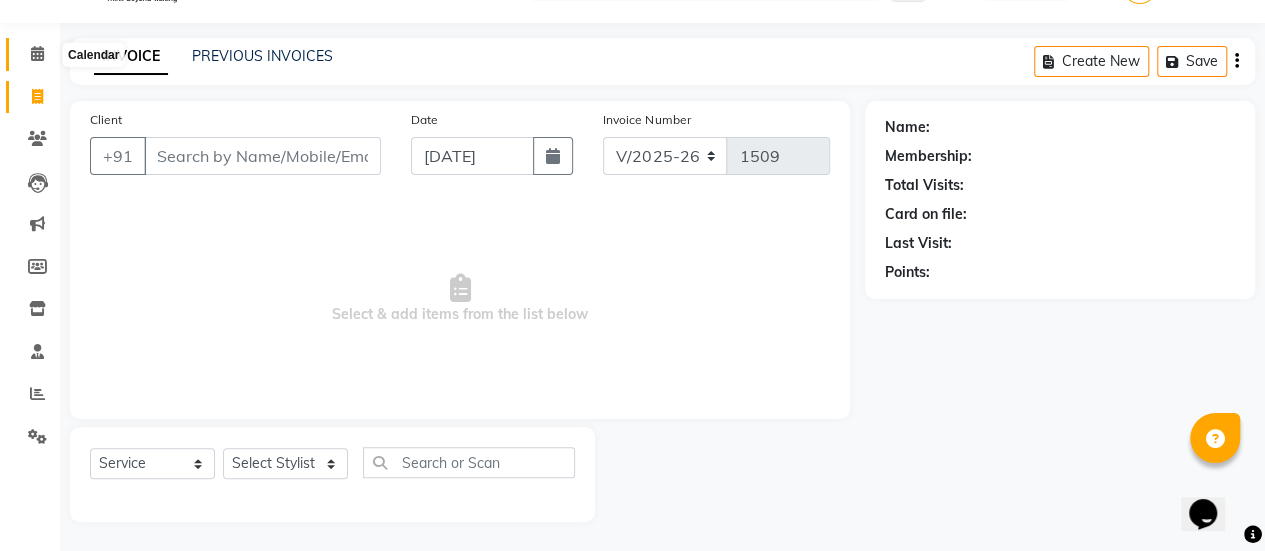click 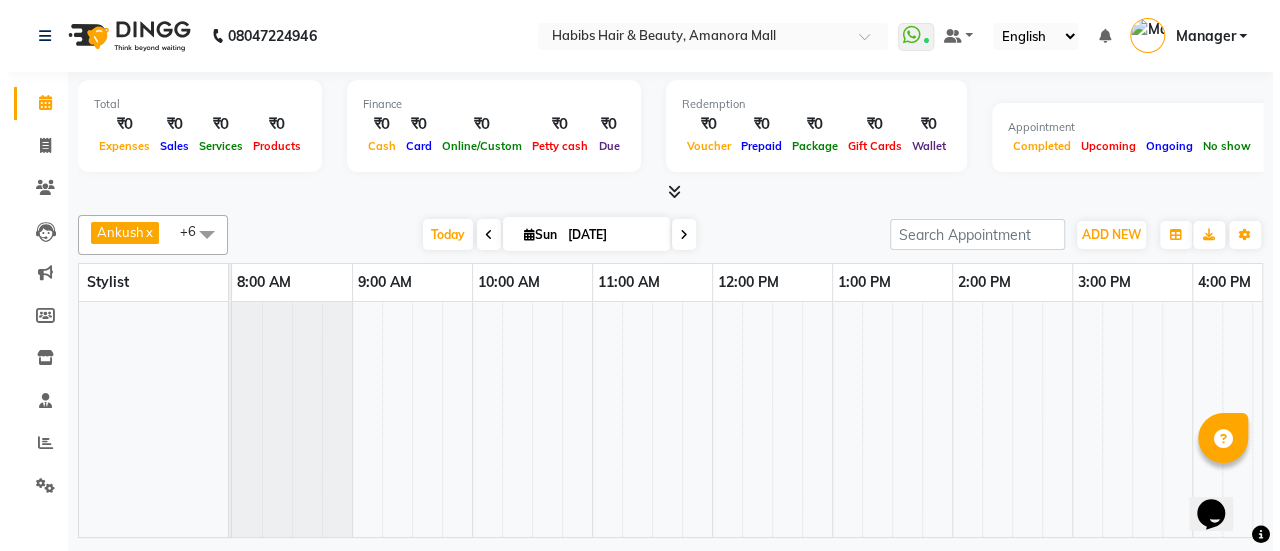 scroll, scrollTop: 0, scrollLeft: 0, axis: both 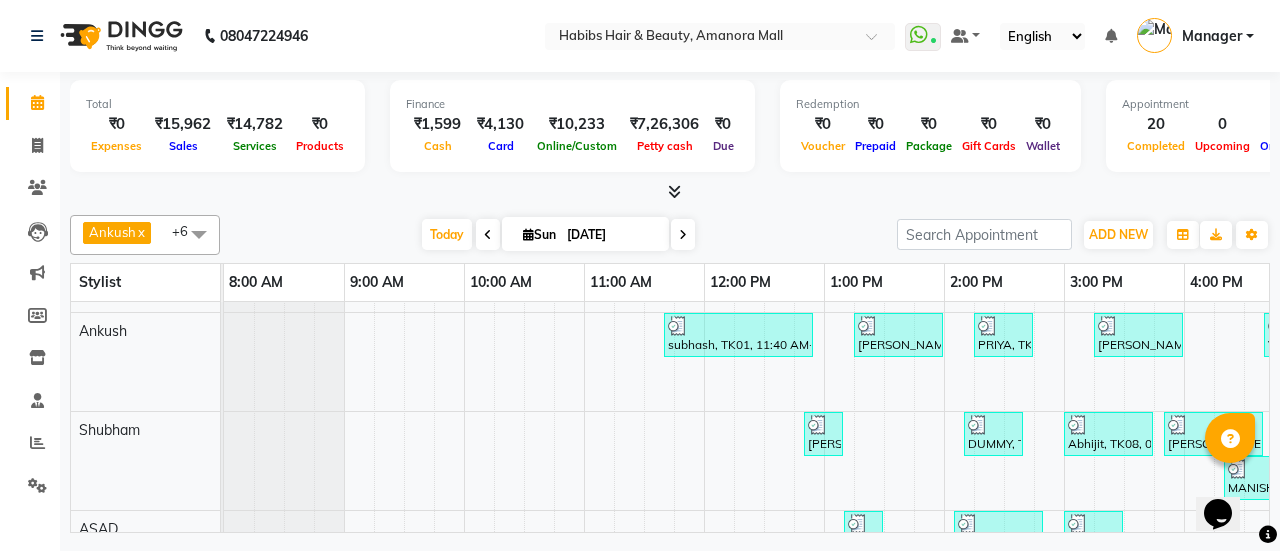 click at bounding box center (528, 234) 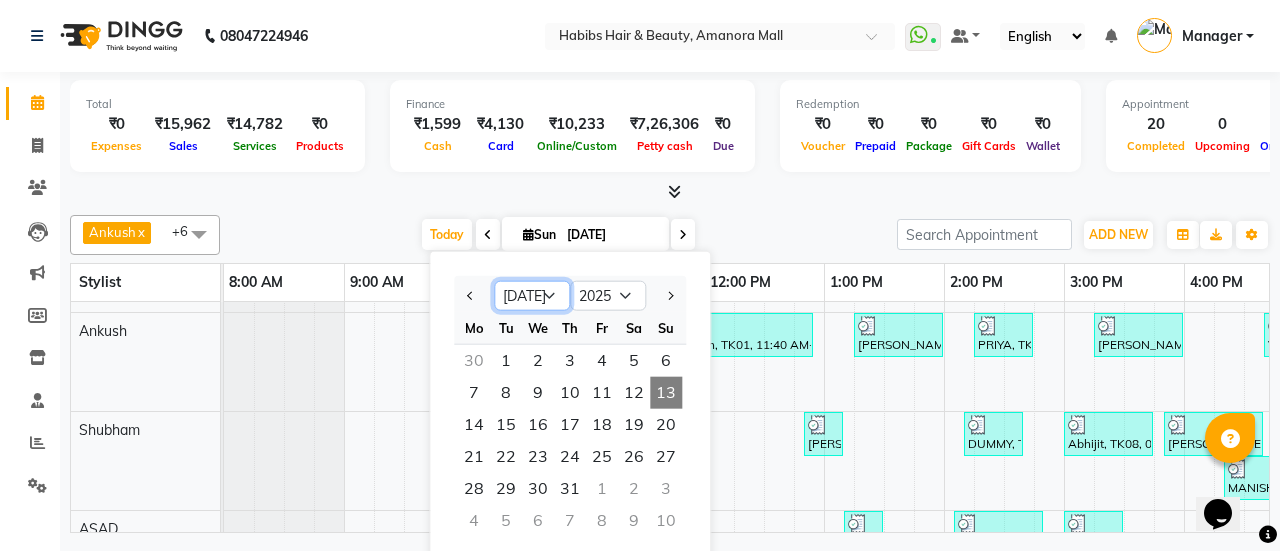 click on "Jan Feb Mar Apr May Jun [DATE] Aug Sep Oct Nov Dec" at bounding box center [532, 296] 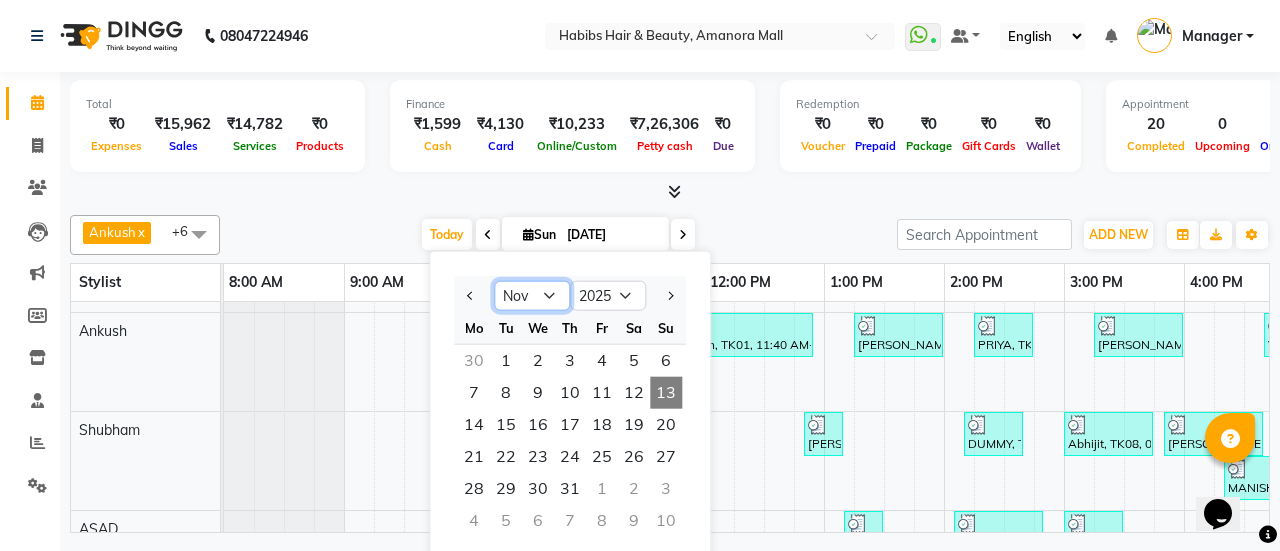click on "Jan Feb Mar Apr May Jun [DATE] Aug Sep Oct Nov Dec" at bounding box center [532, 296] 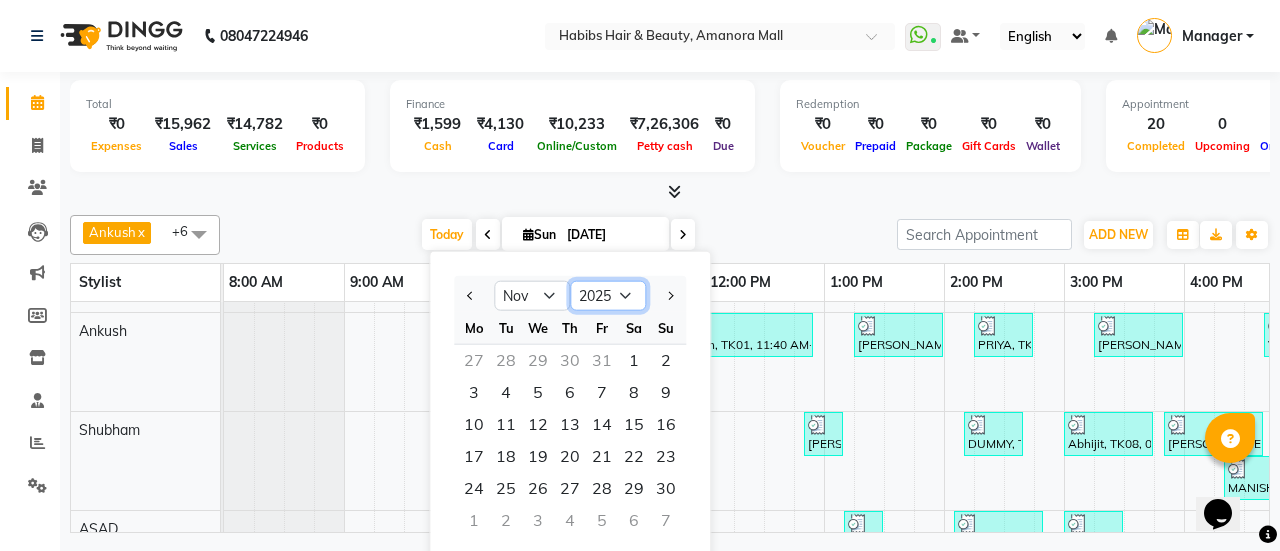 click on "2015 2016 2017 2018 2019 2020 2021 2022 2023 2024 2025 2026 2027 2028 2029 2030 2031 2032 2033 2034 2035" at bounding box center (608, 296) 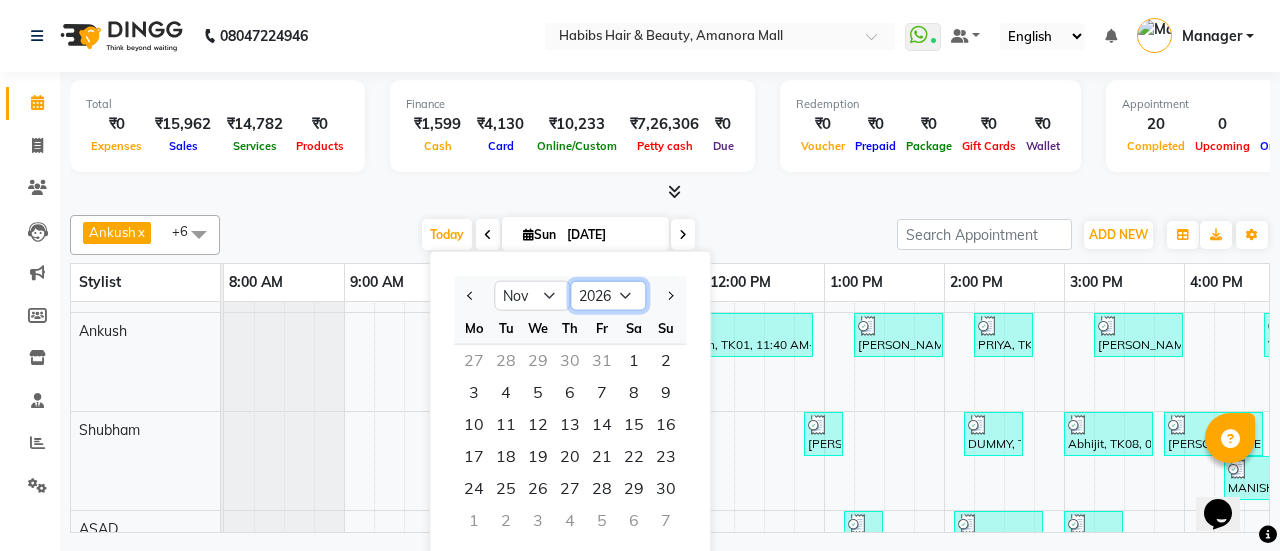 click on "2015 2016 2017 2018 2019 2020 2021 2022 2023 2024 2025 2026 2027 2028 2029 2030 2031 2032 2033 2034 2035" at bounding box center [608, 296] 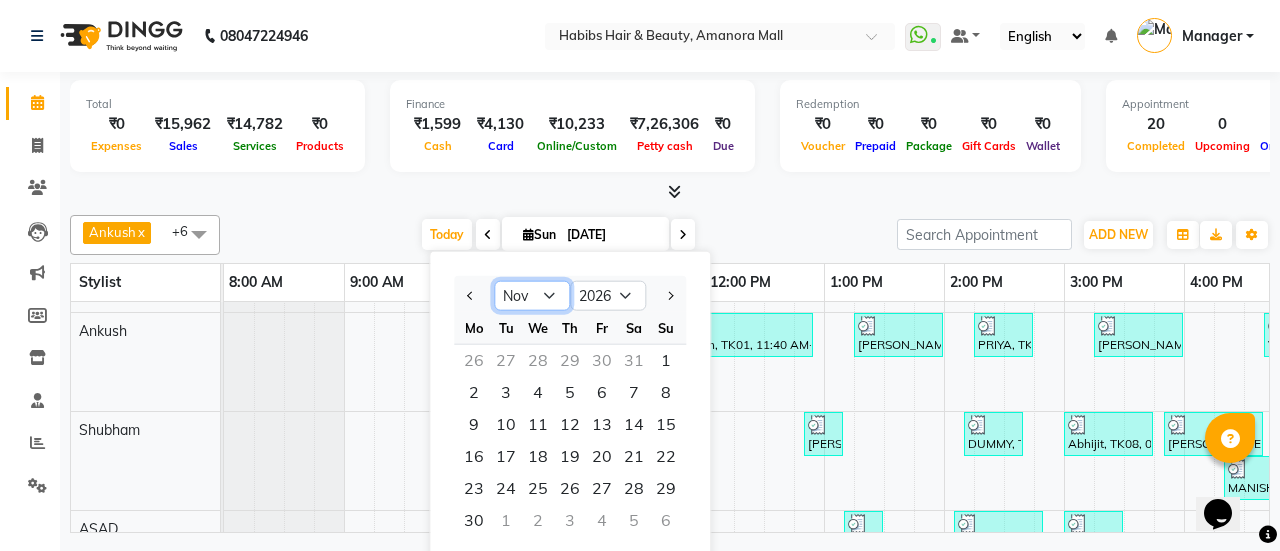 click on "Jan Feb Mar Apr May Jun [DATE] Aug Sep Oct Nov Dec" at bounding box center [532, 296] 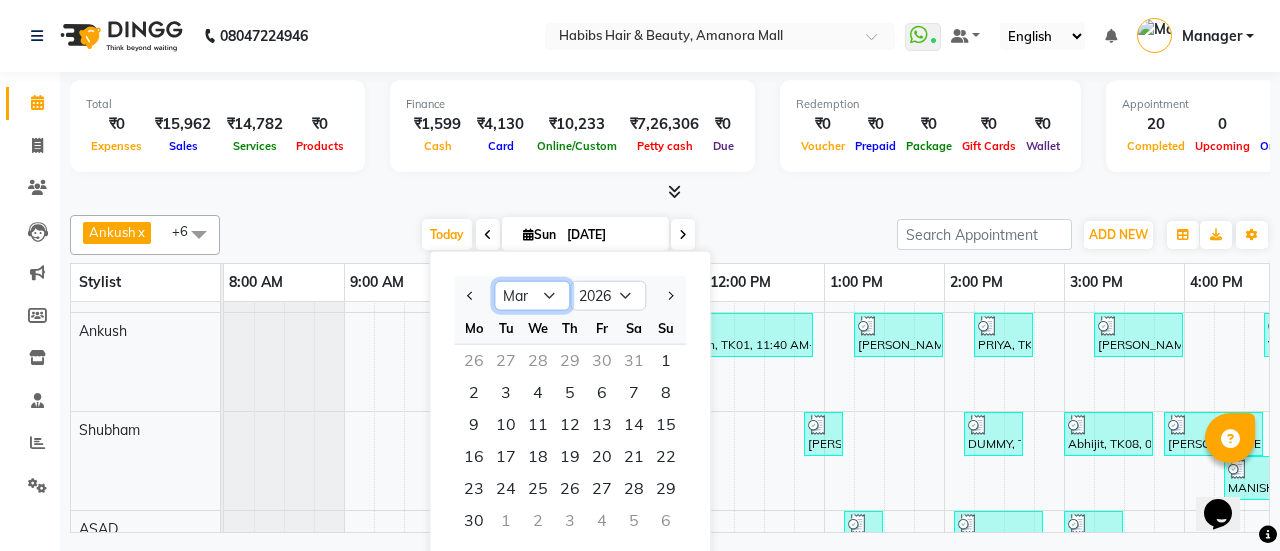 click on "Jan Feb Mar Apr May Jun [DATE] Aug Sep Oct Nov Dec" at bounding box center (532, 296) 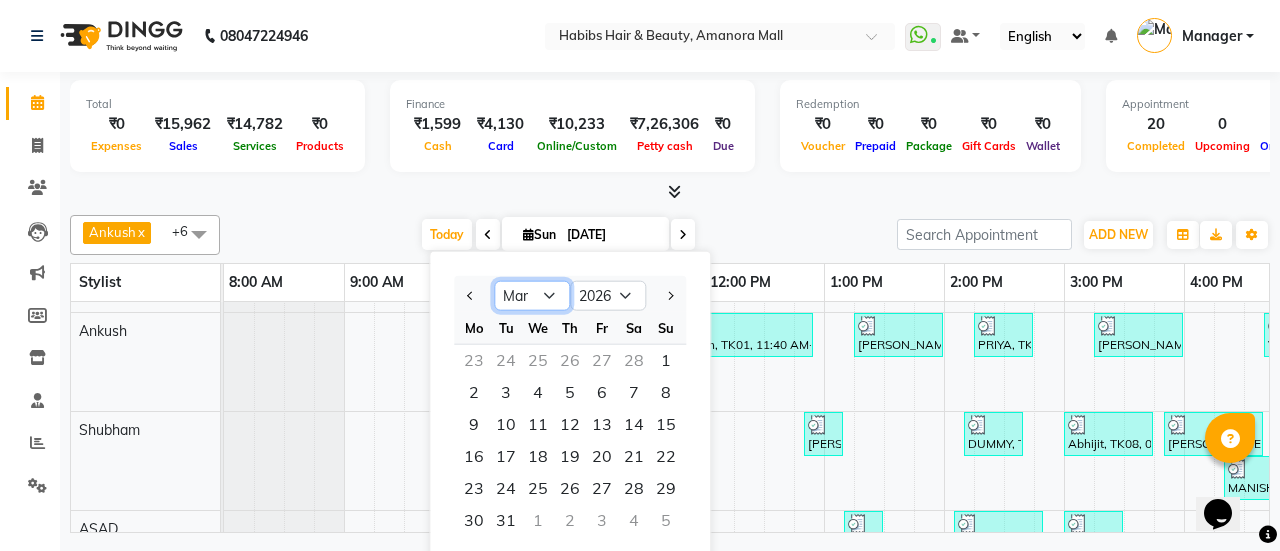 click on "Jan Feb Mar Apr May Jun [DATE] Aug Sep Oct Nov Dec" at bounding box center [532, 296] 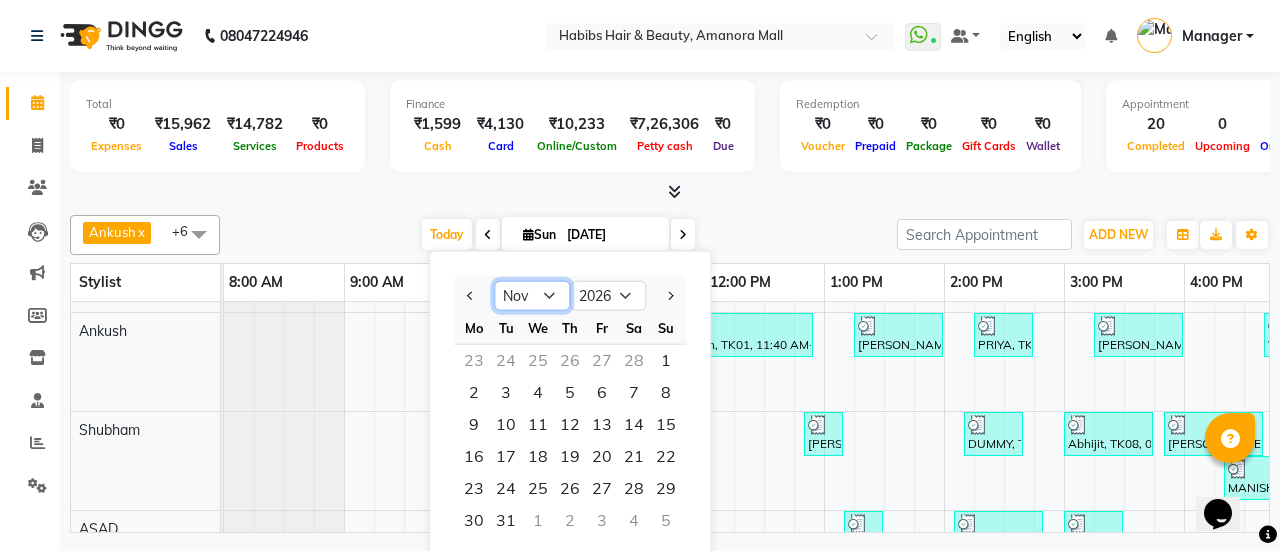click on "Jan Feb Mar Apr May Jun [DATE] Aug Sep Oct Nov Dec" at bounding box center (532, 296) 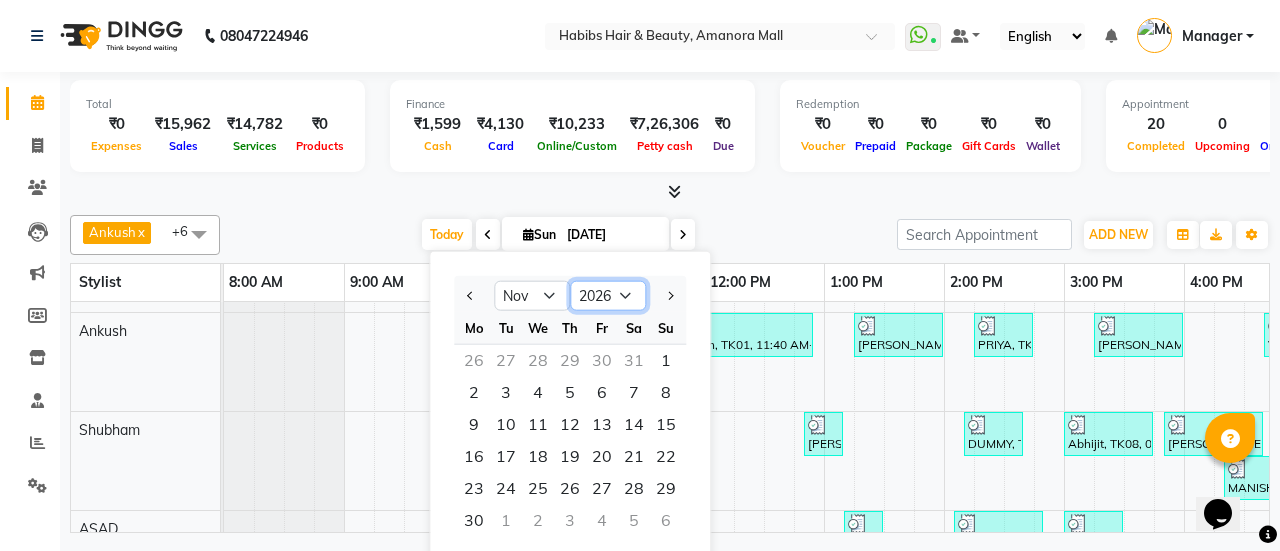 click on "2016 2017 2018 2019 2020 2021 2022 2023 2024 2025 2026 2027 2028 2029 2030 2031 2032 2033 2034 2035 2036" at bounding box center (608, 296) 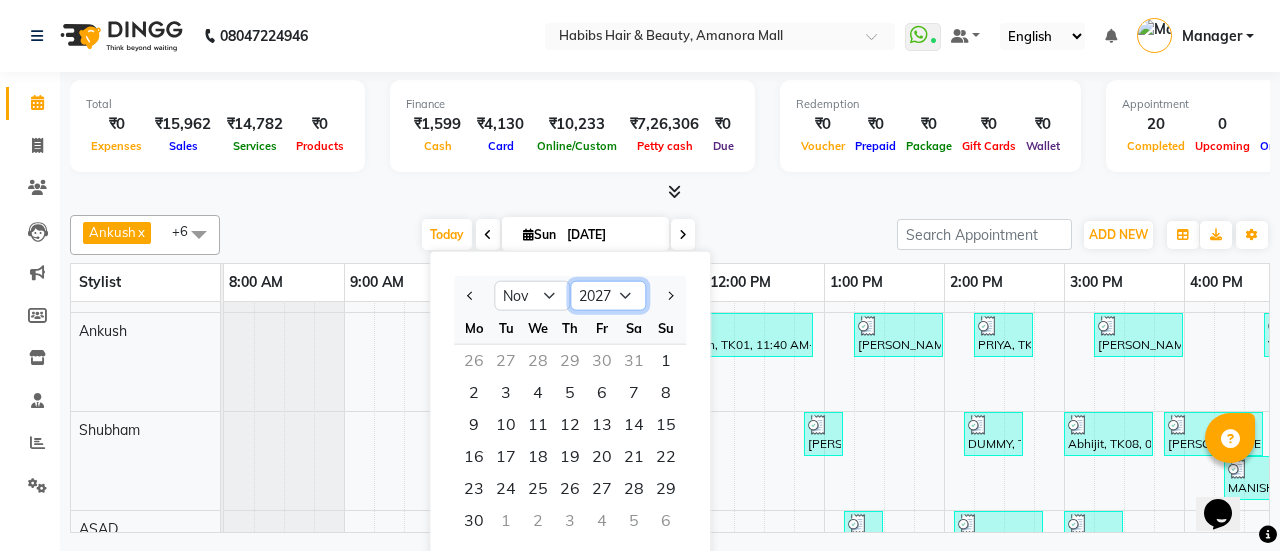 click on "2016 2017 2018 2019 2020 2021 2022 2023 2024 2025 2026 2027 2028 2029 2030 2031 2032 2033 2034 2035 2036" at bounding box center [608, 296] 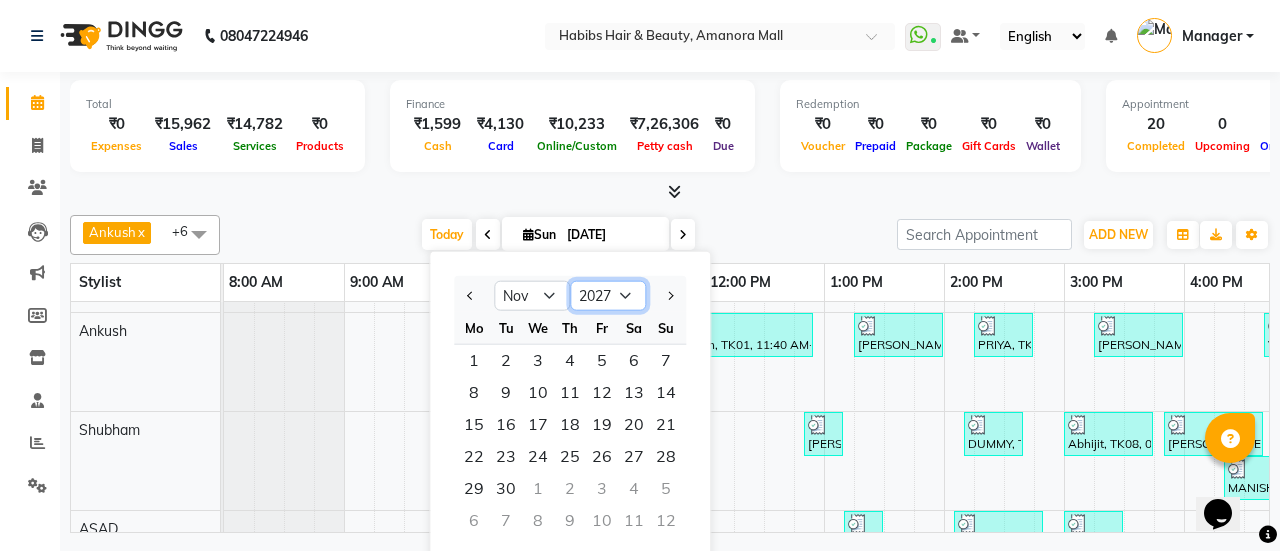 click on "2017 2018 2019 2020 2021 2022 2023 2024 2025 2026 2027 2028 2029 2030 2031 2032 2033 2034 2035 2036 2037" at bounding box center (608, 296) 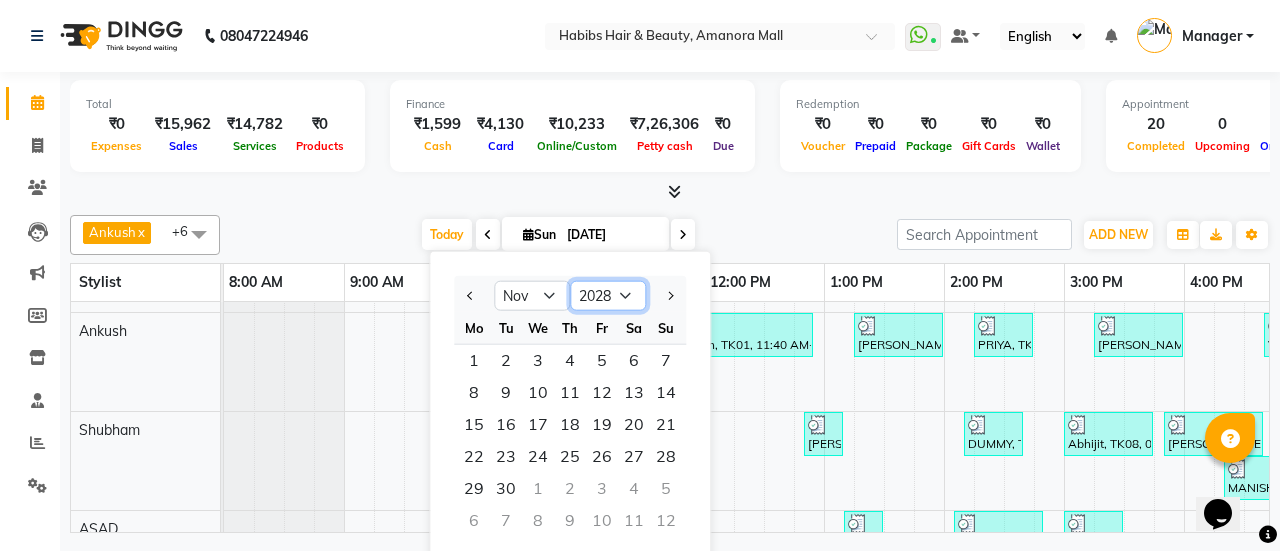 click on "2017 2018 2019 2020 2021 2022 2023 2024 2025 2026 2027 2028 2029 2030 2031 2032 2033 2034 2035 2036 2037" at bounding box center (608, 296) 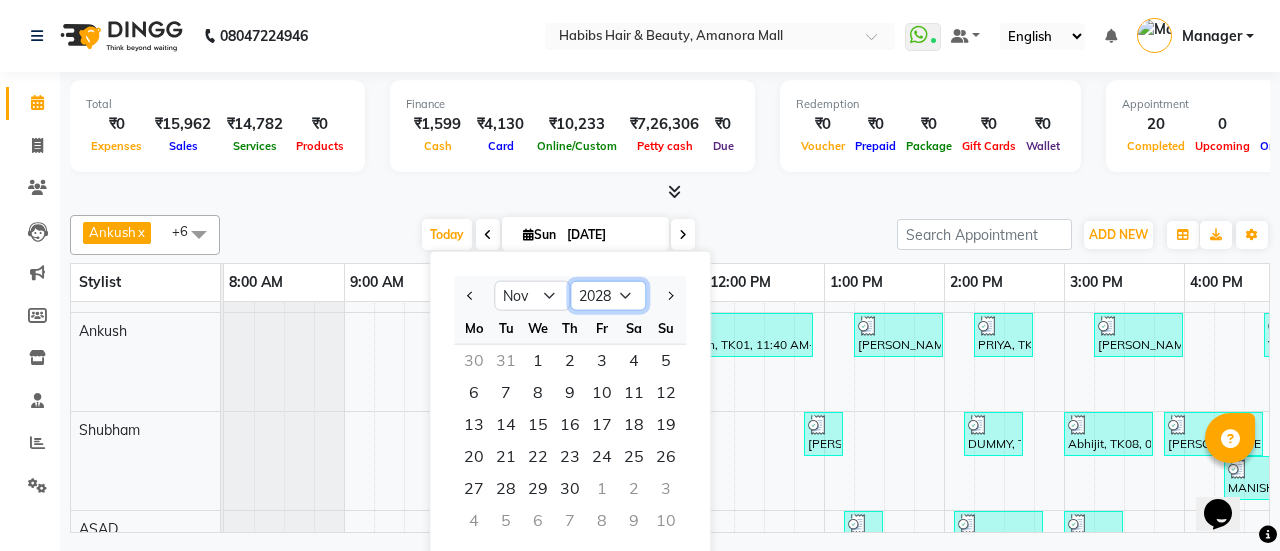 click on "2018 2019 2020 2021 2022 2023 2024 2025 2026 2027 2028 2029 2030 2031 2032 2033 2034 2035 2036 2037 2038" at bounding box center [608, 296] 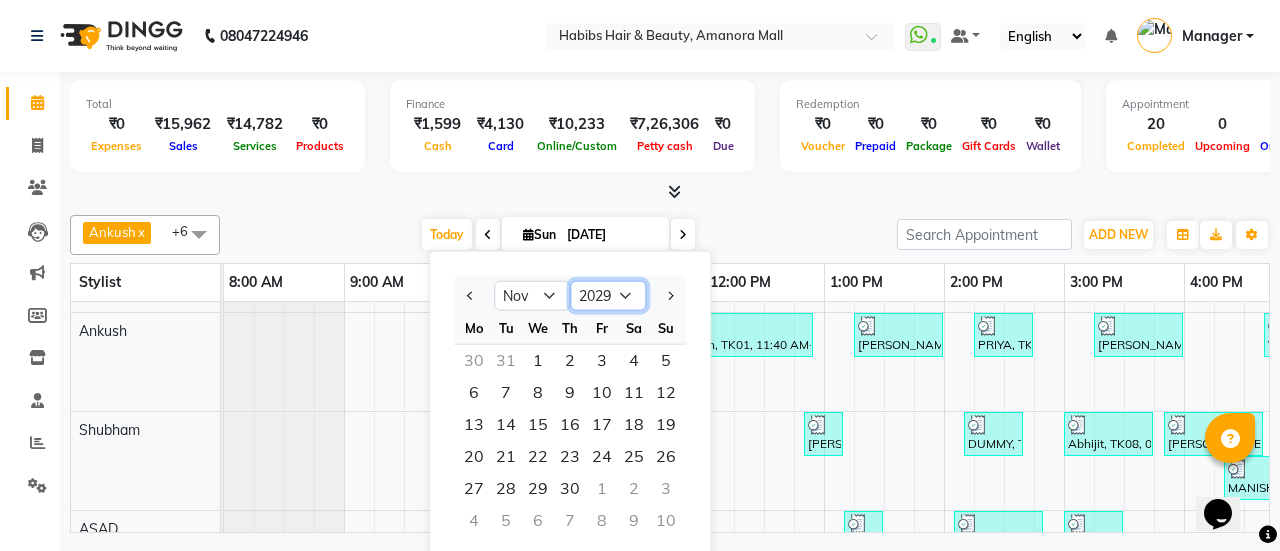 click on "2018 2019 2020 2021 2022 2023 2024 2025 2026 2027 2028 2029 2030 2031 2032 2033 2034 2035 2036 2037 2038" at bounding box center (608, 296) 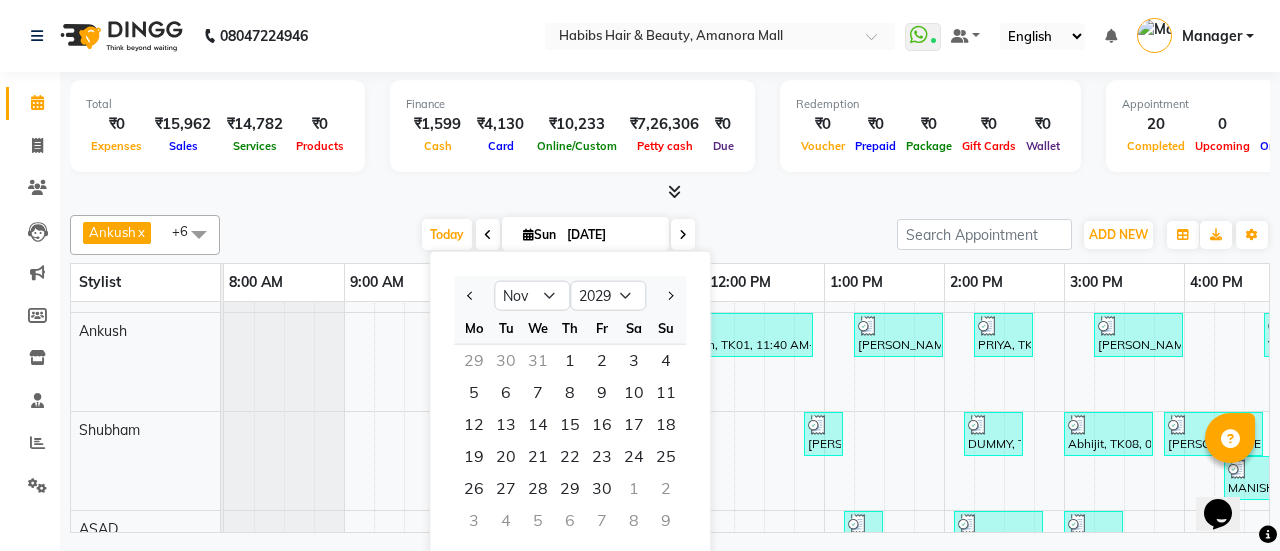 click on "[PERSON_NAME]  x Musarik  x Rehman  x [PERSON_NAME]  x [PERSON_NAME]  x [PERSON_NAME]  x +6 Select All [PERSON_NAME] Bhagavantu [PERSON_NAME] [PERSON_NAME] [PERSON_NAME] [PERSON_NAME] Musarik POOJA [PERSON_NAME] [PERSON_NAME] [PERSON_NAME] [PERSON_NAME] [DATE]  [DATE] Jan Feb Mar Apr May Jun [DATE] Aug Sep Oct Nov [DATE] 2020 2021 2022 2023 2024 2025 2026 2027 2028 2029 2030 2031 2032 2033 2034 2035 2036 2037 2038 2039 Mo Tu We Th Fr Sa Su  29   30   31   1   2   3   4   5   6   7   8   9   10   11   12   13   14   15   16   17   18   19   20   21   22   23   24   25   26   27   28   29   30   1   2   3   4   5   6   7   8   9  Toggle Dropdown Add Appointment Add Invoice Add Expense Add Attendance Add Client Add Transaction Toggle Dropdown Add Appointment Add Invoice Add Expense Add Attendance Add Client ADD NEW Toggle Dropdown Add Appointment Add Invoice Add Expense Add Attendance Add Client Add Transaction [PERSON_NAME]  x Musarik  x Rehman  x [PERSON_NAME]  x [PERSON_NAME]  x [PERSON_NAME]  x +6 Select All [PERSON_NAME] Bhagavantu Gazala" 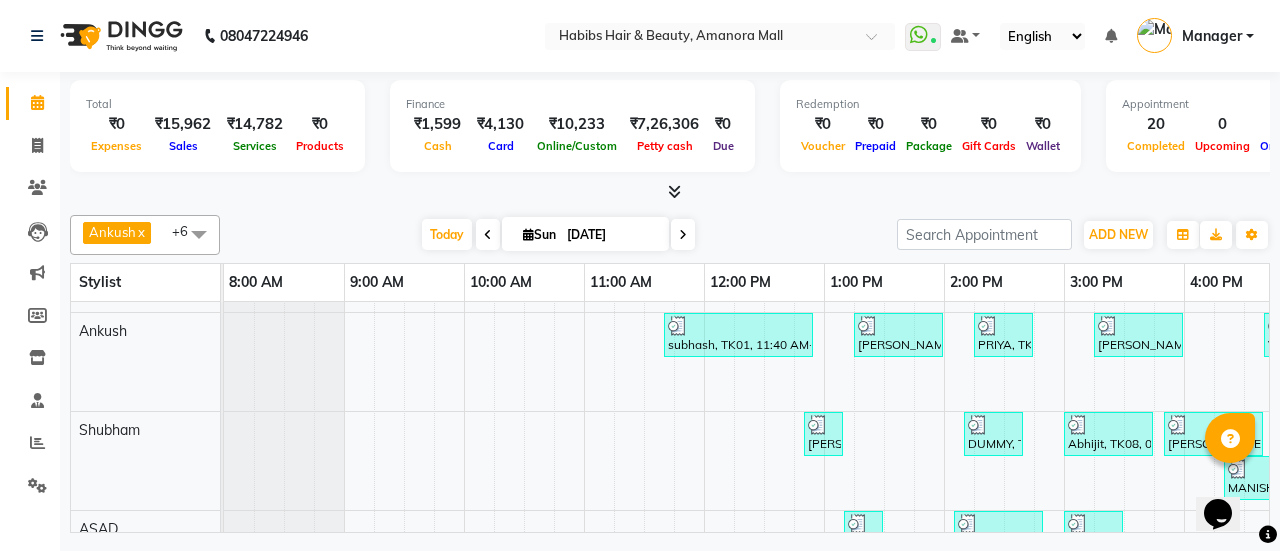 click at bounding box center (670, 192) 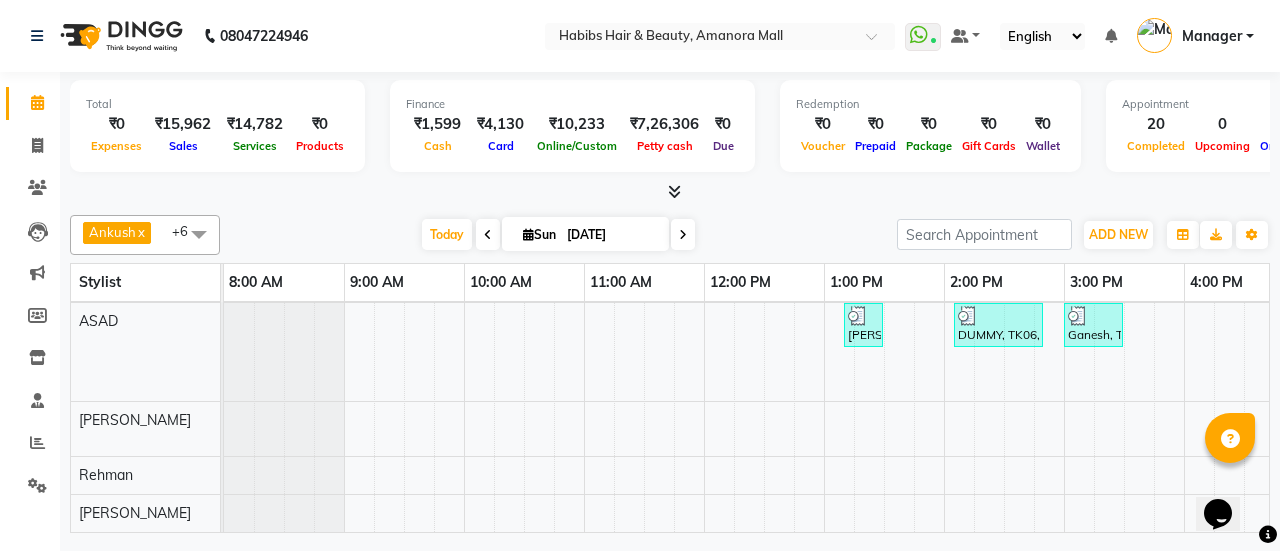scroll, scrollTop: 60, scrollLeft: 0, axis: vertical 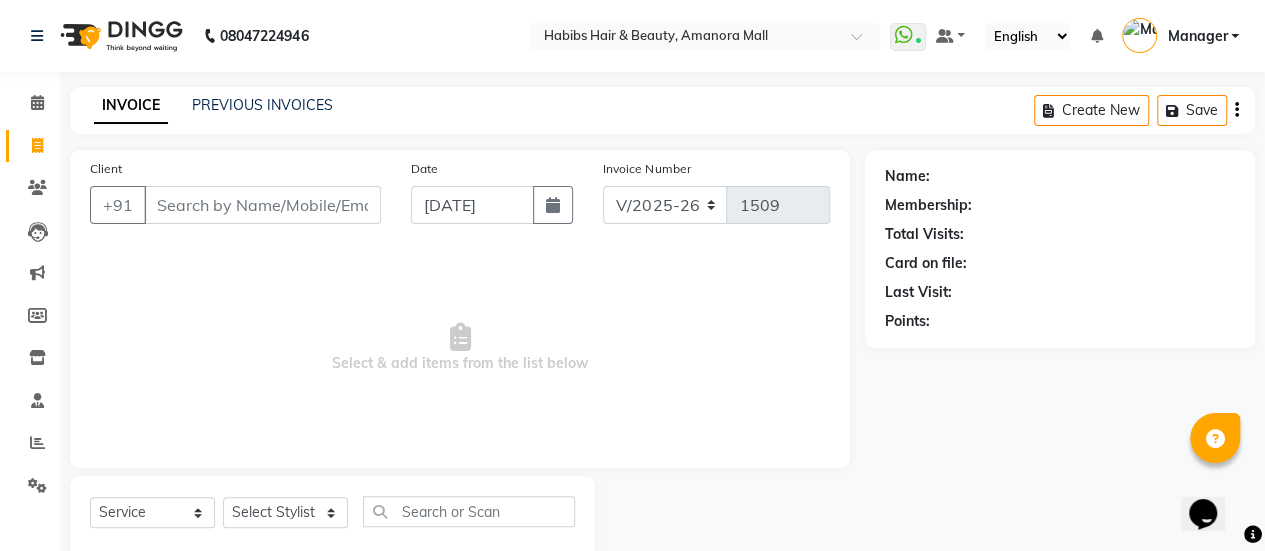 click on "Client" at bounding box center [262, 205] 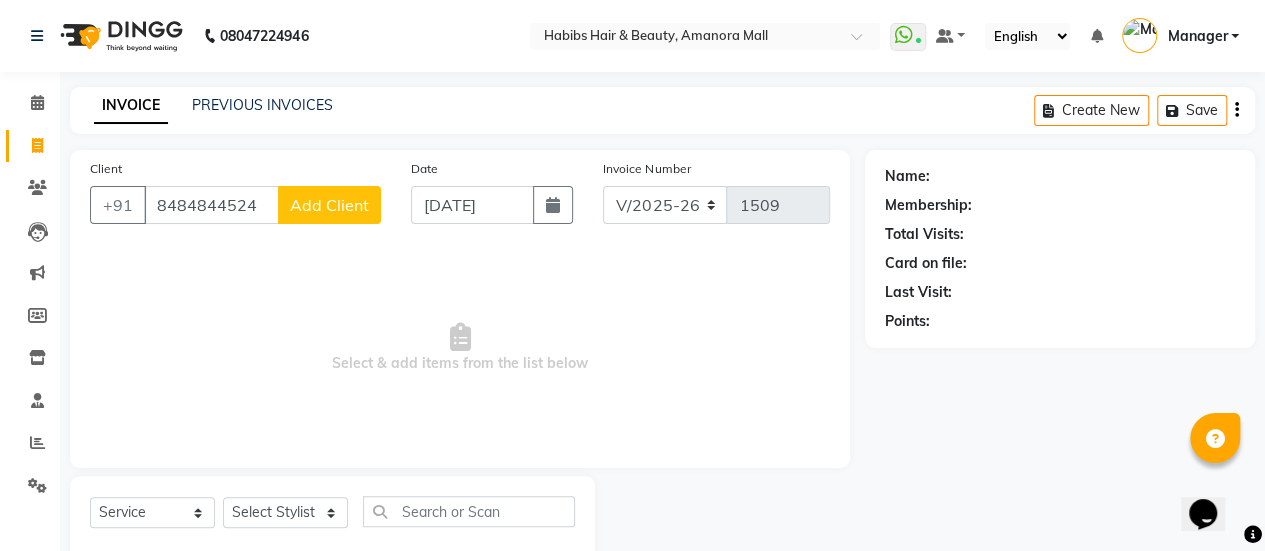 click on "Add Client" 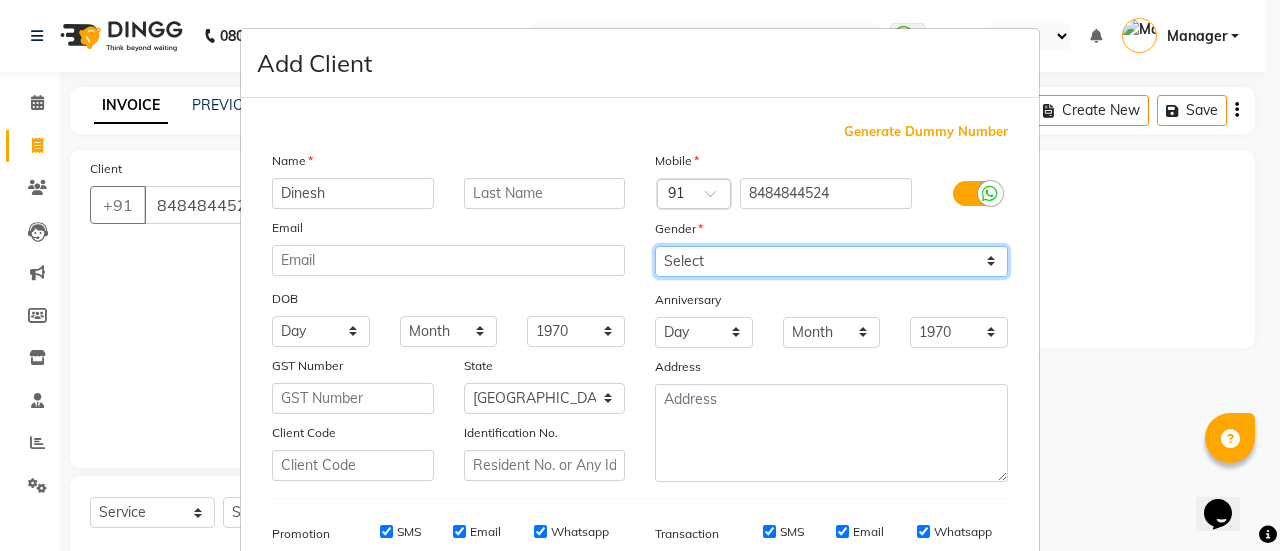 click on "Select [DEMOGRAPHIC_DATA] [DEMOGRAPHIC_DATA] Other Prefer Not To Say" at bounding box center [831, 261] 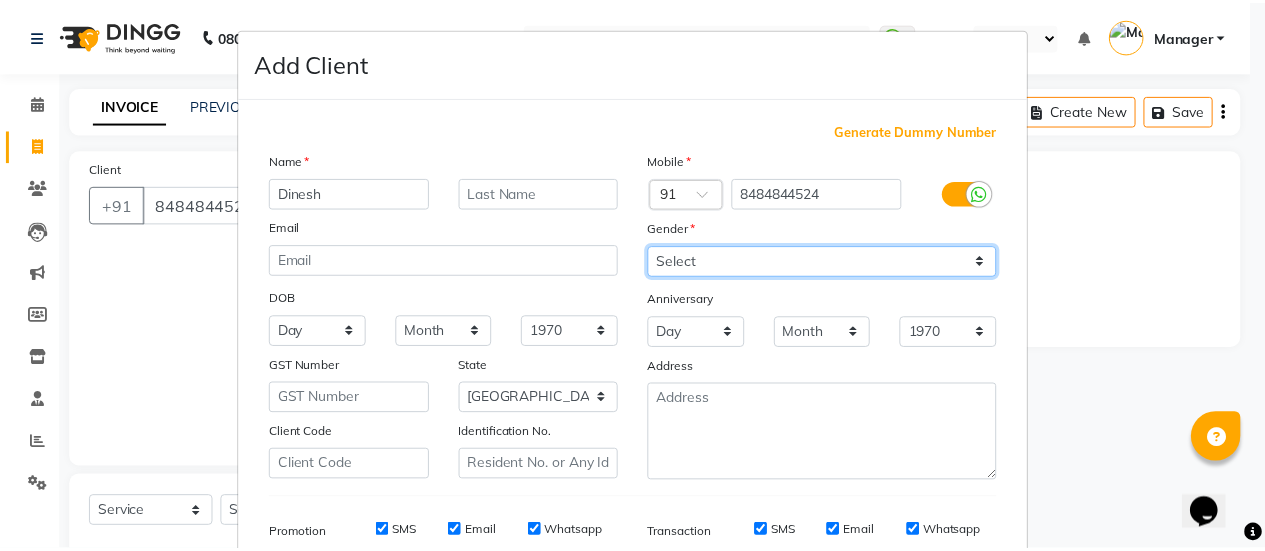 scroll, scrollTop: 294, scrollLeft: 0, axis: vertical 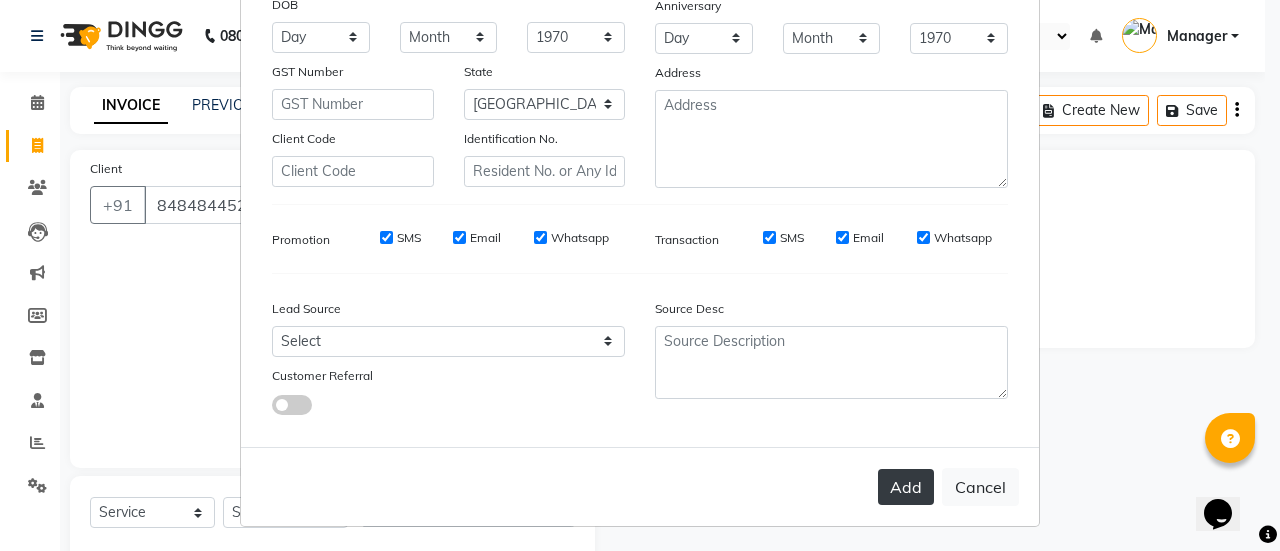 click on "Add" at bounding box center [906, 487] 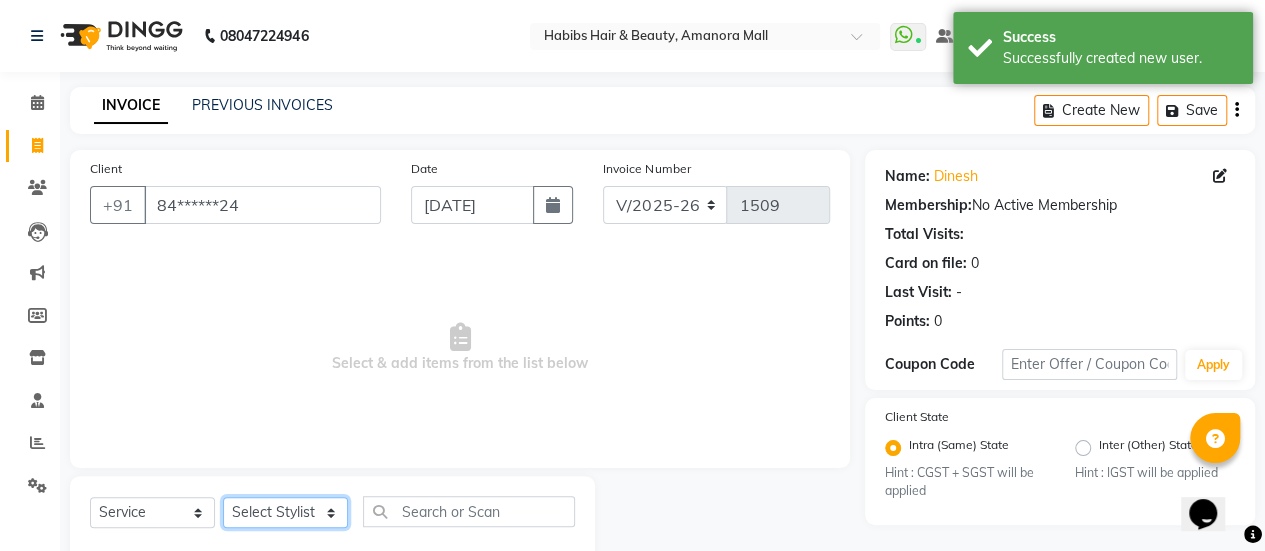 click on "Select Stylist [PERSON_NAME] Bhagavantu [PERSON_NAME] [PERSON_NAME] [PERSON_NAME] Manager [PERSON_NAME] POOJA [PERSON_NAME] [PERSON_NAME] [PERSON_NAME] [PERSON_NAME]" 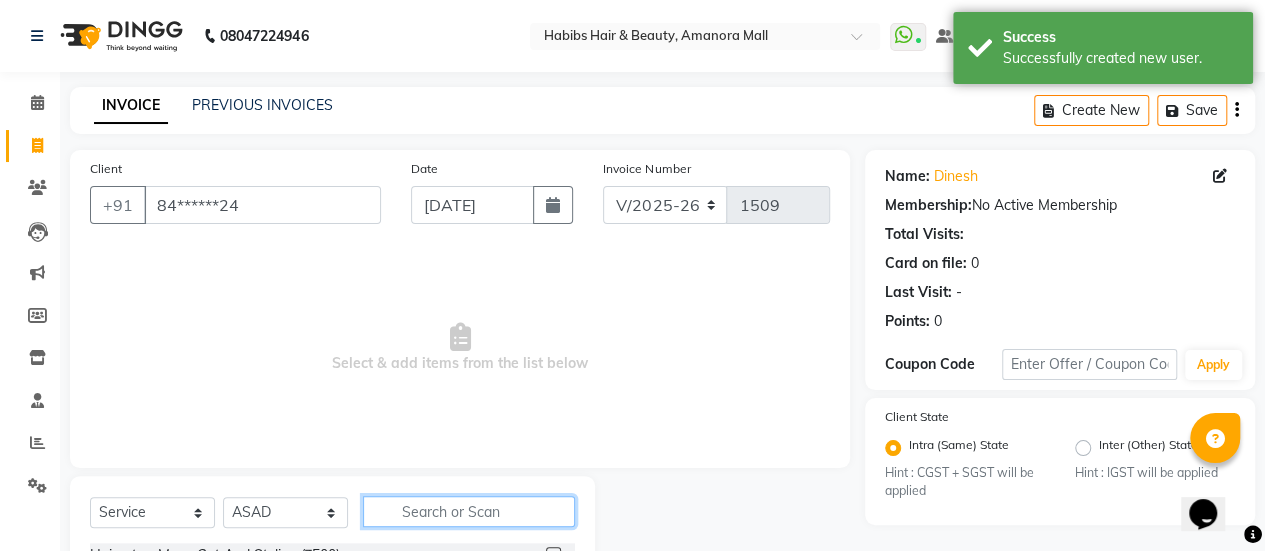 click 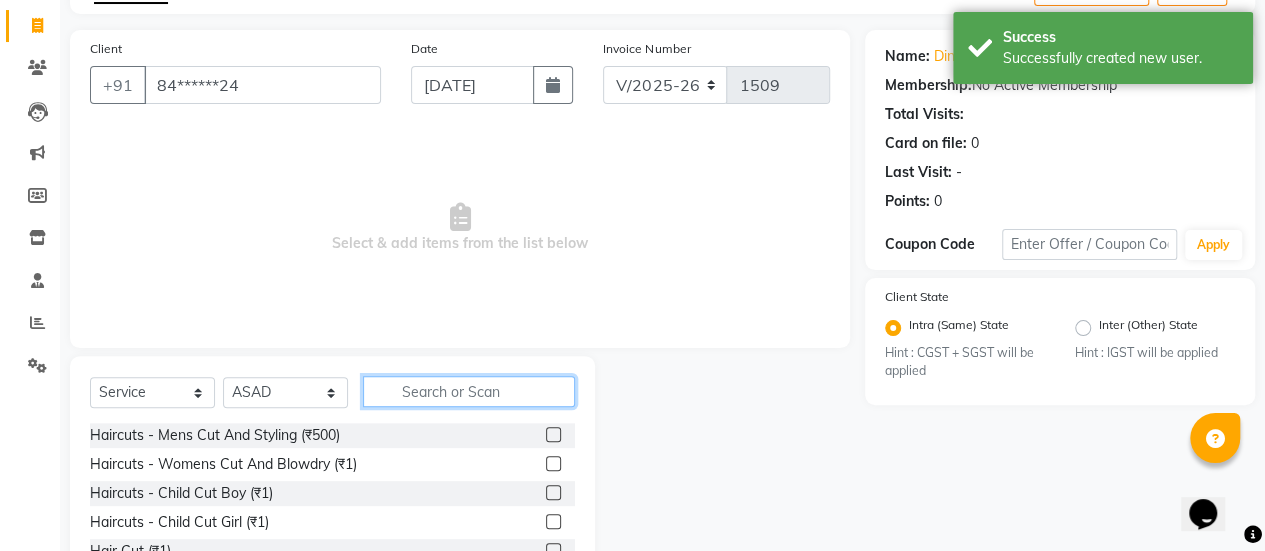 scroll, scrollTop: 123, scrollLeft: 0, axis: vertical 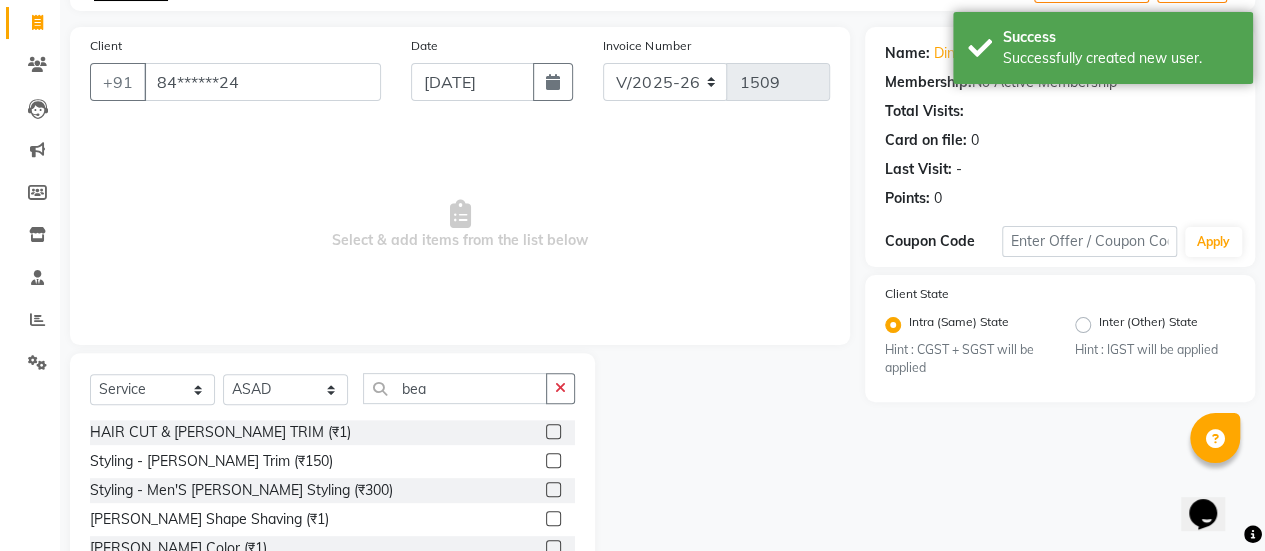 click 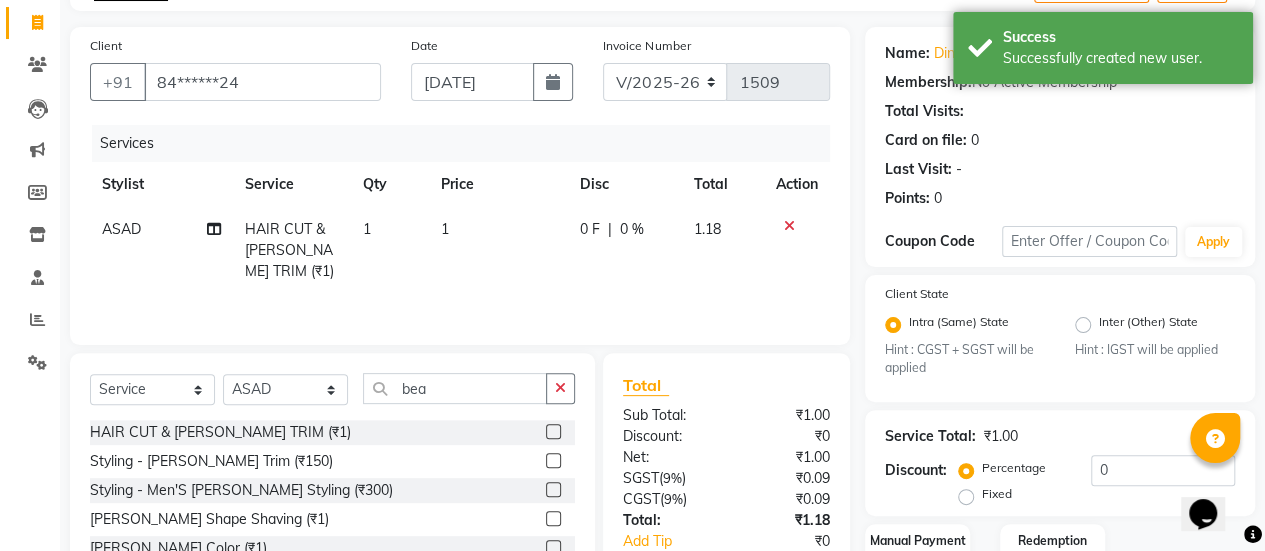 click on "1" 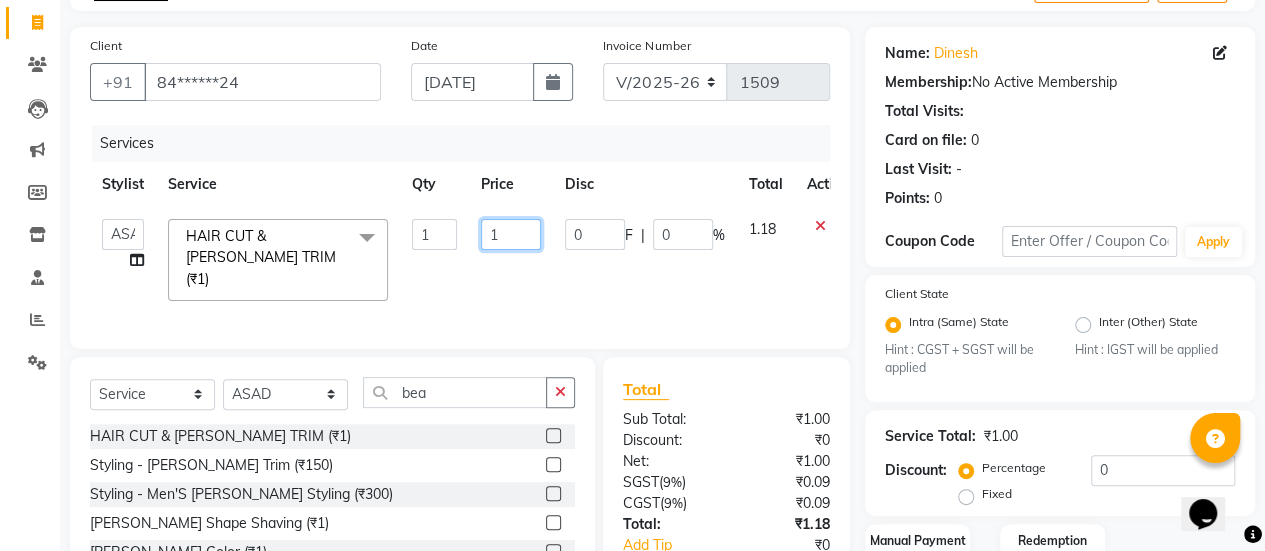 click on "1" 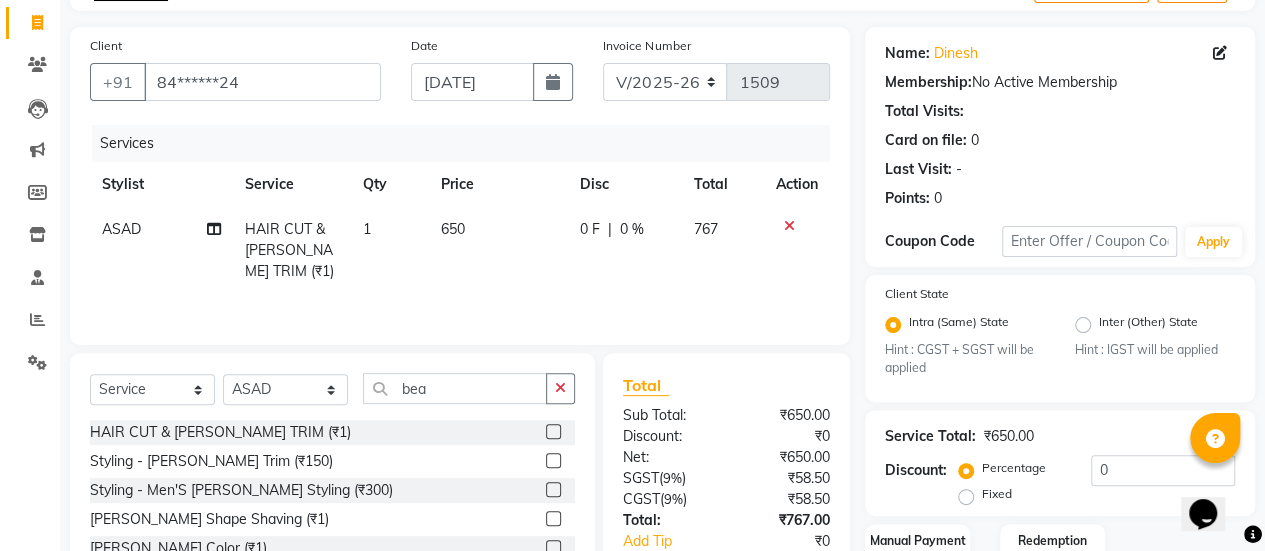 click on "767" 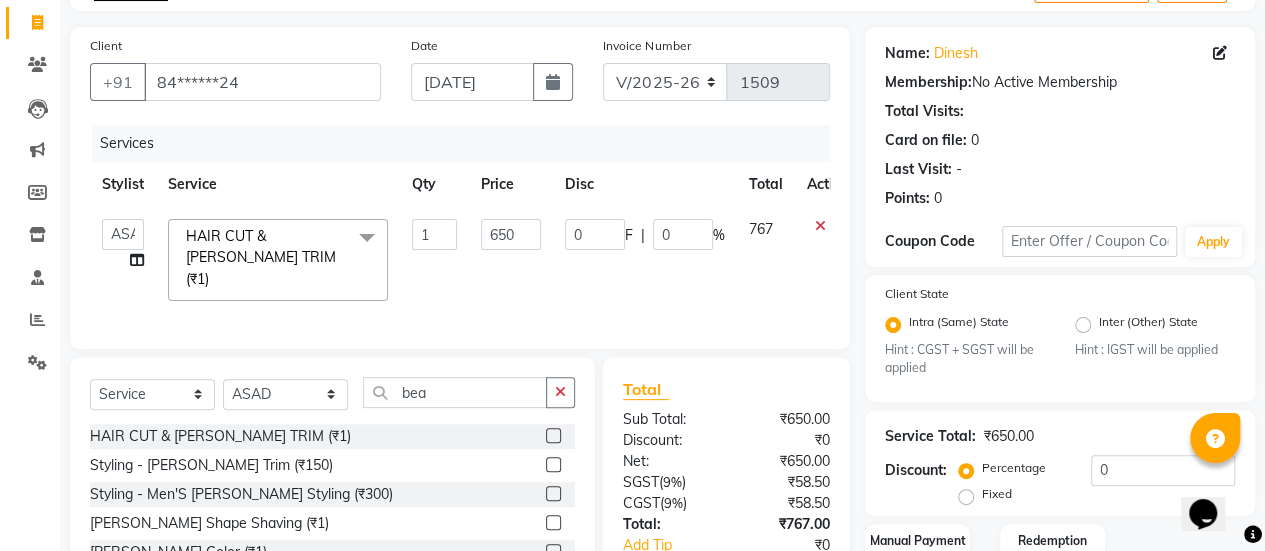 scroll, scrollTop: 254, scrollLeft: 0, axis: vertical 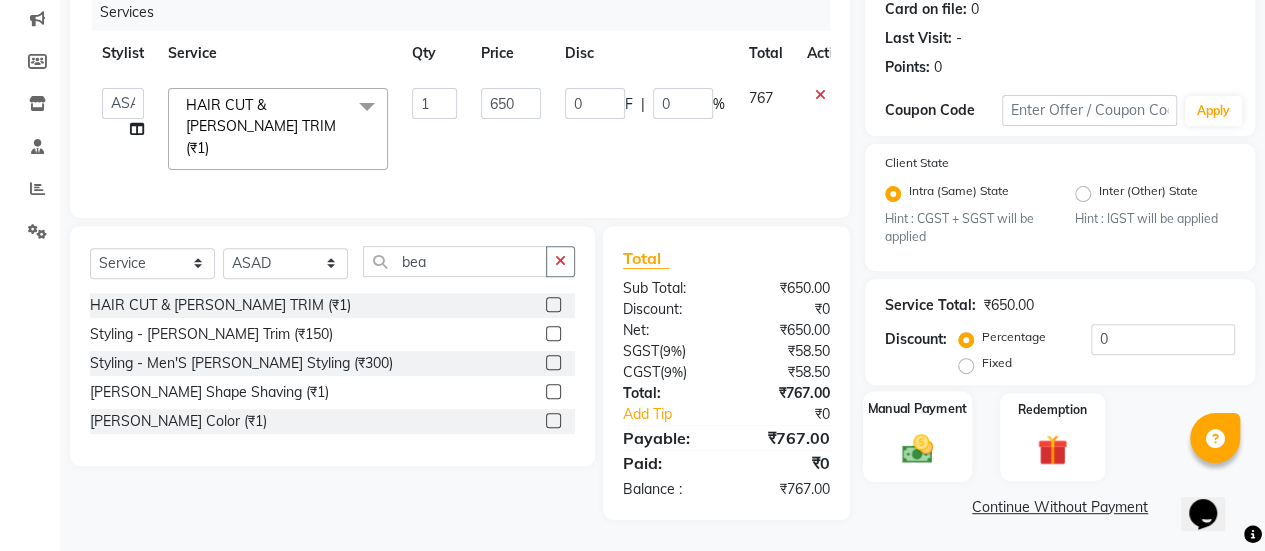 click 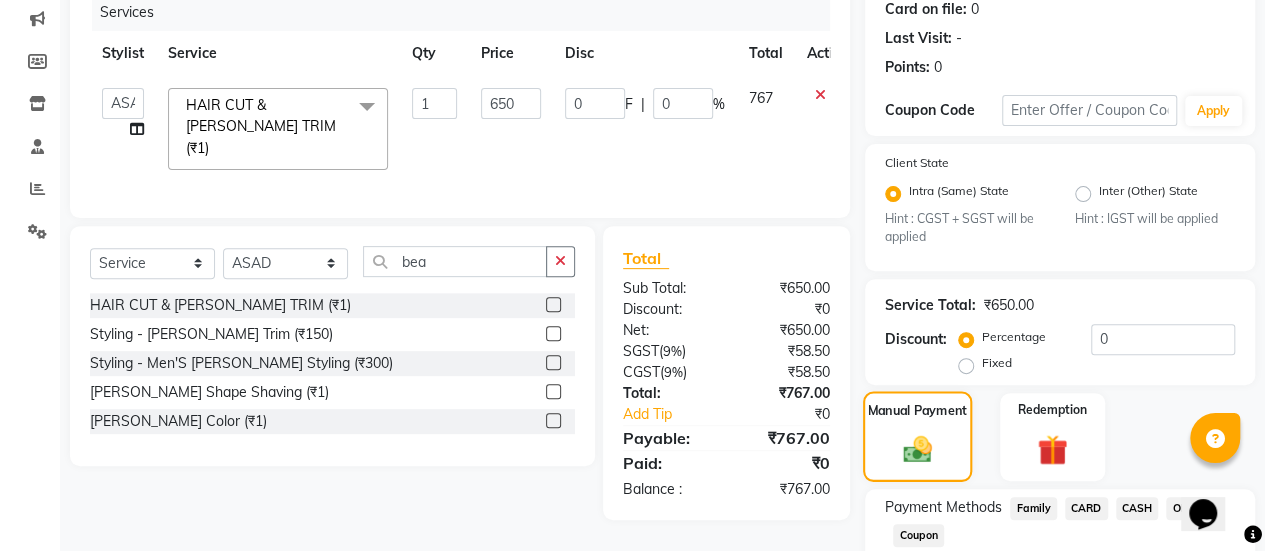 scroll, scrollTop: 382, scrollLeft: 0, axis: vertical 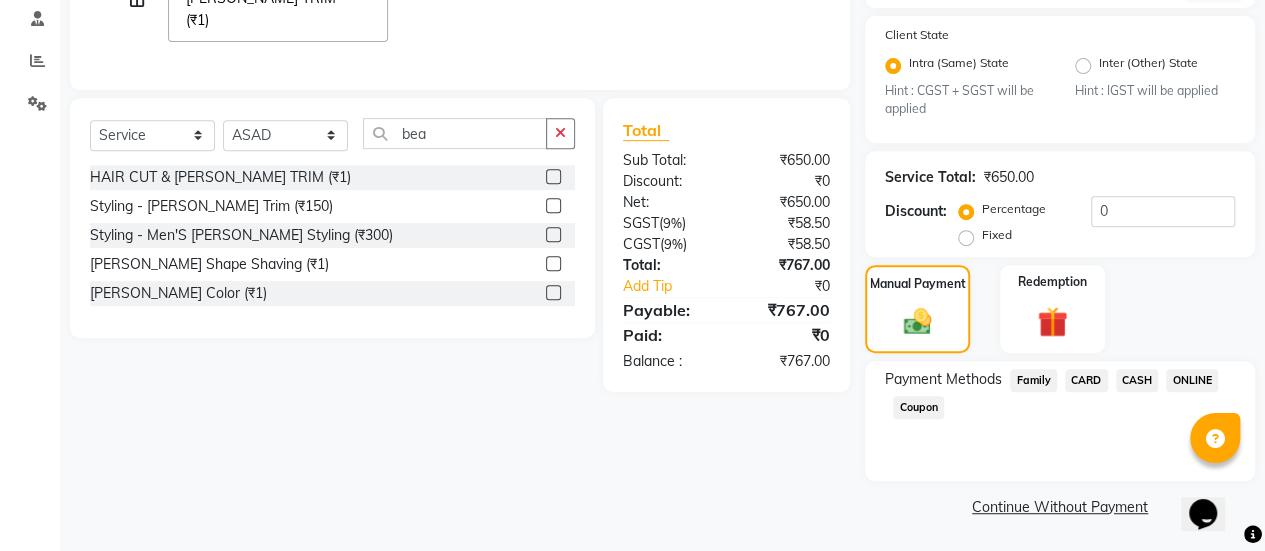 click on "ONLINE" 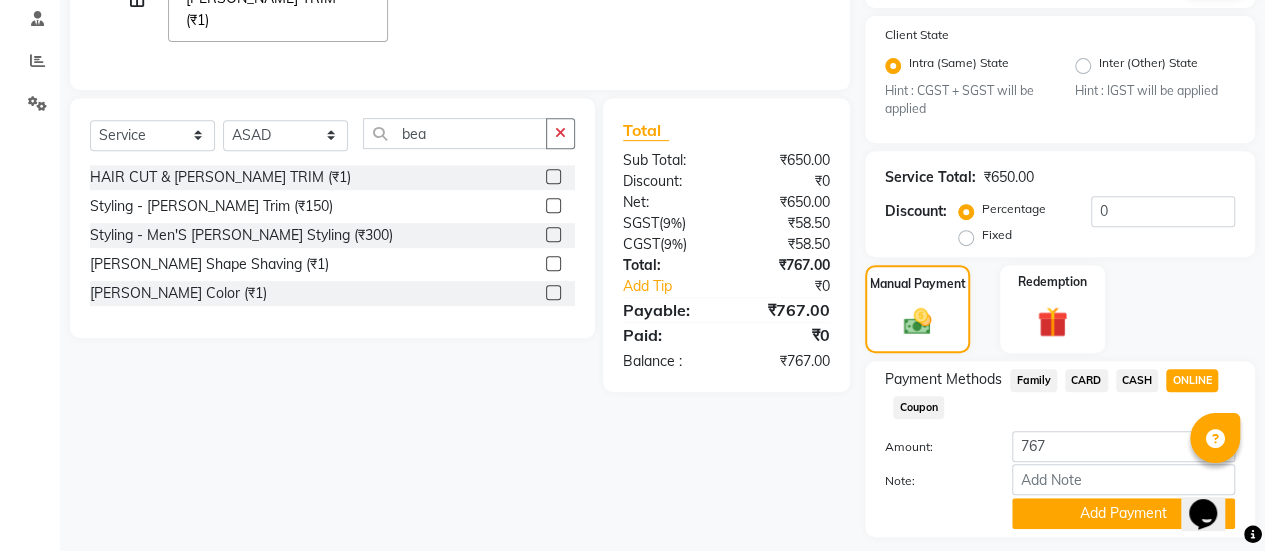 scroll, scrollTop: 438, scrollLeft: 0, axis: vertical 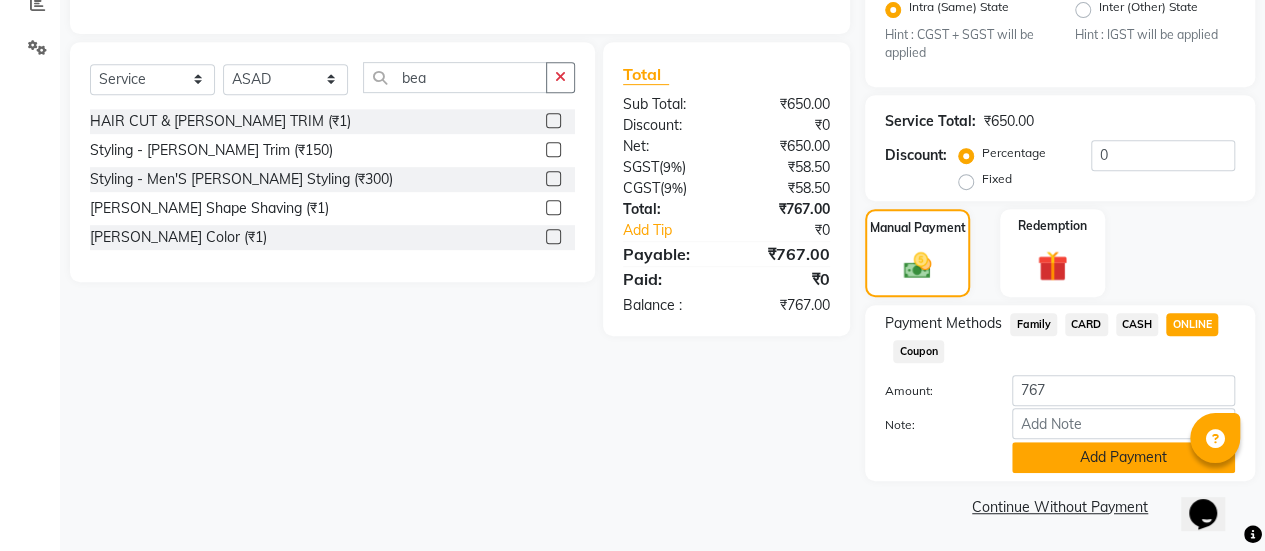 click on "Add Payment" 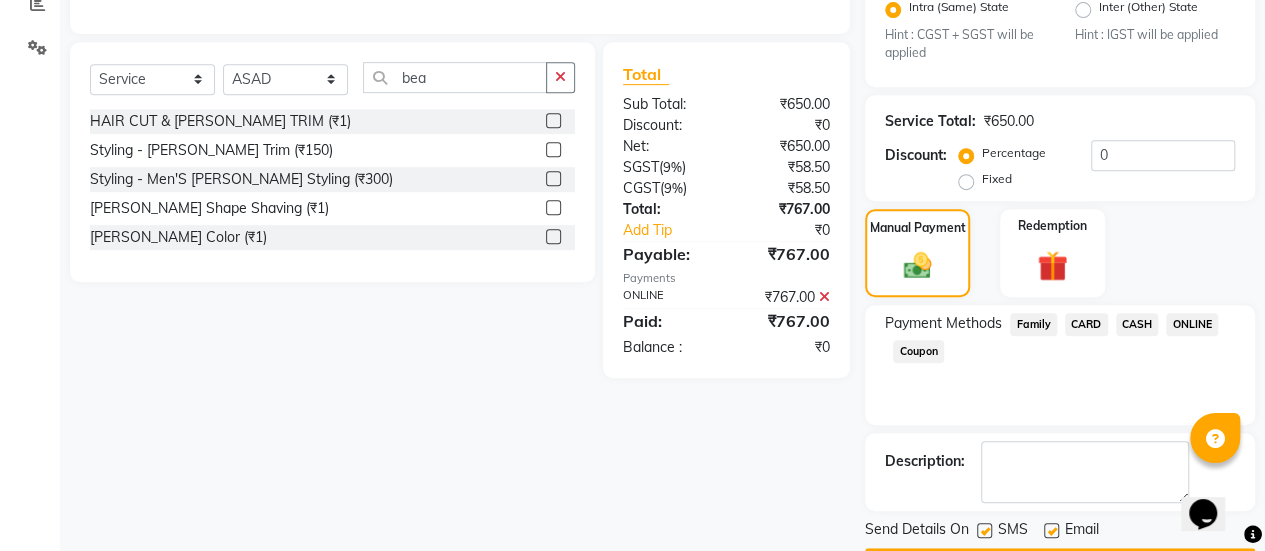 scroll, scrollTop: 493, scrollLeft: 0, axis: vertical 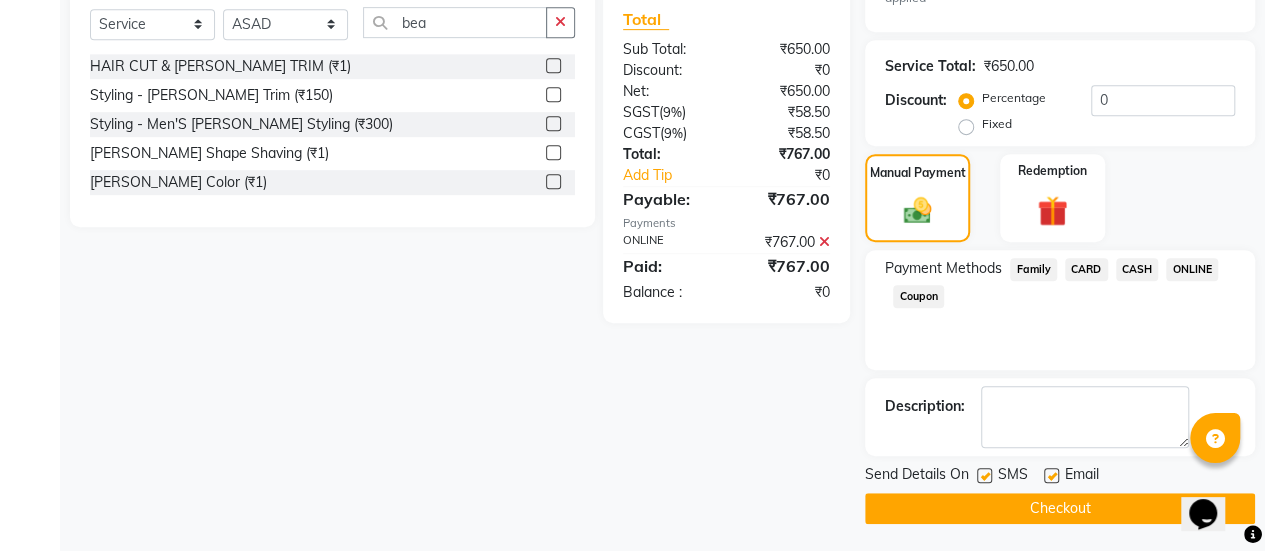 click 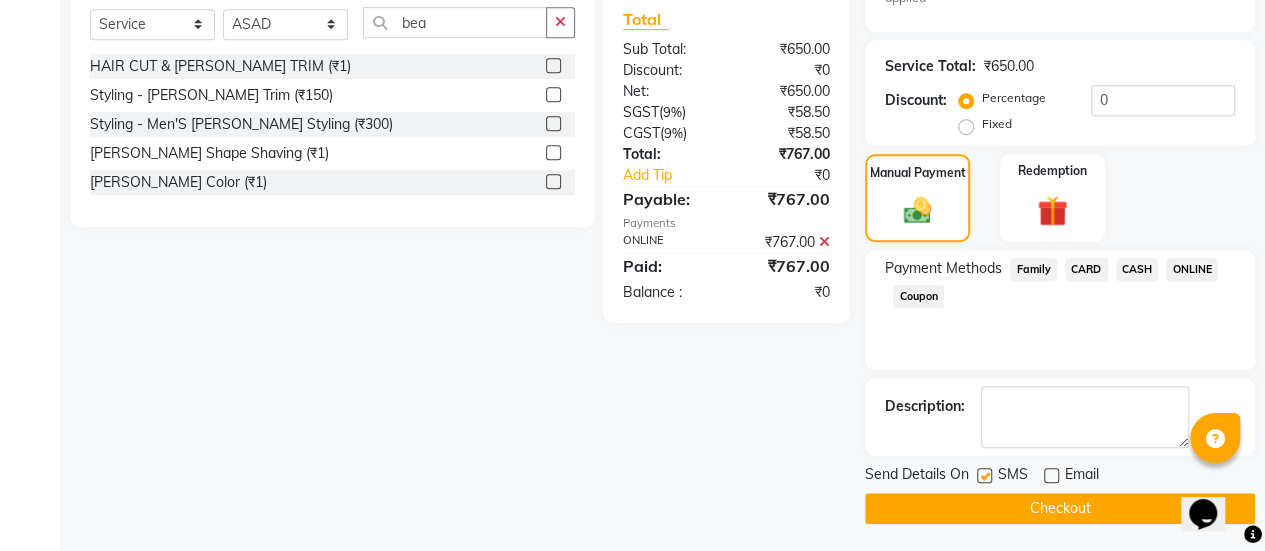 click on "Checkout" 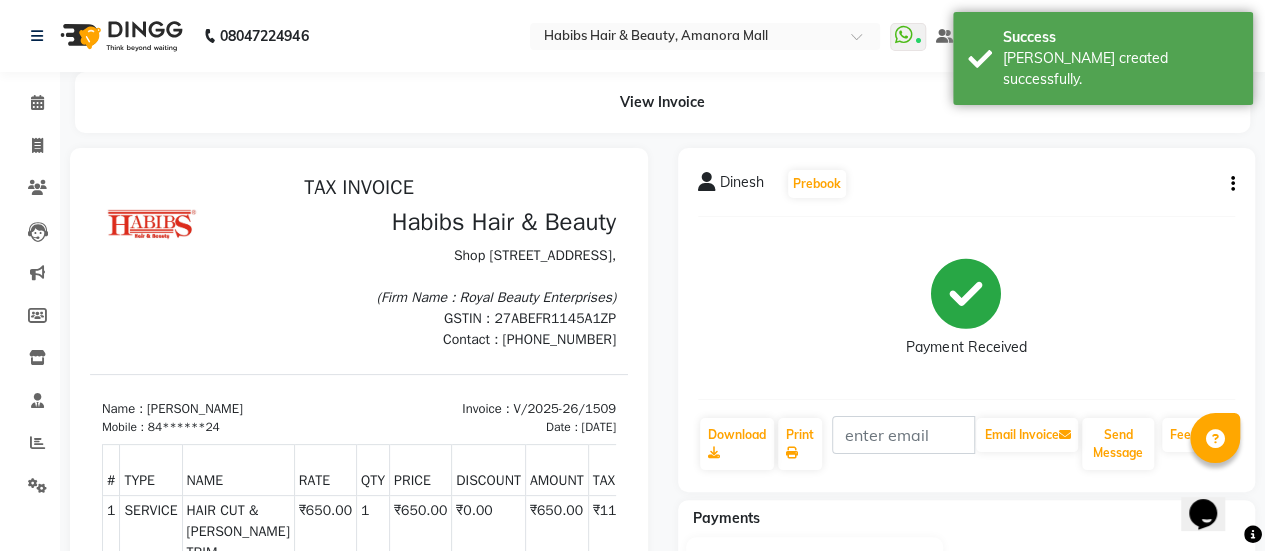 scroll, scrollTop: 0, scrollLeft: 0, axis: both 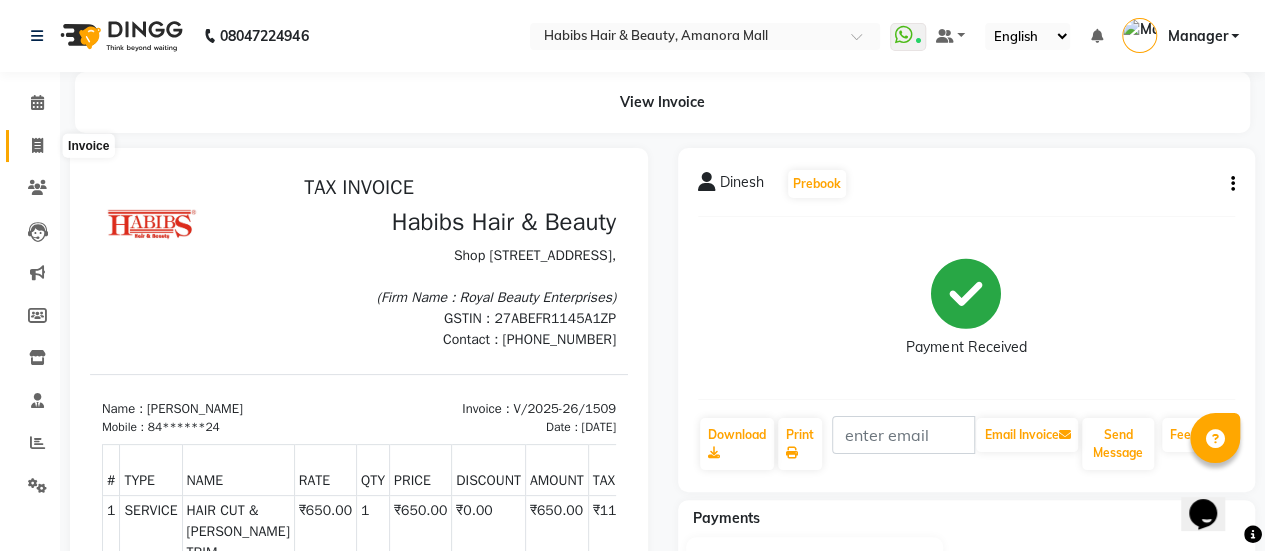click 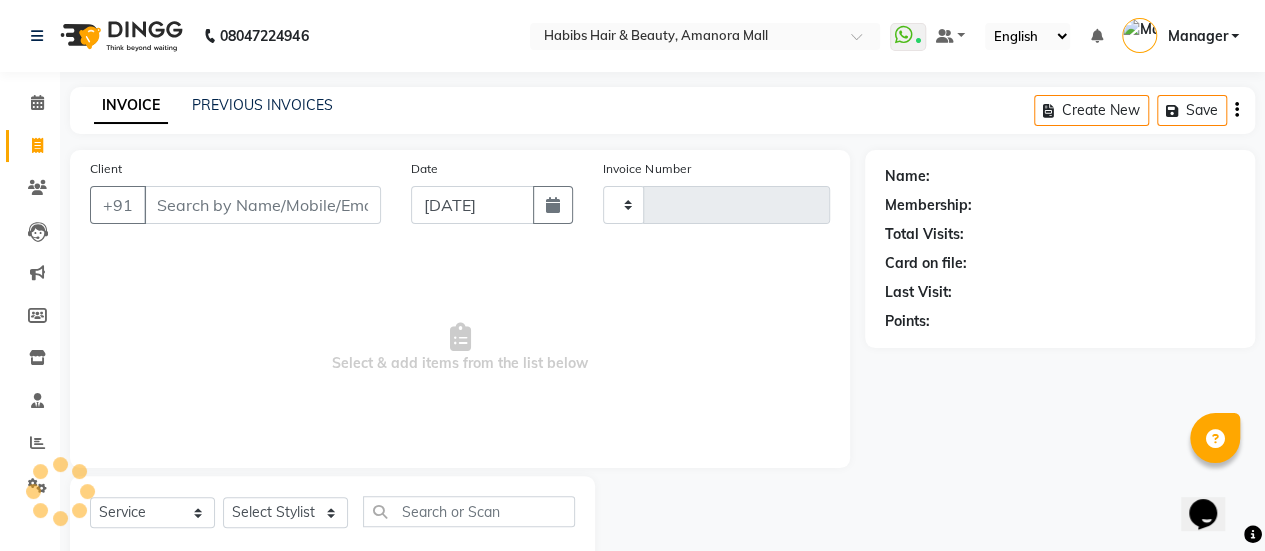 scroll, scrollTop: 49, scrollLeft: 0, axis: vertical 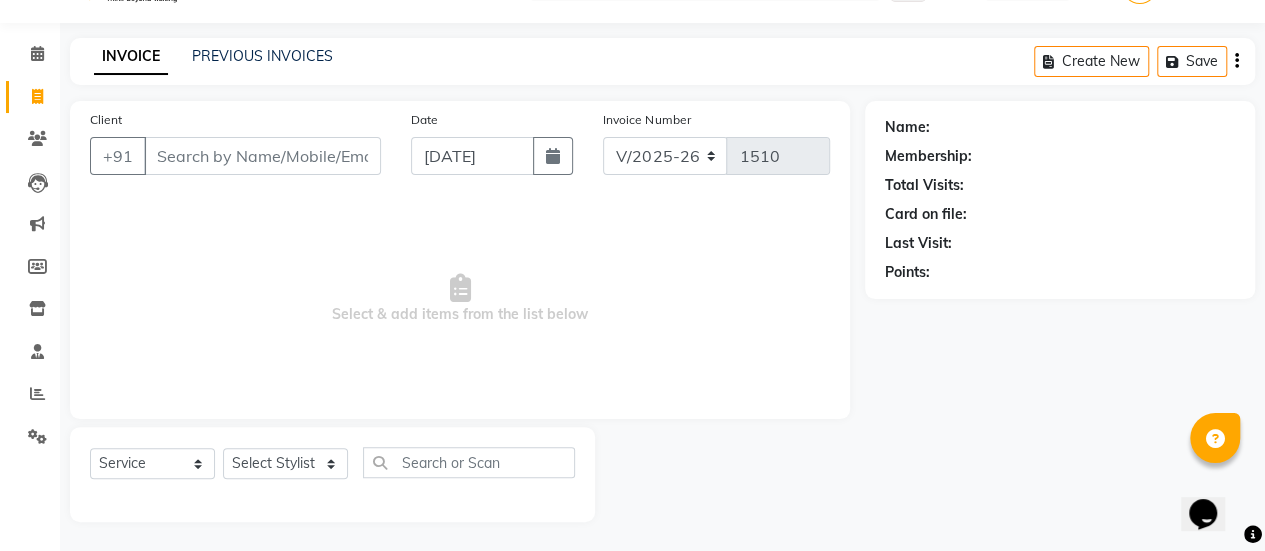 click on "Client" at bounding box center (262, 156) 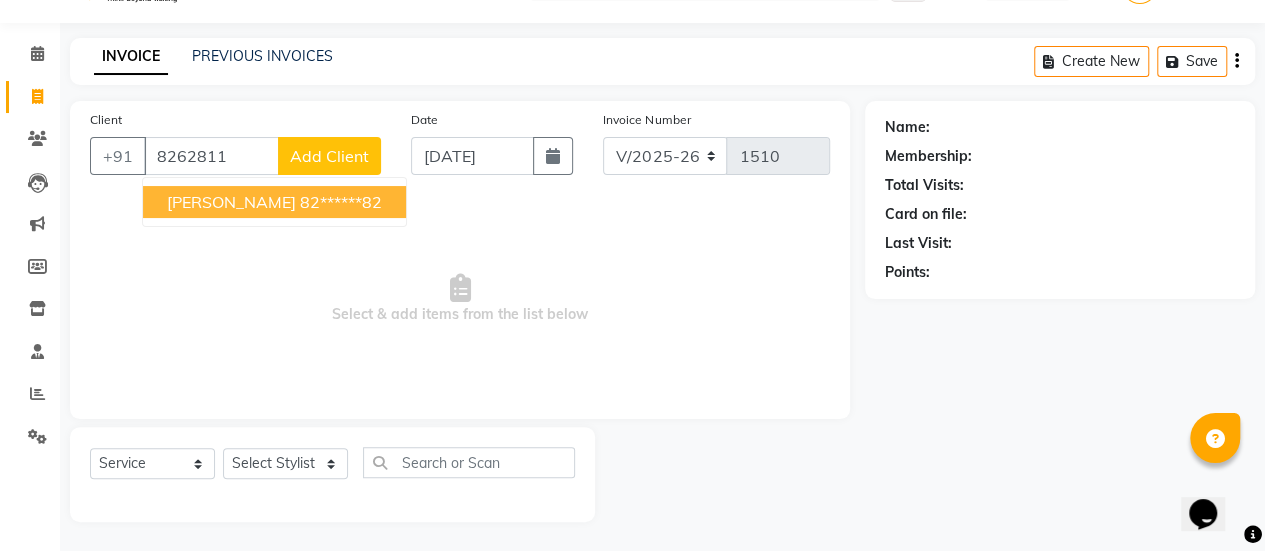 click on "82******82" at bounding box center [341, 202] 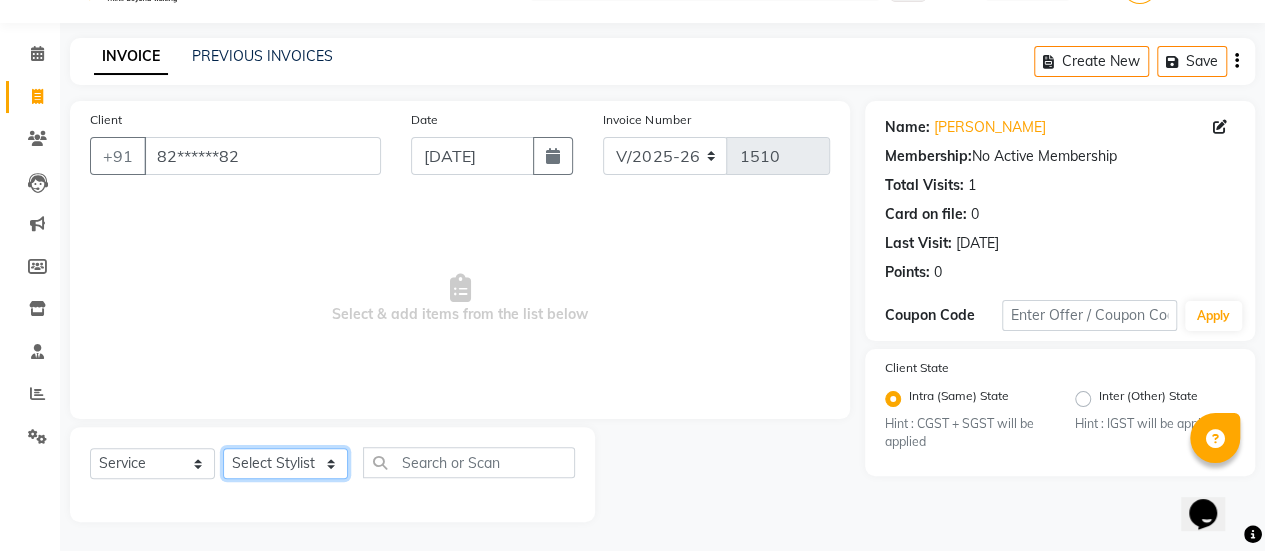 click on "Select Stylist [PERSON_NAME] Bhagavantu [PERSON_NAME] [PERSON_NAME] [PERSON_NAME] Manager [PERSON_NAME] POOJA [PERSON_NAME] [PERSON_NAME] [PERSON_NAME] [PERSON_NAME]" 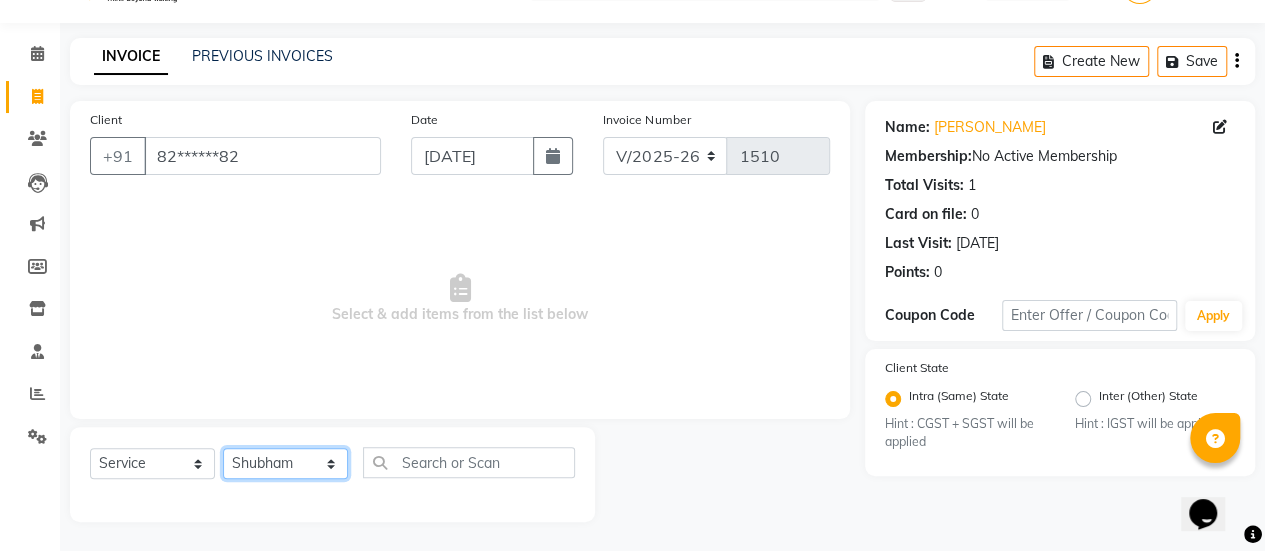 click on "Select Stylist [PERSON_NAME] Bhagavantu [PERSON_NAME] [PERSON_NAME] [PERSON_NAME] Manager [PERSON_NAME] POOJA [PERSON_NAME] [PERSON_NAME] [PERSON_NAME] [PERSON_NAME]" 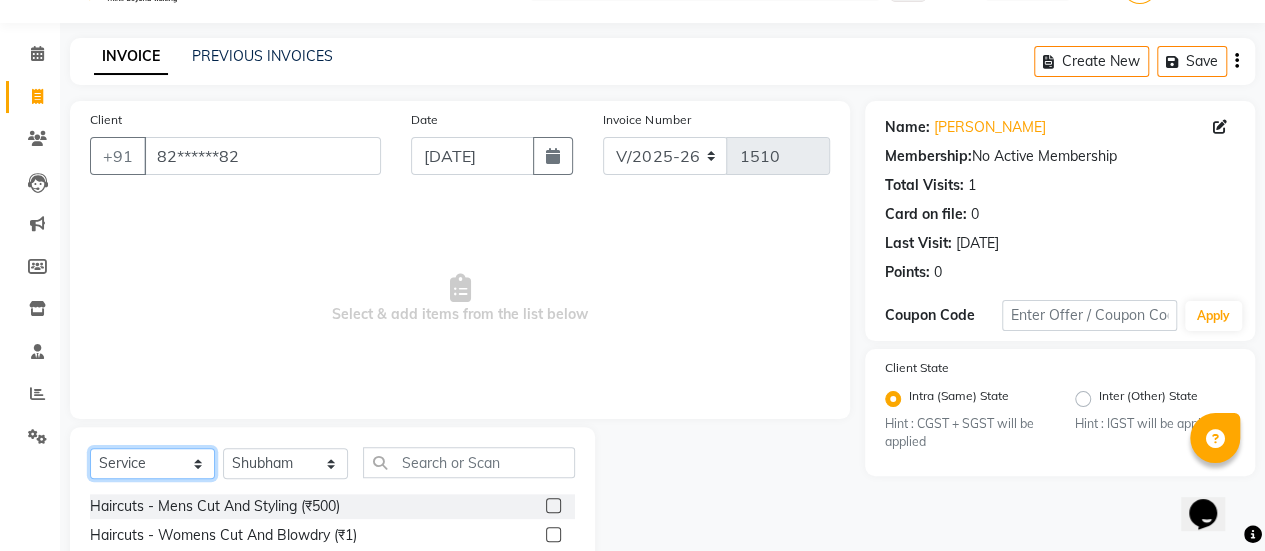 click on "Select  Service  Product  Membership  Package Voucher Prepaid Gift Card" 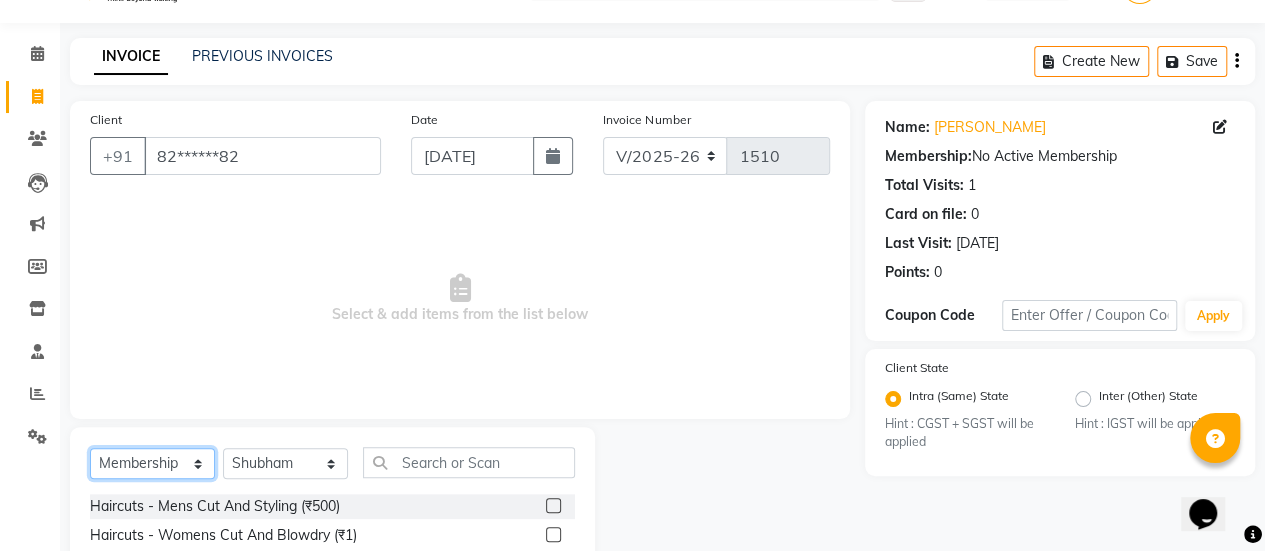 click on "Select  Service  Product  Membership  Package Voucher Prepaid Gift Card" 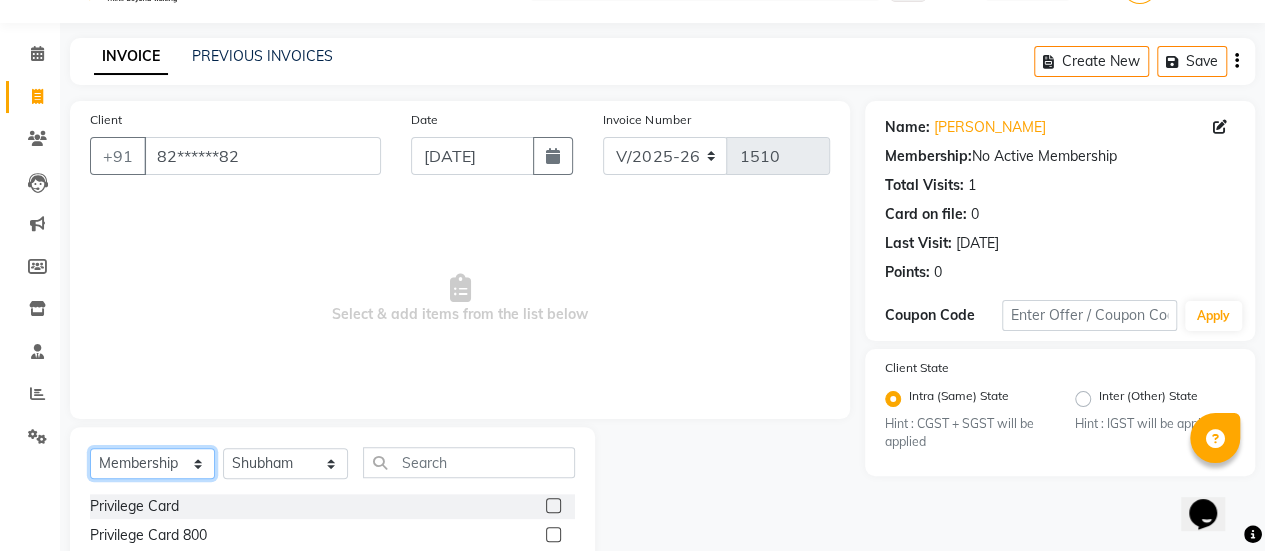scroll, scrollTop: 105, scrollLeft: 0, axis: vertical 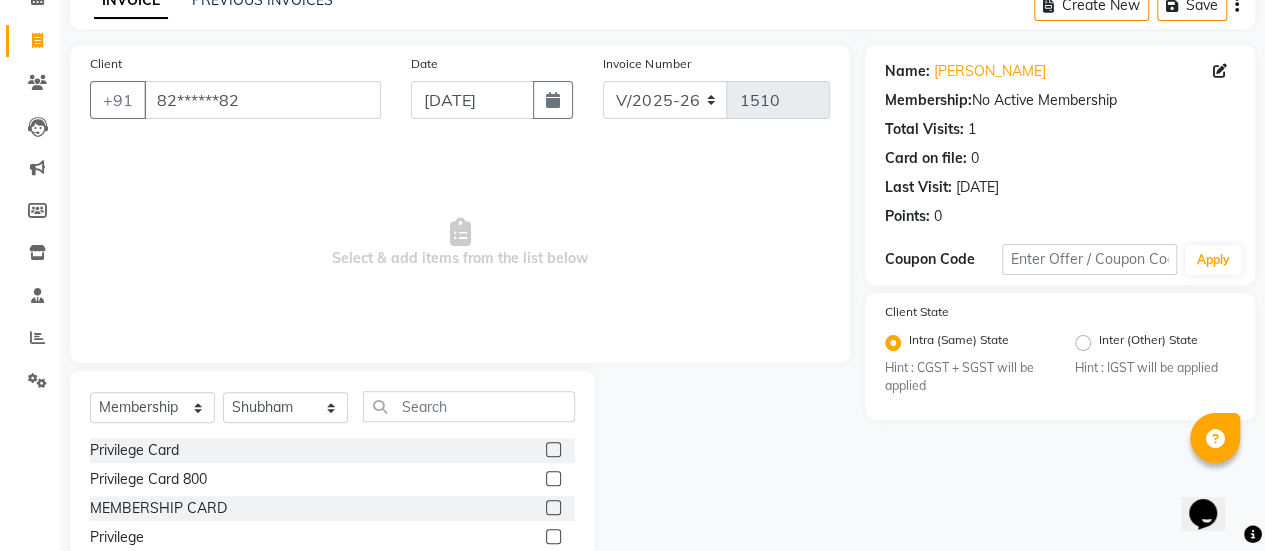 click 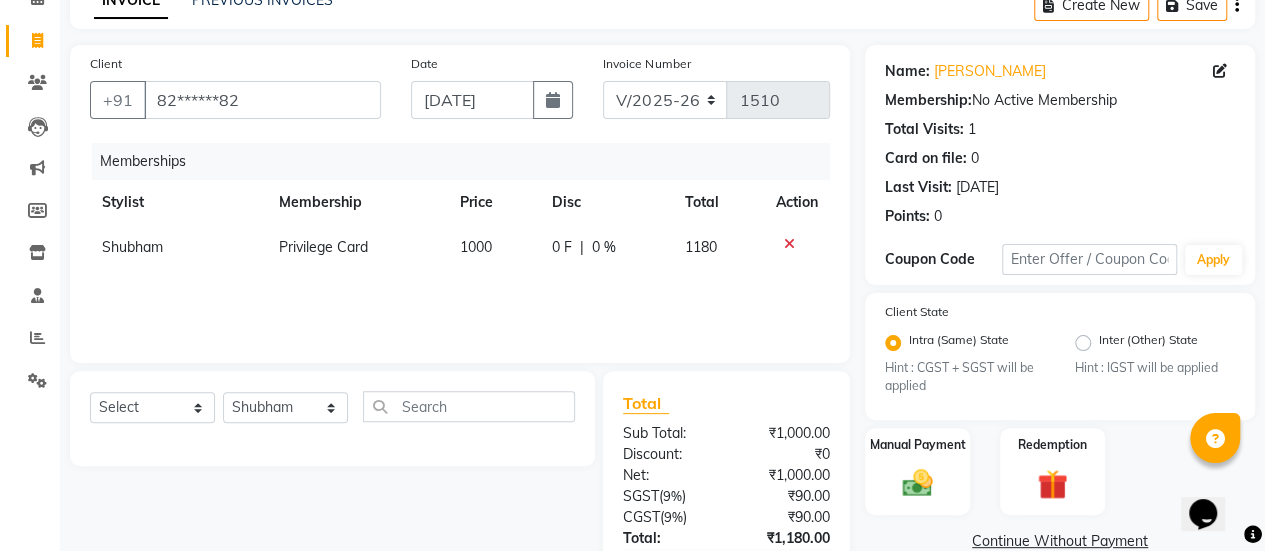 click on "0 F | 0 %" 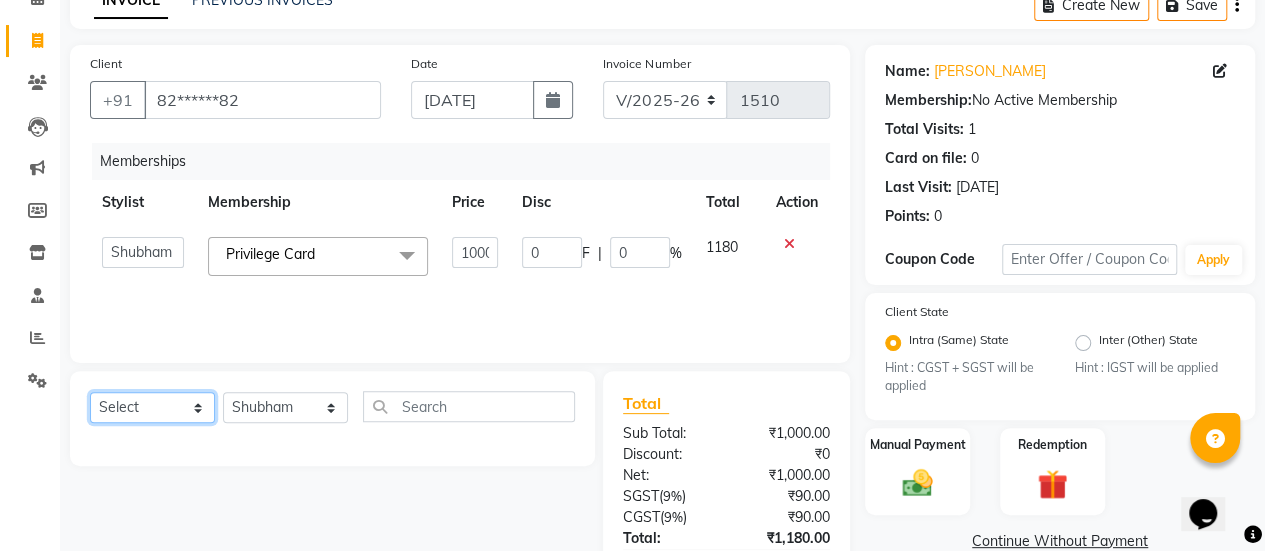 click on "Select  Service  Product  Package Voucher Prepaid Gift Card" 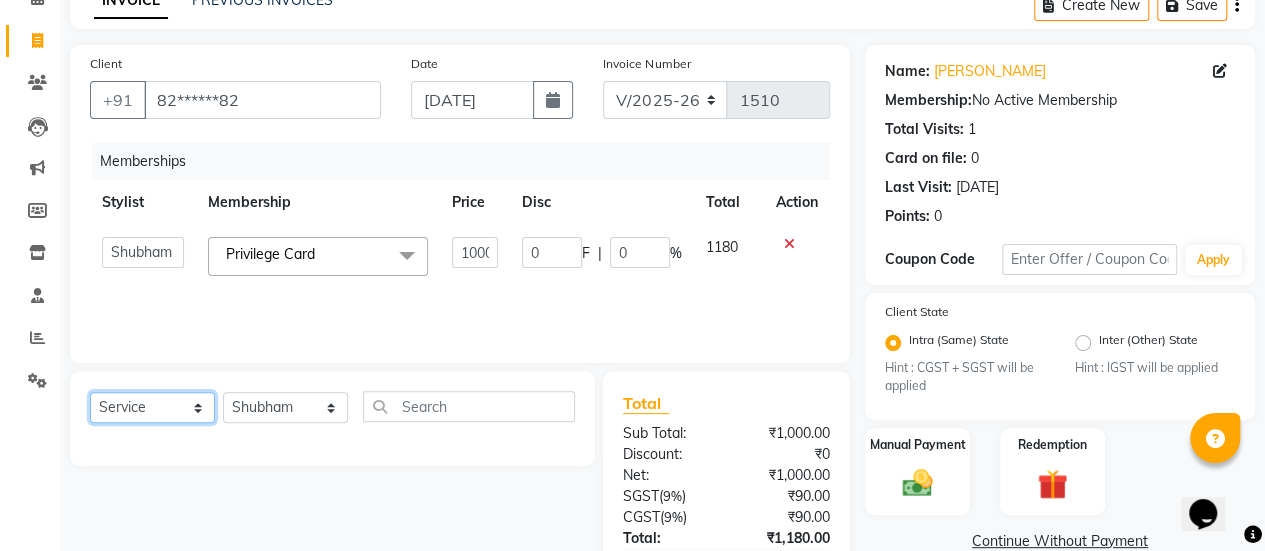 click on "Select  Service  Product  Package Voucher Prepaid Gift Card" 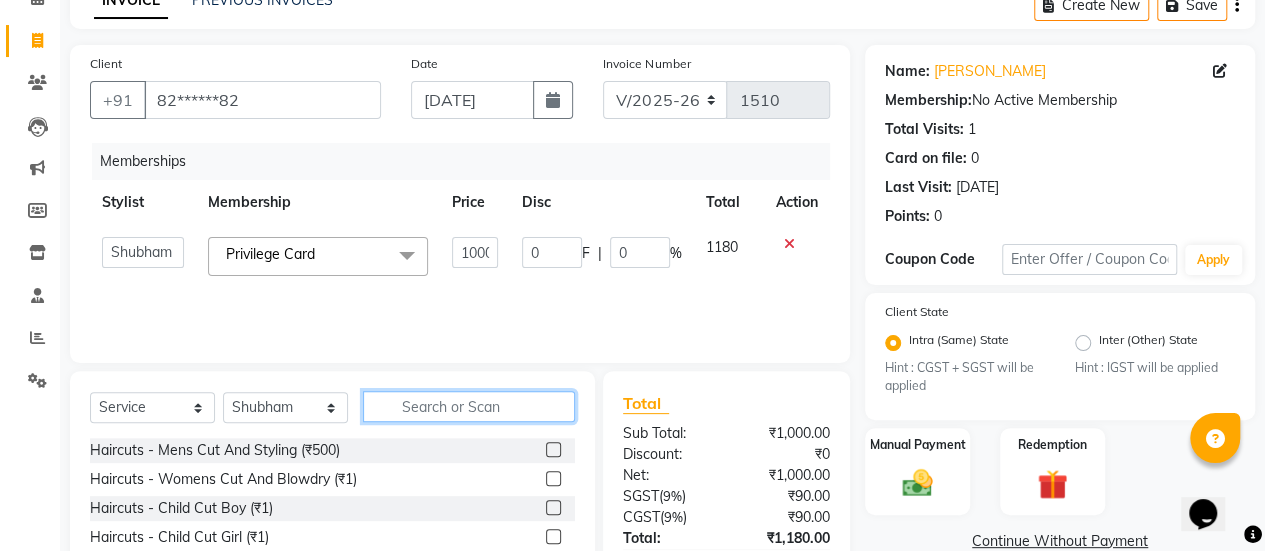 click 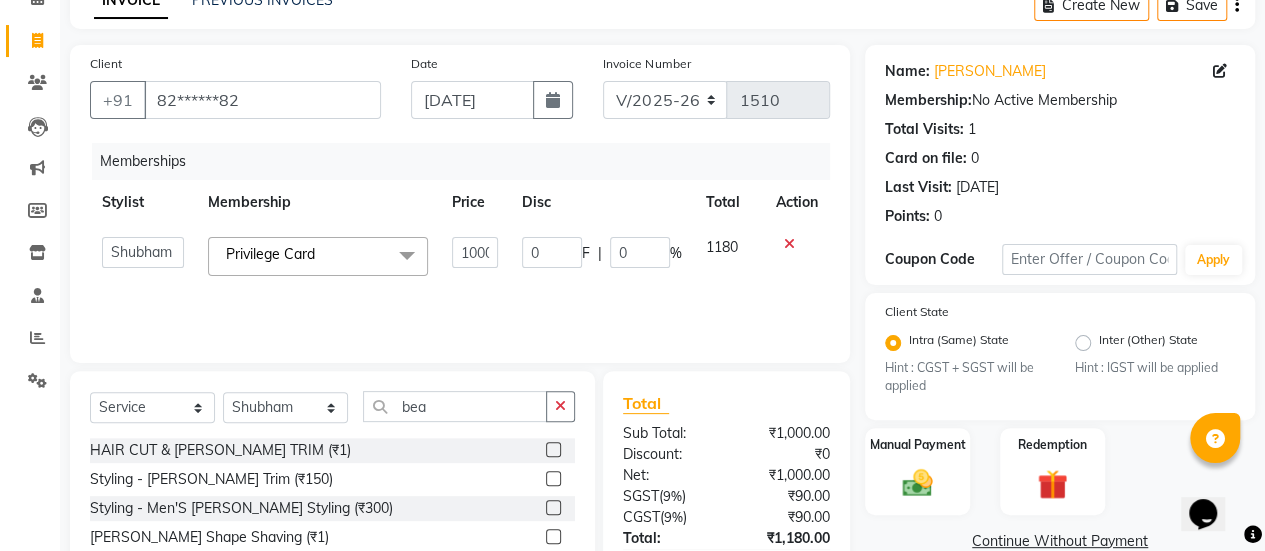 click 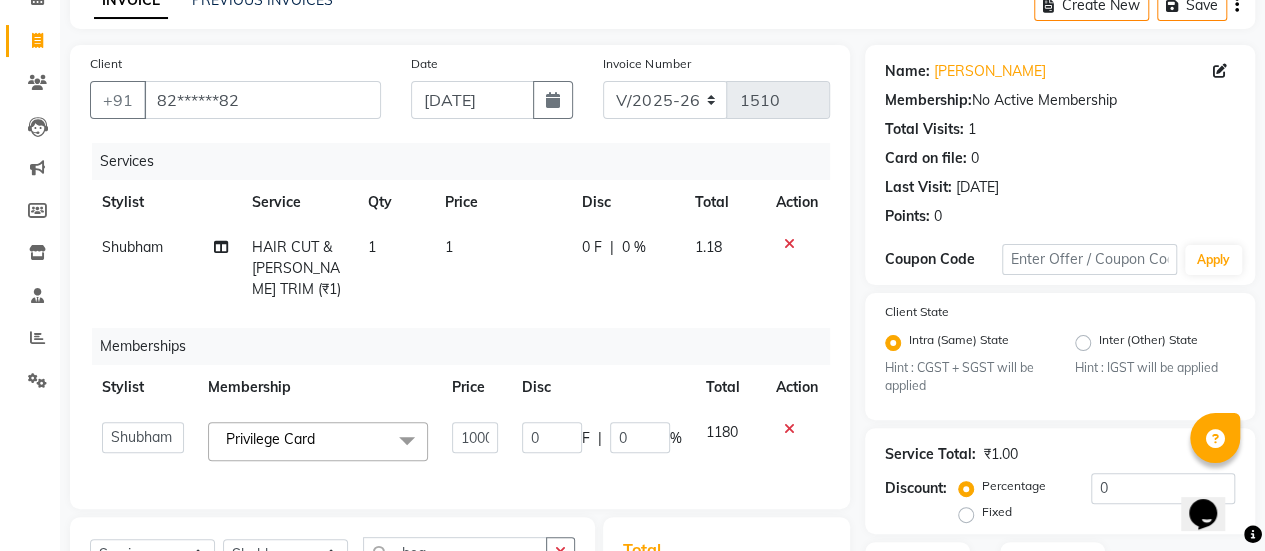 click on "1" 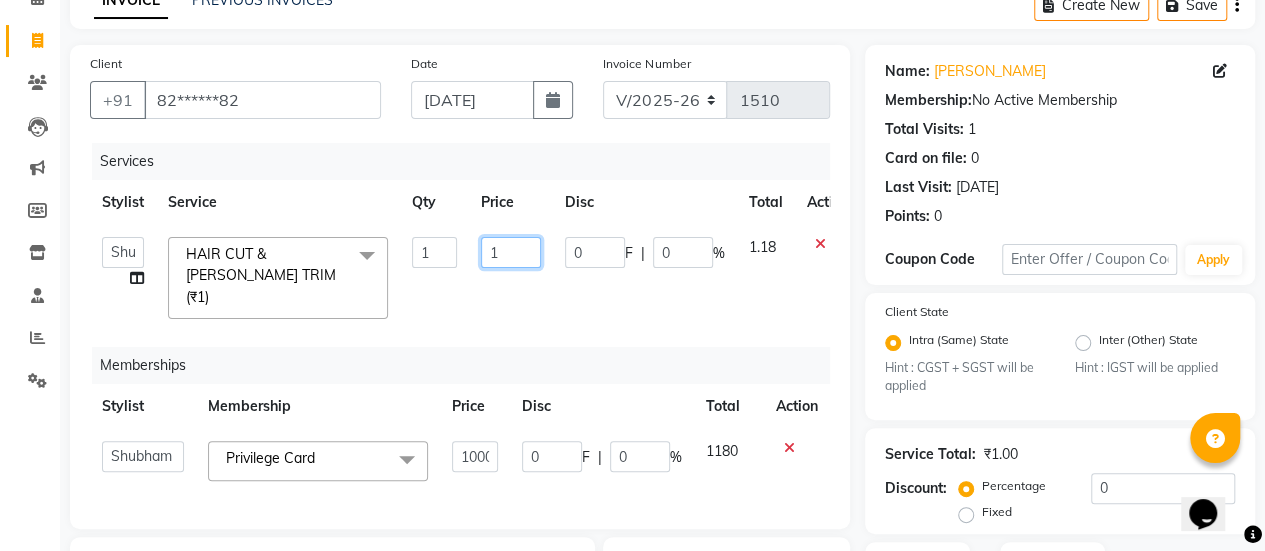 click on "1" 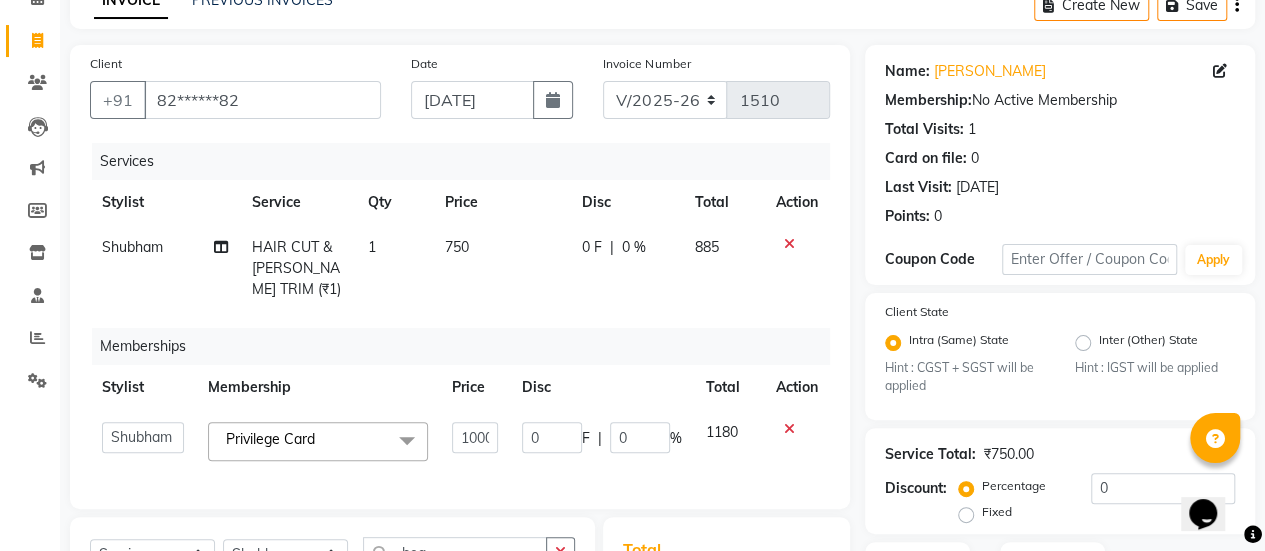 click on "0 F | 0 %" 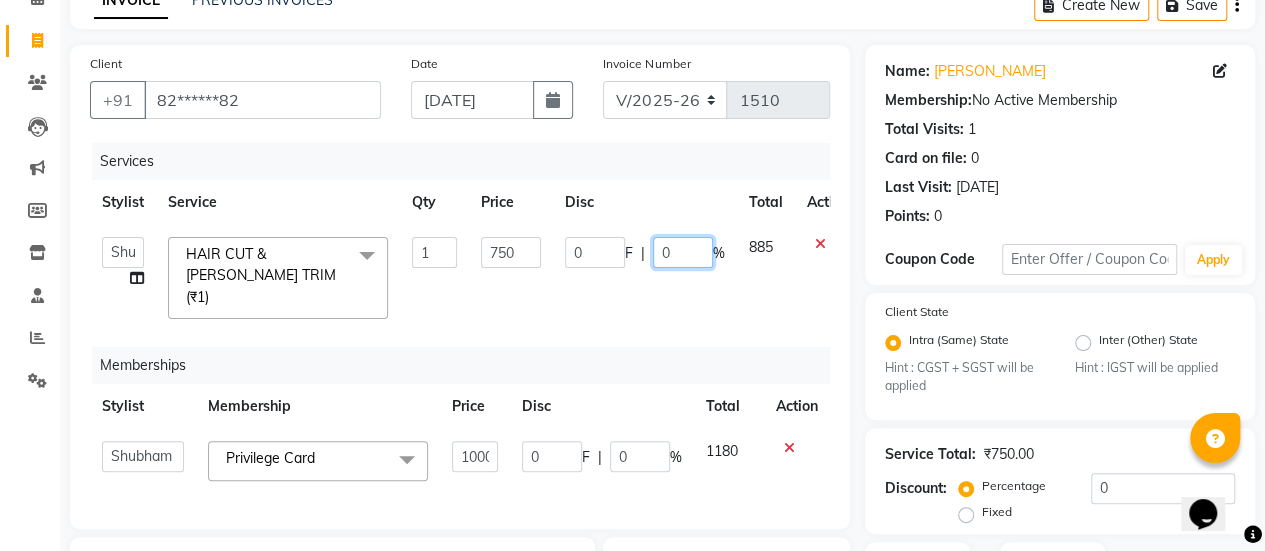 click on "0" 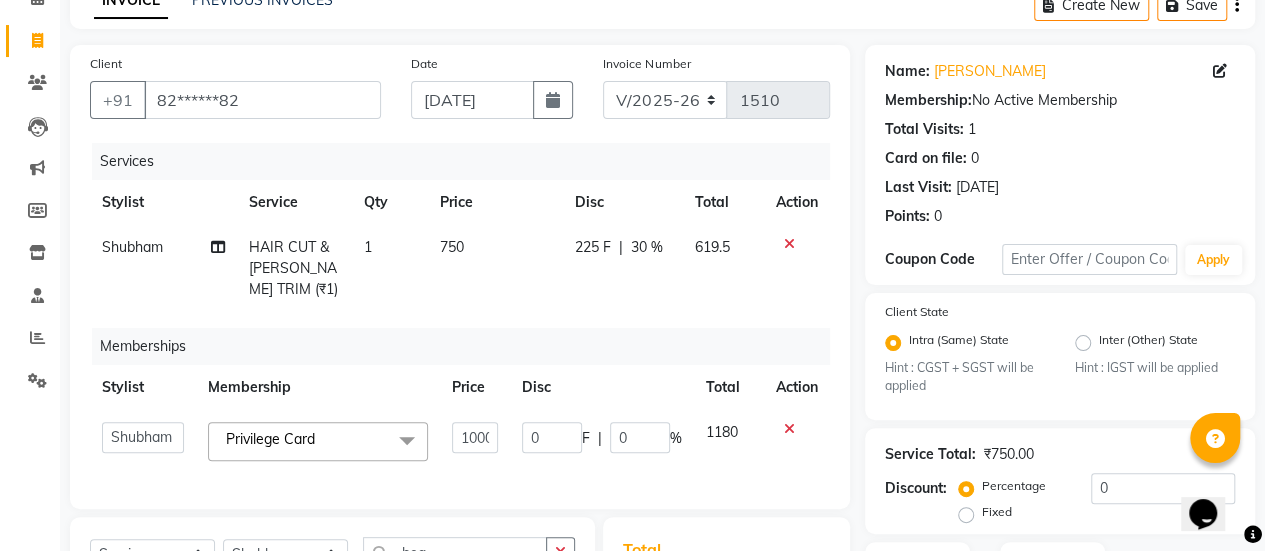 click on "[PERSON_NAME] HAIR CUT & [PERSON_NAME] TRIM (₹1) 1 750 225 F | 30 % 619.5" 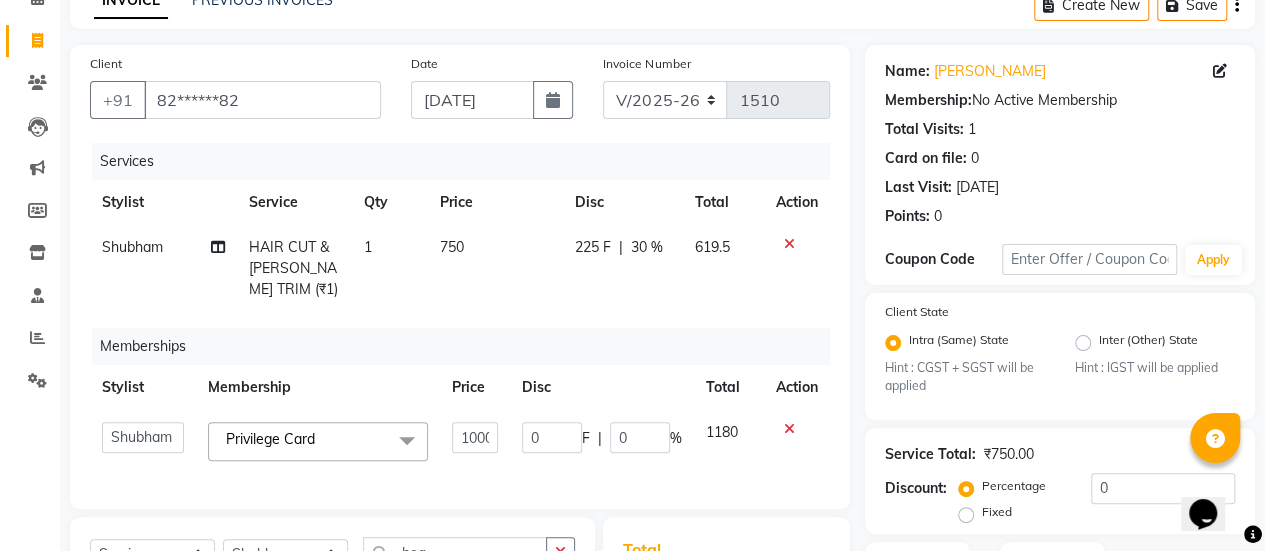 scroll, scrollTop: 408, scrollLeft: 0, axis: vertical 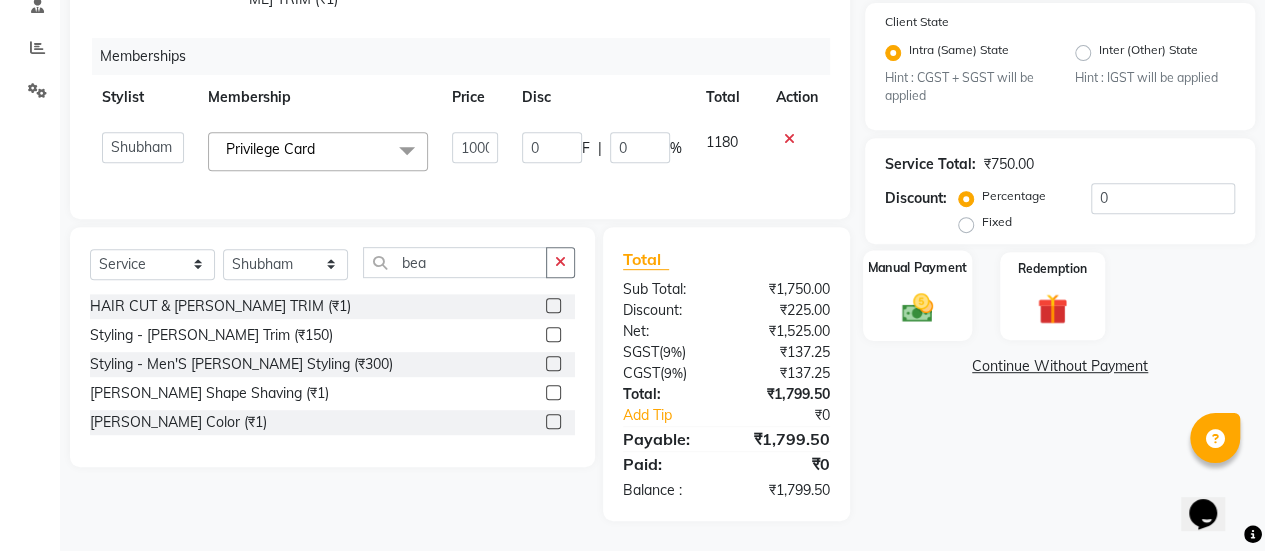 click on "Manual Payment" 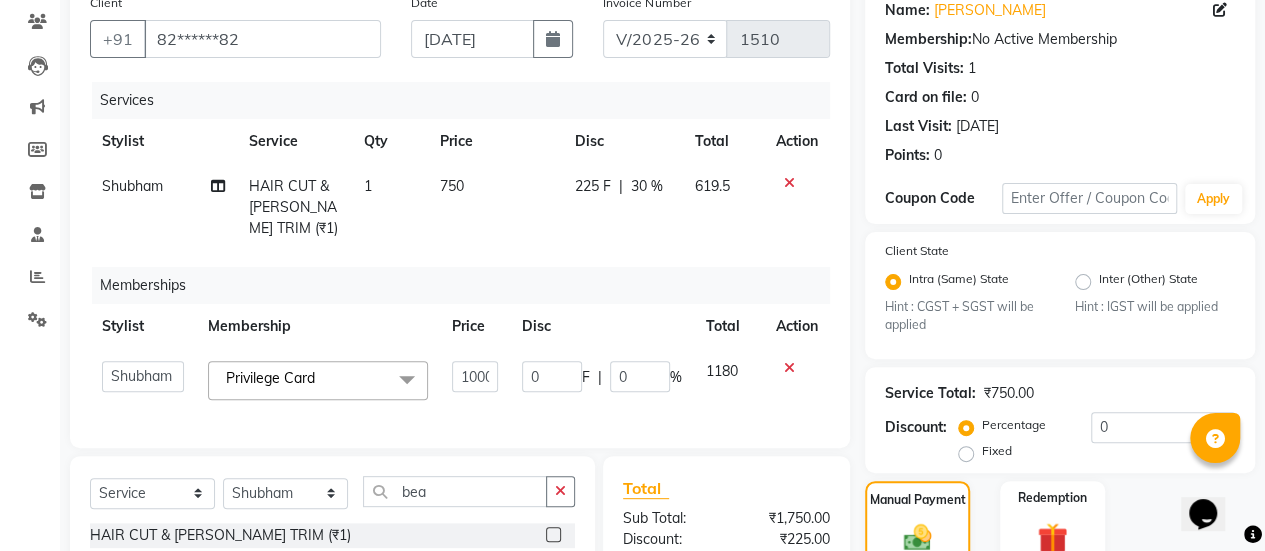 scroll, scrollTop: 164, scrollLeft: 0, axis: vertical 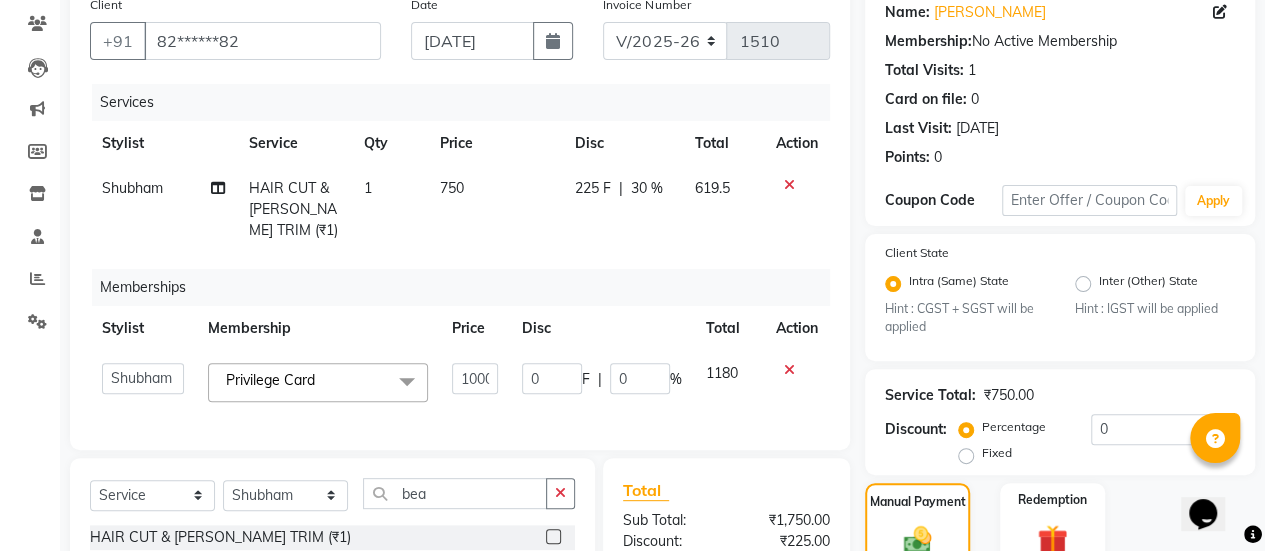 click on "619.5" 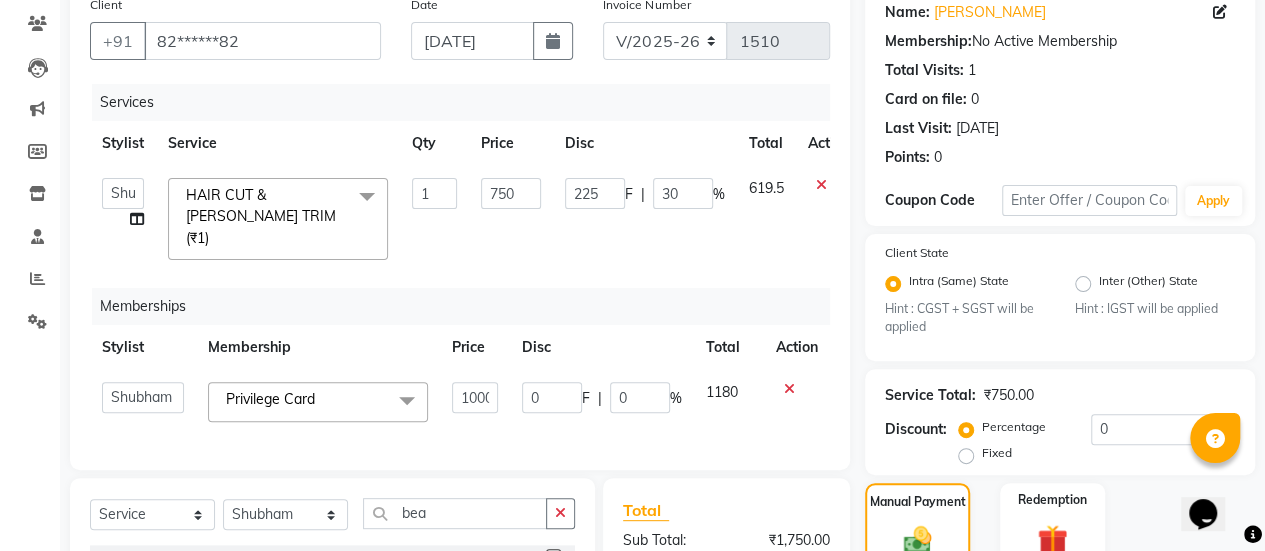 scroll, scrollTop: 405, scrollLeft: 0, axis: vertical 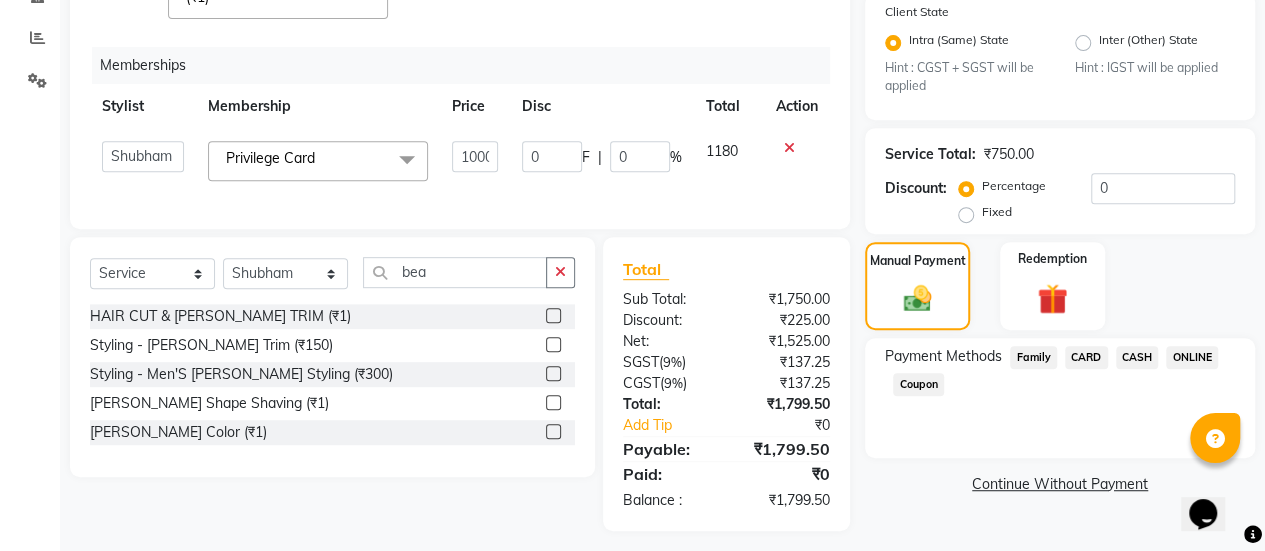 click on "CASH" 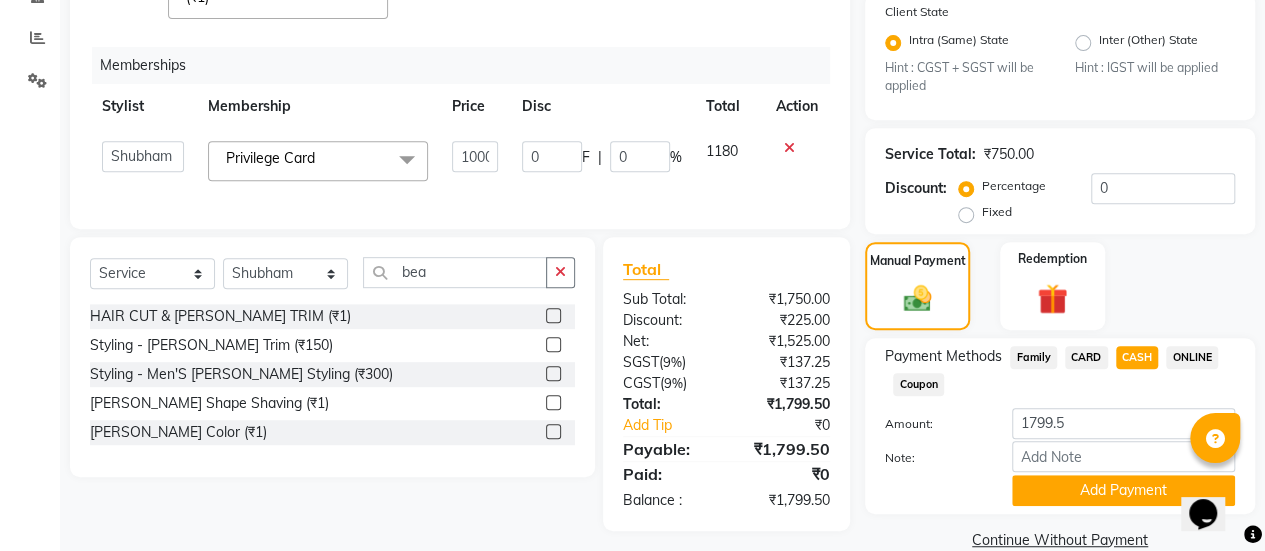 scroll, scrollTop: 438, scrollLeft: 0, axis: vertical 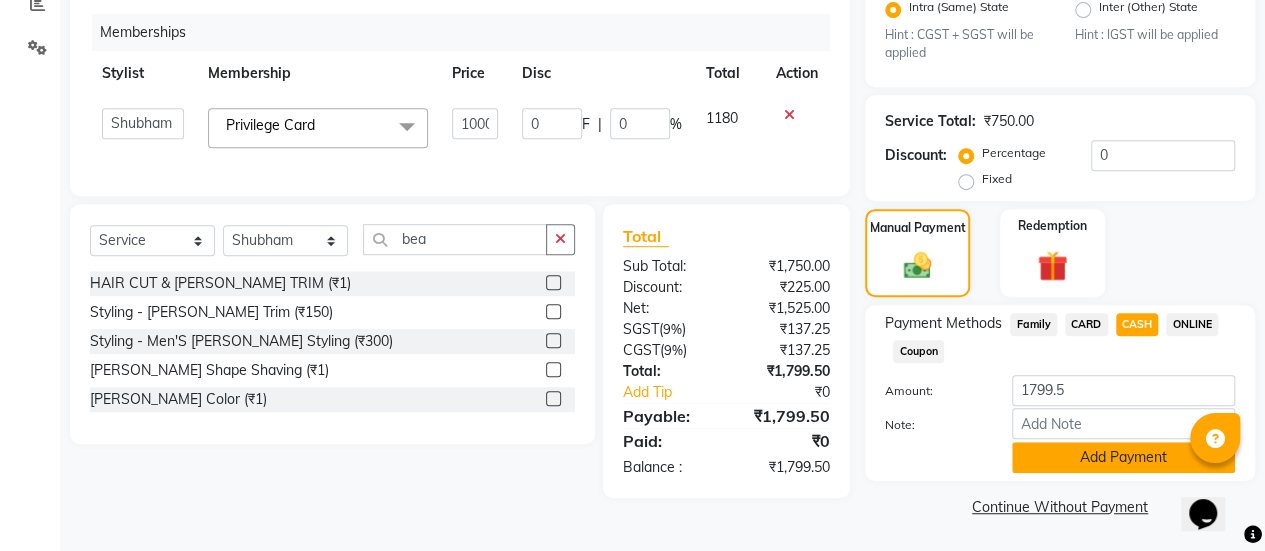 click on "Add Payment" 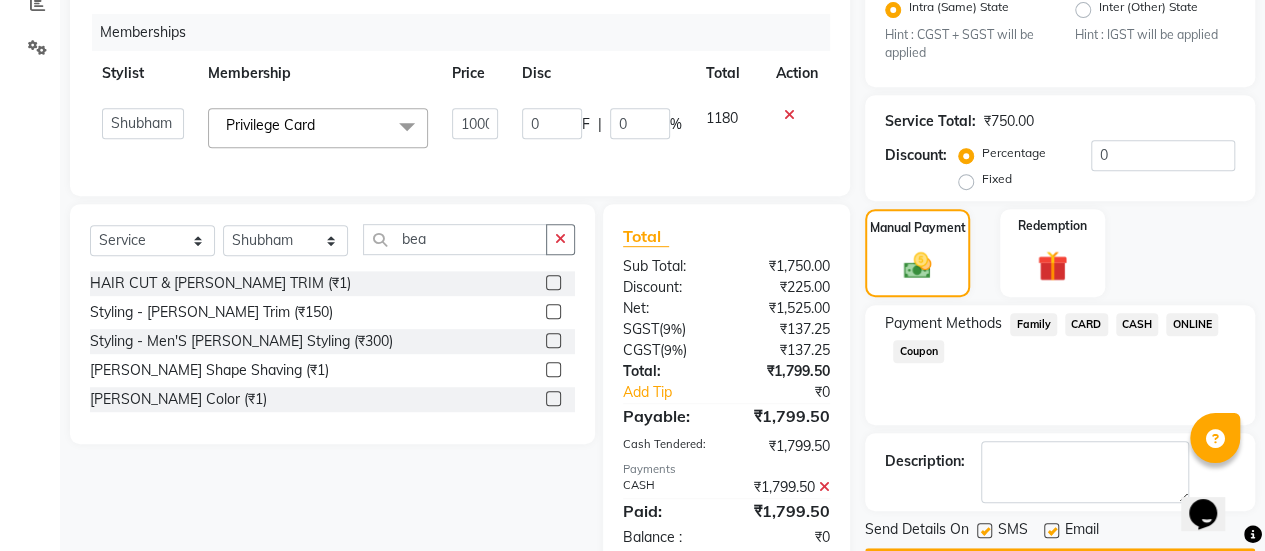 scroll, scrollTop: 493, scrollLeft: 0, axis: vertical 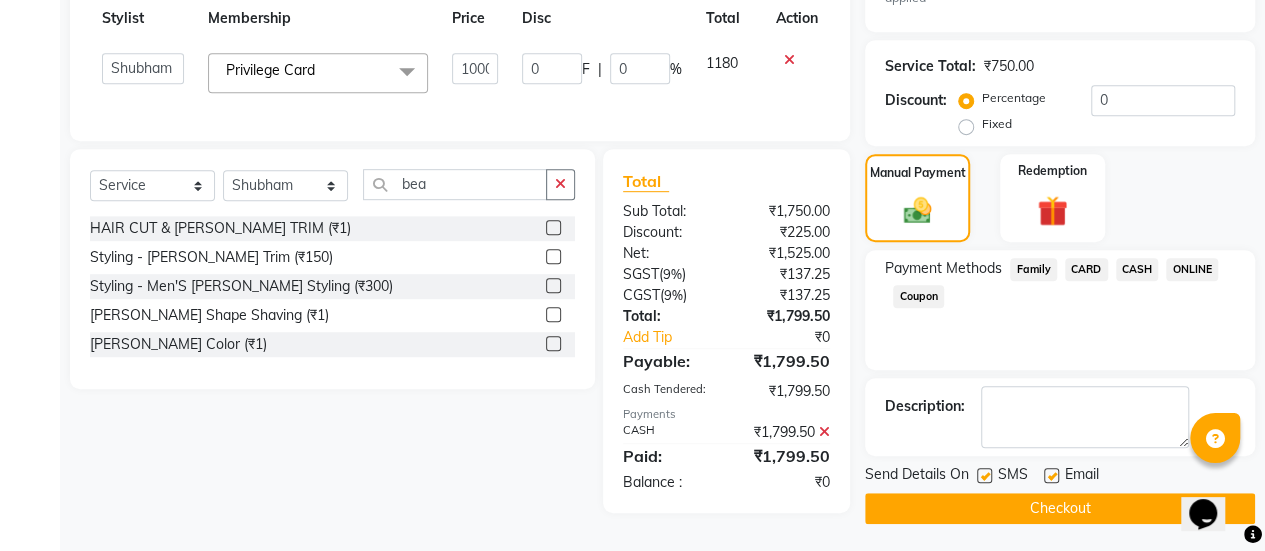 click 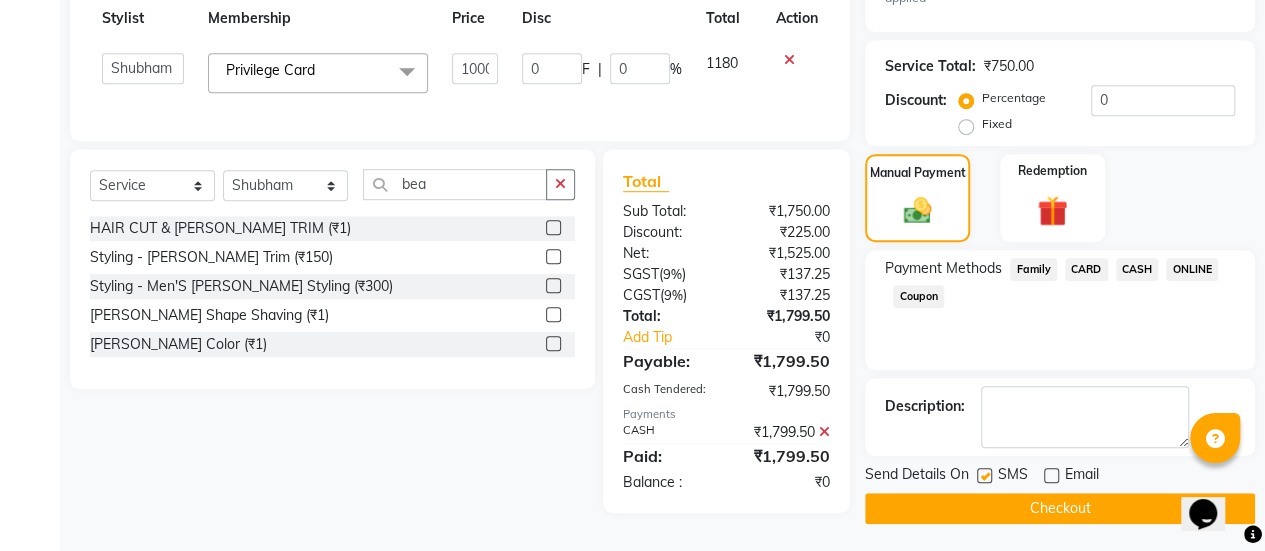 click on "Checkout" 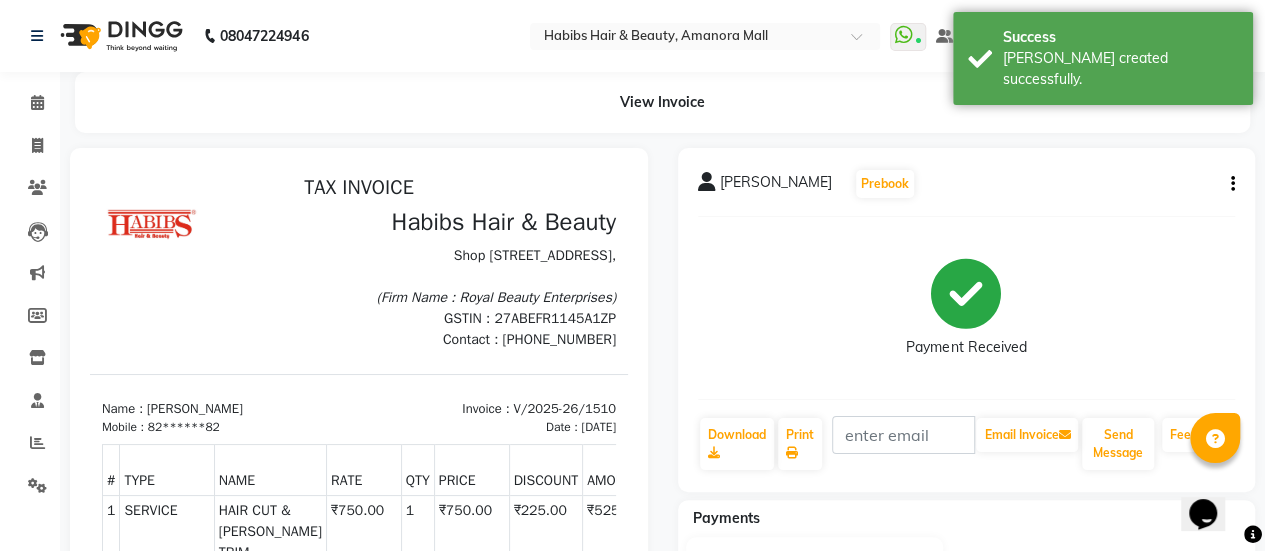 scroll, scrollTop: 0, scrollLeft: 0, axis: both 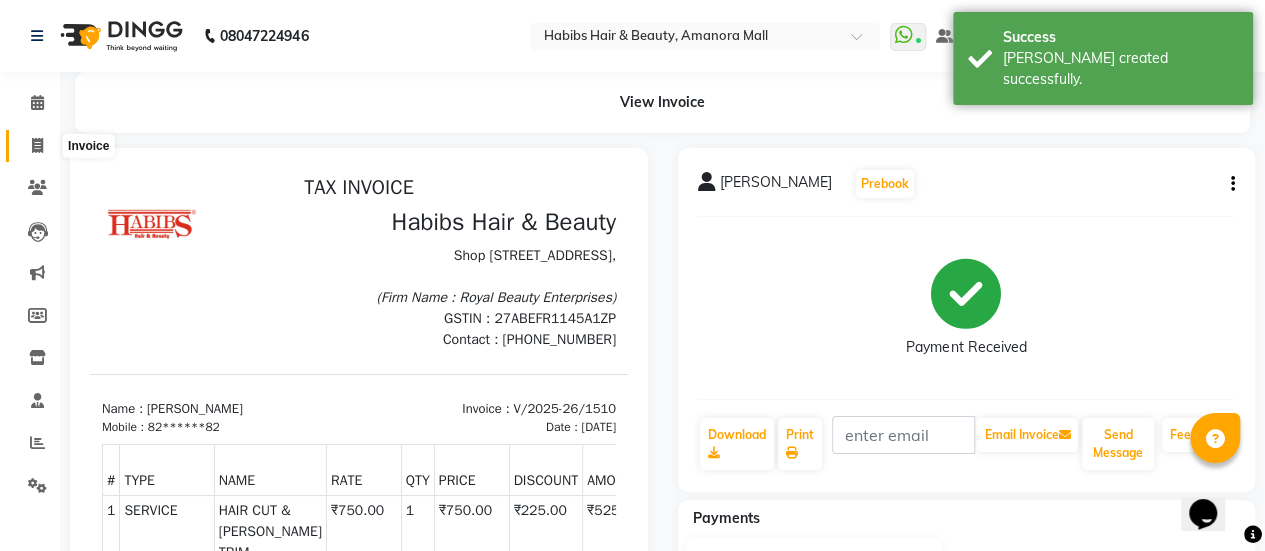 click 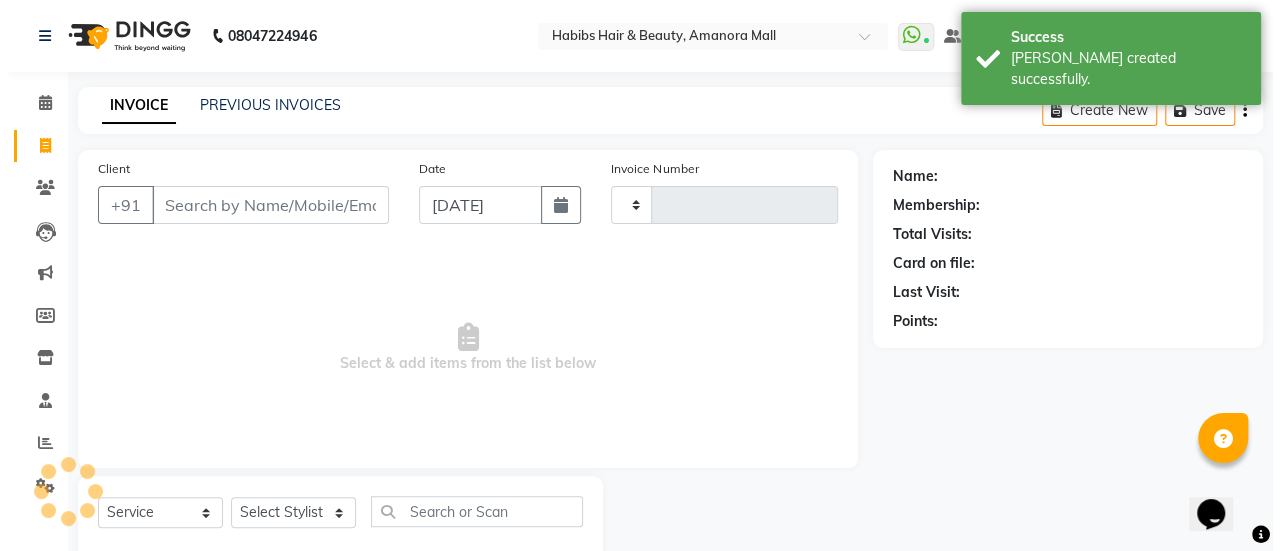 scroll, scrollTop: 49, scrollLeft: 0, axis: vertical 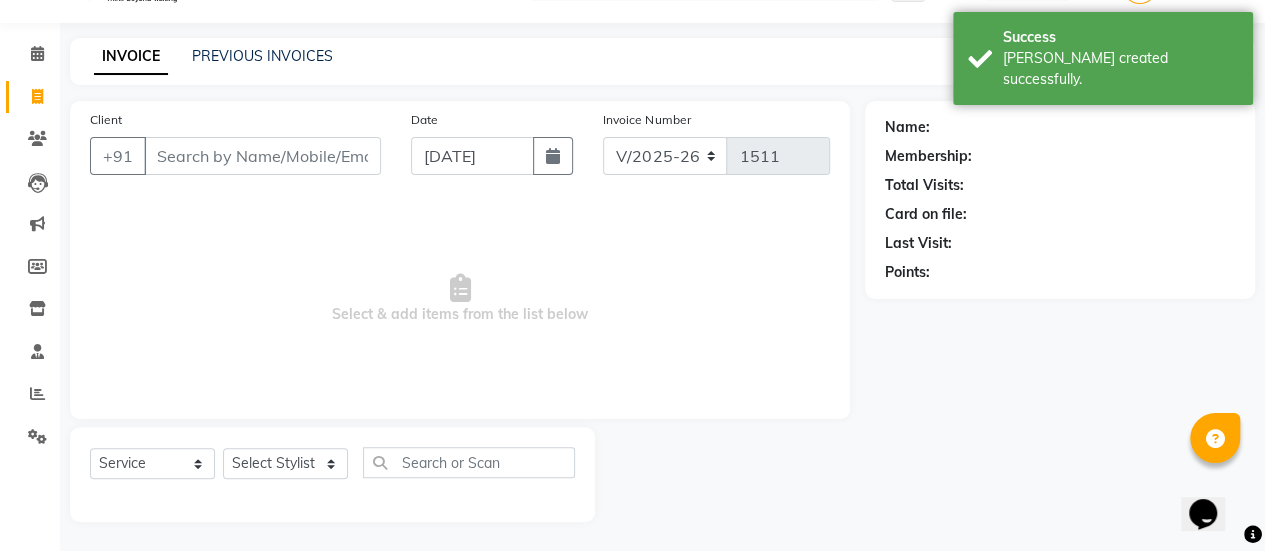 click on "Client" at bounding box center (262, 156) 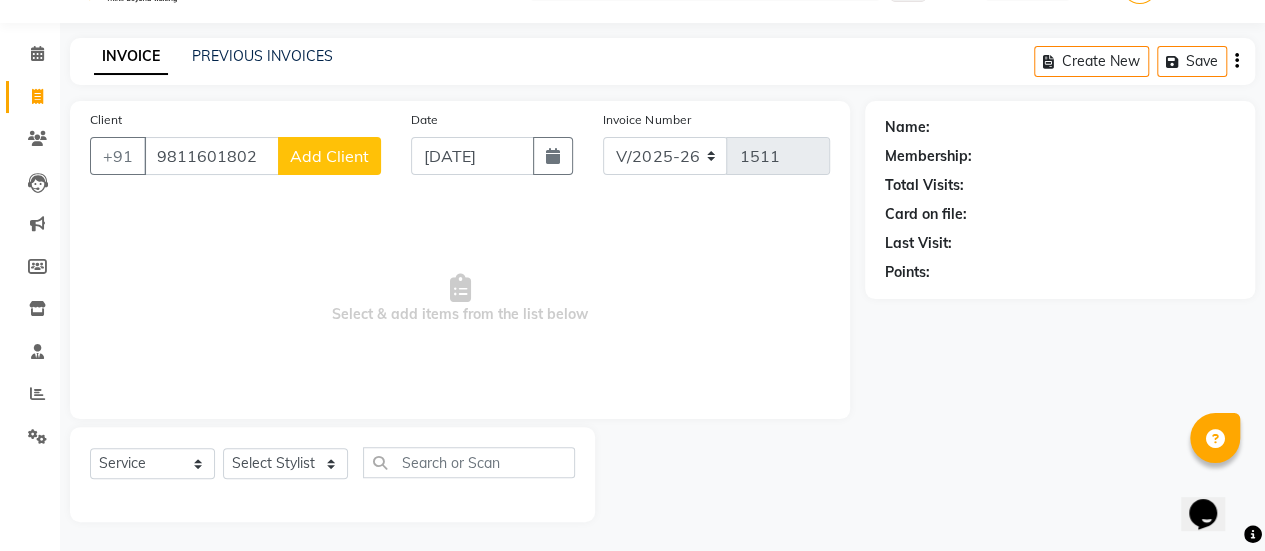 click on "Add Client" 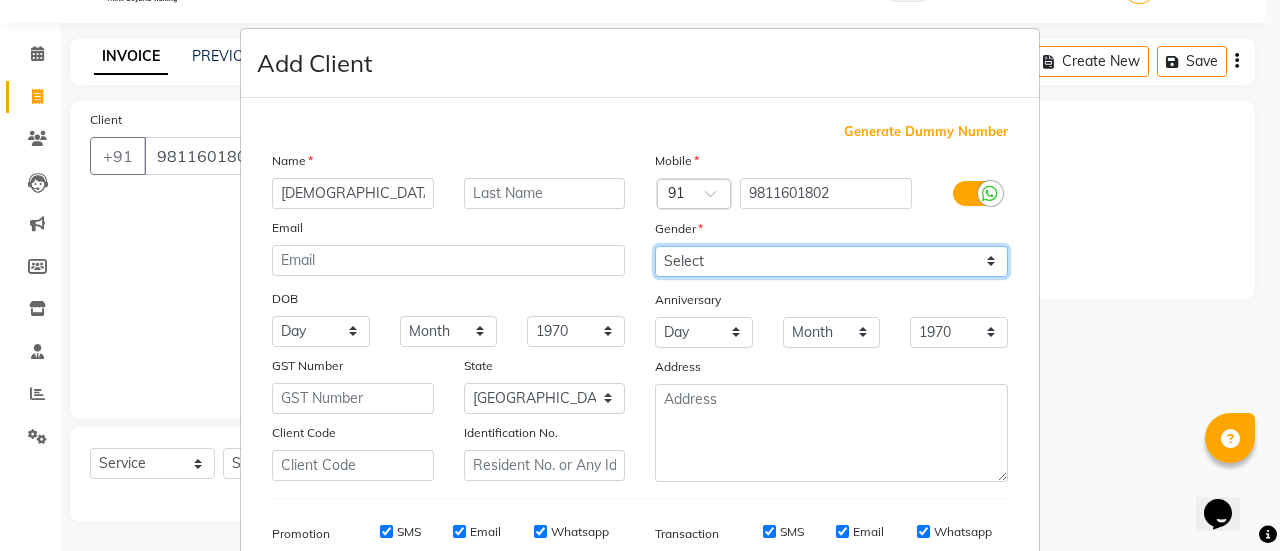click on "Select [DEMOGRAPHIC_DATA] [DEMOGRAPHIC_DATA] Other Prefer Not To Say" at bounding box center [831, 261] 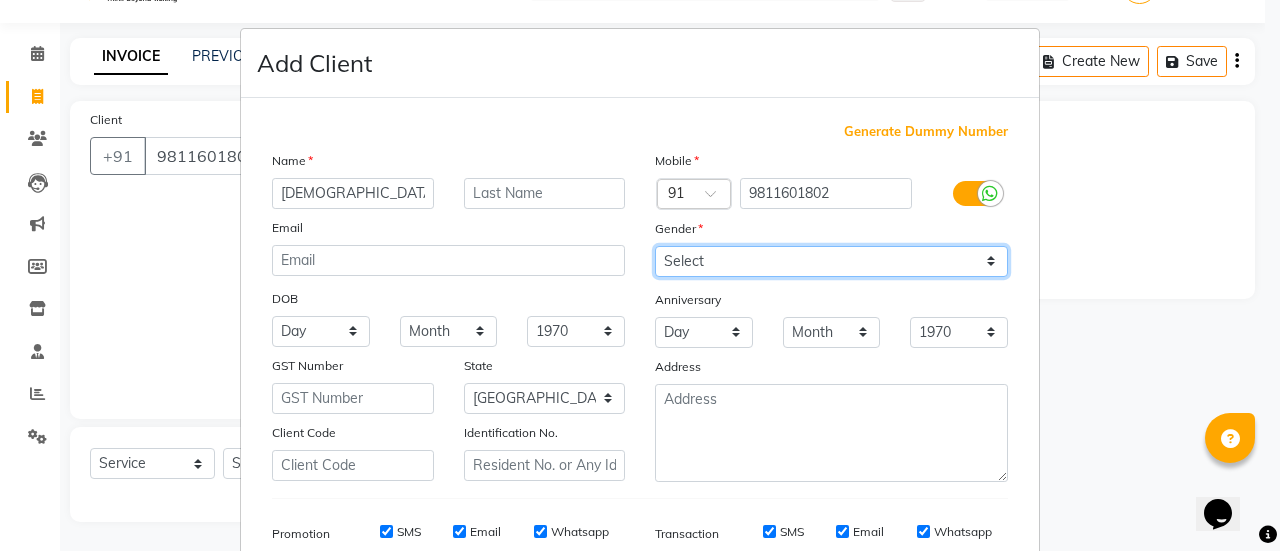 click on "Select [DEMOGRAPHIC_DATA] [DEMOGRAPHIC_DATA] Other Prefer Not To Say" at bounding box center [831, 261] 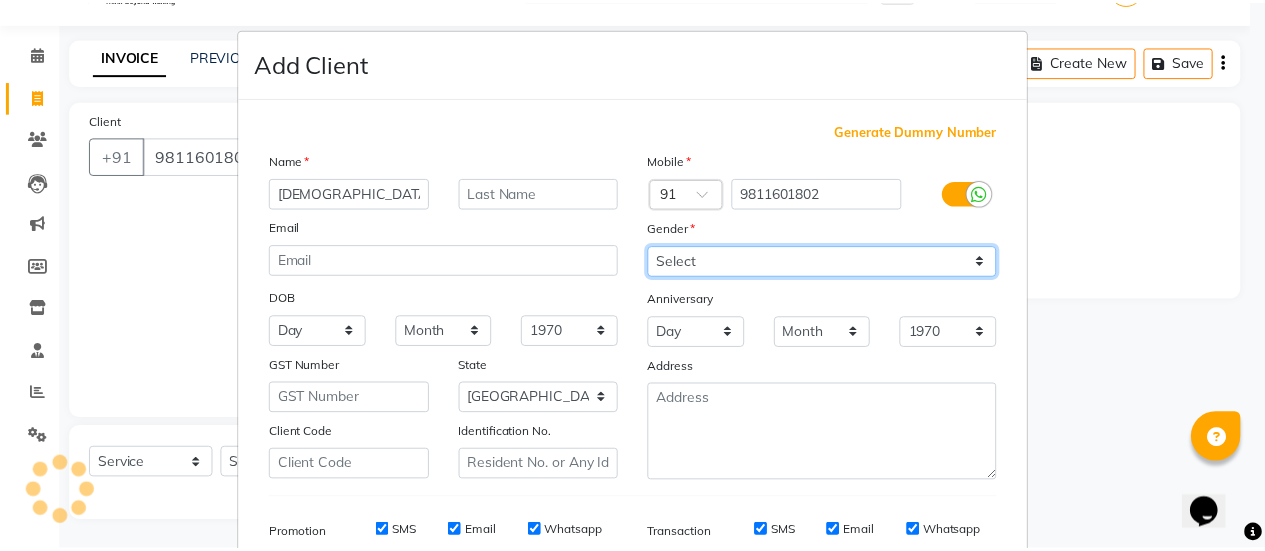 scroll, scrollTop: 294, scrollLeft: 0, axis: vertical 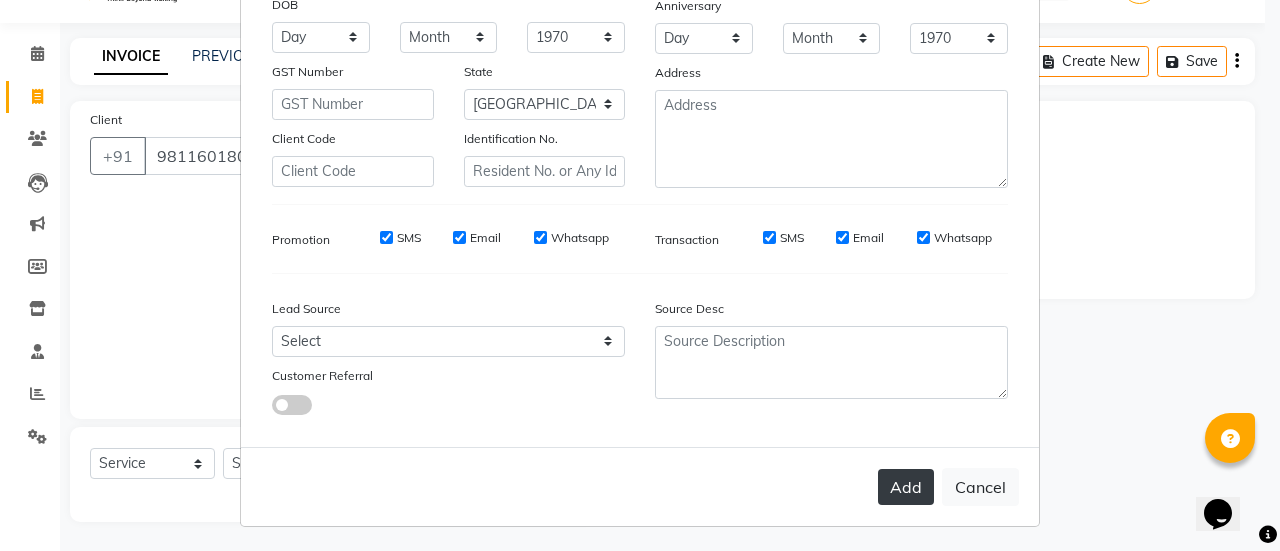 click on "Add" at bounding box center (906, 487) 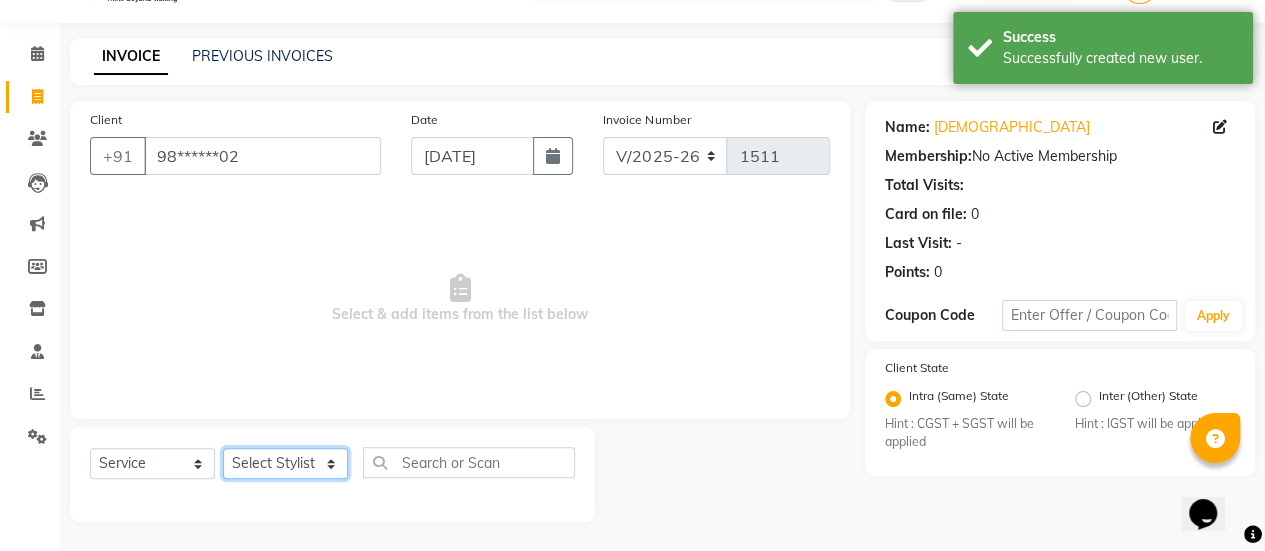 click on "Select Stylist [PERSON_NAME] Bhagavantu [PERSON_NAME] [PERSON_NAME] [PERSON_NAME] Manager [PERSON_NAME] POOJA [PERSON_NAME] [PERSON_NAME] [PERSON_NAME] [PERSON_NAME]" 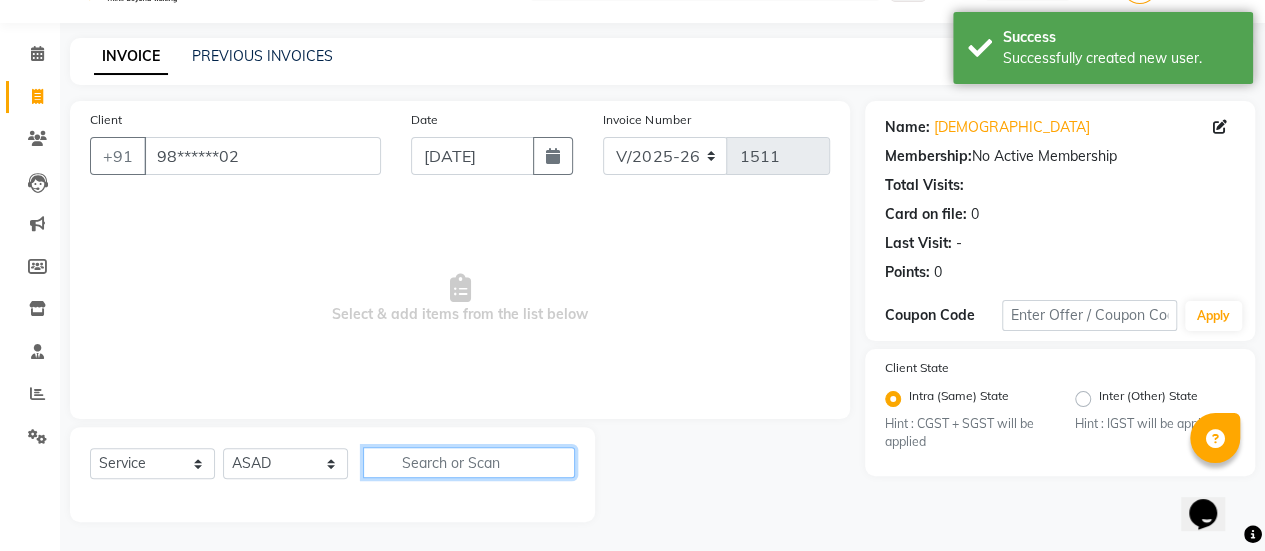click 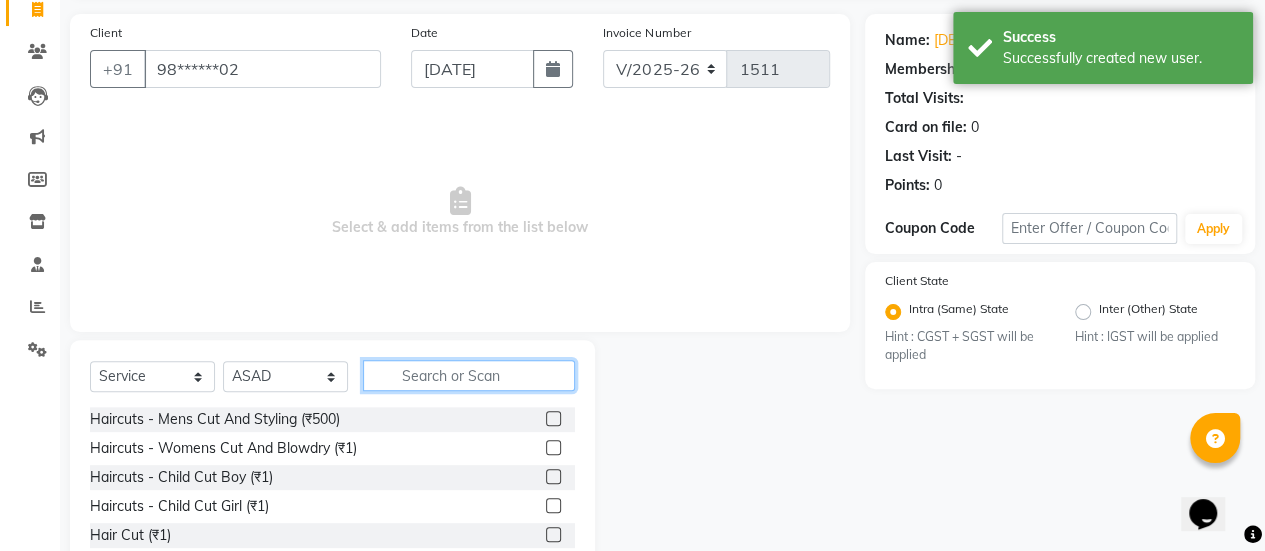 scroll, scrollTop: 139, scrollLeft: 0, axis: vertical 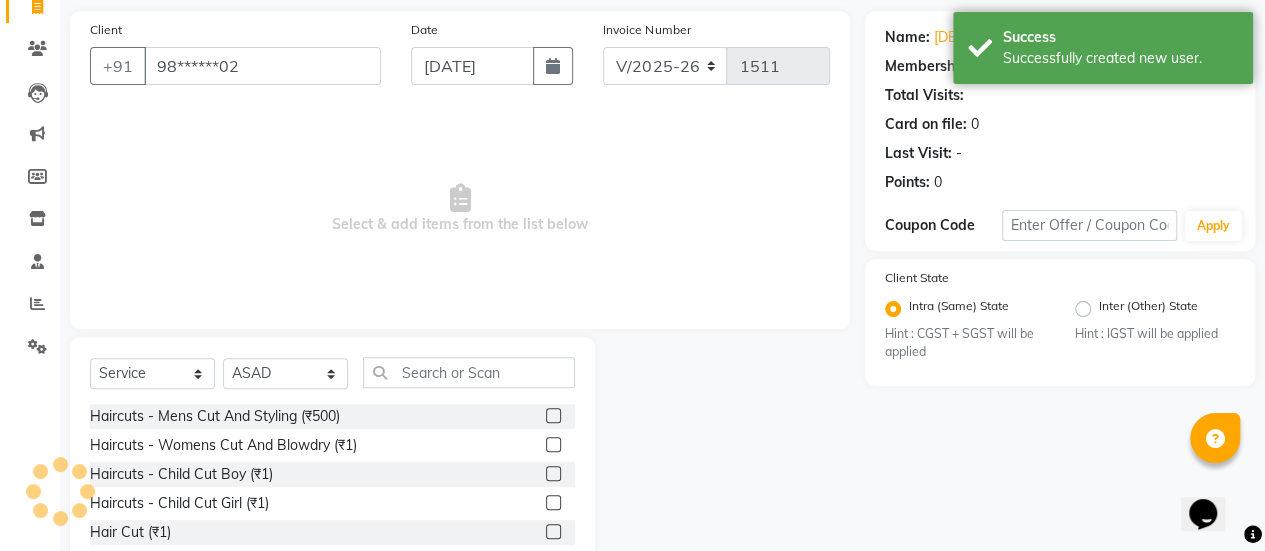 click 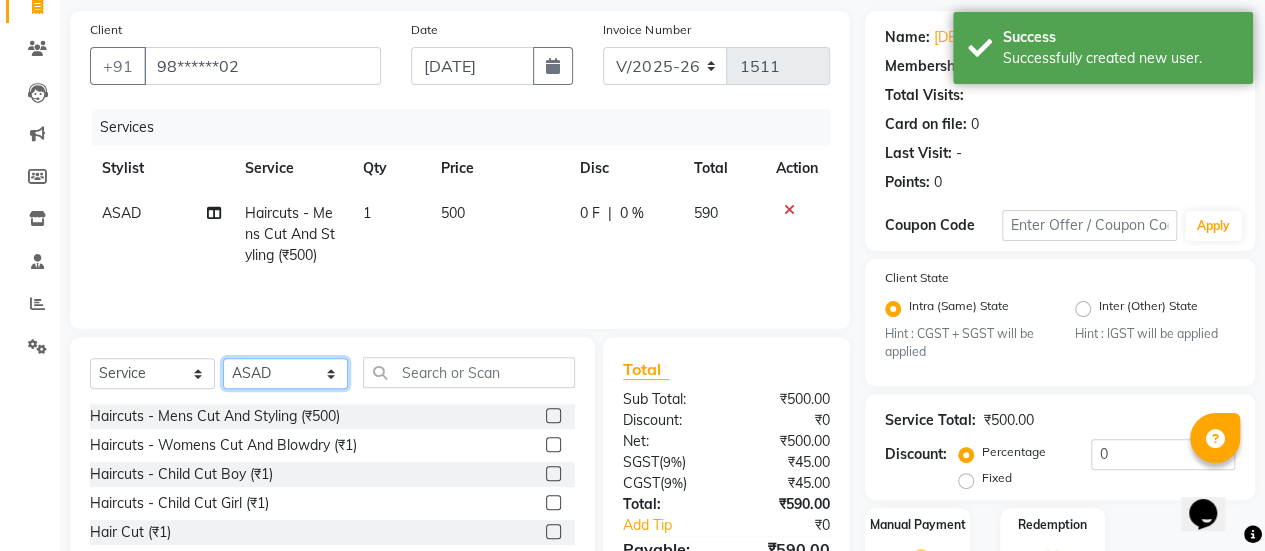 click on "Select Stylist [PERSON_NAME] Bhagavantu [PERSON_NAME] [PERSON_NAME] [PERSON_NAME] Manager [PERSON_NAME] POOJA [PERSON_NAME] [PERSON_NAME] [PERSON_NAME] [PERSON_NAME]" 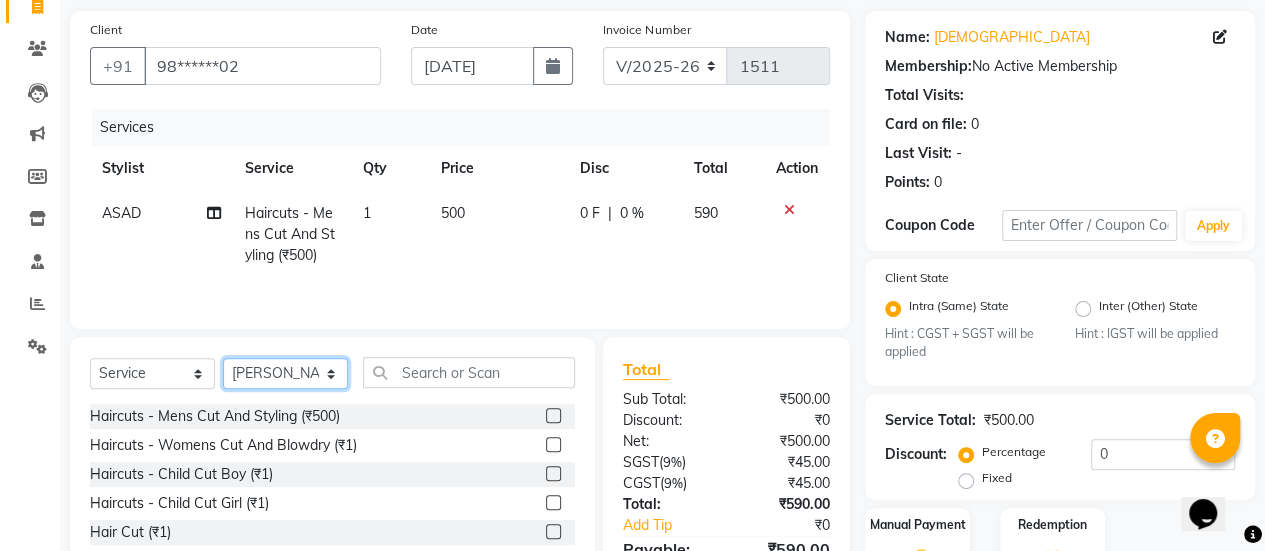 click on "Select Stylist [PERSON_NAME] Bhagavantu [PERSON_NAME] [PERSON_NAME] [PERSON_NAME] Manager [PERSON_NAME] POOJA [PERSON_NAME] [PERSON_NAME] [PERSON_NAME] [PERSON_NAME]" 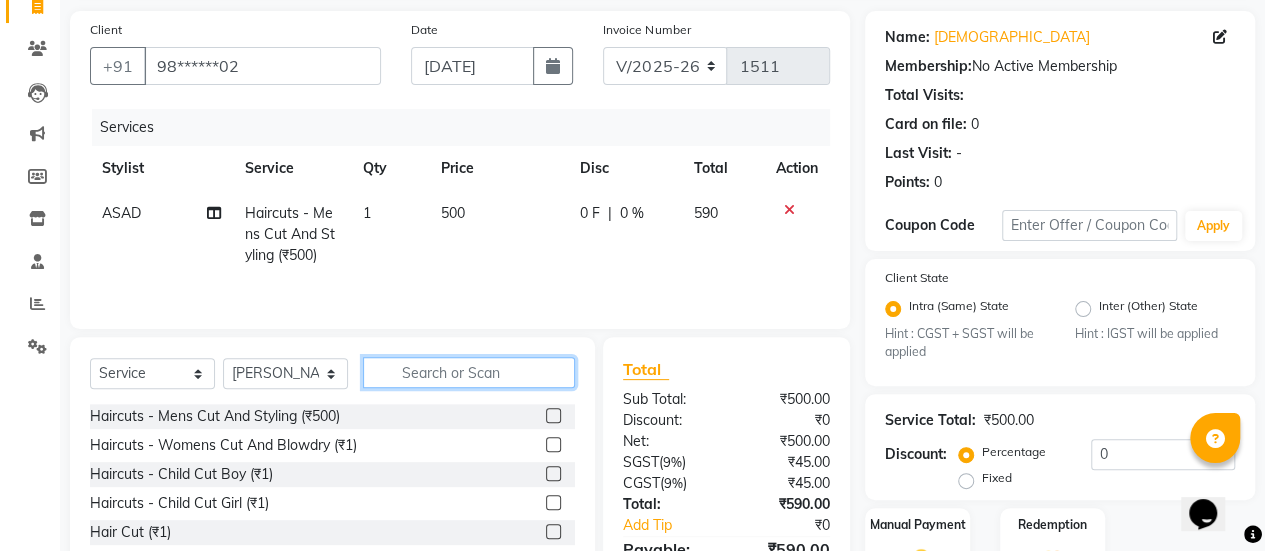 click 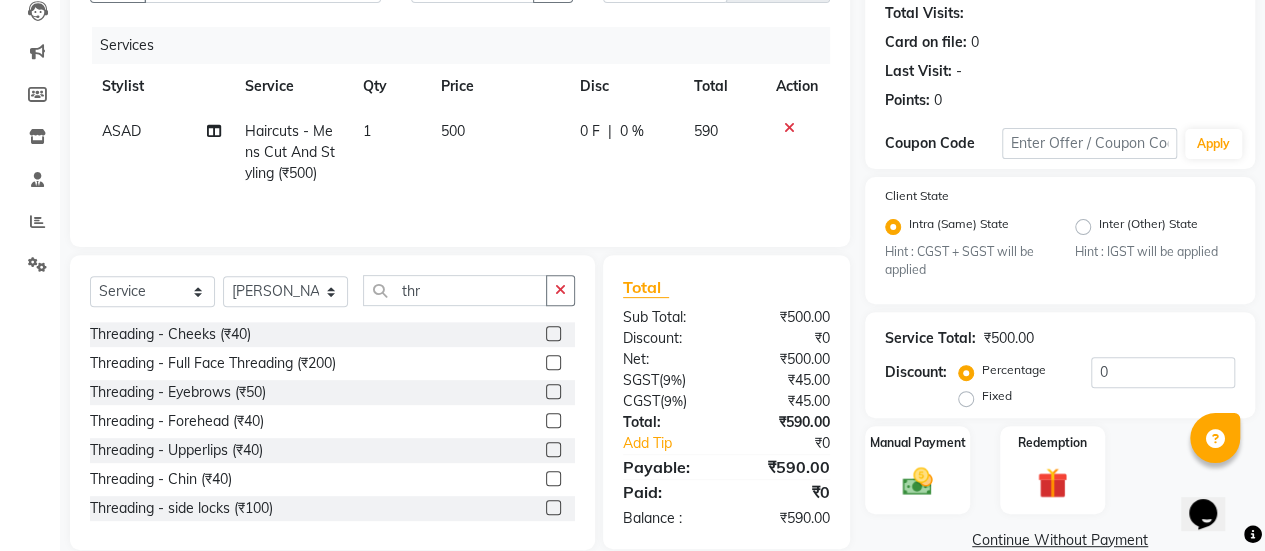click 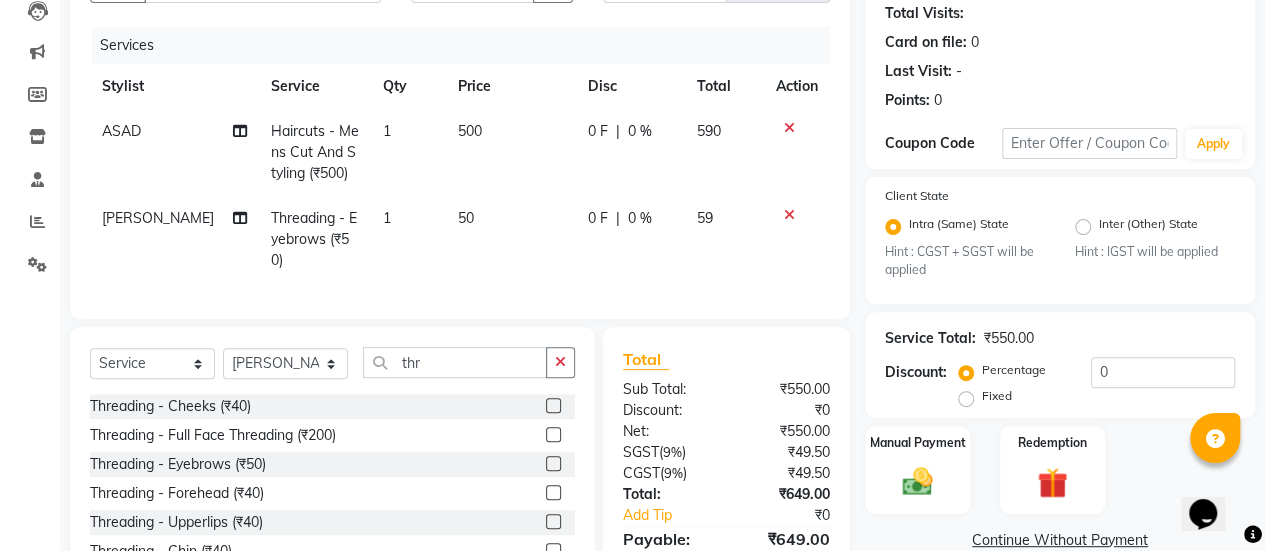 scroll, scrollTop: 335, scrollLeft: 0, axis: vertical 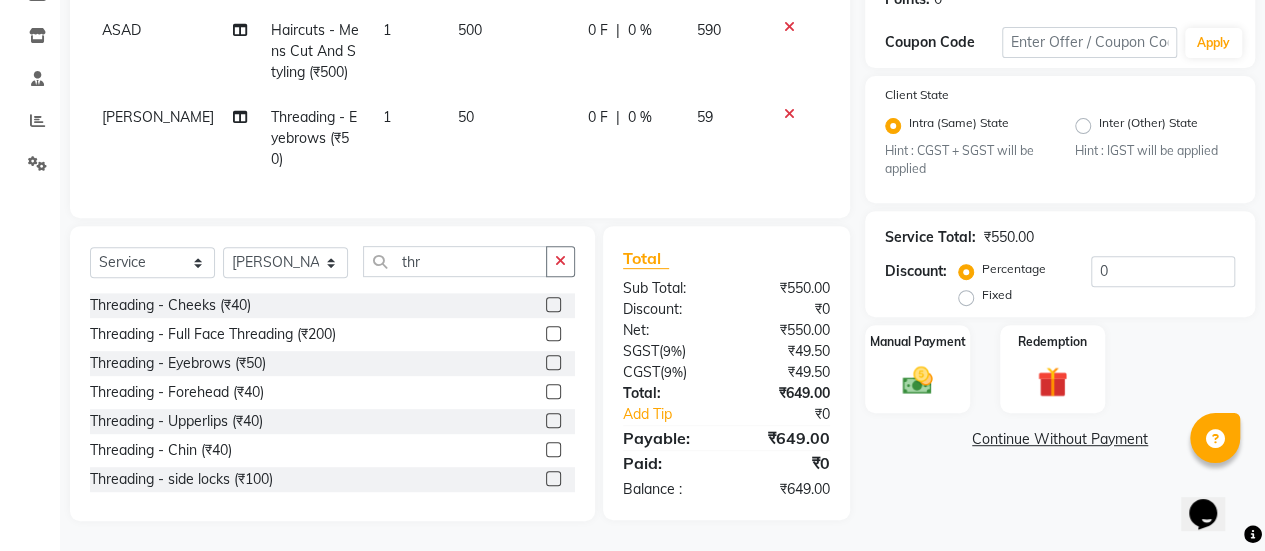 click 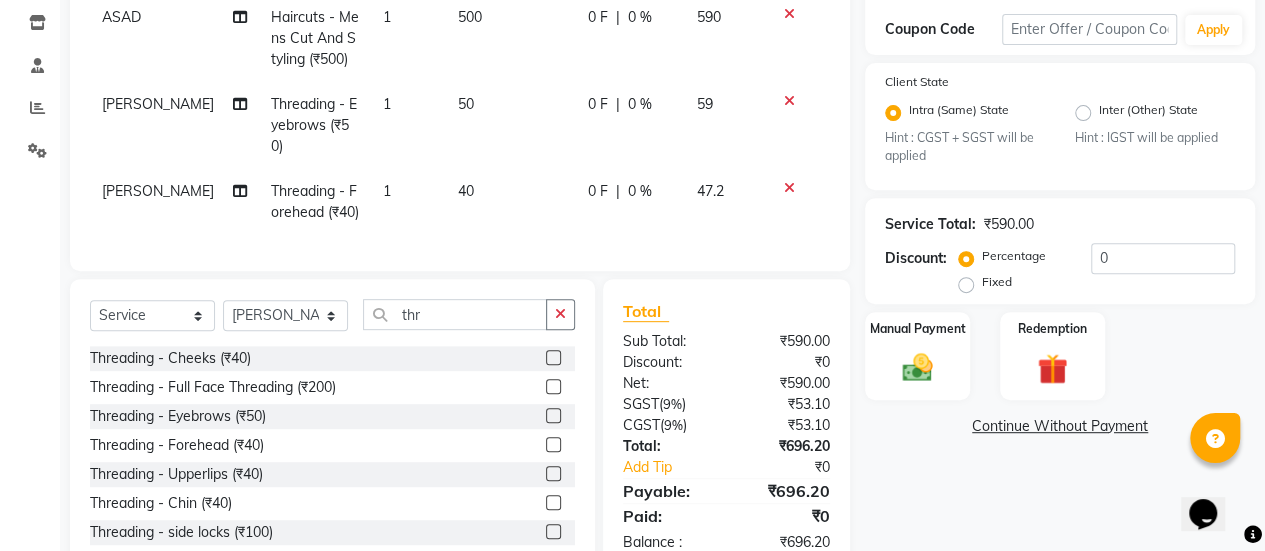 click on "50" 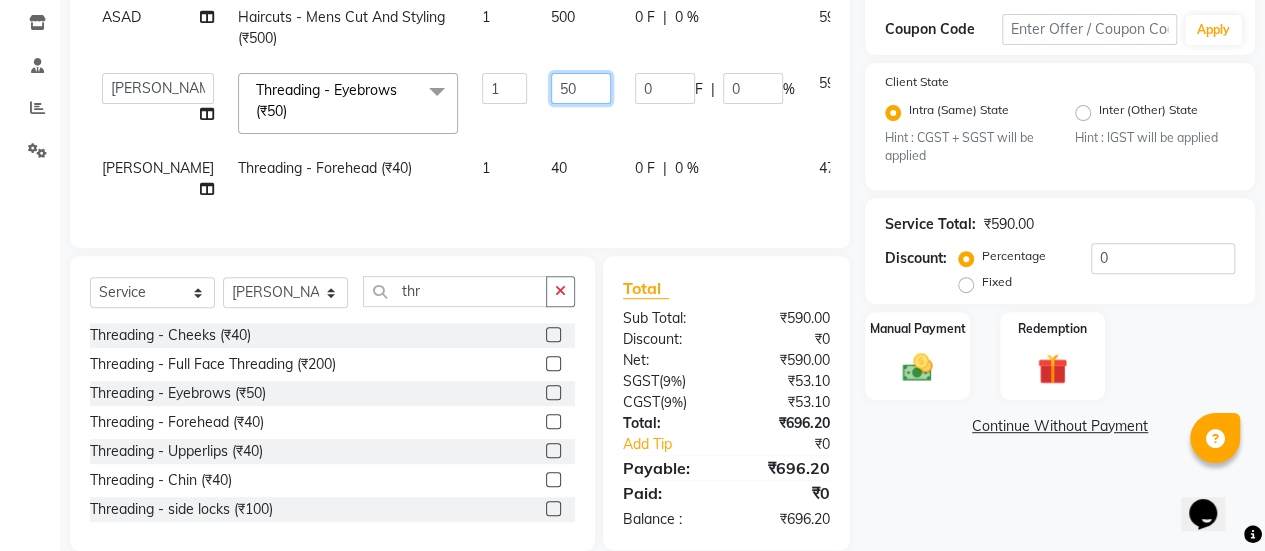 click on "50" 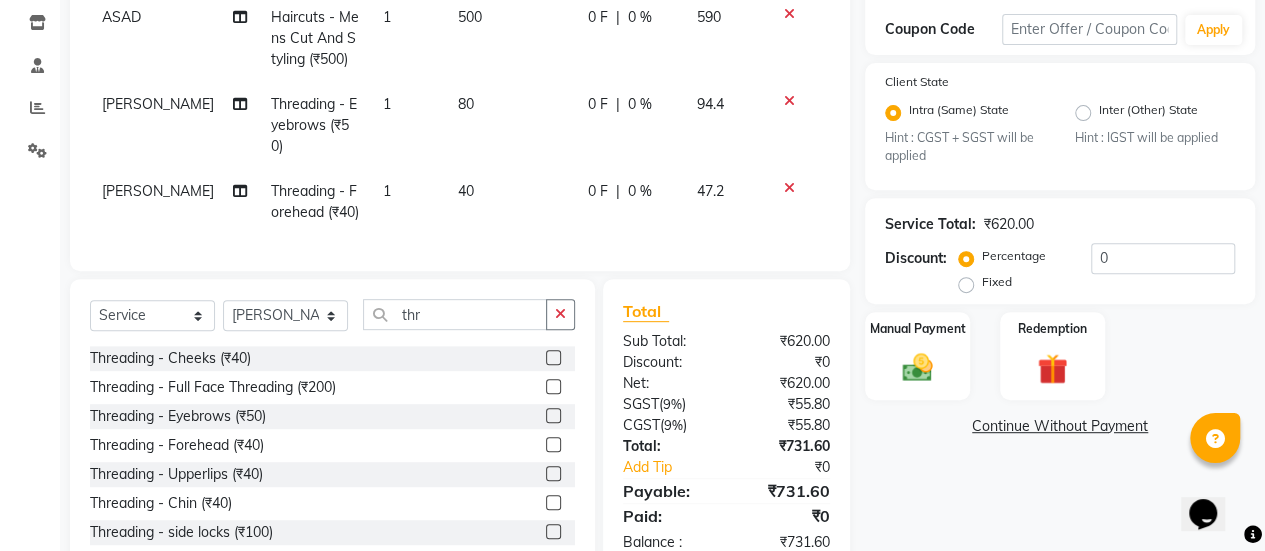 click on "ASAD Haircuts -  Mens Cut And Styling (₹500) 1 500 0 F | 0 % 590 [PERSON_NAME] Threading -  Eyebrows (₹50) 1 80 0 F | 0 % 94.4 [PERSON_NAME] Threading -  Forehead (₹40) 1 40 0 F | 0 % 47.2" 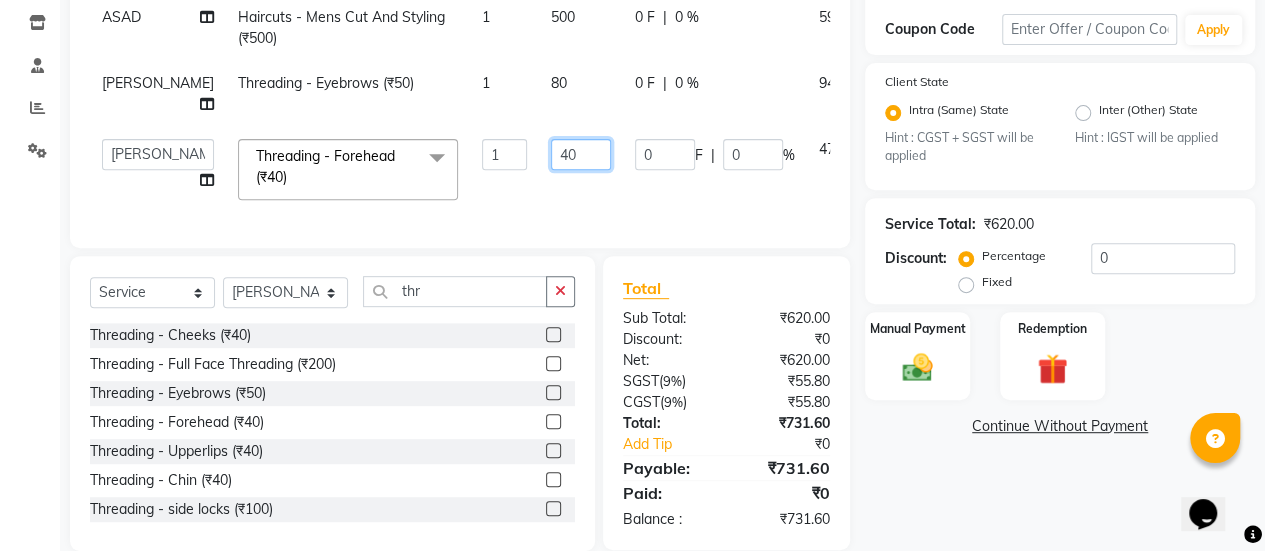 click on "40" 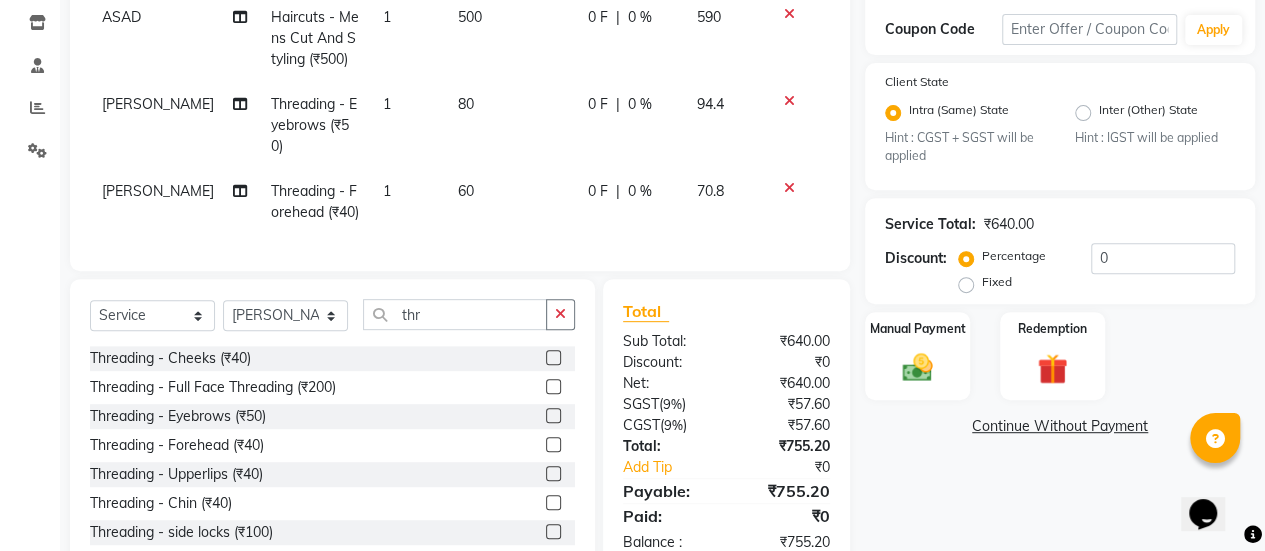 click on "500" 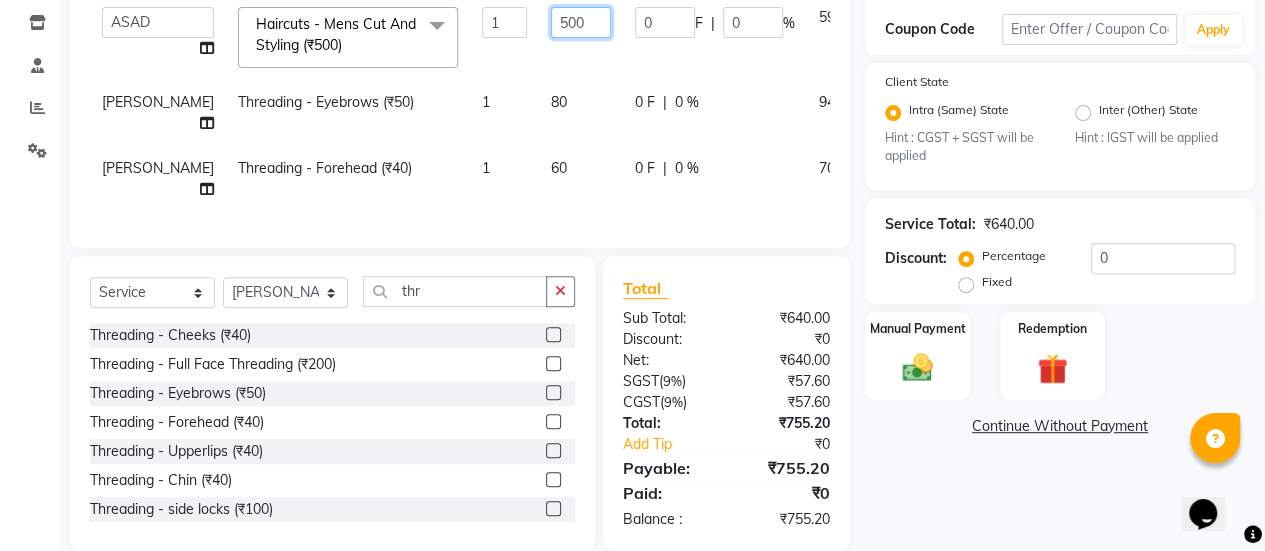 click on "500" 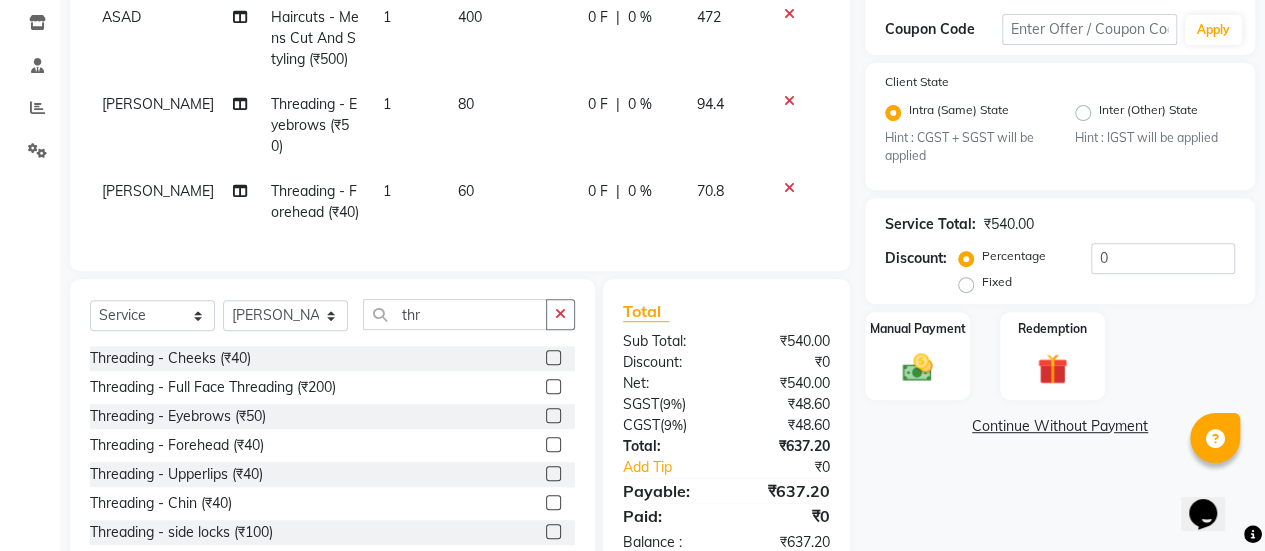 click on "0 F | 0 %" 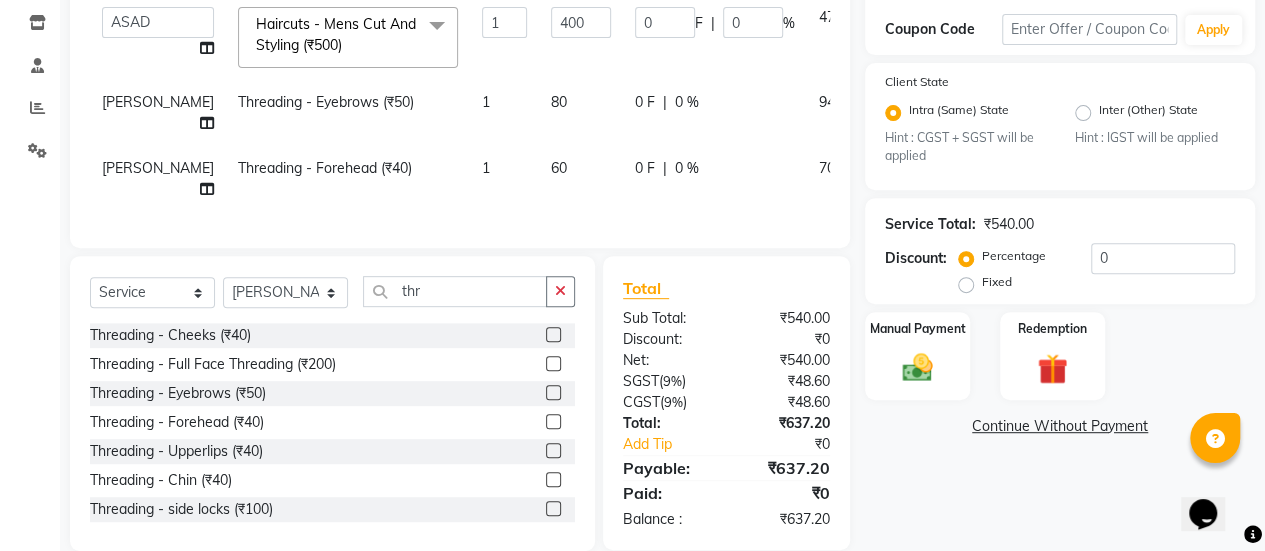 scroll, scrollTop: 378, scrollLeft: 0, axis: vertical 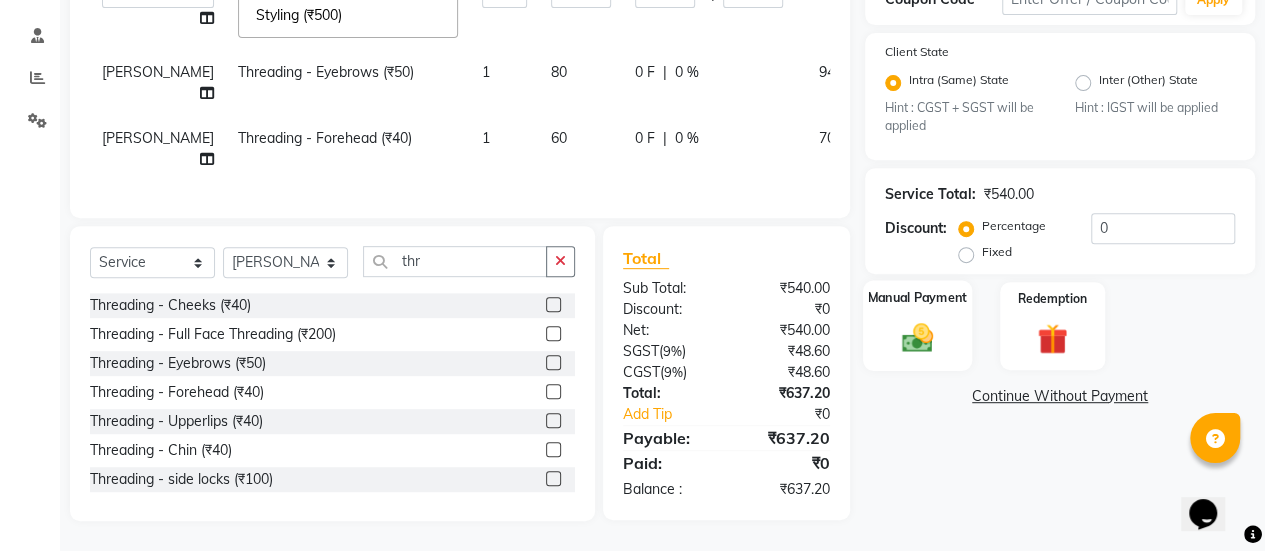 click on "Manual Payment" 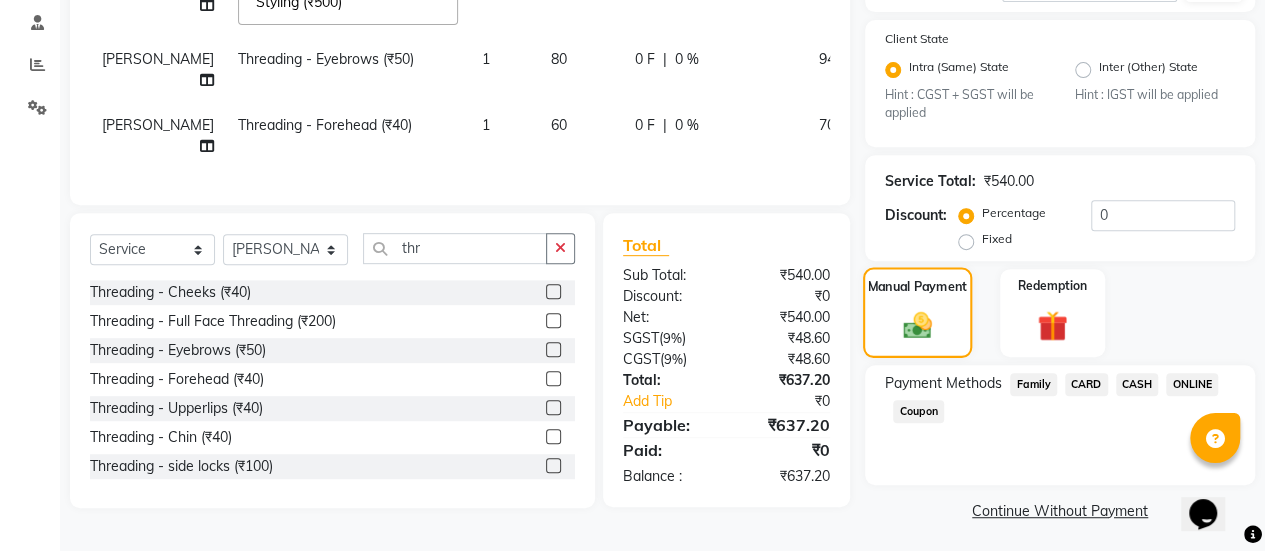 scroll, scrollTop: 382, scrollLeft: 0, axis: vertical 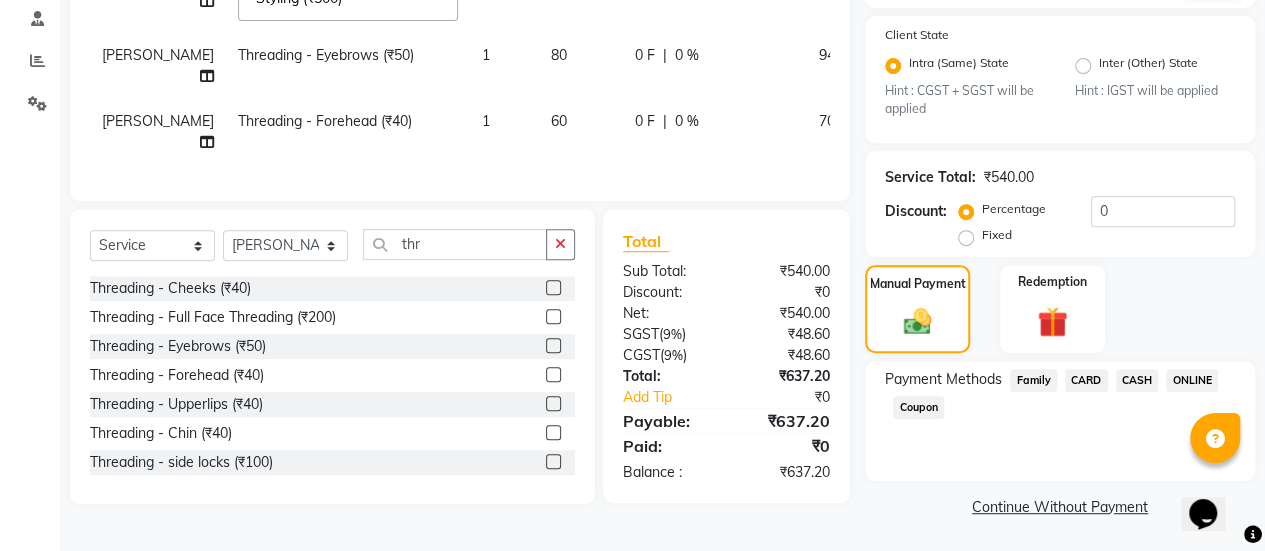 click on "CARD" 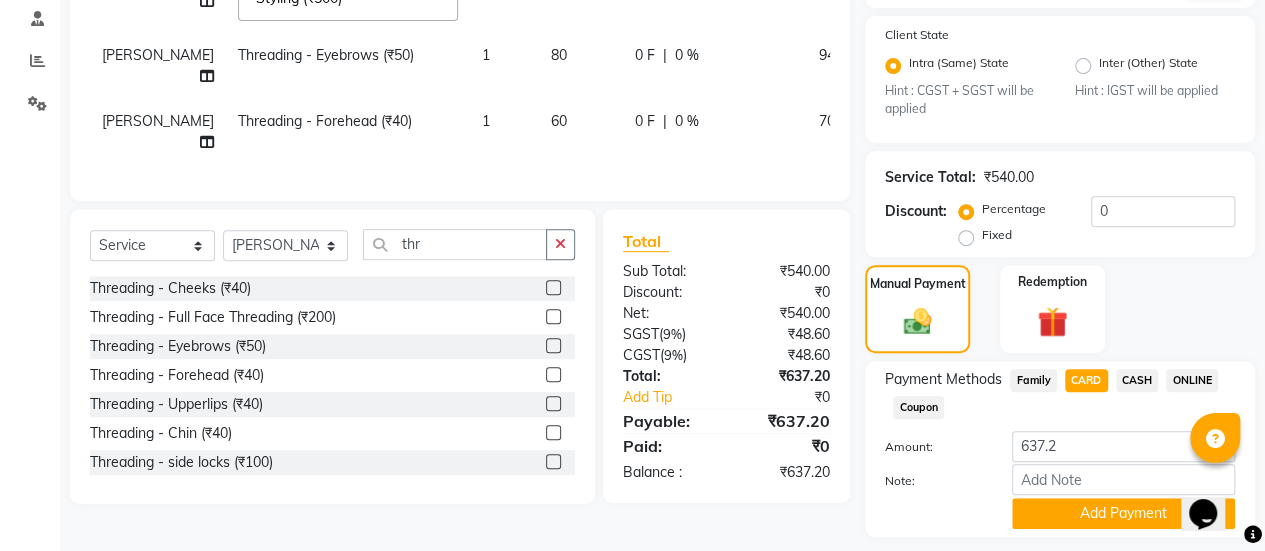 scroll, scrollTop: 438, scrollLeft: 0, axis: vertical 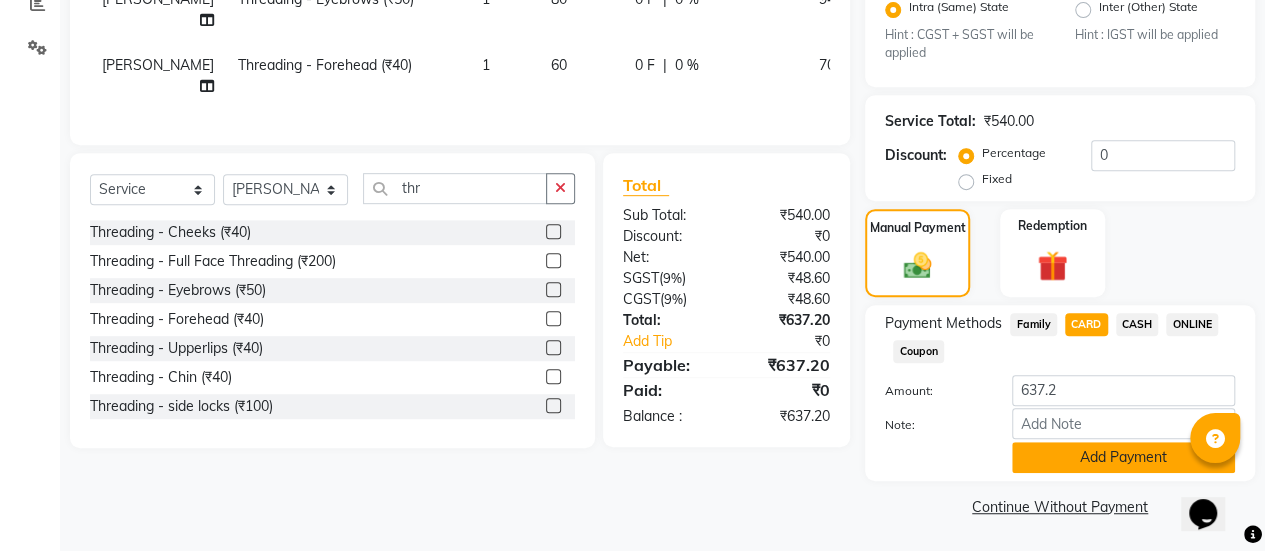 click on "Add Payment" 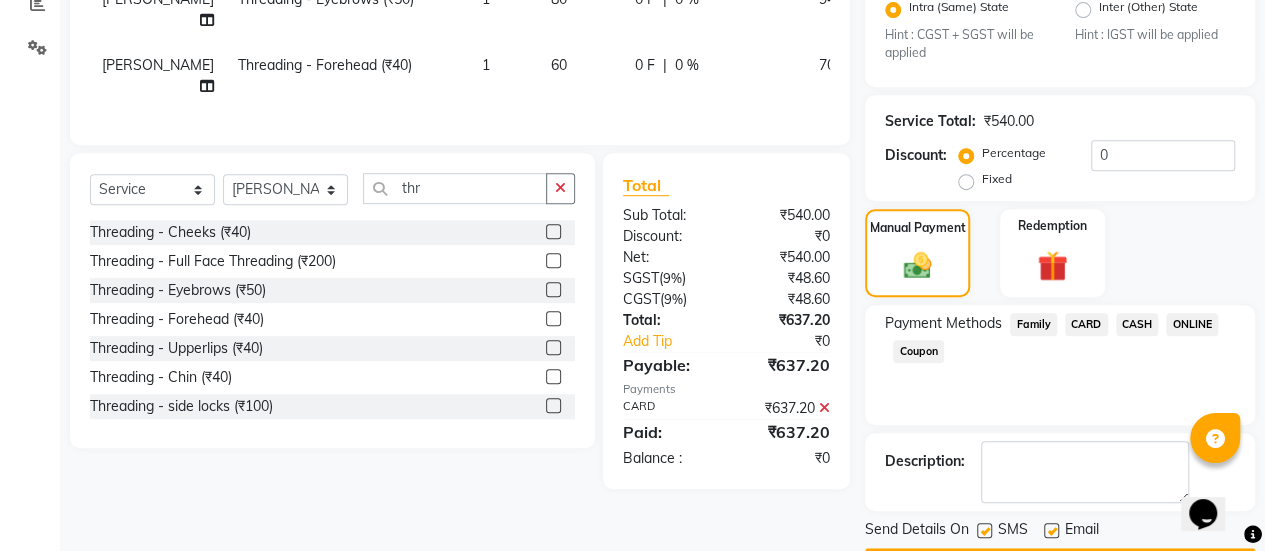 scroll, scrollTop: 493, scrollLeft: 0, axis: vertical 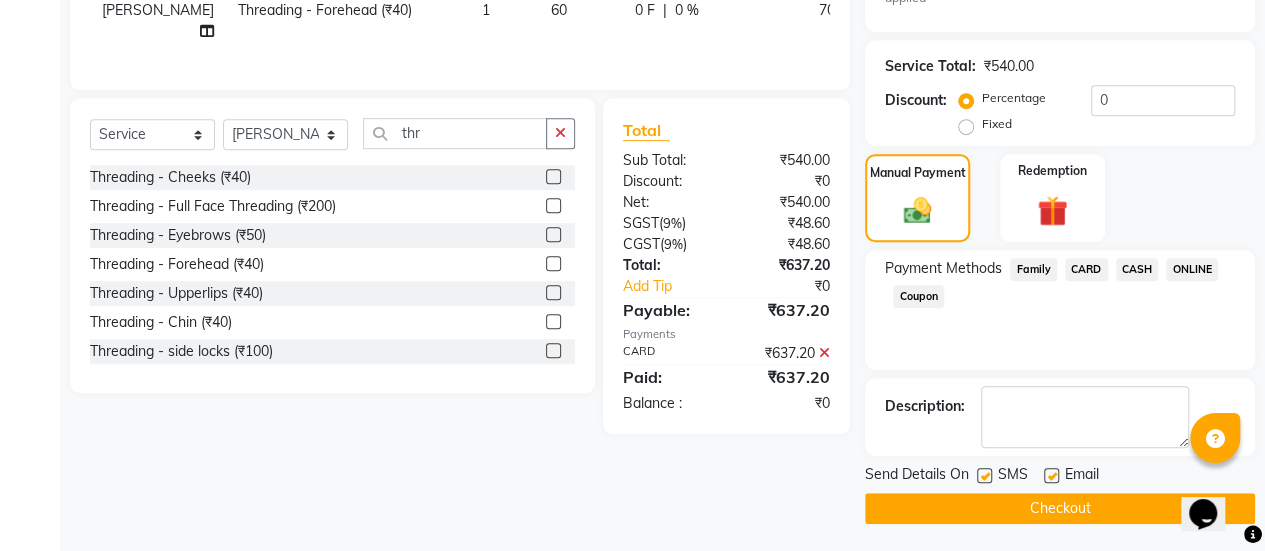 click 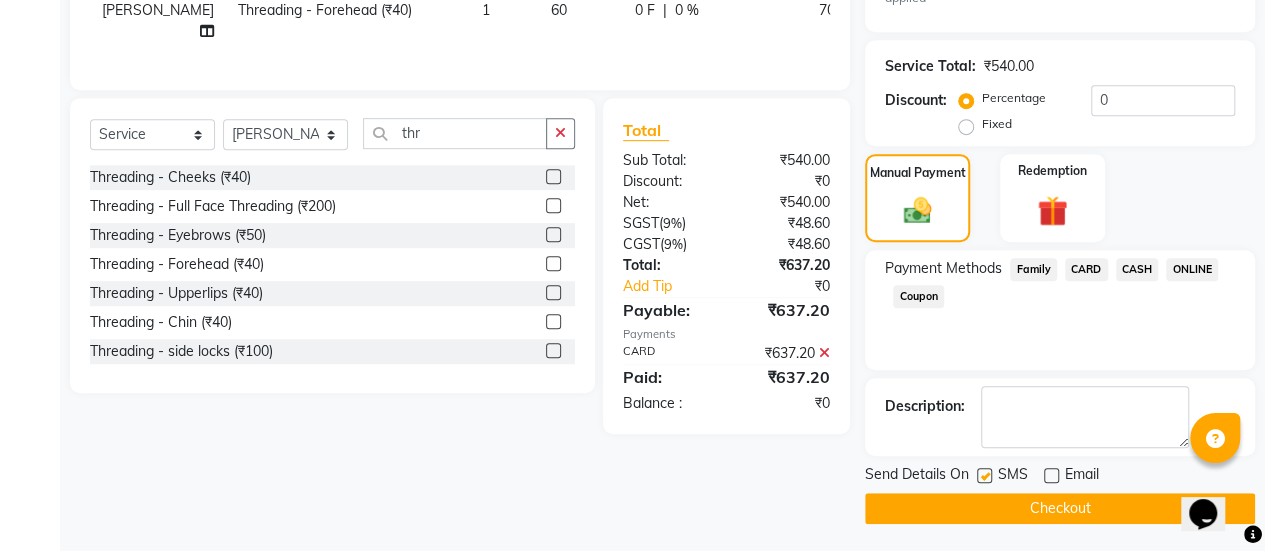 click on "Checkout" 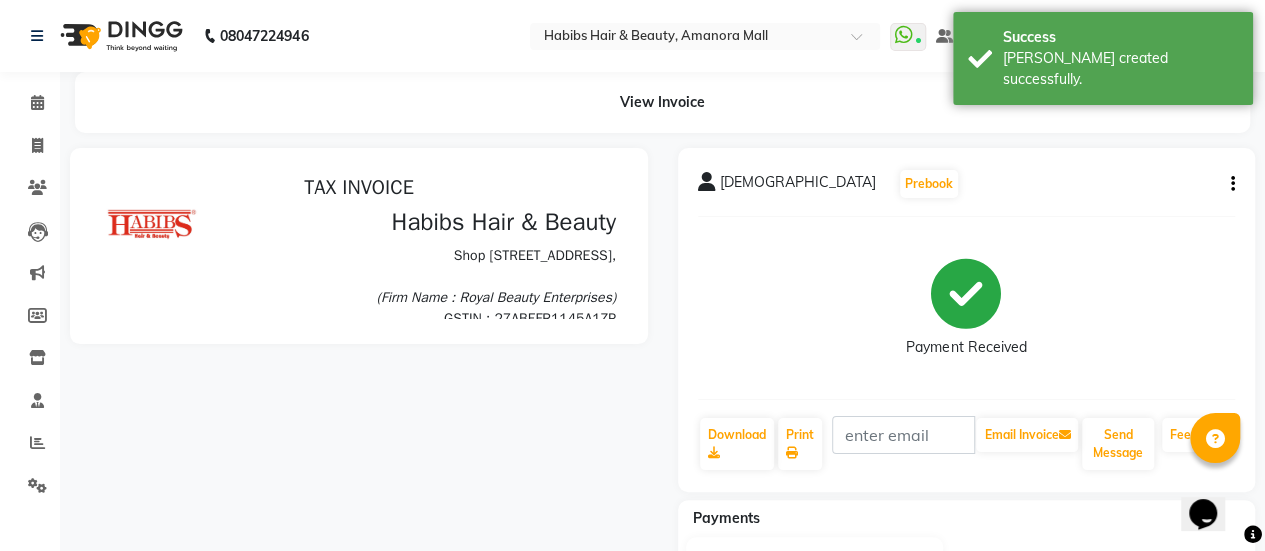 scroll, scrollTop: 0, scrollLeft: 0, axis: both 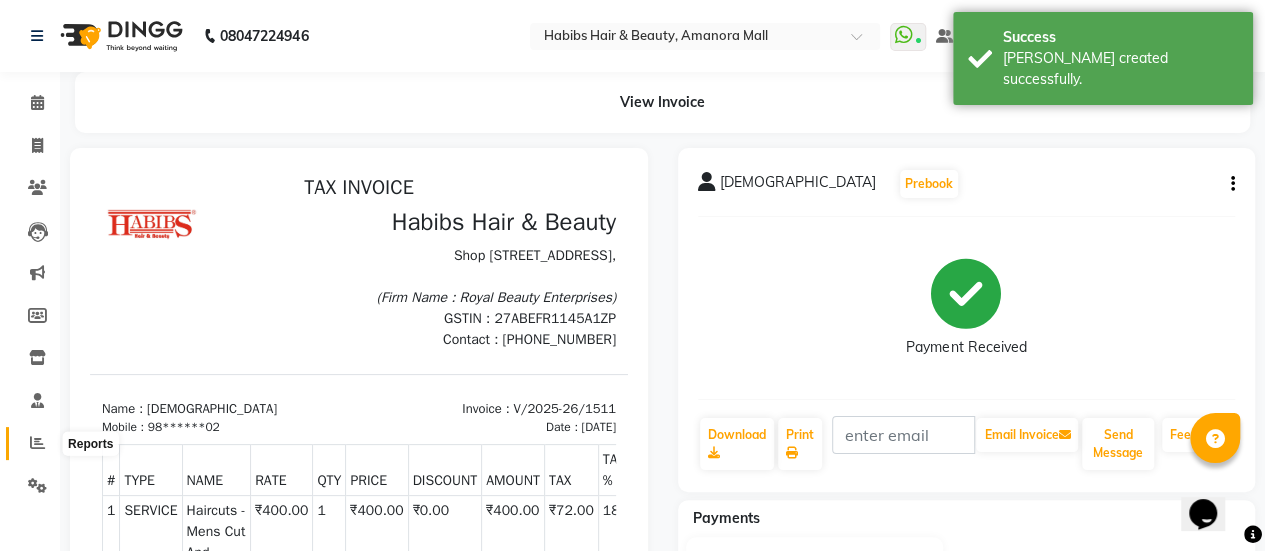 click 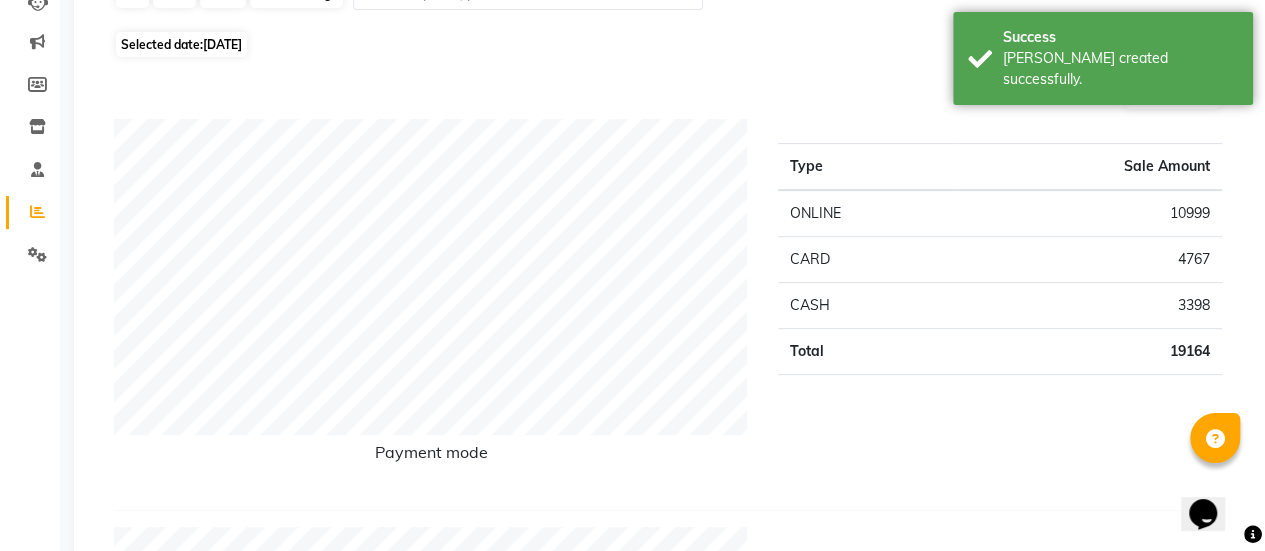 scroll, scrollTop: 0, scrollLeft: 0, axis: both 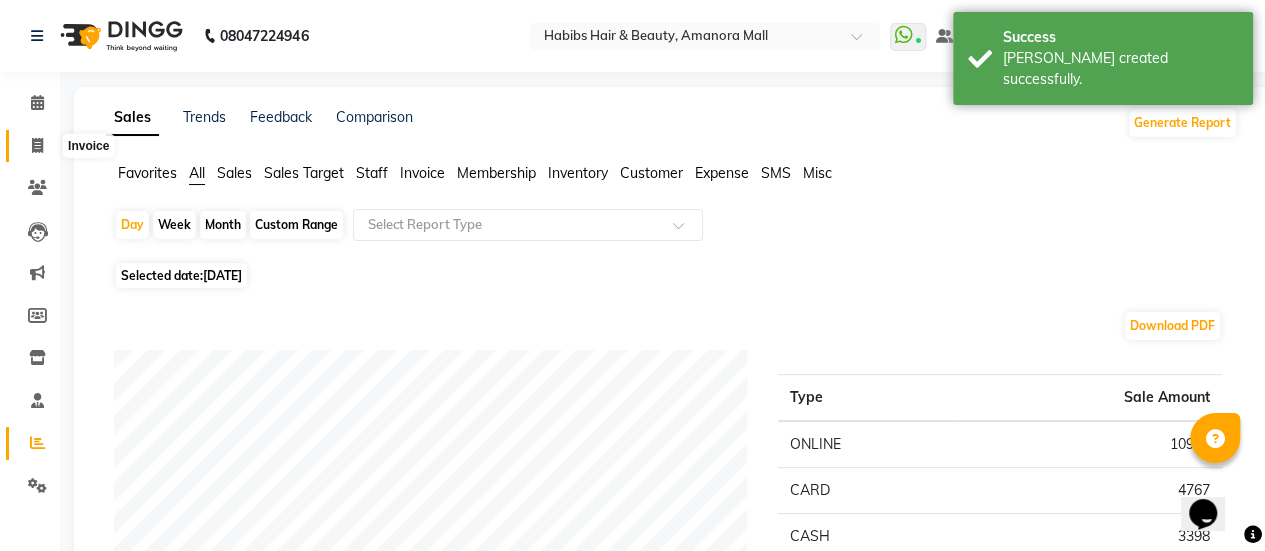 click 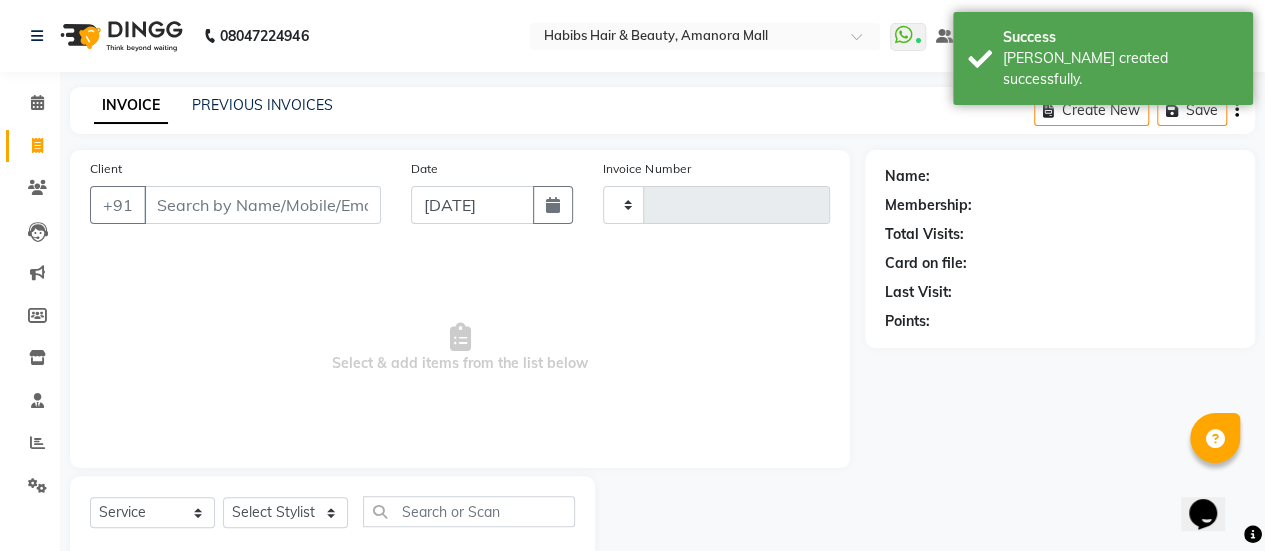 scroll, scrollTop: 49, scrollLeft: 0, axis: vertical 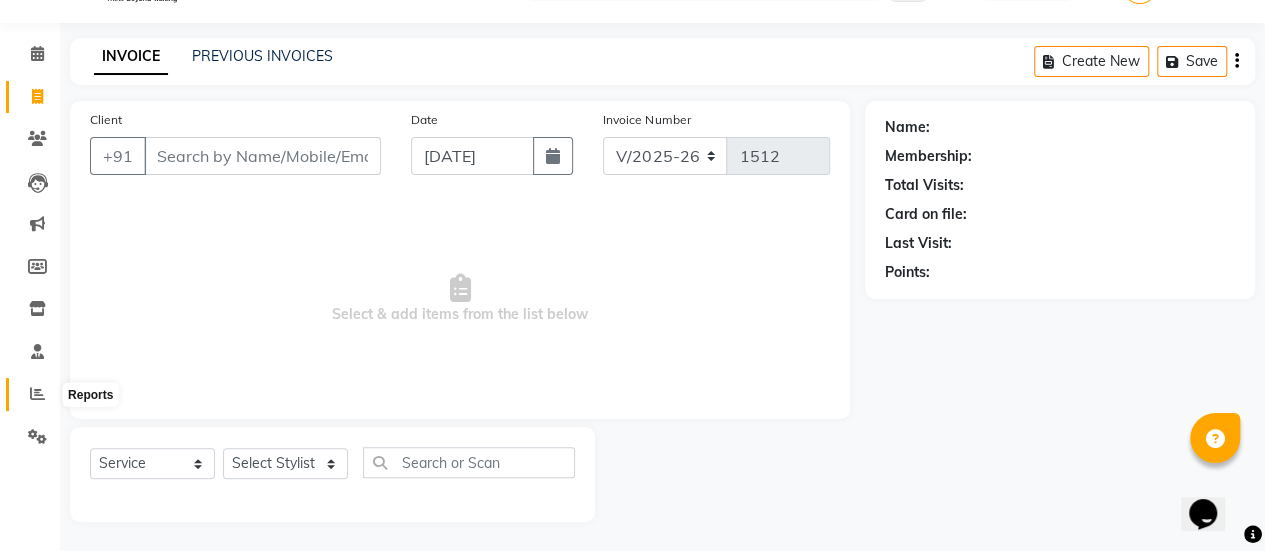 click 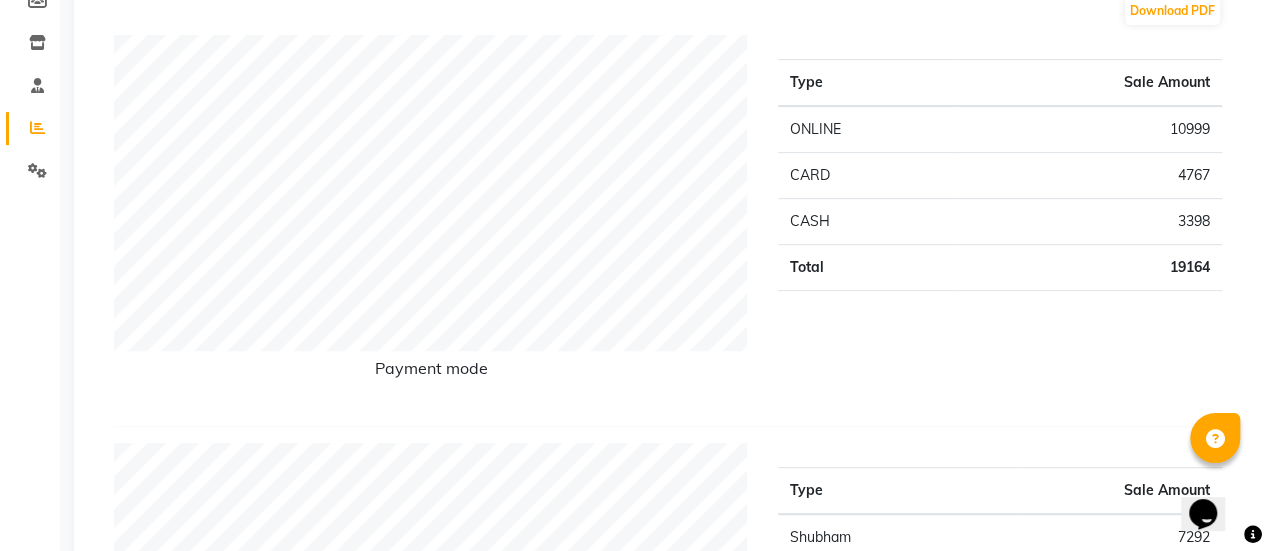 scroll, scrollTop: 0, scrollLeft: 0, axis: both 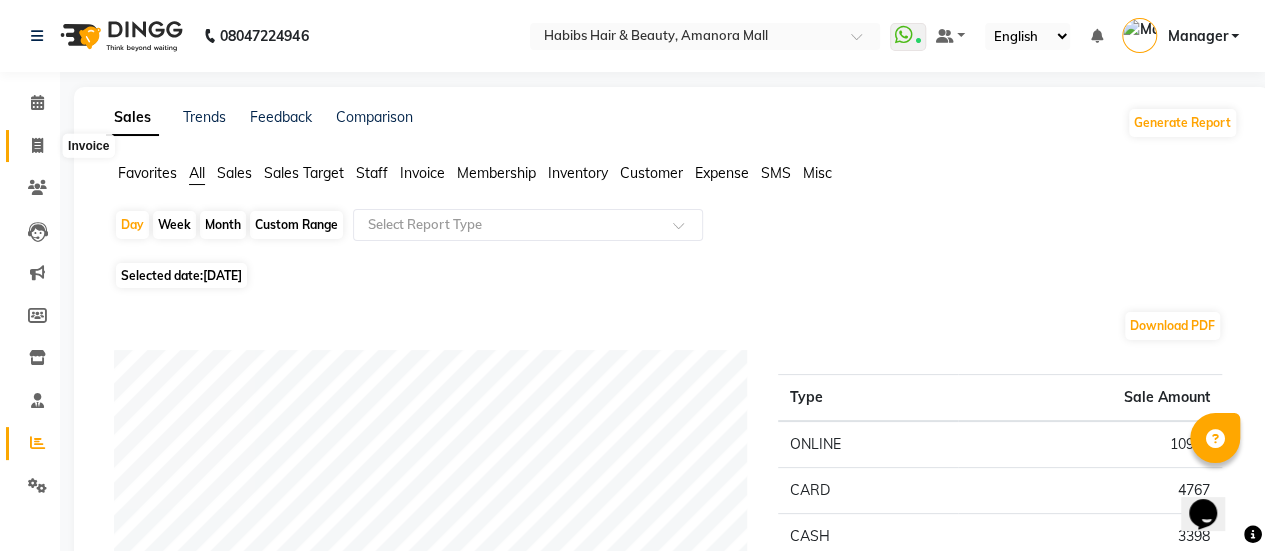 click 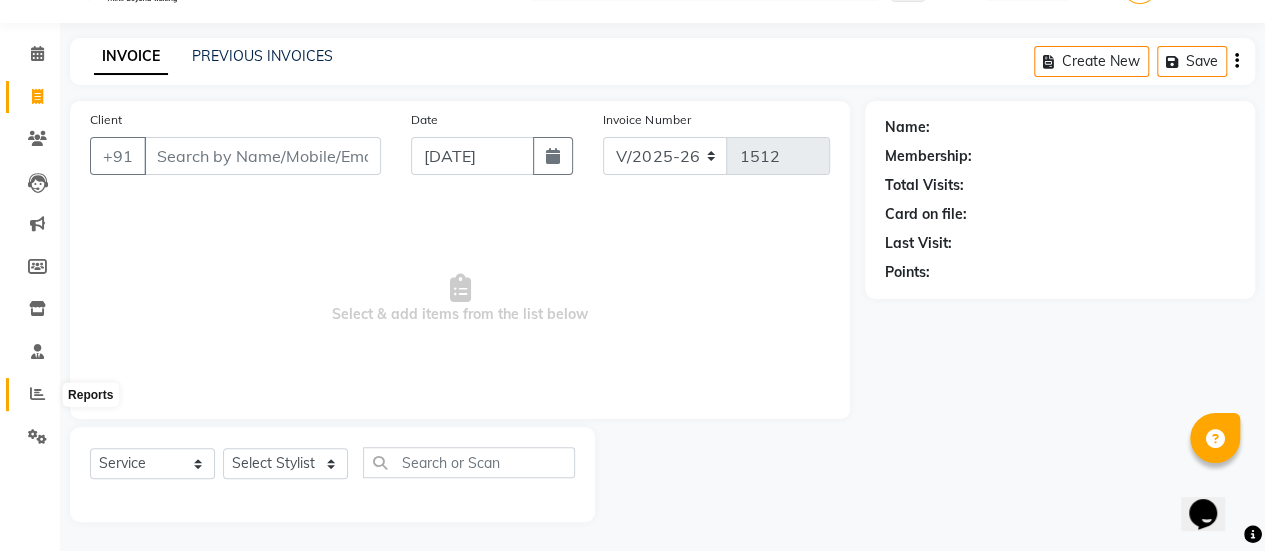 click 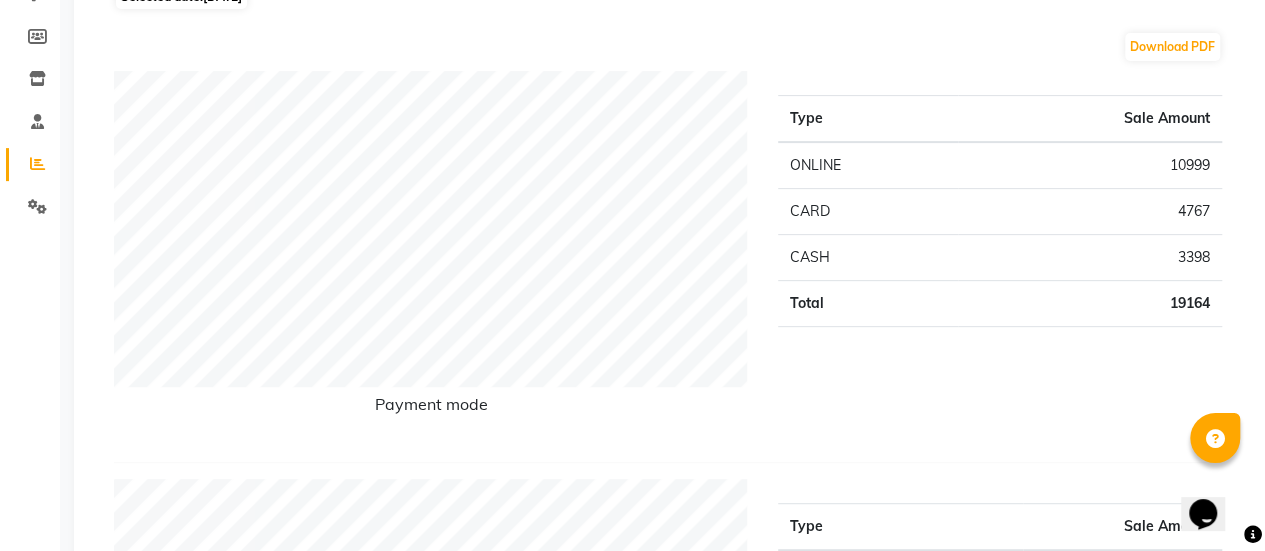 scroll, scrollTop: 0, scrollLeft: 0, axis: both 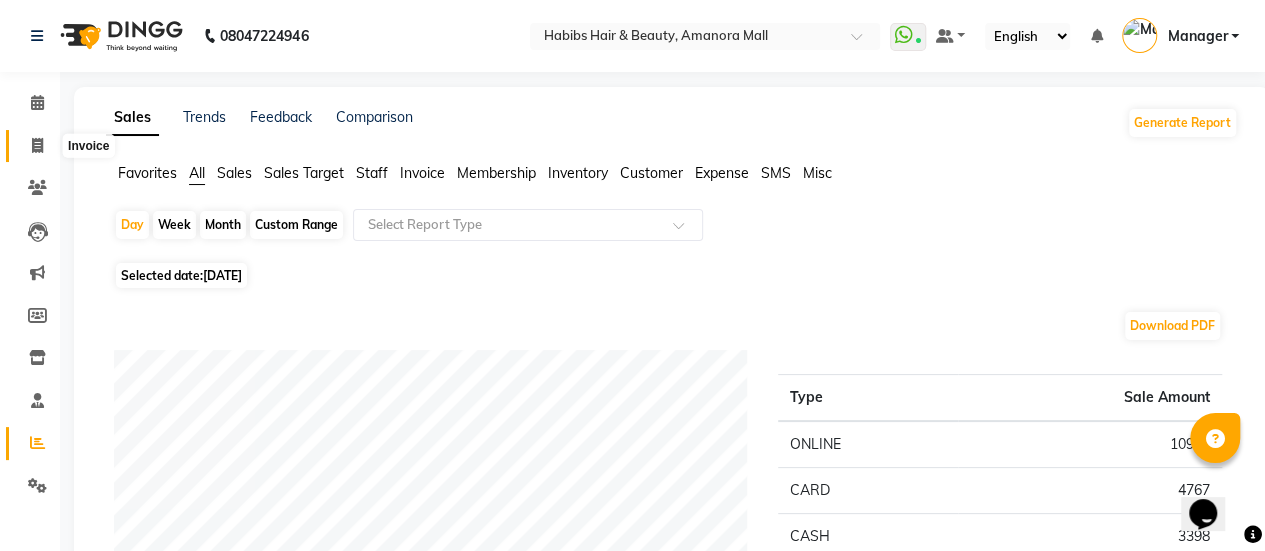 click 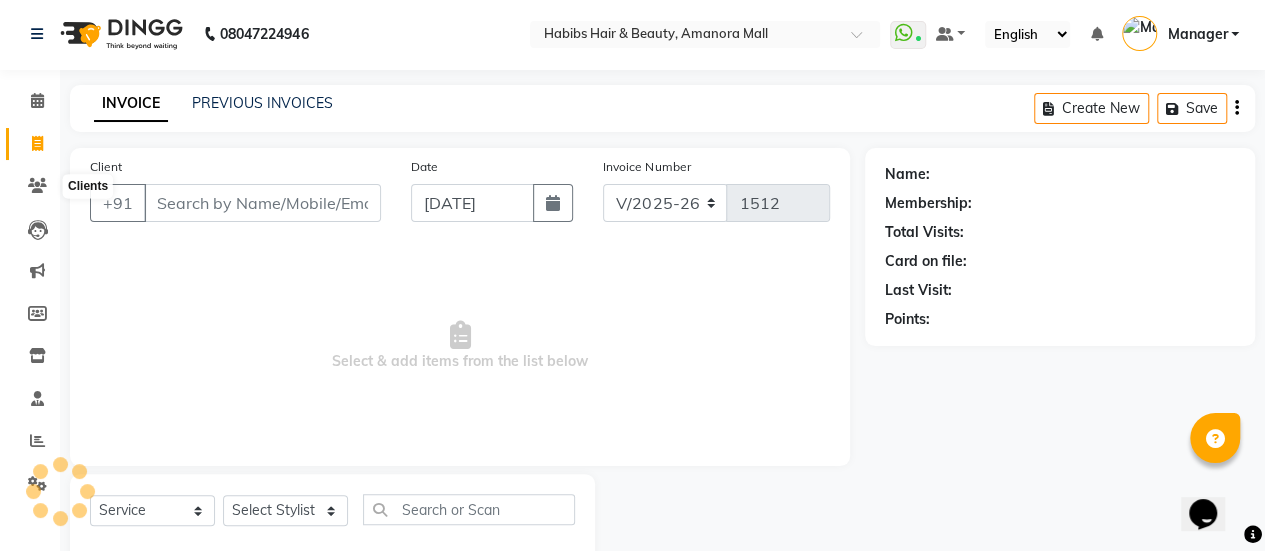 scroll, scrollTop: 49, scrollLeft: 0, axis: vertical 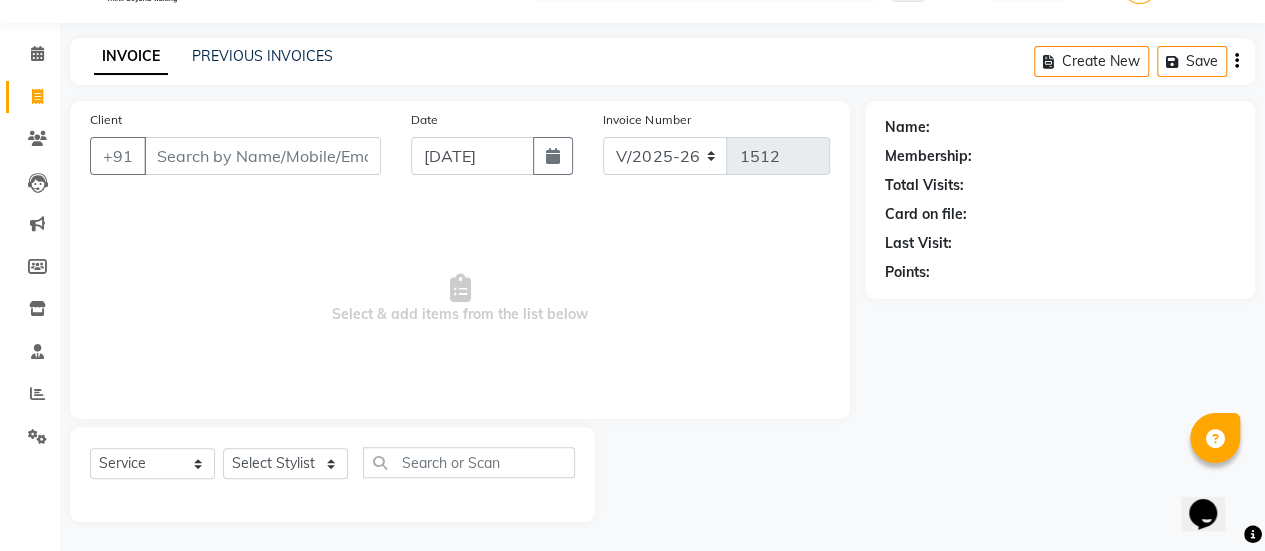 click on "Client" at bounding box center [262, 156] 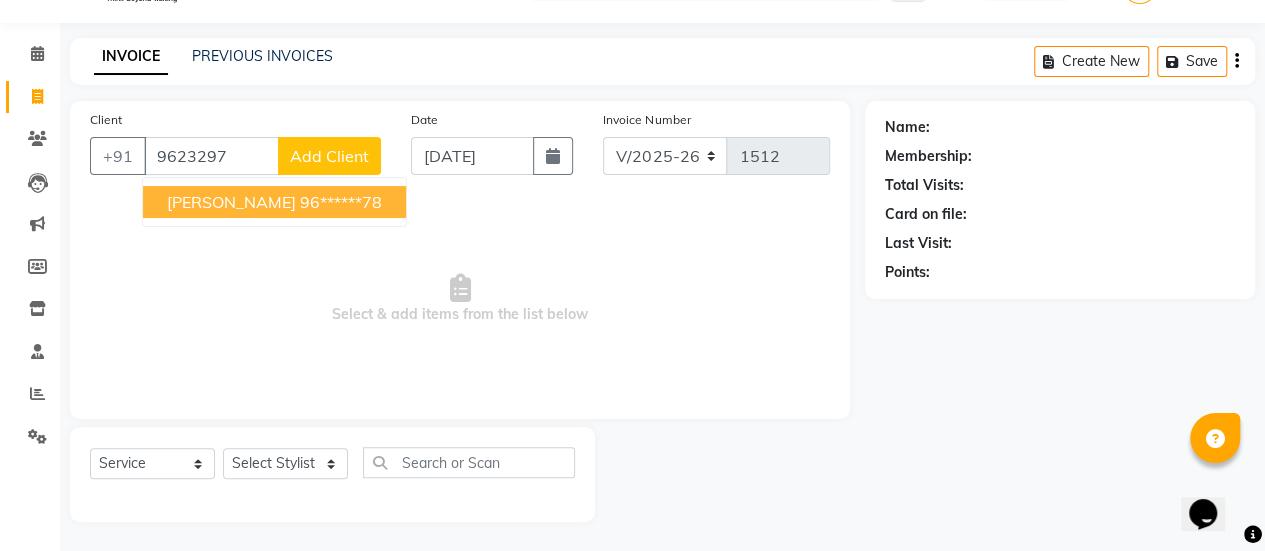 click on "[PERSON_NAME]" at bounding box center (231, 202) 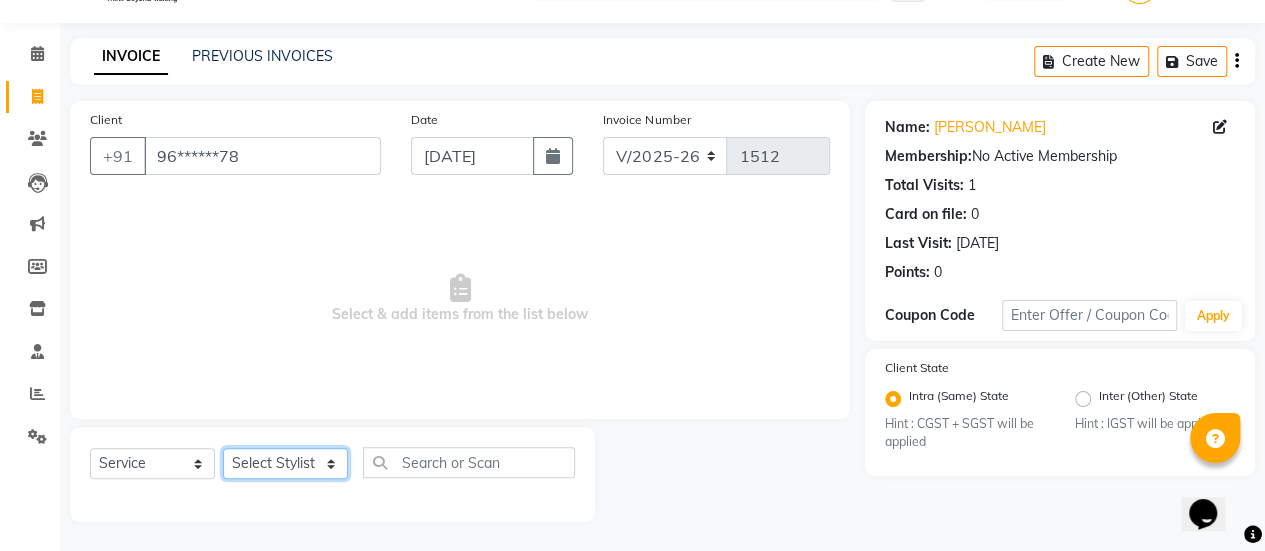 click on "Select Stylist [PERSON_NAME] Bhagavantu [PERSON_NAME] [PERSON_NAME] [PERSON_NAME] Manager [PERSON_NAME] POOJA [PERSON_NAME] [PERSON_NAME] [PERSON_NAME] [PERSON_NAME]" 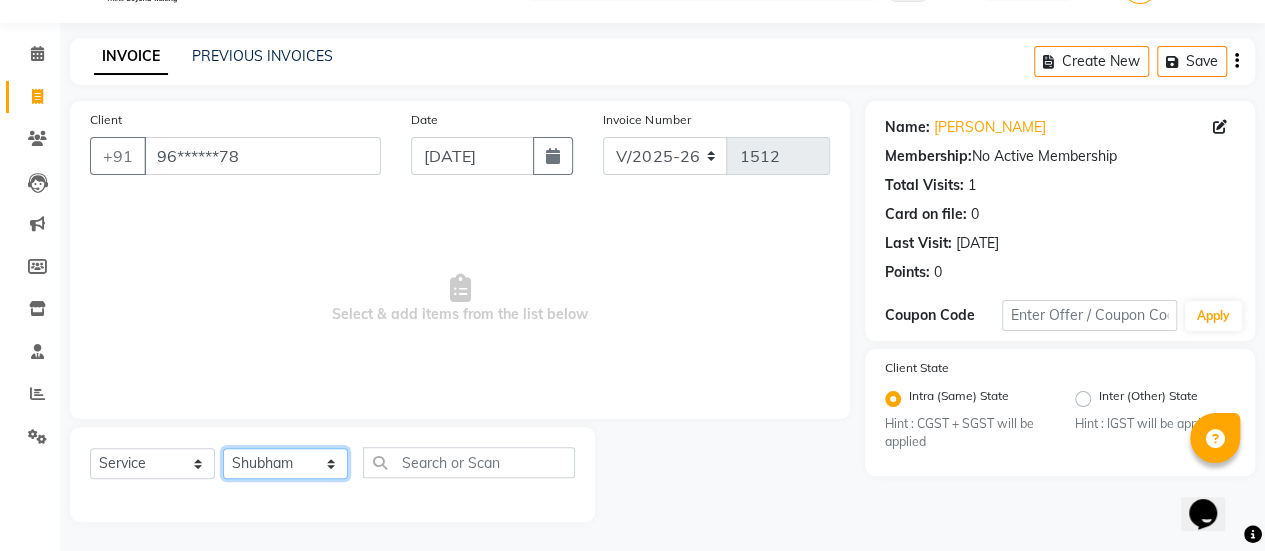 click on "Select Stylist [PERSON_NAME] Bhagavantu [PERSON_NAME] [PERSON_NAME] [PERSON_NAME] Manager [PERSON_NAME] POOJA [PERSON_NAME] [PERSON_NAME] [PERSON_NAME] [PERSON_NAME]" 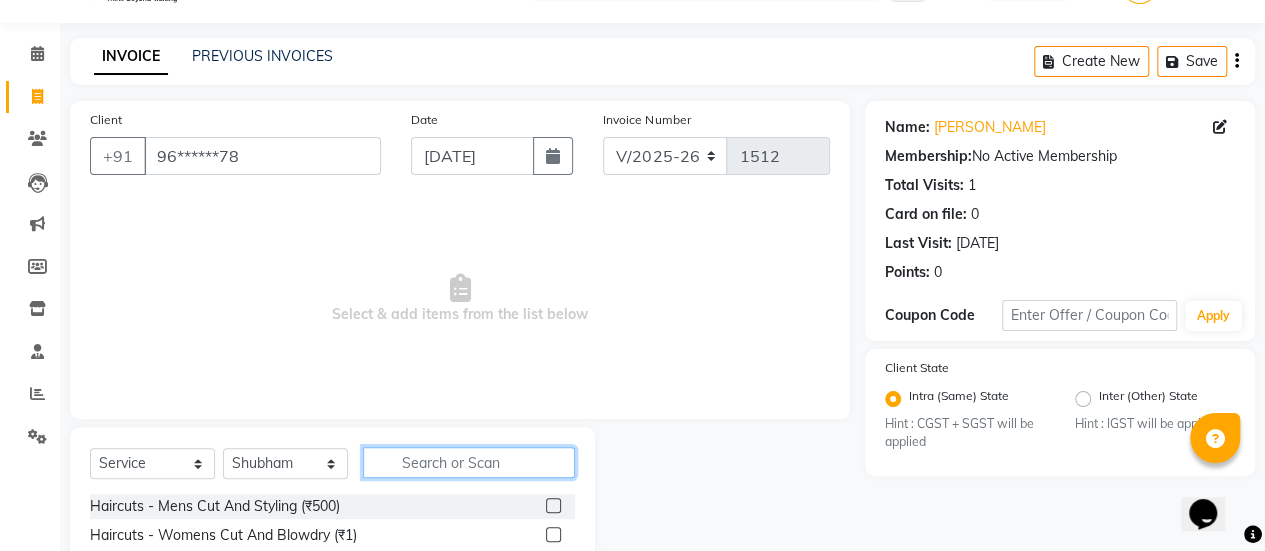click 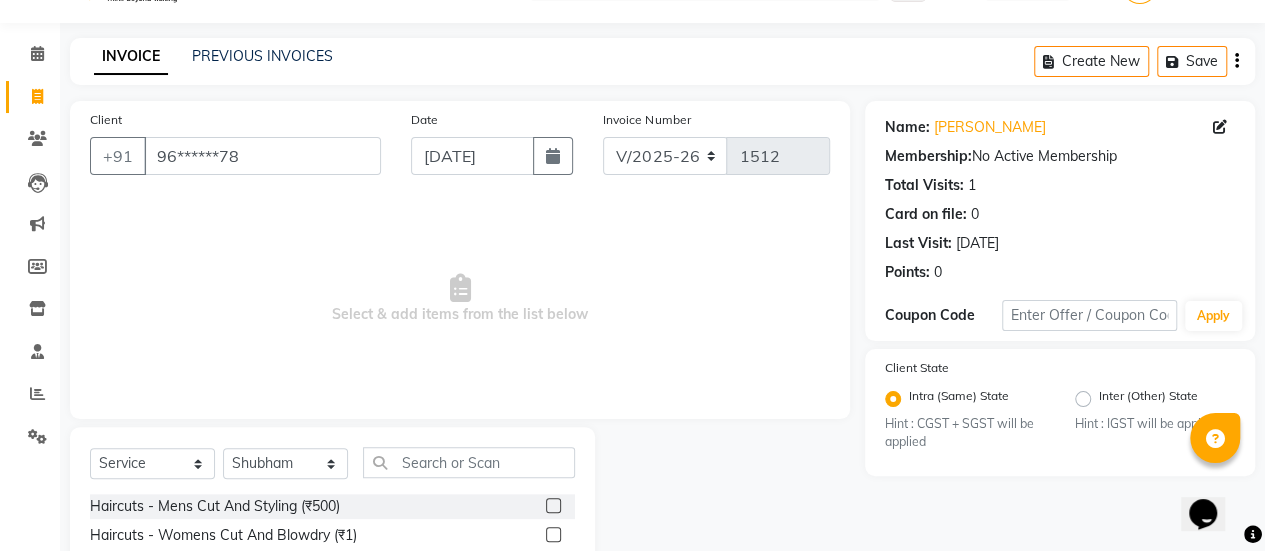 click 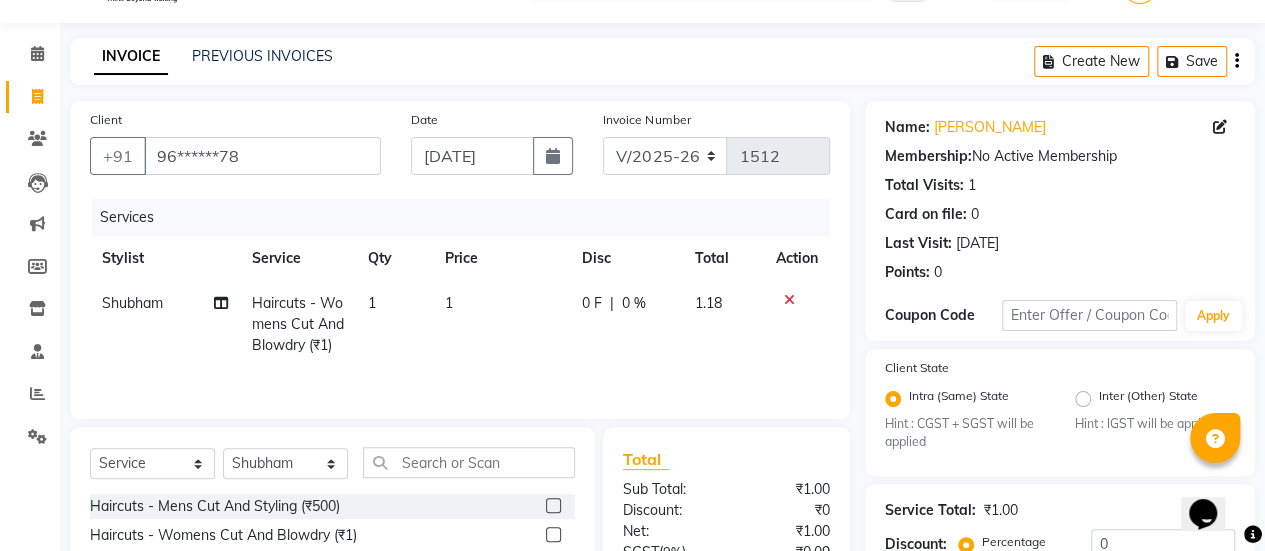 click on "1" 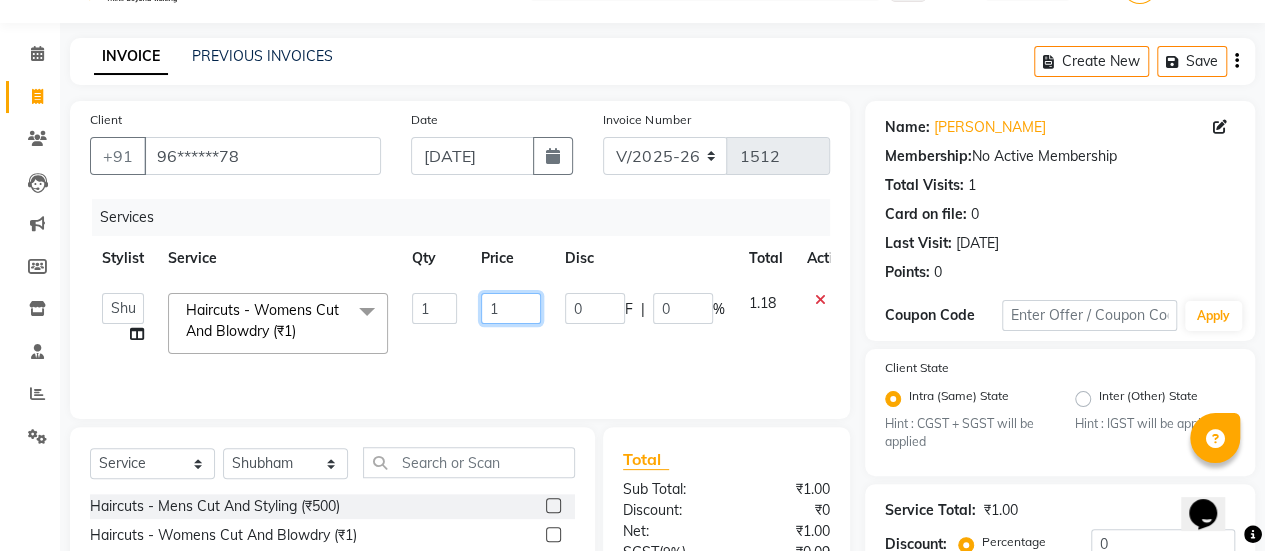 click on "1" 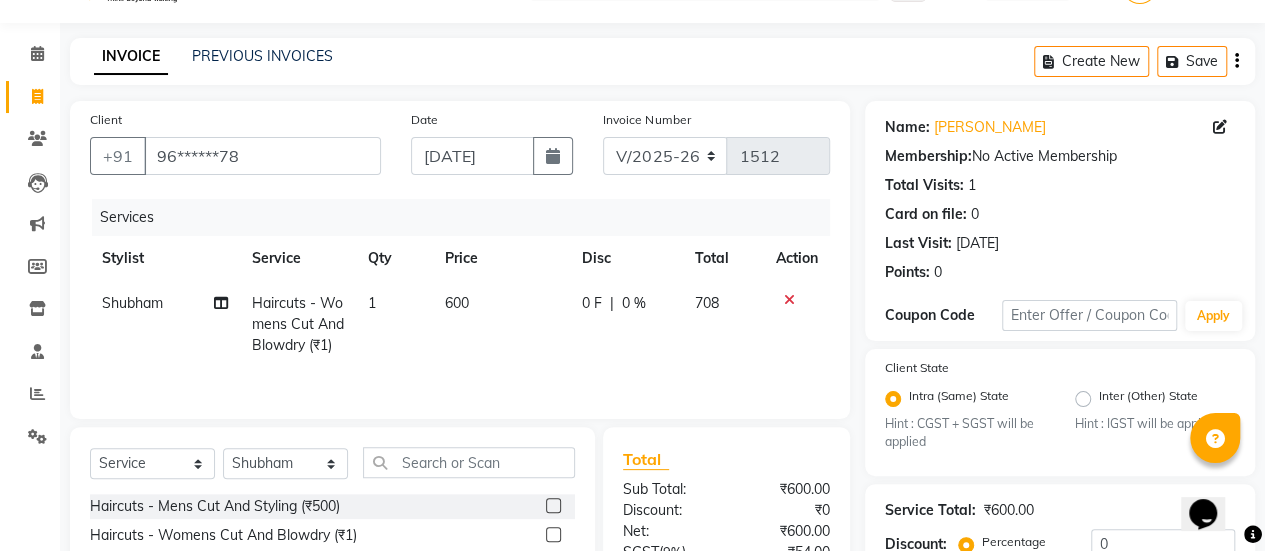 click on "Services Stylist Service Qty Price Disc Total Action [PERSON_NAME] Haircuts -  Womens Cut And Blowdry (₹1) 1 600 0 F | 0 % 708" 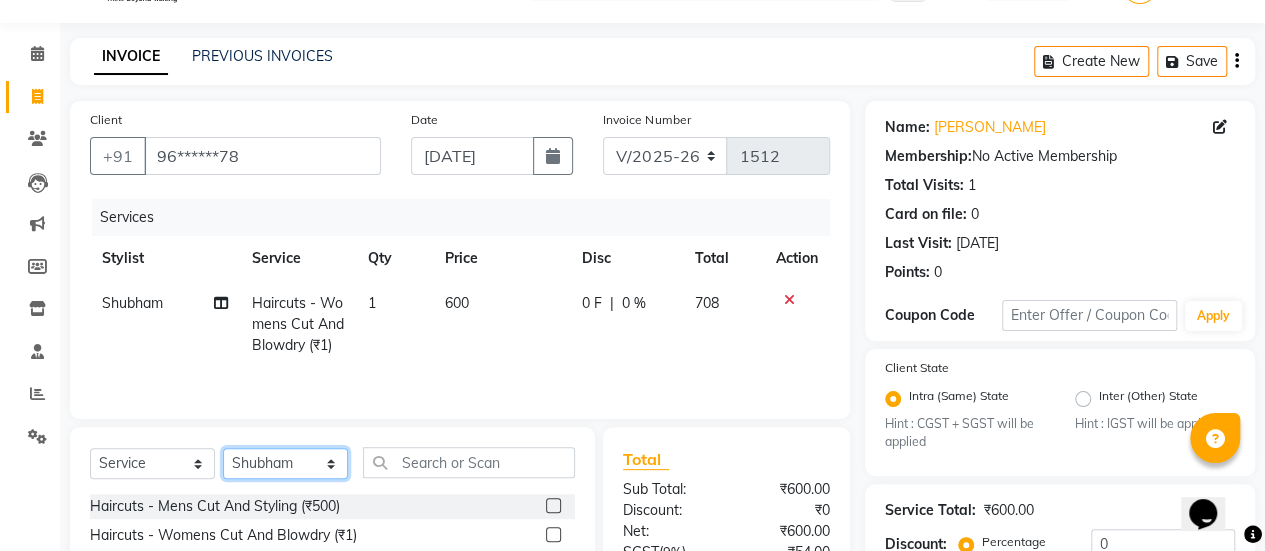 click on "Select Stylist [PERSON_NAME] Bhagavantu [PERSON_NAME] [PERSON_NAME] [PERSON_NAME] Manager [PERSON_NAME] POOJA [PERSON_NAME] [PERSON_NAME] [PERSON_NAME] [PERSON_NAME]" 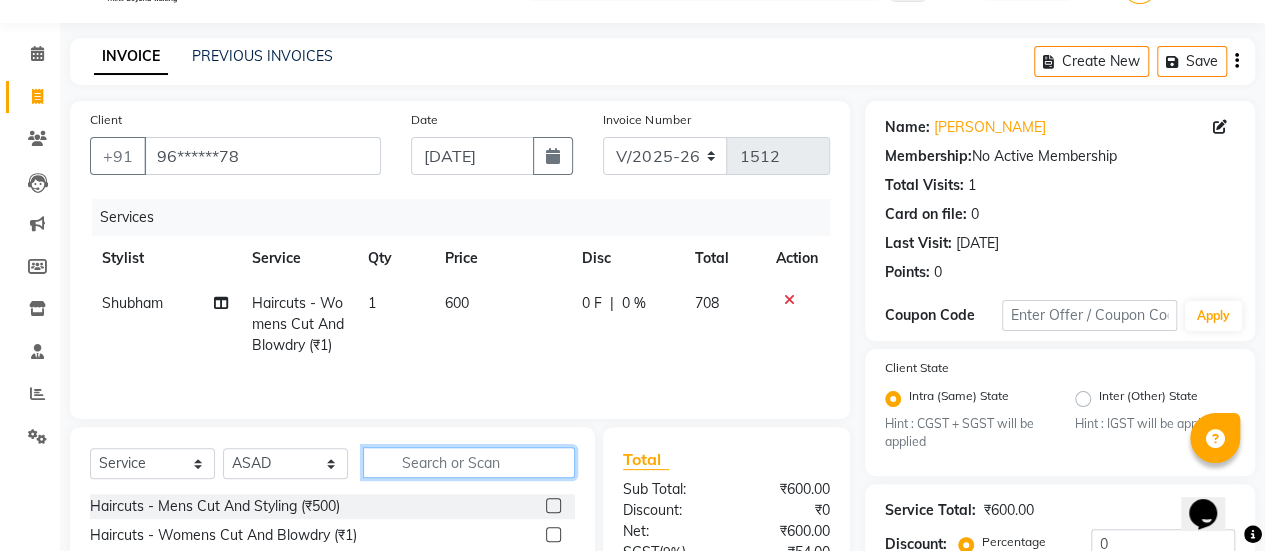 click 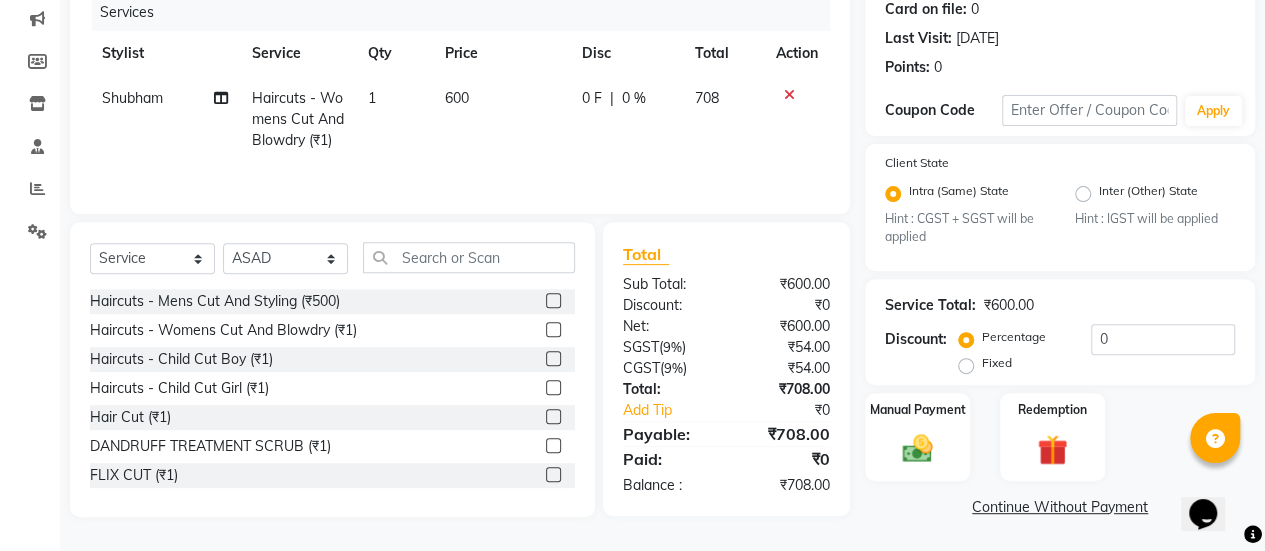 click 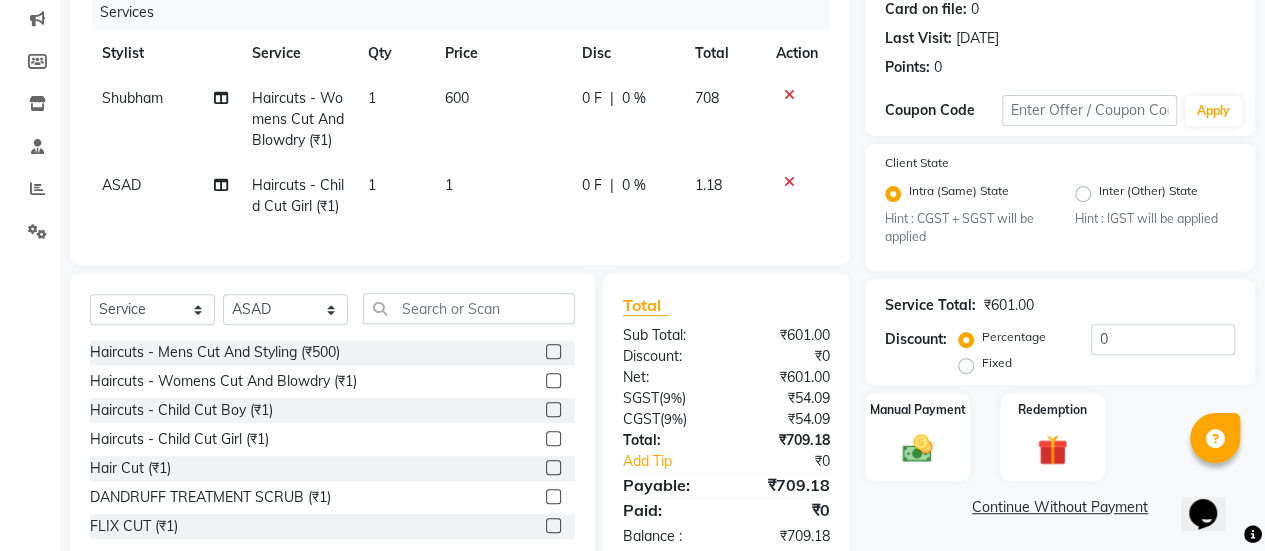 click on "1" 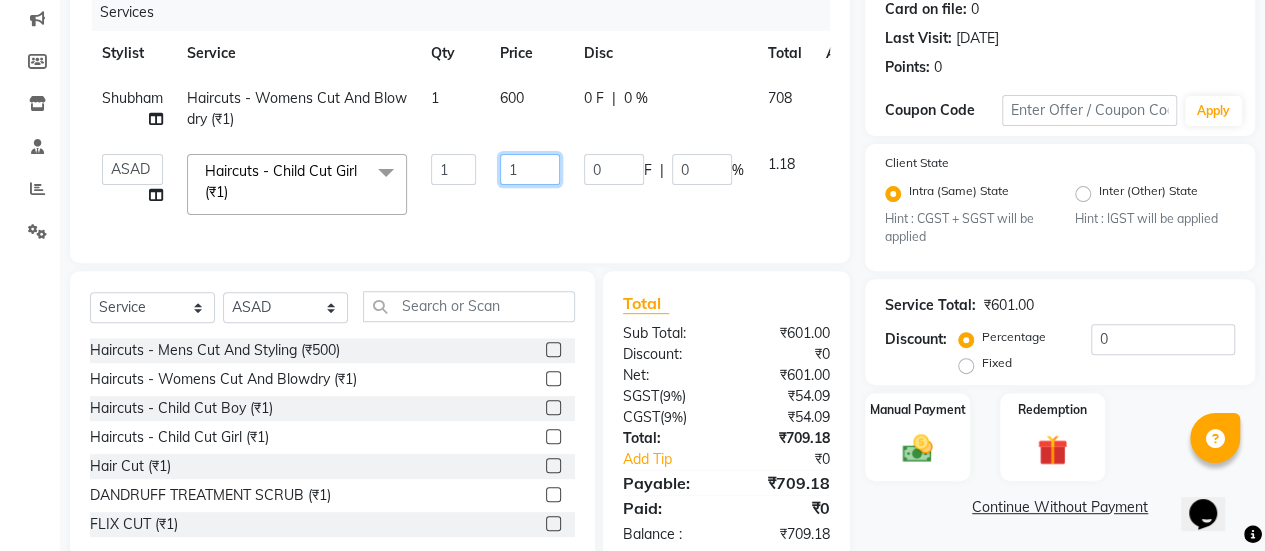 click on "1" 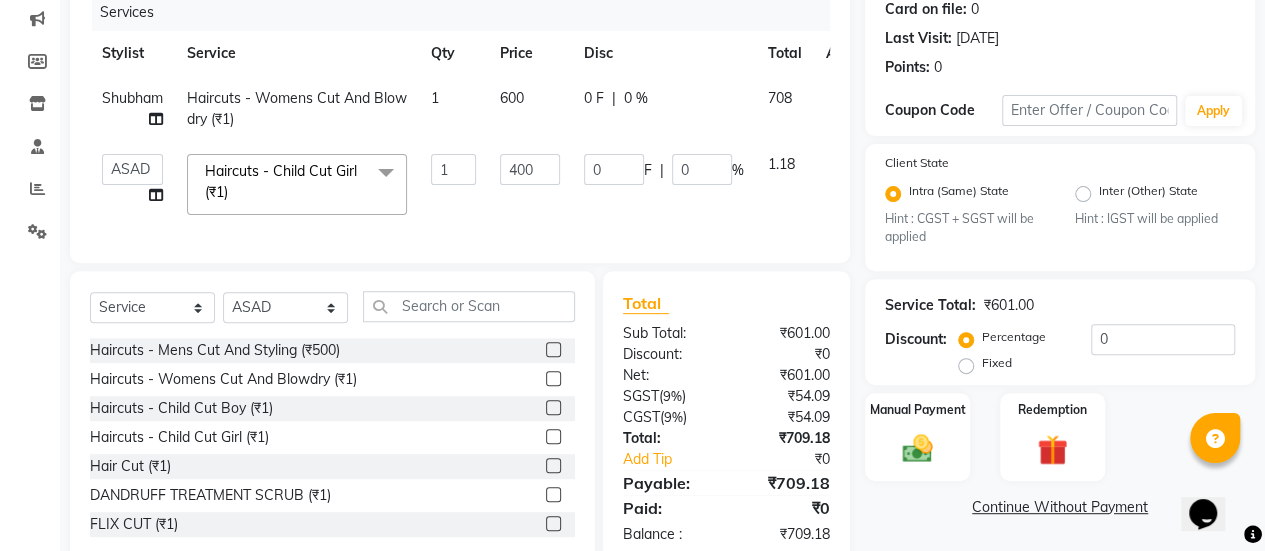click on "0 F | 0 %" 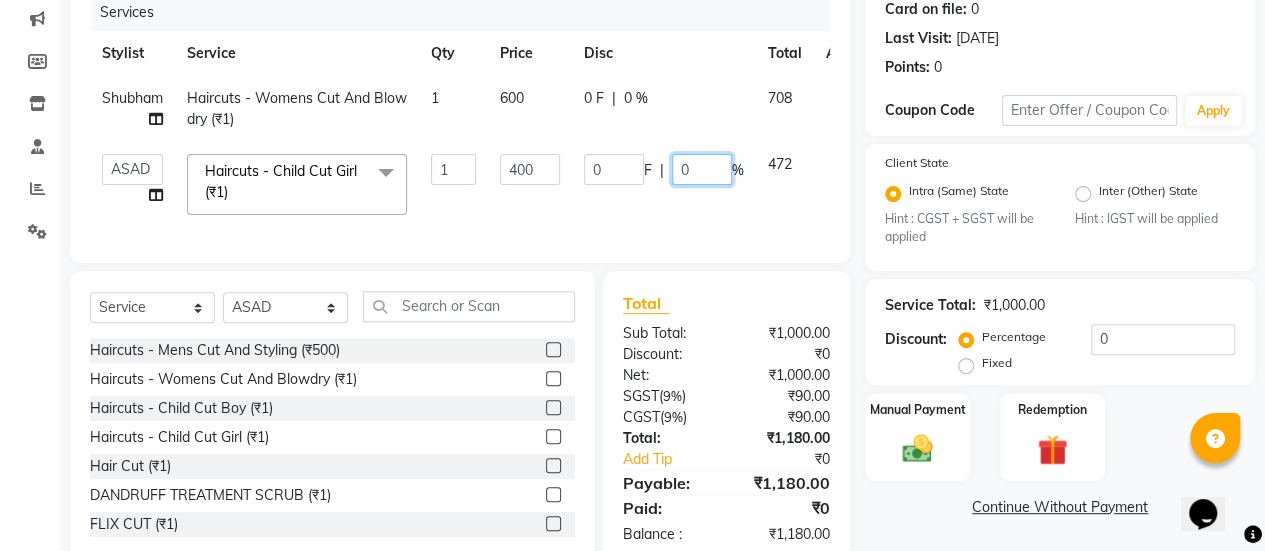 click on "0" 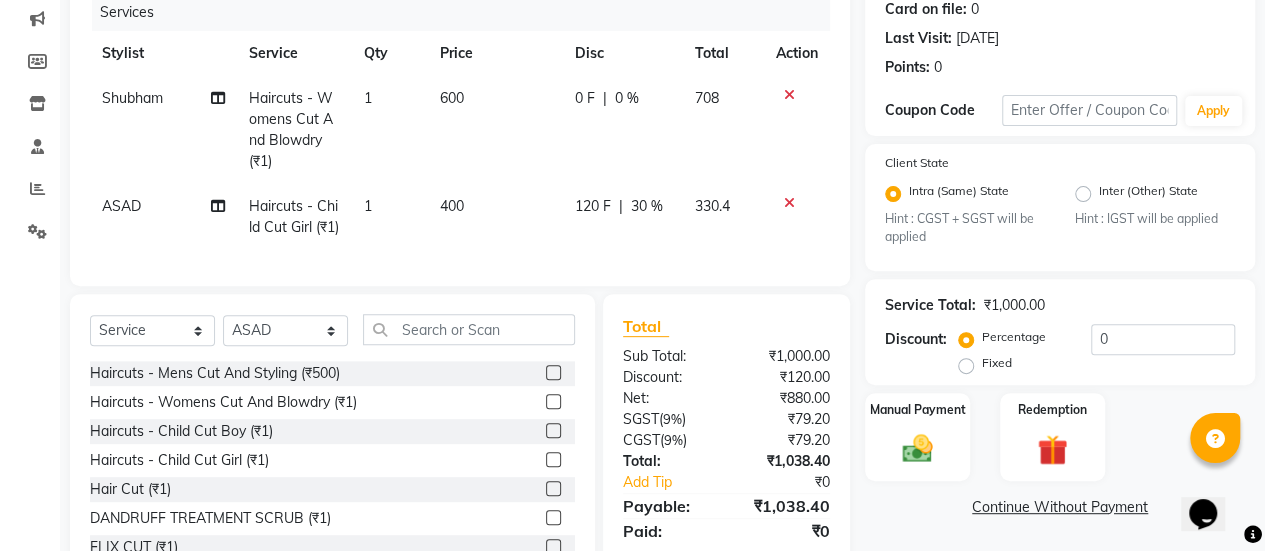 click on "0 %" 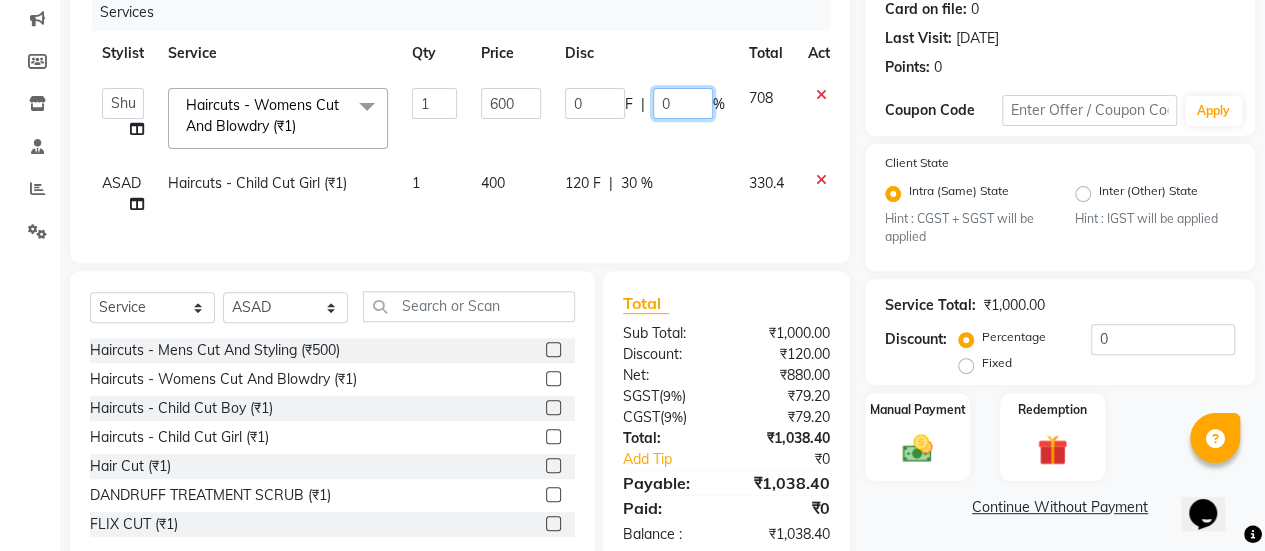 click on "0" 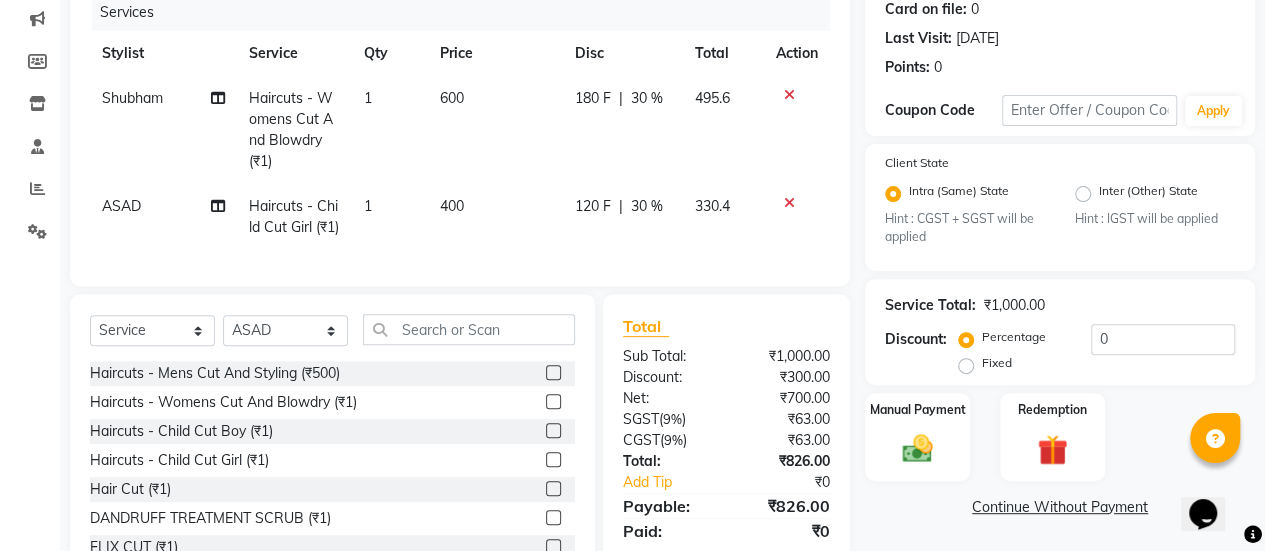 click on "ASAD Haircuts -  Child Cut Girl (₹1) 1 400 120 F | 30 % 330.4" 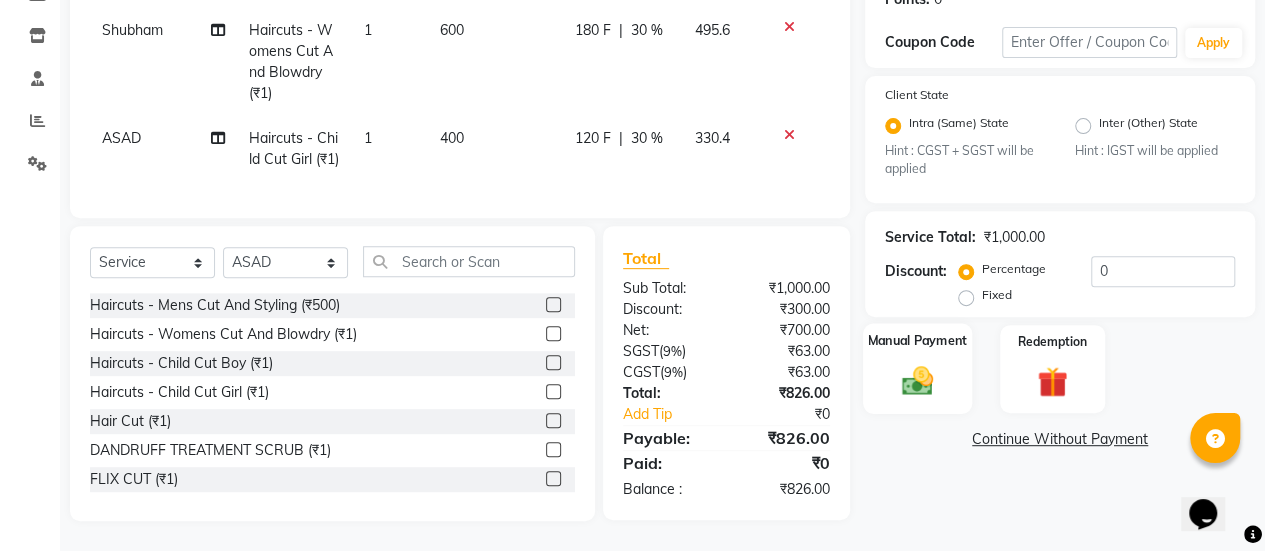 click 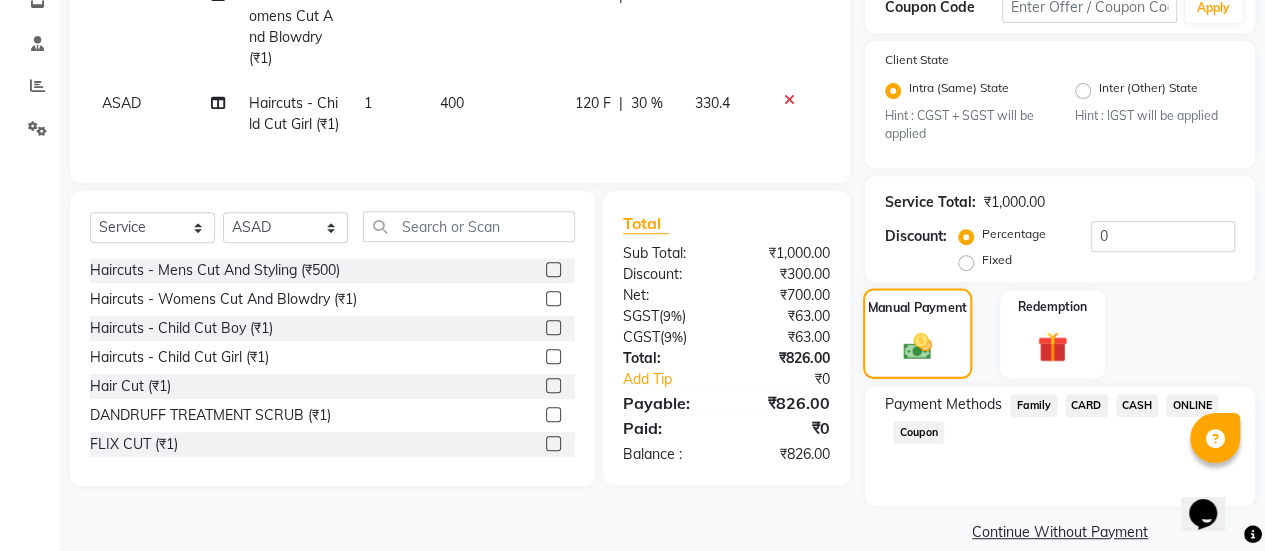scroll, scrollTop: 382, scrollLeft: 0, axis: vertical 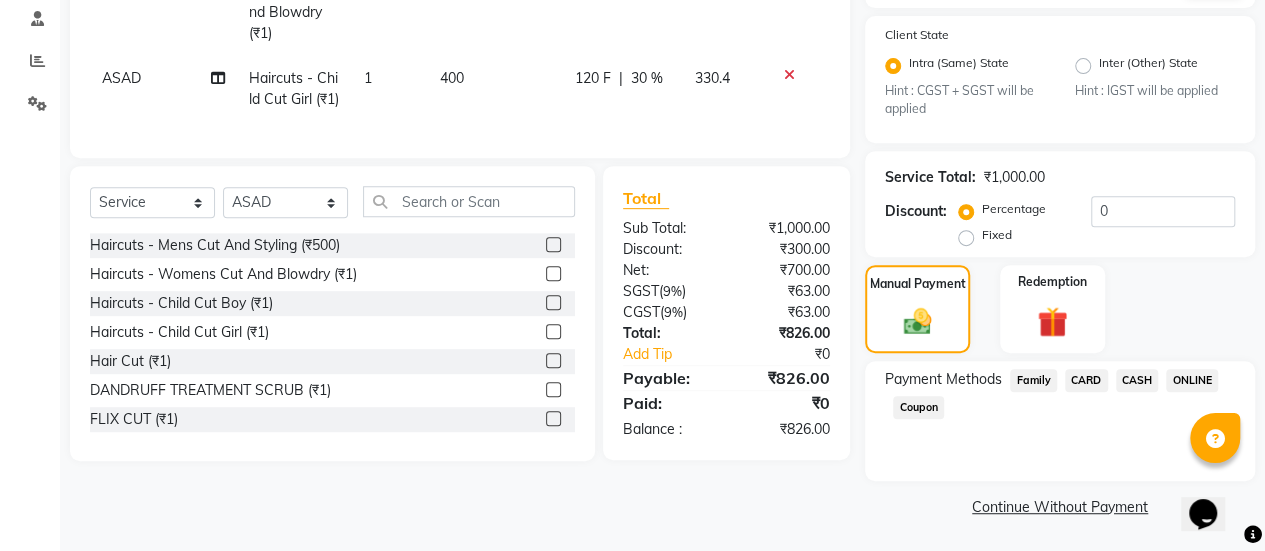 click on "ONLINE" 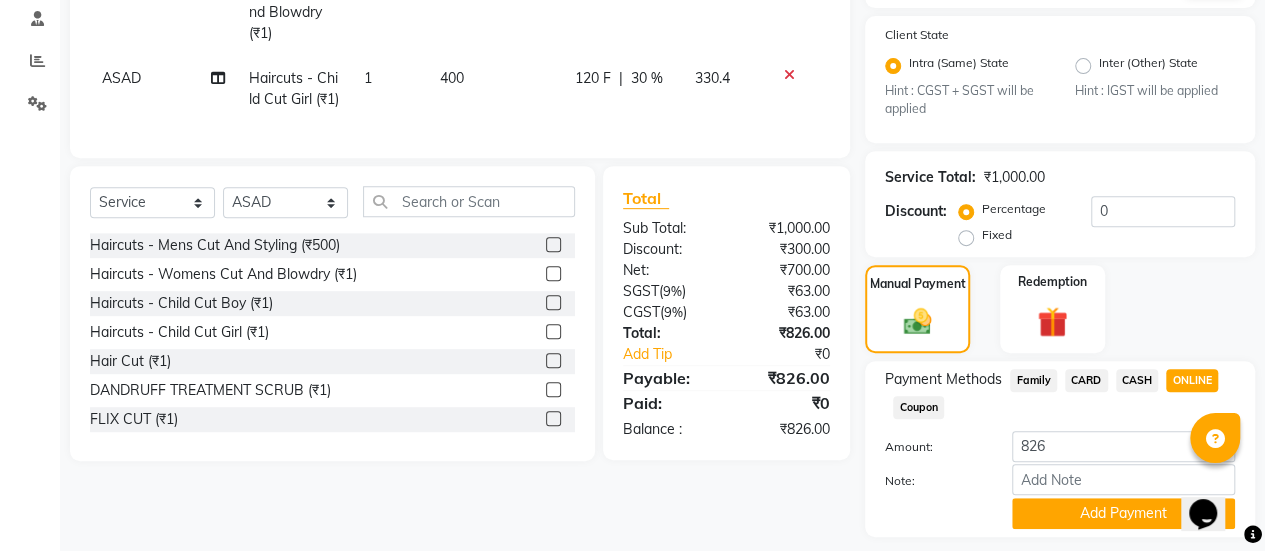 scroll, scrollTop: 438, scrollLeft: 0, axis: vertical 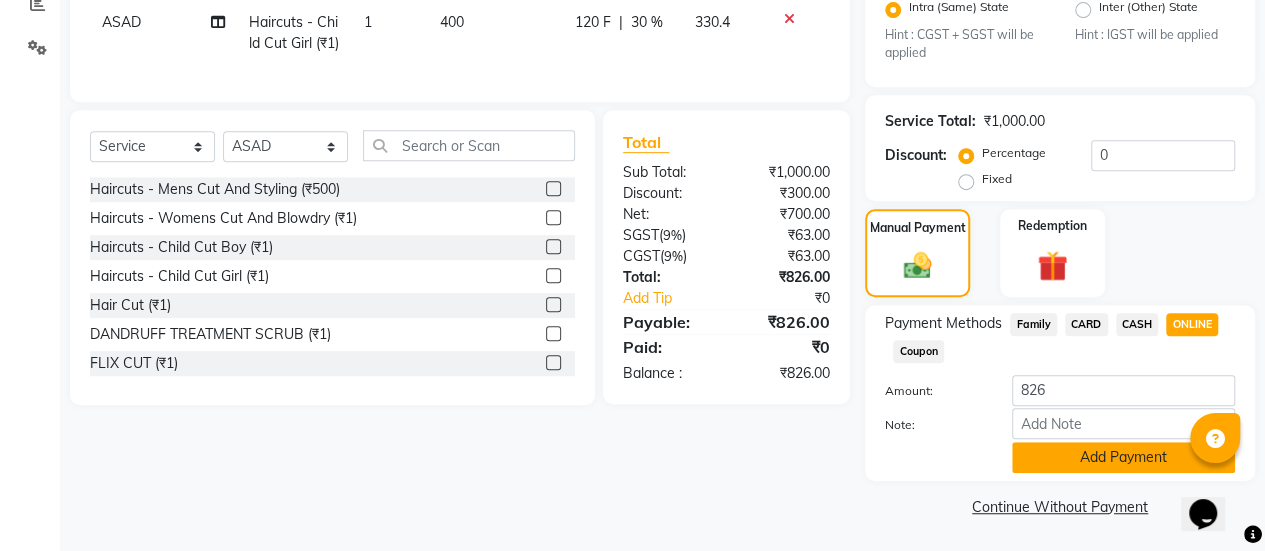 click on "Add Payment" 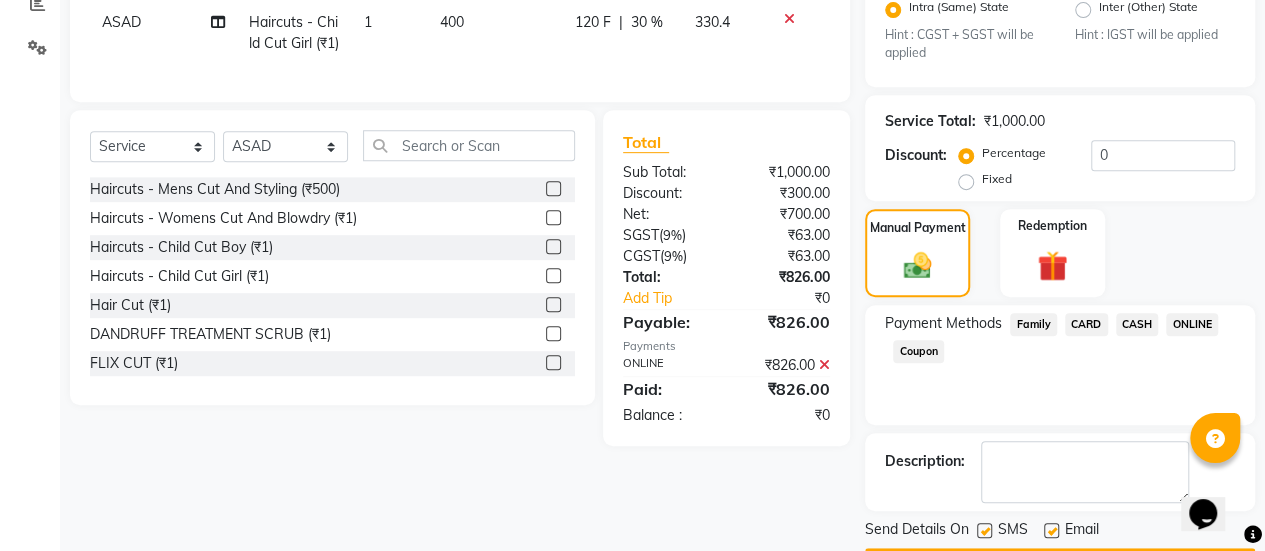 scroll, scrollTop: 493, scrollLeft: 0, axis: vertical 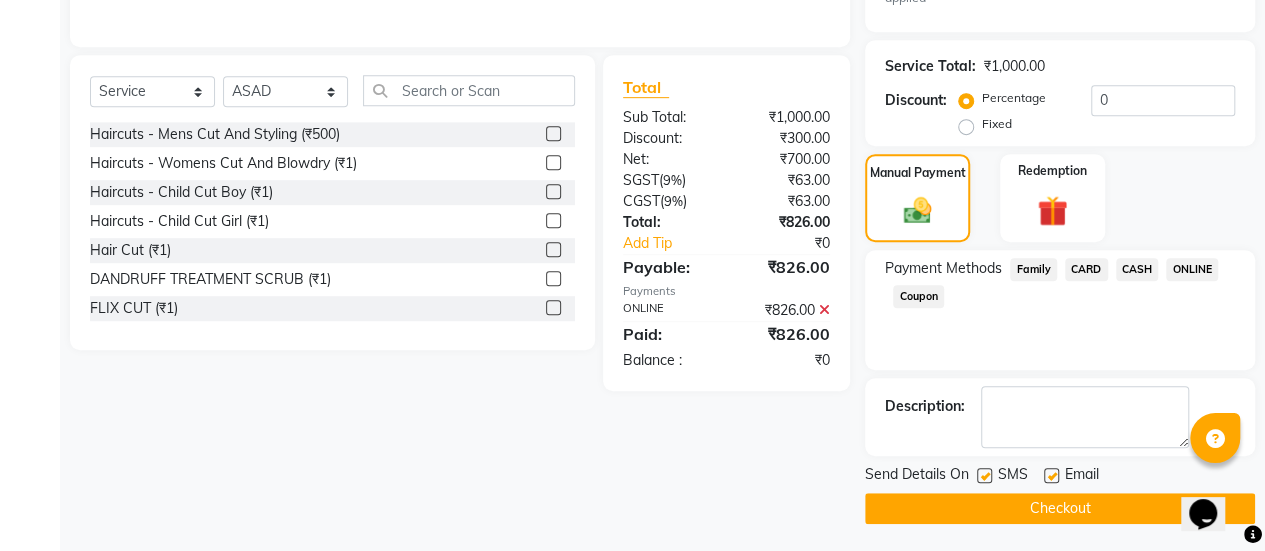 click 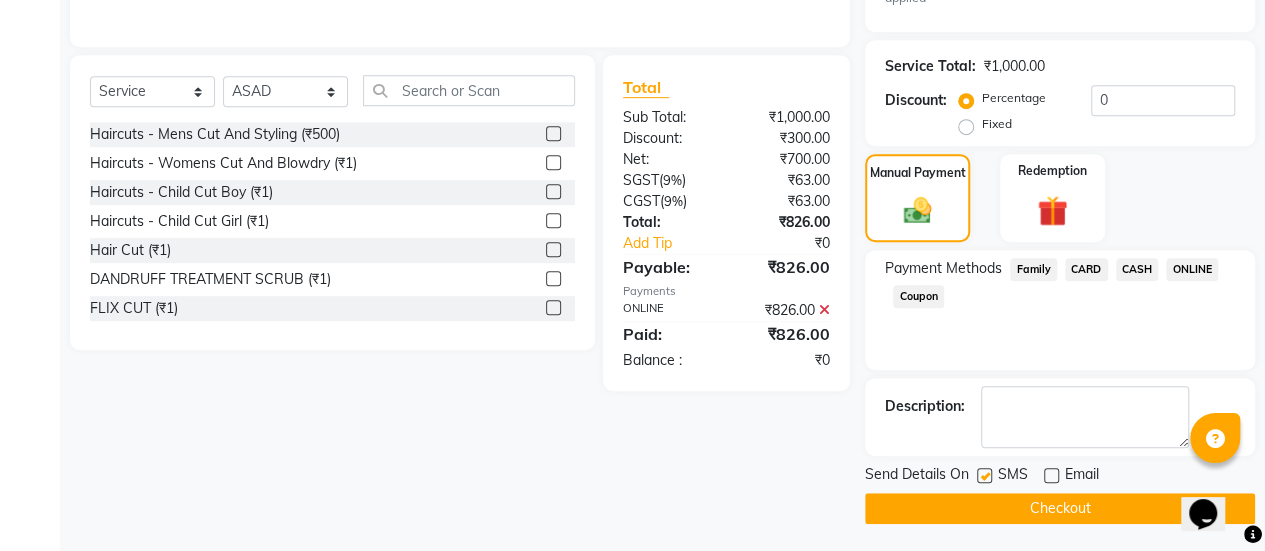 click on "Checkout" 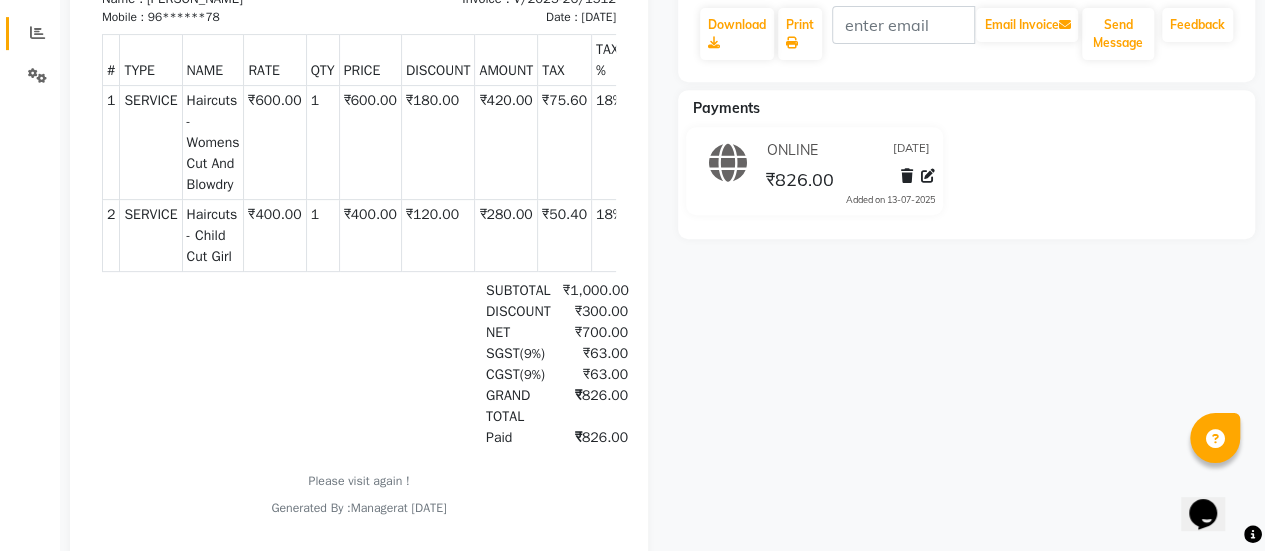 scroll, scrollTop: 0, scrollLeft: 0, axis: both 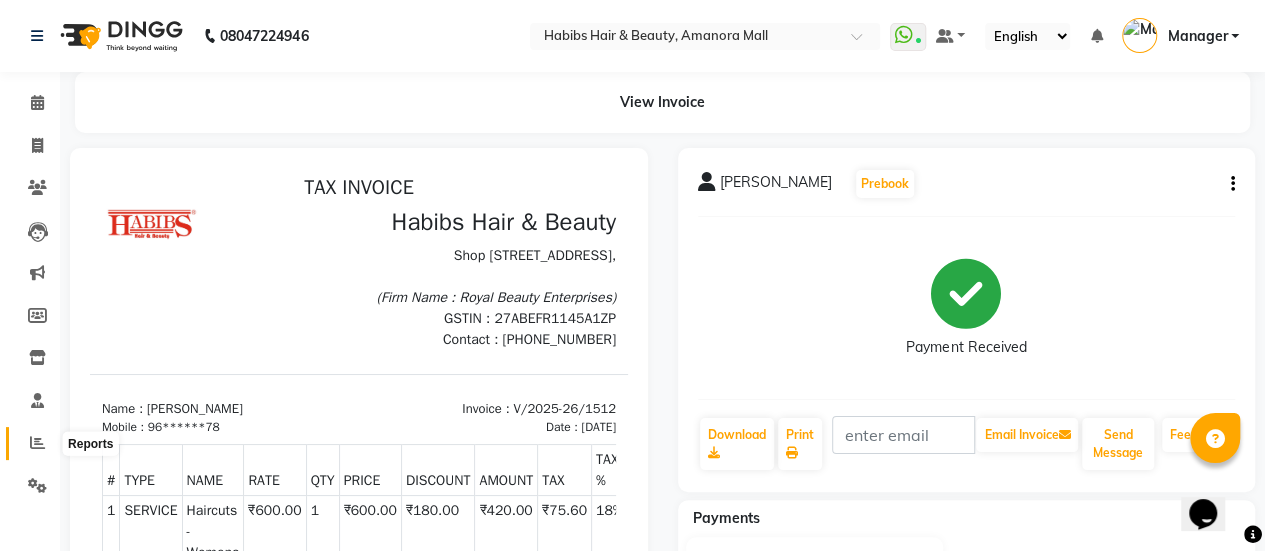 click 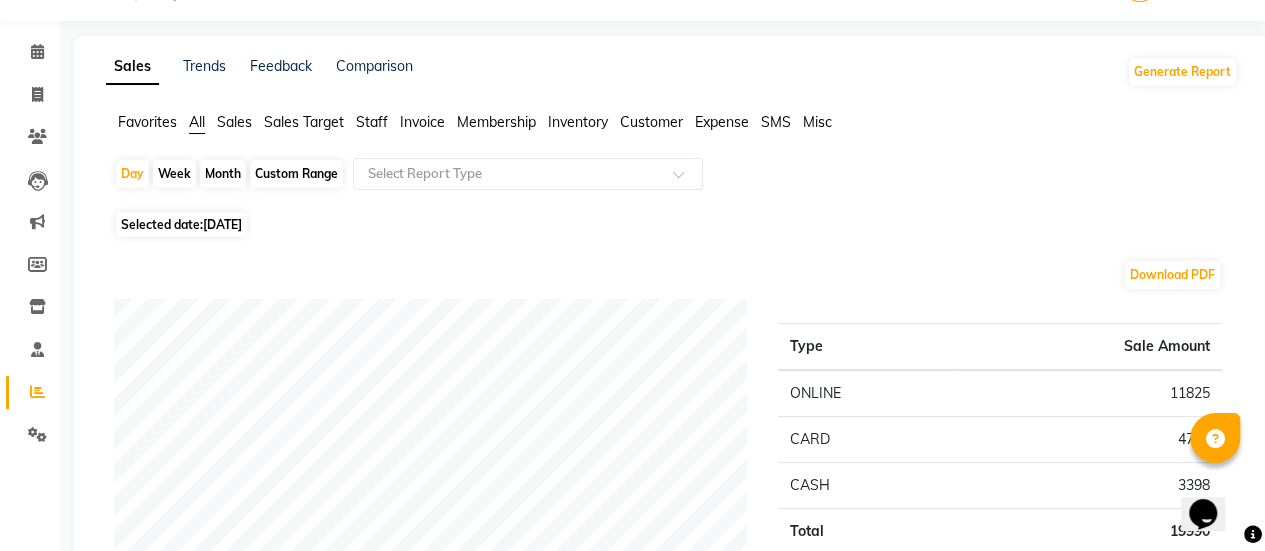 scroll, scrollTop: 0, scrollLeft: 0, axis: both 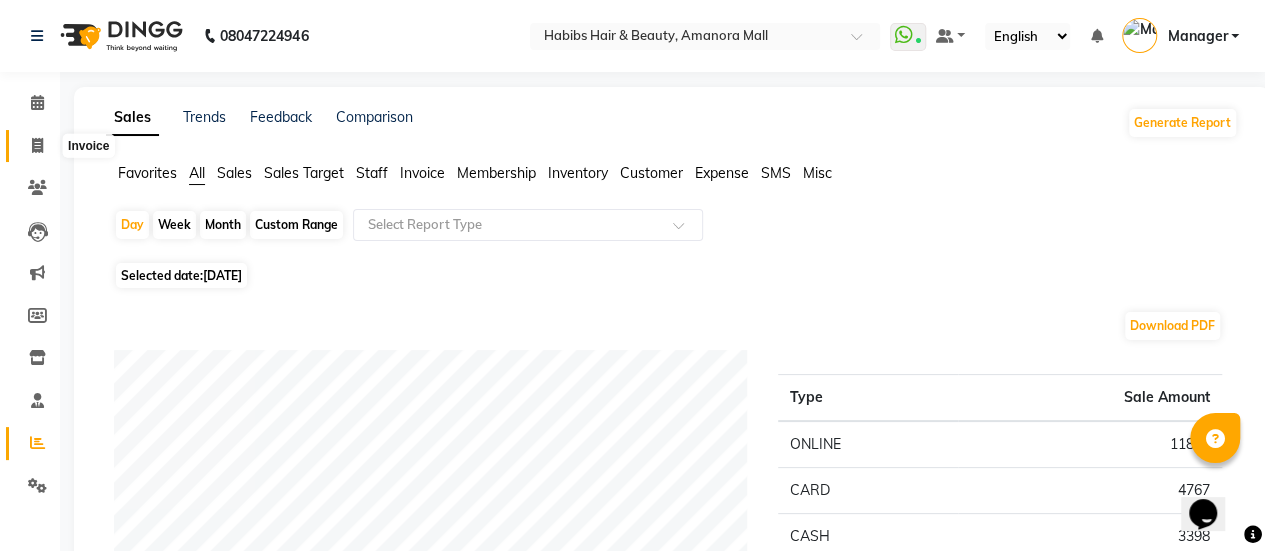 click 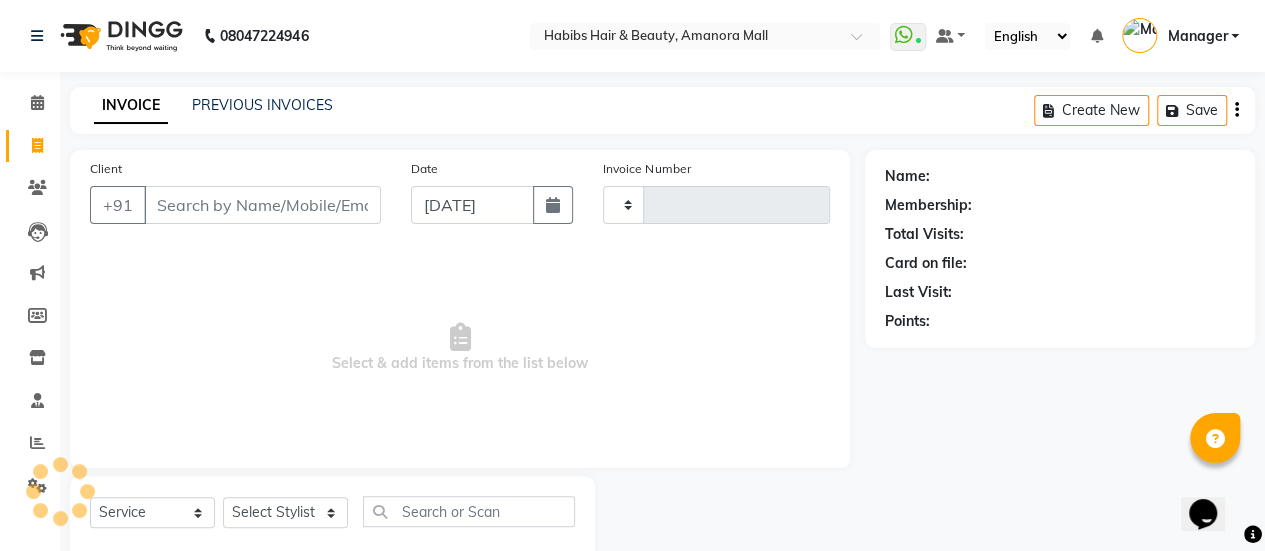 scroll, scrollTop: 49, scrollLeft: 0, axis: vertical 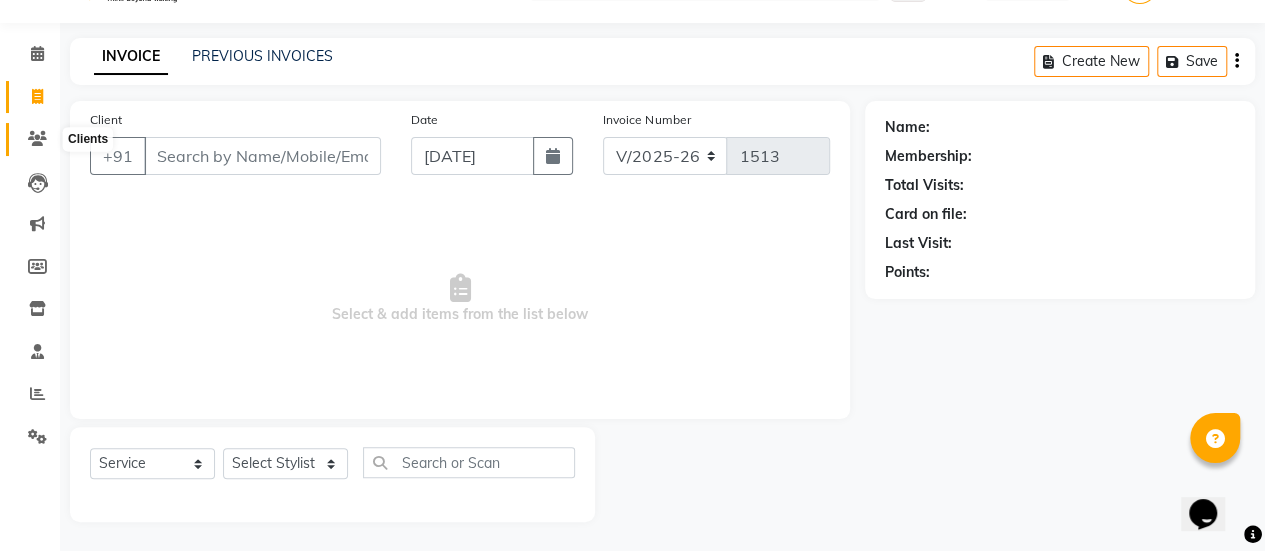 click 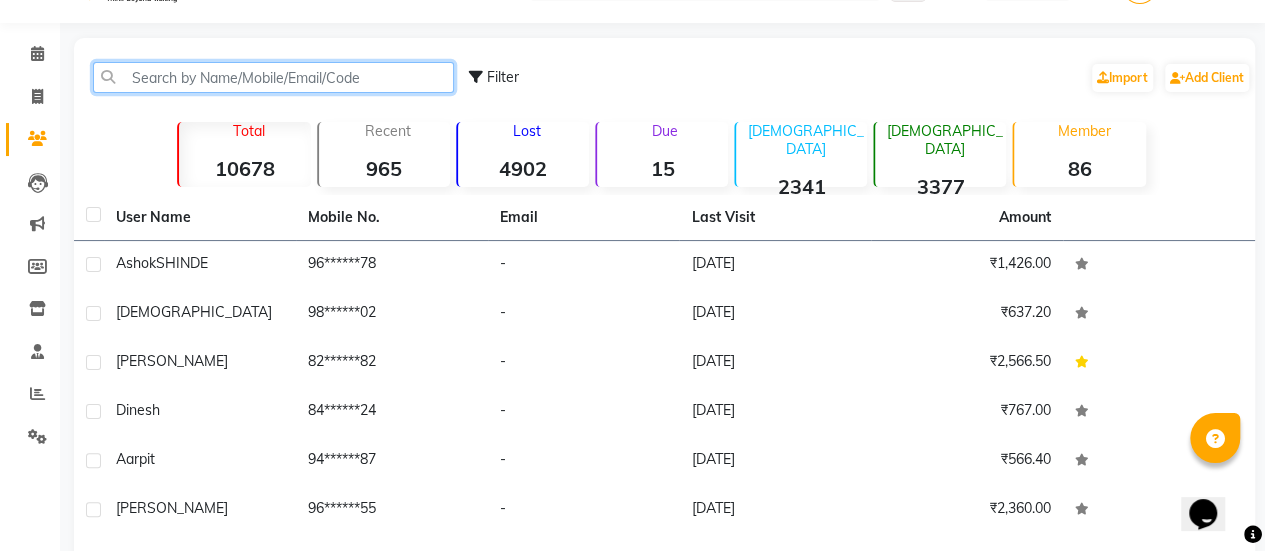 click 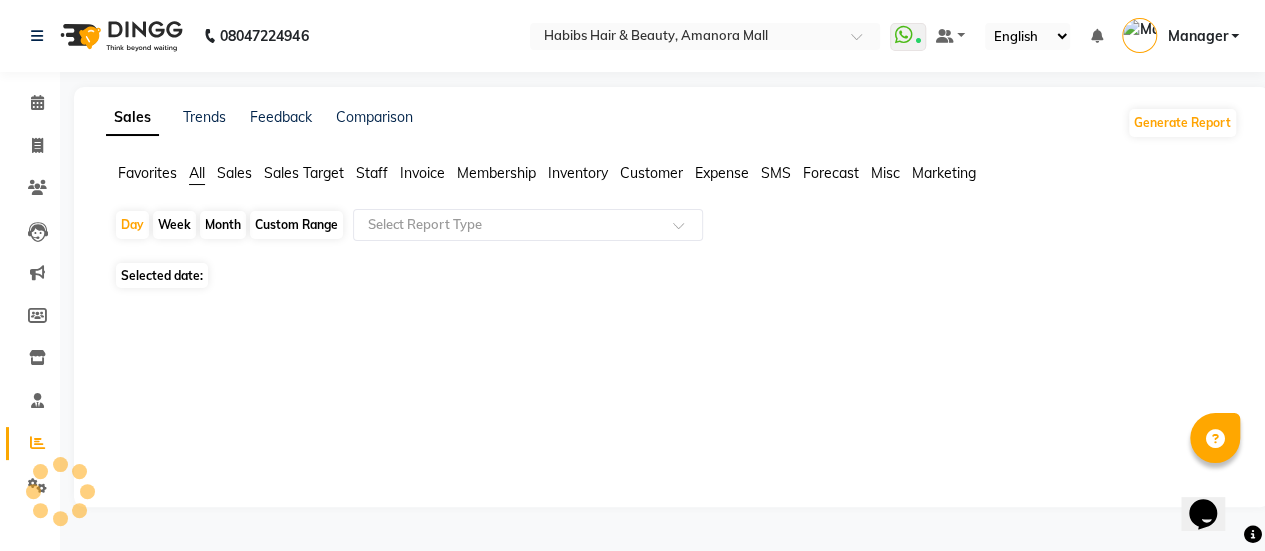 scroll, scrollTop: 0, scrollLeft: 0, axis: both 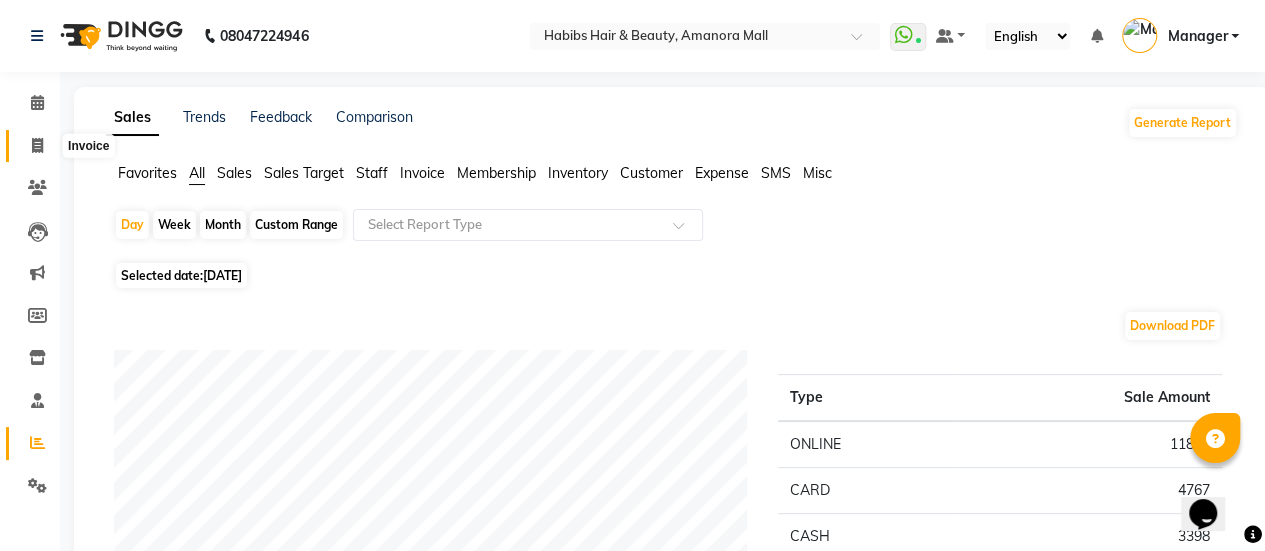 click 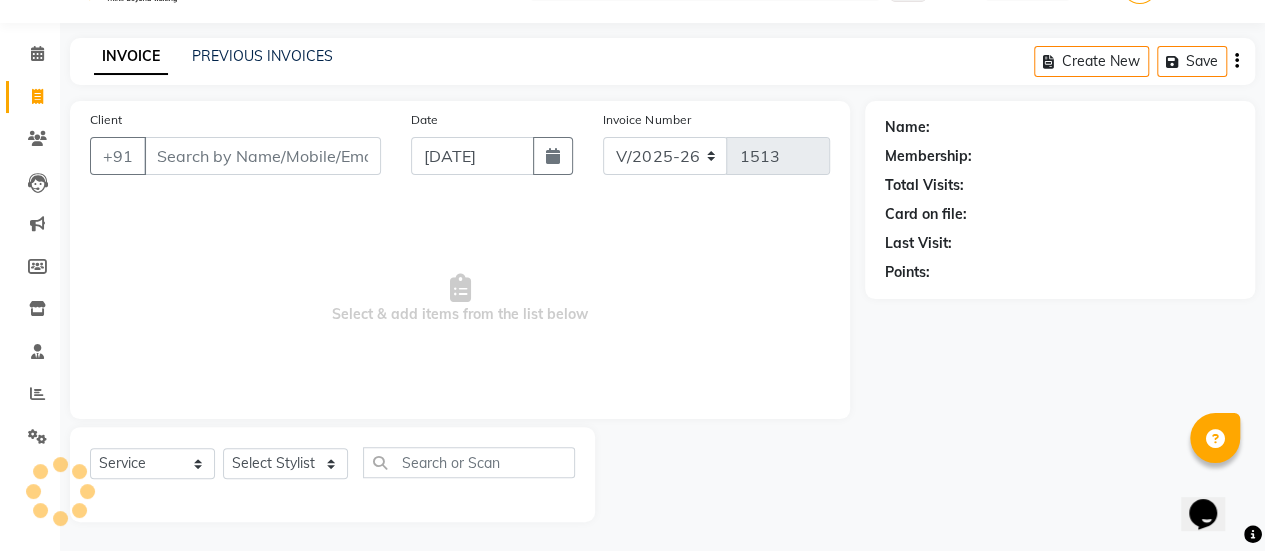 click on "Client" at bounding box center (262, 156) 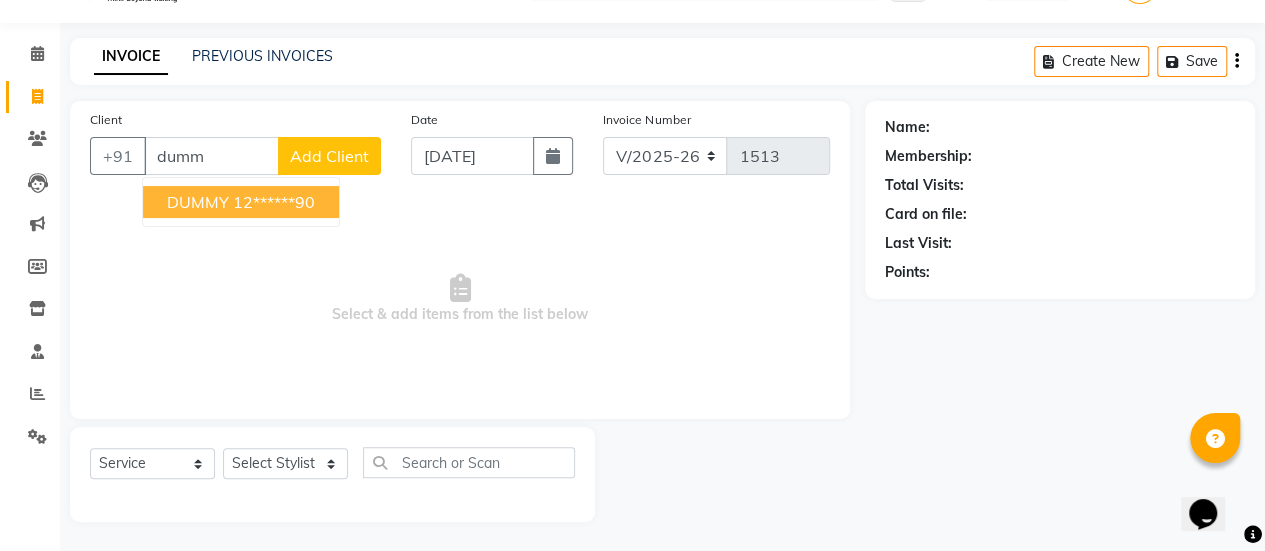 click on "DUMMY  12******90" at bounding box center [241, 202] 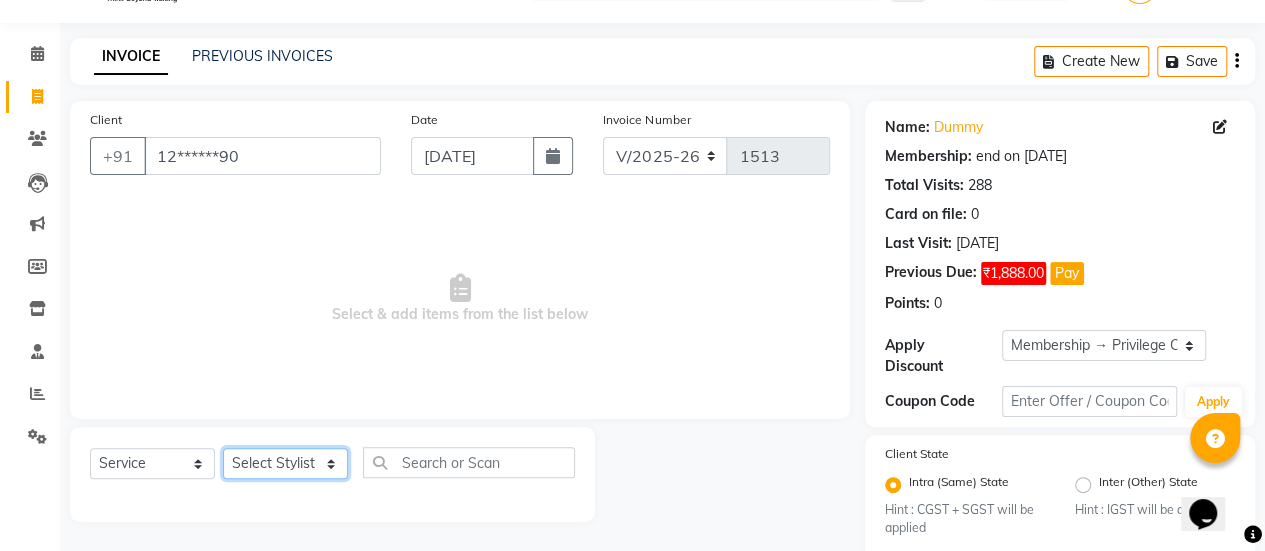 click on "Select Stylist [PERSON_NAME] Bhagavantu [PERSON_NAME] [PERSON_NAME] [PERSON_NAME] Manager [PERSON_NAME] POOJA [PERSON_NAME] [PERSON_NAME] [PERSON_NAME] [PERSON_NAME]" 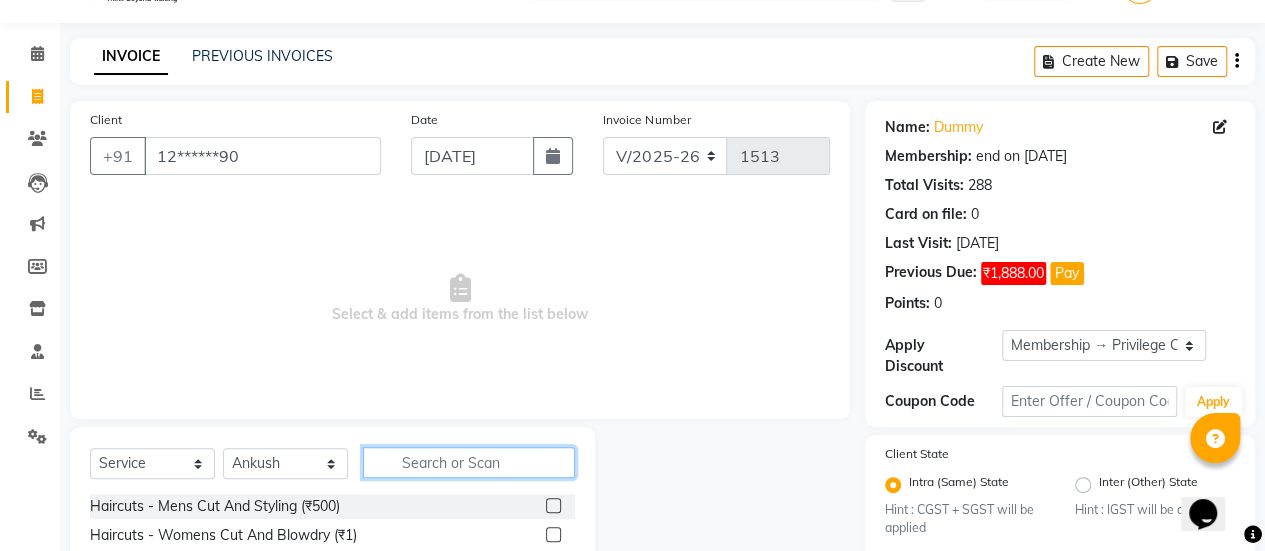 click 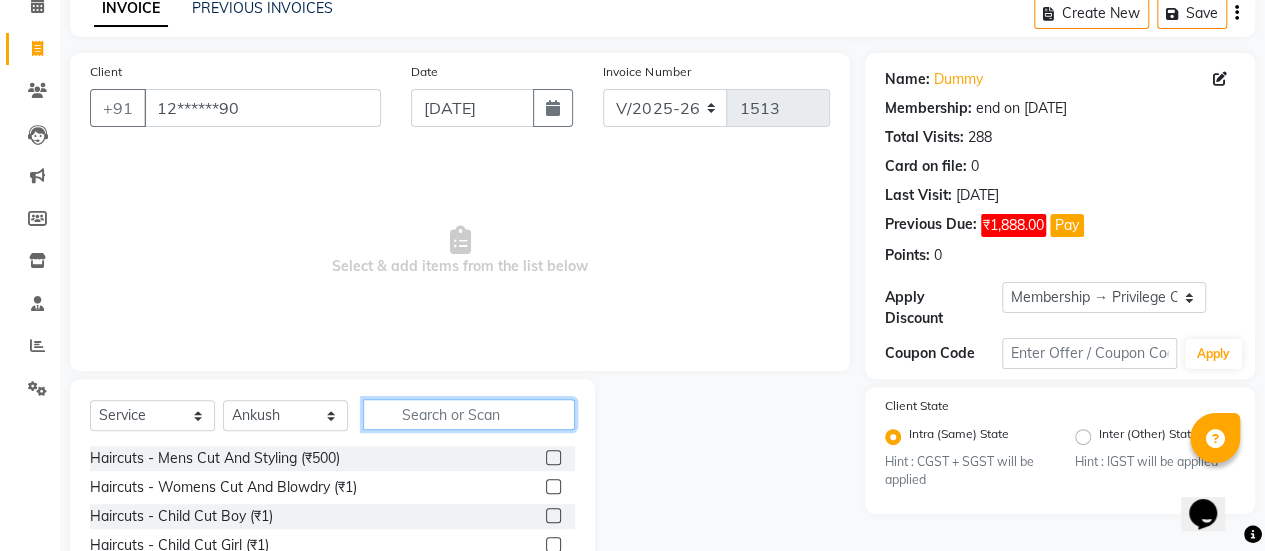 scroll, scrollTop: 98, scrollLeft: 0, axis: vertical 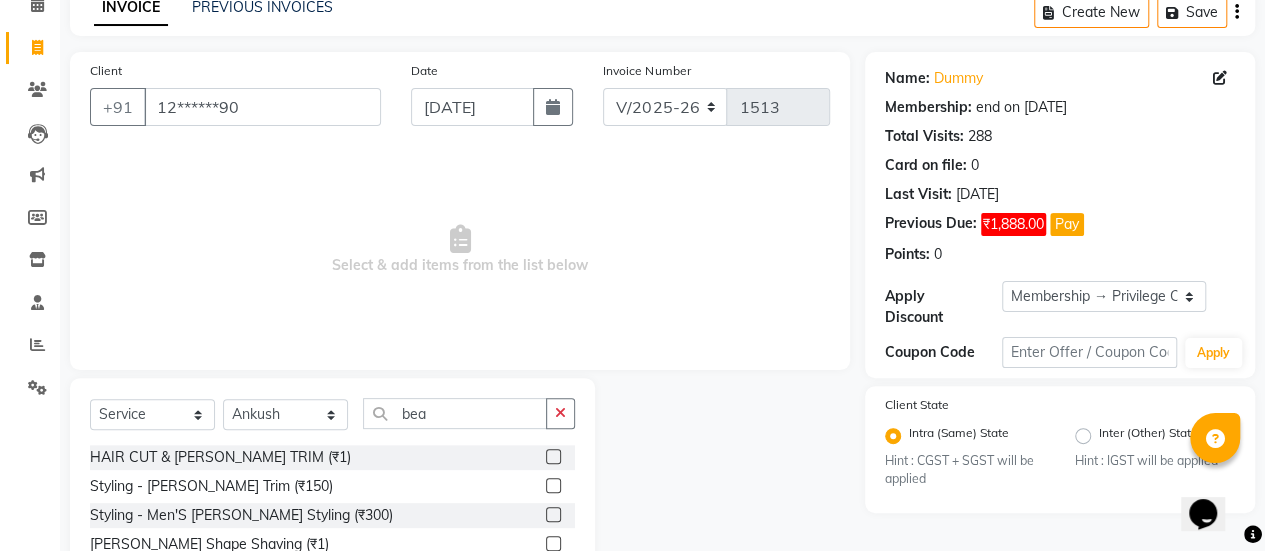 click 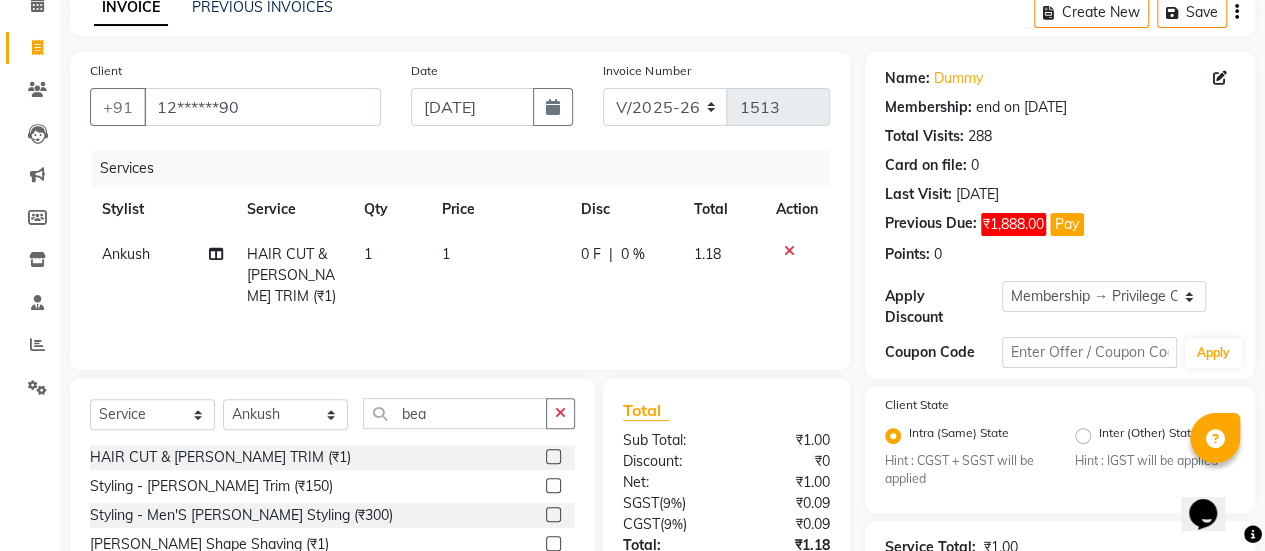 click on "1" 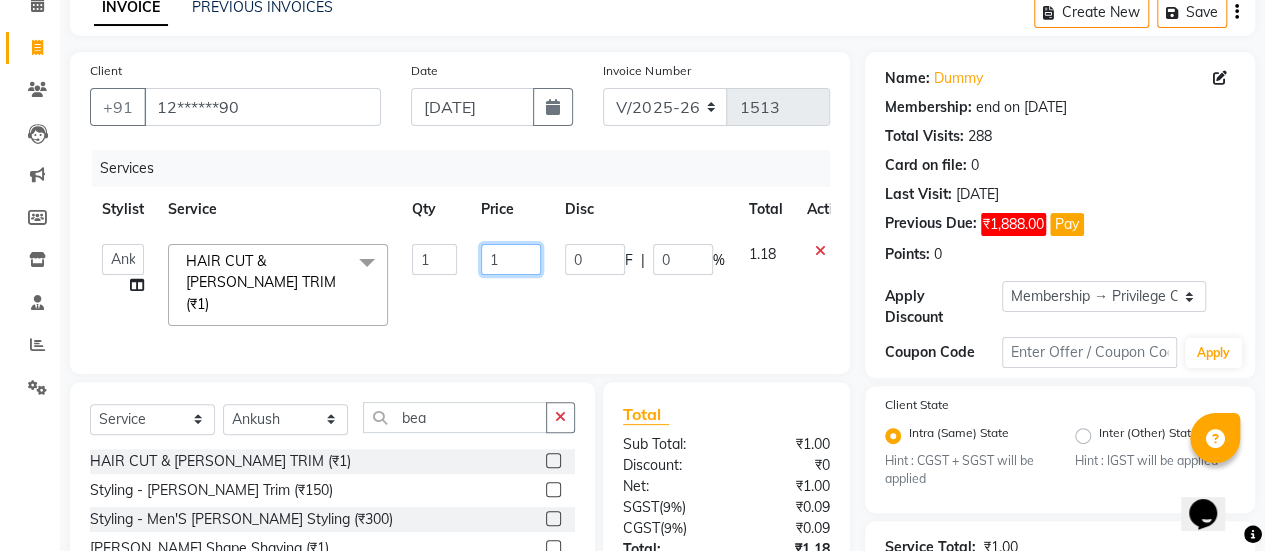 click on "1" 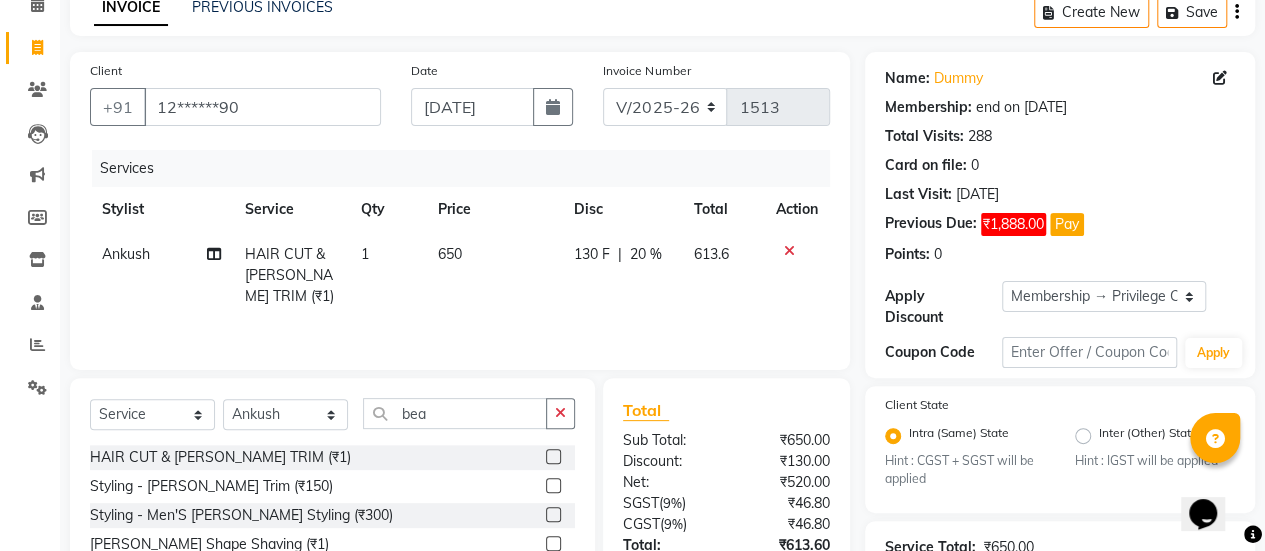 click on "[PERSON_NAME] HAIR CUT & [PERSON_NAME] TRIM (₹1) 1 650 130 F | 20 % 613.6" 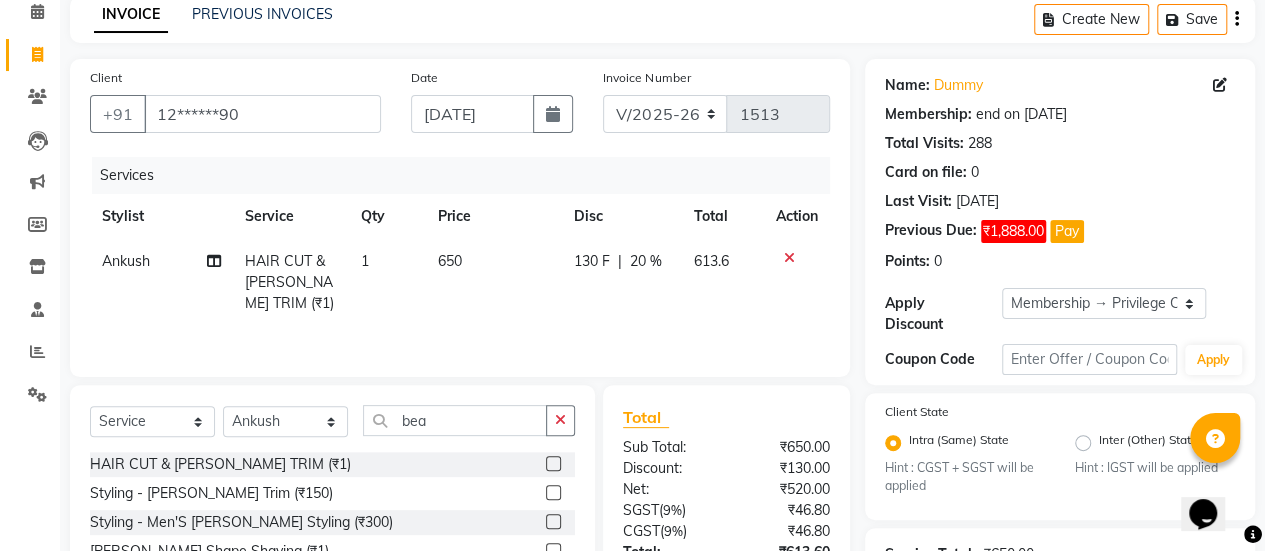 scroll, scrollTop: 87, scrollLeft: 0, axis: vertical 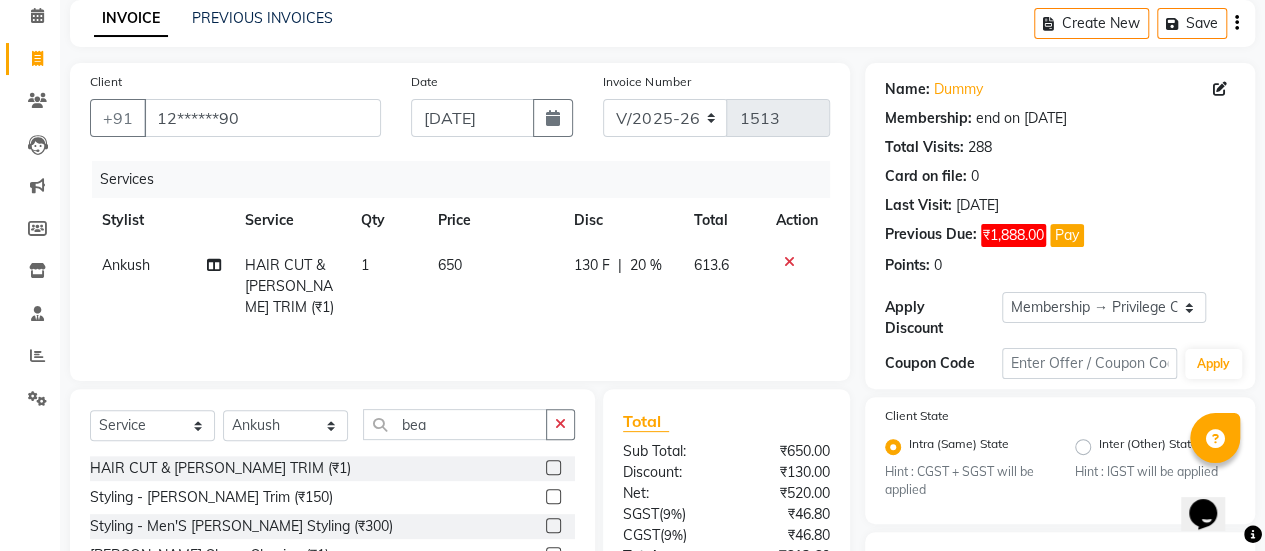 click on "130 F | 20 %" 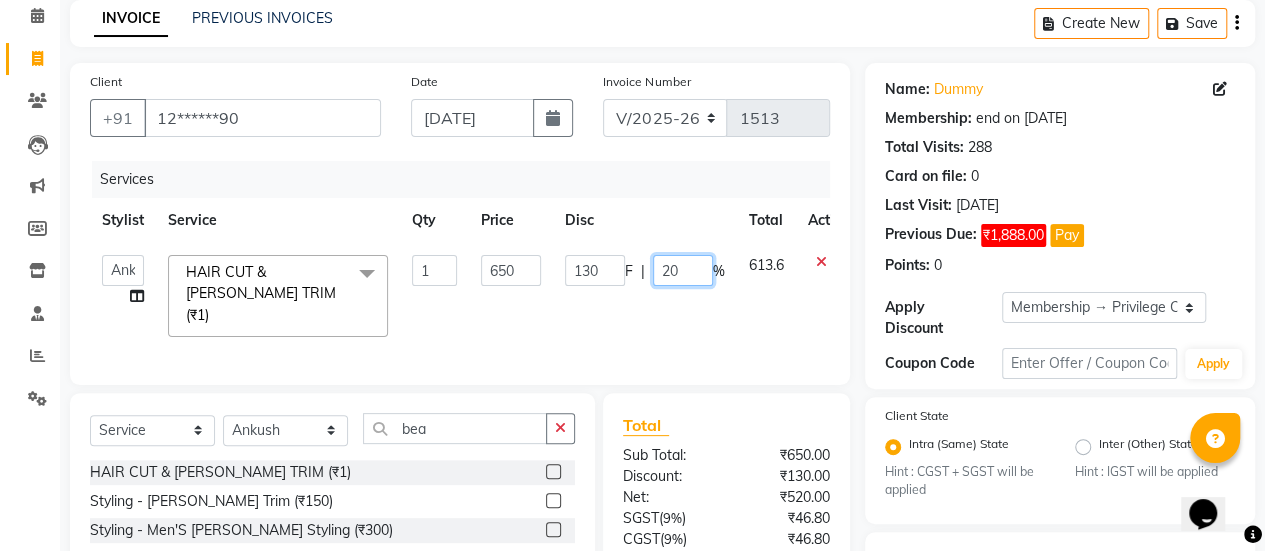click on "20" 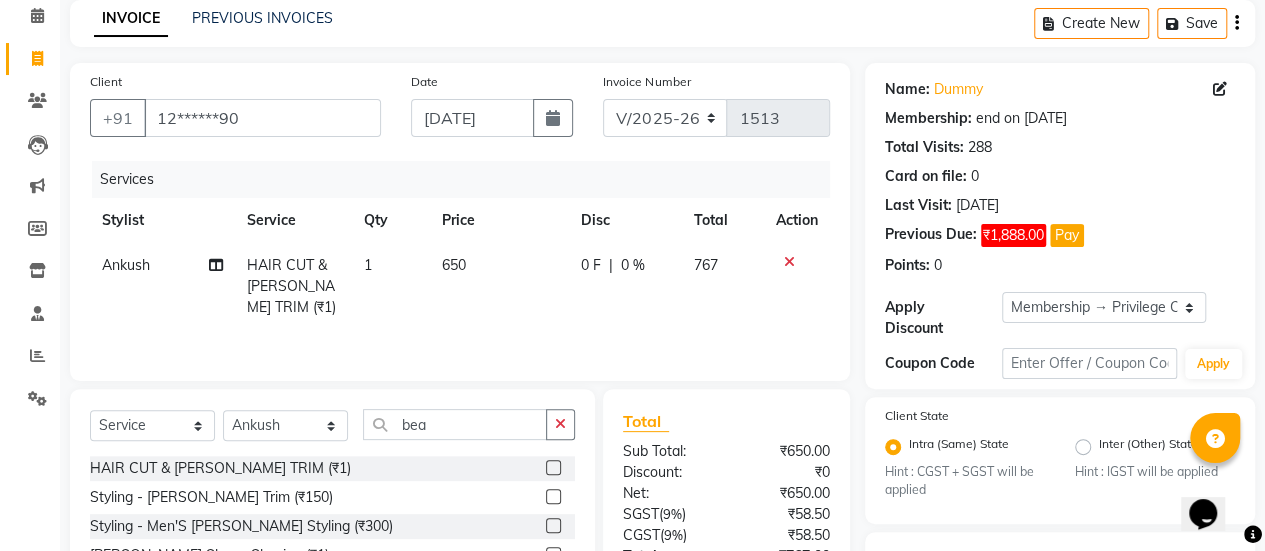 click on "Services Stylist Service Qty Price Disc Total Action [PERSON_NAME] HAIR CUT & [PERSON_NAME] TRIM (₹1) 1 650 0 F | 0 % 767" 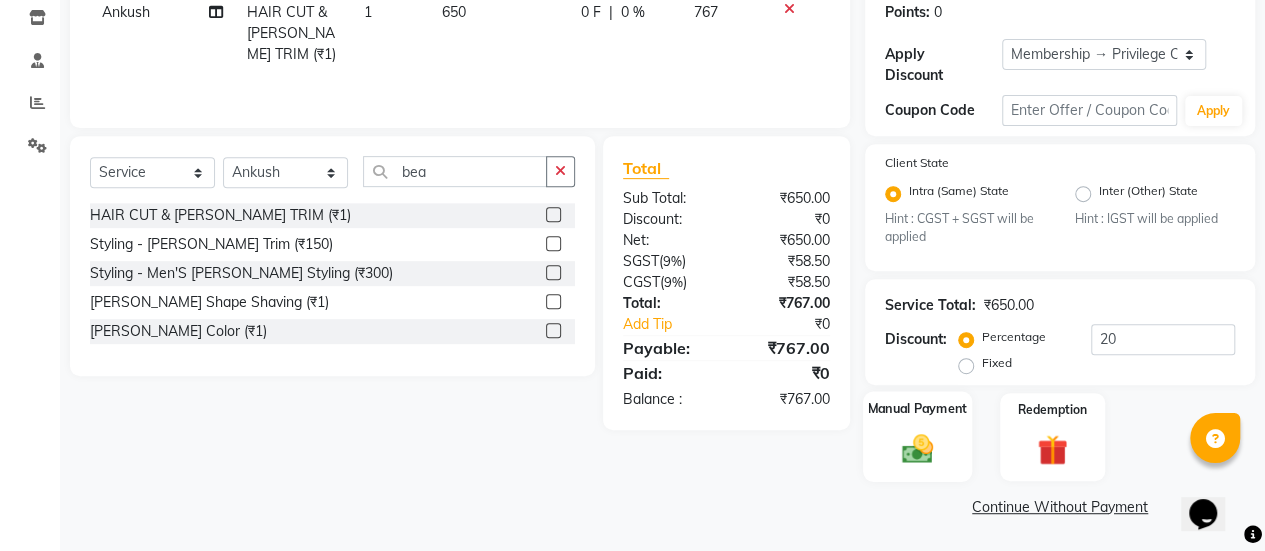 click on "Manual Payment" 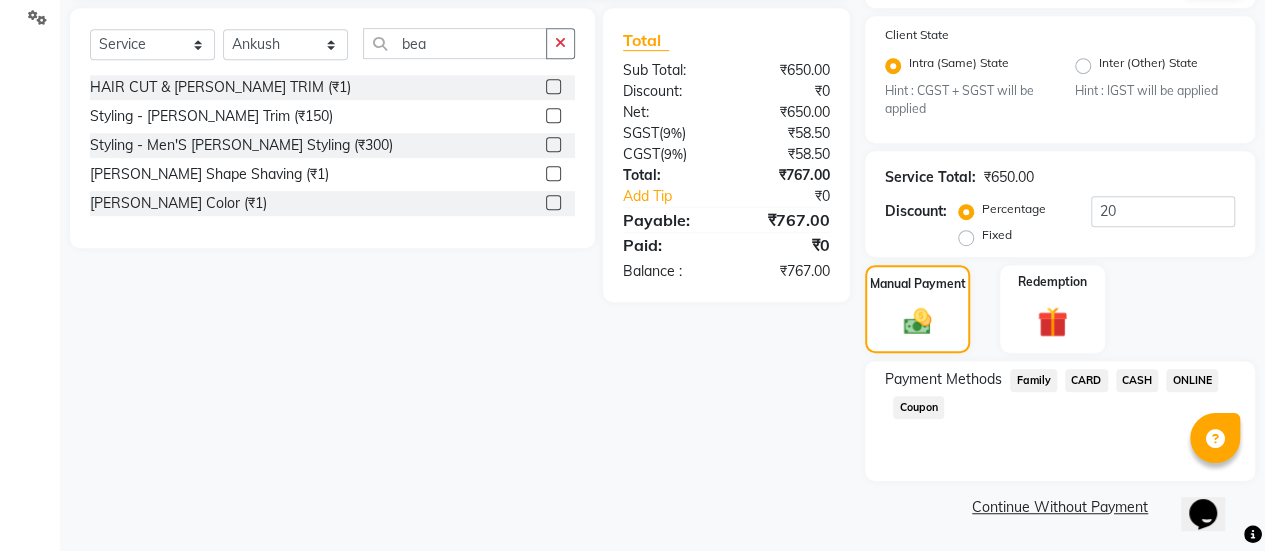 scroll, scrollTop: 0, scrollLeft: 0, axis: both 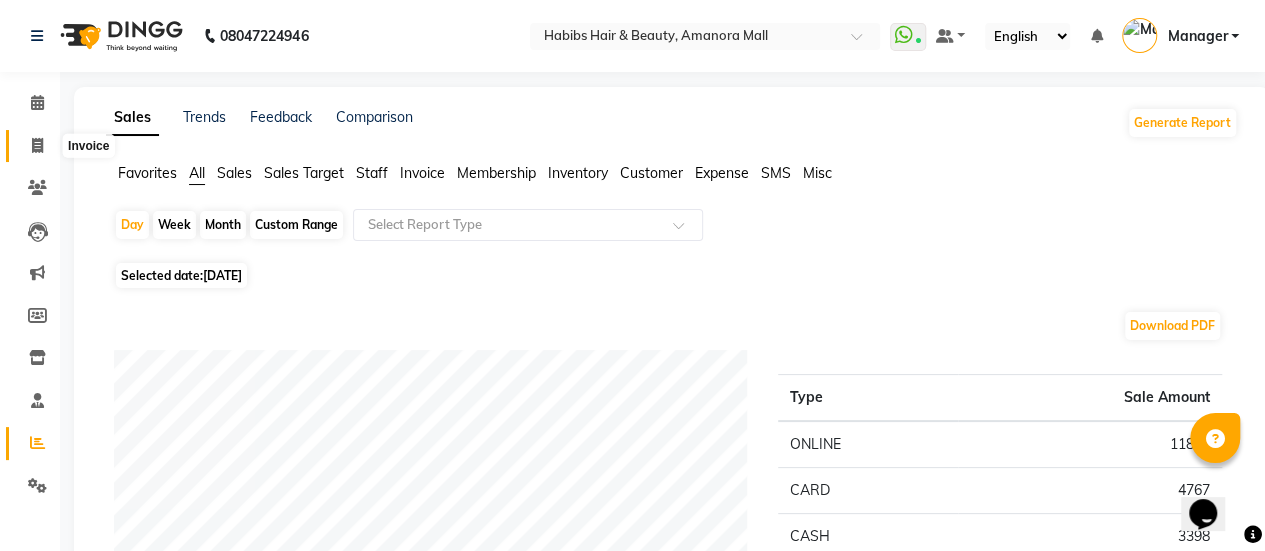 click 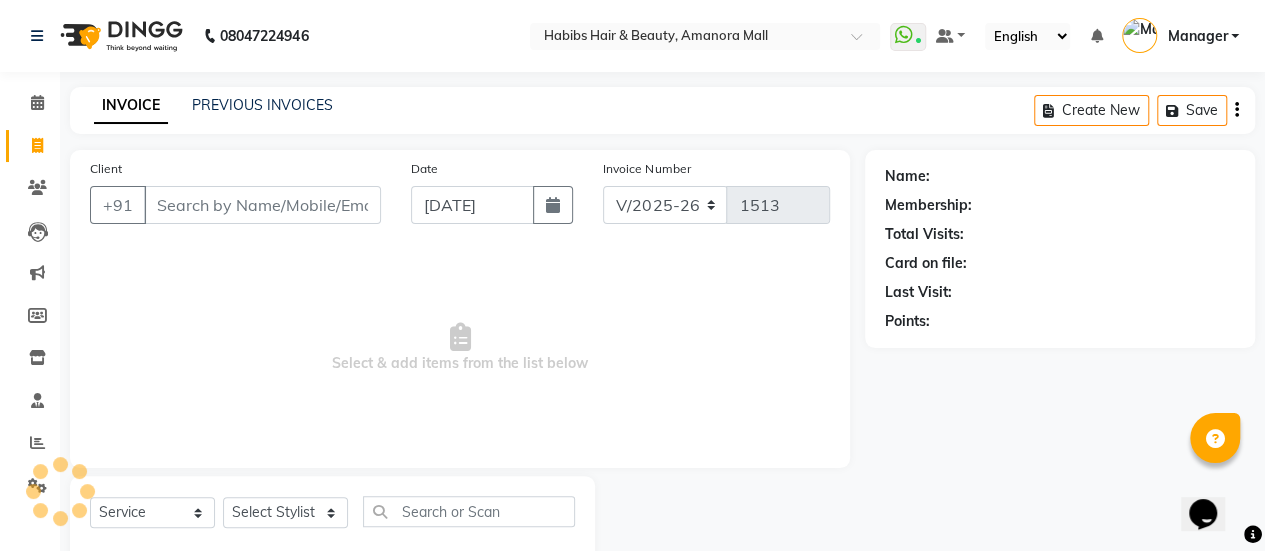 scroll, scrollTop: 49, scrollLeft: 0, axis: vertical 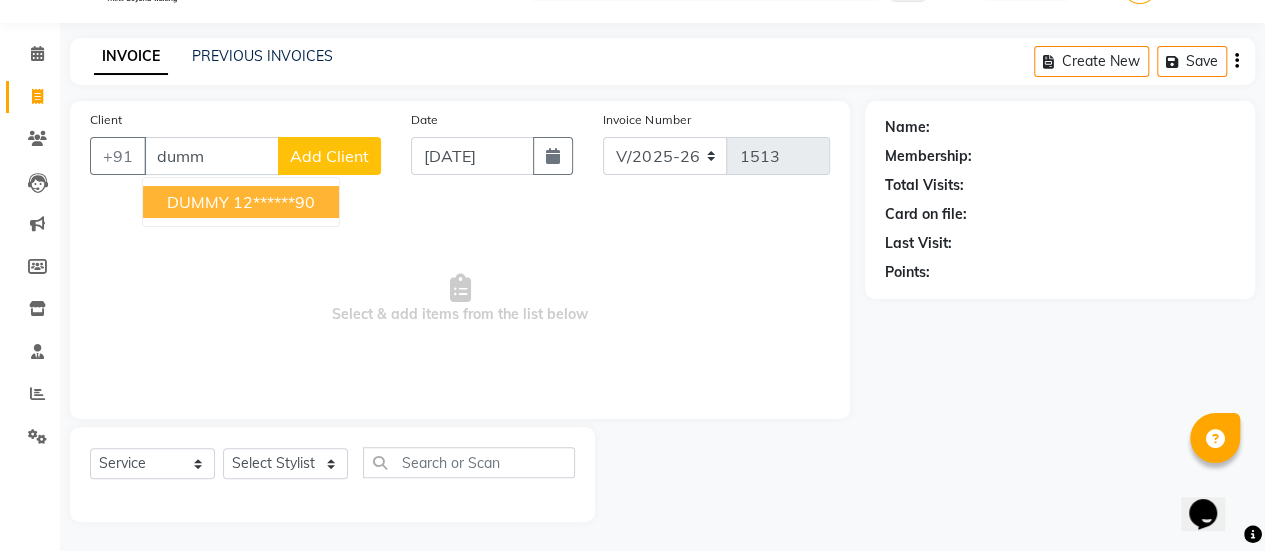 click on "DUMMY" at bounding box center (198, 202) 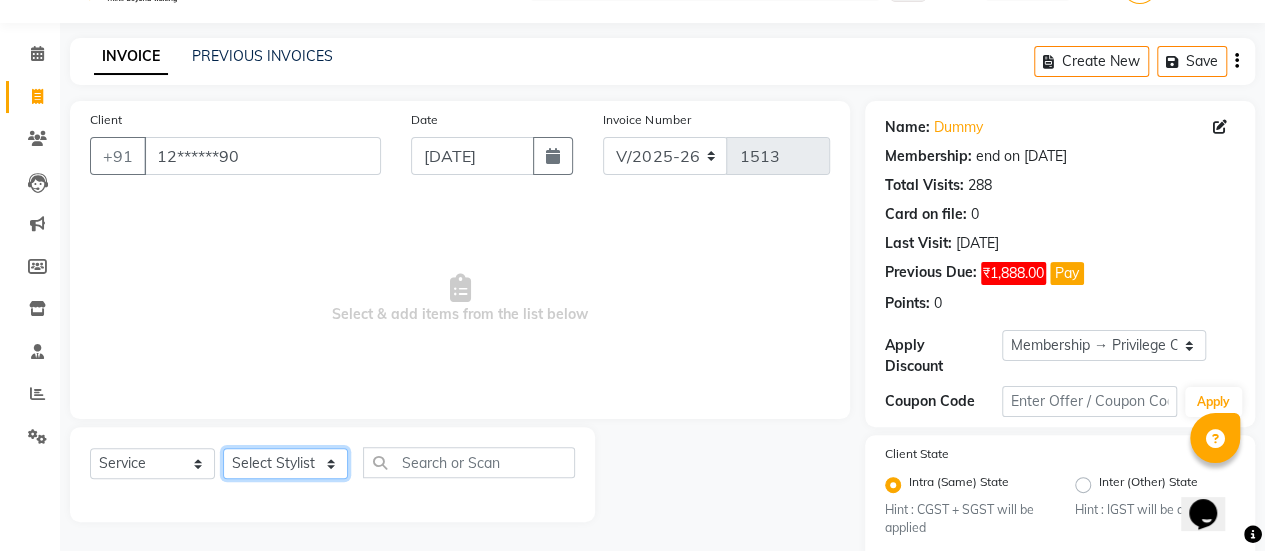 click on "Select Stylist [PERSON_NAME] Bhagavantu [PERSON_NAME] [PERSON_NAME] [PERSON_NAME] Manager [PERSON_NAME] POOJA [PERSON_NAME] [PERSON_NAME] [PERSON_NAME] [PERSON_NAME]" 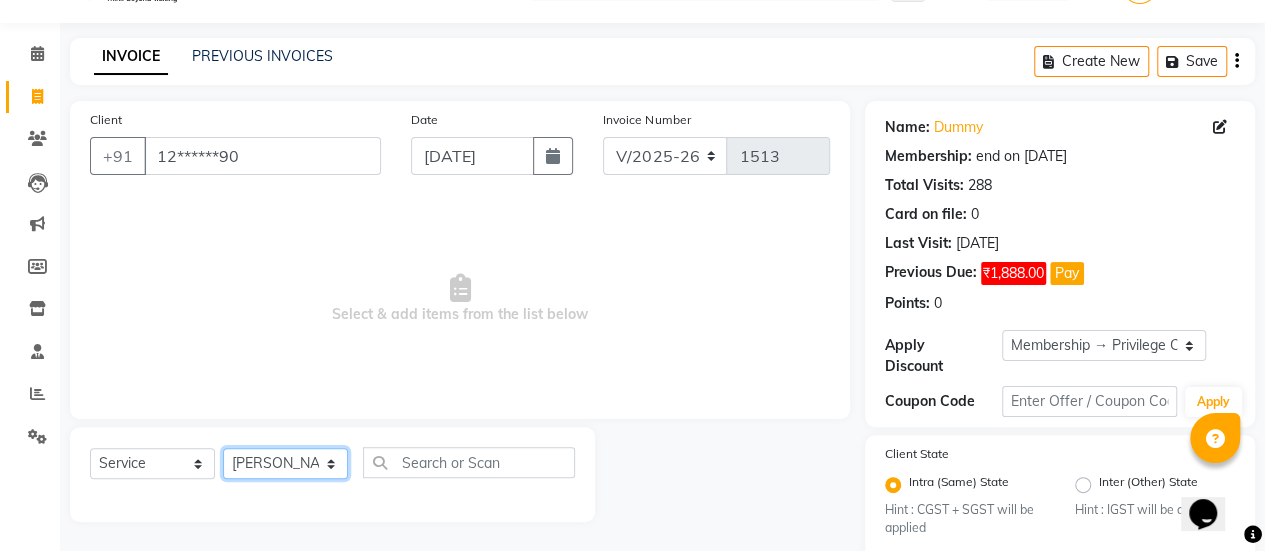 click on "Select Stylist [PERSON_NAME] Bhagavantu [PERSON_NAME] [PERSON_NAME] [PERSON_NAME] Manager [PERSON_NAME] POOJA [PERSON_NAME] [PERSON_NAME] [PERSON_NAME] [PERSON_NAME]" 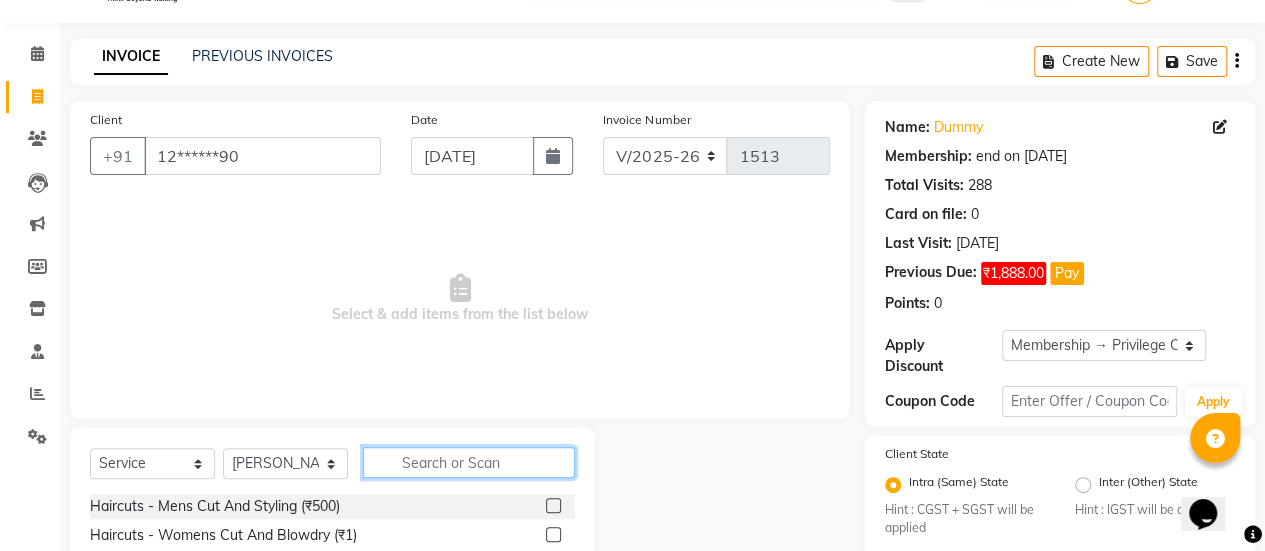 click 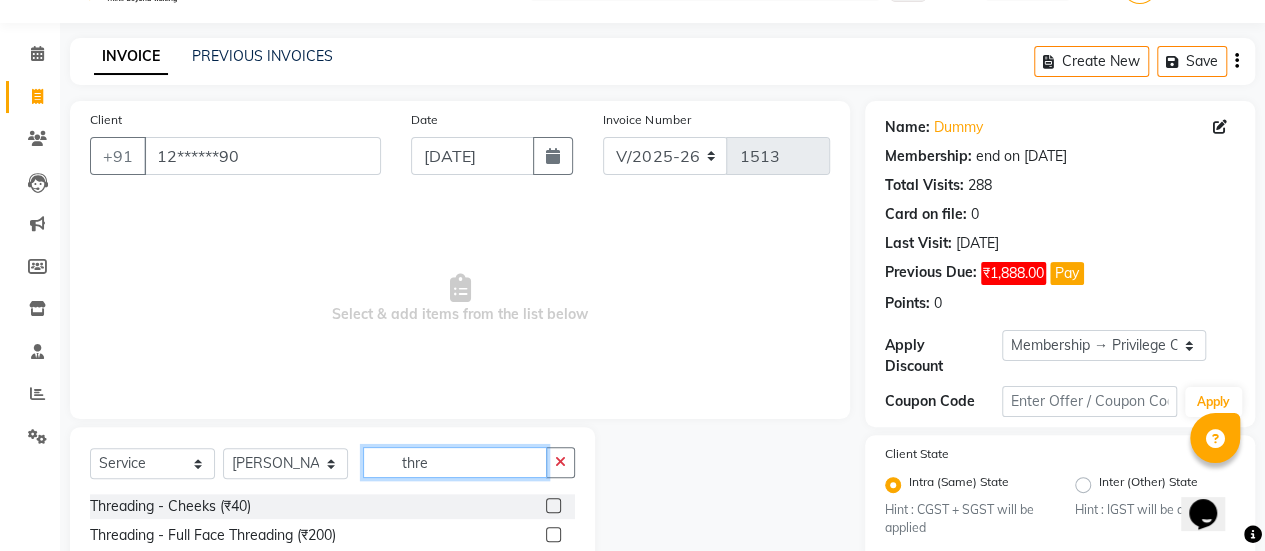 scroll, scrollTop: 249, scrollLeft: 0, axis: vertical 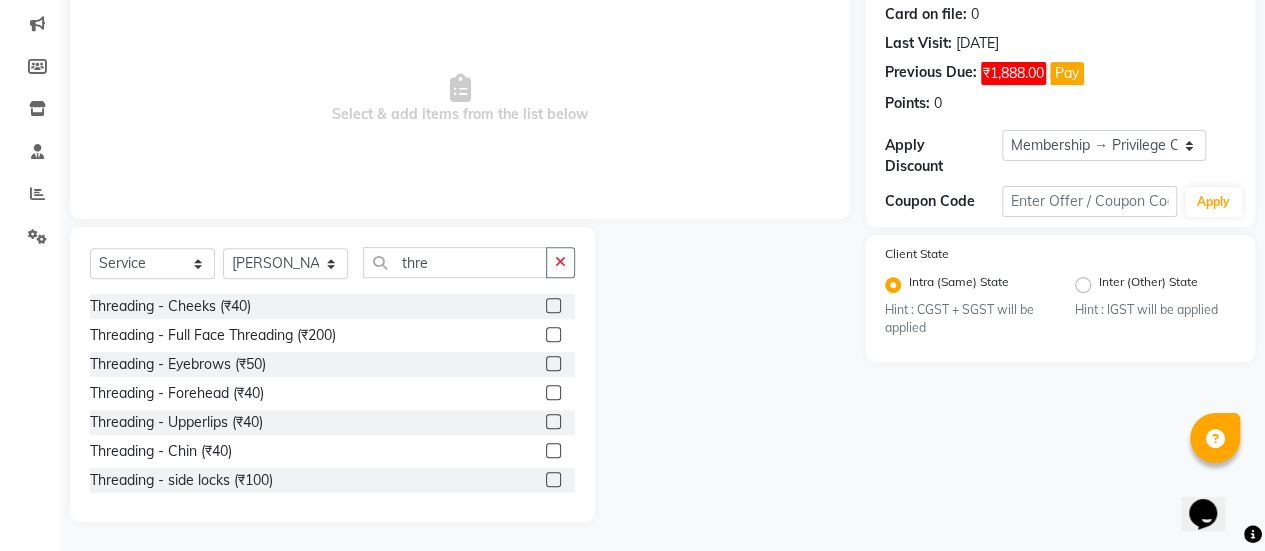 click 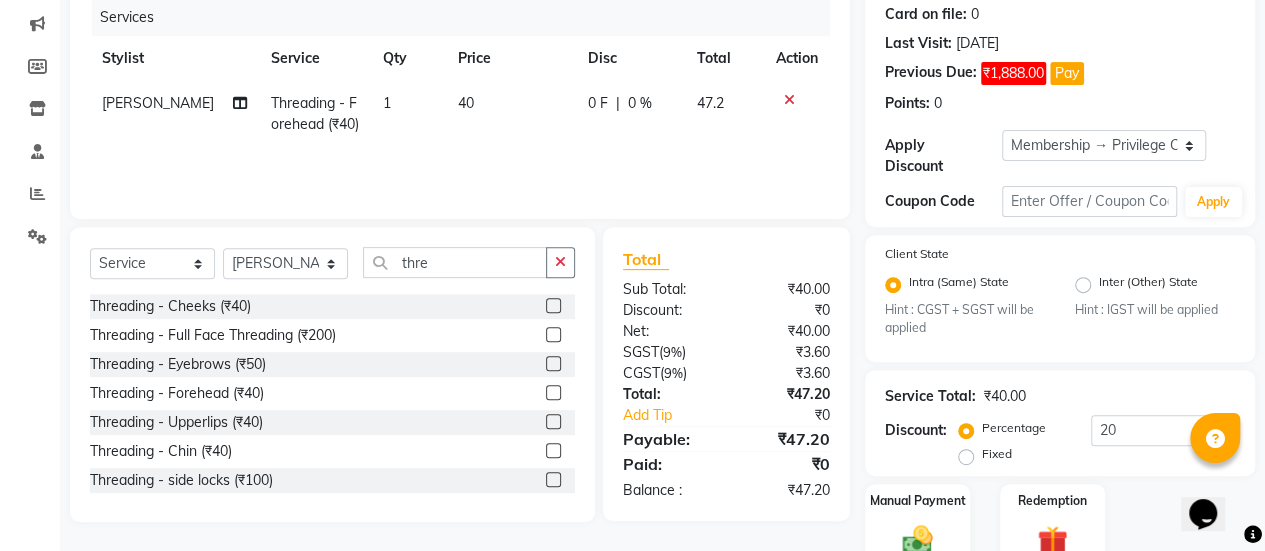 click 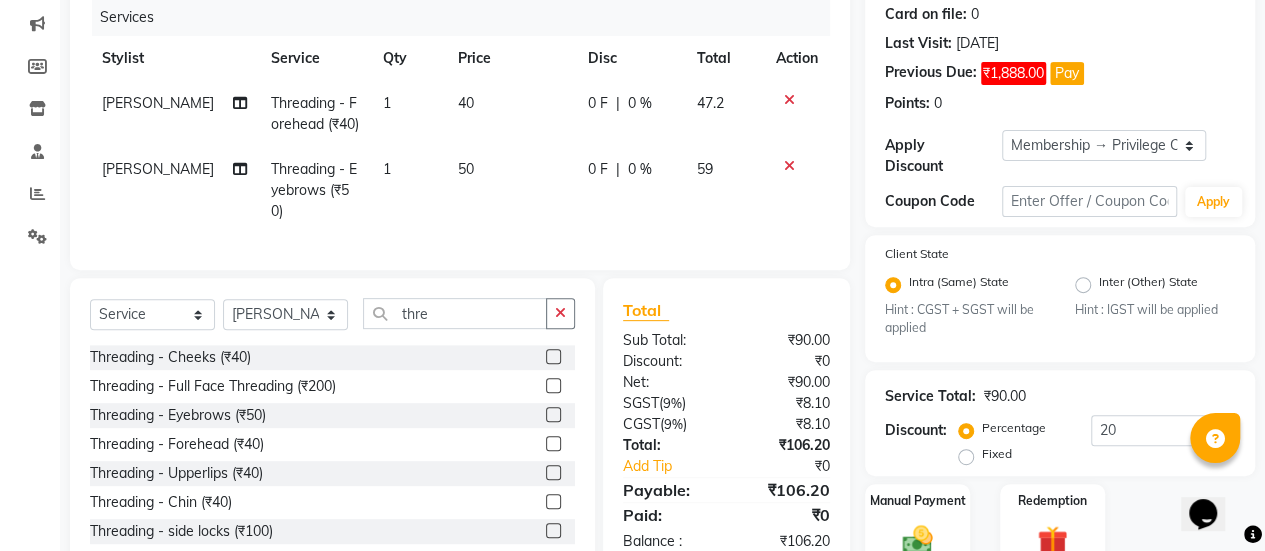 click on "50" 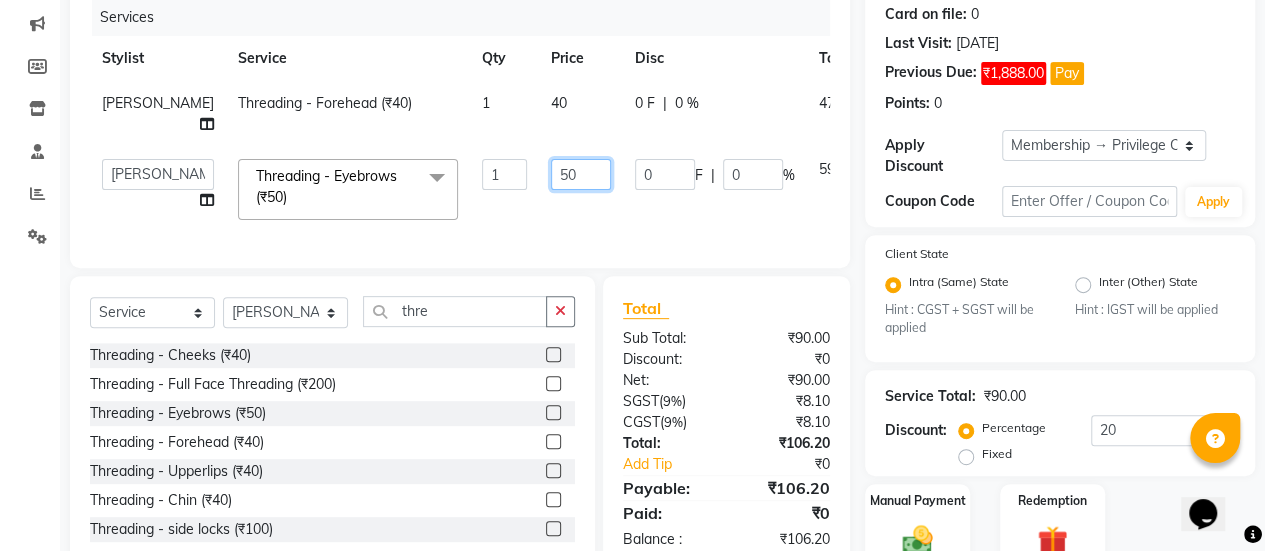 click on "50" 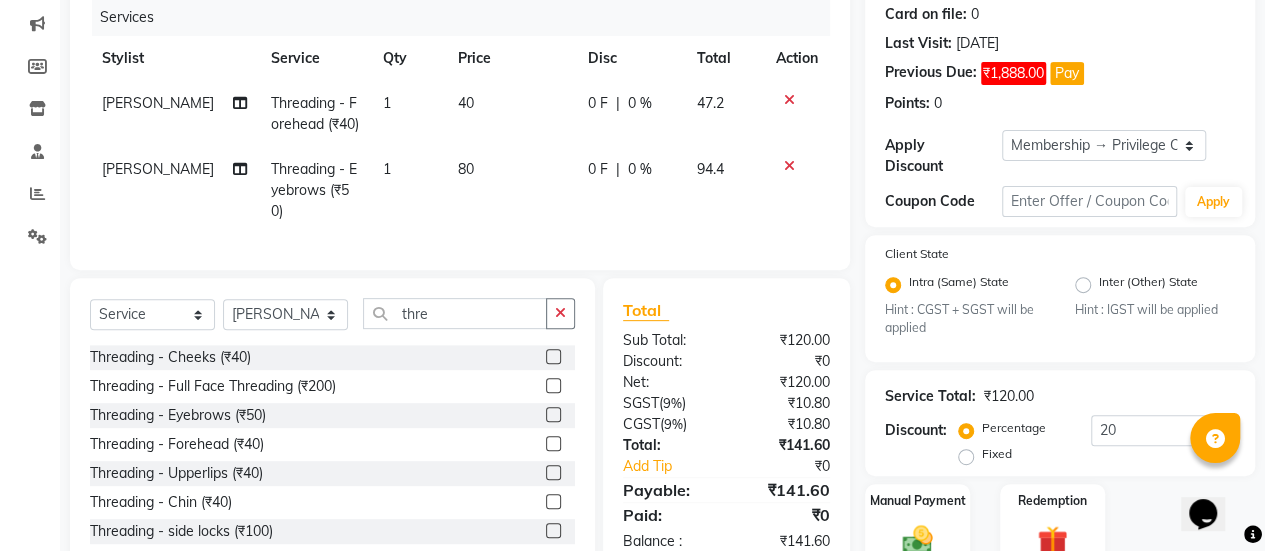 click on "40" 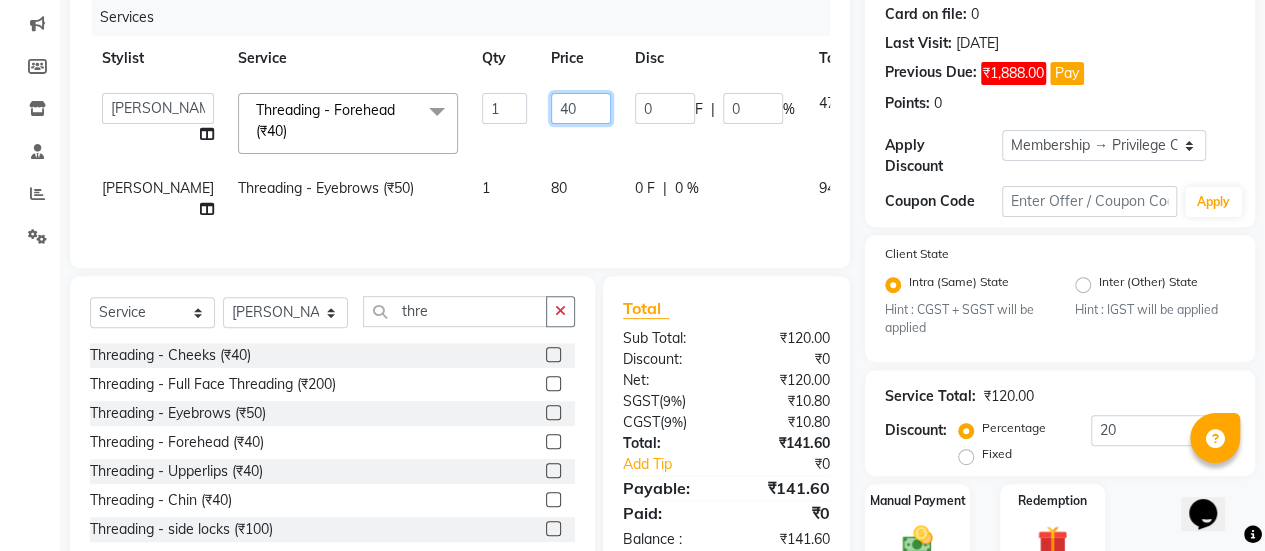click on "40" 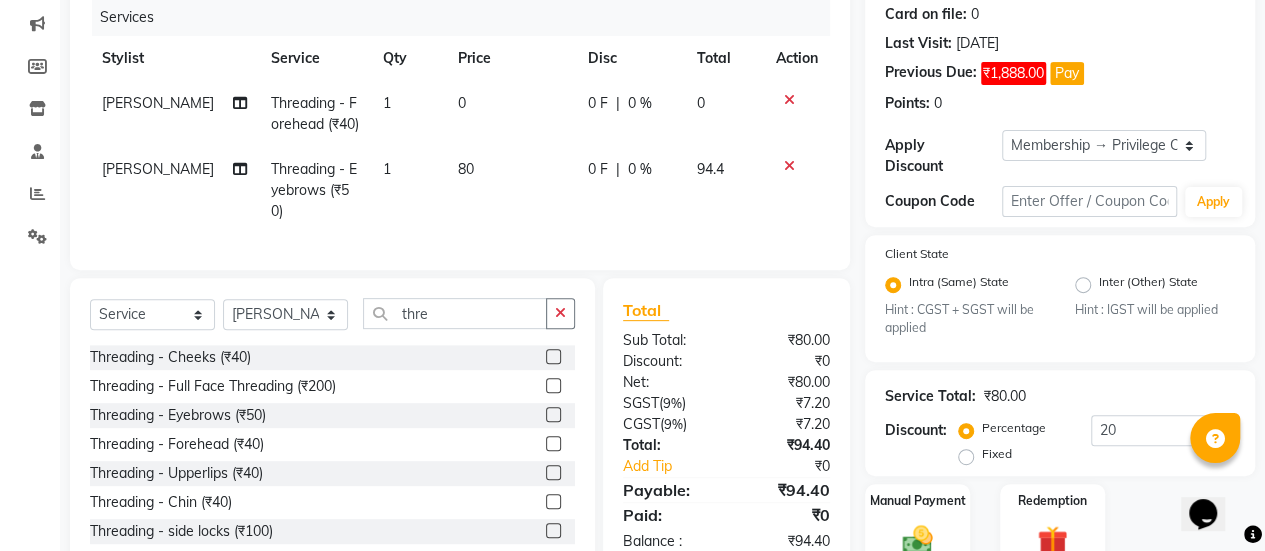 click on "[PERSON_NAME] Threading -  Eyebrows (₹50) 1 80 0 F | 0 % 94.4" 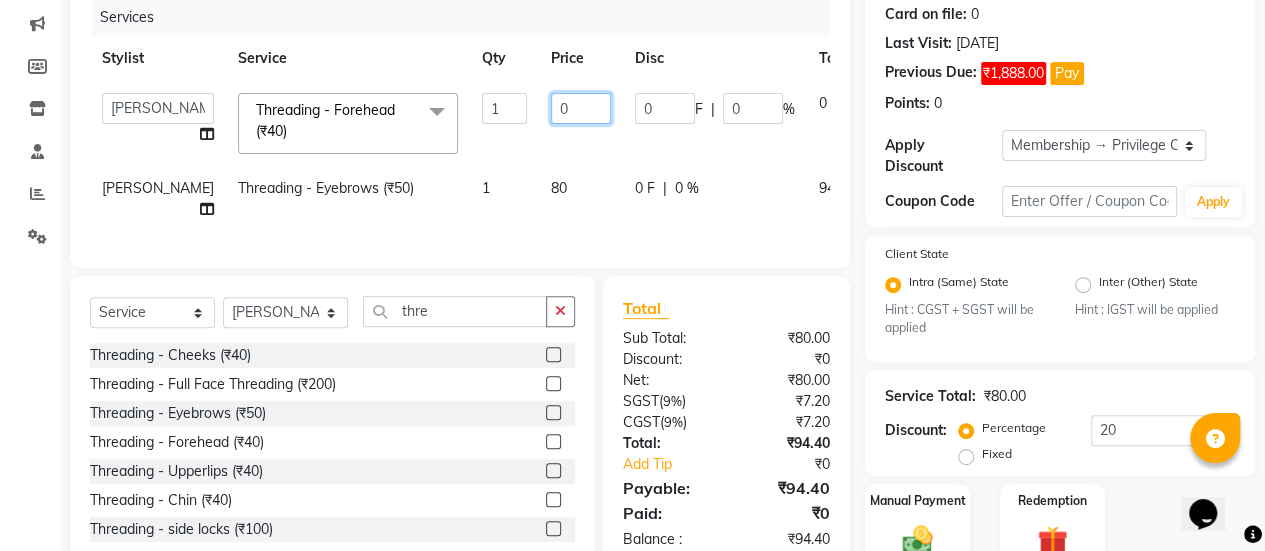 click on "0" 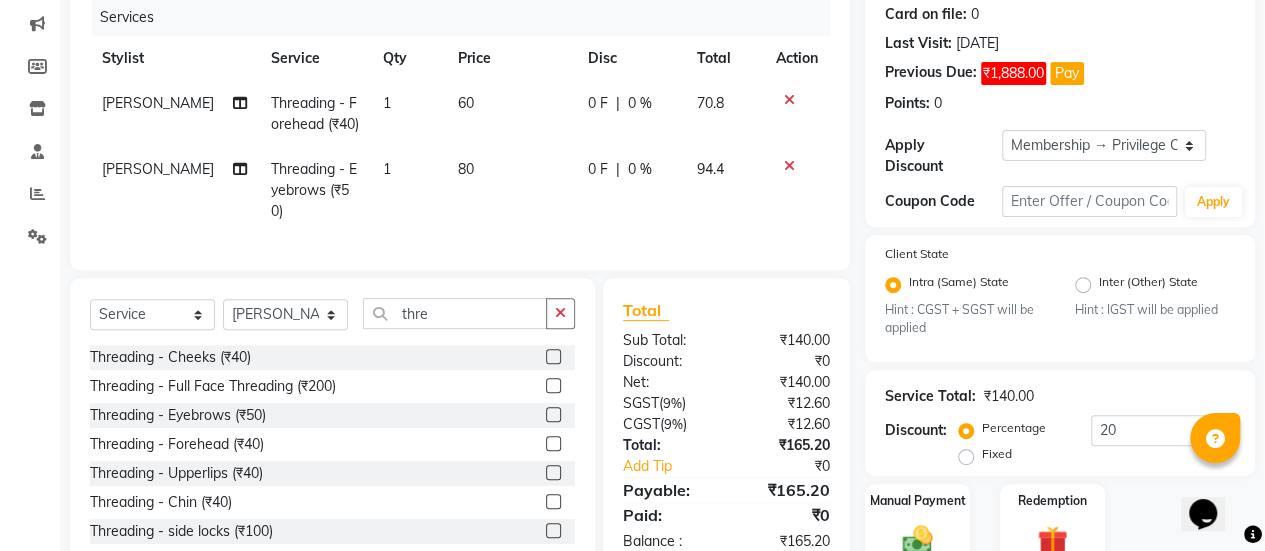 click on "60" 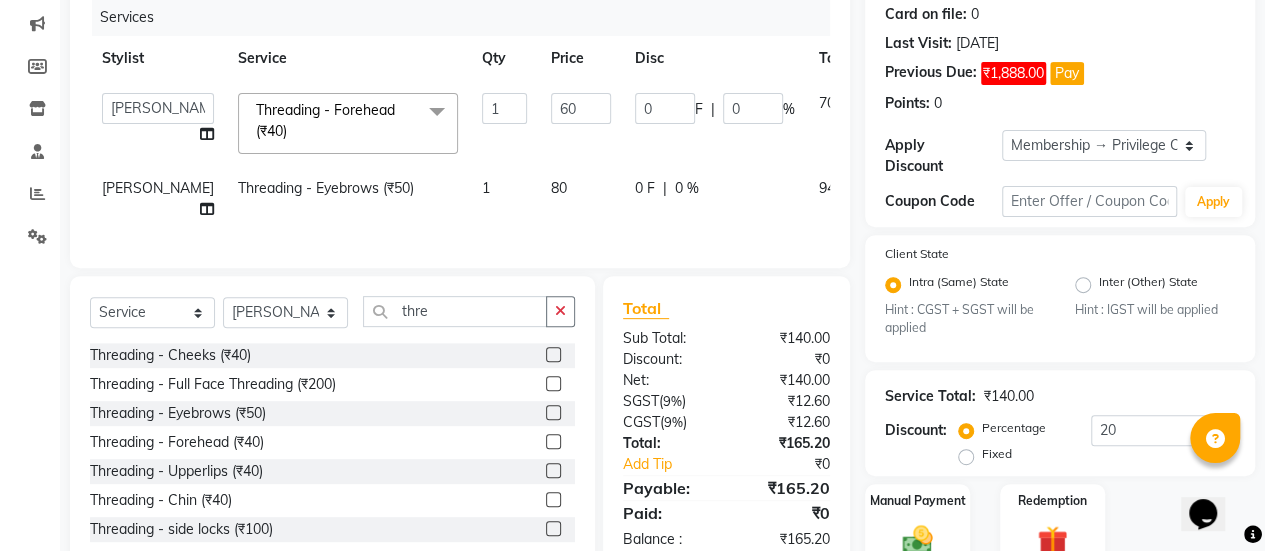 click on "80" 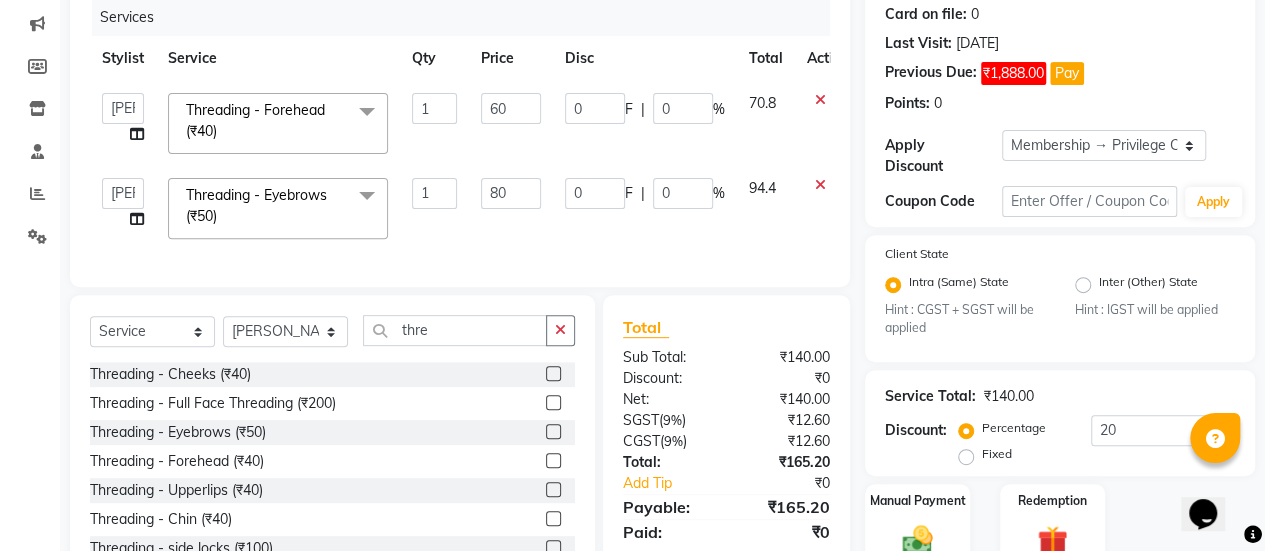 scroll, scrollTop: 340, scrollLeft: 0, axis: vertical 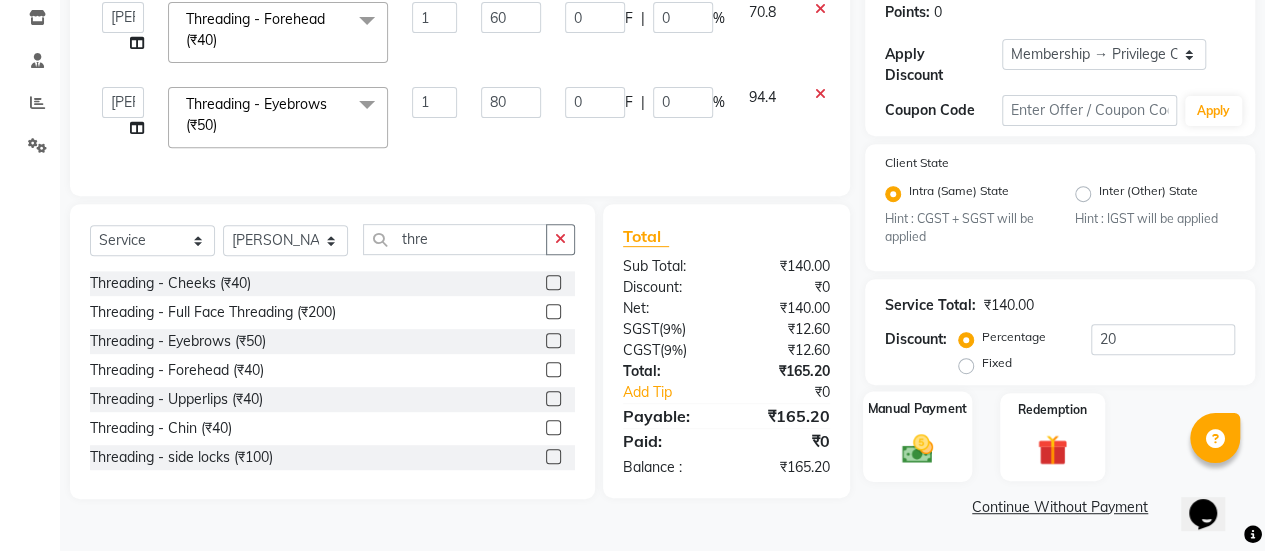 click 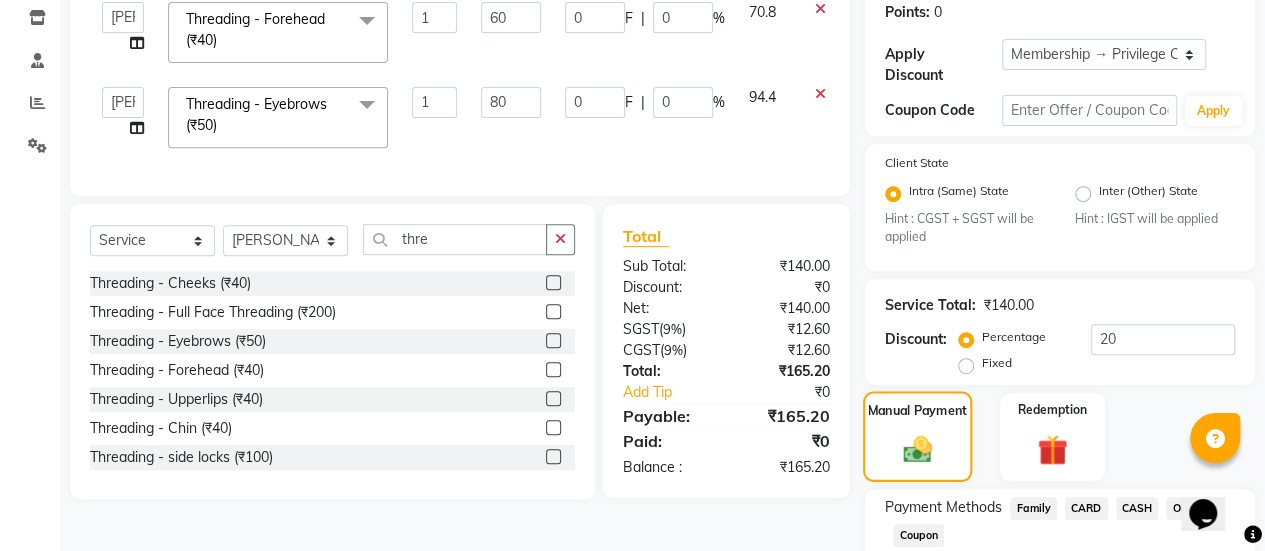 scroll, scrollTop: 468, scrollLeft: 0, axis: vertical 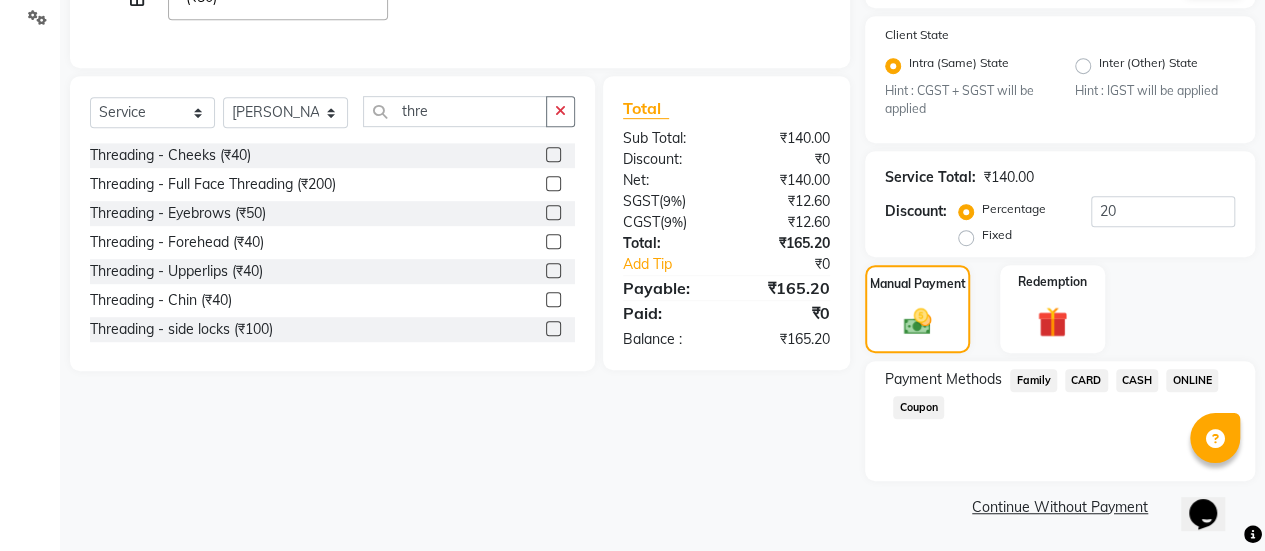 click on "ONLINE" 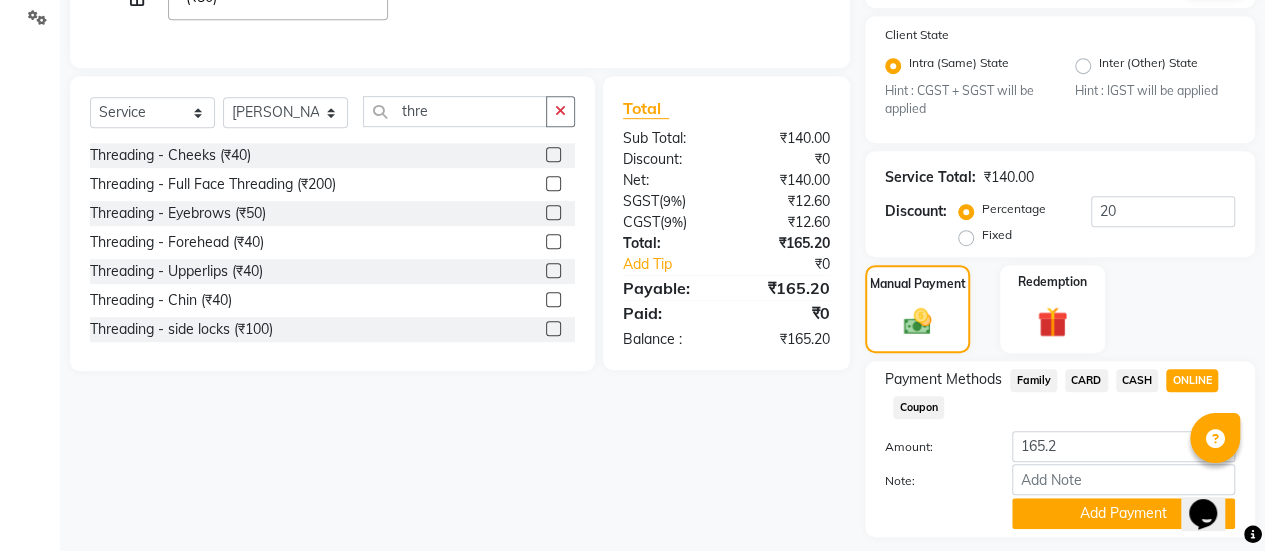 scroll, scrollTop: 524, scrollLeft: 0, axis: vertical 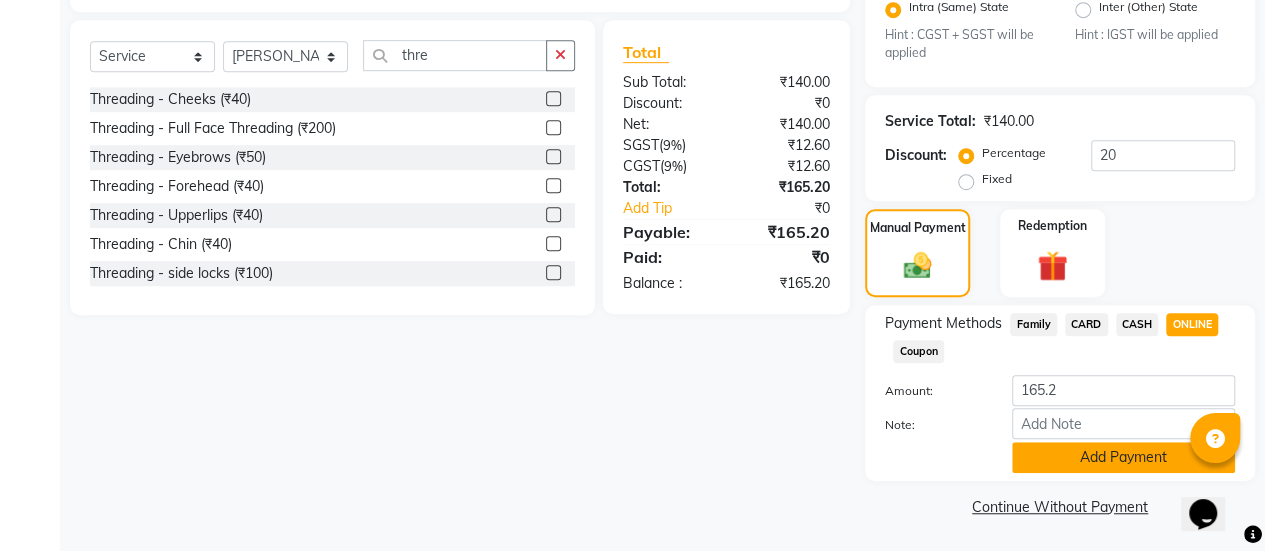 click on "Add Payment" 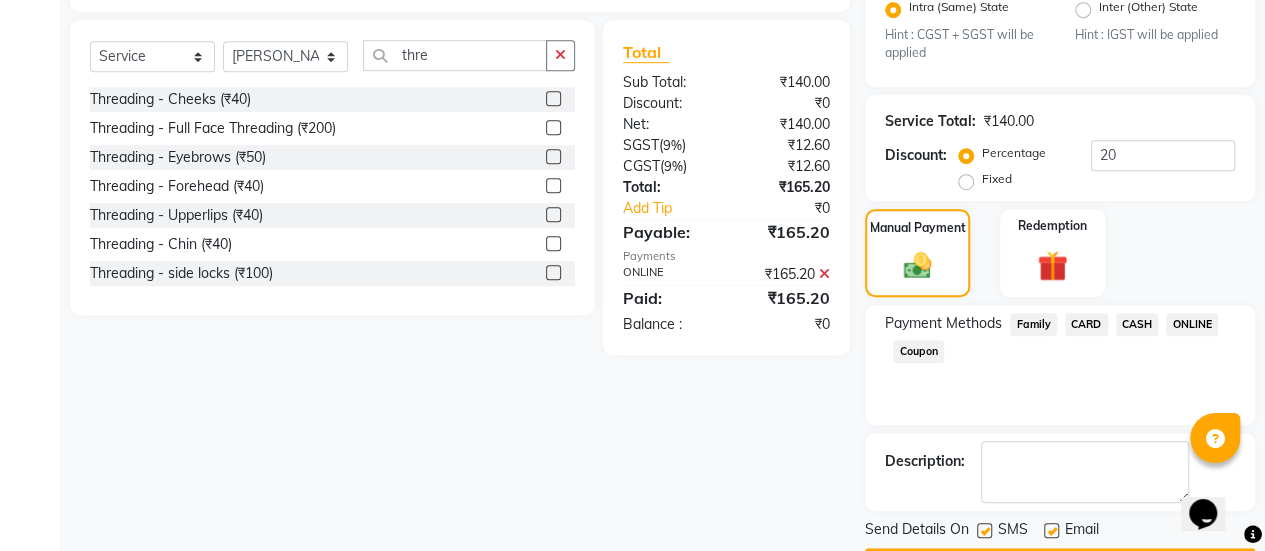 scroll, scrollTop: 579, scrollLeft: 0, axis: vertical 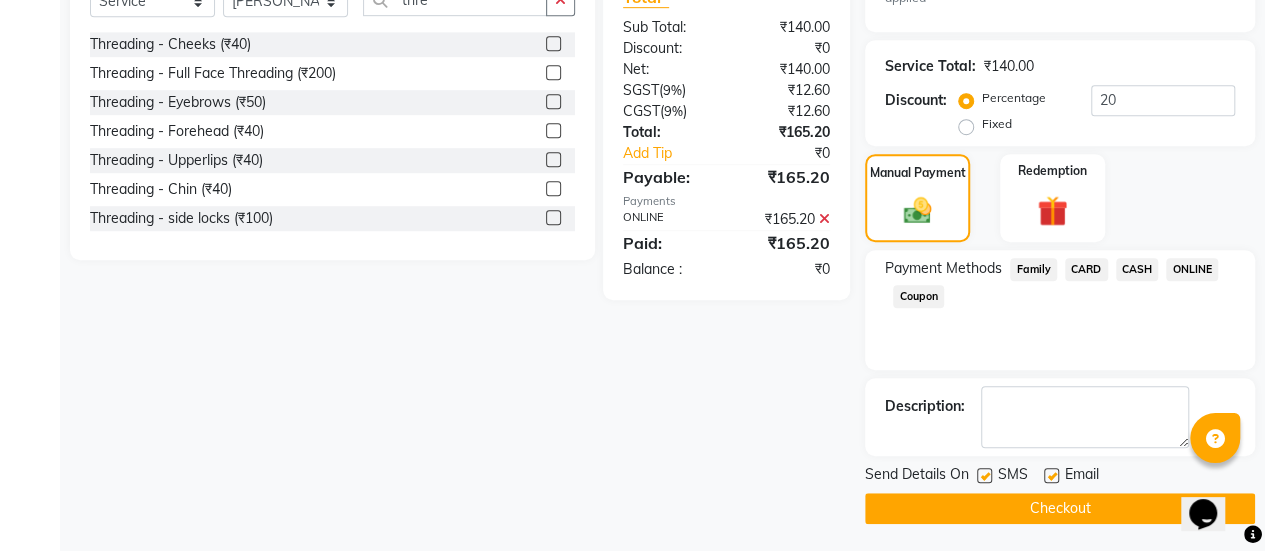 click 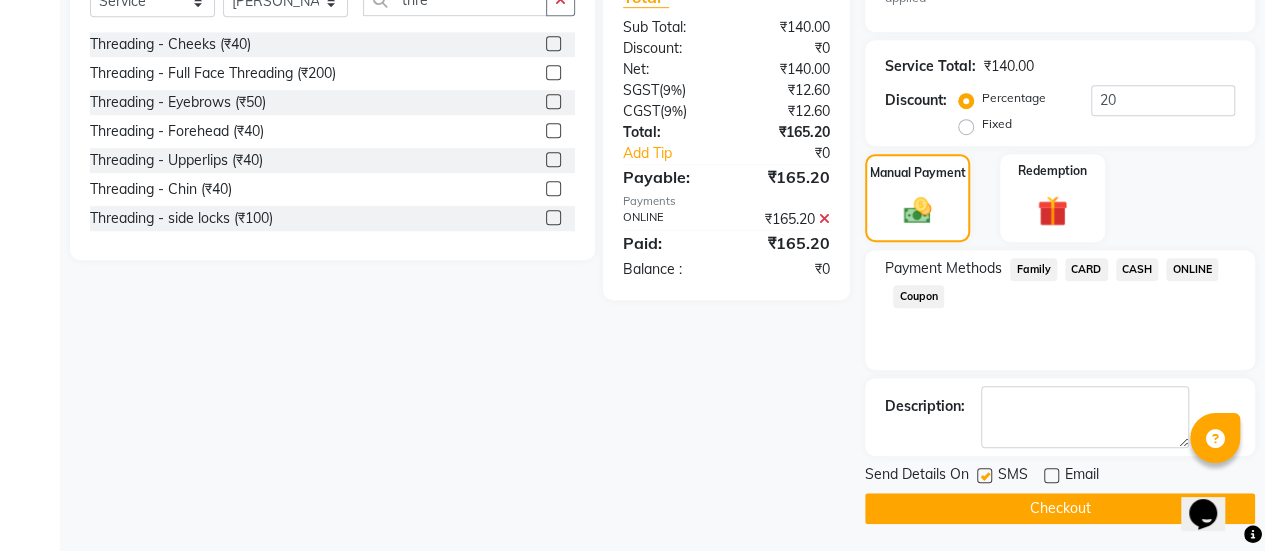 click on "Checkout" 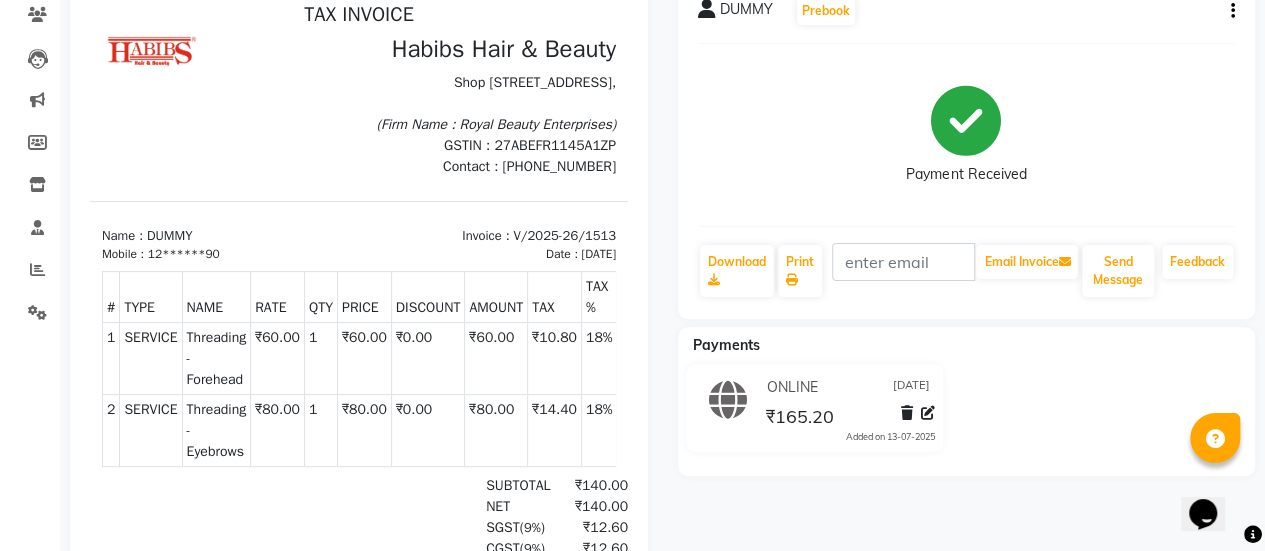 scroll, scrollTop: 0, scrollLeft: 0, axis: both 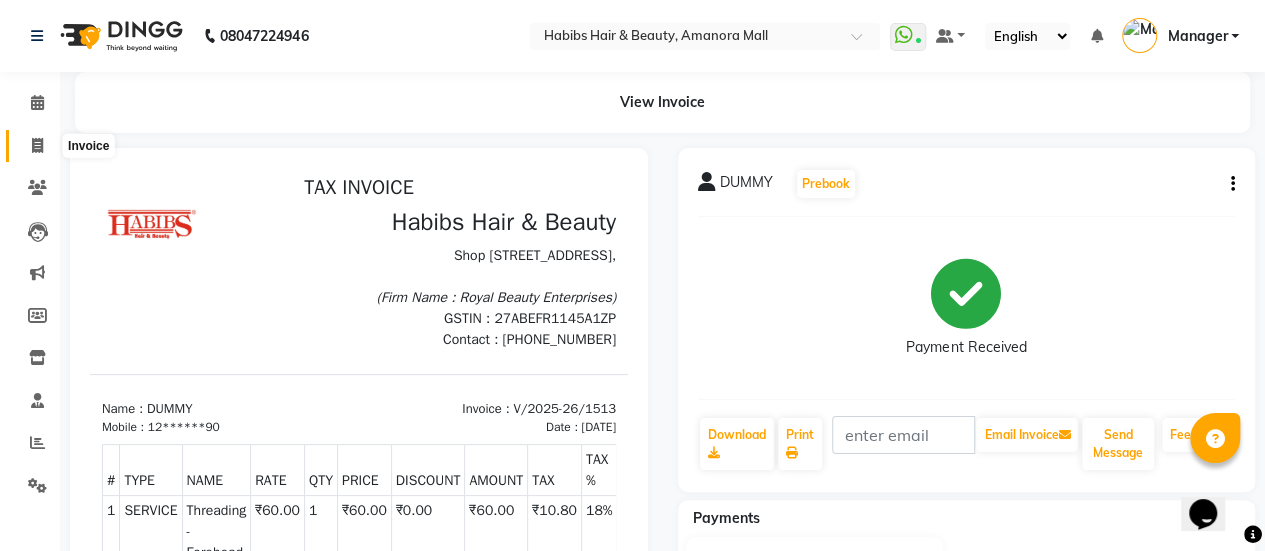 click 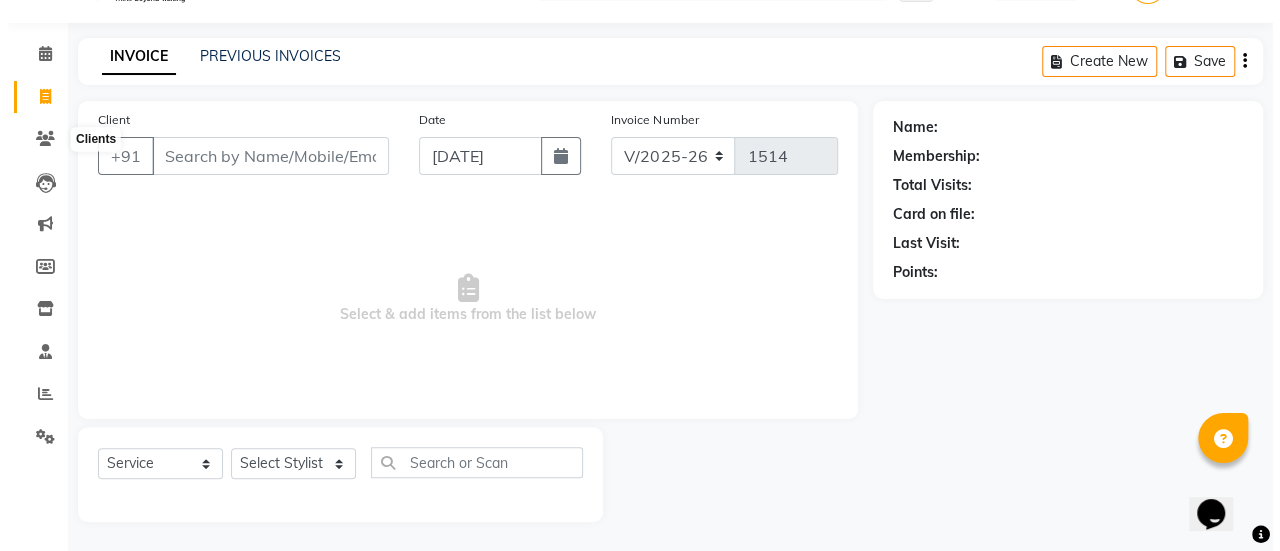 scroll, scrollTop: 0, scrollLeft: 0, axis: both 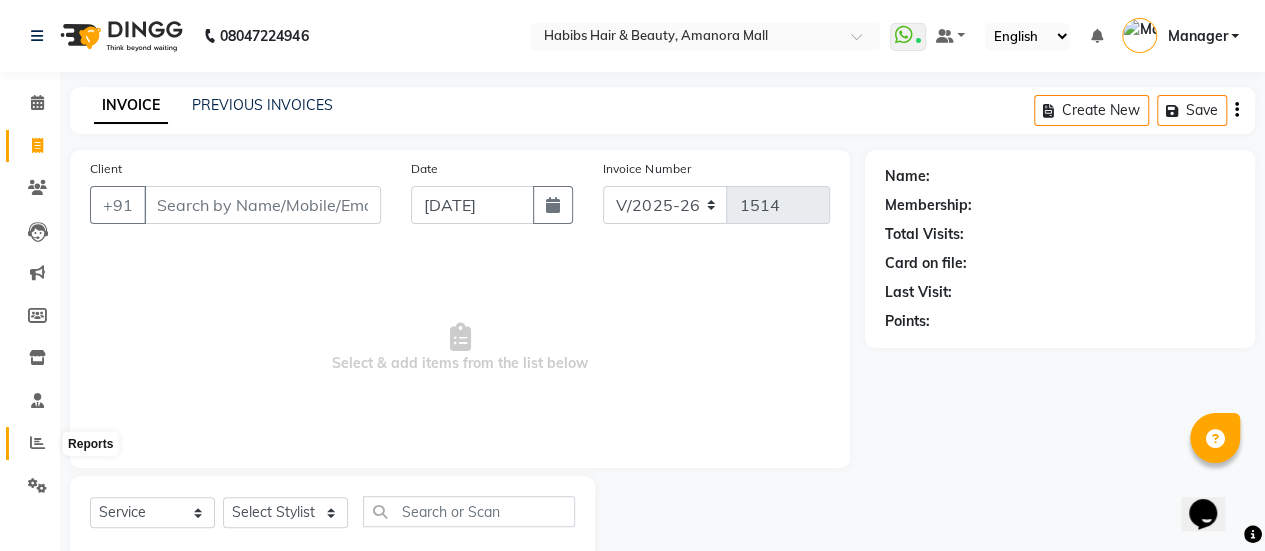click 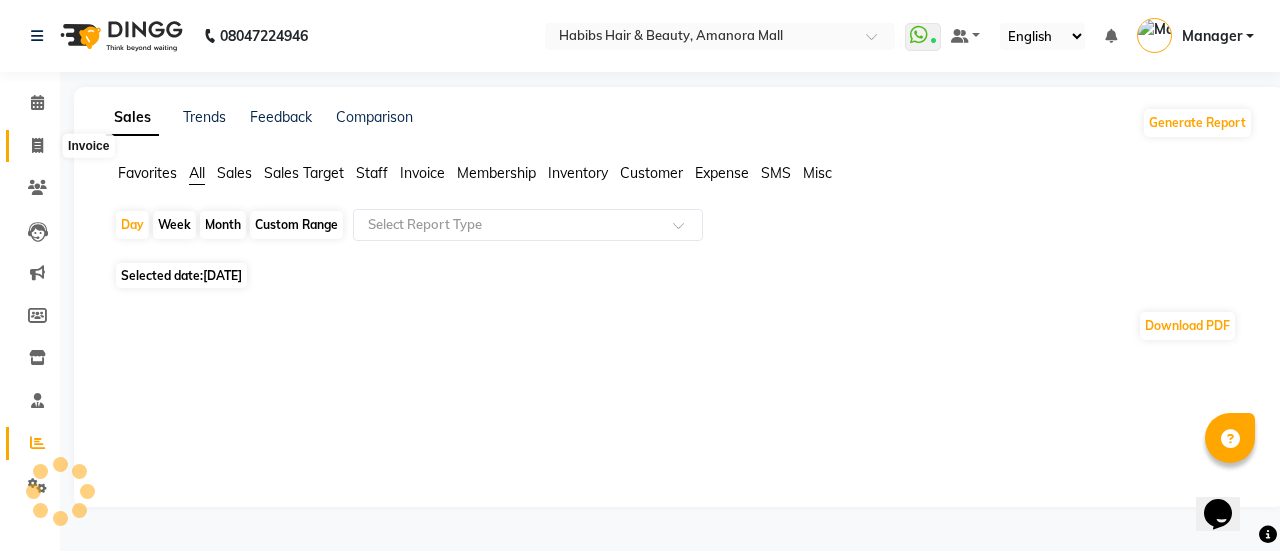 click 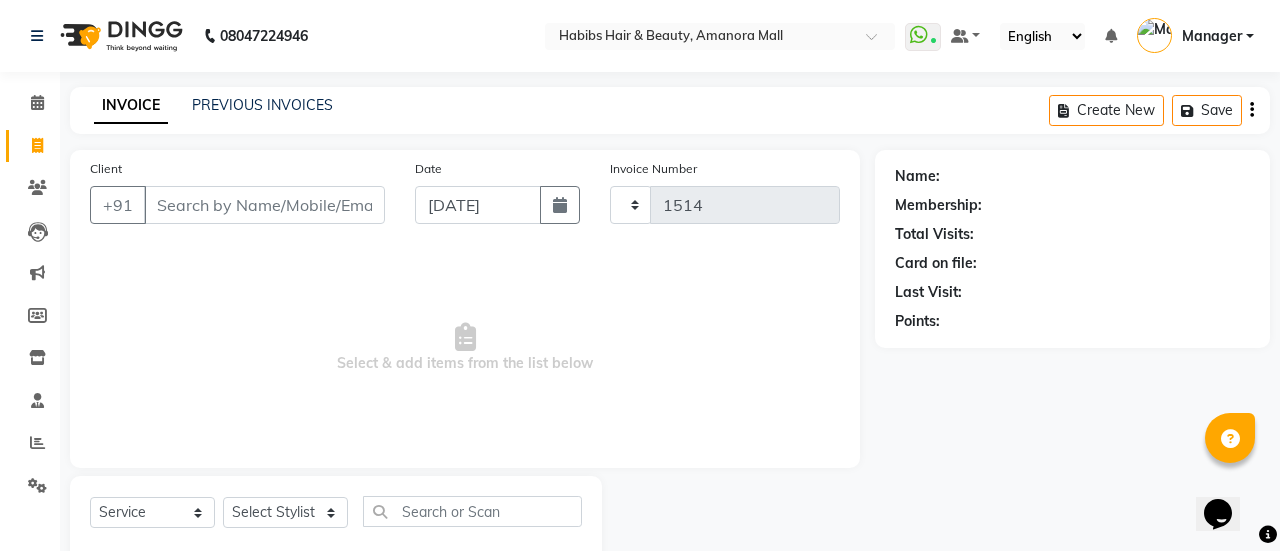 scroll, scrollTop: 49, scrollLeft: 0, axis: vertical 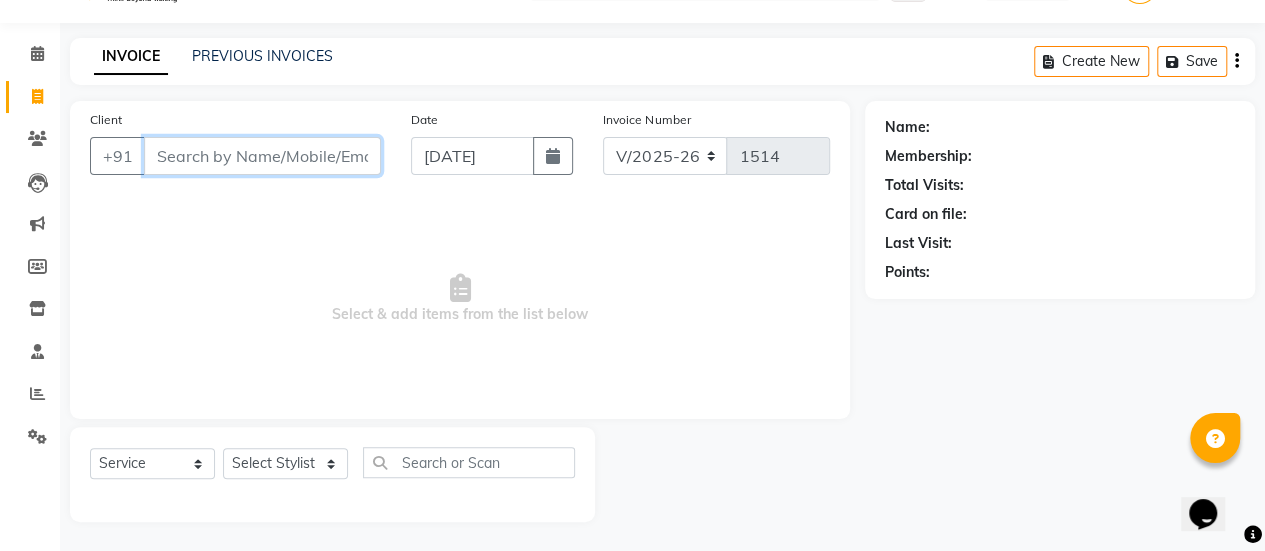 click on "Client" at bounding box center (262, 156) 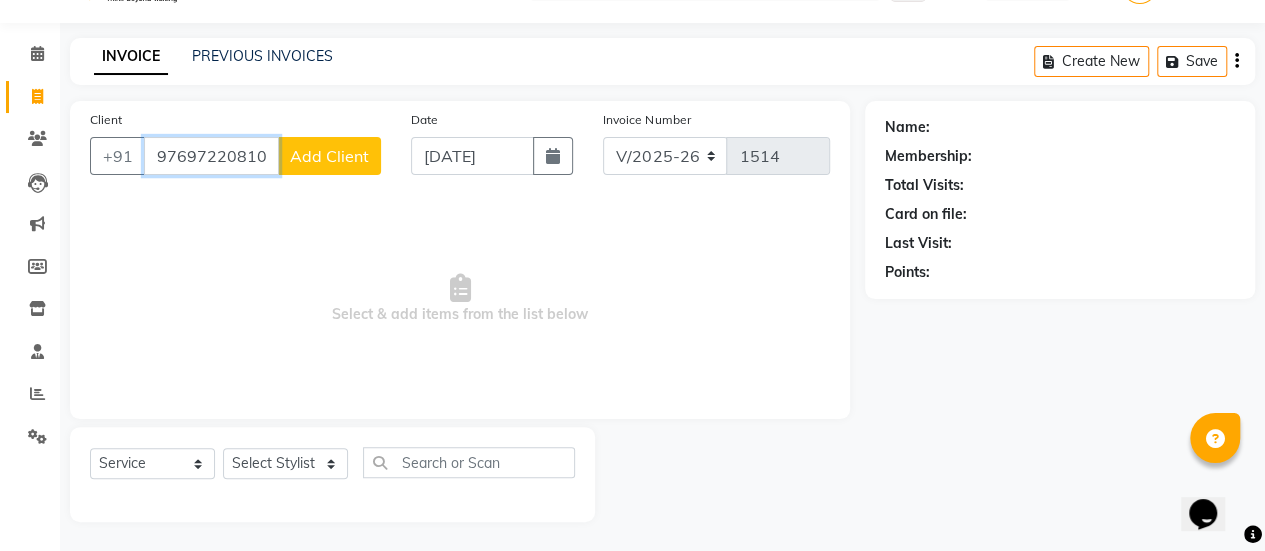 click on "97697220810" at bounding box center (211, 156) 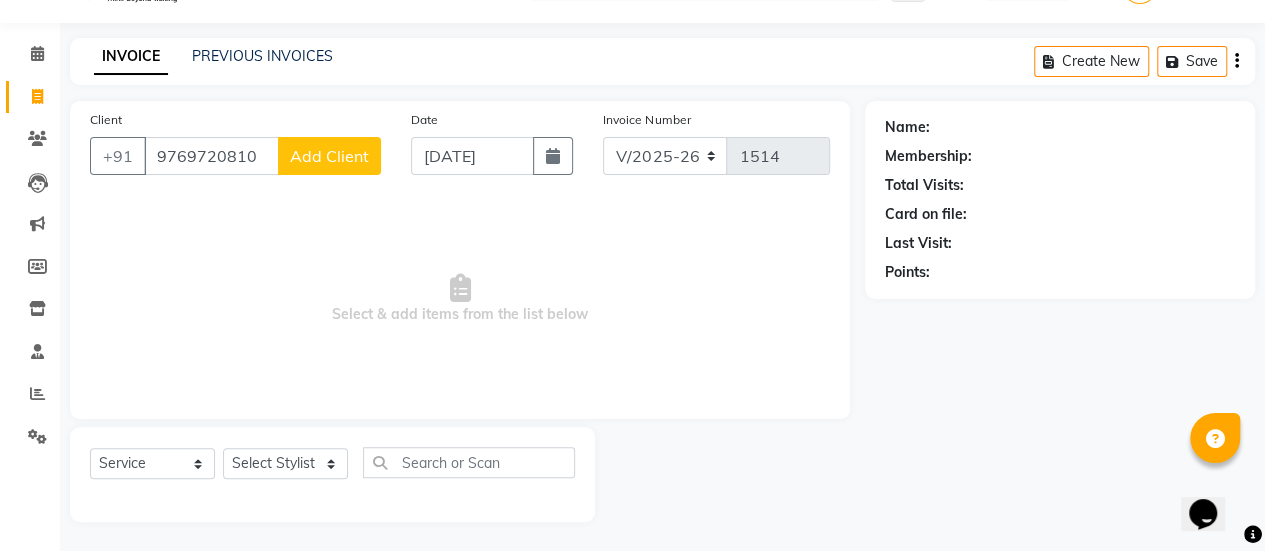 click on "Add Client" 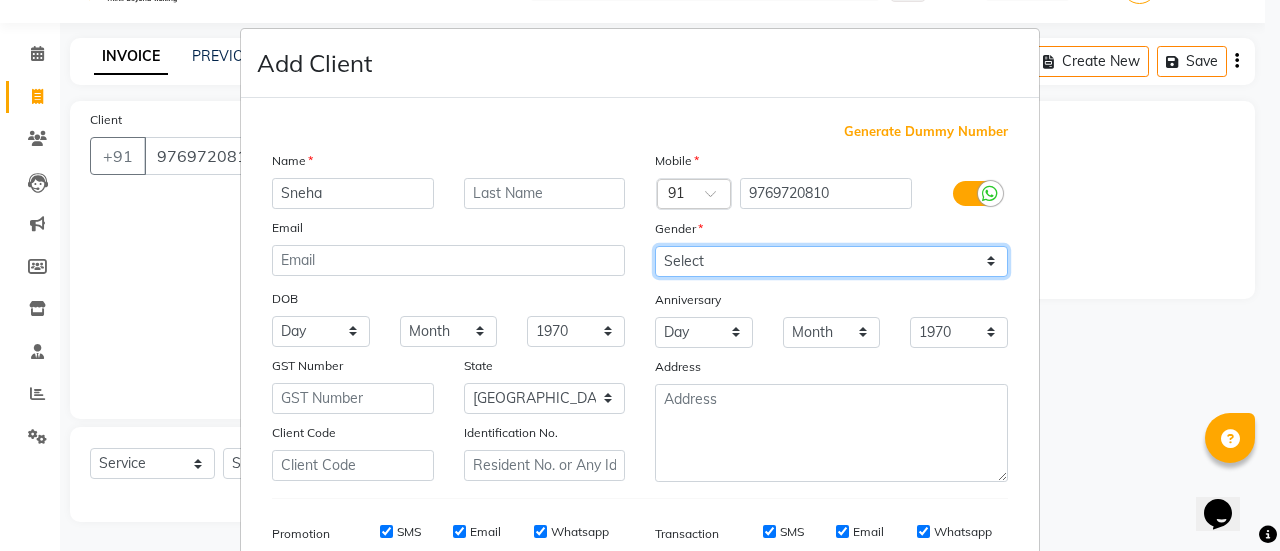 click on "Select [DEMOGRAPHIC_DATA] [DEMOGRAPHIC_DATA] Other Prefer Not To Say" at bounding box center [831, 261] 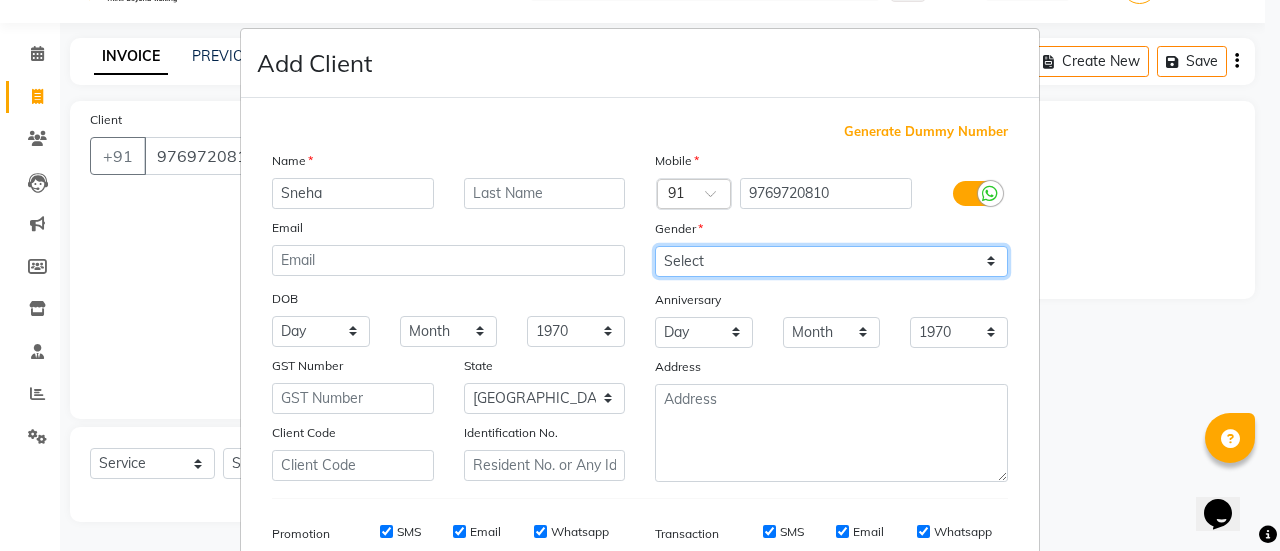 click on "Select [DEMOGRAPHIC_DATA] [DEMOGRAPHIC_DATA] Other Prefer Not To Say" at bounding box center [831, 261] 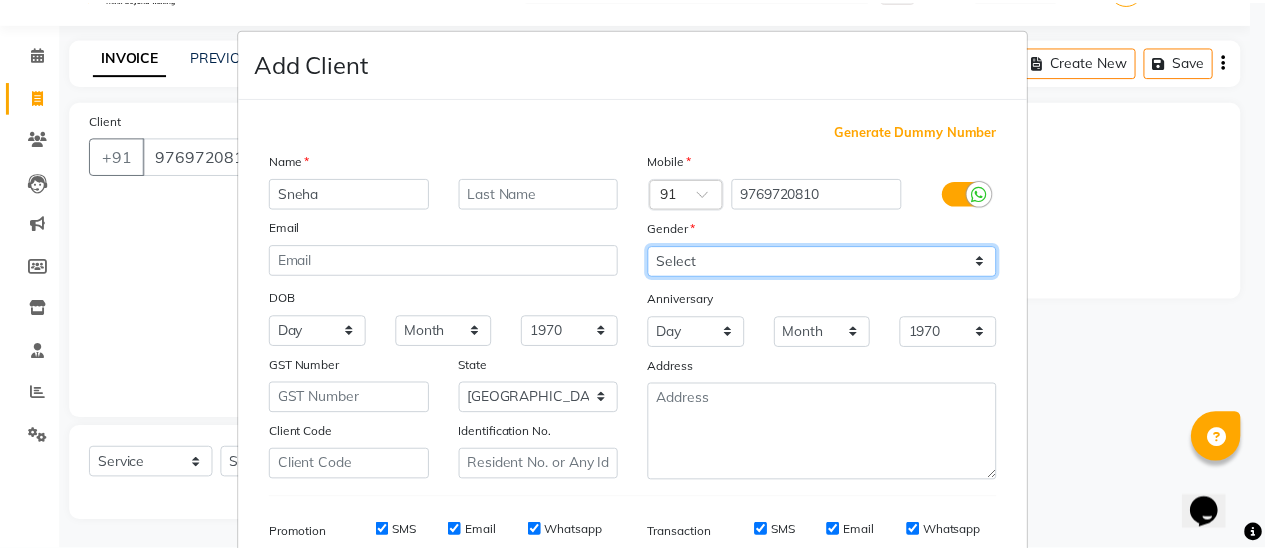 scroll, scrollTop: 294, scrollLeft: 0, axis: vertical 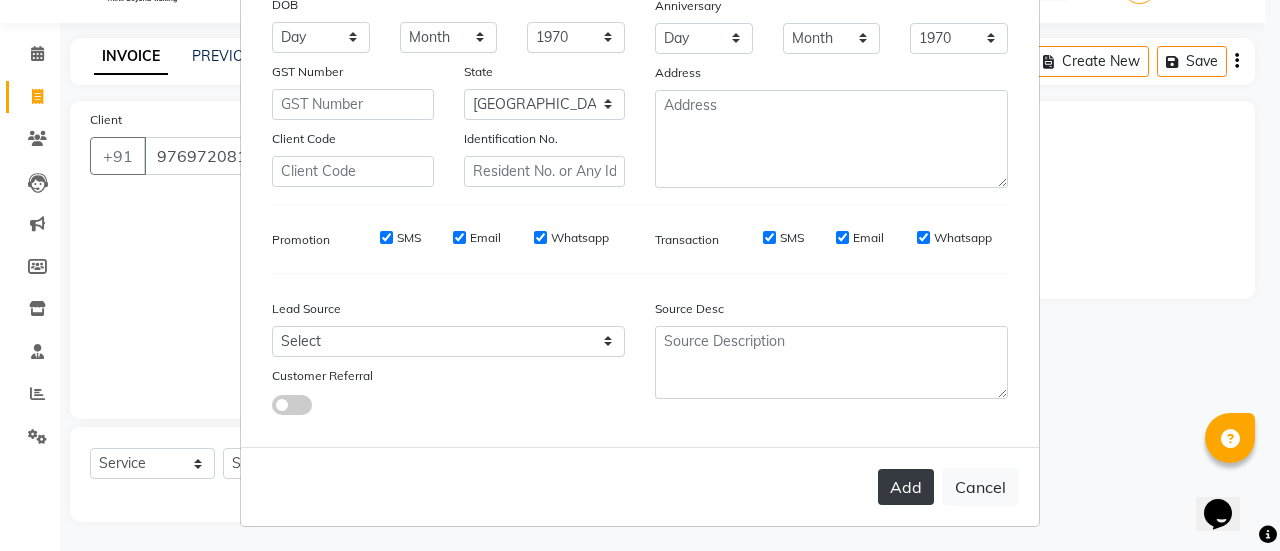 click on "Add" at bounding box center [906, 487] 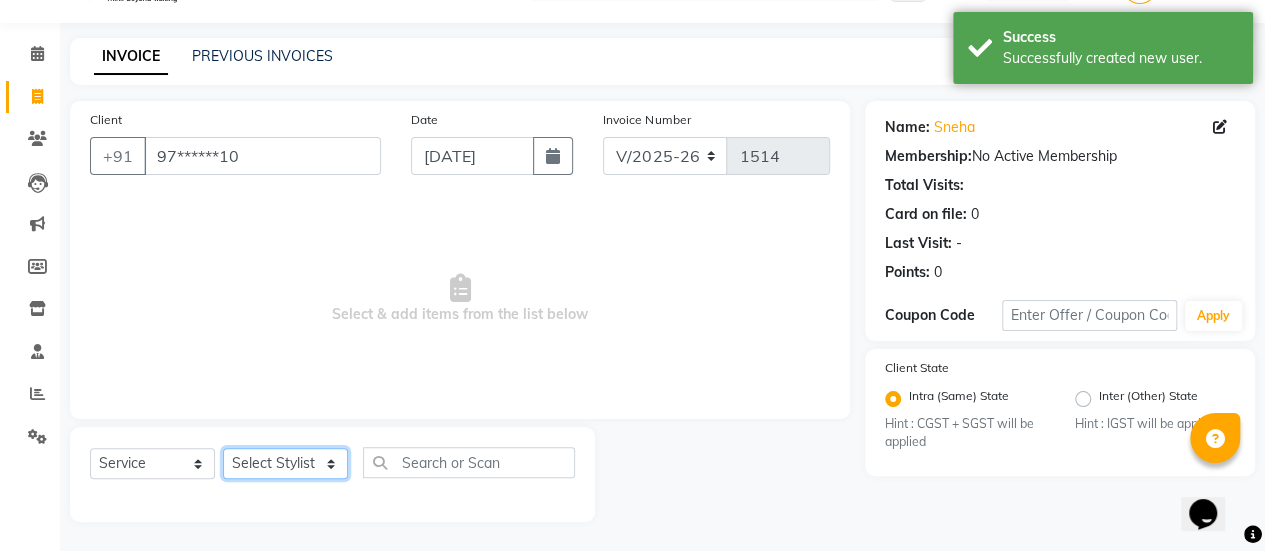 click on "Select Stylist [PERSON_NAME] Bhagavantu [PERSON_NAME] [PERSON_NAME] [PERSON_NAME] Manager [PERSON_NAME] POOJA [PERSON_NAME] [PERSON_NAME] [PERSON_NAME] [PERSON_NAME]" 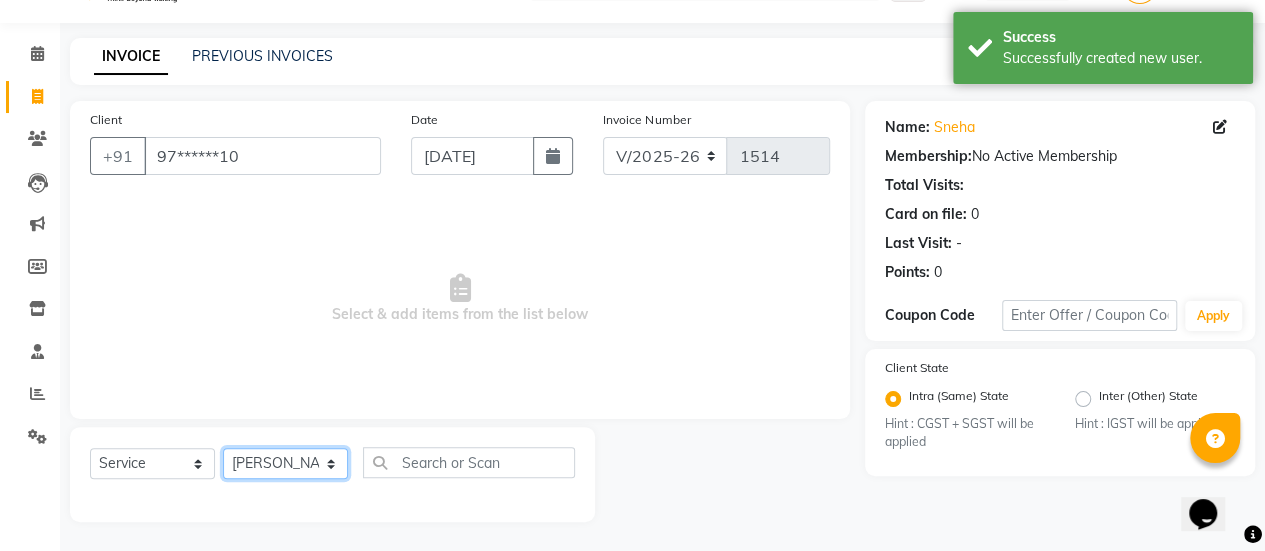 click on "Select Stylist [PERSON_NAME] Bhagavantu [PERSON_NAME] [PERSON_NAME] [PERSON_NAME] Manager [PERSON_NAME] POOJA [PERSON_NAME] [PERSON_NAME] [PERSON_NAME] [PERSON_NAME]" 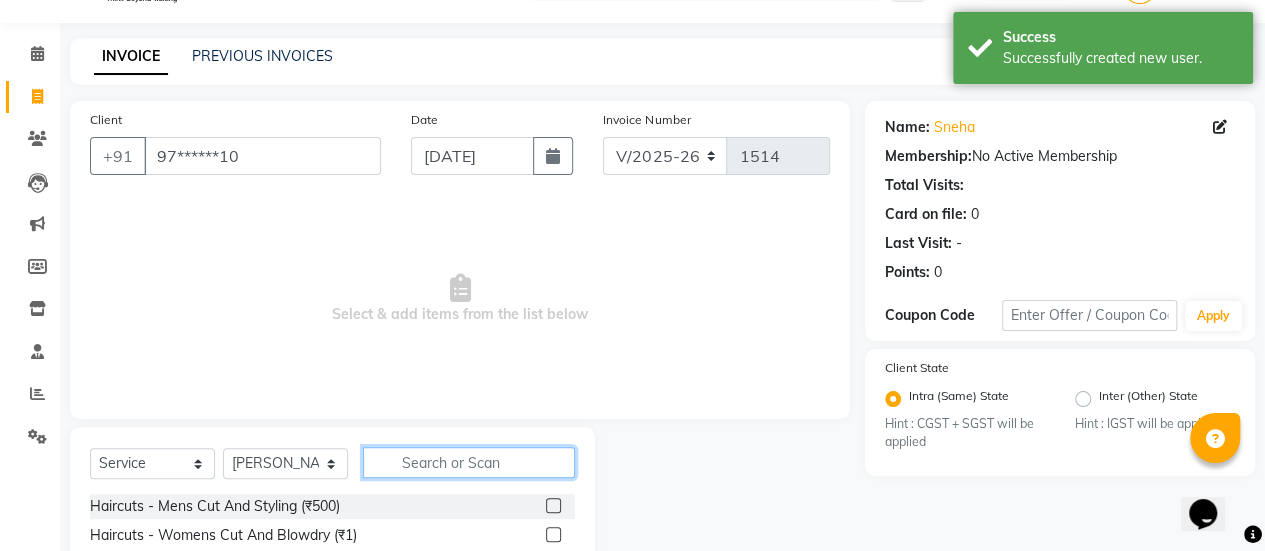 click 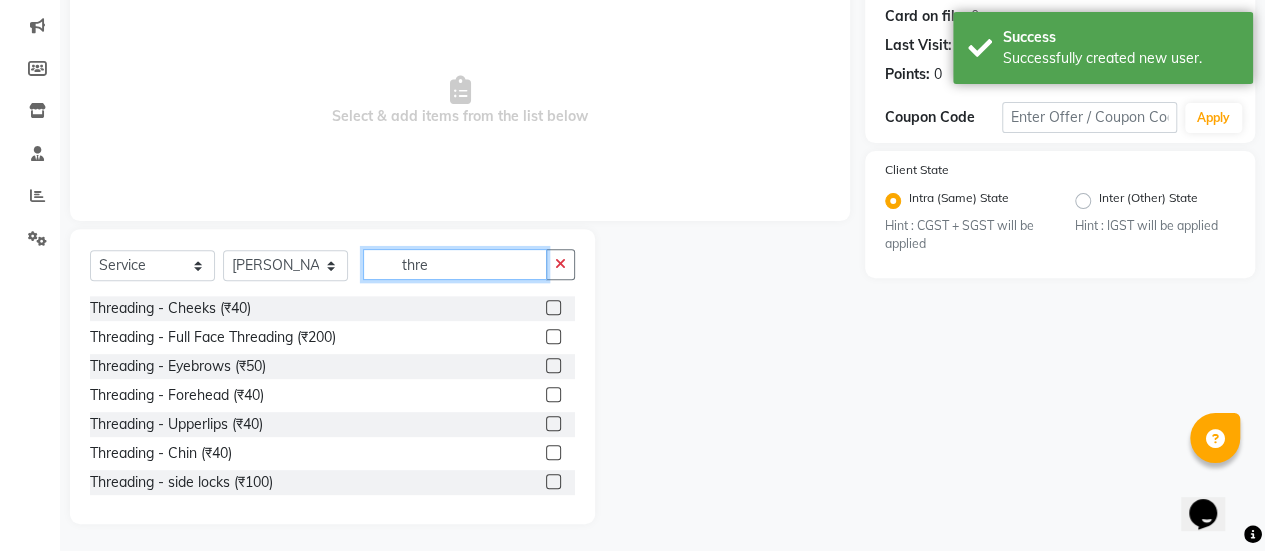 scroll, scrollTop: 249, scrollLeft: 0, axis: vertical 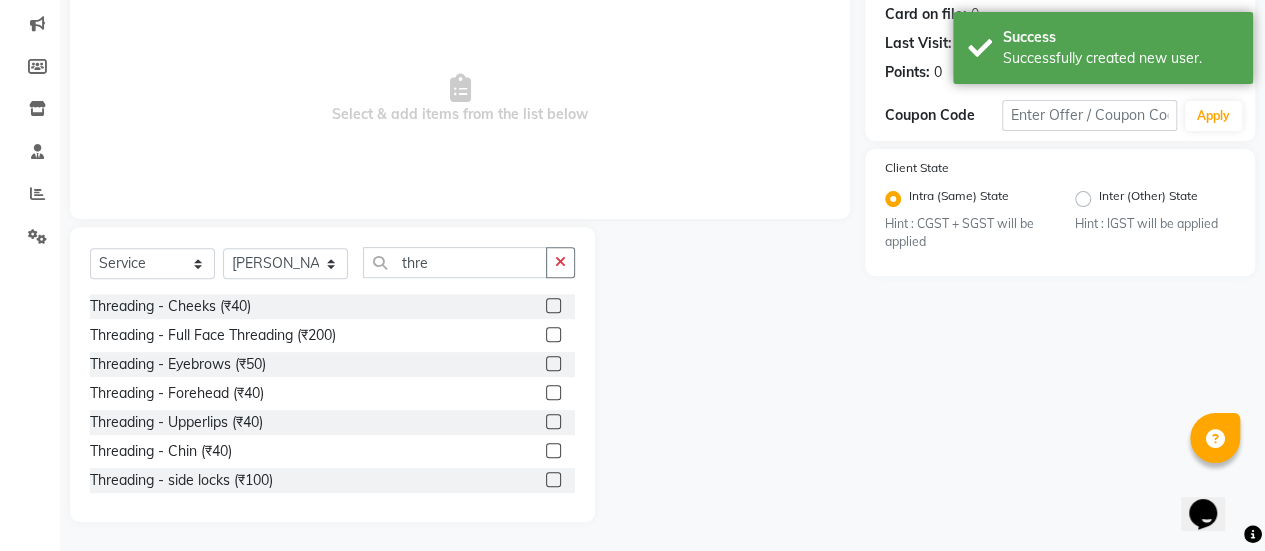click 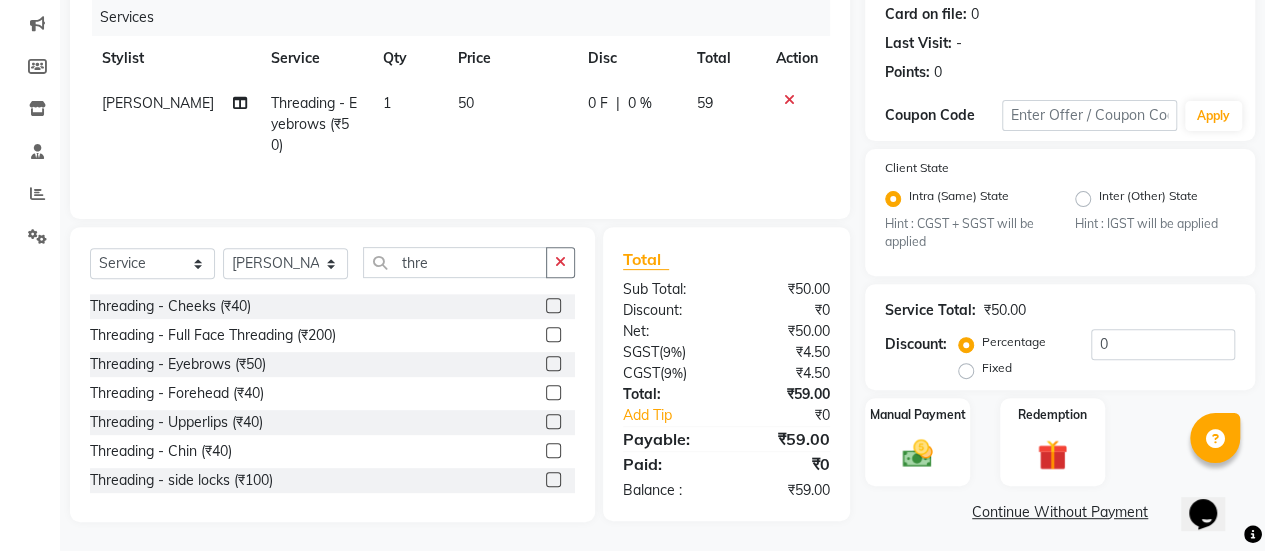 click on "50" 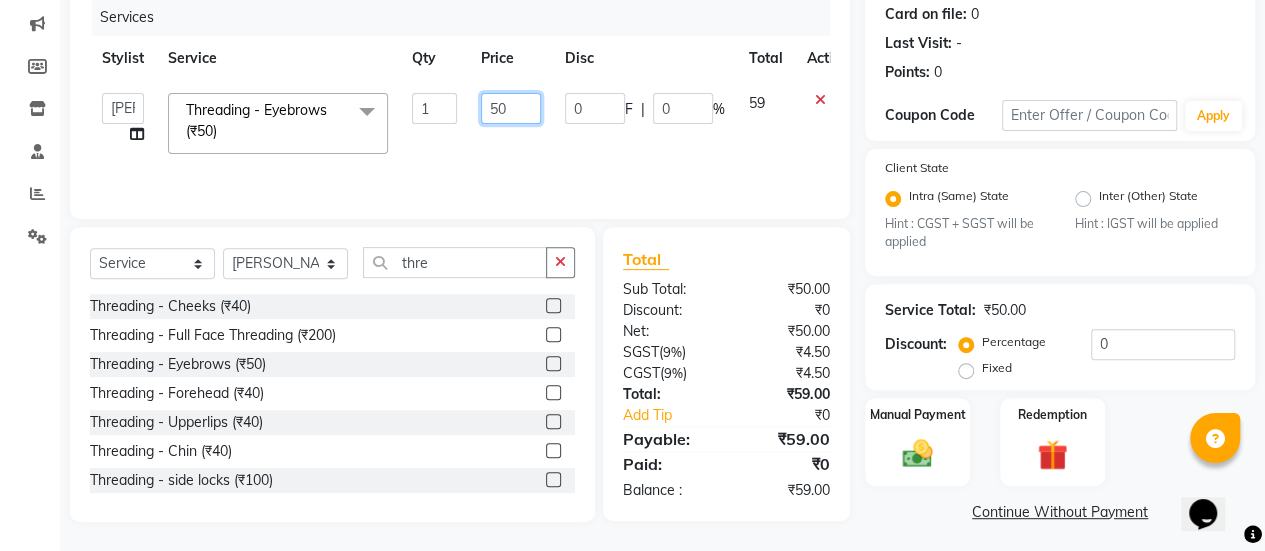 click on "50" 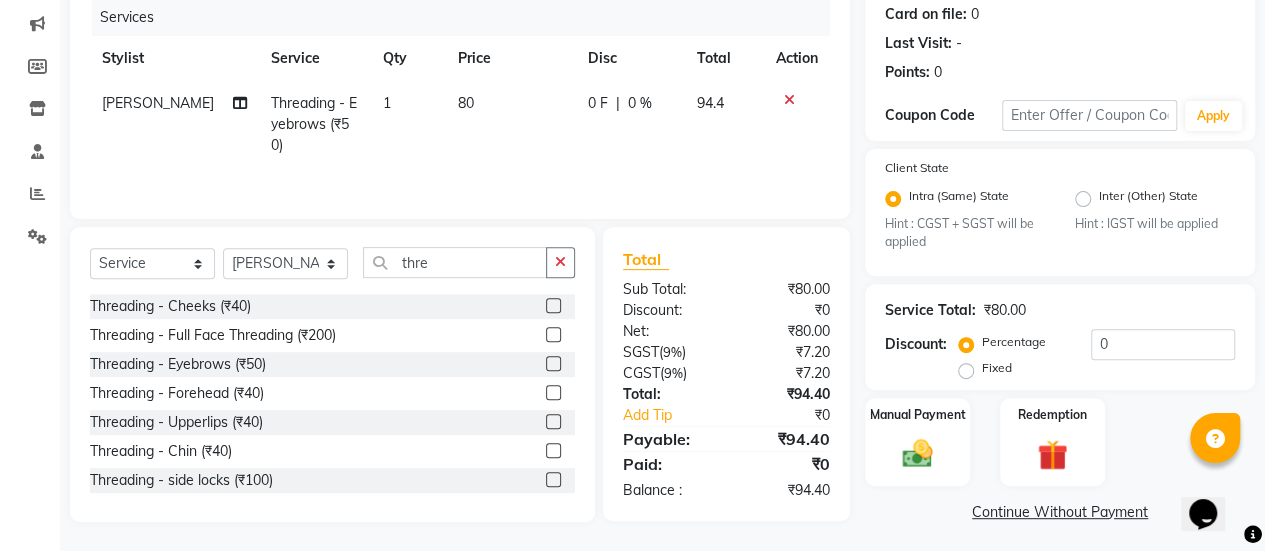 click on "0 F | 0 %" 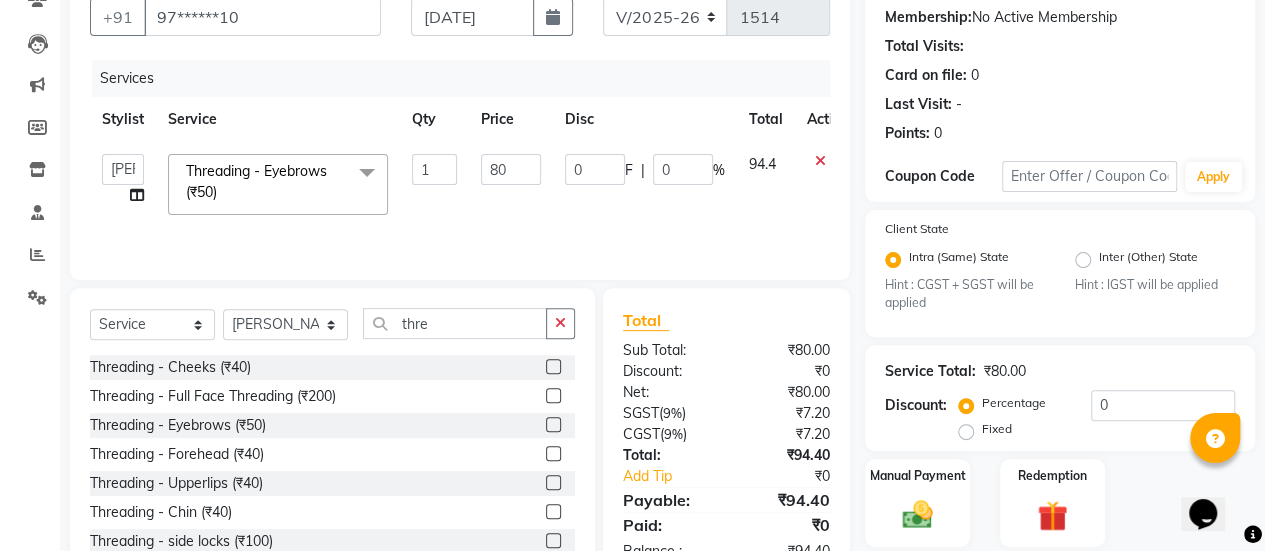 scroll, scrollTop: 186, scrollLeft: 0, axis: vertical 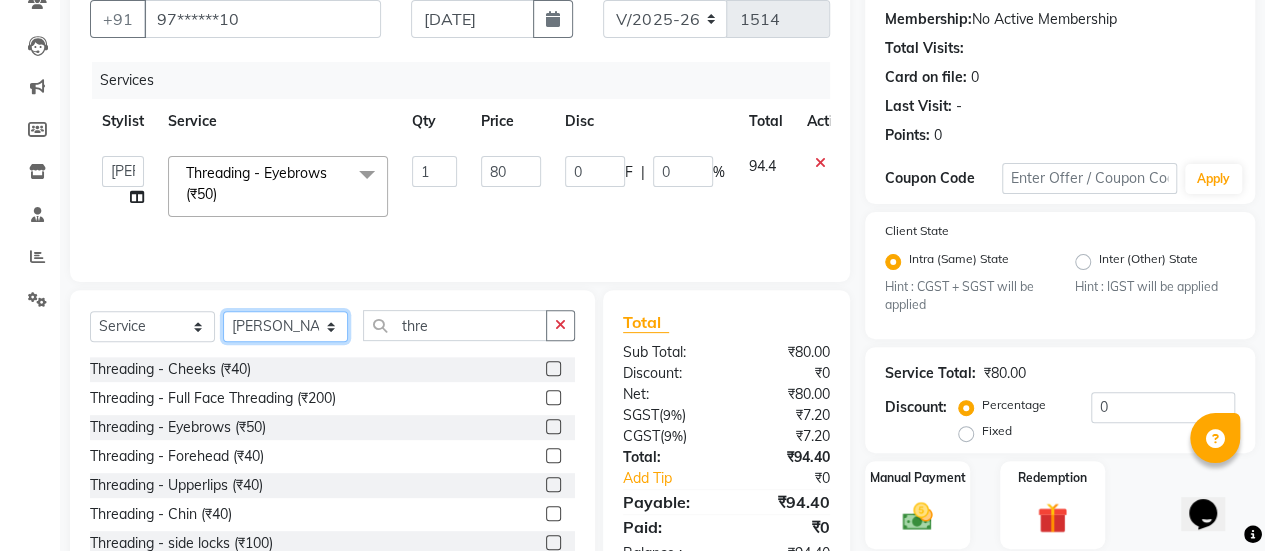 click on "Select Stylist [PERSON_NAME] Bhagavantu [PERSON_NAME] [PERSON_NAME] [PERSON_NAME] Manager [PERSON_NAME] POOJA [PERSON_NAME] [PERSON_NAME] [PERSON_NAME] [PERSON_NAME]" 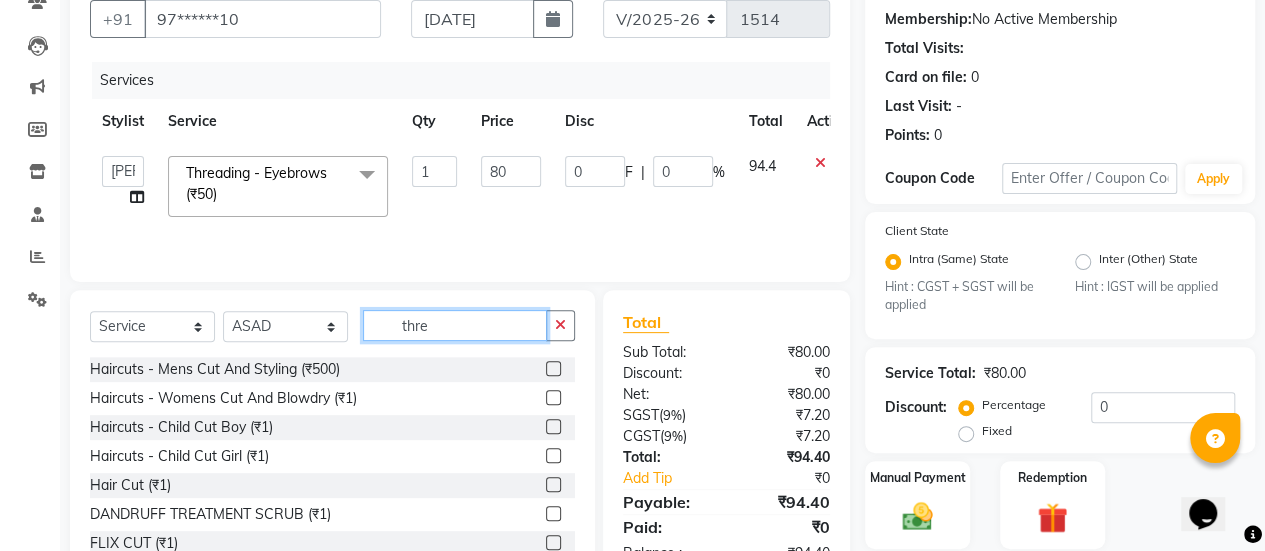 click on "thre" 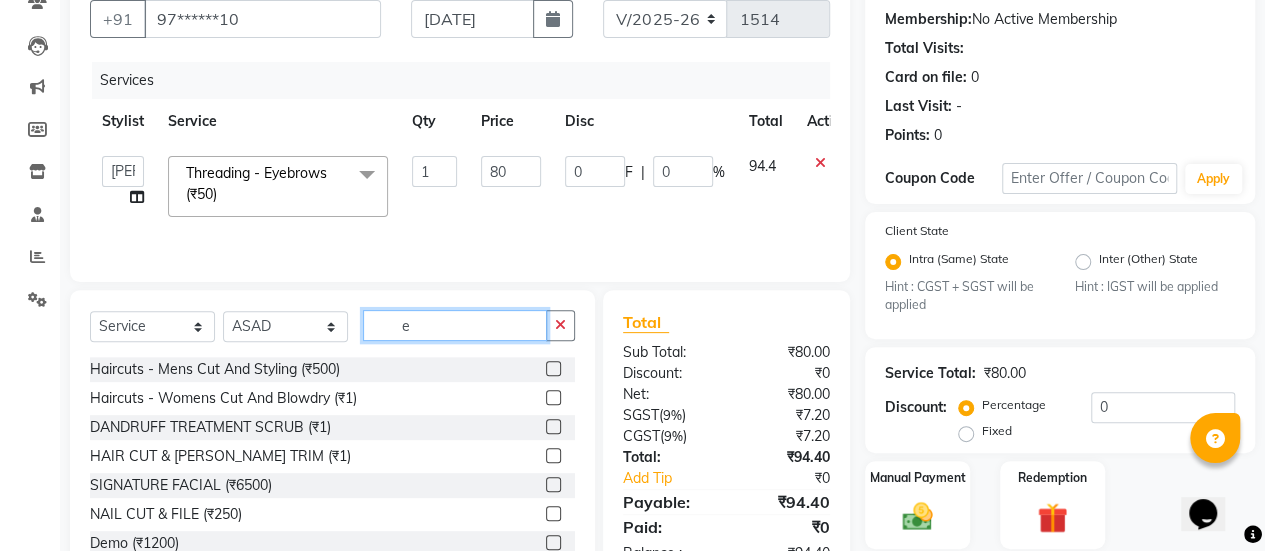 click on "e" 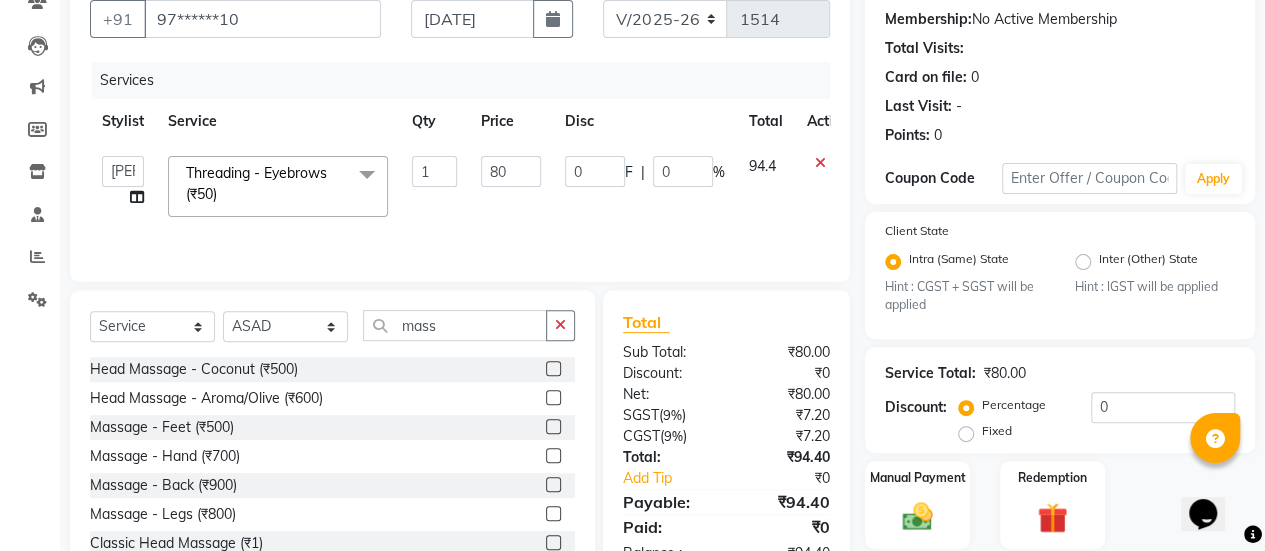 click 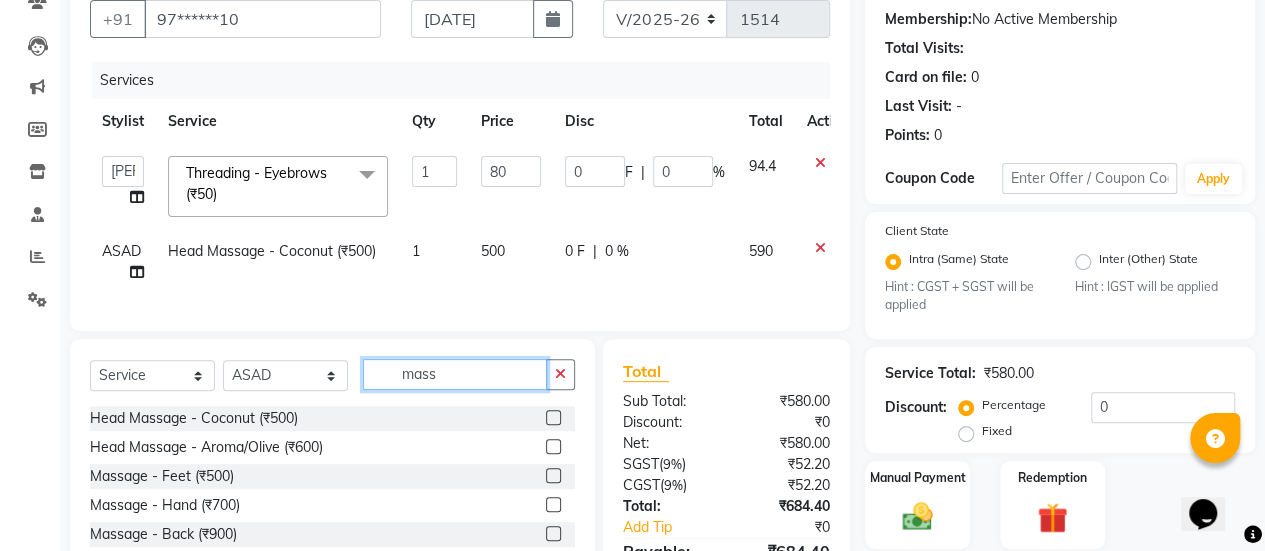 click on "mass" 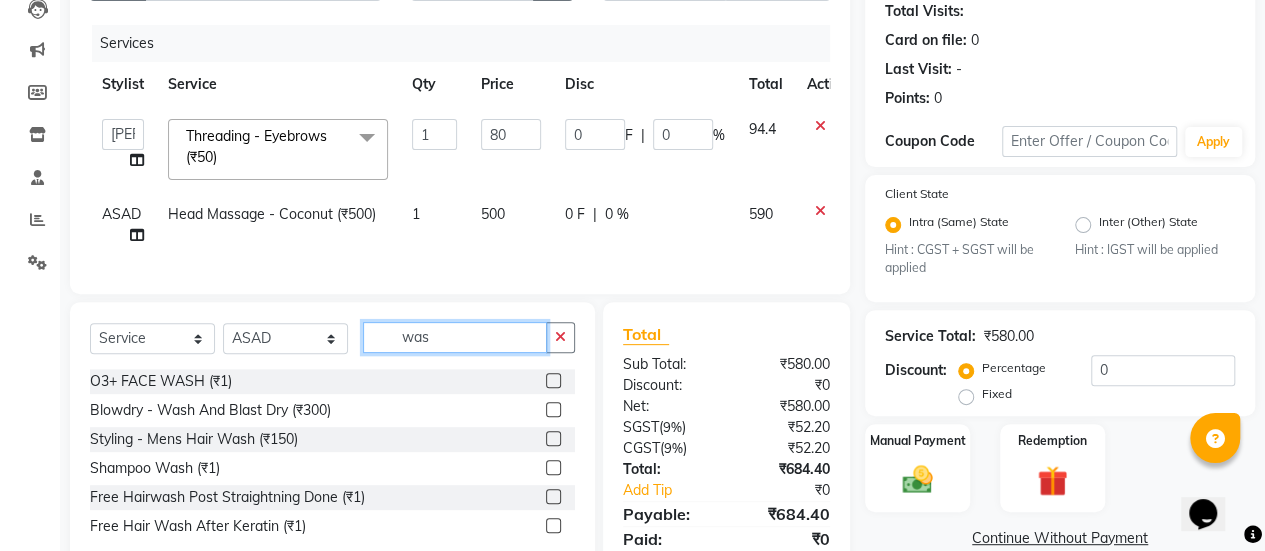 scroll, scrollTop: 224, scrollLeft: 0, axis: vertical 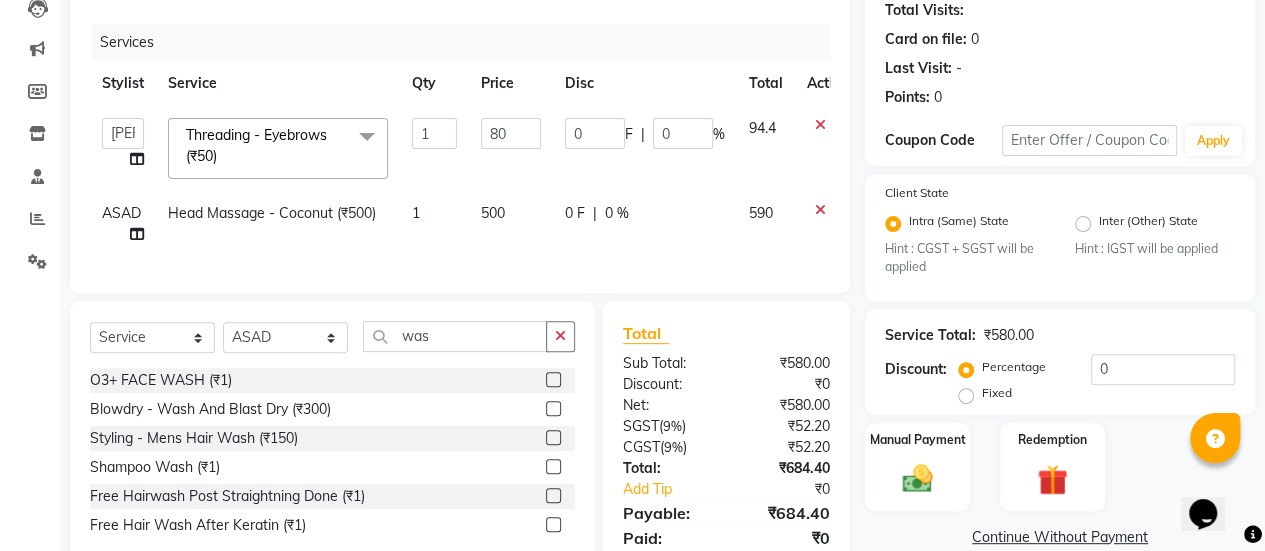 click 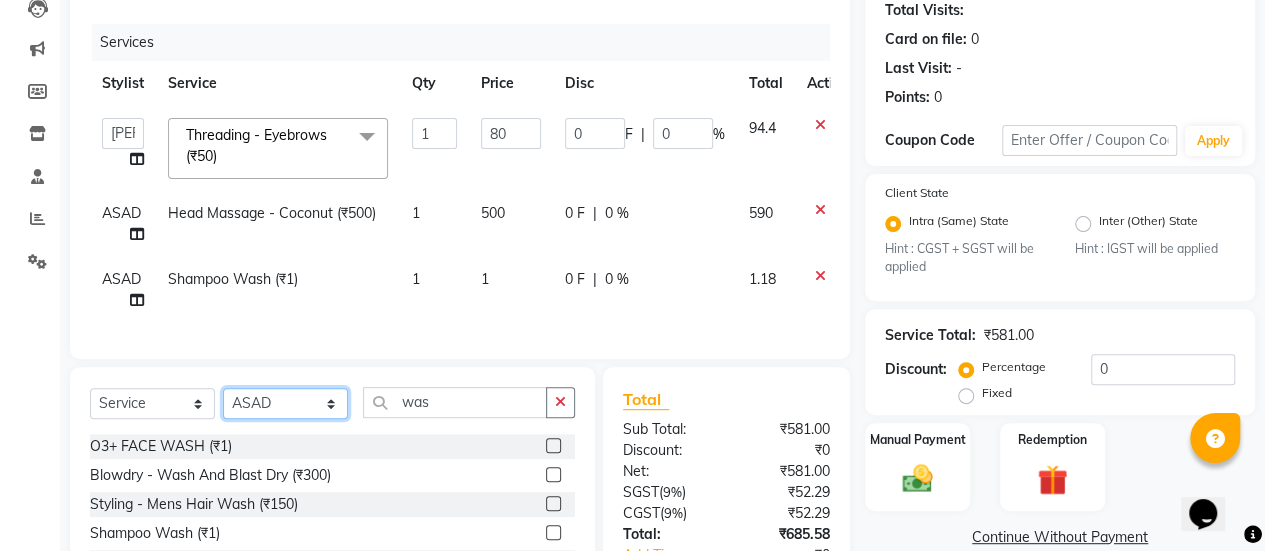 click on "Select Stylist [PERSON_NAME] Bhagavantu [PERSON_NAME] [PERSON_NAME] [PERSON_NAME] Manager [PERSON_NAME] POOJA [PERSON_NAME] [PERSON_NAME] [PERSON_NAME] [PERSON_NAME]" 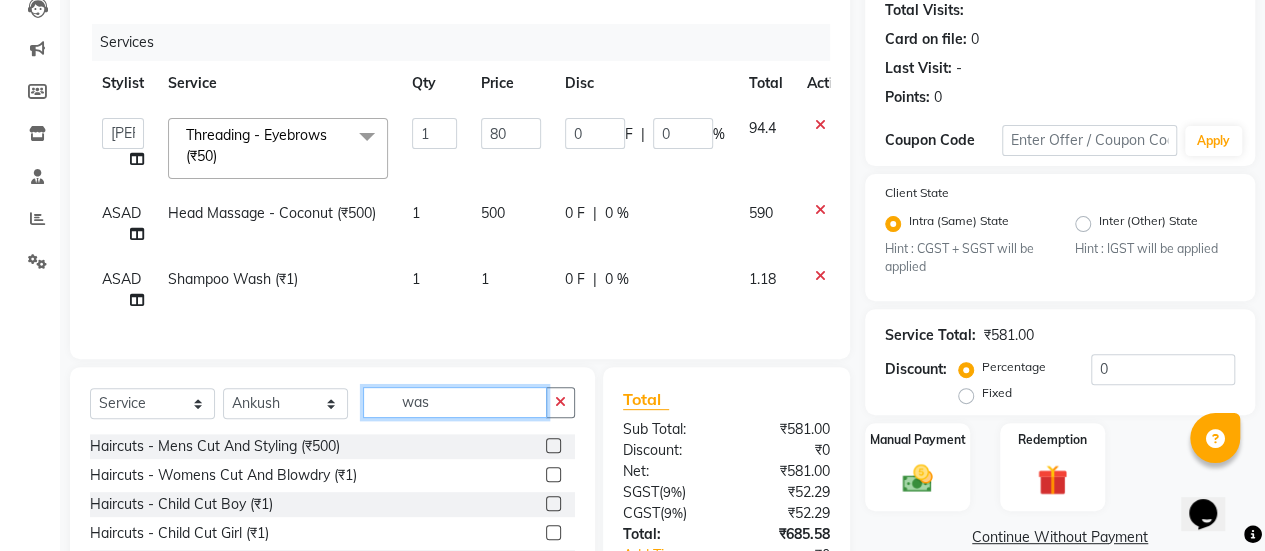 click on "was" 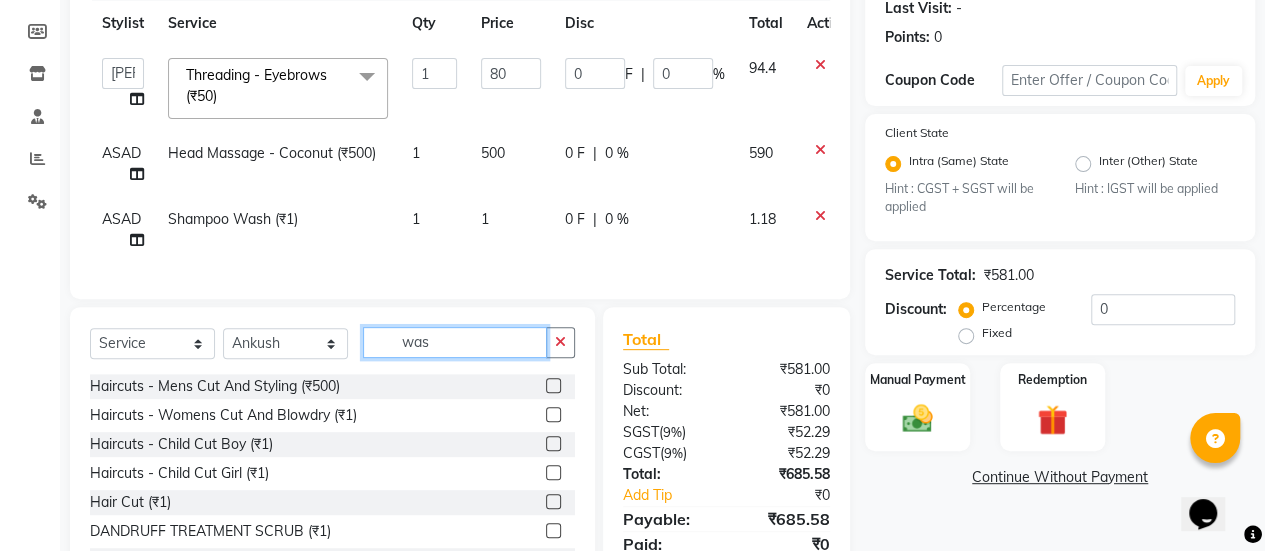 scroll, scrollTop: 300, scrollLeft: 0, axis: vertical 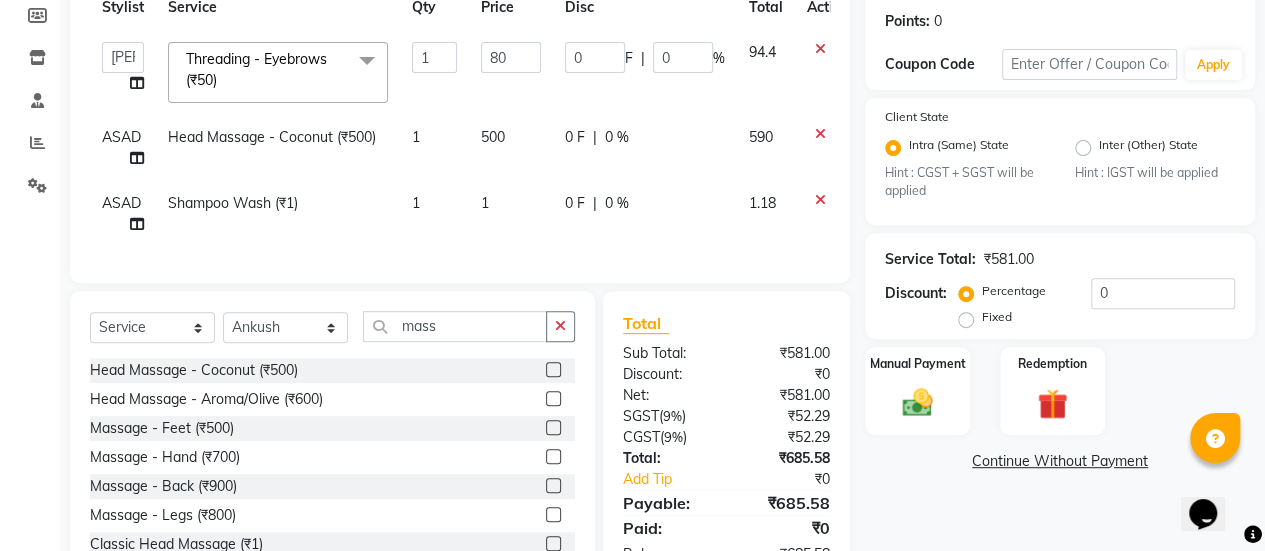 click 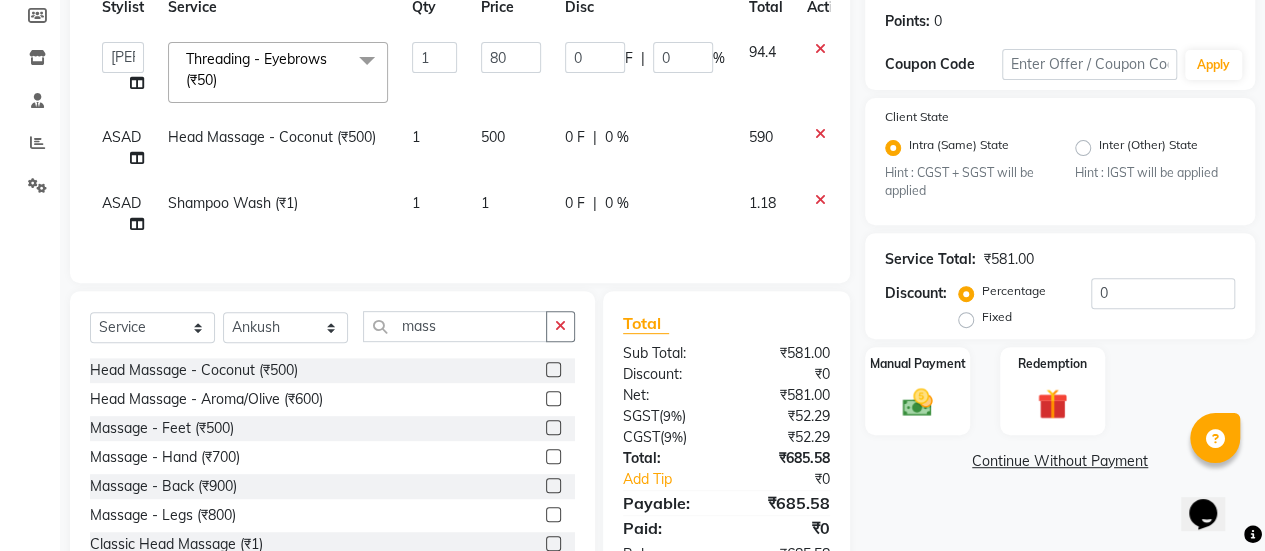 click at bounding box center (552, 370) 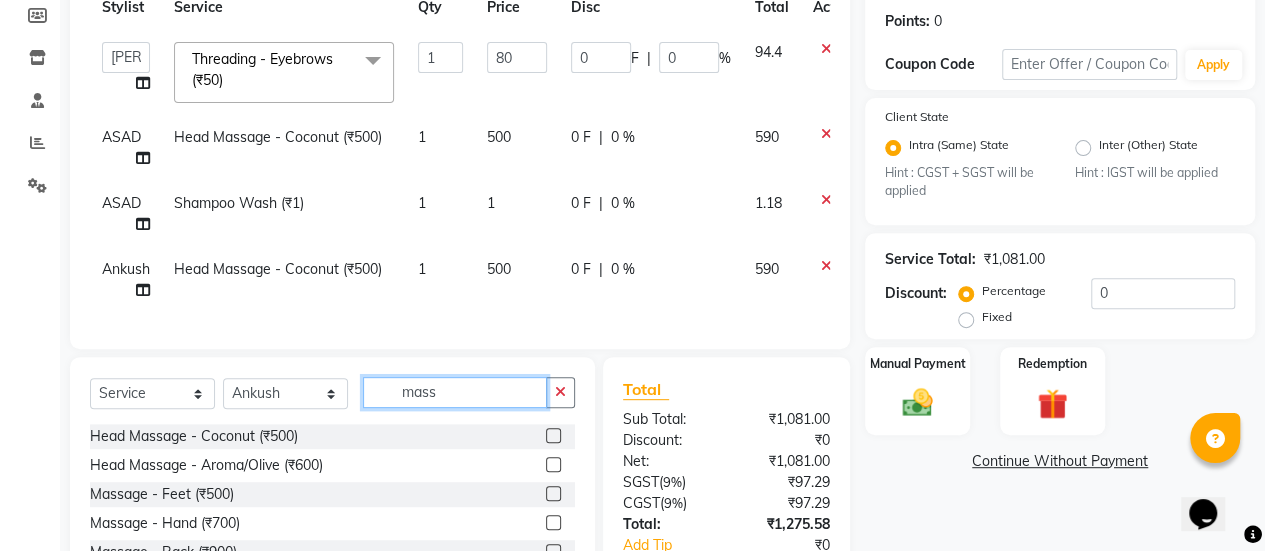 click on "mass" 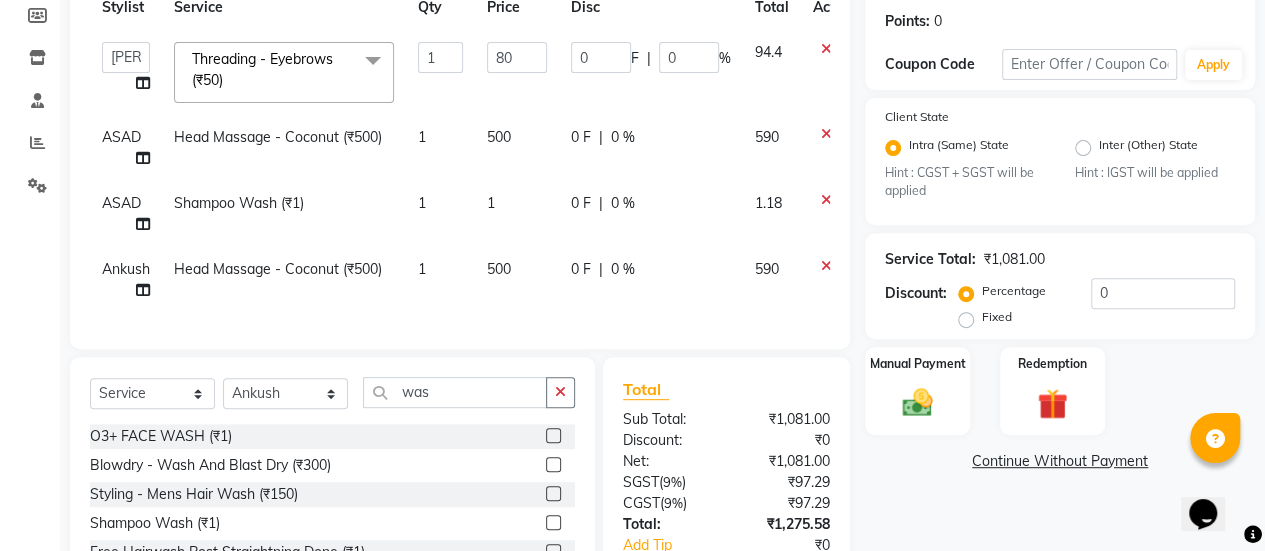 click on "Select  Service  Product  Membership  Package Voucher Prepaid Gift Card  Select Stylist [PERSON_NAME] Bhagavantu [PERSON_NAME] [PERSON_NAME] [PERSON_NAME] Manager [PERSON_NAME] POOJA [PERSON_NAME] [PERSON_NAME] [PERSON_NAME] [PERSON_NAME] was" 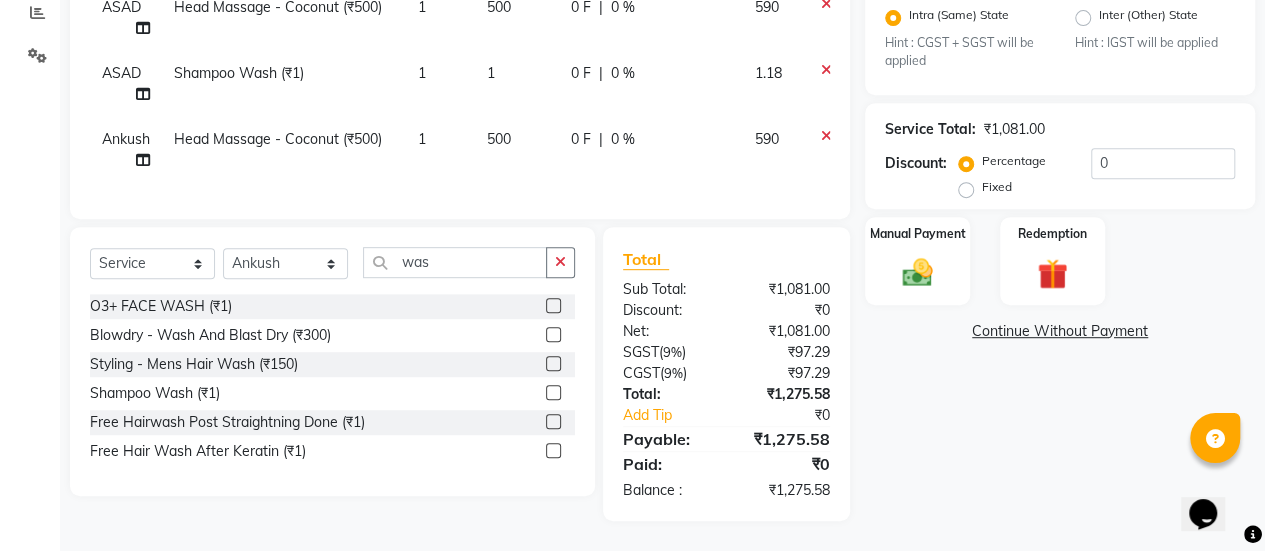 scroll, scrollTop: 436, scrollLeft: 0, axis: vertical 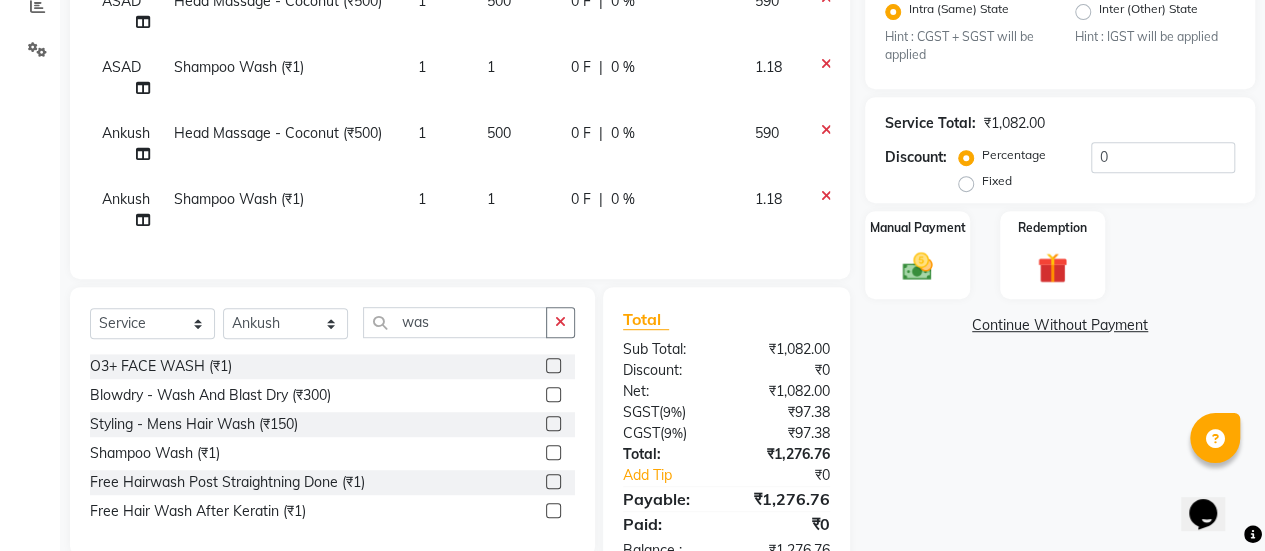click on "1" 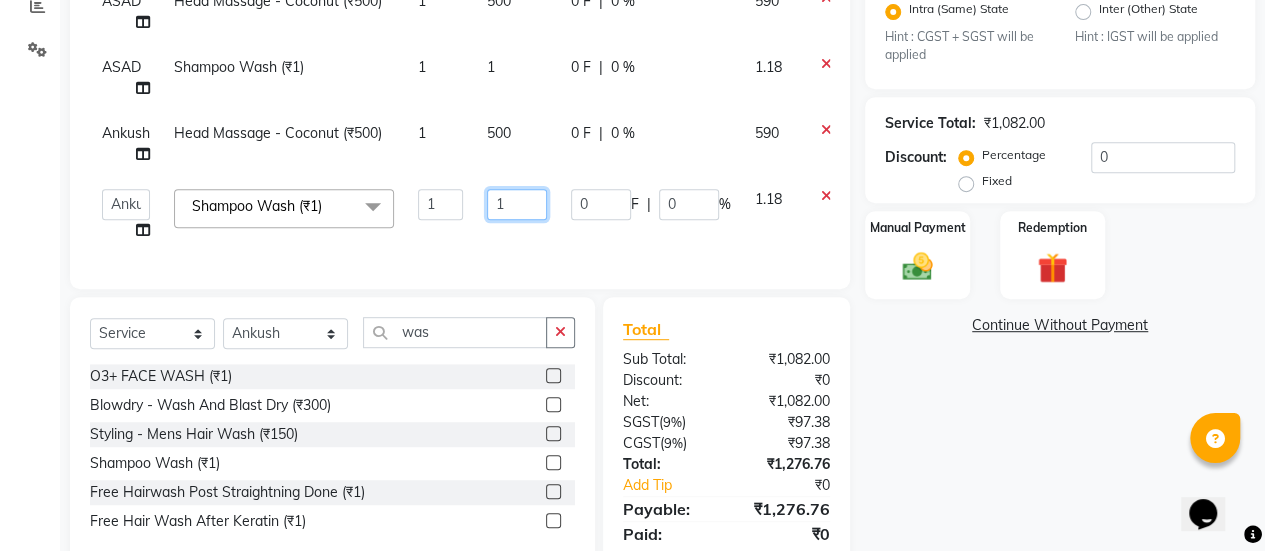 click on "1" 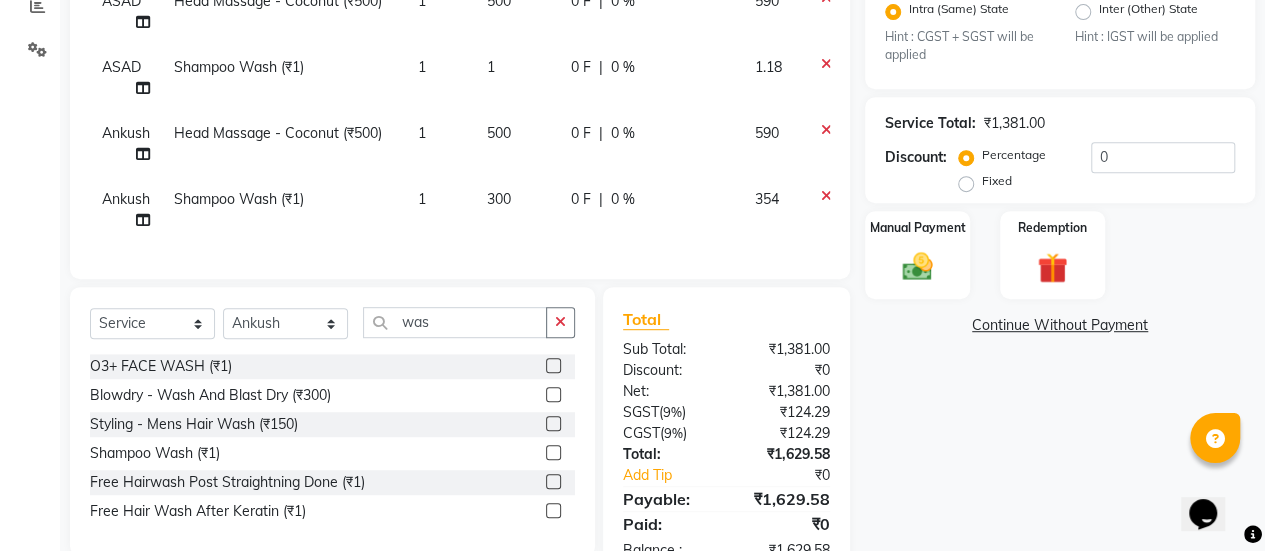 click on "500" 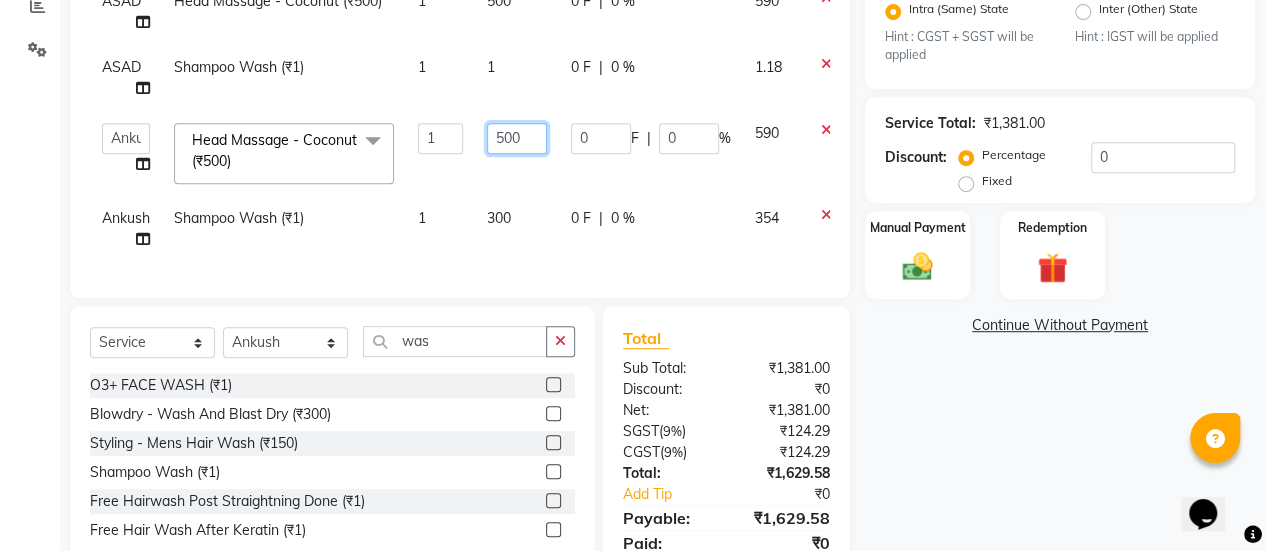 click on "500" 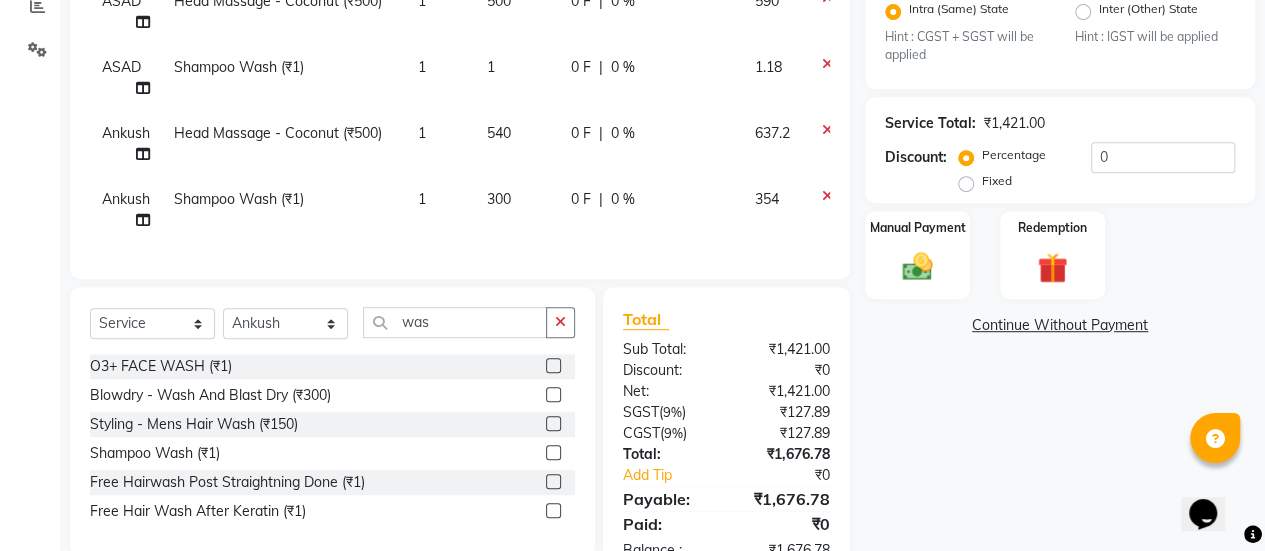 click on "1" 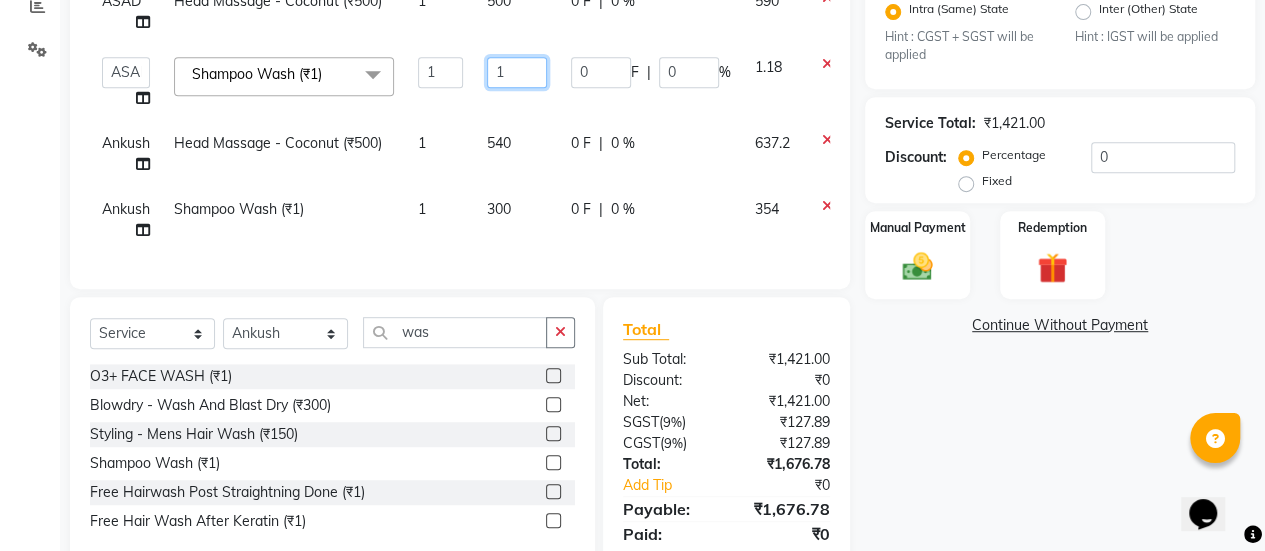 click on "1" 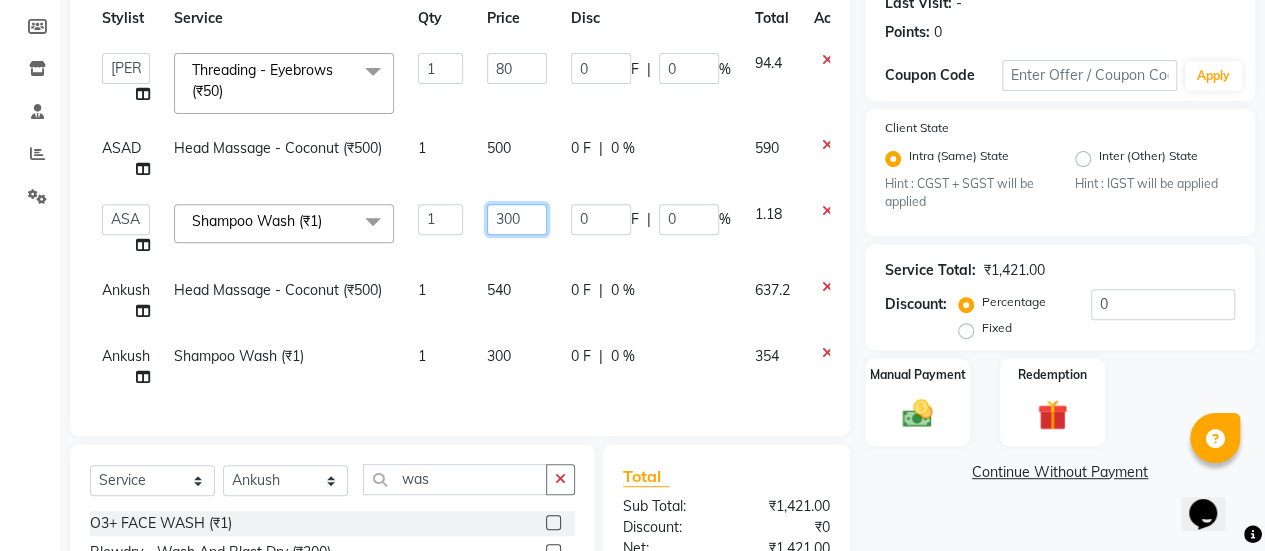 scroll, scrollTop: 283, scrollLeft: 0, axis: vertical 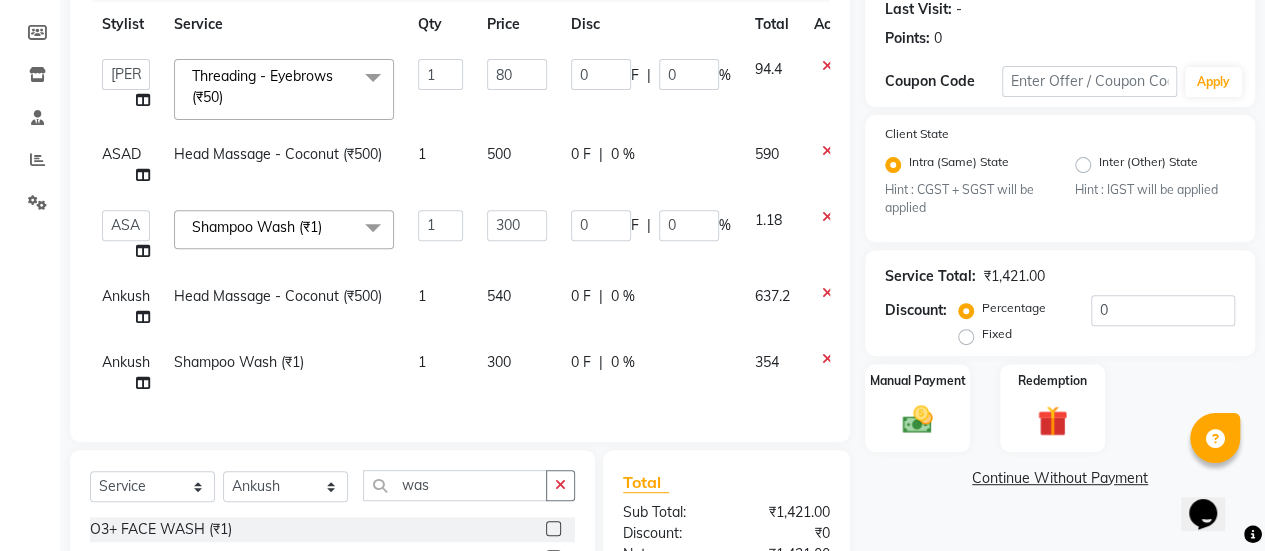 click on "500" 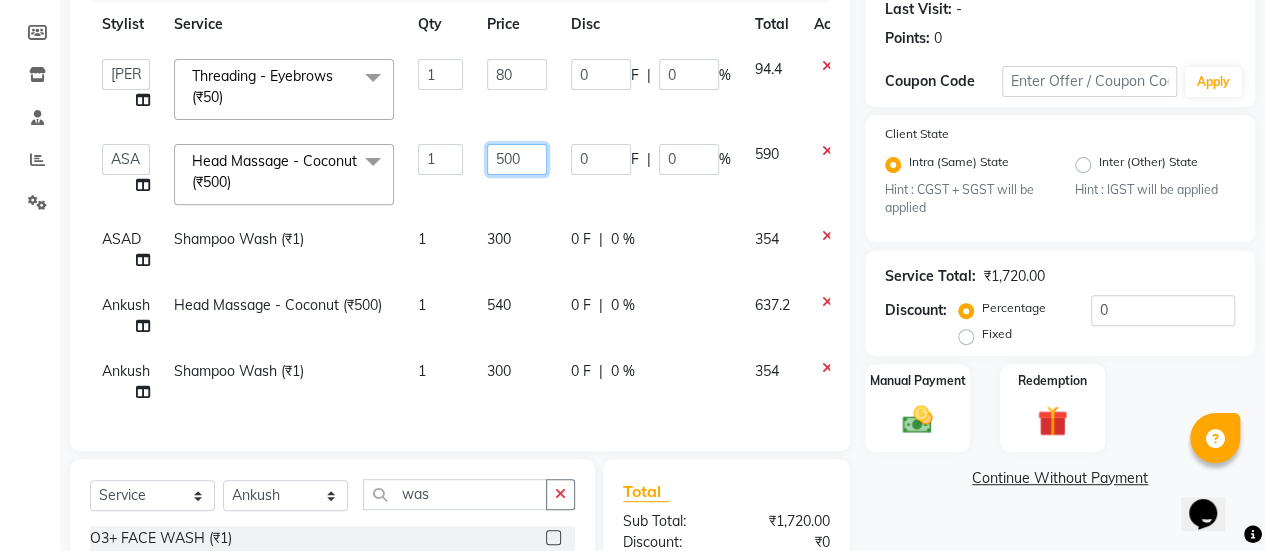 click on "500" 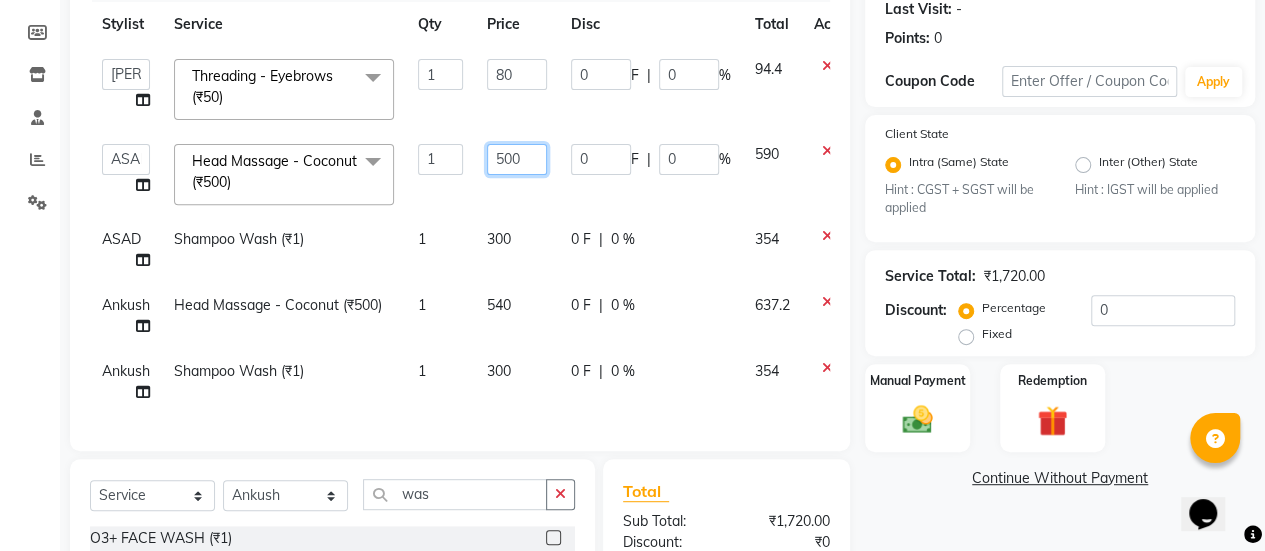 click on "500" 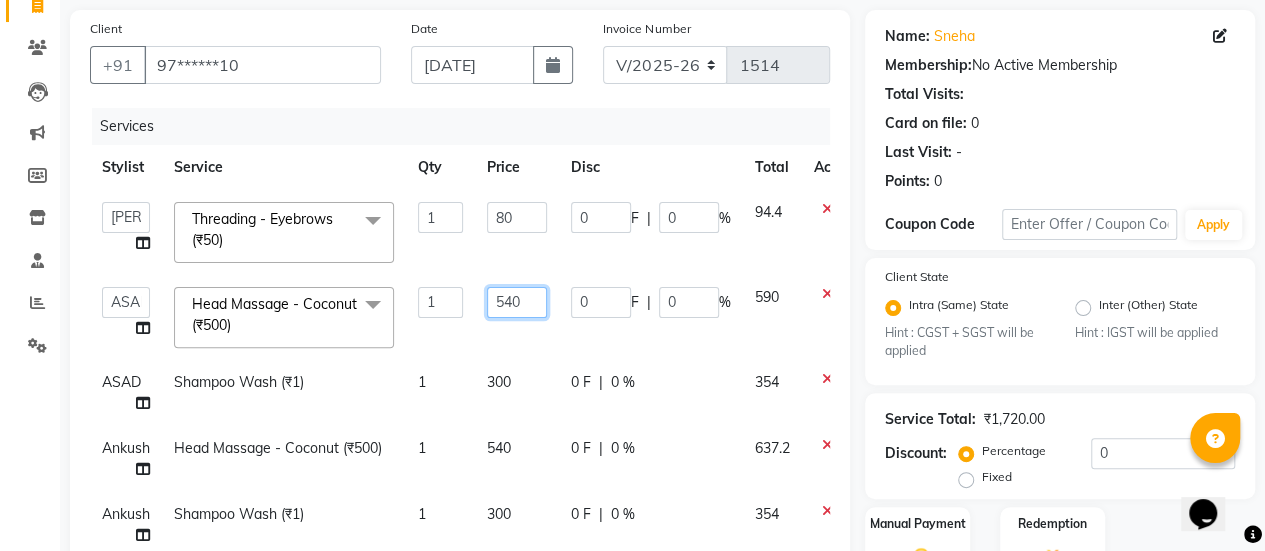 scroll, scrollTop: 139, scrollLeft: 0, axis: vertical 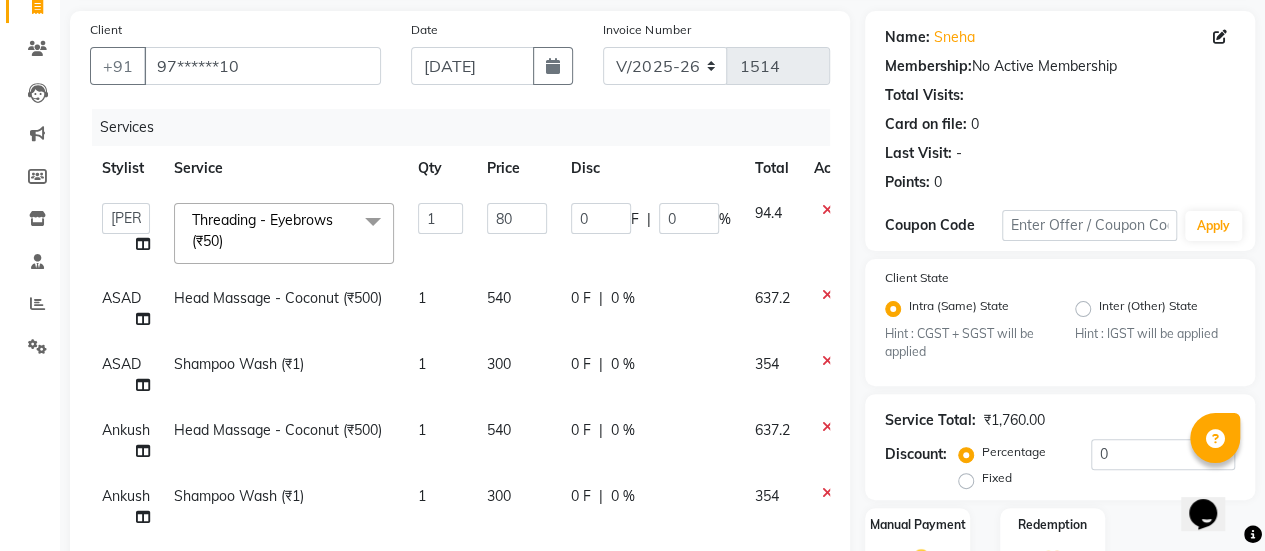click on "80" 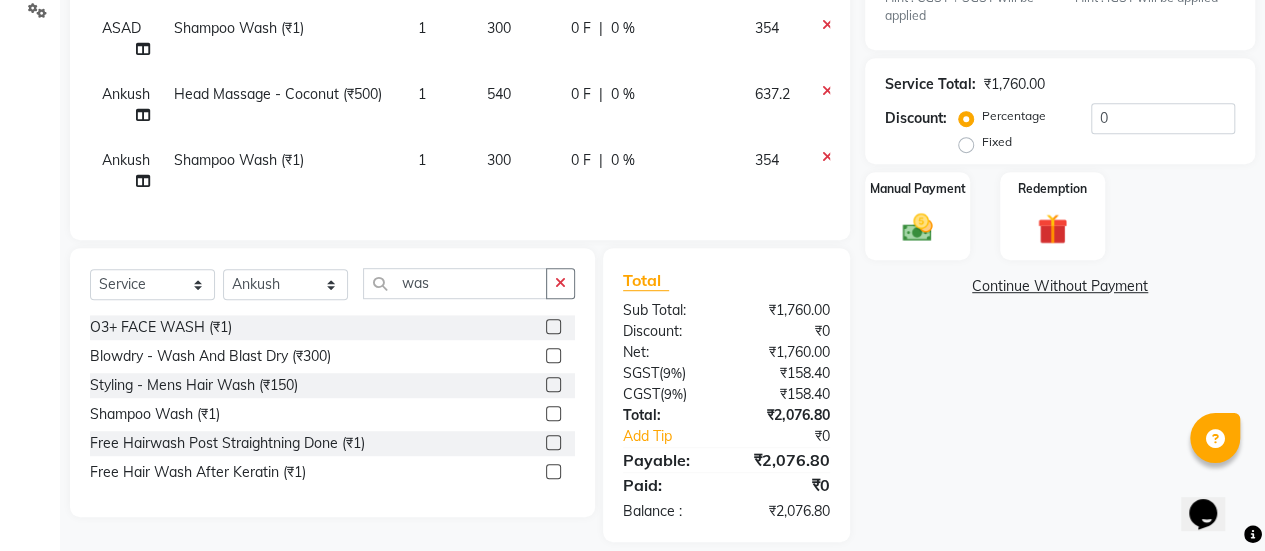 scroll, scrollTop: 508, scrollLeft: 0, axis: vertical 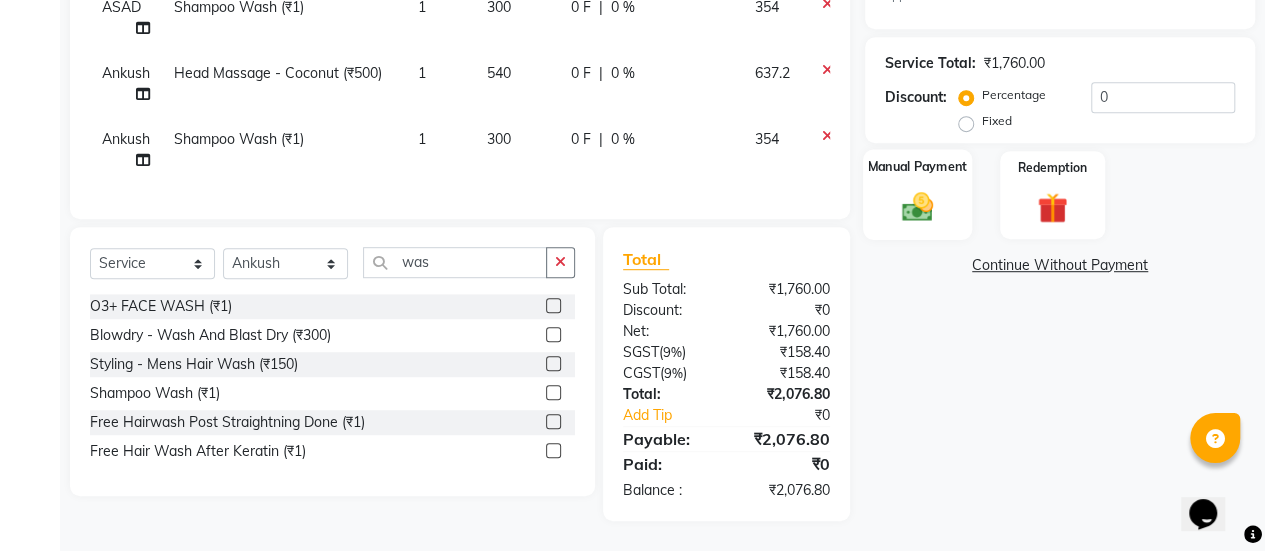 click 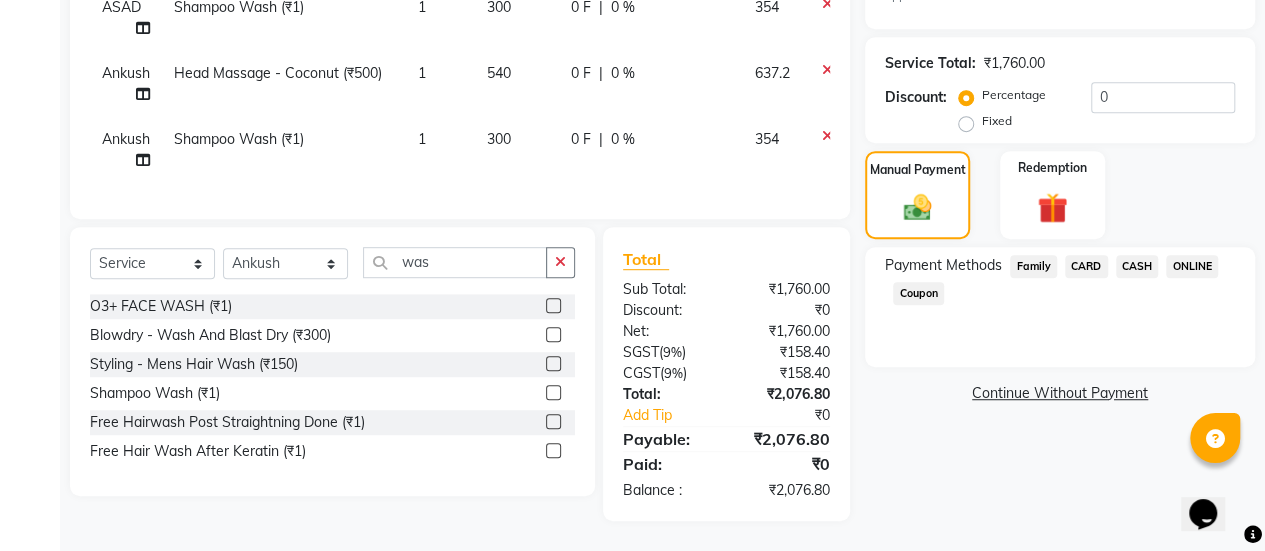 click on "ONLINE" 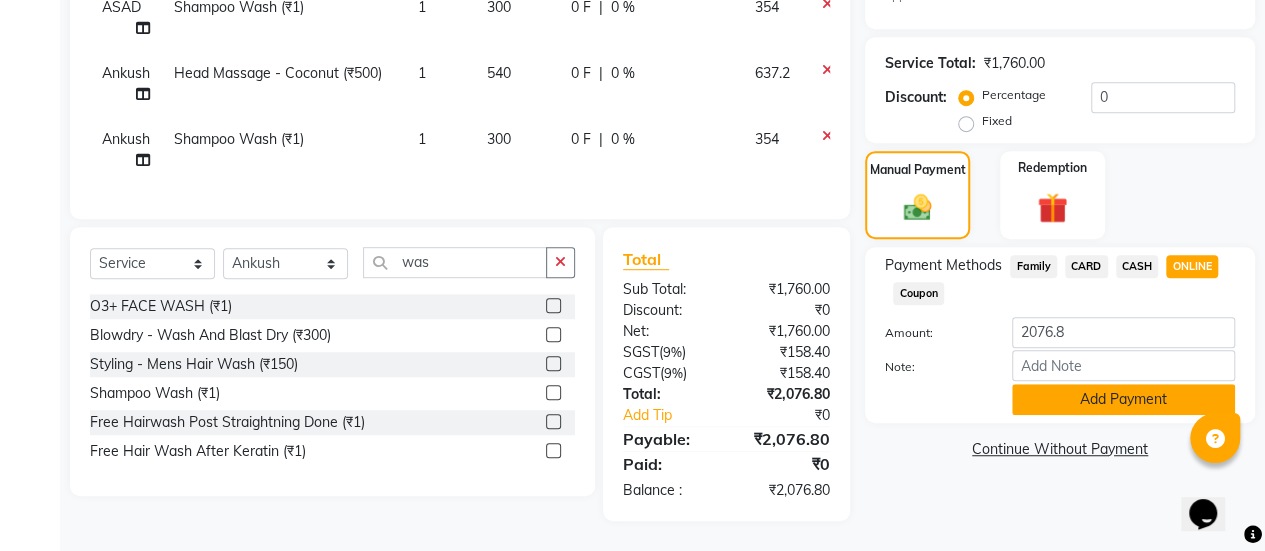 click on "Add Payment" 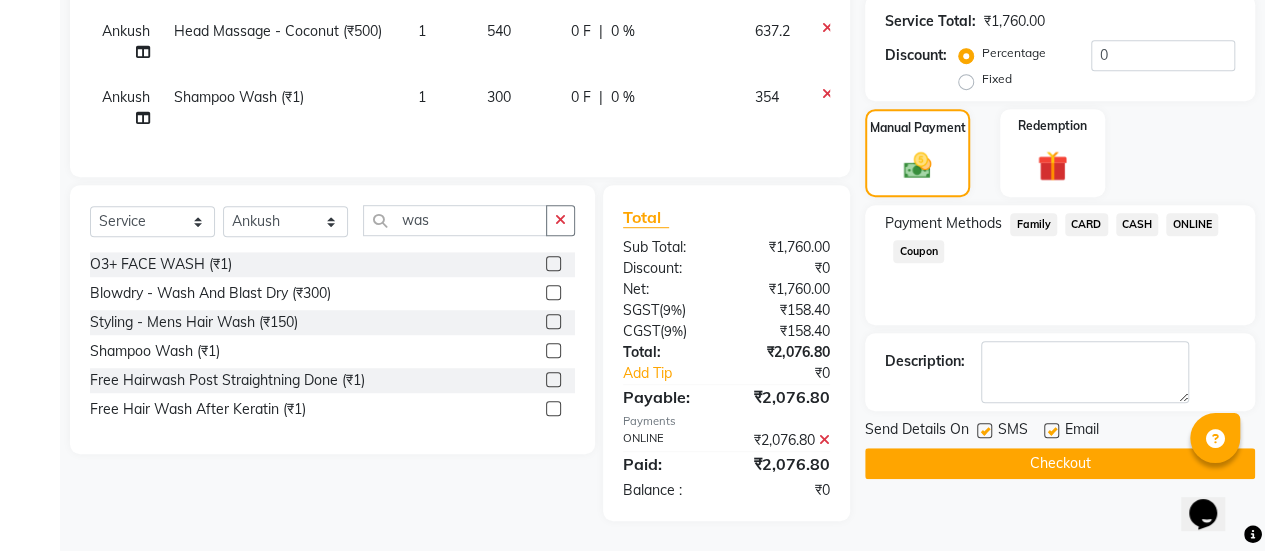 click 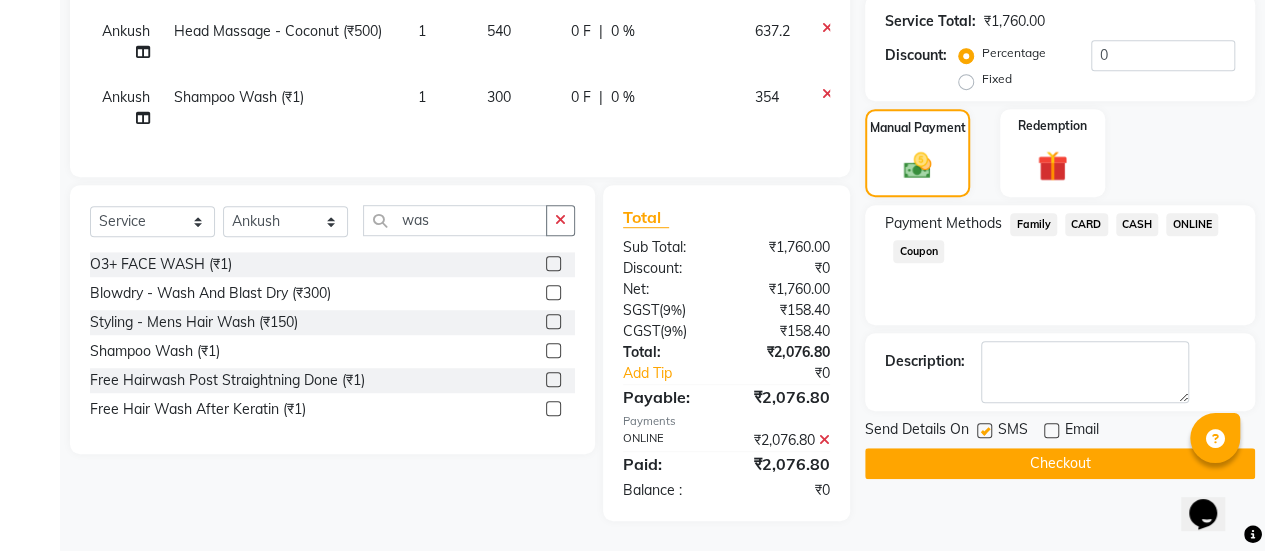click on "Checkout" 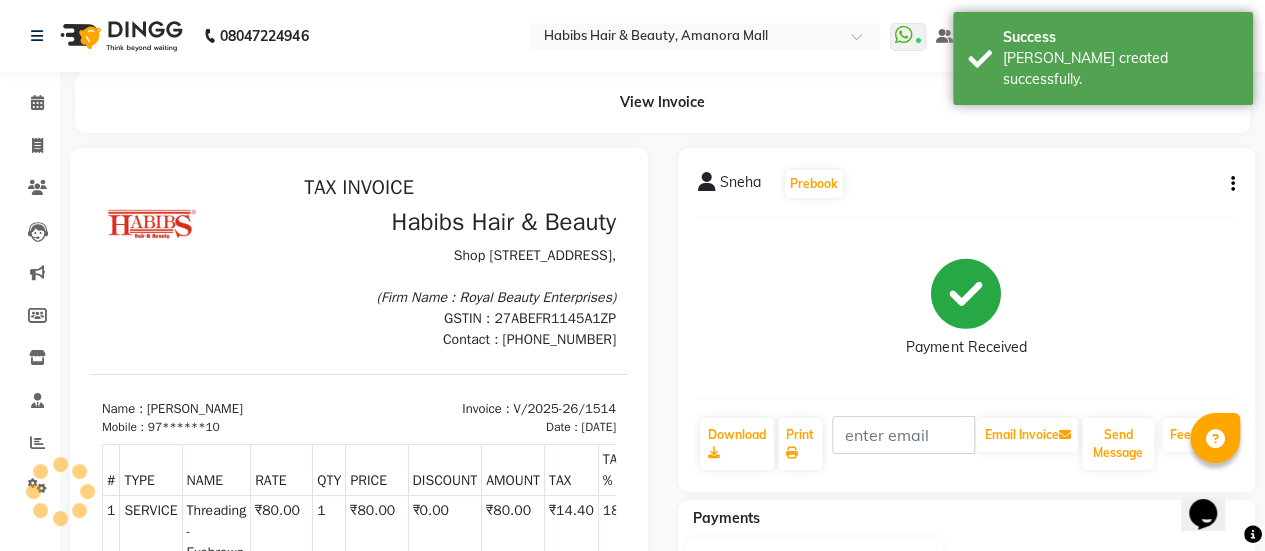 scroll, scrollTop: 50, scrollLeft: 0, axis: vertical 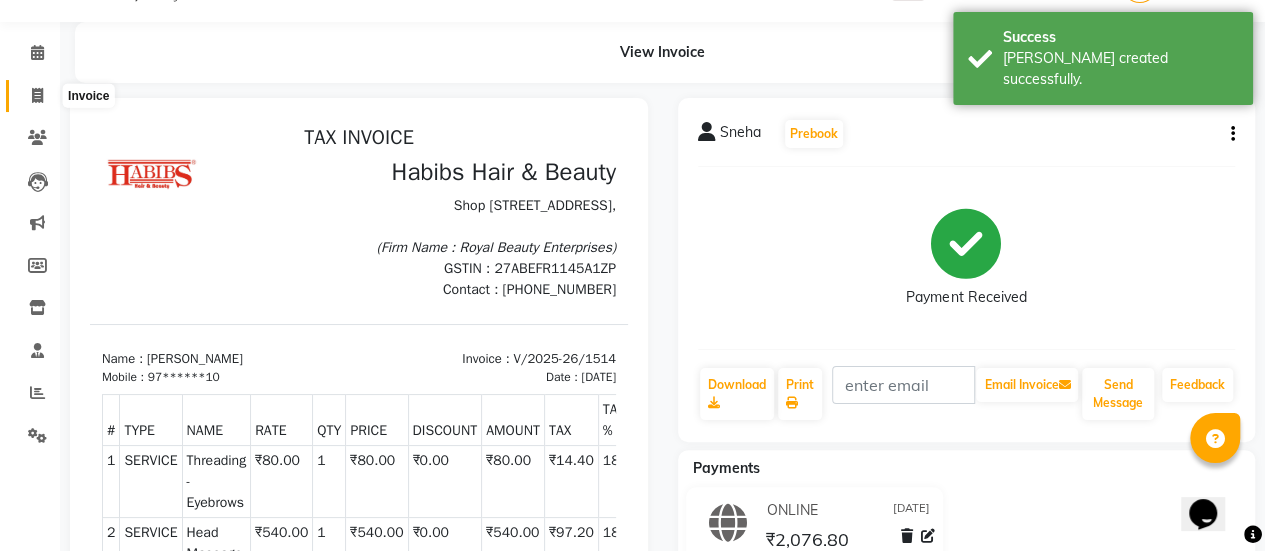 click 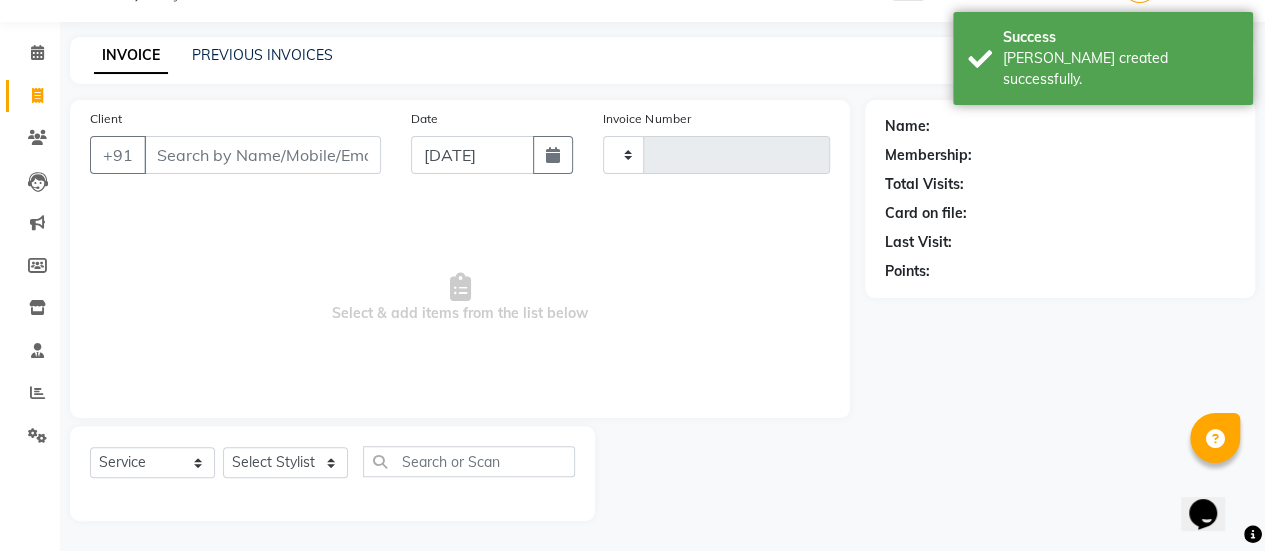 scroll, scrollTop: 49, scrollLeft: 0, axis: vertical 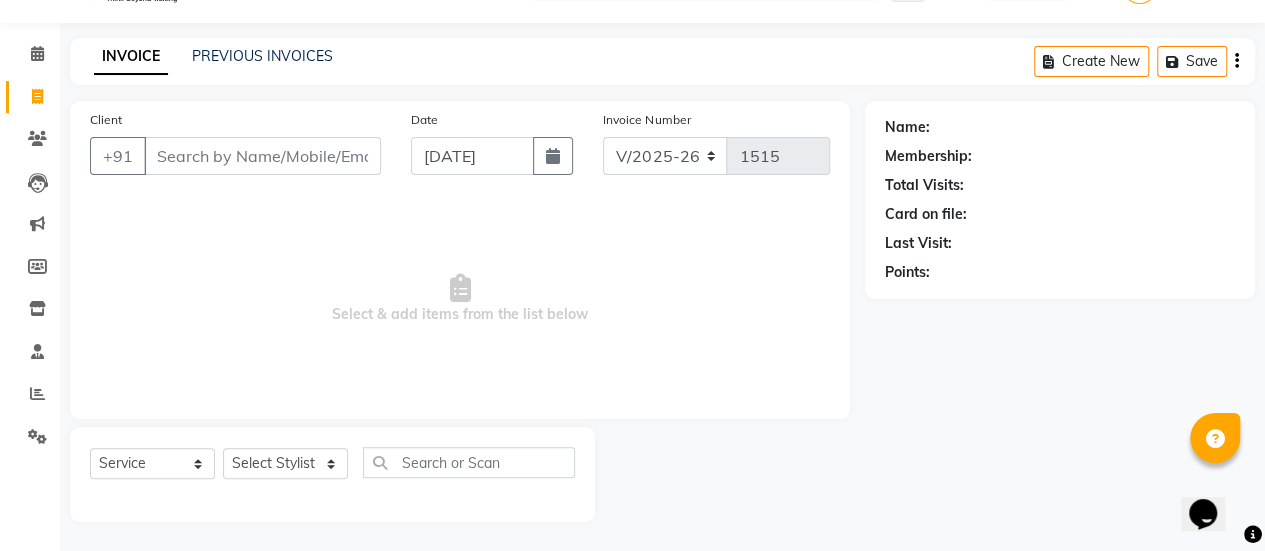 click on "Client" at bounding box center (262, 156) 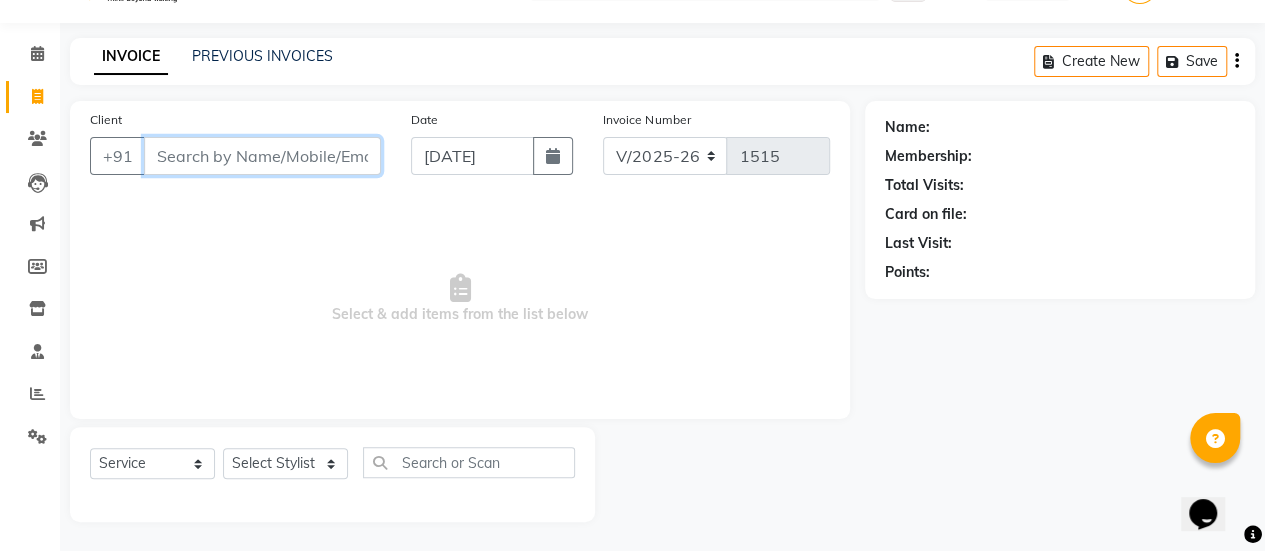 click on "Client" at bounding box center (262, 156) 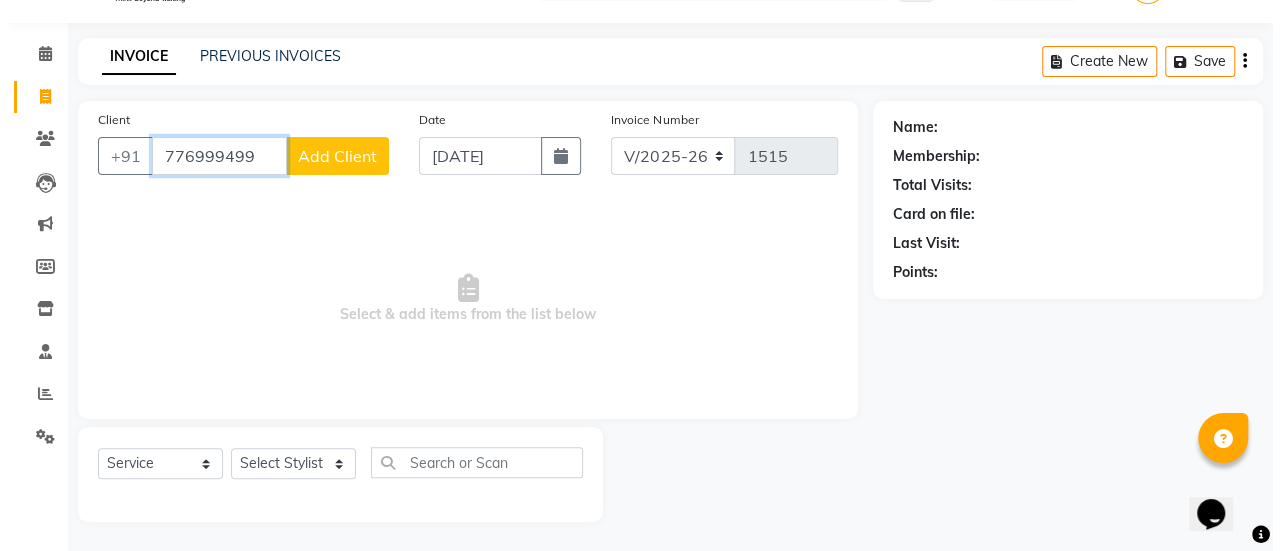 scroll, scrollTop: 49, scrollLeft: 0, axis: vertical 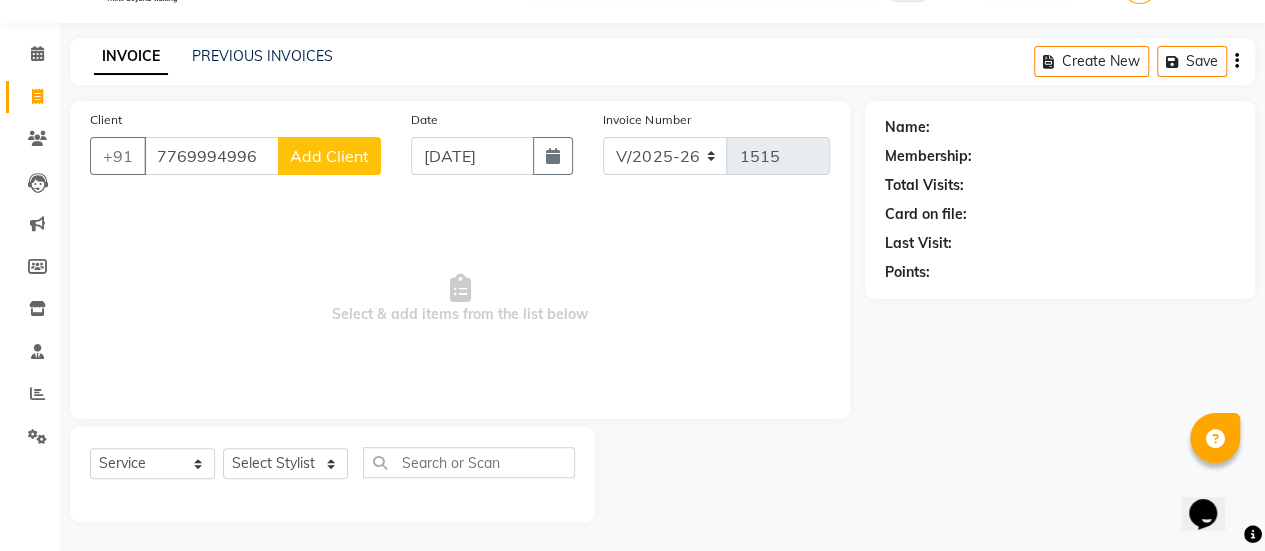 click on "Add Client" 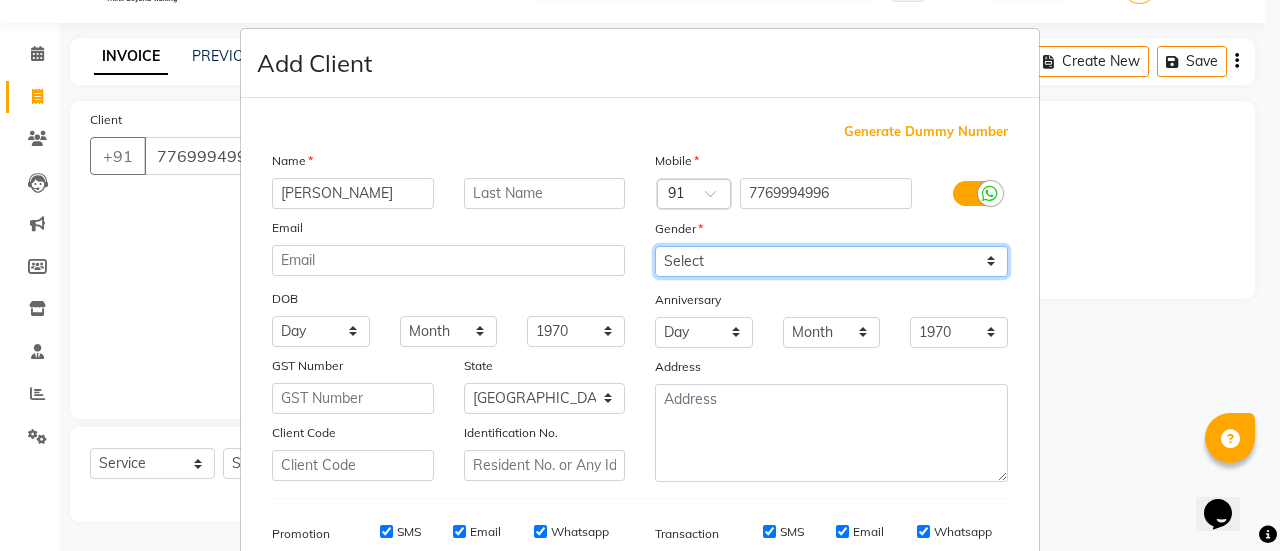 click on "Select [DEMOGRAPHIC_DATA] [DEMOGRAPHIC_DATA] Other Prefer Not To Say" at bounding box center [831, 261] 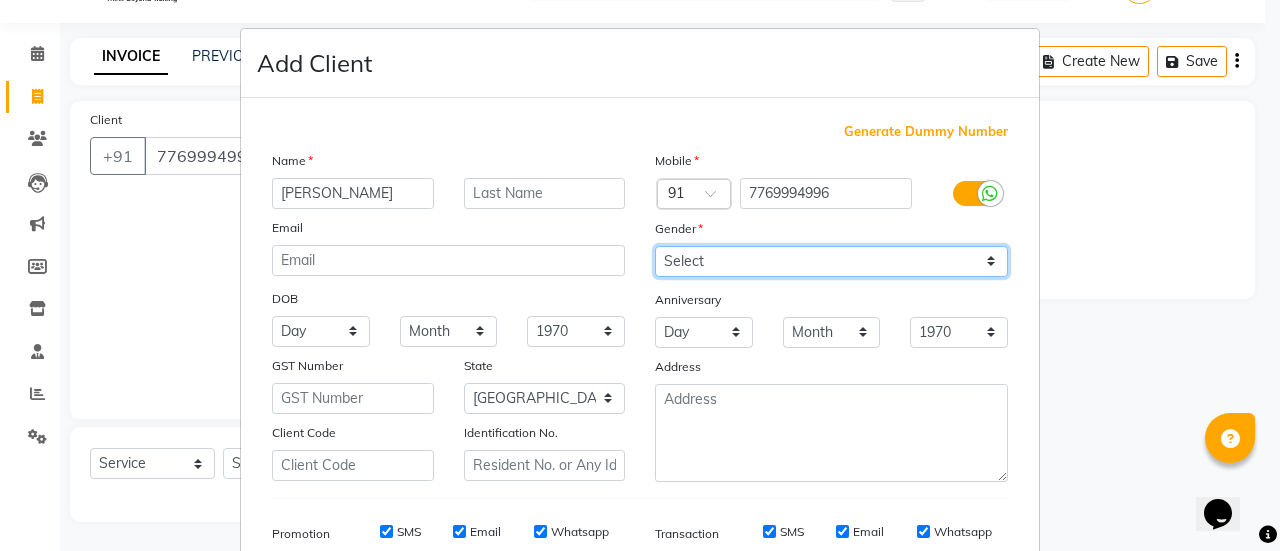 click on "Select [DEMOGRAPHIC_DATA] [DEMOGRAPHIC_DATA] Other Prefer Not To Say" at bounding box center (831, 261) 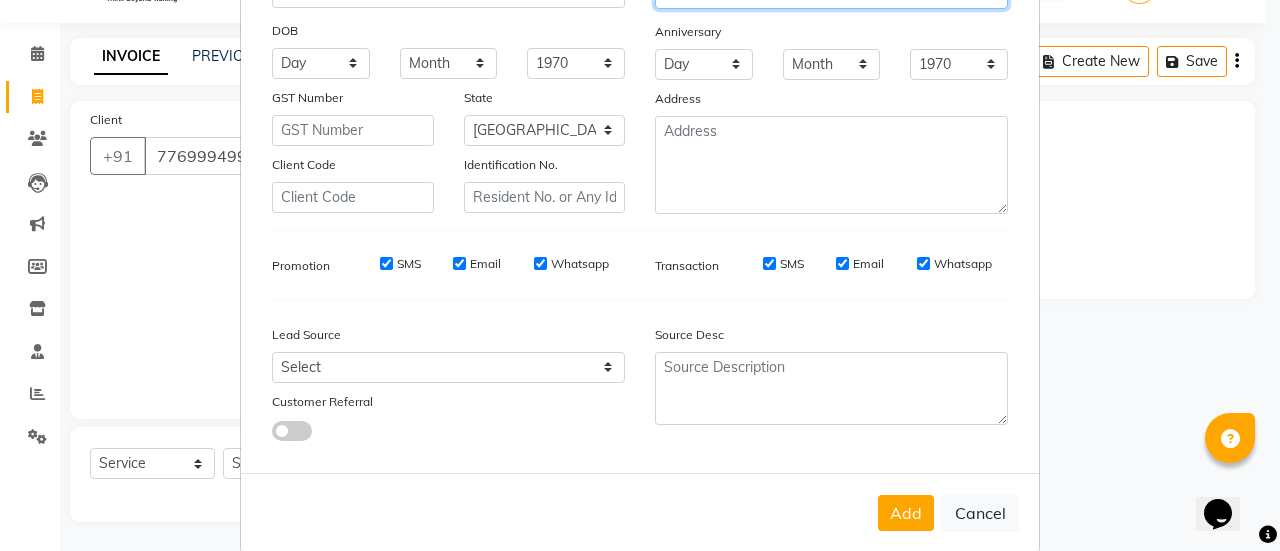 scroll, scrollTop: 294, scrollLeft: 0, axis: vertical 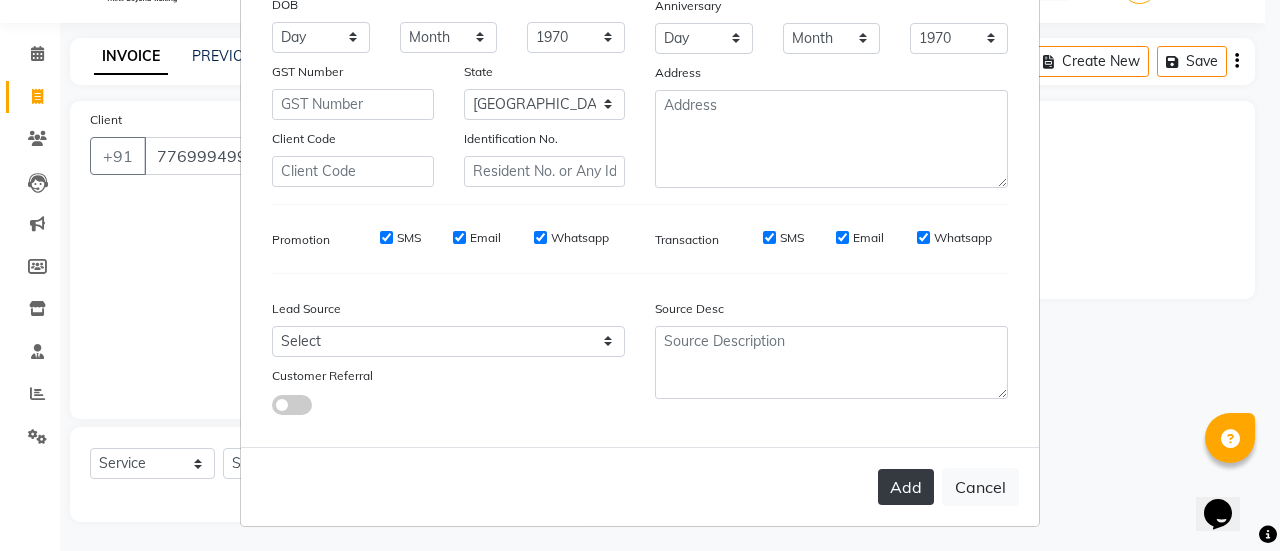 click on "Add" at bounding box center (906, 487) 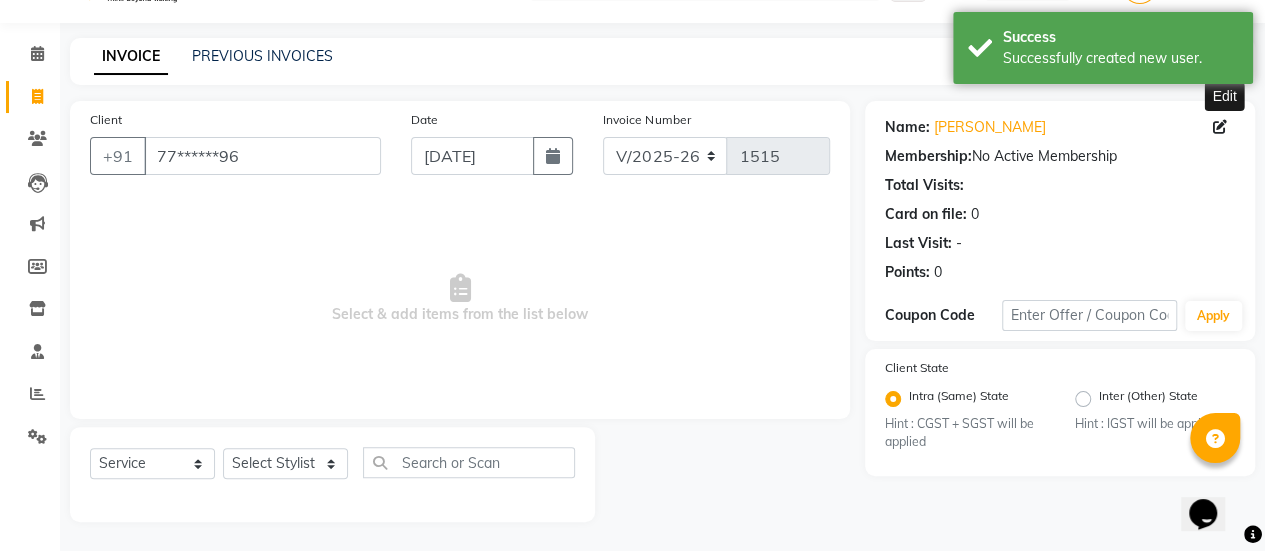 click 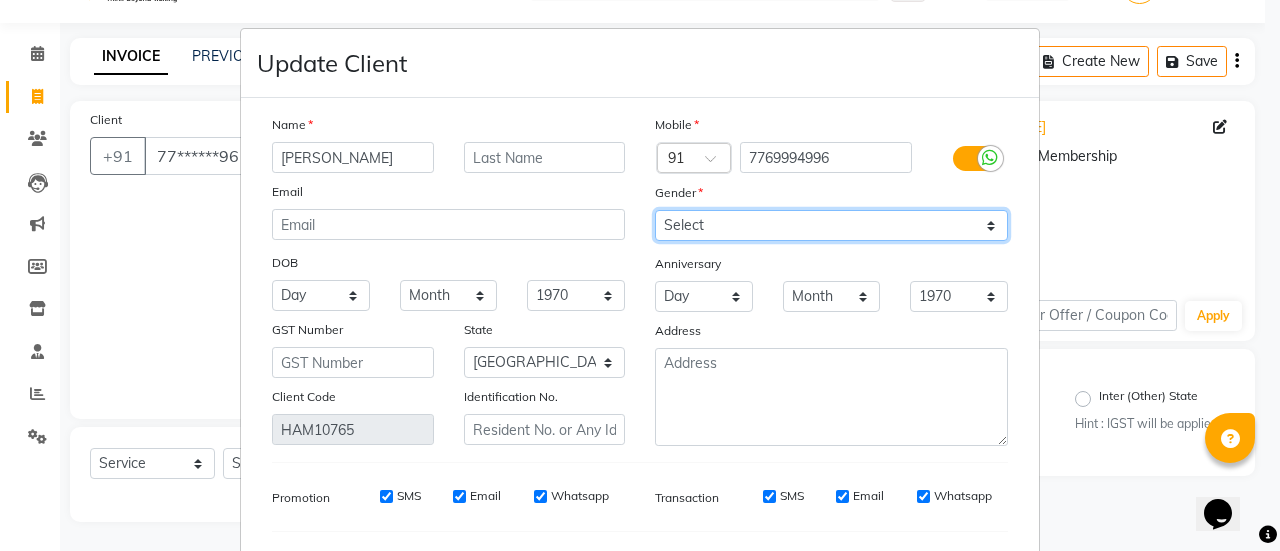 click on "Select [DEMOGRAPHIC_DATA] [DEMOGRAPHIC_DATA] Other Prefer Not To Say" at bounding box center (831, 225) 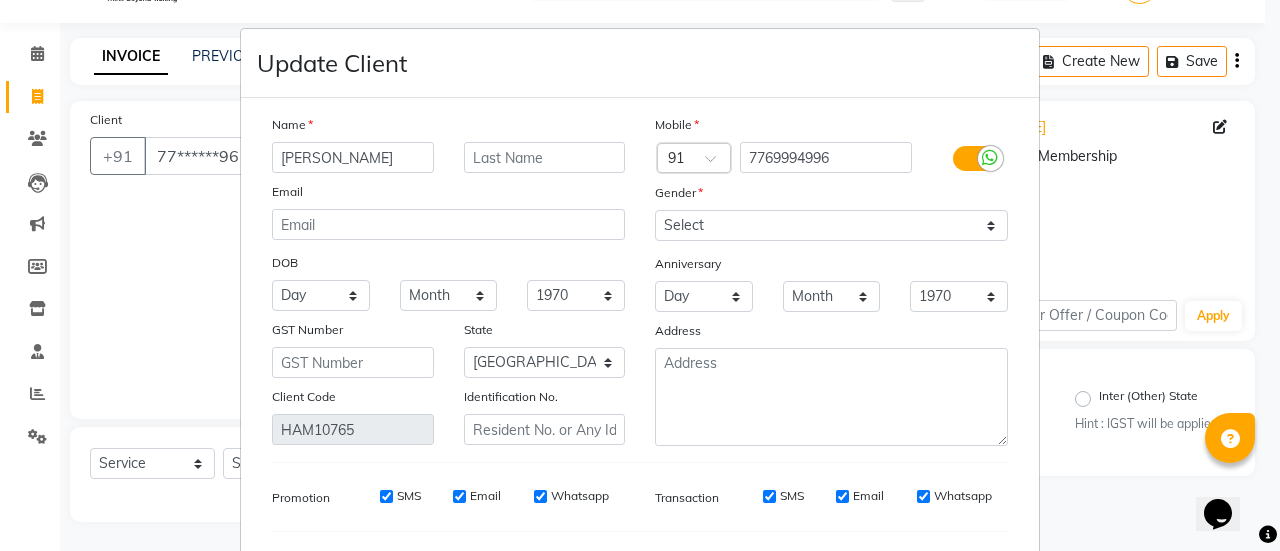 click on "Name [PERSON_NAME] Email DOB Day 01 02 03 04 05 06 07 08 09 10 11 12 13 14 15 16 17 18 19 20 21 22 23 24 25 26 27 28 29 30 31 Month January February March April May June July August September October November [DATE] 1941 1942 1943 1944 1945 1946 1947 1948 1949 1950 1951 1952 1953 1954 1955 1956 1957 1958 1959 1960 1961 1962 1963 1964 1965 1966 1967 1968 1969 1970 1971 1972 1973 1974 1975 1976 1977 1978 1979 1980 1981 1982 1983 1984 1985 1986 1987 1988 1989 1990 1991 1992 1993 1994 1995 1996 1997 1998 1999 2000 2001 2002 2003 2004 2005 2006 2007 2008 2009 2010 2011 2012 2013 2014 2015 2016 2017 2018 2019 2020 2021 2022 2023 2024 GST Number State Select [GEOGRAPHIC_DATA] [GEOGRAPHIC_DATA] [GEOGRAPHIC_DATA] [GEOGRAPHIC_DATA] [GEOGRAPHIC_DATA] [GEOGRAPHIC_DATA] [GEOGRAPHIC_DATA] [GEOGRAPHIC_DATA] [GEOGRAPHIC_DATA] [GEOGRAPHIC_DATA] [GEOGRAPHIC_DATA] [GEOGRAPHIC_DATA] [GEOGRAPHIC_DATA] [GEOGRAPHIC_DATA] [GEOGRAPHIC_DATA] [GEOGRAPHIC_DATA] [GEOGRAPHIC_DATA] [GEOGRAPHIC_DATA] [GEOGRAPHIC_DATA] [GEOGRAPHIC_DATA] [GEOGRAPHIC_DATA] [GEOGRAPHIC_DATA] [GEOGRAPHIC_DATA] [GEOGRAPHIC_DATA] [GEOGRAPHIC_DATA] [GEOGRAPHIC_DATA] [GEOGRAPHIC_DATA] [GEOGRAPHIC_DATA] [GEOGRAPHIC_DATA] [GEOGRAPHIC_DATA] [GEOGRAPHIC_DATA] [GEOGRAPHIC_DATA] ×" at bounding box center [640, 401] 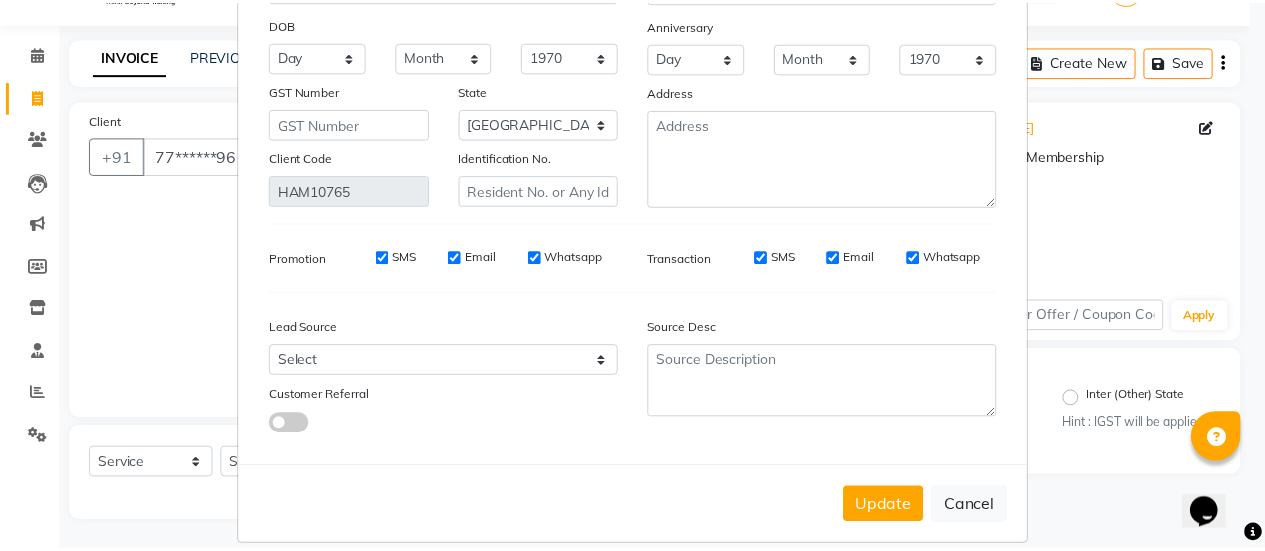 scroll, scrollTop: 258, scrollLeft: 0, axis: vertical 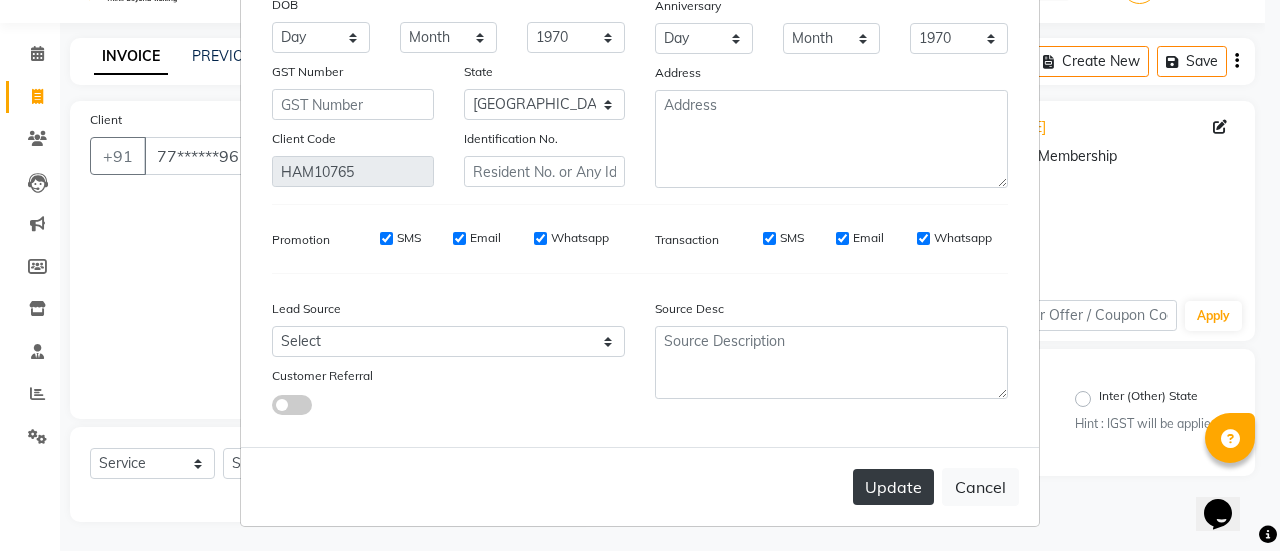 click on "Update" at bounding box center (893, 487) 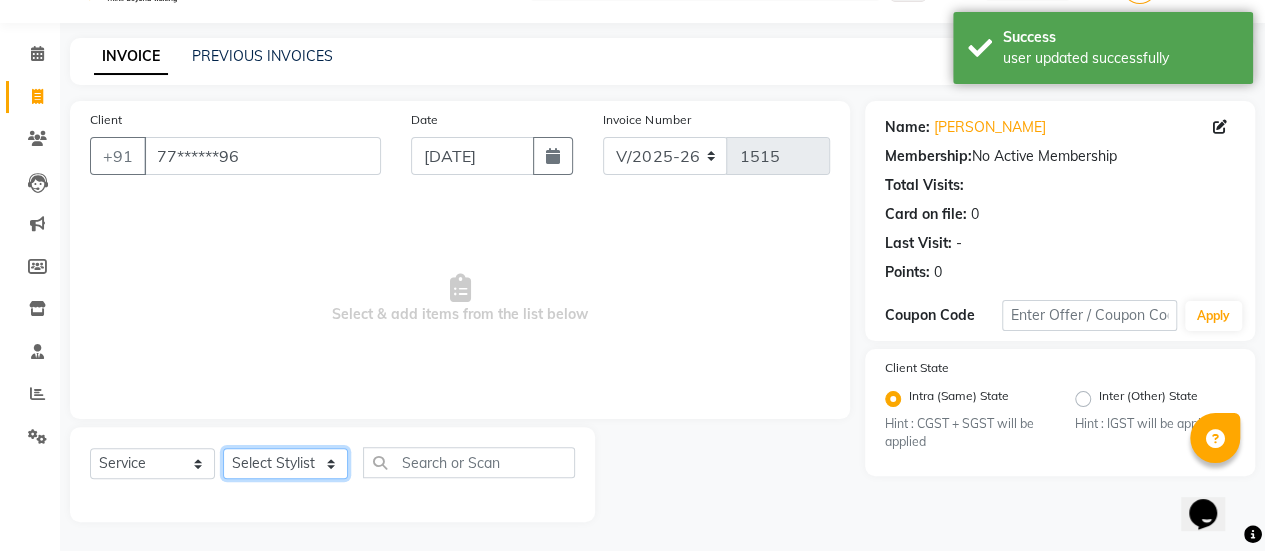 click on "Select Stylist [PERSON_NAME] Bhagavantu [PERSON_NAME] [PERSON_NAME] [PERSON_NAME] Manager [PERSON_NAME] POOJA [PERSON_NAME] [PERSON_NAME] [PERSON_NAME] [PERSON_NAME]" 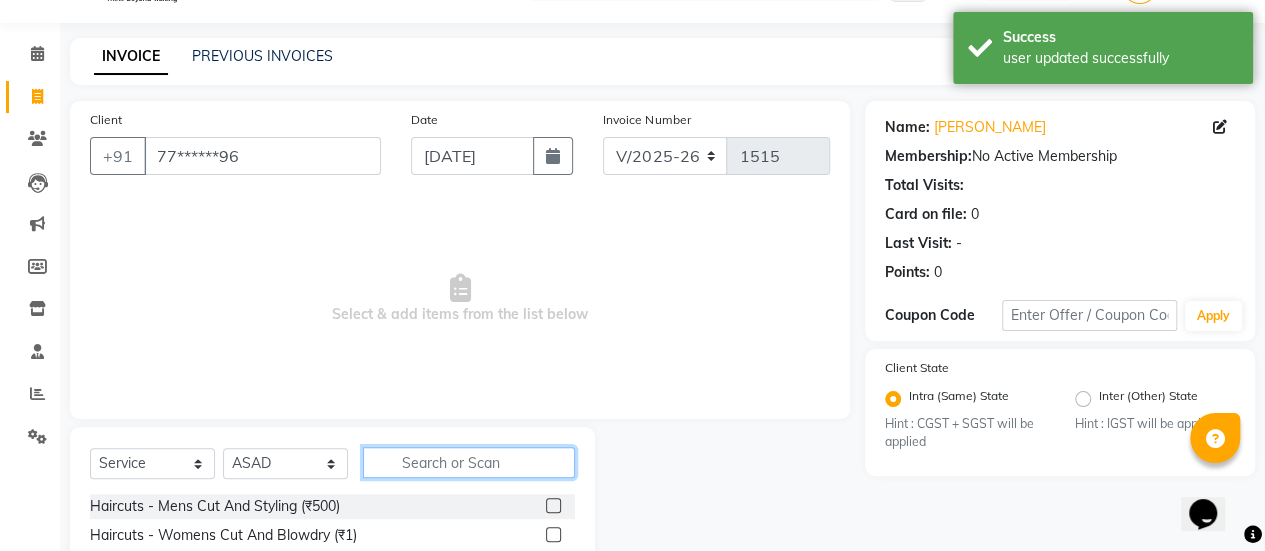 click 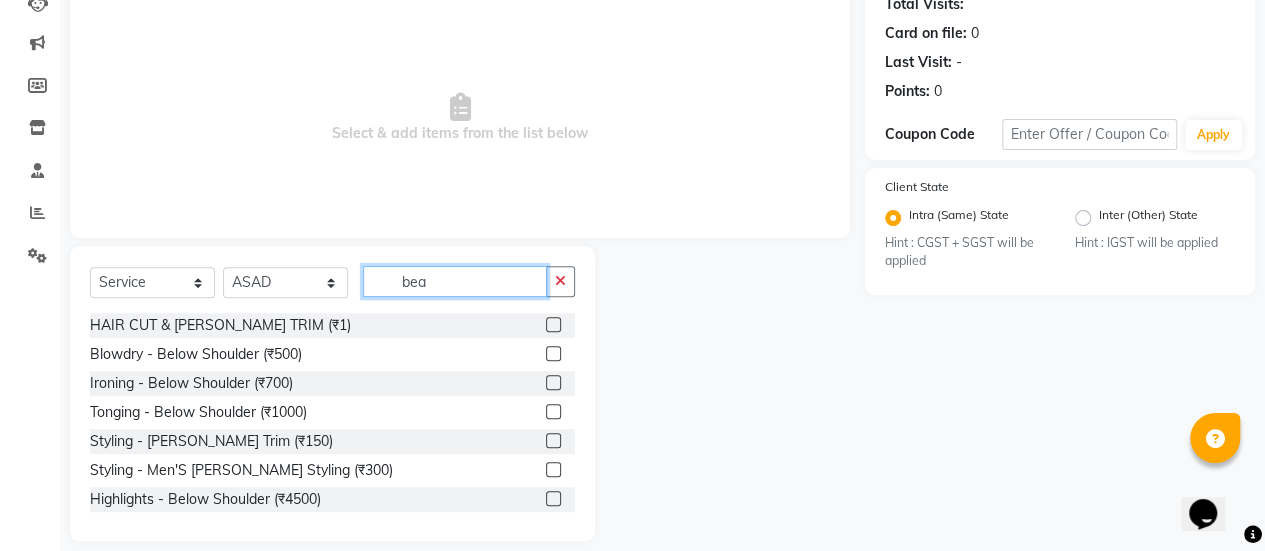 scroll, scrollTop: 194, scrollLeft: 0, axis: vertical 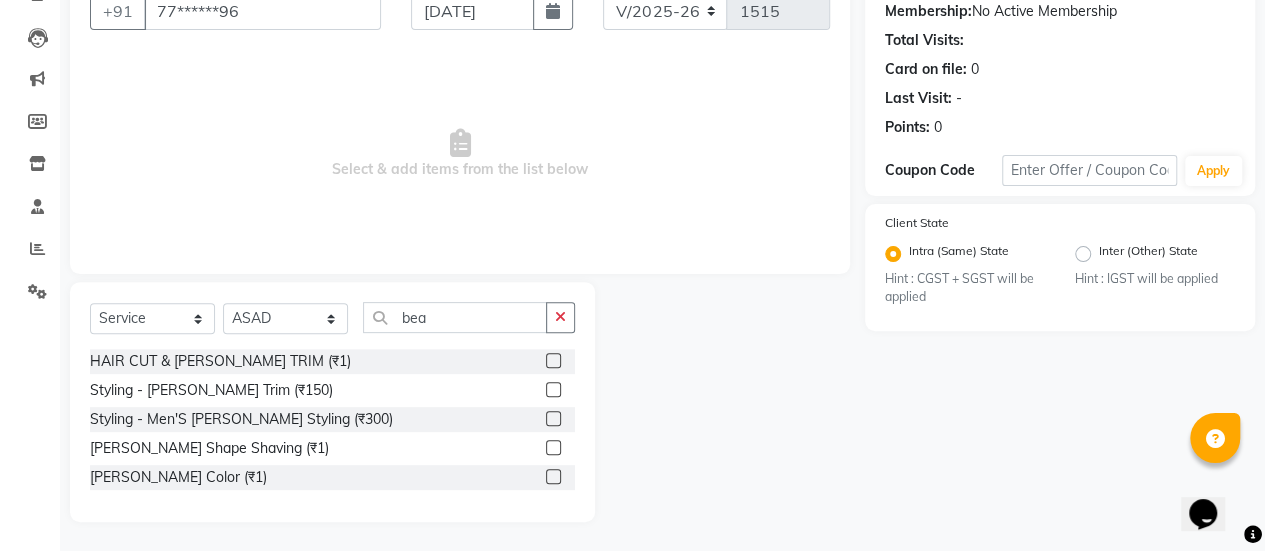 click 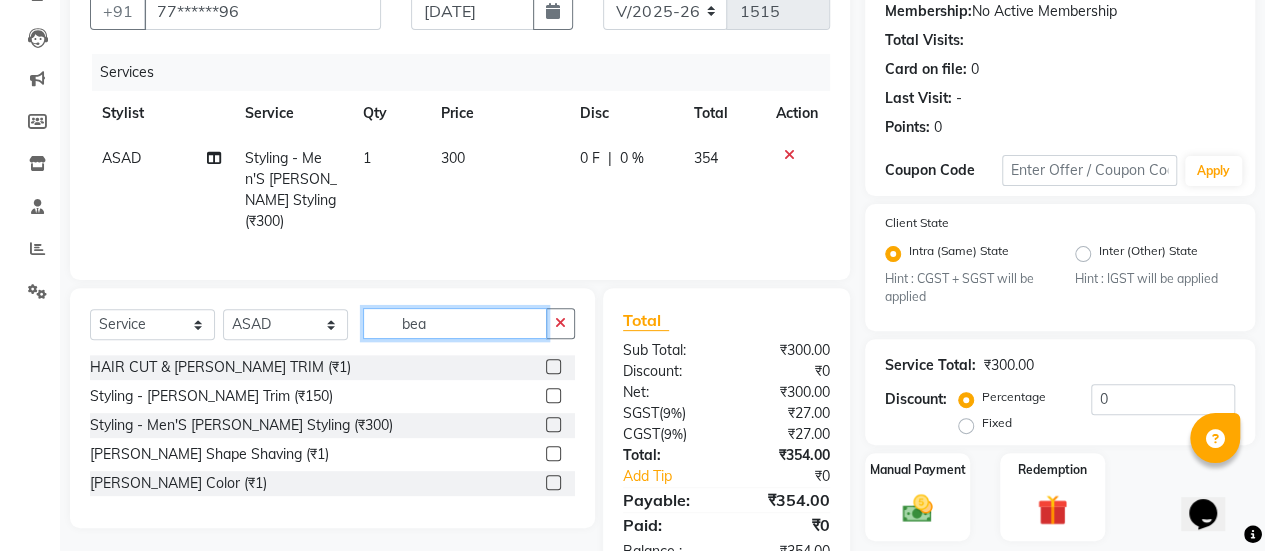 click on "bea" 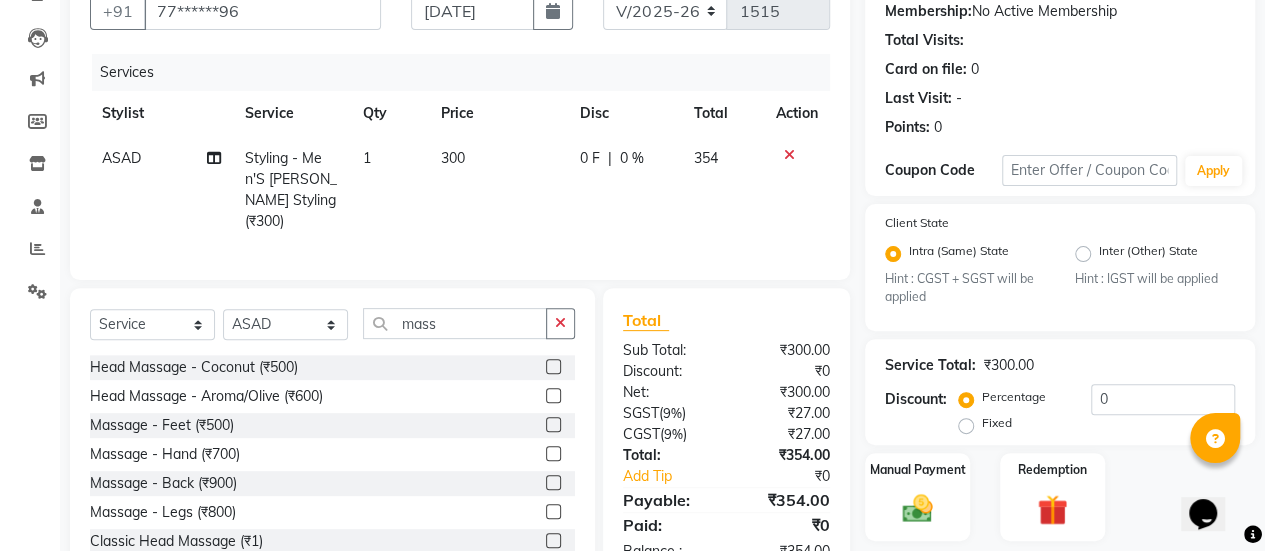 click 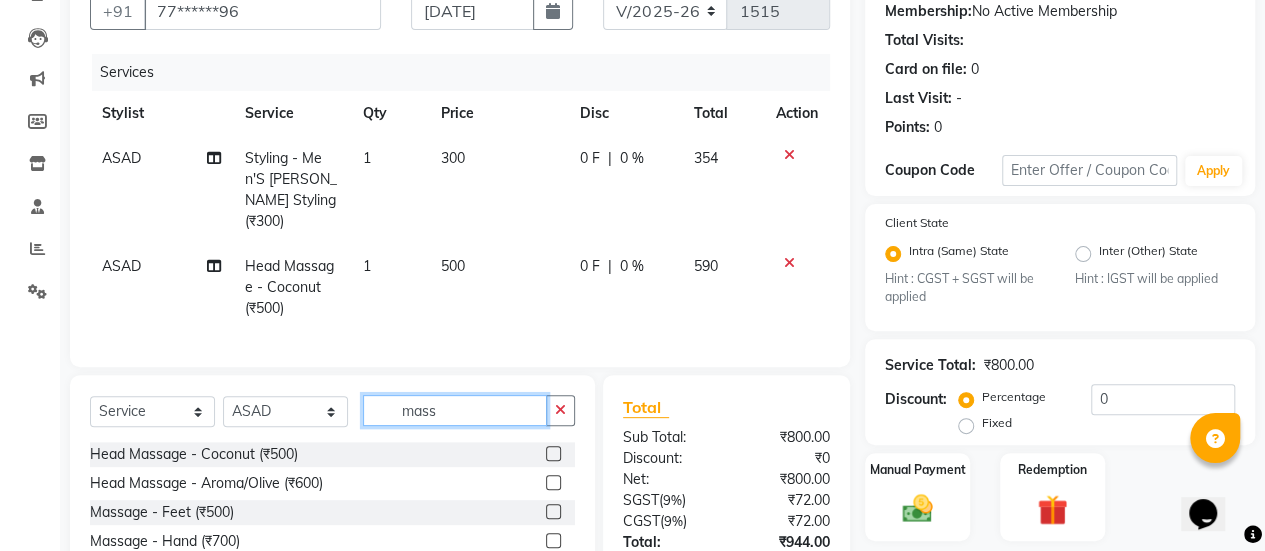 click on "mass" 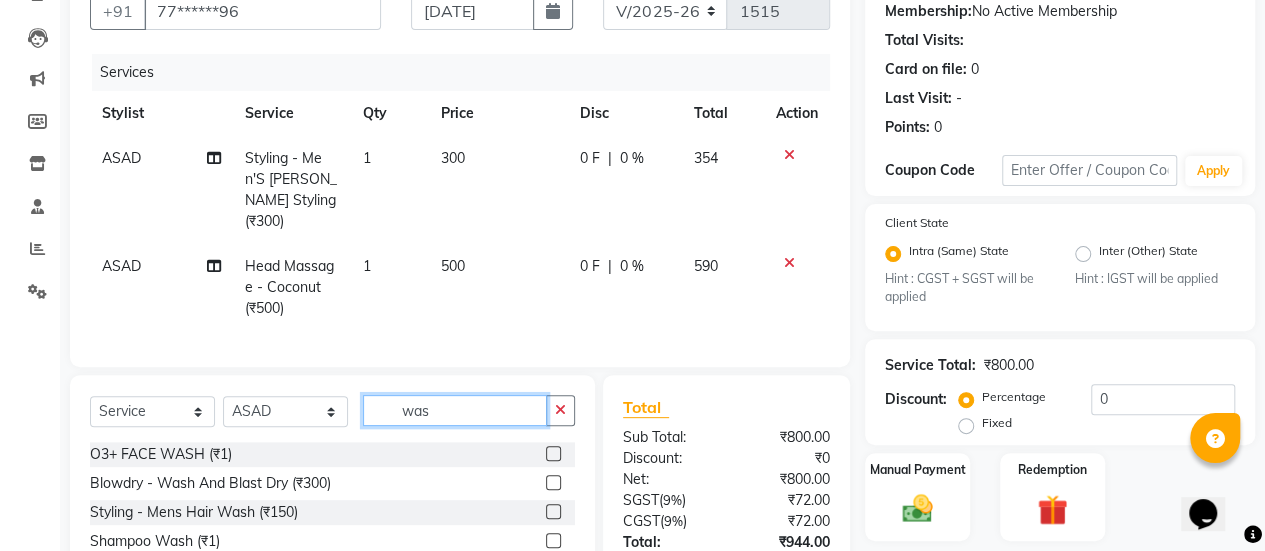 scroll, scrollTop: 334, scrollLeft: 0, axis: vertical 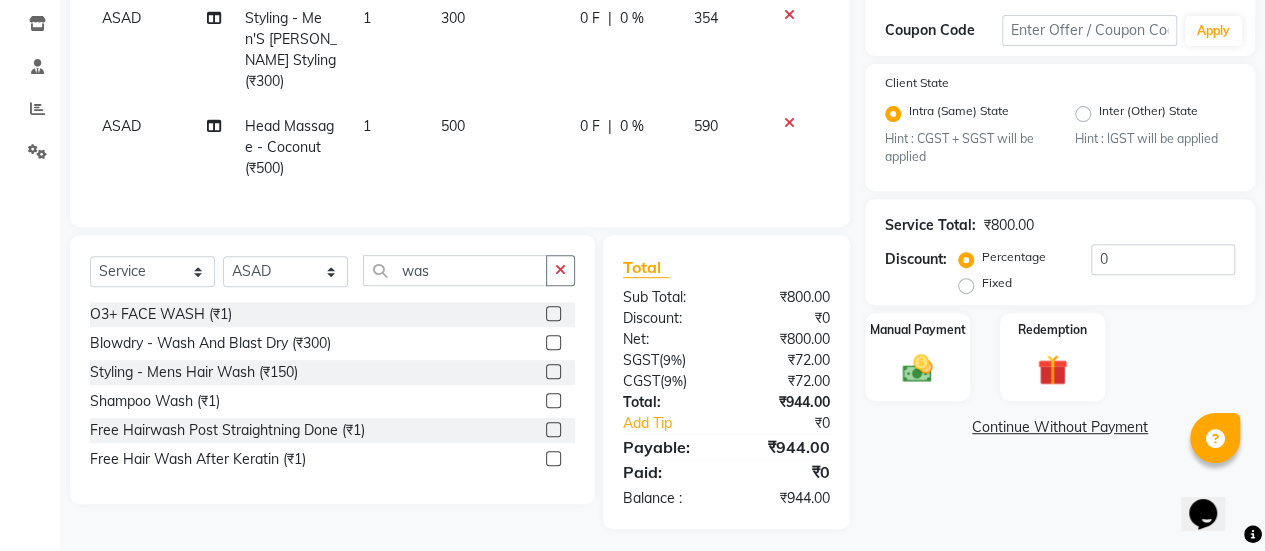 click 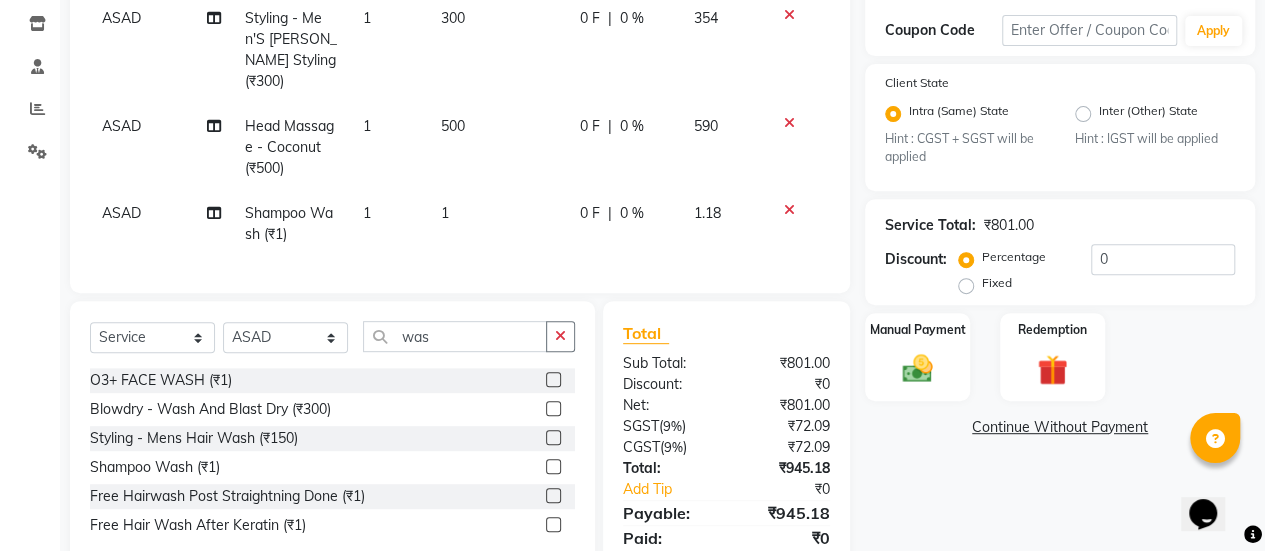 click on "1" 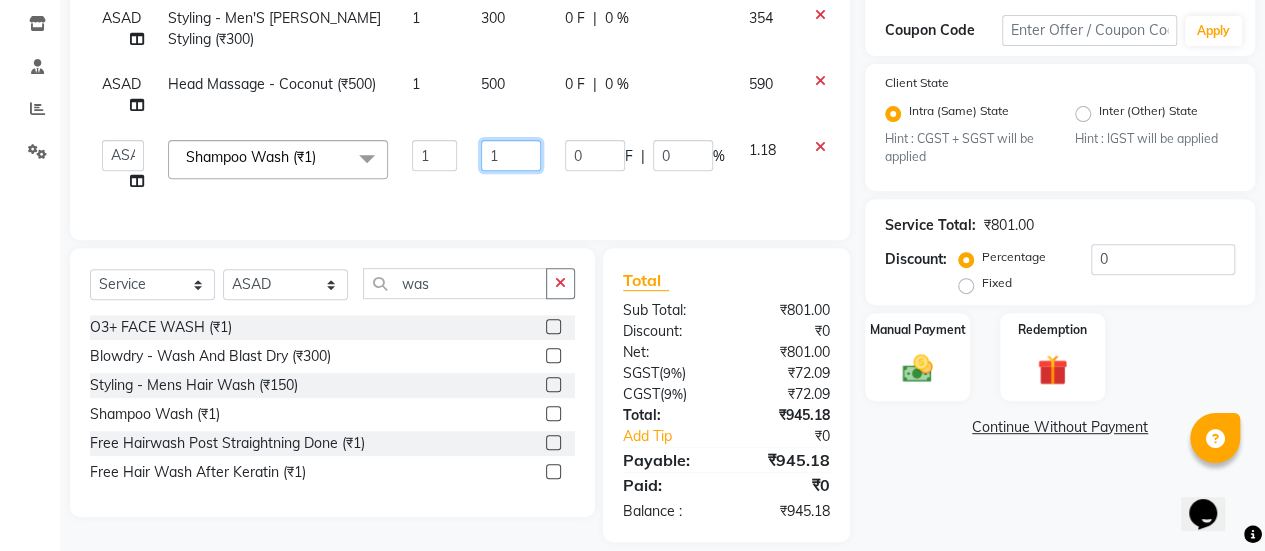 click on "1" 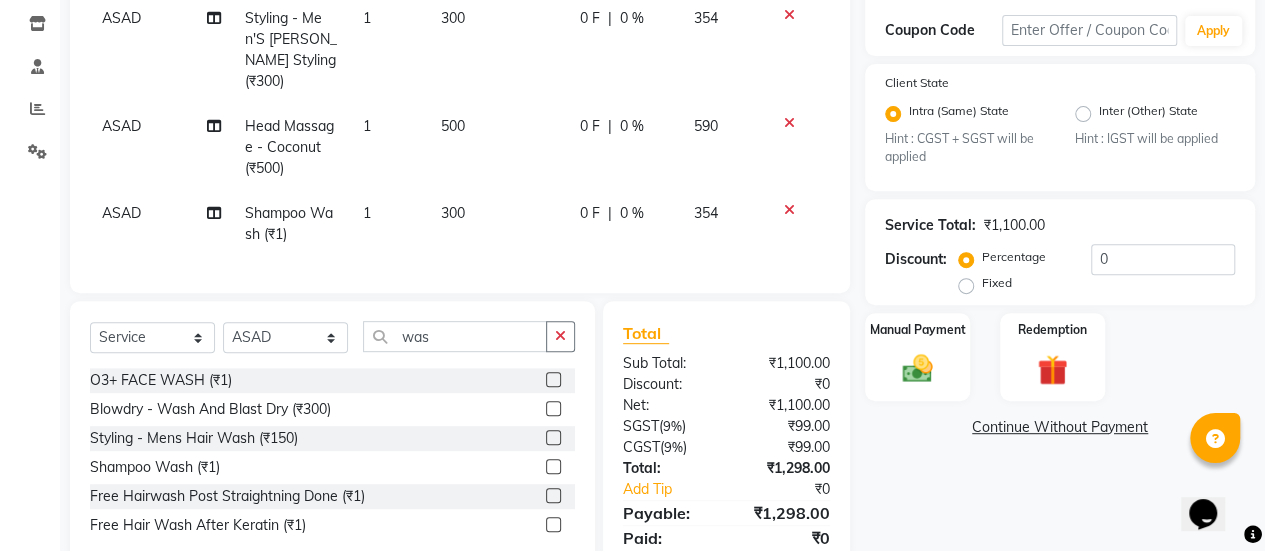 click on "300" 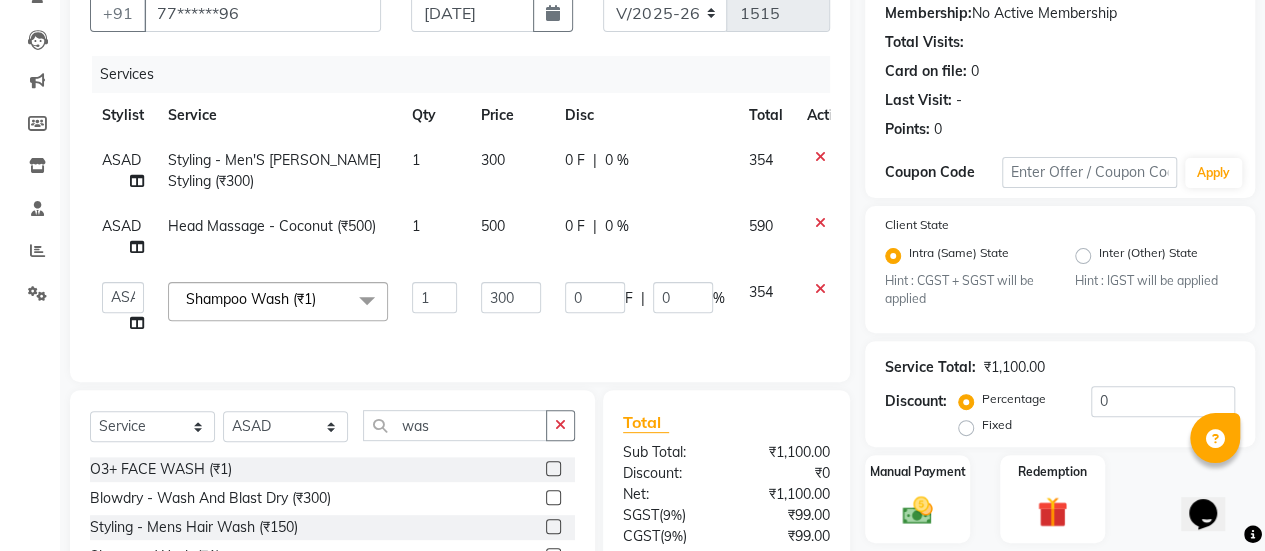 scroll, scrollTop: 192, scrollLeft: 0, axis: vertical 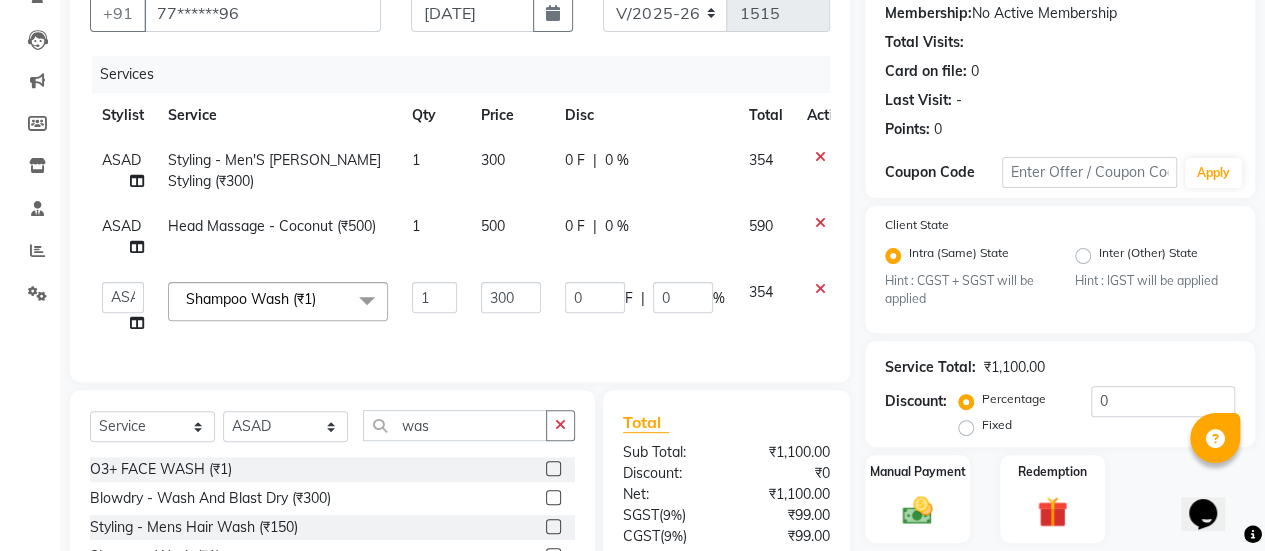 click on "300" 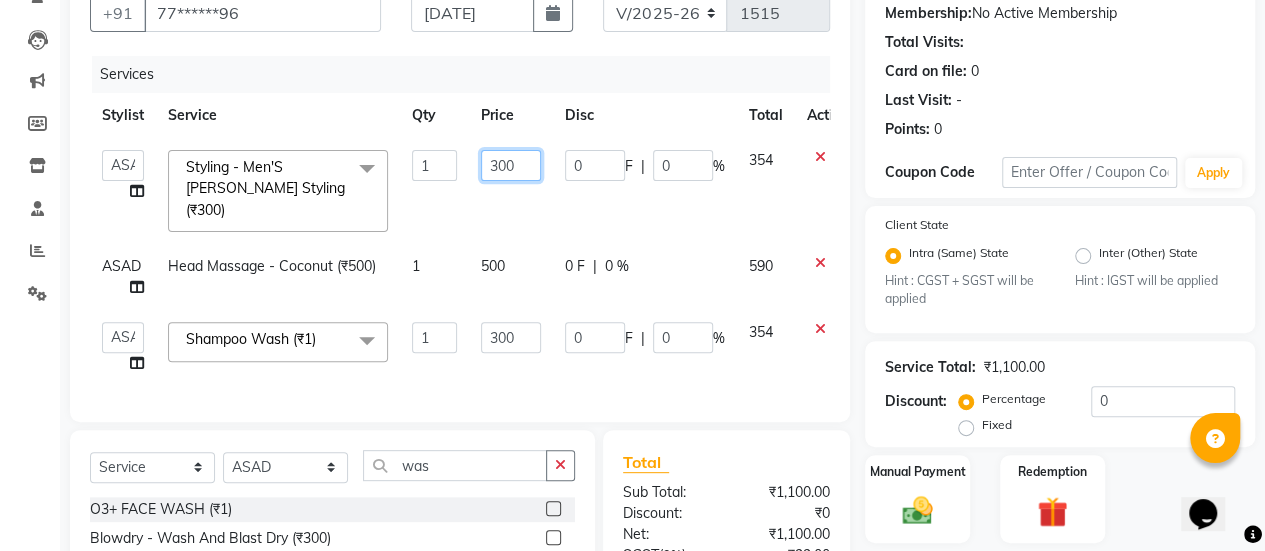 click on "300" 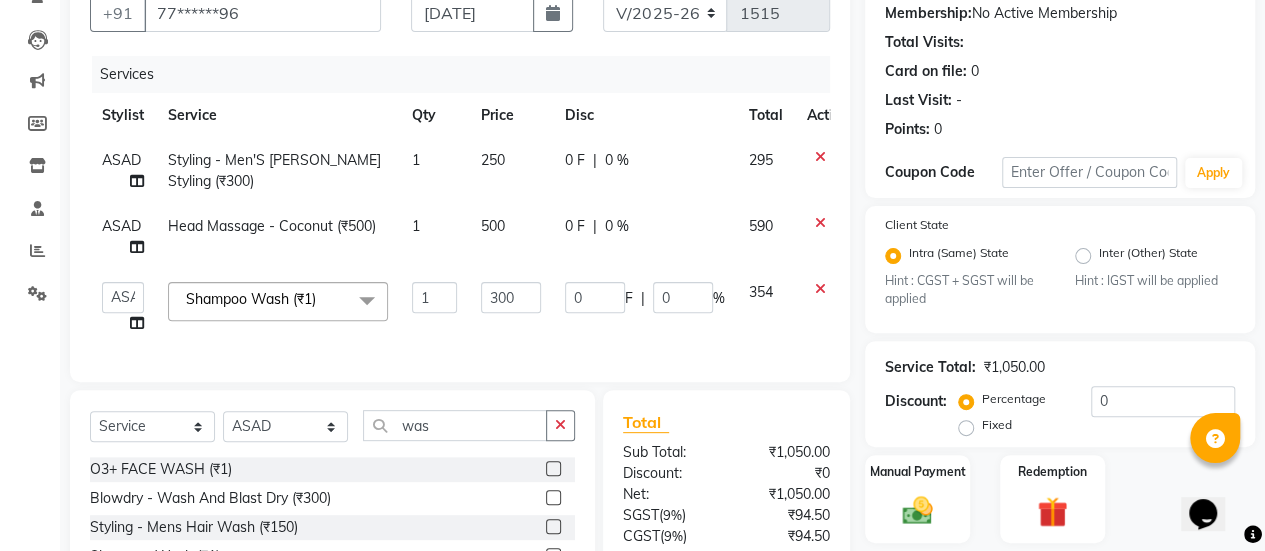 click on "250" 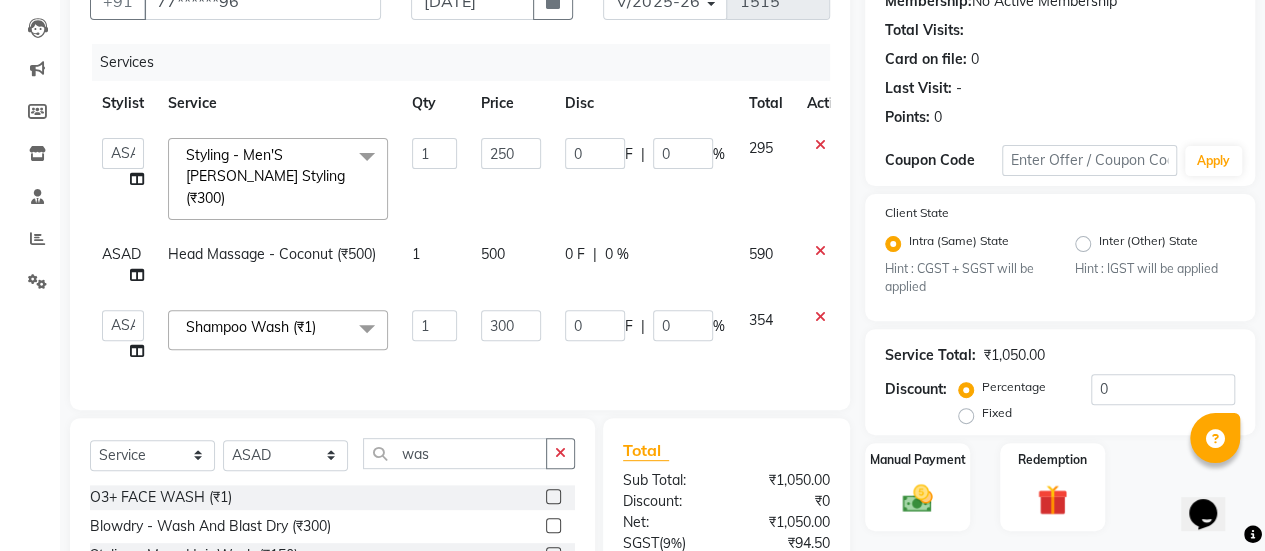 scroll, scrollTop: 200, scrollLeft: 0, axis: vertical 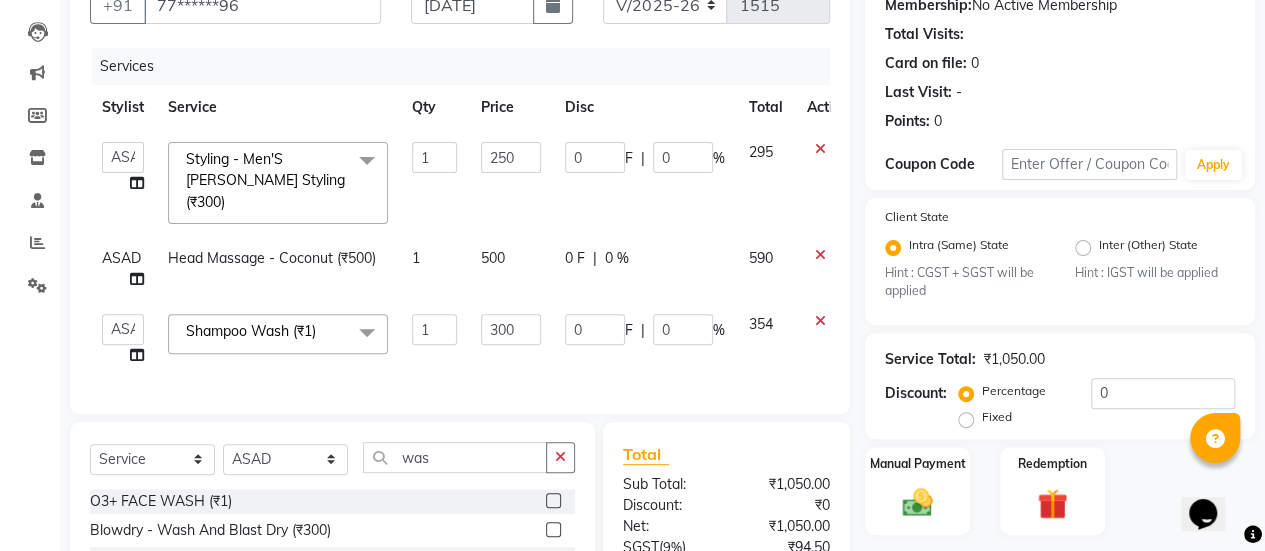 click on "500" 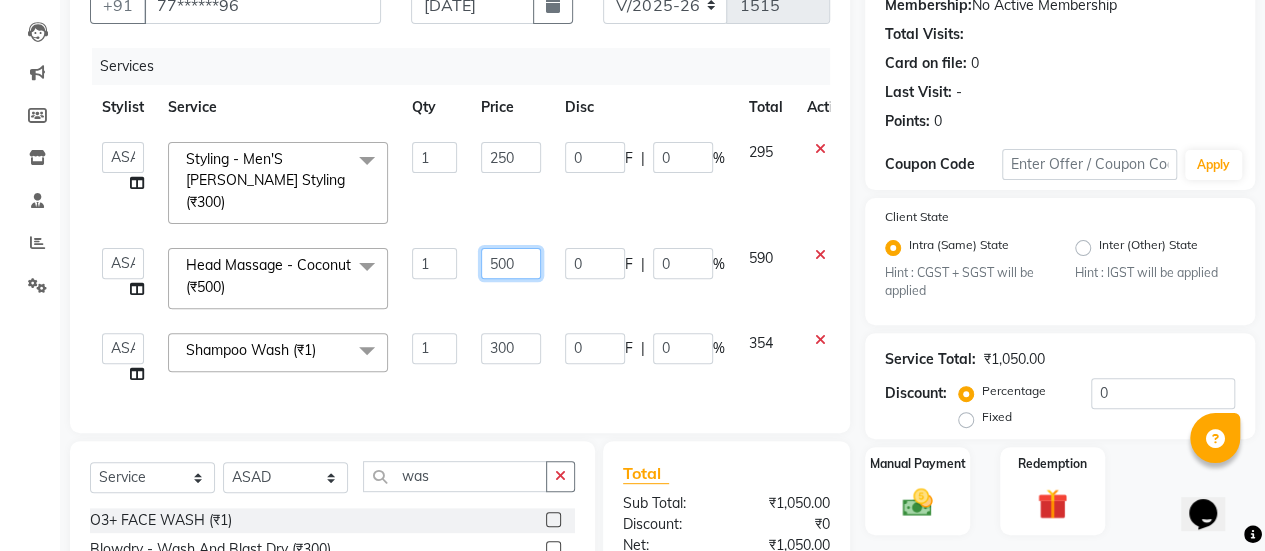 click on "500" 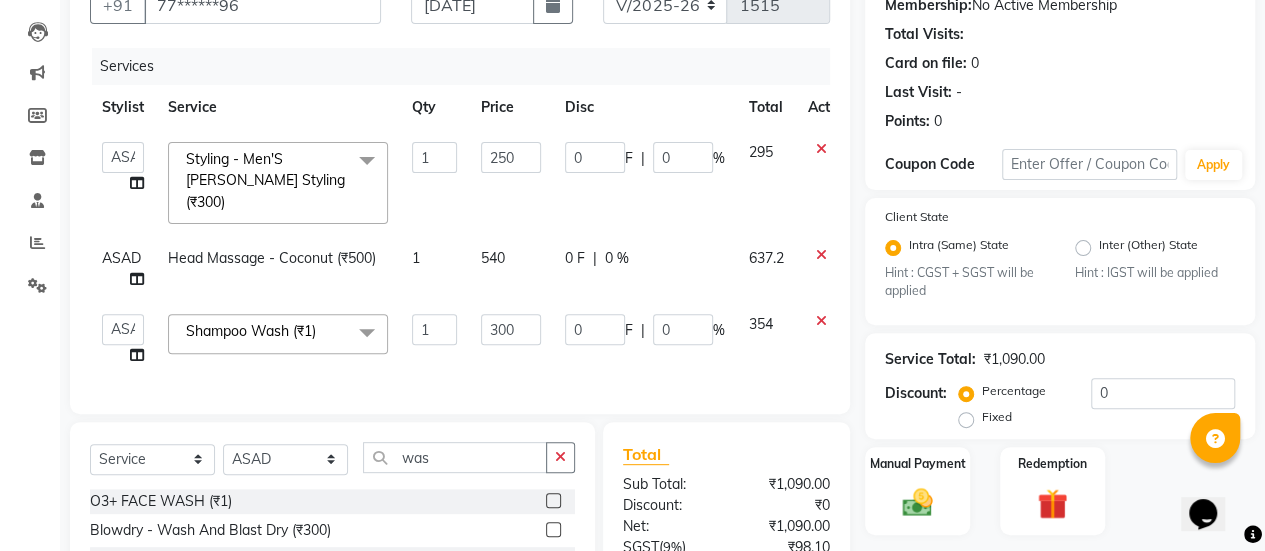 click on "Services Stylist Service Qty Price Disc Total Action  [PERSON_NAME]   Bhagavantu   [PERSON_NAME]   [PERSON_NAME]   [PERSON_NAME]   Manager   [PERSON_NAME]   POOJA   [PERSON_NAME]   [PERSON_NAME]   [PERSON_NAME]   [PERSON_NAME]  Styling  -  Men'S [PERSON_NAME] Styling (₹300)  x Haircuts -  Mens Cut And Styling (₹500) Haircuts -  Womens Cut And Blowdry (₹1) Haircuts -  Child Cut Boy (₹1) Haircuts -  Child Cut Girl (₹1) Hair Cut (₹1) DANDRUFF TREATMENT SCRUB (₹1) FLIX CUT (₹1) HAIR CUT & [PERSON_NAME] TRIM (₹1) CHILD CUT GIRL (₹1) SIGNATURE FACIAL (₹6500) BACK POLISH (₹1) HAND POLISH (₹2500) NAIL CUT & FILE (₹250) Demo (₹1200) FULL BODY POLISHING (₹5000) HYDRA FACIAL (₹1) D TAN FEET (₹1) FULL HAND D TAN (₹1) KERATIN (₹1) [MEDICAL_DATA] (₹1) HIGHT LIGHT CROWN (₹1) GLOBAL MENS (₹1) NANOPIASTY  (₹1) WAXING (₹1) MEKUP WOMENS (₹1) MEKUP MENS (₹1) SARI DRAPING (₹1) HAIR STYLE (₹1) O3+ FACE WASH (₹1) O3+ VITAMIN C SERUM (₹1) Blowdry  -  Wash And Blast Dry (₹300) [MEDICAL_DATA] (₹1) 1 250" 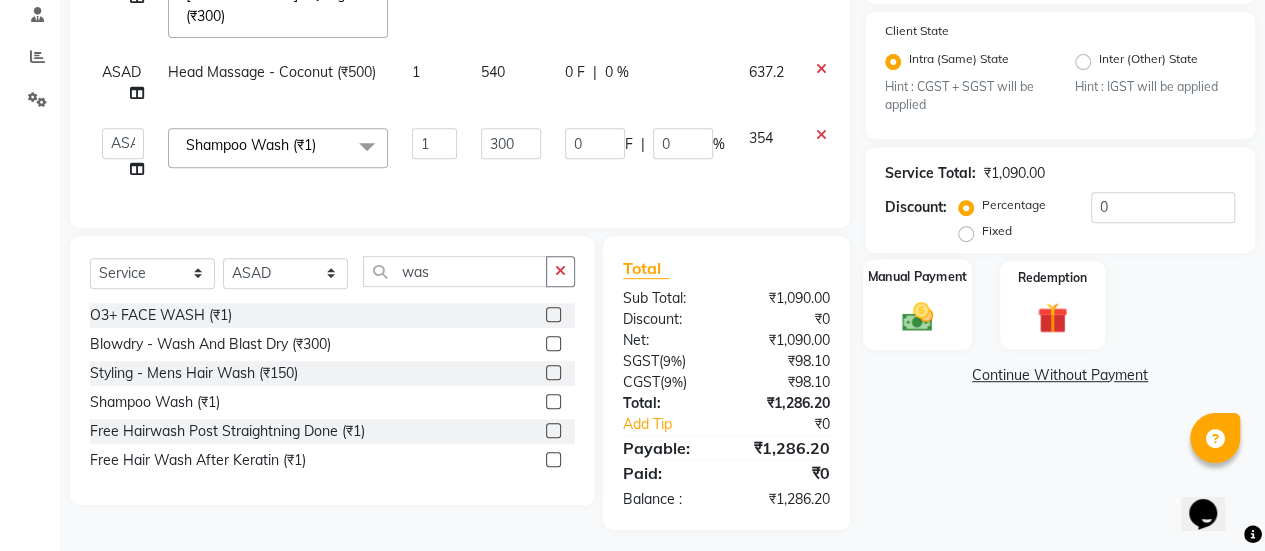 click on "Manual Payment" 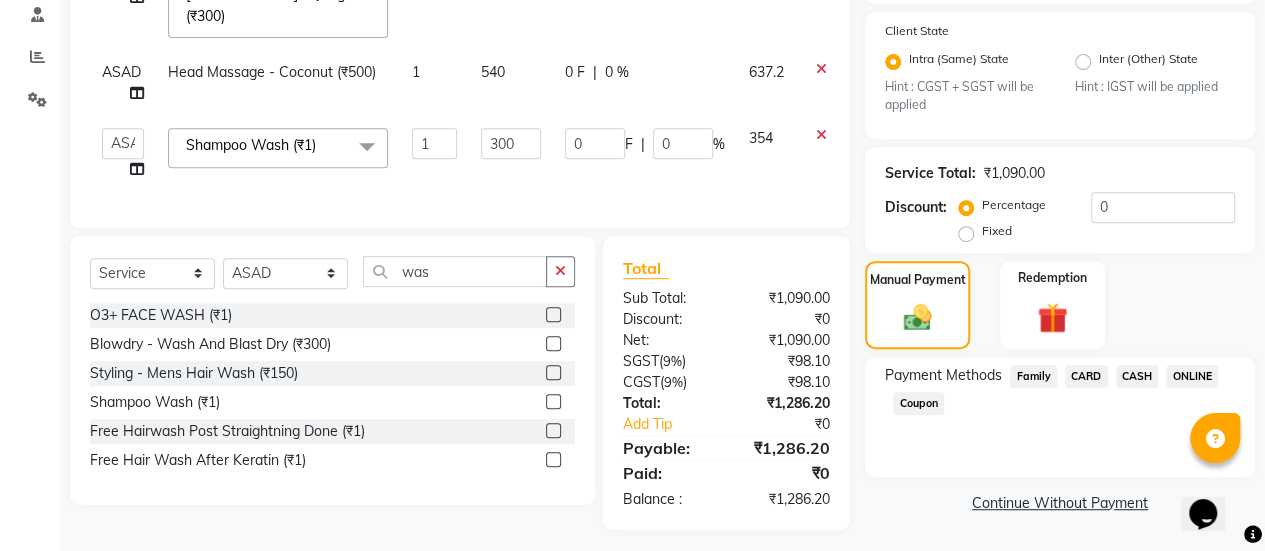 click on "ONLINE" 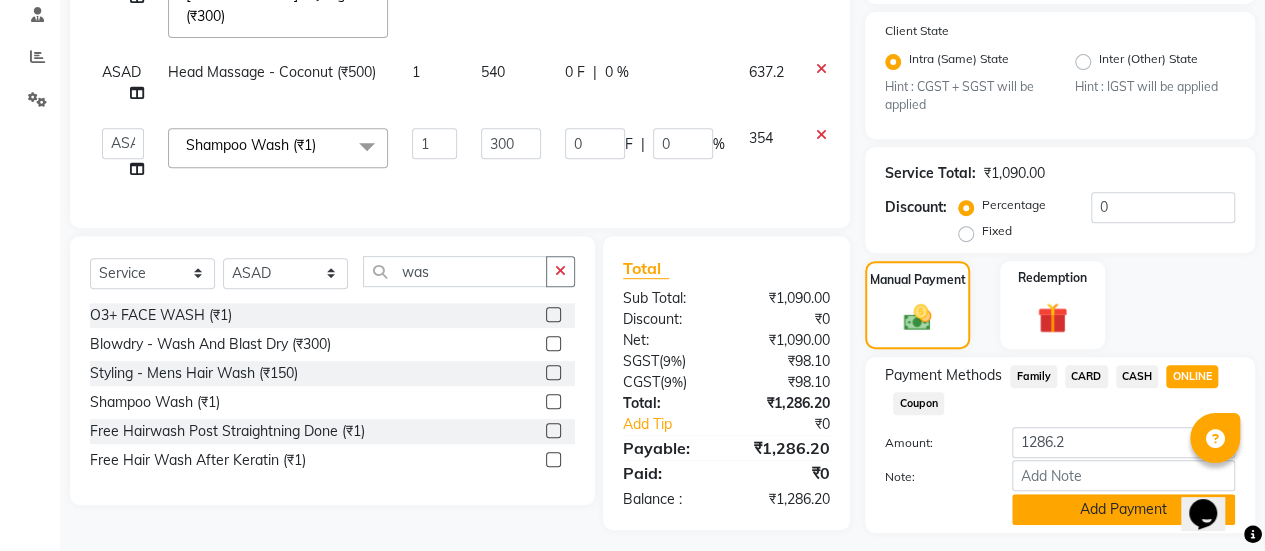 click on "Add Payment" 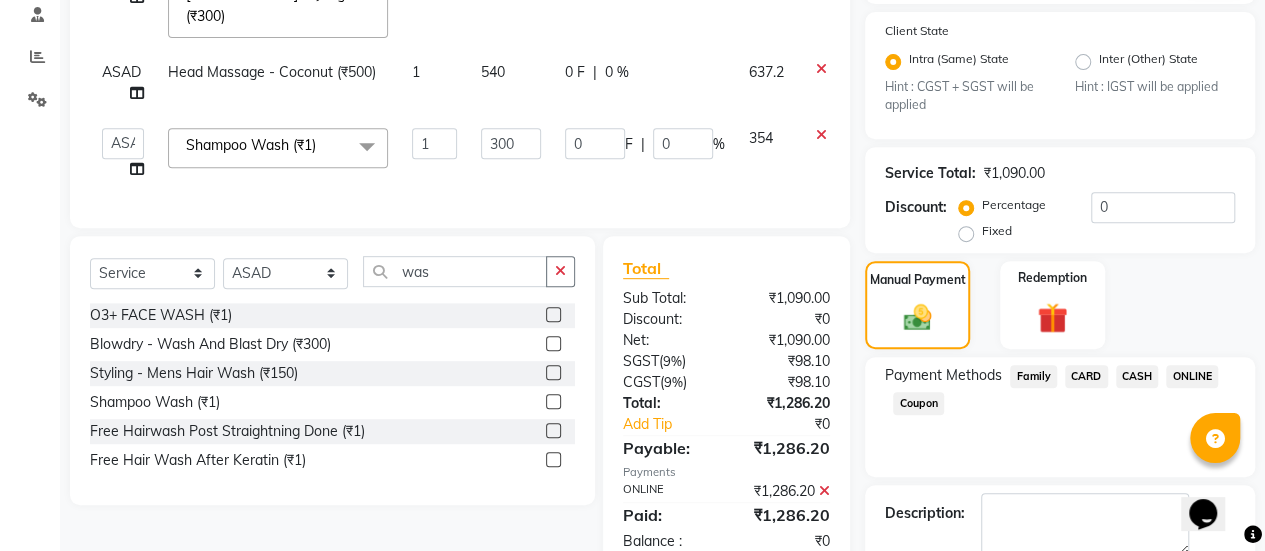 scroll, scrollTop: 493, scrollLeft: 0, axis: vertical 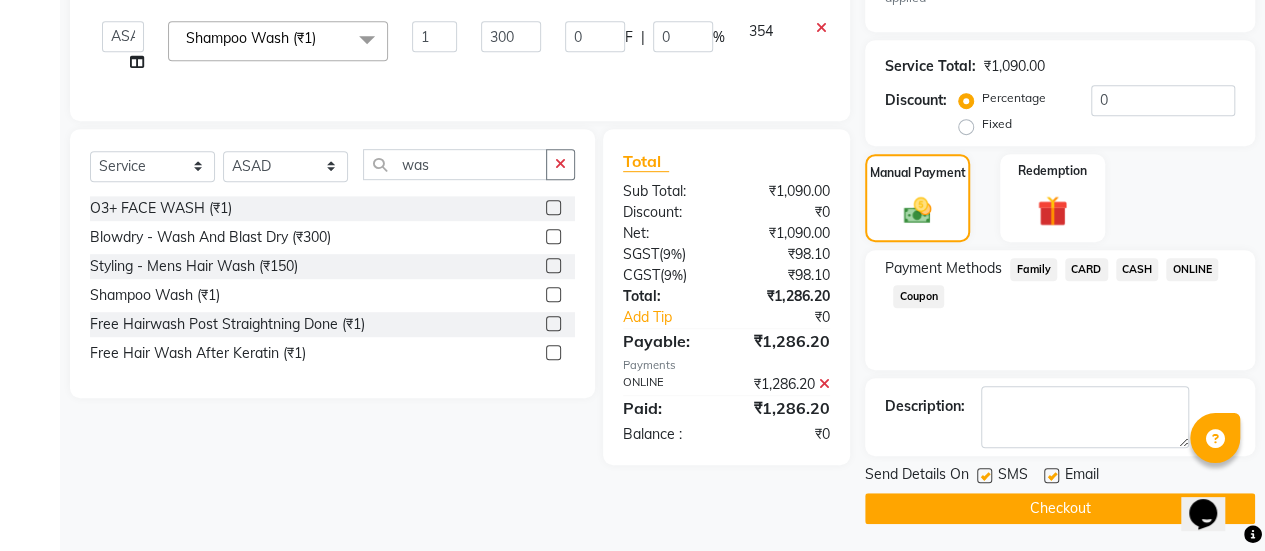 click 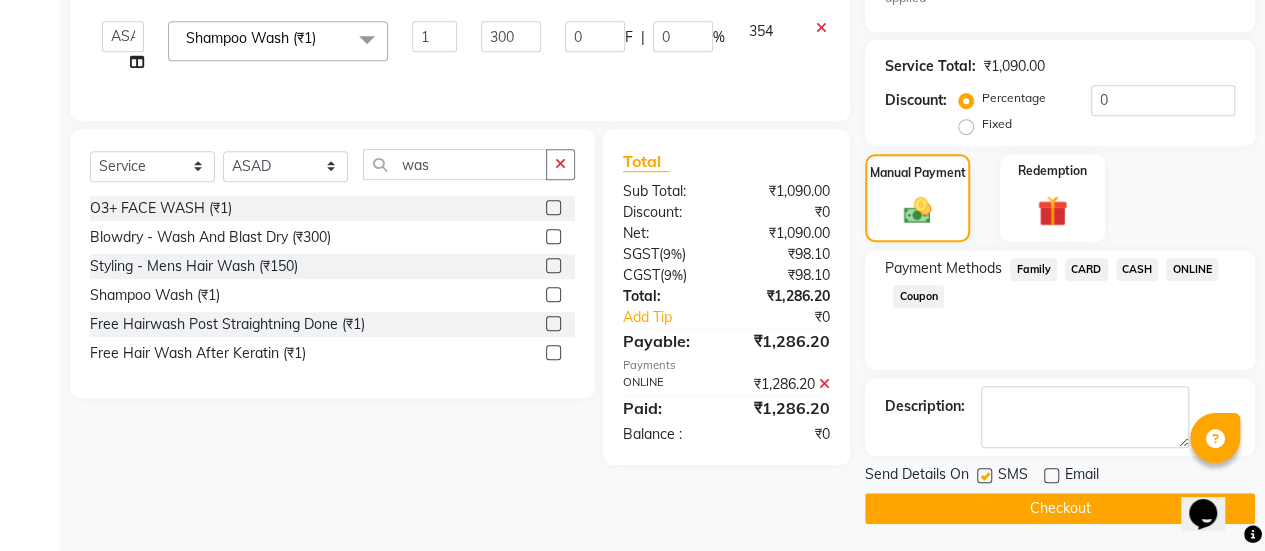 click on "Checkout" 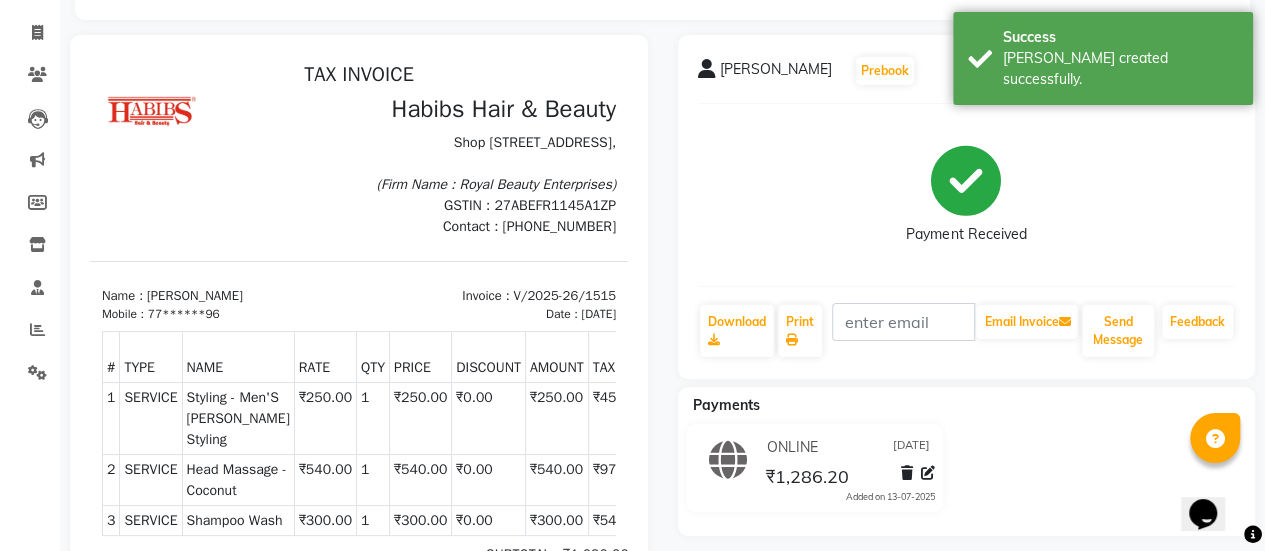 scroll, scrollTop: 0, scrollLeft: 0, axis: both 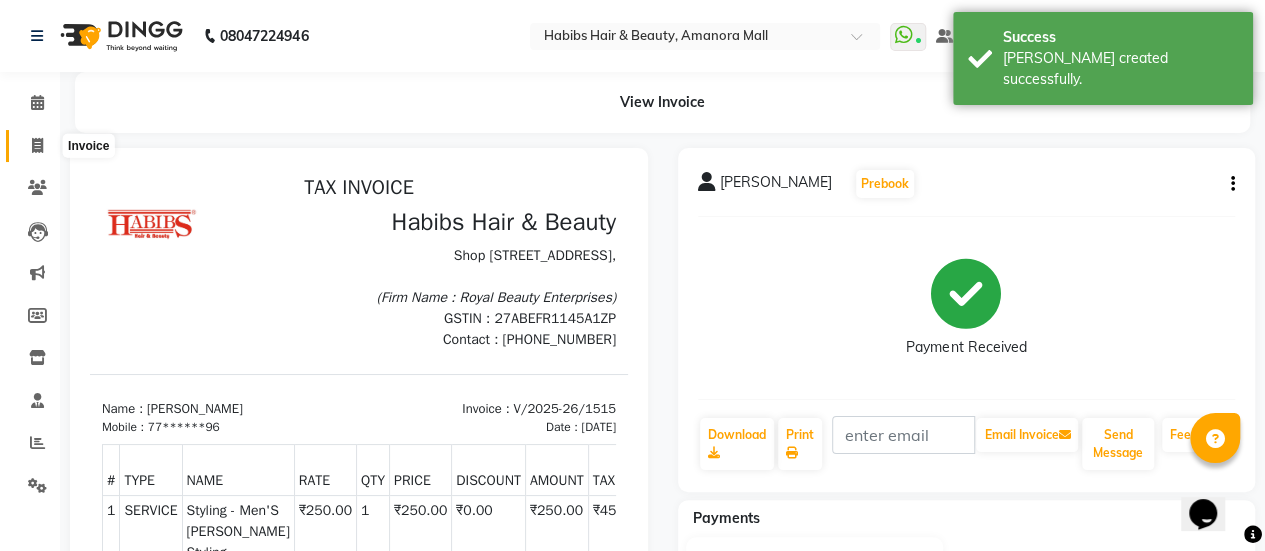 click 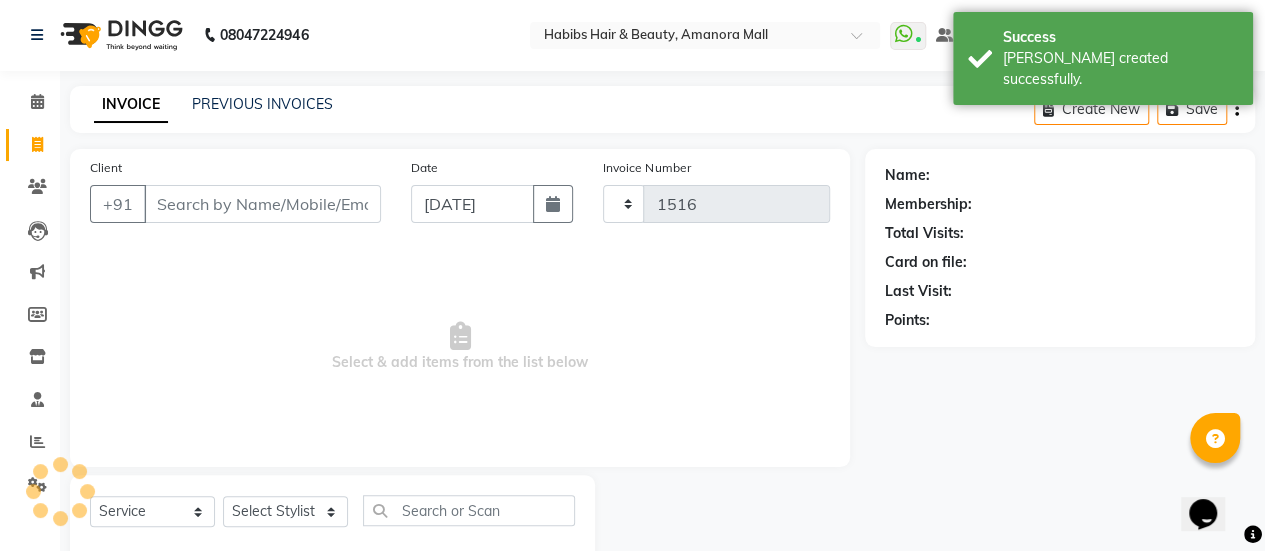 scroll, scrollTop: 49, scrollLeft: 0, axis: vertical 